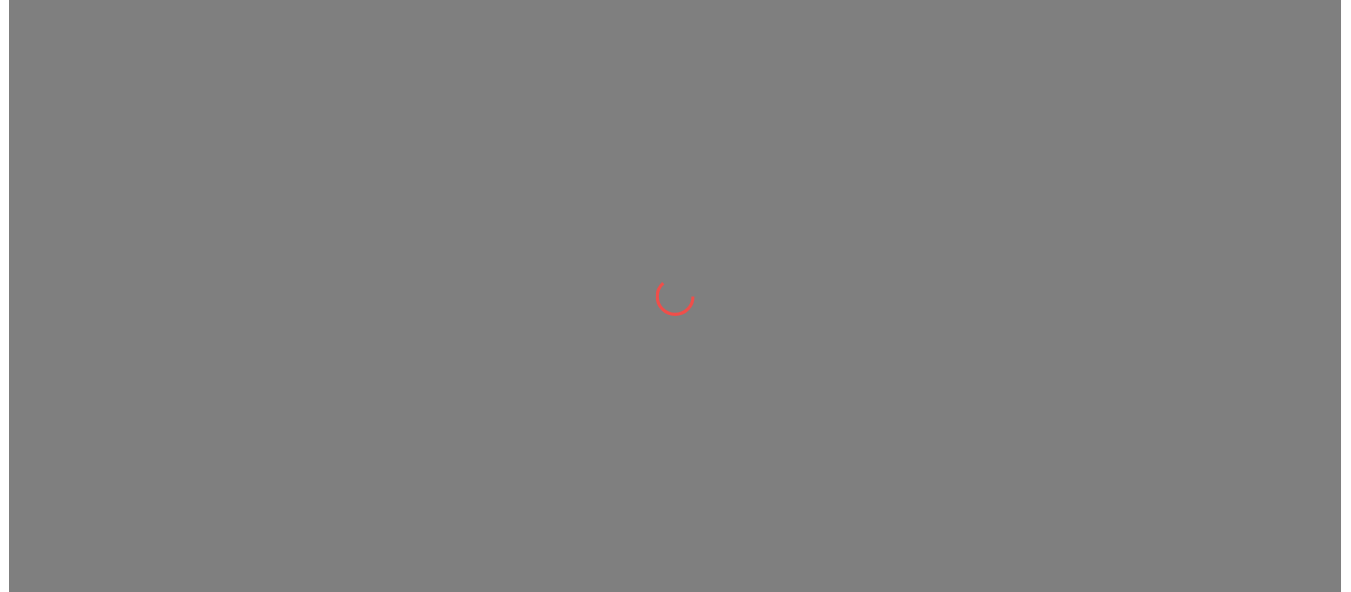 scroll, scrollTop: 0, scrollLeft: 0, axis: both 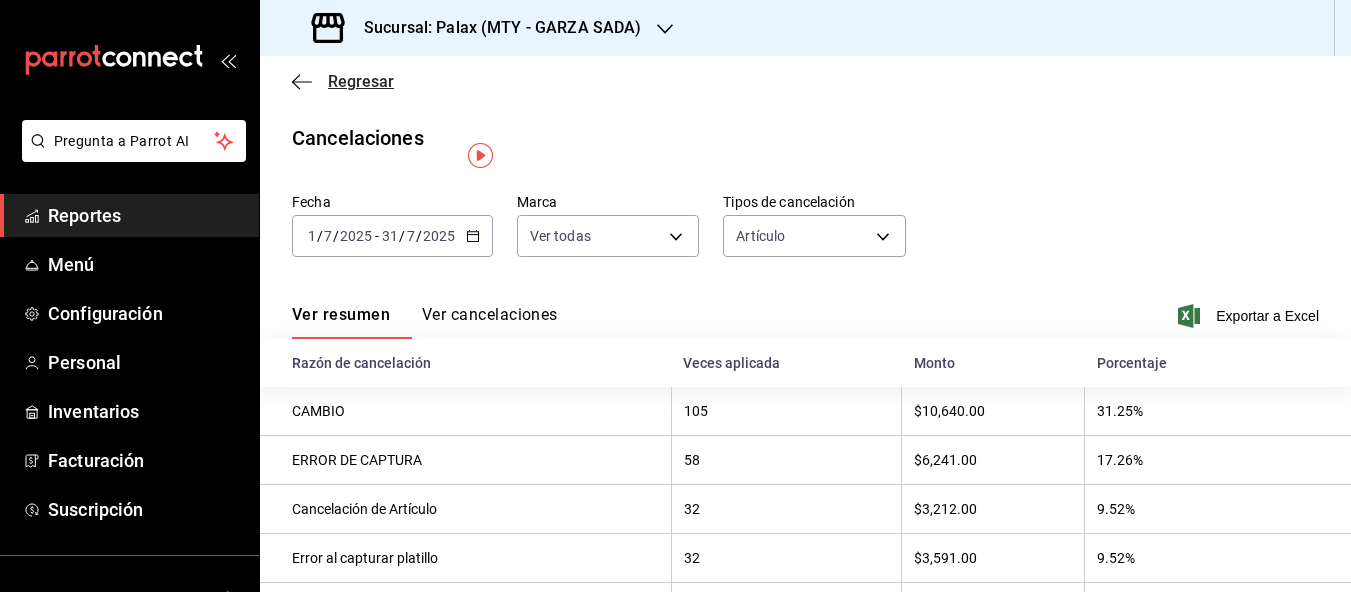 click 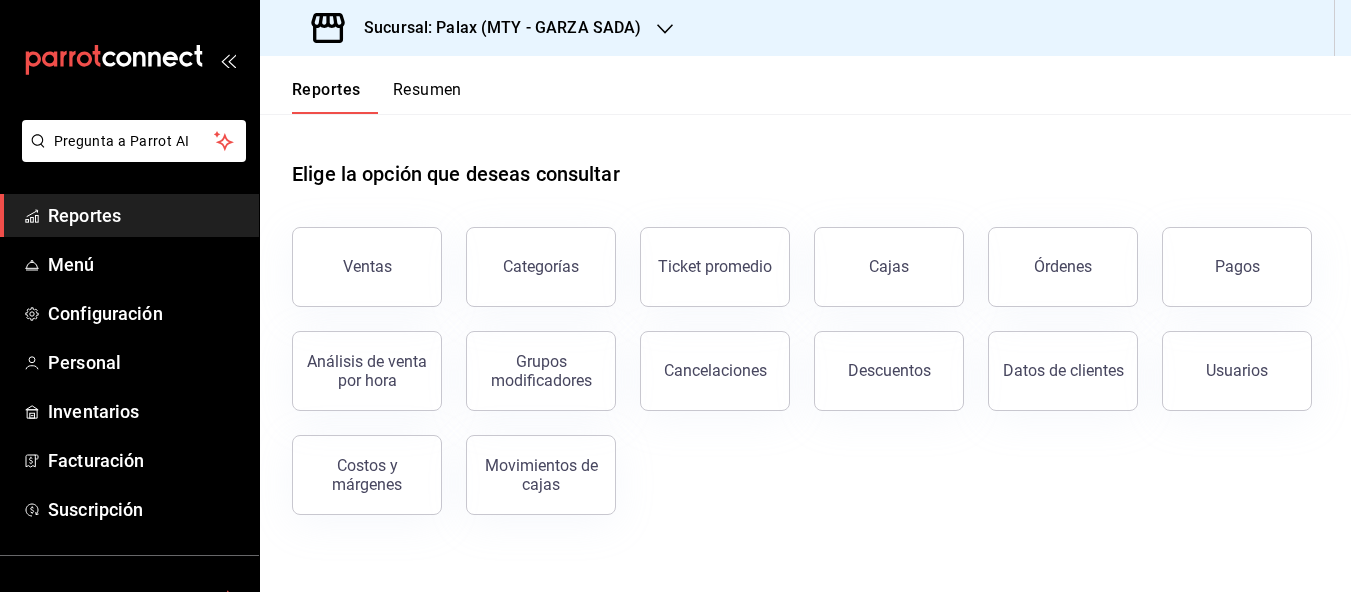 click on "Reportes" at bounding box center [145, 215] 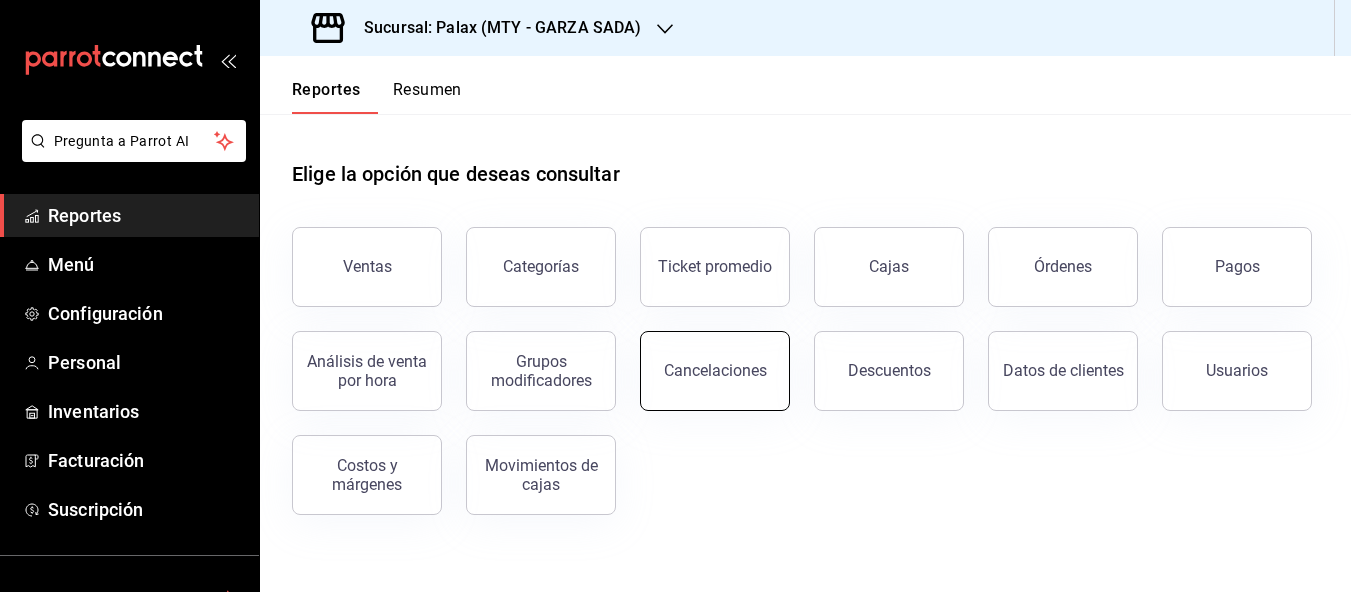 click on "Cancelaciones" at bounding box center [715, 370] 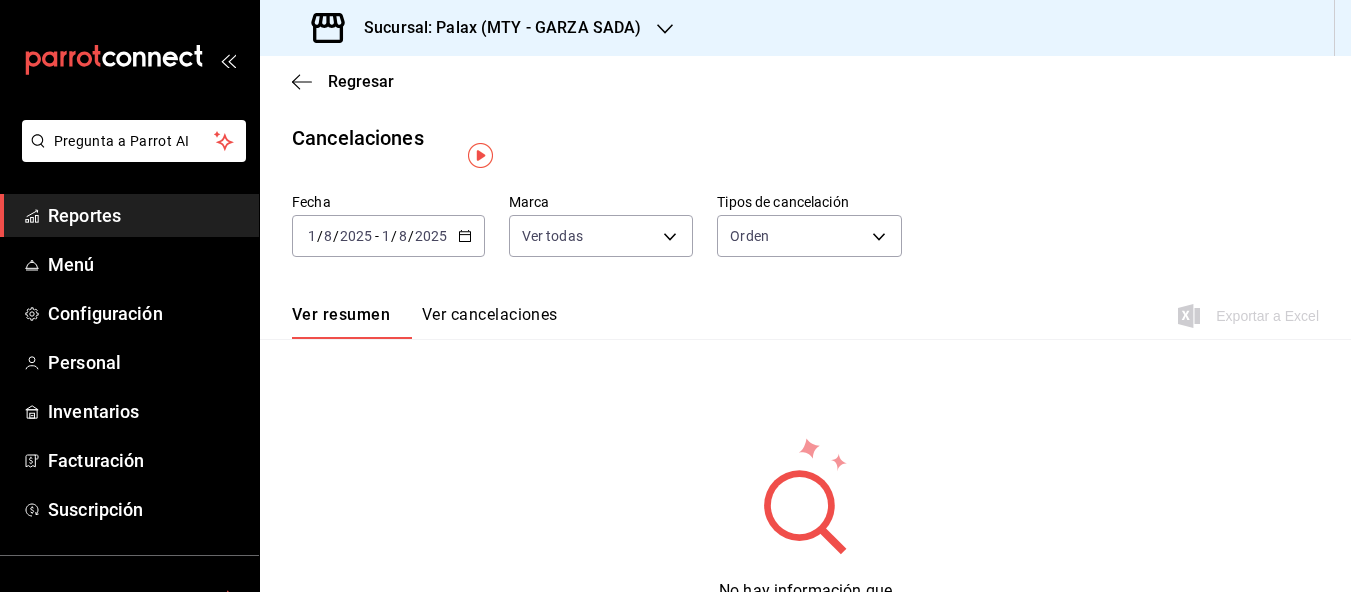 click 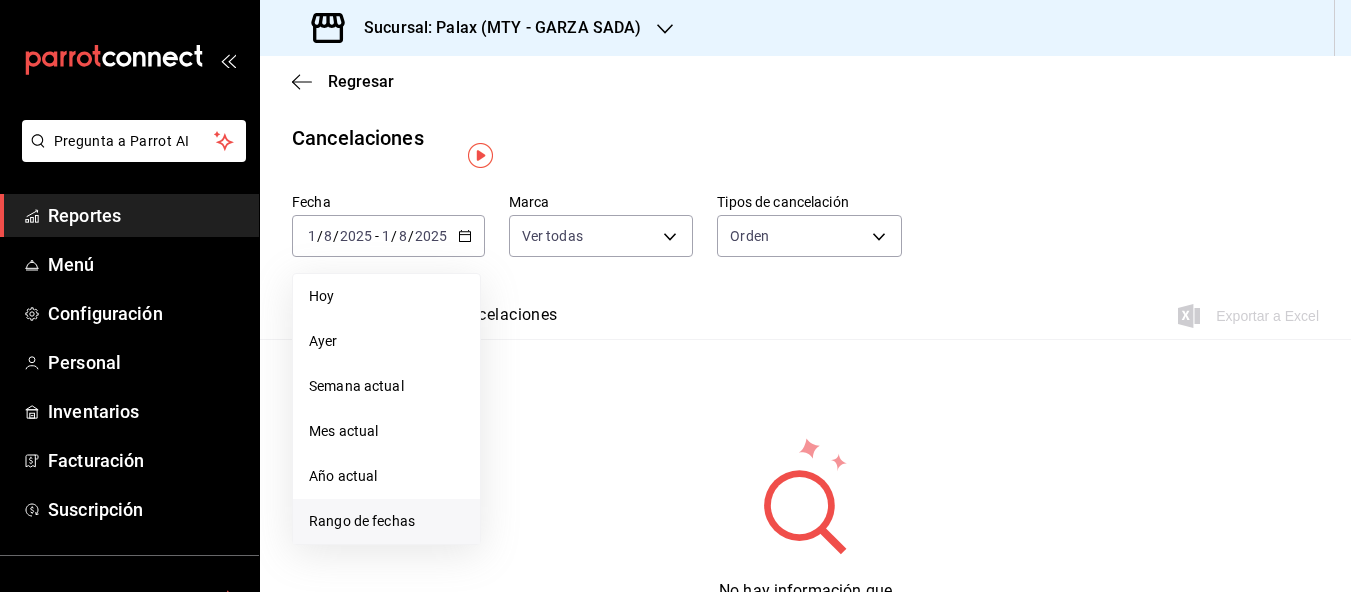 click on "Rango de fechas" at bounding box center (386, 521) 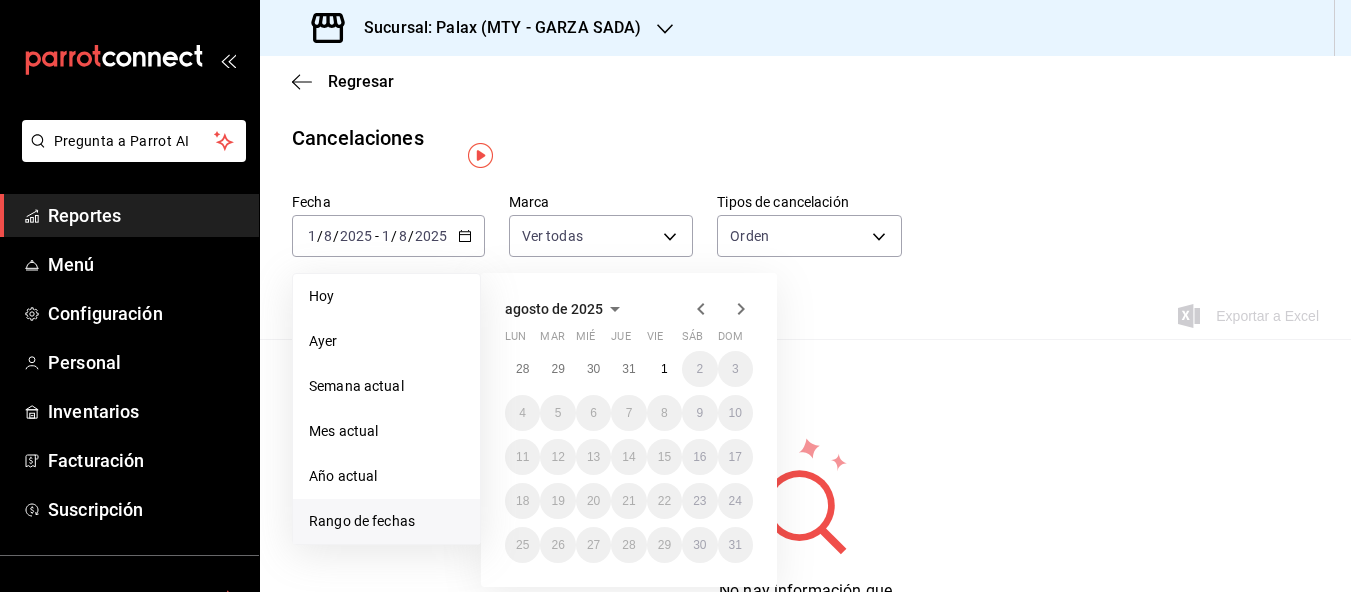 click 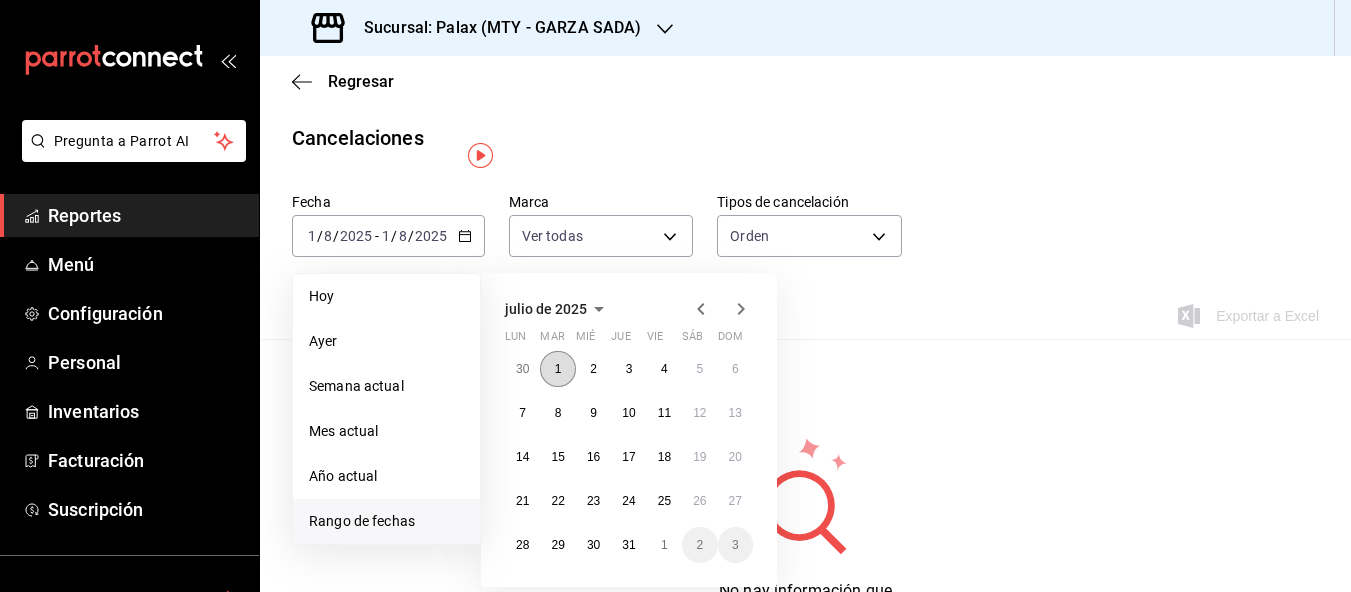 click on "1" at bounding box center (558, 369) 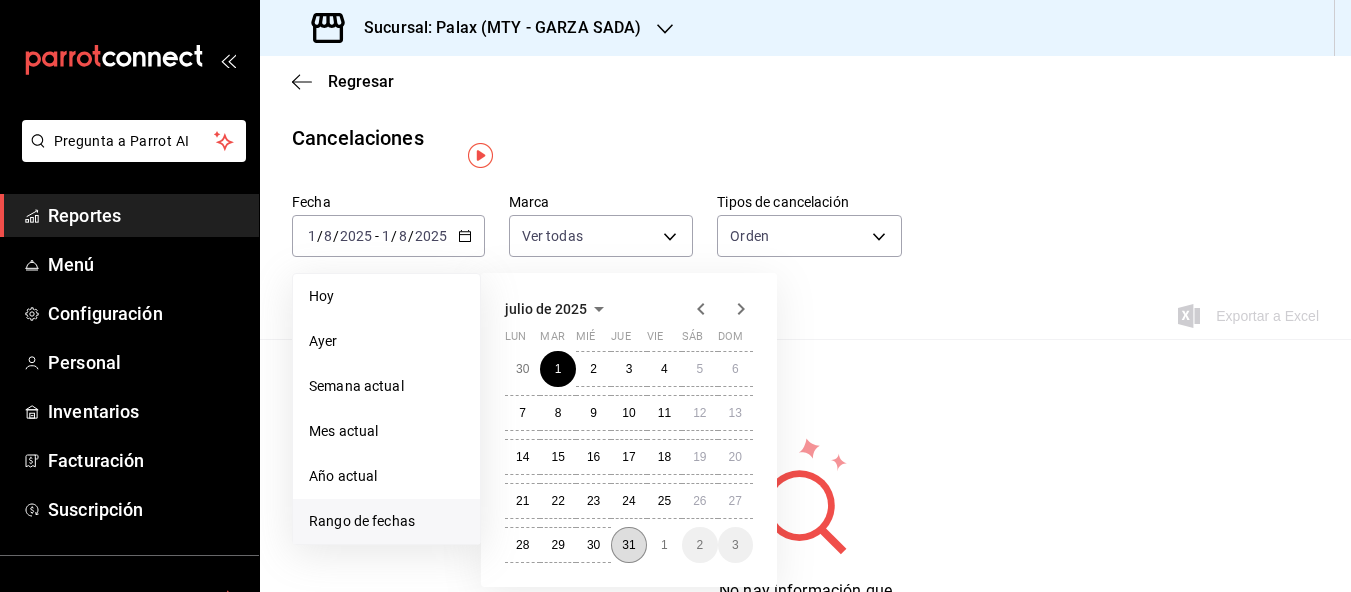 click on "31" at bounding box center (628, 545) 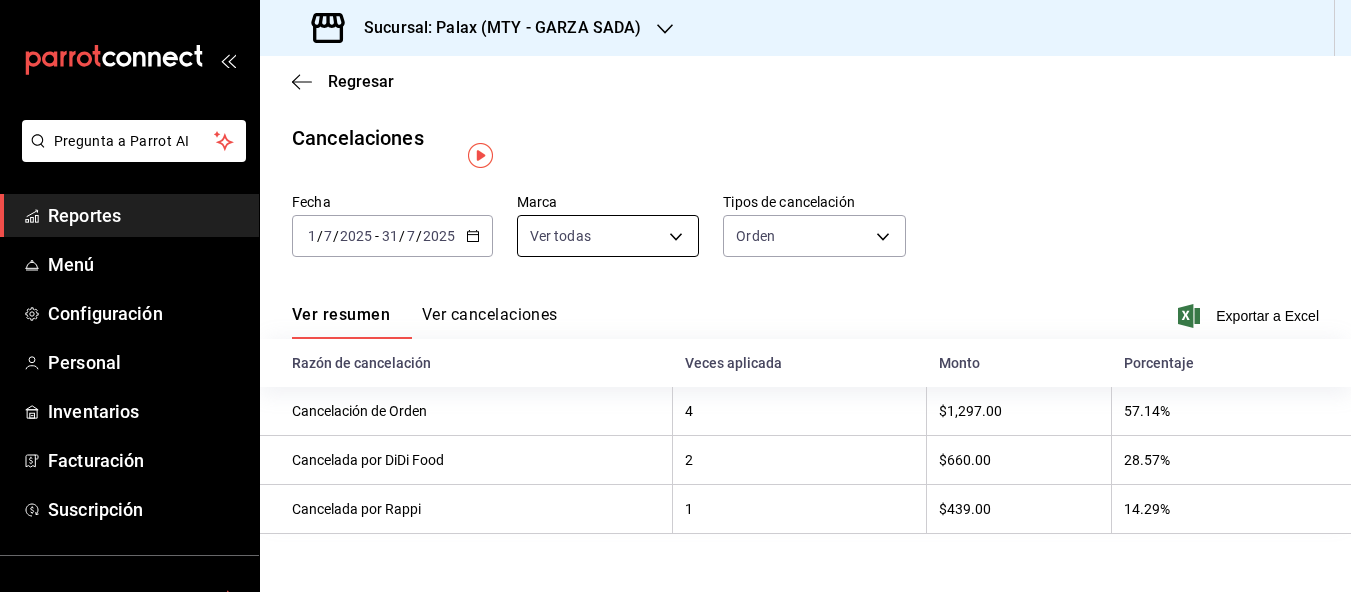 click on "Pregunta a Parrot AI Reportes   Menú   Configuración   Personal   Inventarios   Facturación   Suscripción   Ayuda Recomienda Parrot   Aux Palax   Sugerir nueva función   Sucursal: Palax (MTY - GARZA SADA) Regresar Cancelaciones Fecha 2025-07-01 1 / 7 / 2025 - 2025-07-31 31 / 7 / 2025 Marca Ver todas [object Object] Tipos de cancelación Orden ORDER Ver resumen Ver cancelaciones Exportar a Excel Razón de cancelación Veces aplicada Monto Porcentaje Cancelación de Orden 4 $1,297.00 57.14% Cancelada por DiDi Food 2 $660.00 28.57% Cancelada por Rappi 1 $439.00 14.29% Pregunta a Parrot AI Reportes   Menú   Configuración   Personal   Inventarios   Facturación   Suscripción   Ayuda Recomienda Parrot   Aux Palax   Sugerir nueva función   GANA 1 MES GRATIS EN TU SUSCRIPCIÓN AQUÍ Ver video tutorial Ir a video Visitar centro de ayuda (81) 2046 6363 soporte@parrotsoftware.io Visitar centro de ayuda (81) 2046 6363 soporte@parrotsoftware.io" at bounding box center [675, 296] 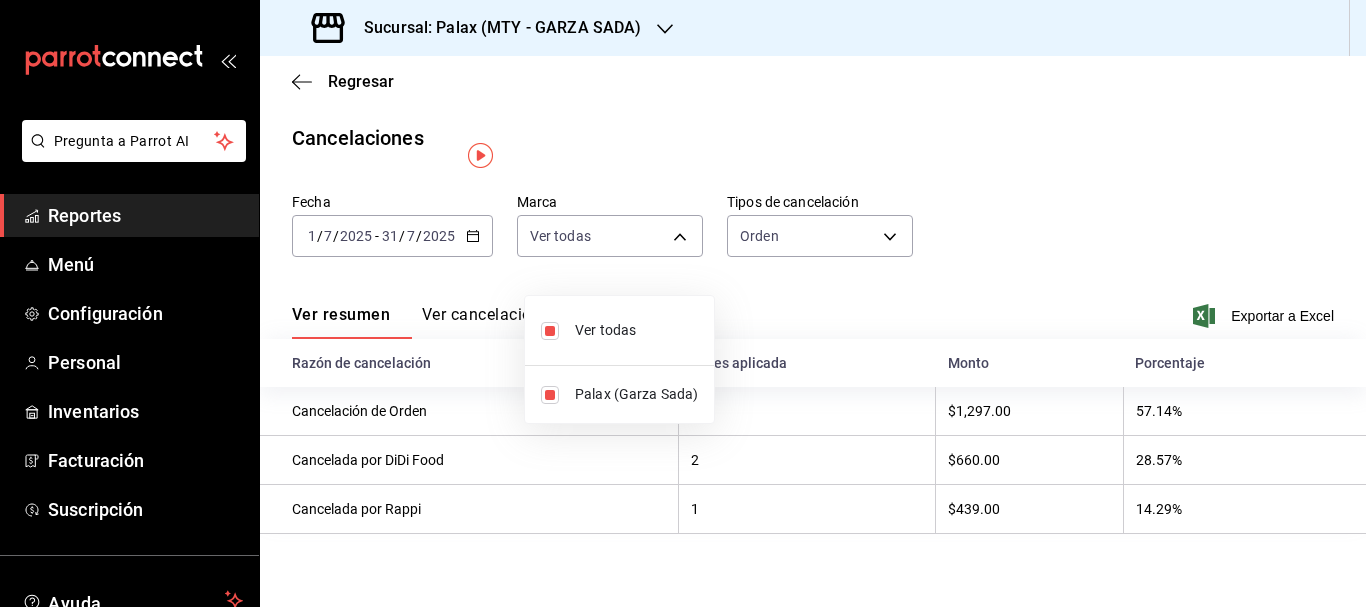 click on "Palax (Garza Sada)" at bounding box center [636, 394] 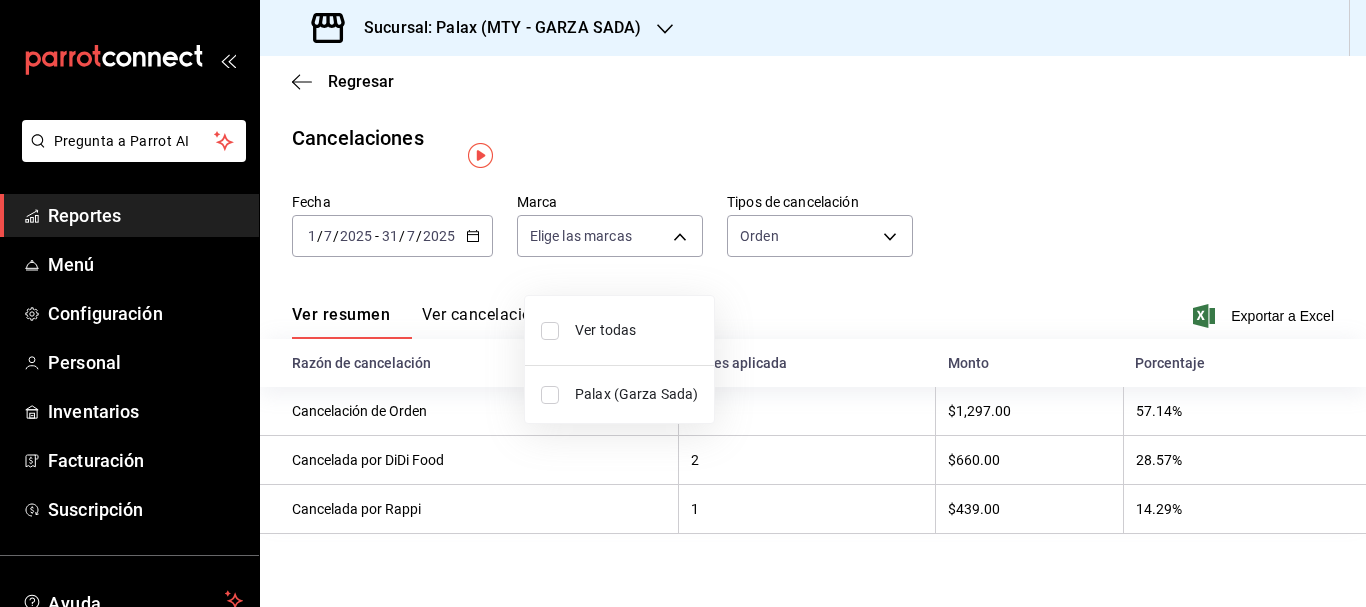 click on "Palax (Garza Sada)" at bounding box center (636, 394) 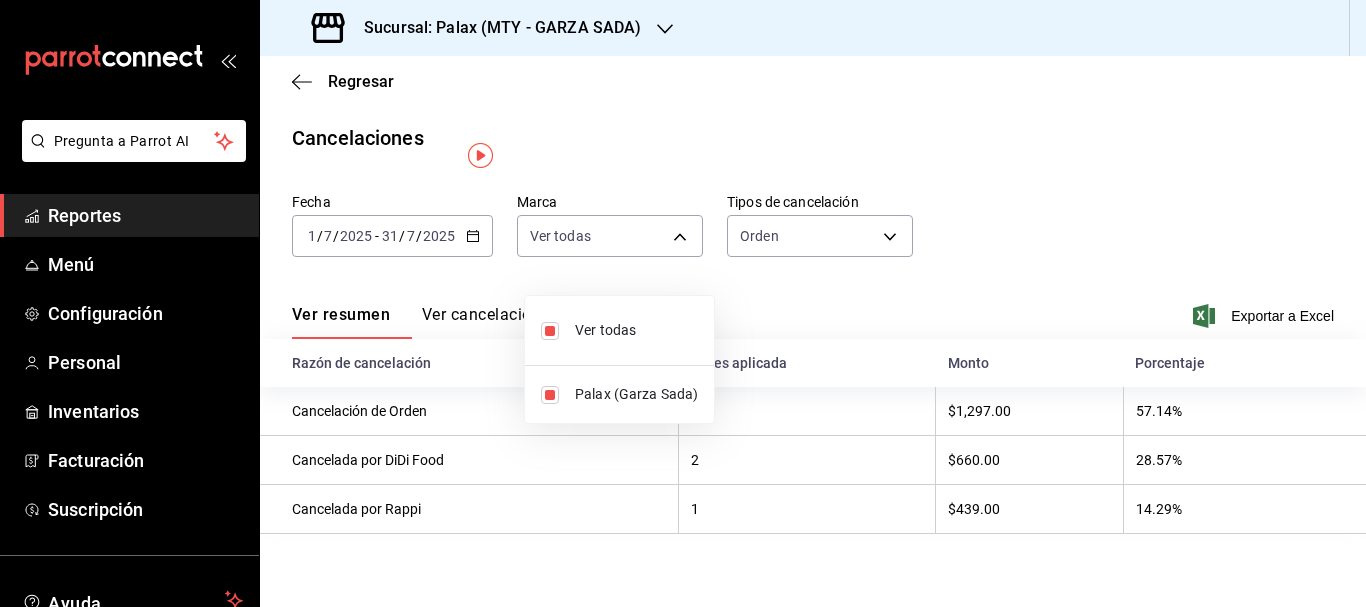 click at bounding box center (683, 303) 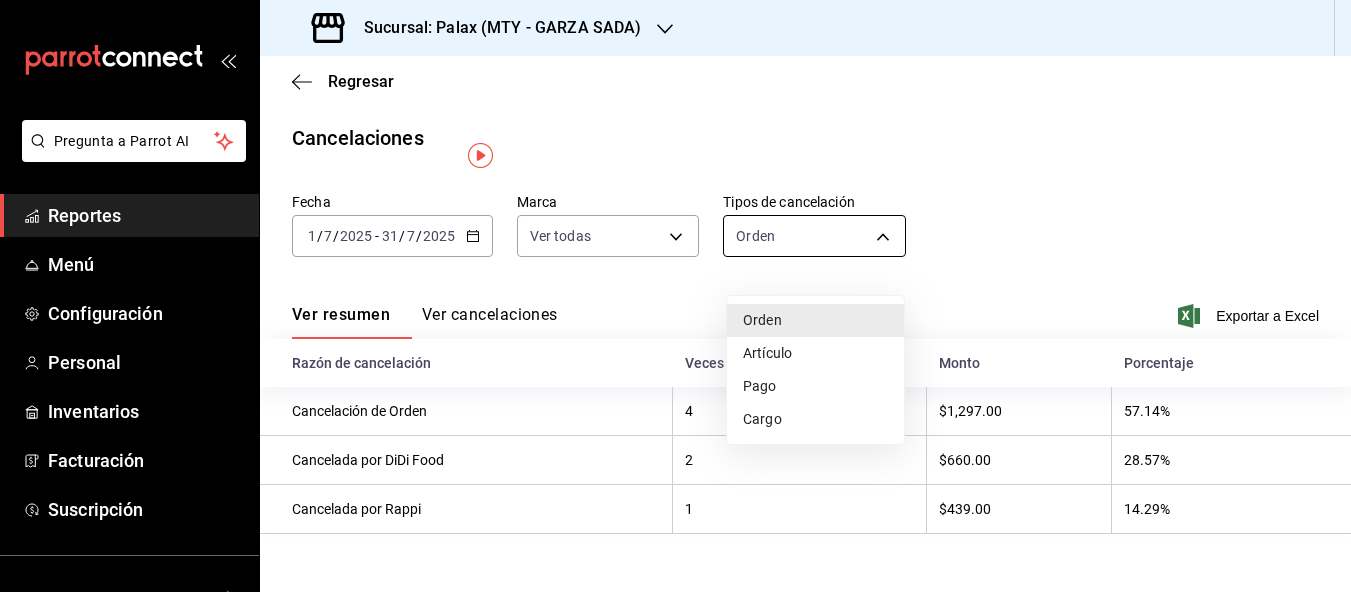 click on "Pregunta a Parrot AI Reportes   Menú   Configuración   Personal   Inventarios   Facturación   Suscripción   Ayuda Recomienda Parrot   Aux Palax   Sugerir nueva función   Sucursal: Palax (MTY - GARZA SADA) Regresar Cancelaciones Fecha 2025-07-01 1 / 7 / 2025 - 2025-07-31 31 / 7 / 2025 Marca Ver todas [object Object] Tipos de cancelación Orden ORDER Ver resumen Ver cancelaciones Exportar a Excel Razón de cancelación Veces aplicada Monto Porcentaje Cancelación de Orden 4 $1,297.00 57.14% Cancelada por DiDi Food 2 $660.00 28.57% Cancelada por Rappi 1 $439.00 14.29% Pregunta a Parrot AI Reportes   Menú   Configuración   Personal   Inventarios   Facturación   Suscripción   Ayuda Recomienda Parrot   Aux Palax   Sugerir nueva función   GANA 1 MES GRATIS EN TU SUSCRIPCIÓN AQUÍ Ver video tutorial Ir a video Visitar centro de ayuda (81) 2046 6363 soporte@parrotsoftware.io Visitar centro de ayuda (81) 2046 6363 soporte@parrotsoftware.io Orden Artículo Pago Cargo" at bounding box center [675, 296] 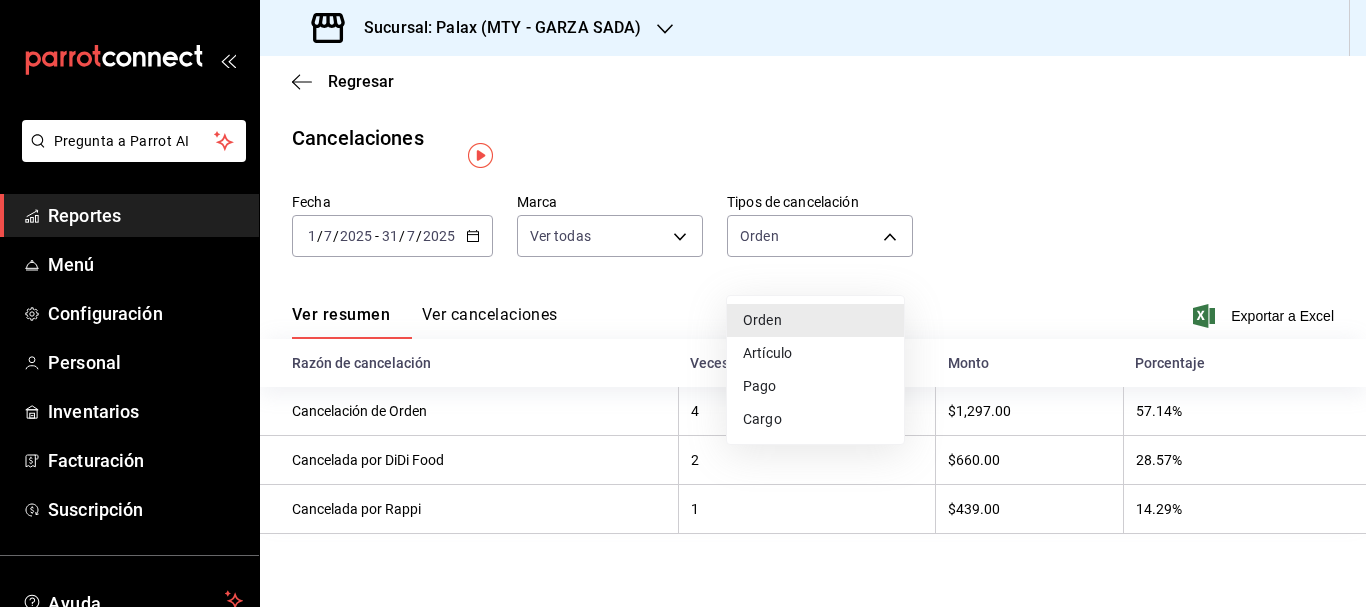 click on "Artículo" at bounding box center [815, 353] 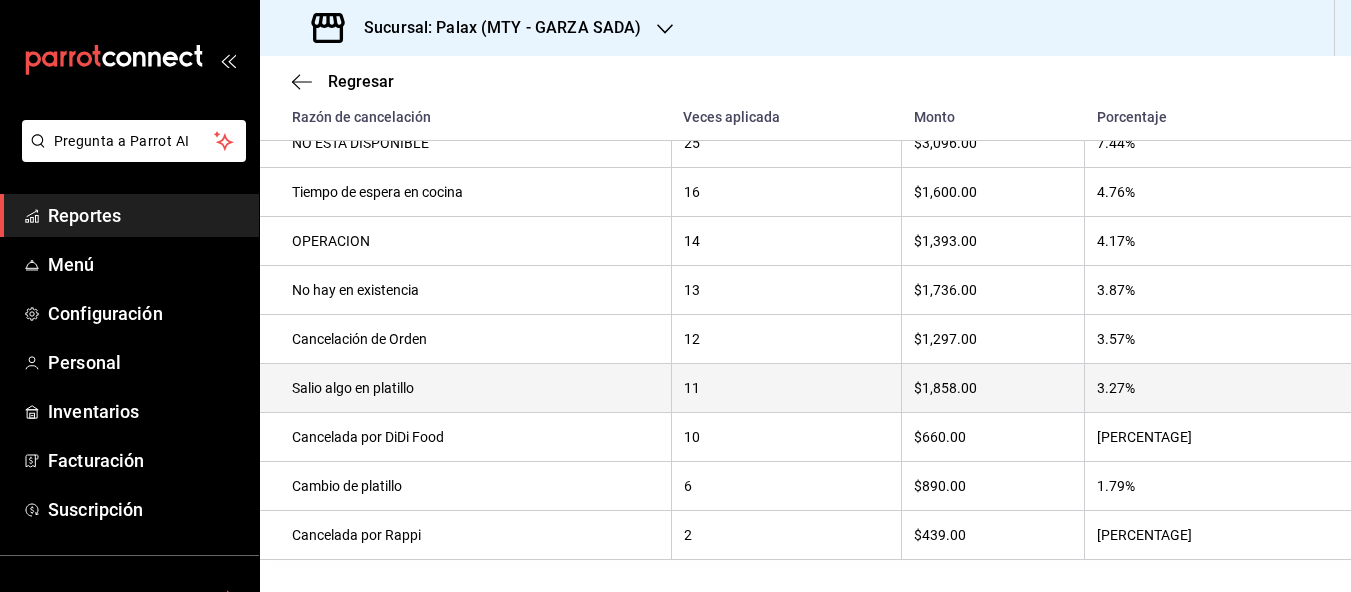 scroll, scrollTop: 685, scrollLeft: 0, axis: vertical 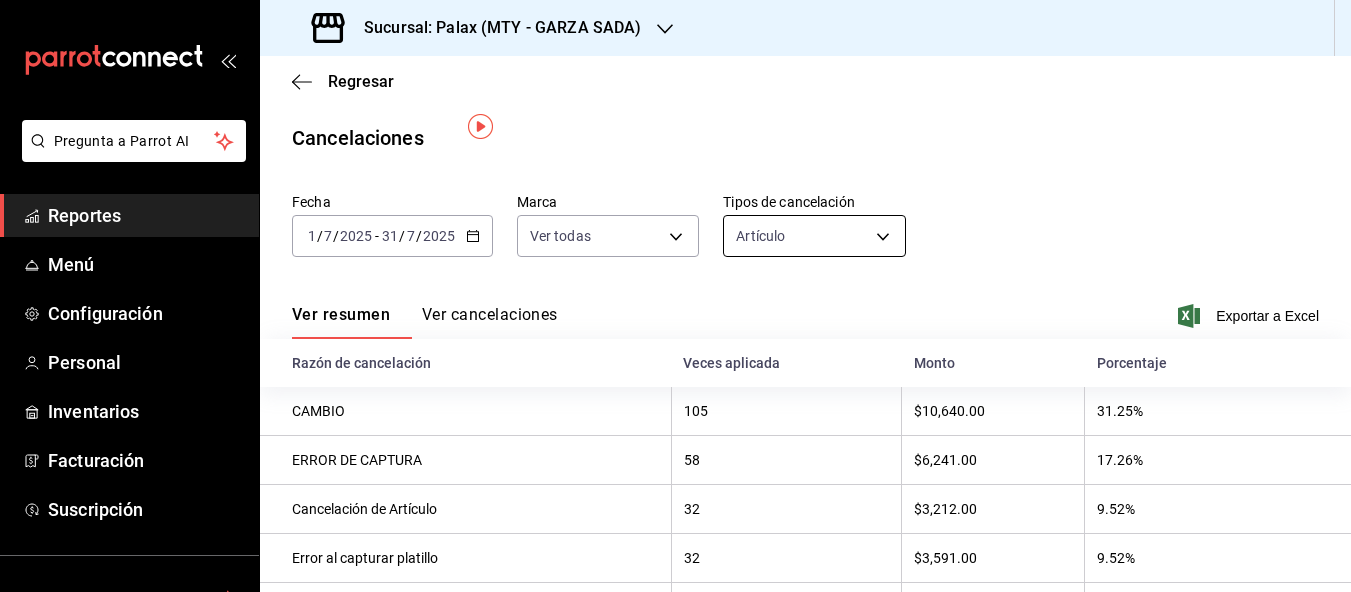 click on "Pregunta a Parrot AI Reportes   Menú   Configuración   Personal   Inventarios   Facturación   Suscripción   Ayuda Recomienda Parrot   Aux Palax   Sugerir nueva función   Sucursal: Palax (MTY - GARZA SADA) Regresar Cancelaciones Fecha 2025-07-01 1 / 7 / 2025 - 2025-07-31 31 / 7 / 2025 Marca Ver todas [object Object] Tipos de cancelación Artículo ORDER_ITEM Ver resumen Ver cancelaciones Exportar a Excel Razón de cancelación Veces aplicada Monto Porcentaje CAMBIO 105 $10,640.00 31.25% ERROR DE CAPTURA 58 $6,241.00 17.26% Cancelación de Artículo 32 $3,212.00 9.52% Error al capturar platillo 32 $3,591.00 9.52% NO ESTA DISPONIBLE 25 $3,096.00 7.44% Tiempo de espera en cocina 16 $1,600.00 4.76% OPERACION 14 $1,393.00 4.17% No hay en existencia 13 $1,736.00 3.87% Cancelación de Orden 12 $1,297.00 3.57% Salio algo en platillo 11 $1,858.00 3.27% Cancelada por DiDi Food 10 $660.00 2.98% Cambio de platillo 6 $890.00 1.79% Cancelada por Rappi 2 $439.00 0.60% Pregunta a Parrot AI Reportes   Menú     Personal" at bounding box center [675, 296] 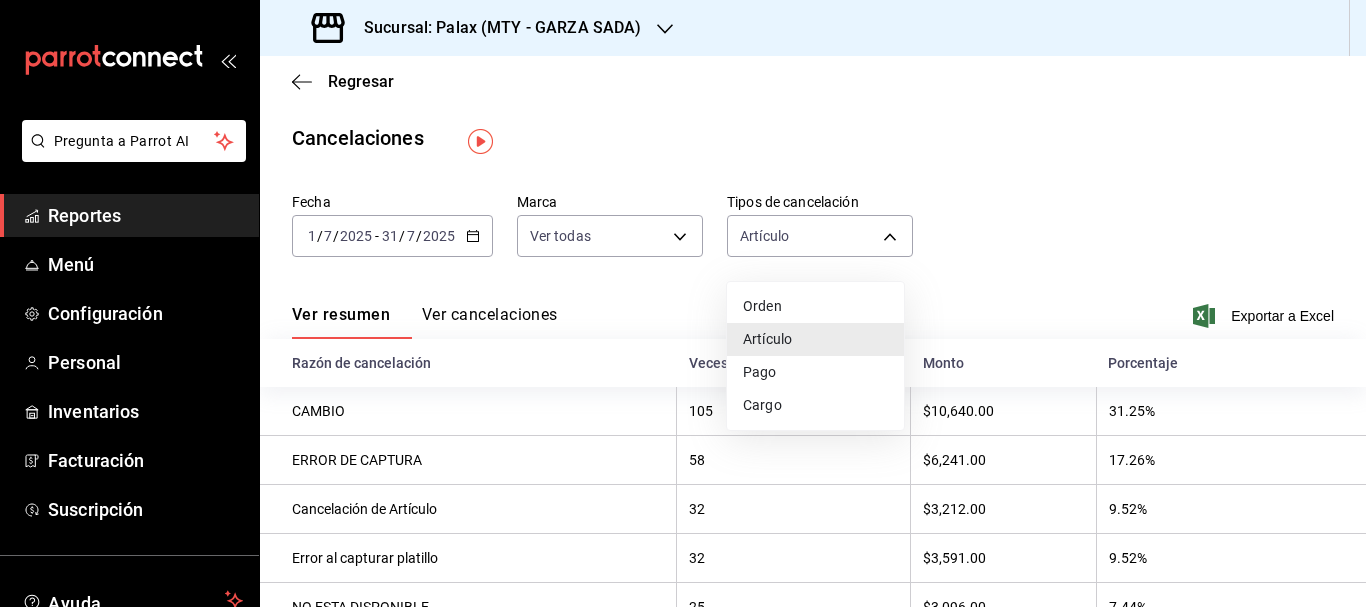 click on "Orden" at bounding box center [815, 306] 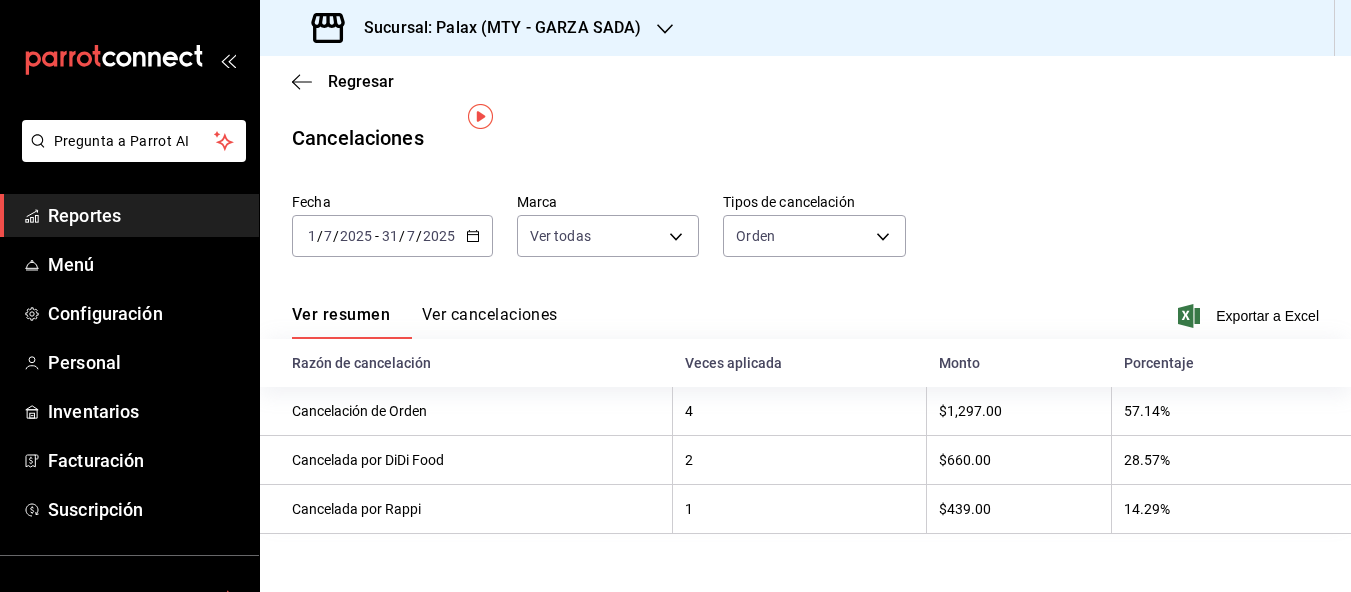 scroll, scrollTop: 32, scrollLeft: 0, axis: vertical 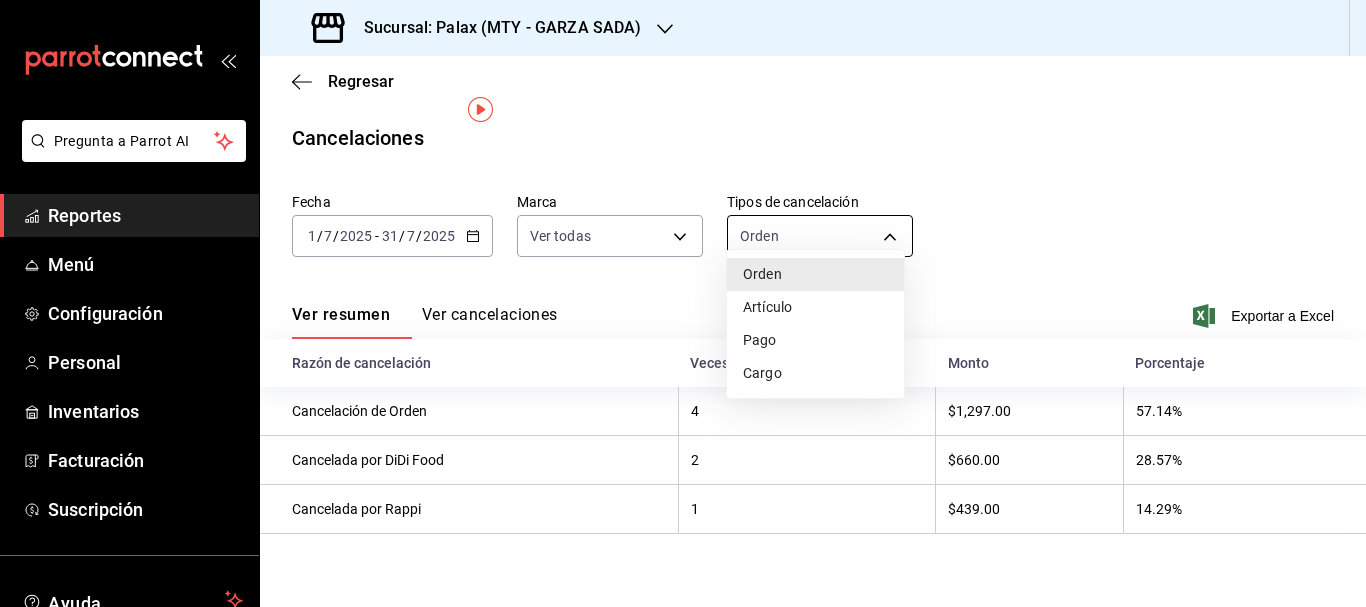 click on "Pregunta a Parrot AI Reportes   Menú   Configuración   Personal   Inventarios   Facturación   Suscripción   Ayuda Recomienda Parrot   Aux Palax   Sugerir nueva función   Sucursal: Palax (MTY - GARZA SADA) Regresar Cancelaciones Fecha 2025-07-01 1 / 7 / 2025 - 2025-07-31 31 / 7 / 2025 Marca Ver todas [object Object] Tipos de cancelación Orden ORDER Ver resumen Ver cancelaciones Exportar a Excel Razón de cancelación Veces aplicada Monto Porcentaje Cancelación de Orden 4 $1,297.00 57.14% Cancelada por DiDi Food 2 $660.00 28.57% Cancelada por Rappi 1 $439.00 14.29% Pregunta a Parrot AI Reportes   Menú   Configuración   Personal   Inventarios   Facturación   Suscripción   Ayuda Recomienda Parrot   Aux Palax   Sugerir nueva función   GANA 1 MES GRATIS EN TU SUSCRIPCIÓN AQUÍ Ver video tutorial Ir a video Visitar centro de ayuda (81) 2046 6363 soporte@parrotsoftware.io Visitar centro de ayuda (81) 2046 6363 soporte@parrotsoftware.io Orden Artículo Pago Cargo" at bounding box center (683, 303) 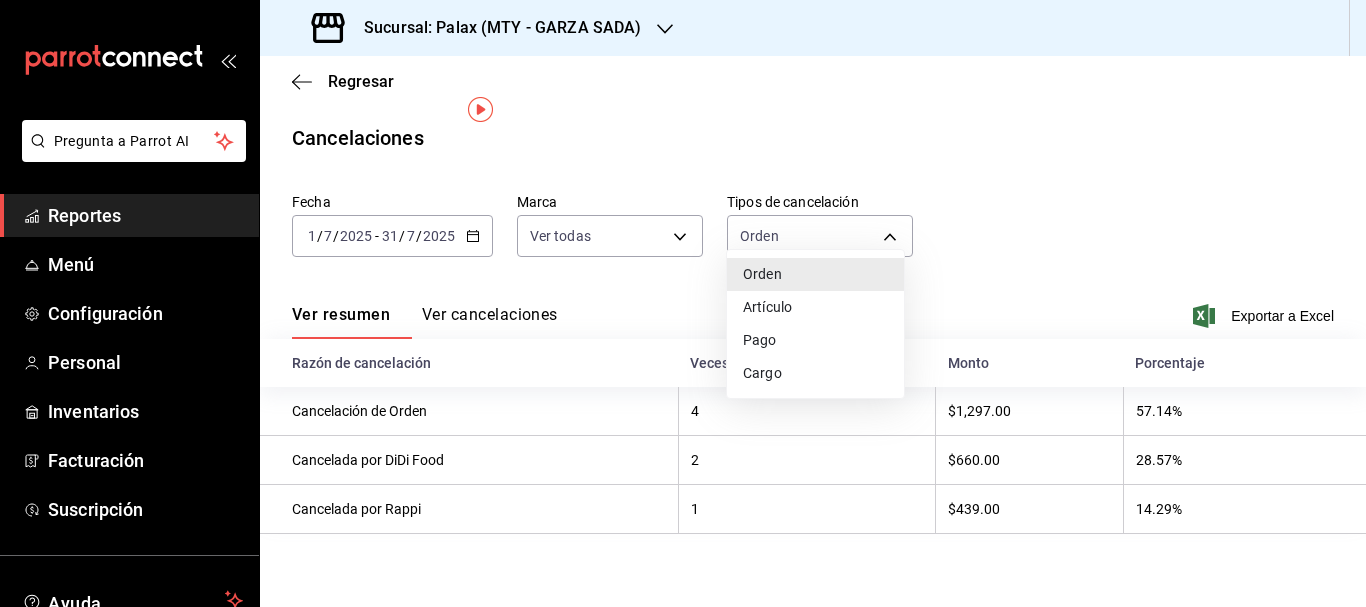 click on "Artículo" at bounding box center [815, 307] 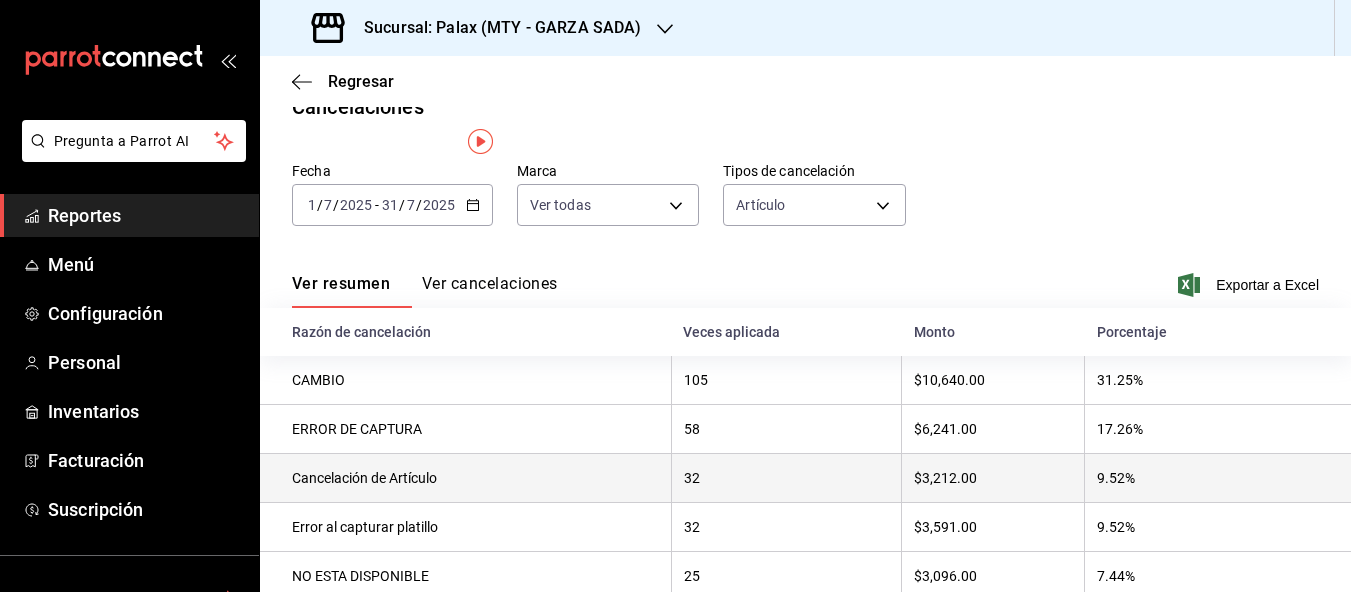 scroll, scrollTop: 0, scrollLeft: 0, axis: both 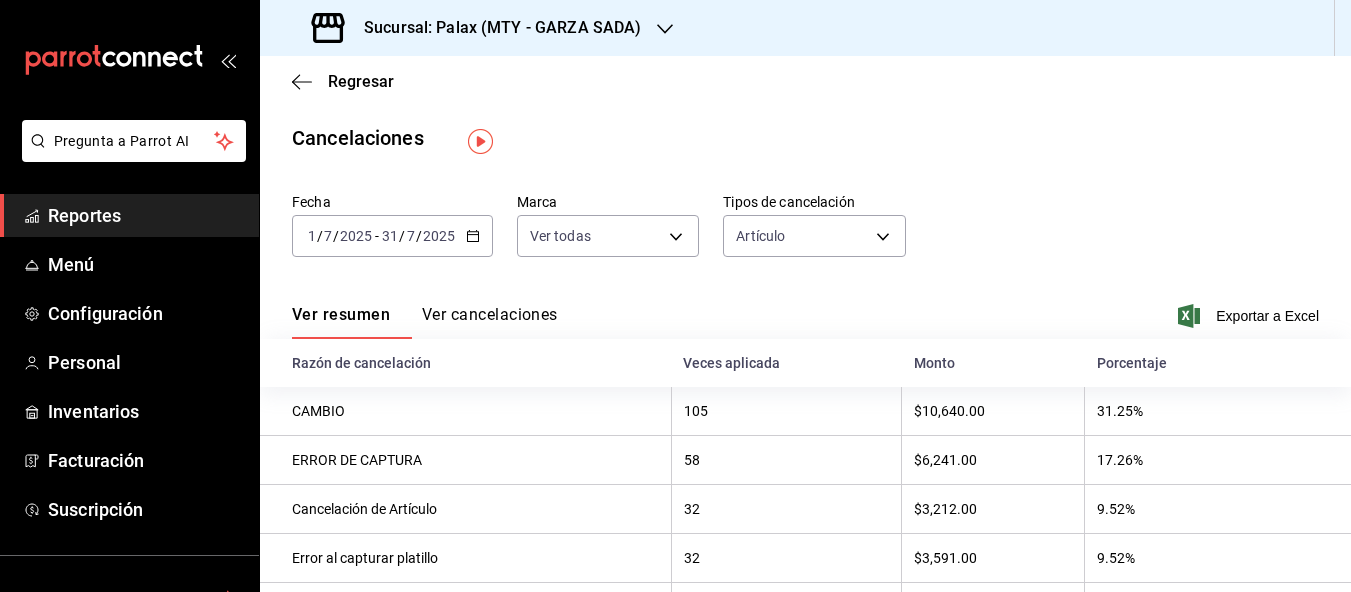 click on "Ver cancelaciones" at bounding box center (490, 322) 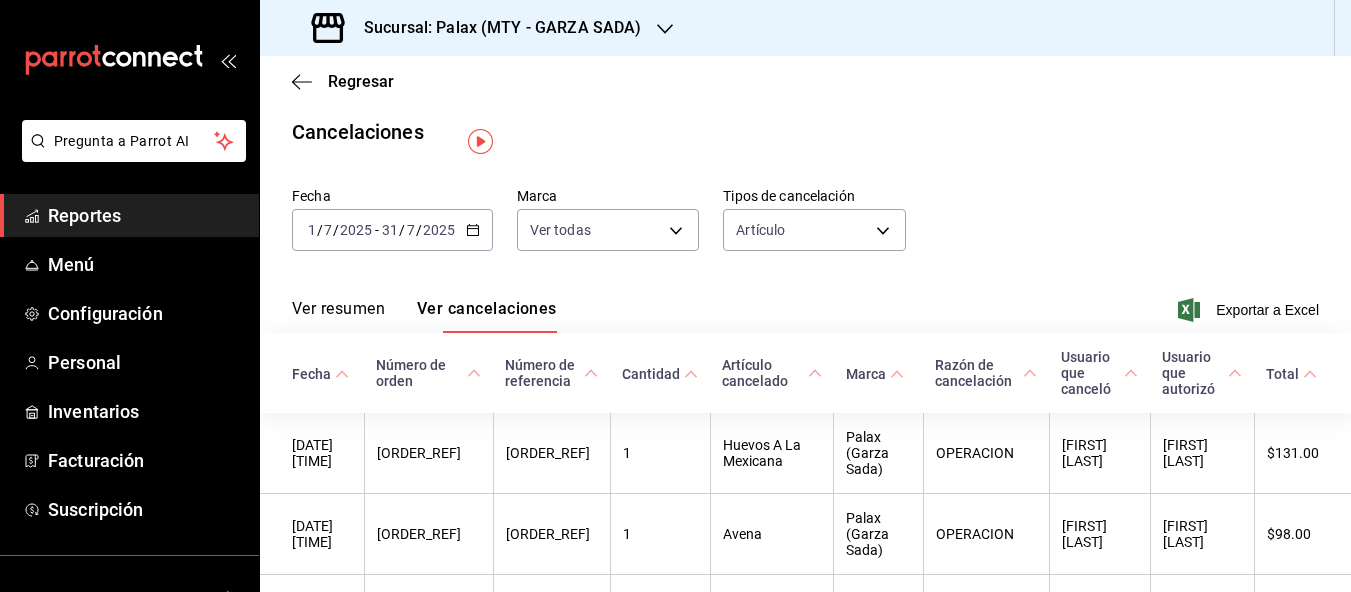scroll, scrollTop: 0, scrollLeft: 0, axis: both 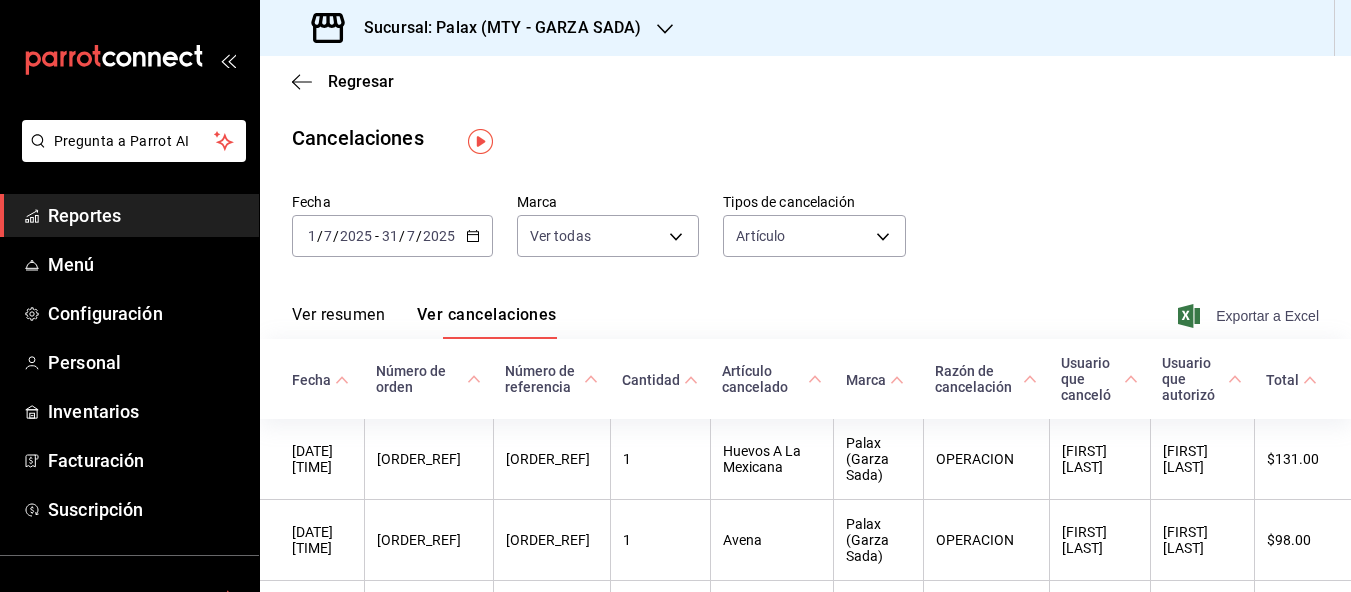drag, startPoint x: 1231, startPoint y: 324, endPoint x: 1191, endPoint y: 328, distance: 40.1995 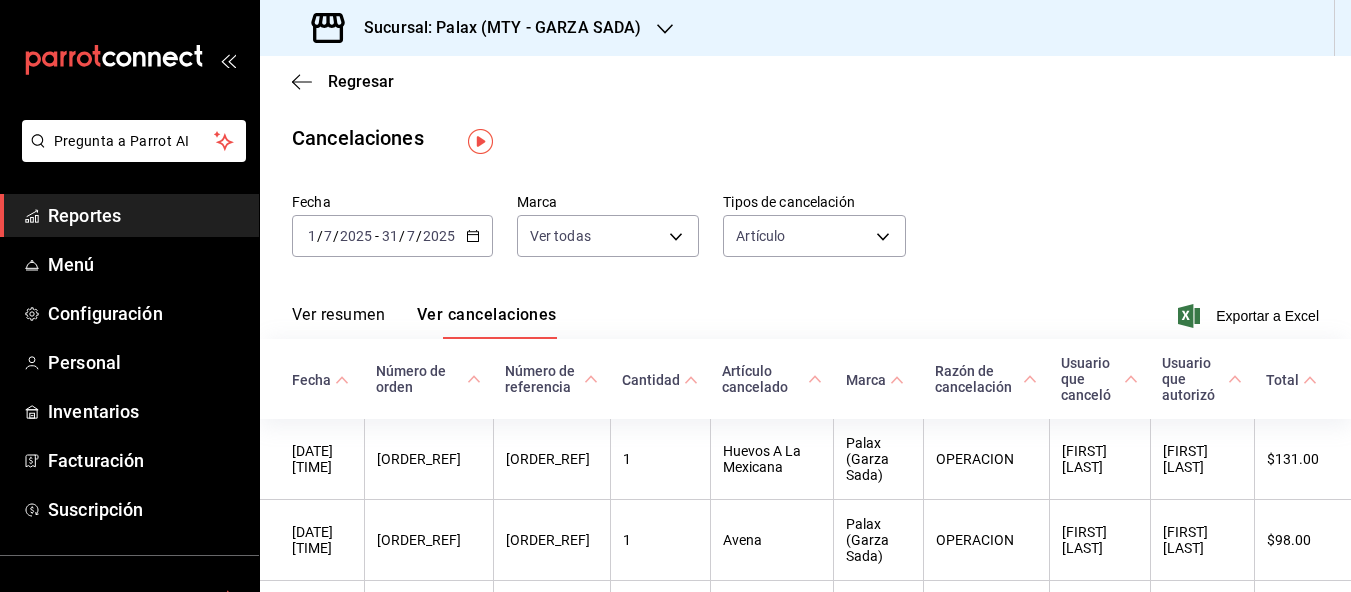 click on "Exportar a Excel" at bounding box center [1250, 316] 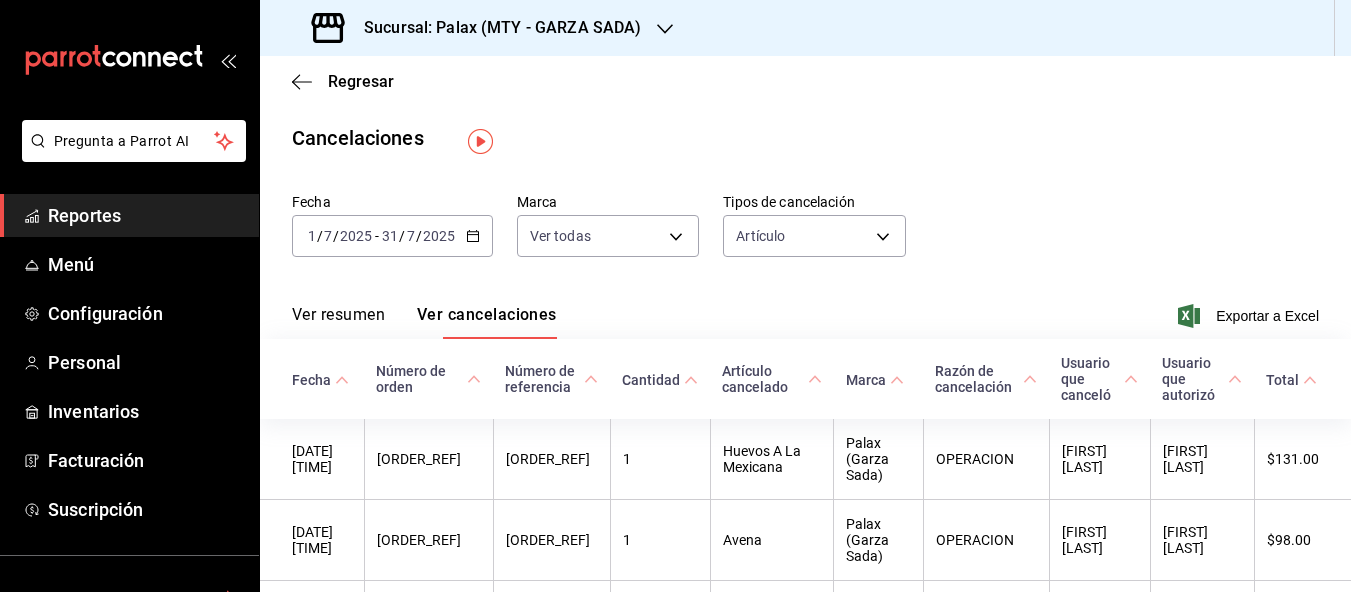 click on "Ver resumen" at bounding box center (338, 322) 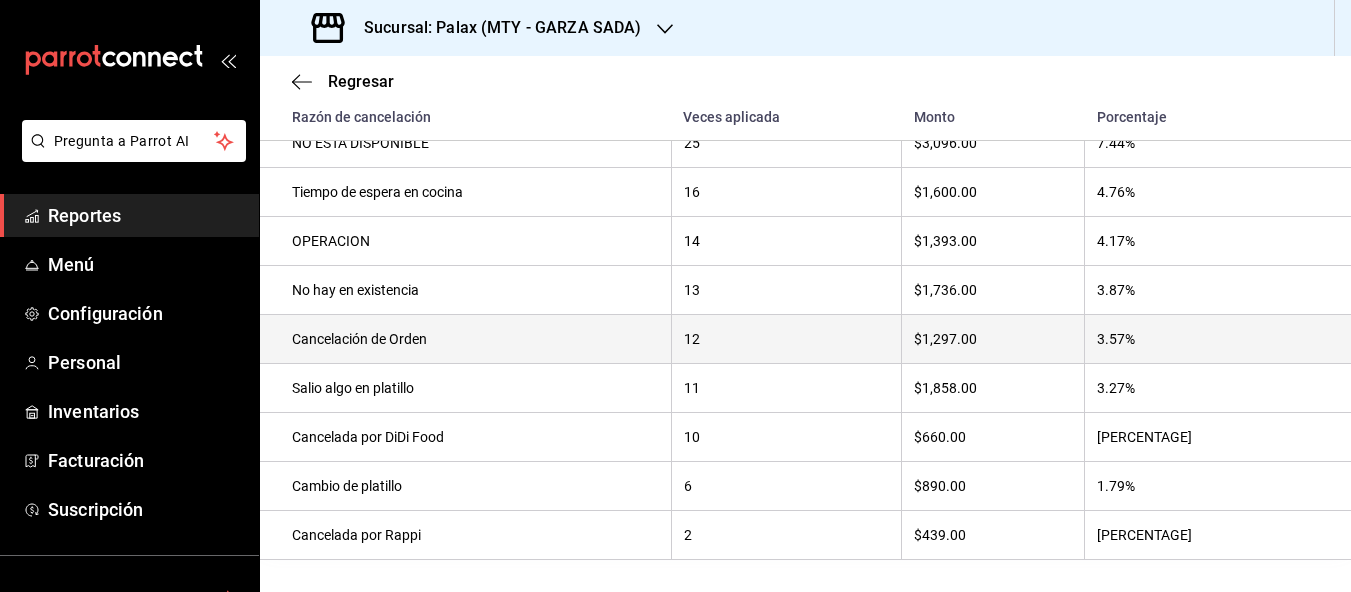 scroll, scrollTop: 685, scrollLeft: 0, axis: vertical 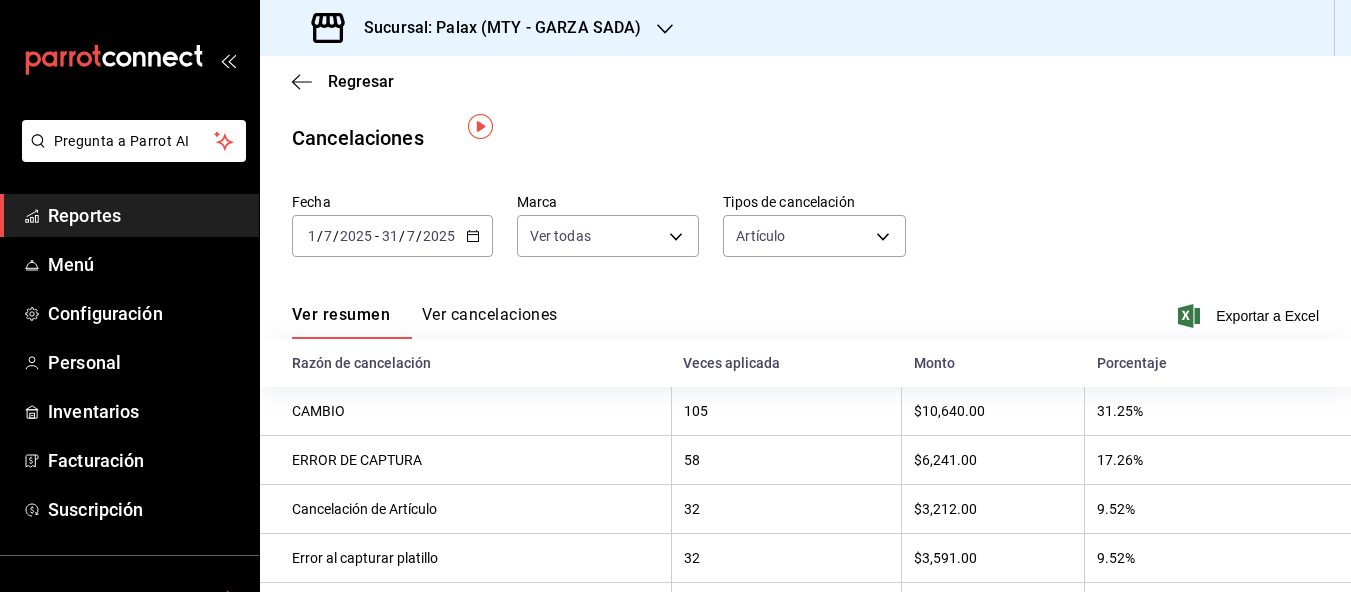 click on "Ver cancelaciones" at bounding box center [490, 322] 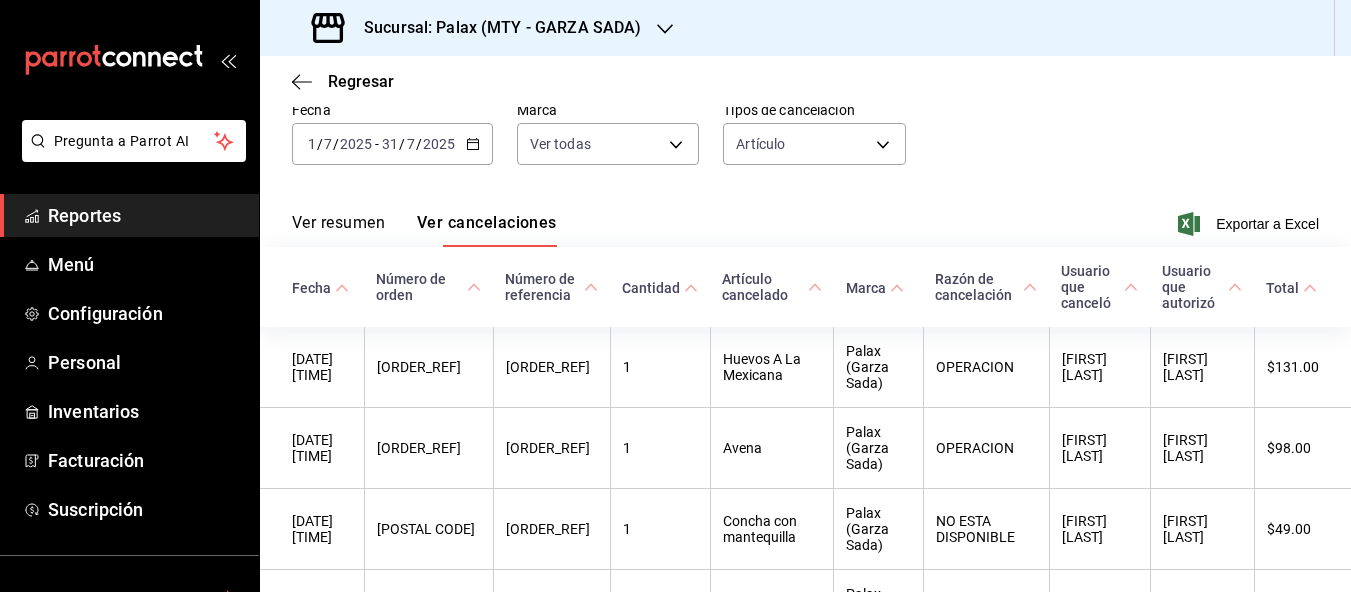 scroll, scrollTop: 0, scrollLeft: 0, axis: both 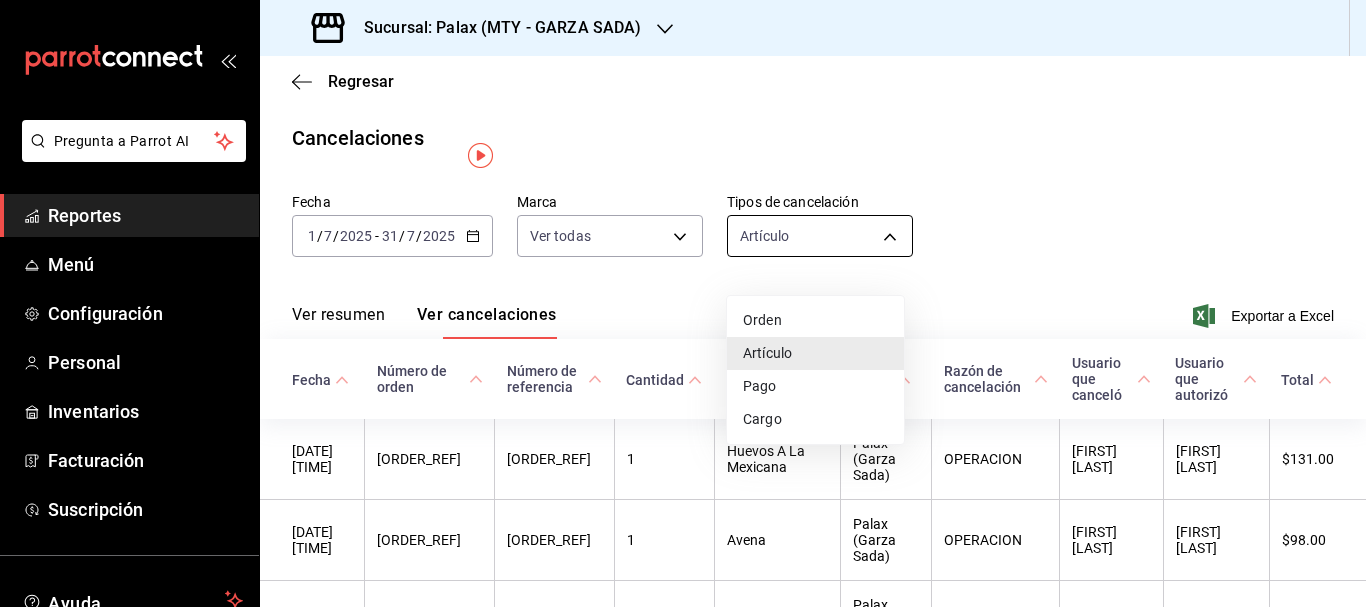 click on "Pregunta a Parrot AI Reportes   Menú   Configuración   Personal   Inventarios   Facturación   Suscripción   Ayuda Recomienda Parrot   Aux Palax   Sugerir nueva función   Sucursal: Palax (MTY - GARZA SADA) Regresar Cancelaciones Fecha 2025-07-01 1 / 7 / 2025 - 2025-07-31 31 / 7 / 2025 Marca Ver todas [object Object] Tipos de cancelación Artículo ORDER_ITEM Ver resumen Ver cancelaciones Exportar a Excel Fecha Número de orden Número de referencia Cantidad Artículo cancelado Marca Razón de cancelación Usuario que canceló Usuario que autorizó Total 01/07/2025 07:35 AM 45528 010725-P-0010 1 Huevos A La Mexicana Palax (Garza Sada) OPERACION Emmanuel Uresti Emmanuel Uresti $131.00 01/07/2025 07:35 AM 45528 010725-P-0010 1 Avena Palax (Garza Sada) OPERACION Emmanuel Uresti Emmanuel Uresti $98.00 01/07/2025 12:44 AM 45510 300625-P-0289 1 Concha con mantequilla Palax (Garza Sada) NO ESTA DISPONIBLE ruth gonzalez Fatima Arredondo $49.00 01/07/2025 01:25 AM 45519 010725-P-0001 1 Caldo Tlalpeno $150.00 45514" at bounding box center (683, 303) 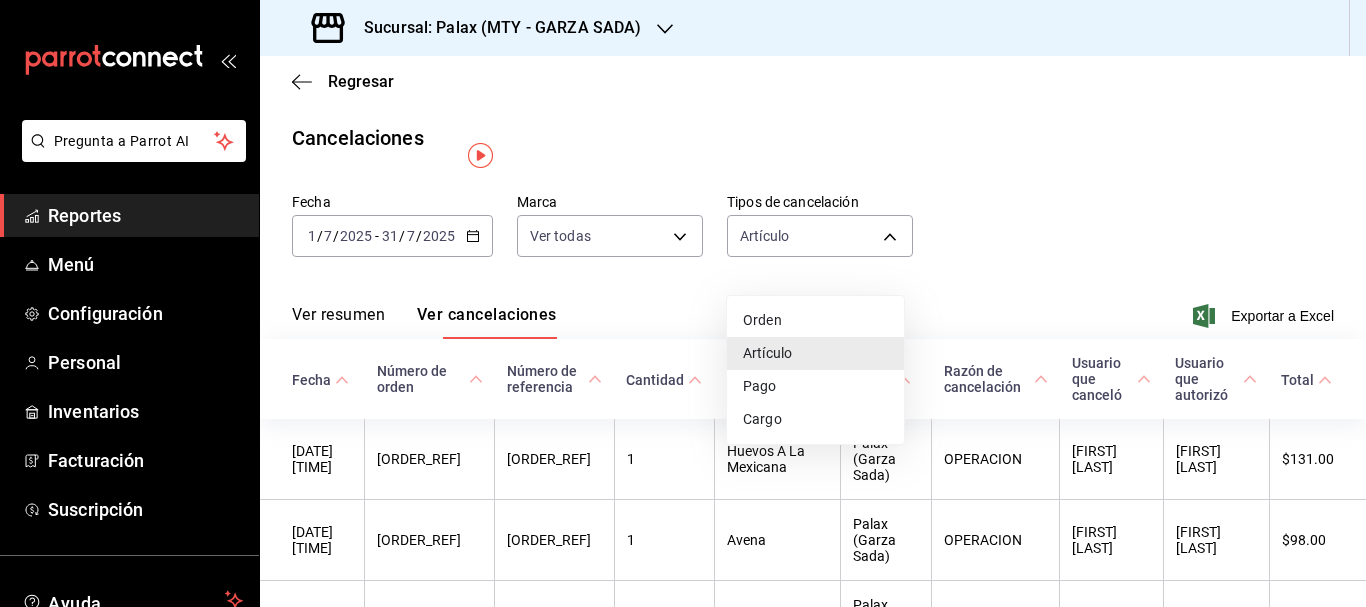 click on "Artículo" at bounding box center [815, 353] 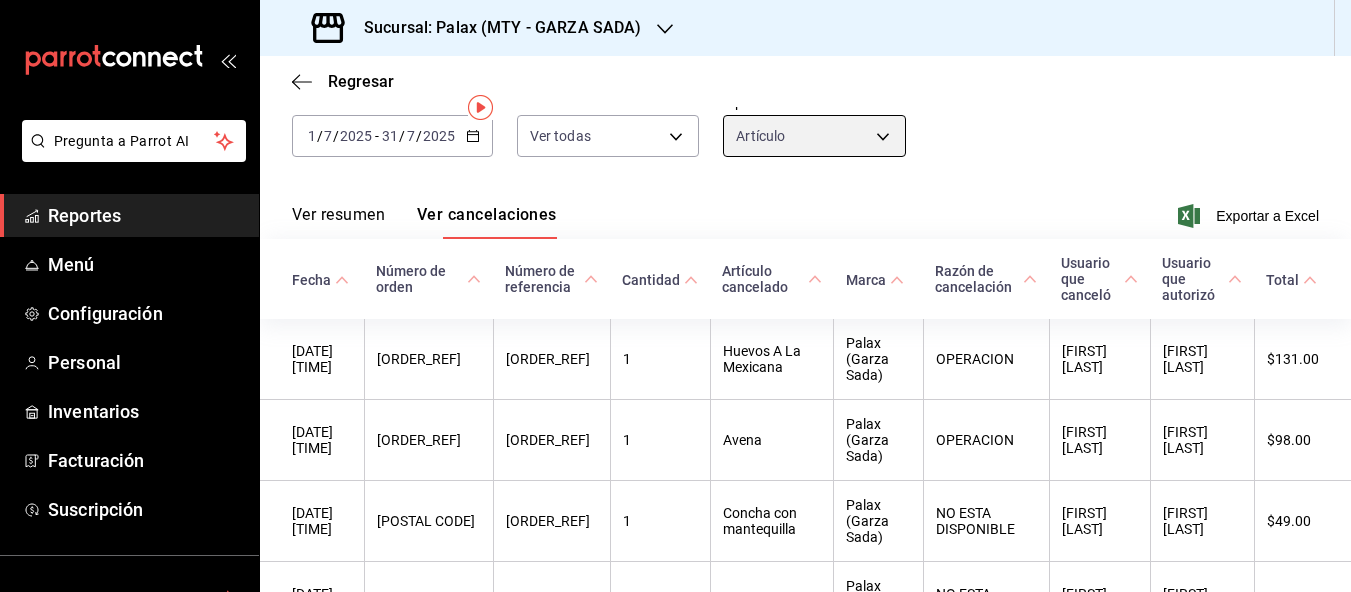 scroll, scrollTop: 0, scrollLeft: 0, axis: both 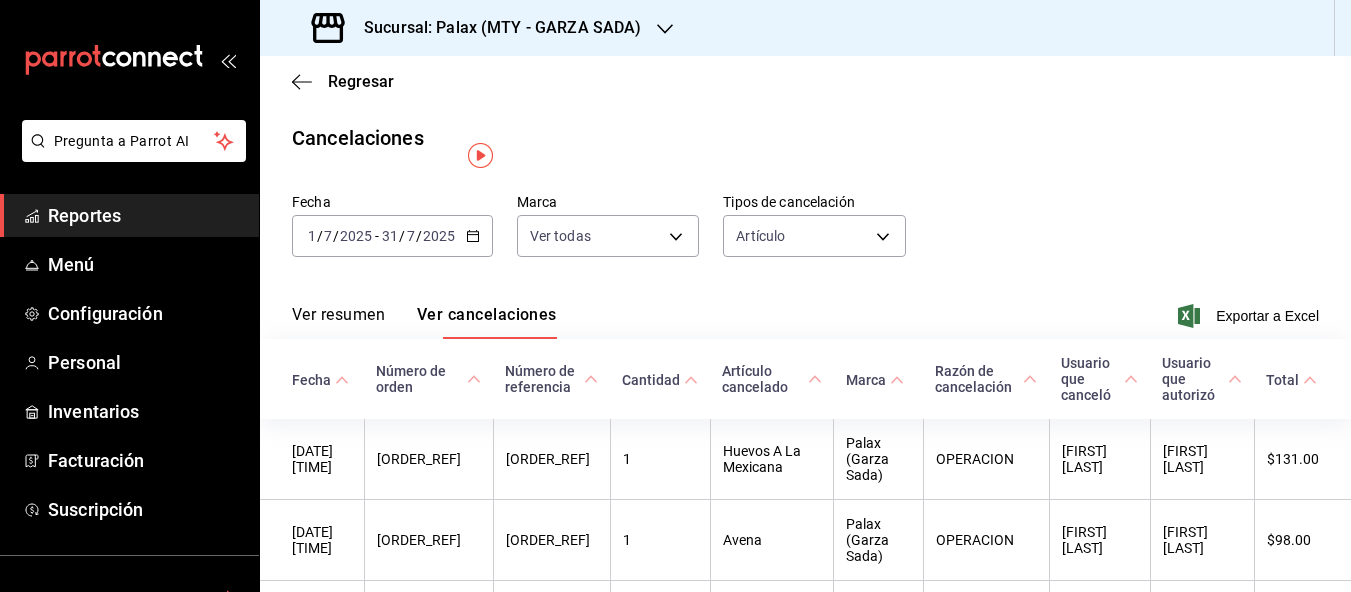 click on "Ver resumen" at bounding box center [338, 322] 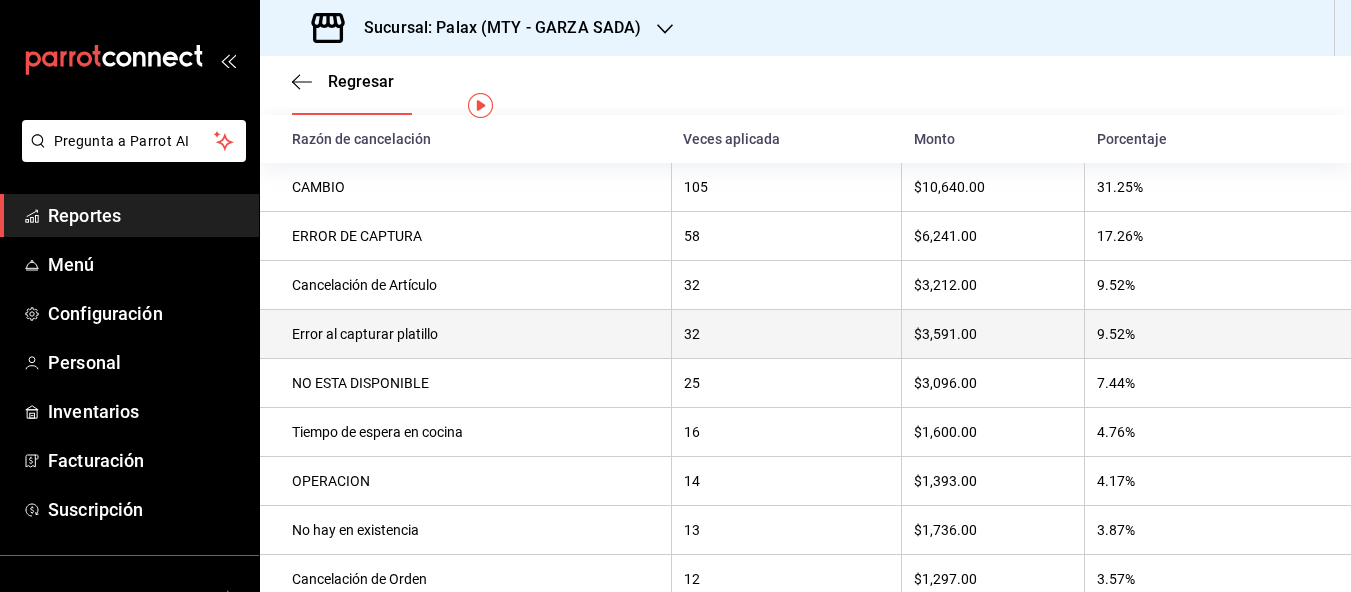 scroll, scrollTop: 0, scrollLeft: 0, axis: both 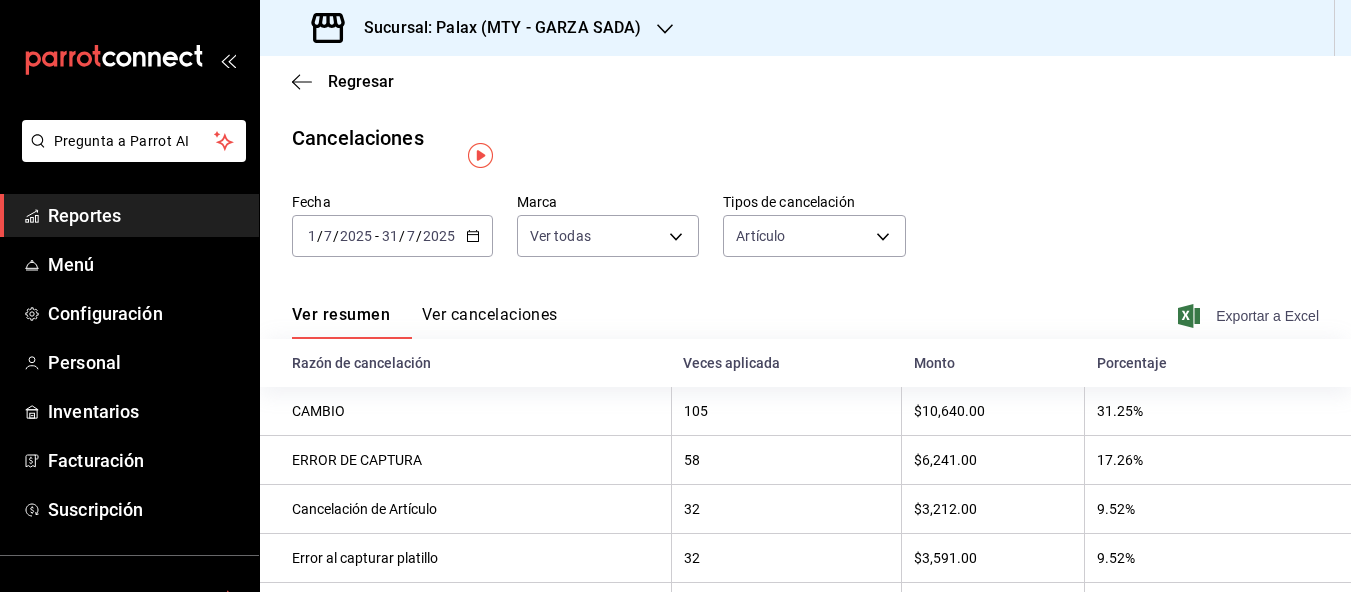 click on "Exportar a Excel" at bounding box center (1250, 316) 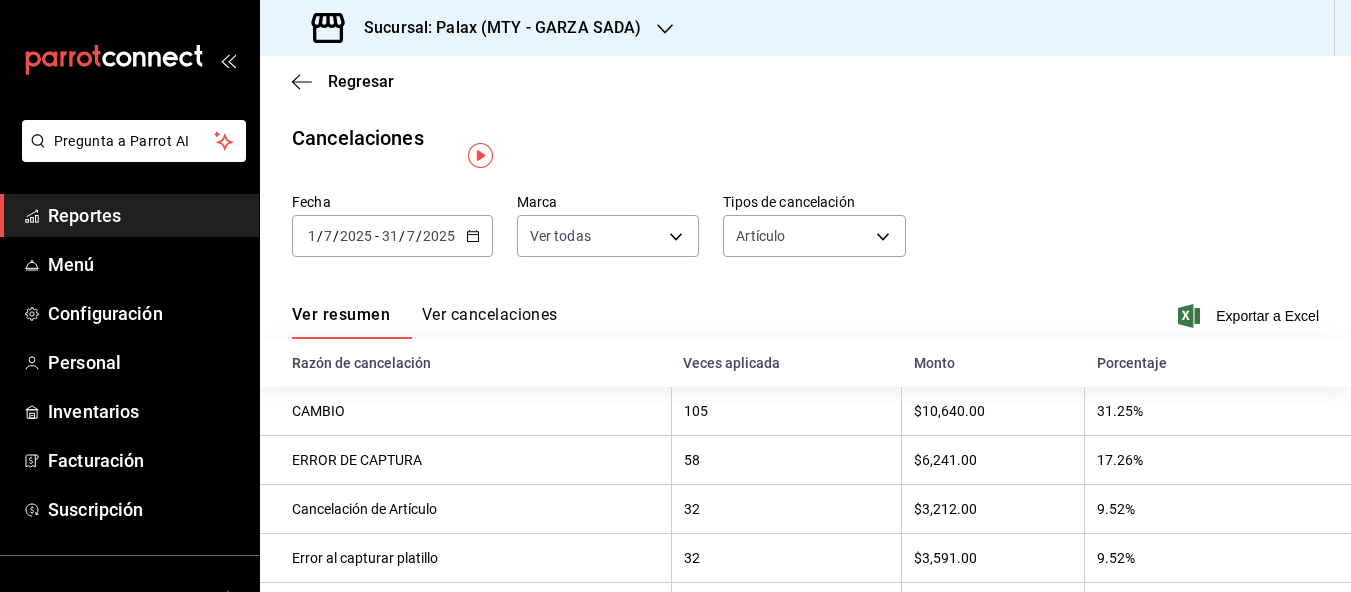 click on "Exportar a Excel" at bounding box center (1250, 316) 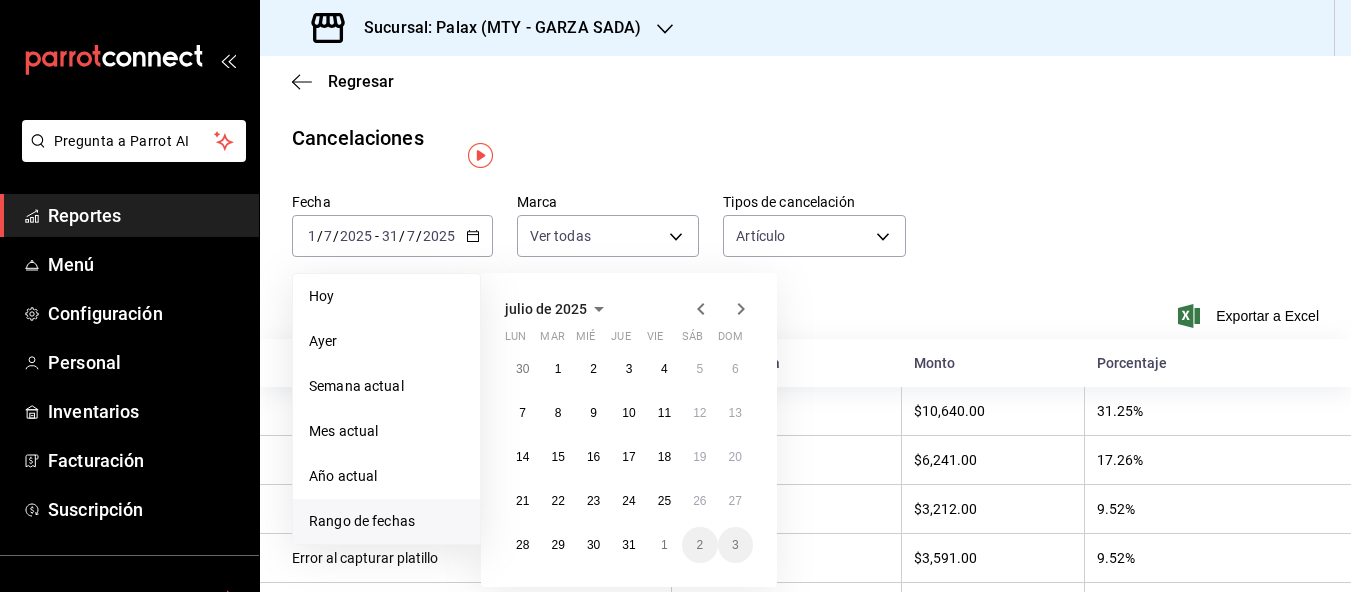 click 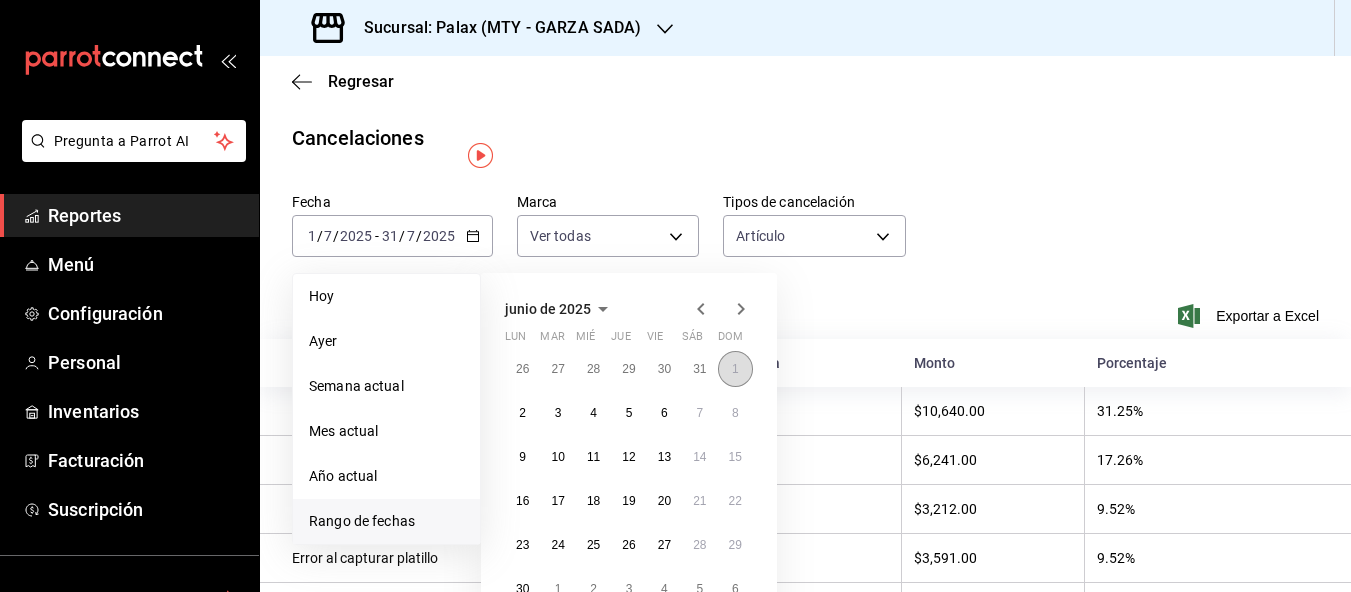click on "1" at bounding box center (735, 369) 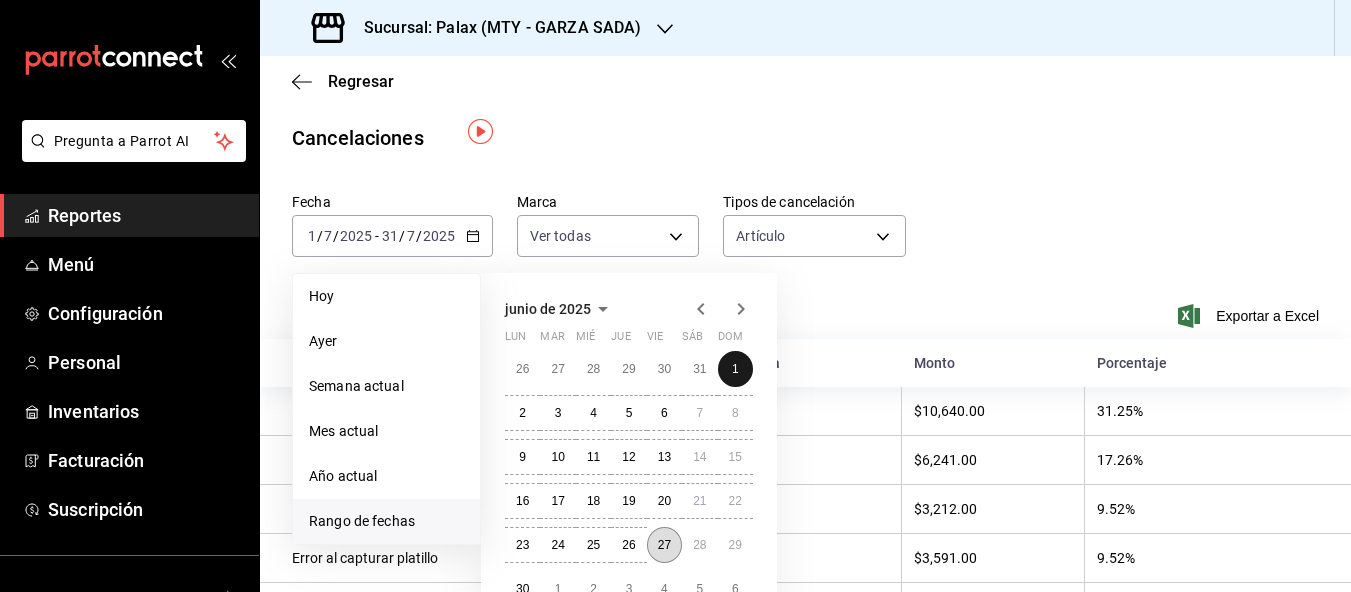 scroll, scrollTop: 100, scrollLeft: 0, axis: vertical 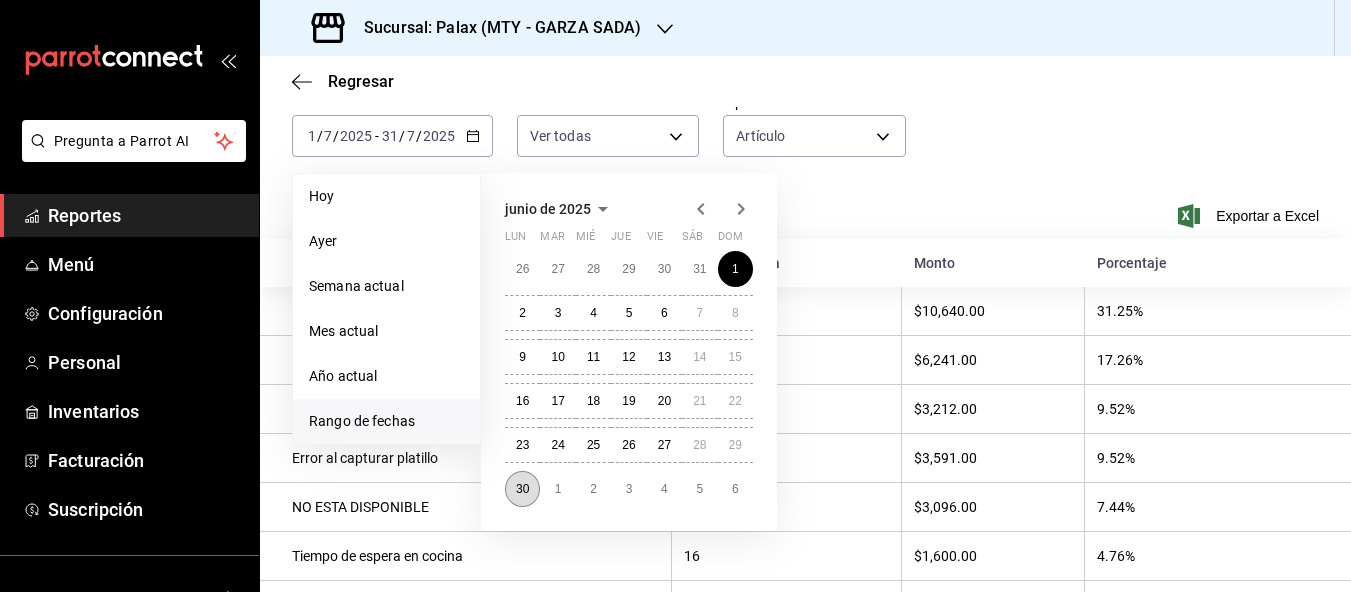click on "30" at bounding box center (522, 489) 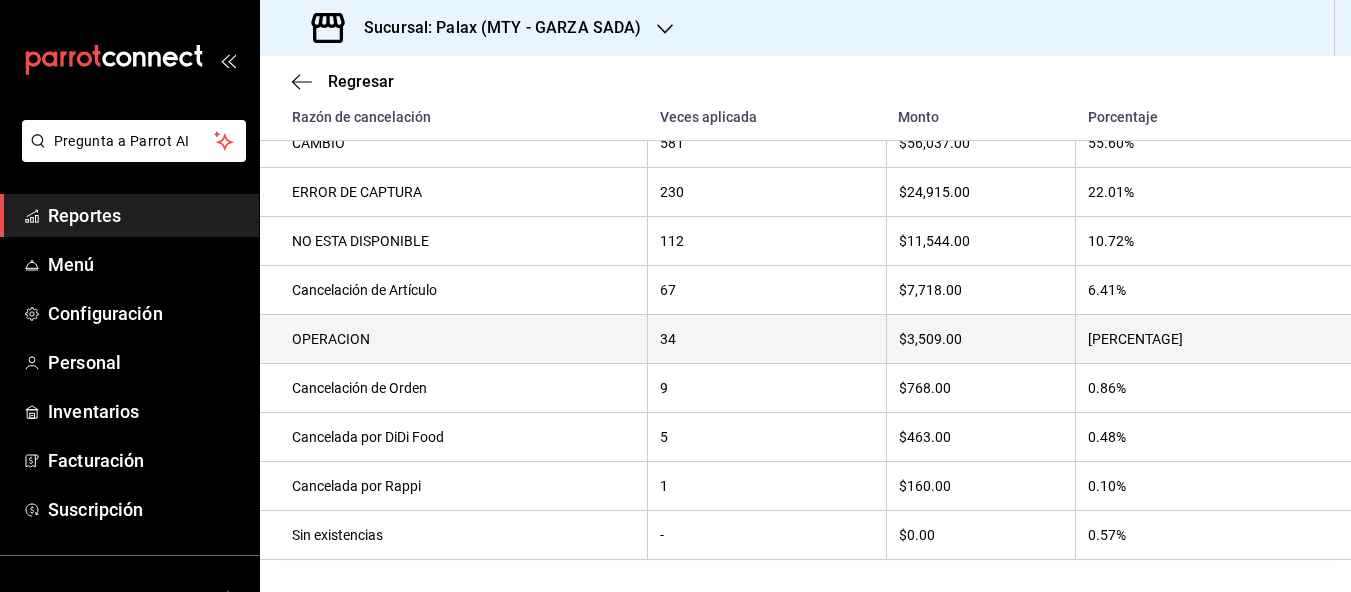 scroll, scrollTop: 437, scrollLeft: 0, axis: vertical 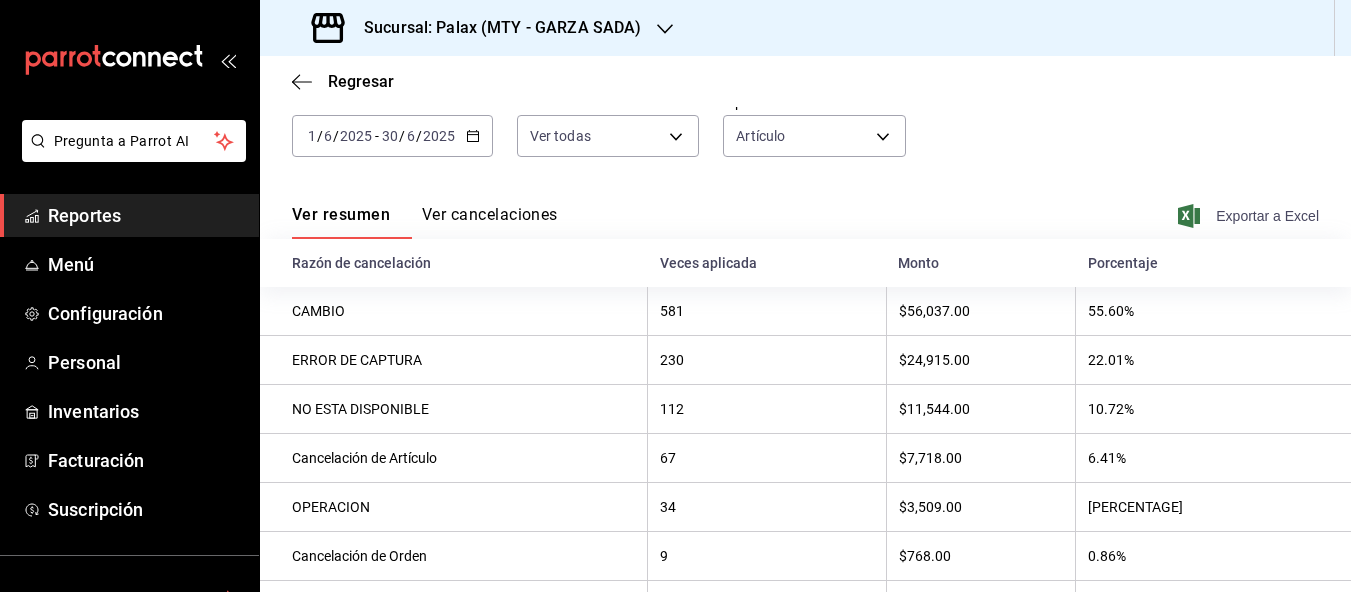 click on "Exportar a Excel" at bounding box center (1250, 216) 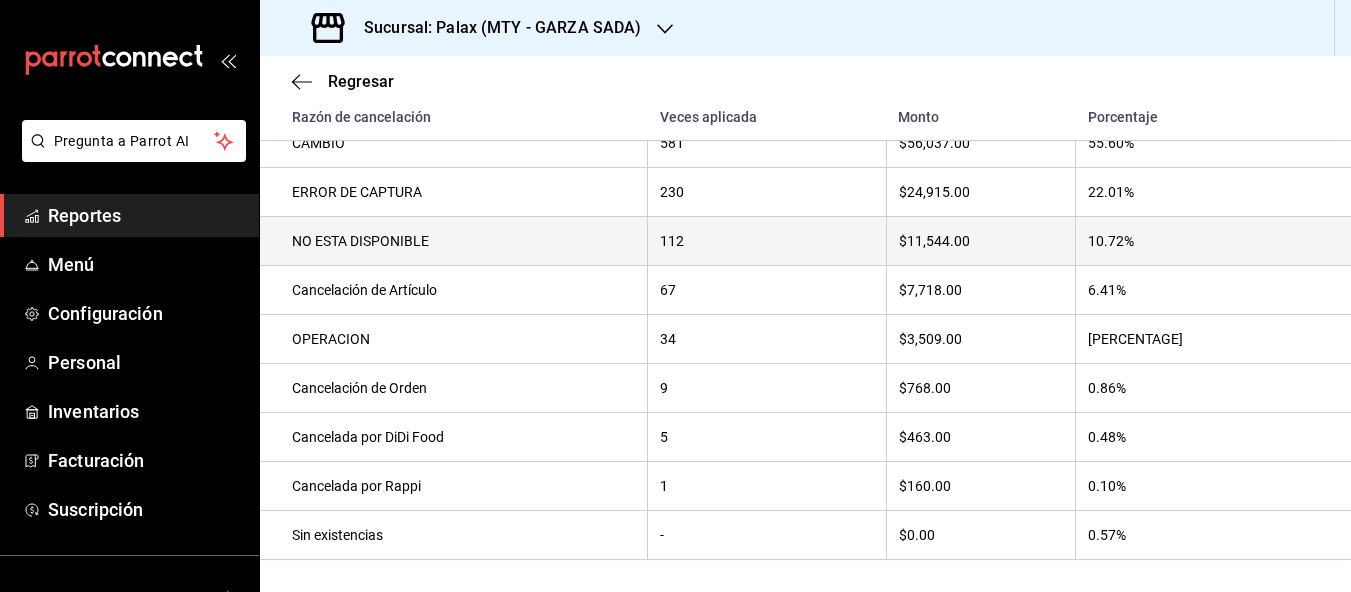 scroll, scrollTop: 437, scrollLeft: 0, axis: vertical 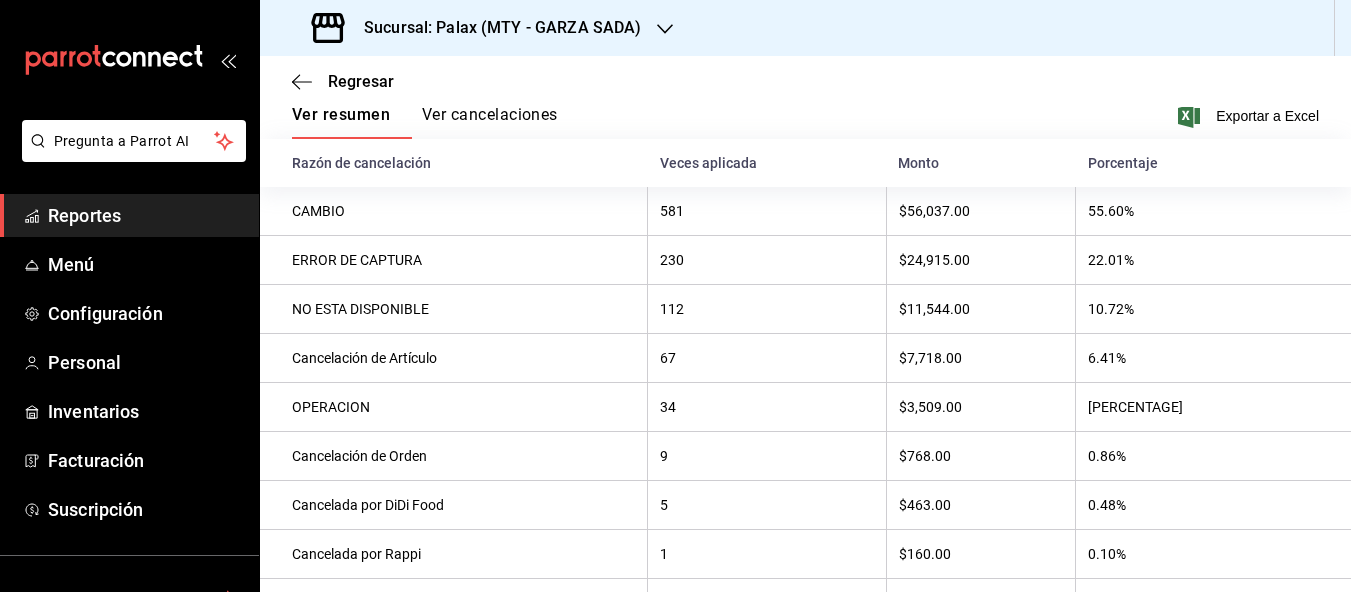 click on "Ver cancelaciones" at bounding box center (490, 122) 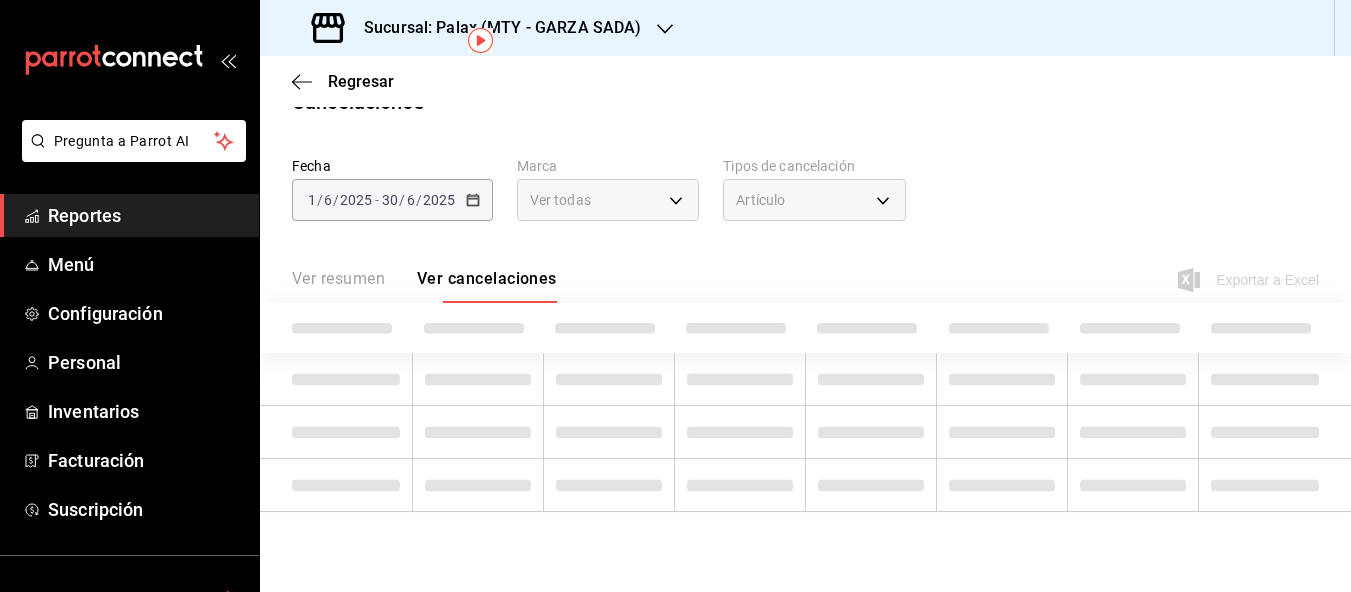 scroll, scrollTop: 86, scrollLeft: 0, axis: vertical 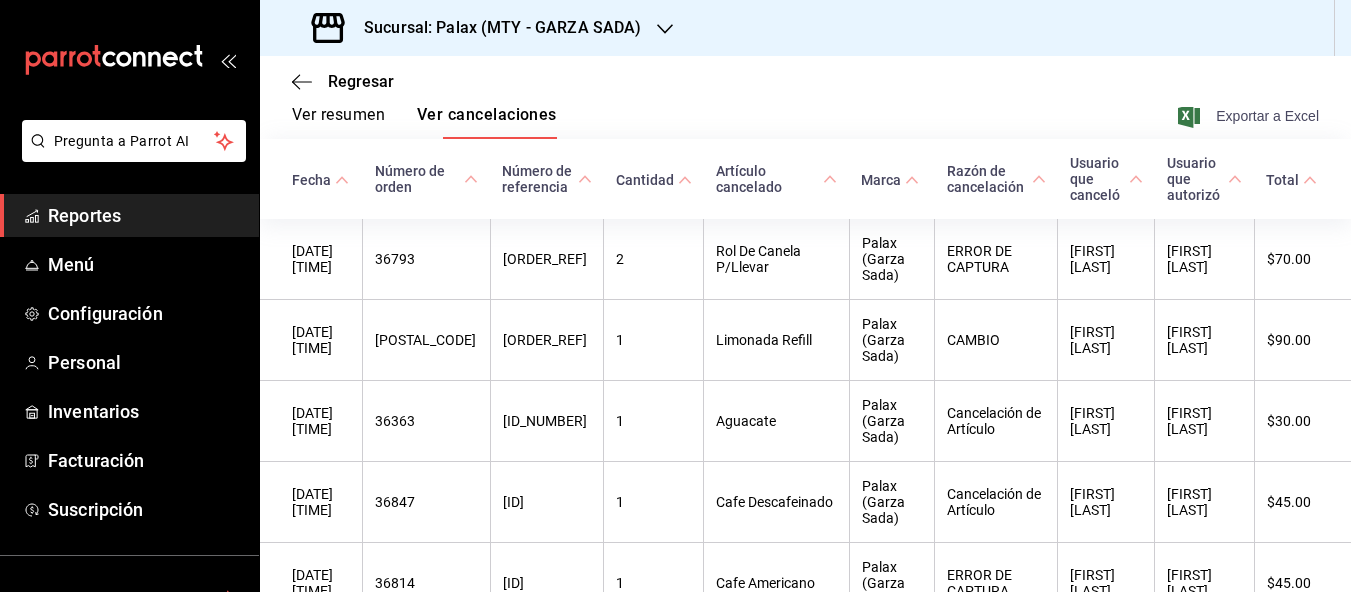 click on "Exportar a Excel" at bounding box center [1250, 116] 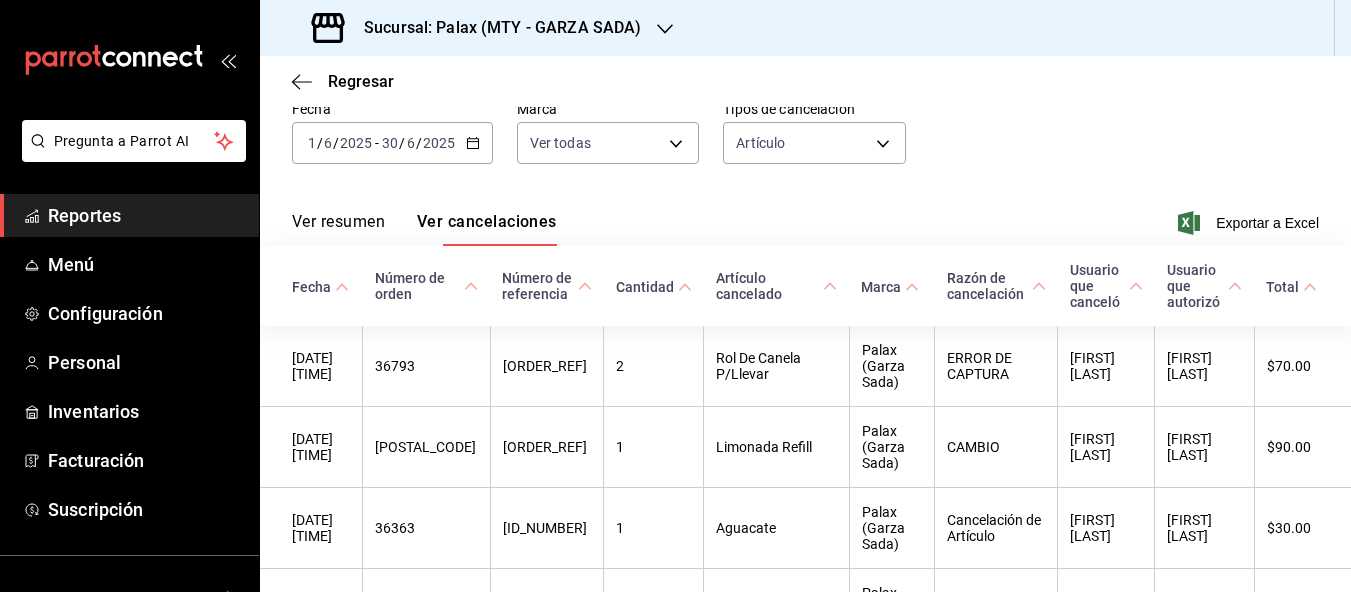 scroll, scrollTop: 0, scrollLeft: 0, axis: both 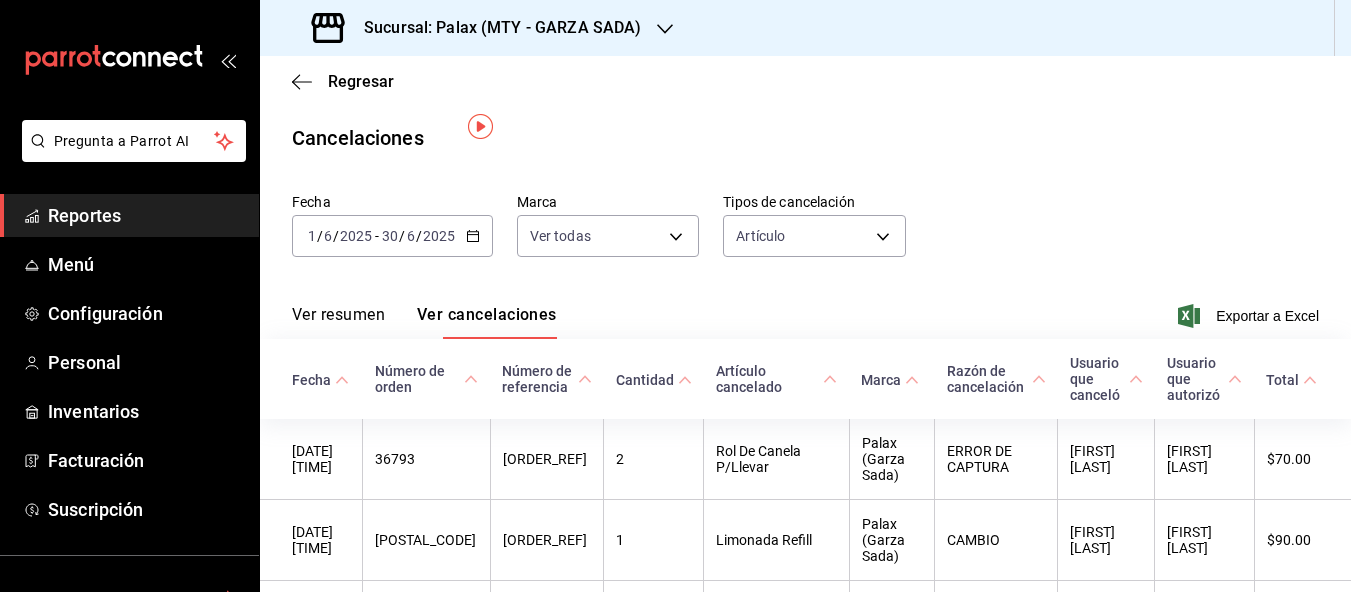 click 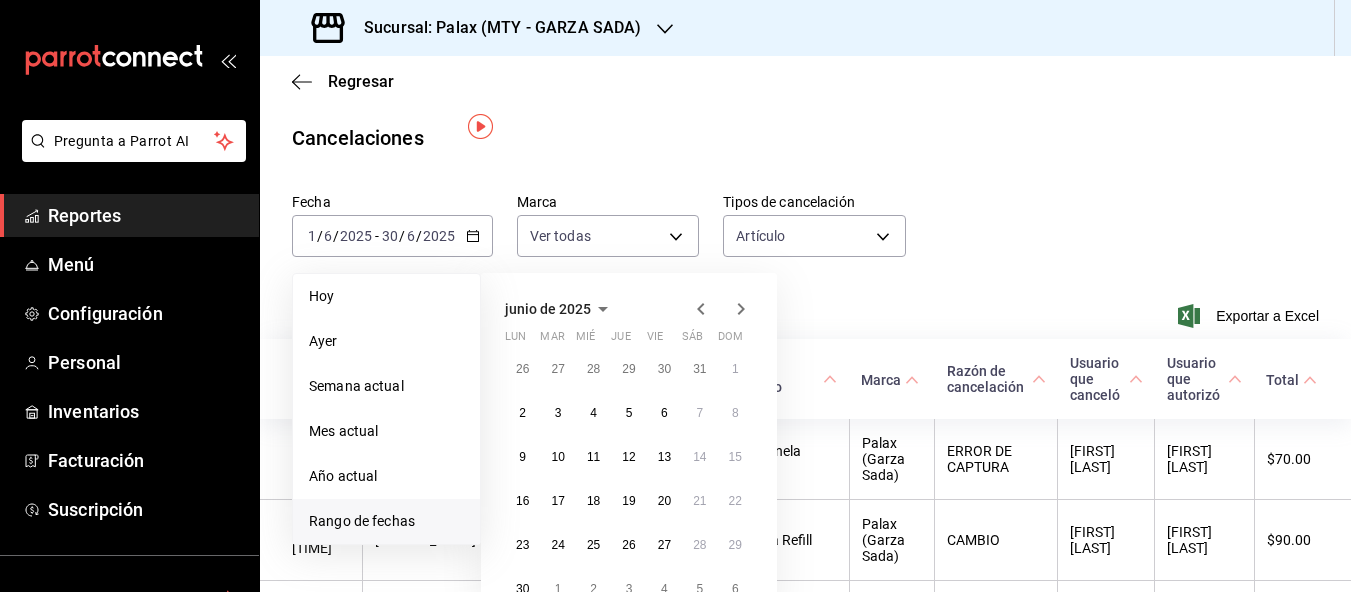click 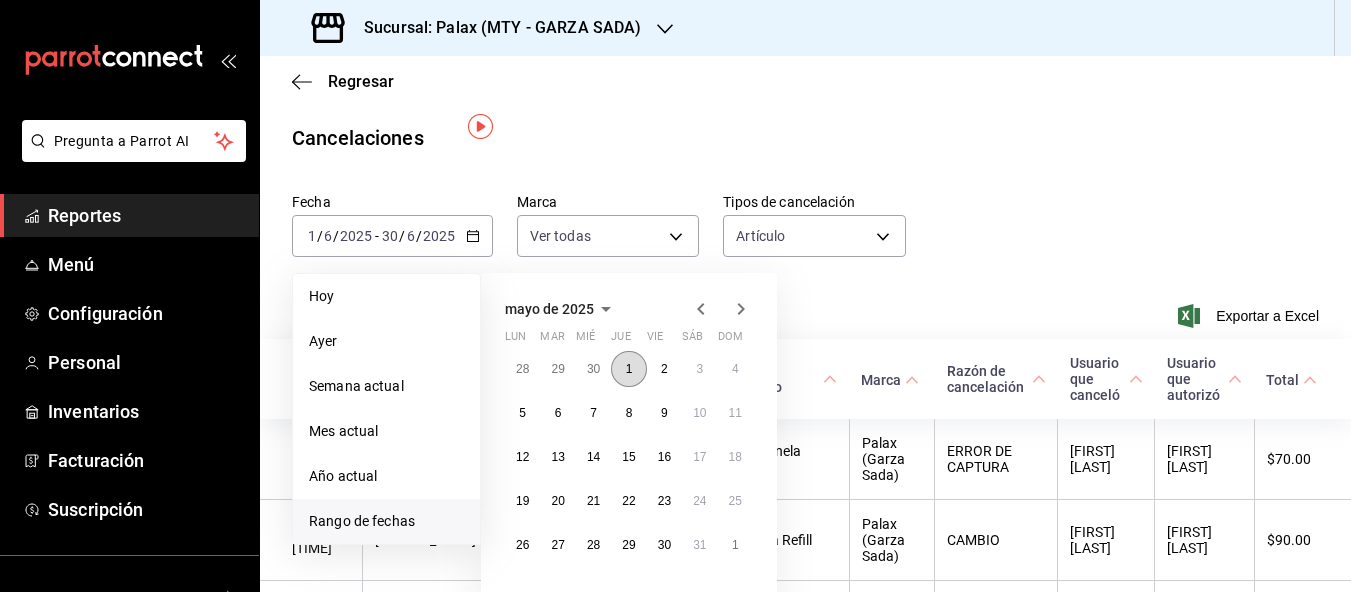 click on "1" at bounding box center [628, 369] 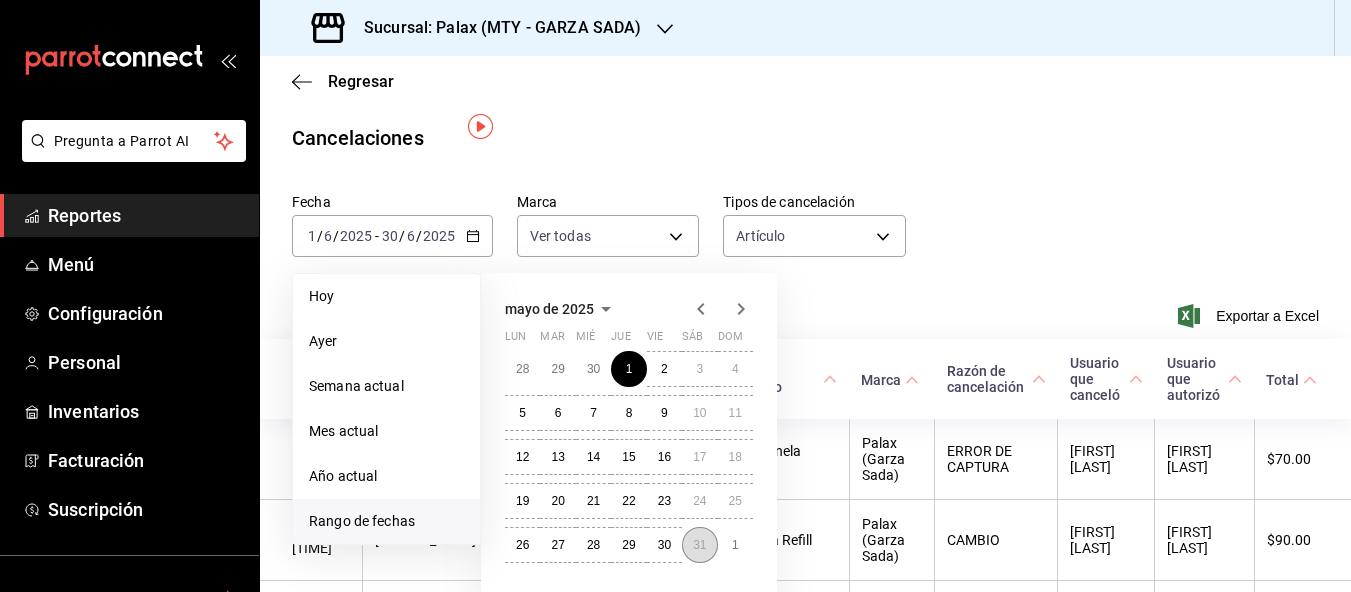 click on "31" at bounding box center (699, 545) 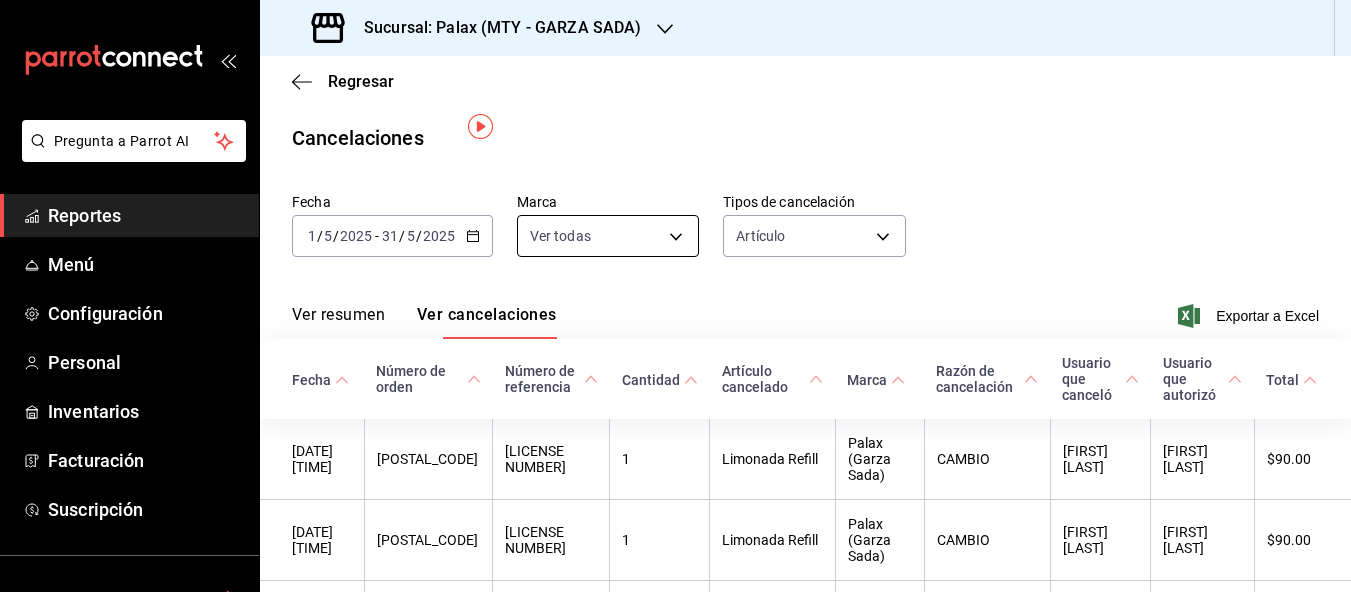 click on "Pregunta a Parrot AI Reportes   Menú   Configuración   Personal   Inventarios   Facturación   Suscripción   Ayuda Recomienda Parrot   Aux Palax   Sugerir nueva función   Sucursal: Palax (MTY - GARZA SADA) Regresar Cancelaciones Fecha 2025-05-01 1 / 5 / 2025 - 2025-05-31 31 / 5 / 2025 Marca Ver todas [object Object] Tipos de cancelación Artículo ORDER_ITEM Ver resumen Ver cancelaciones Exportar a Excel Fecha Número de orden Número de referencia Cantidad Artículo cancelado Marca Razón de cancelación Usuario que canceló Usuario que autorizó Total 31/05/2025 02:53 PM 35790 310525-P-0241 1 Limonada Refill Palax (Garza Sada) CAMBIO Alondra Rodriguez Reyna Alondra Rodriguez Reyna $90.00 31/05/2025 02:53 PM 35790 310525-P-0241 1 Limonada Refill Palax (Garza Sada) CAMBIO Alondra Rodriguez Reyna Alondra Rodriguez Reyna $90.00 31/05/2025 03:45 PM 35804 310525-P-0255 1 Refresco Palax (Garza Sada) ERROR DE CAPTURA Fatima Arredondo Fatima Arredondo $53.00 31/05/2025 08:29 PM 35816 310525-P-0267 1 Idalia Diaz" at bounding box center [675, 296] 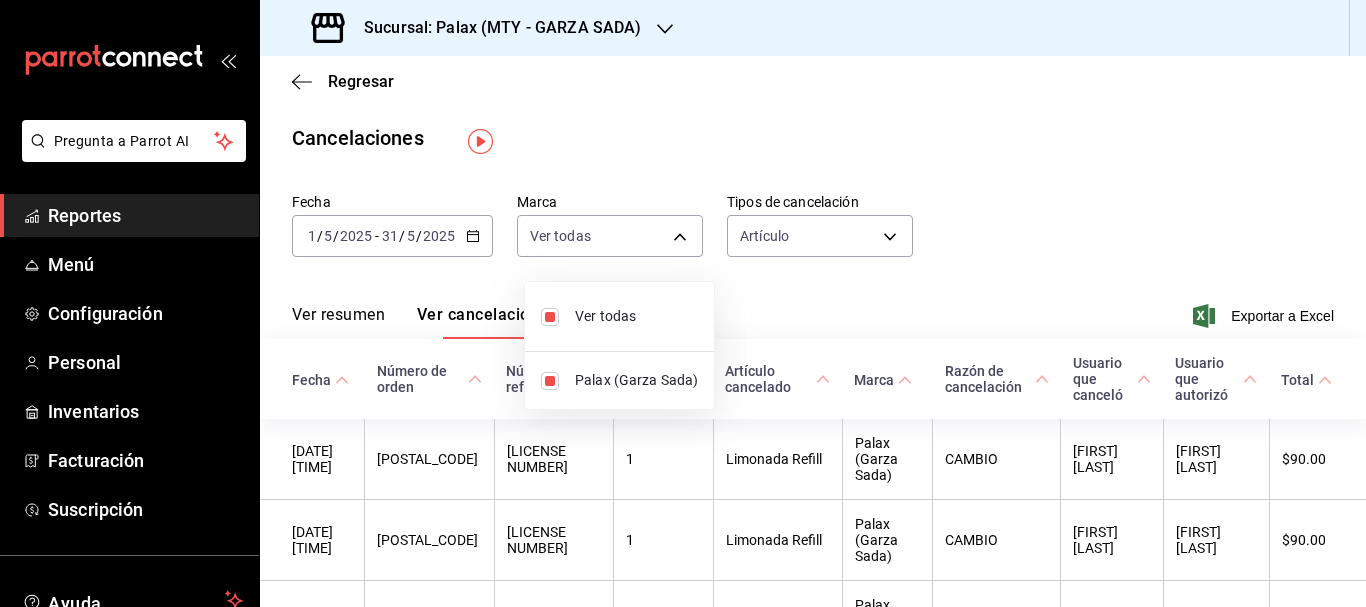 click at bounding box center (683, 303) 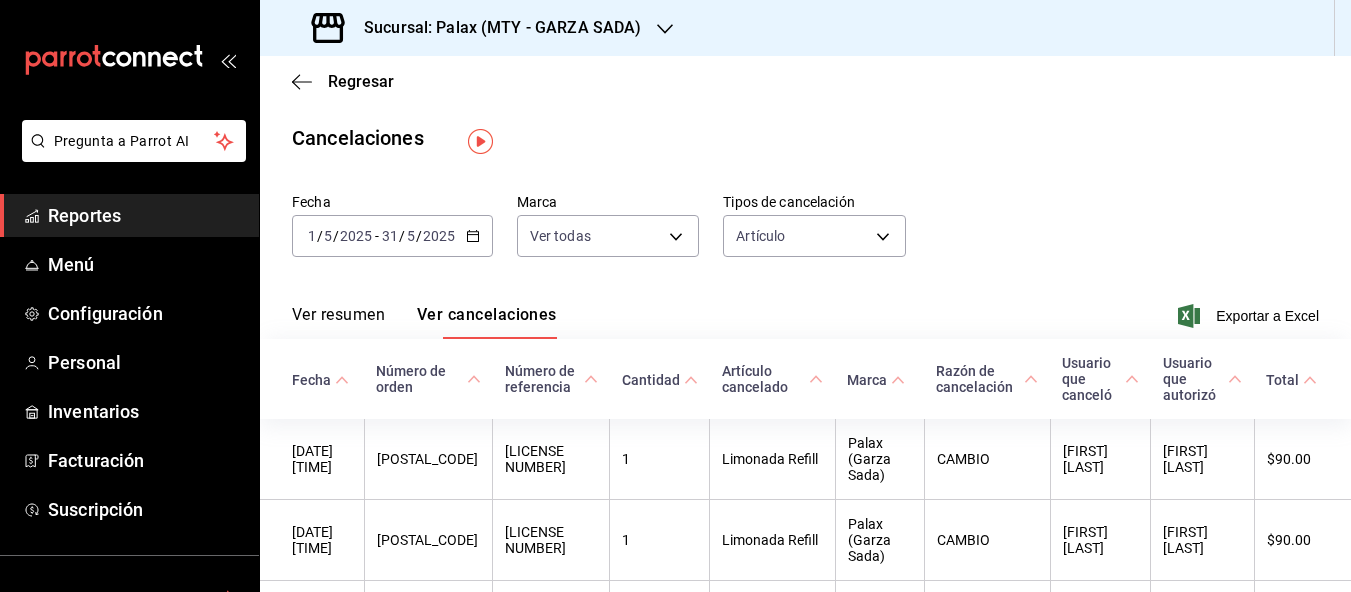 click on "Ver resumen" at bounding box center (338, 322) 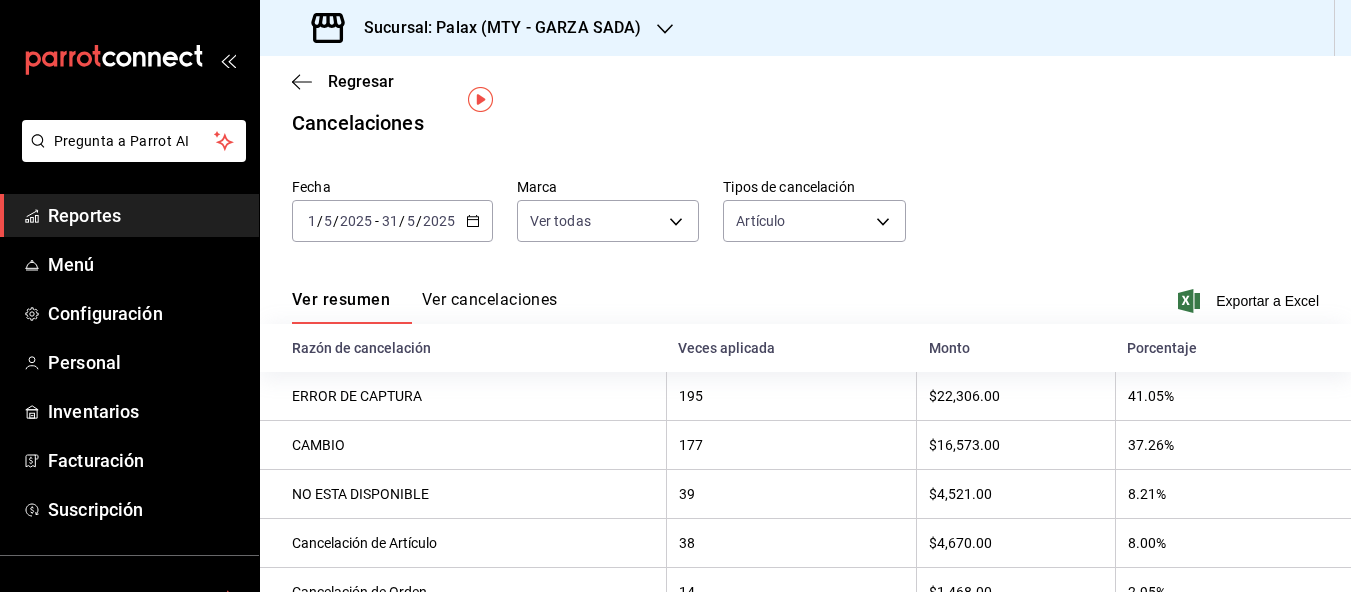 scroll, scrollTop: 0, scrollLeft: 0, axis: both 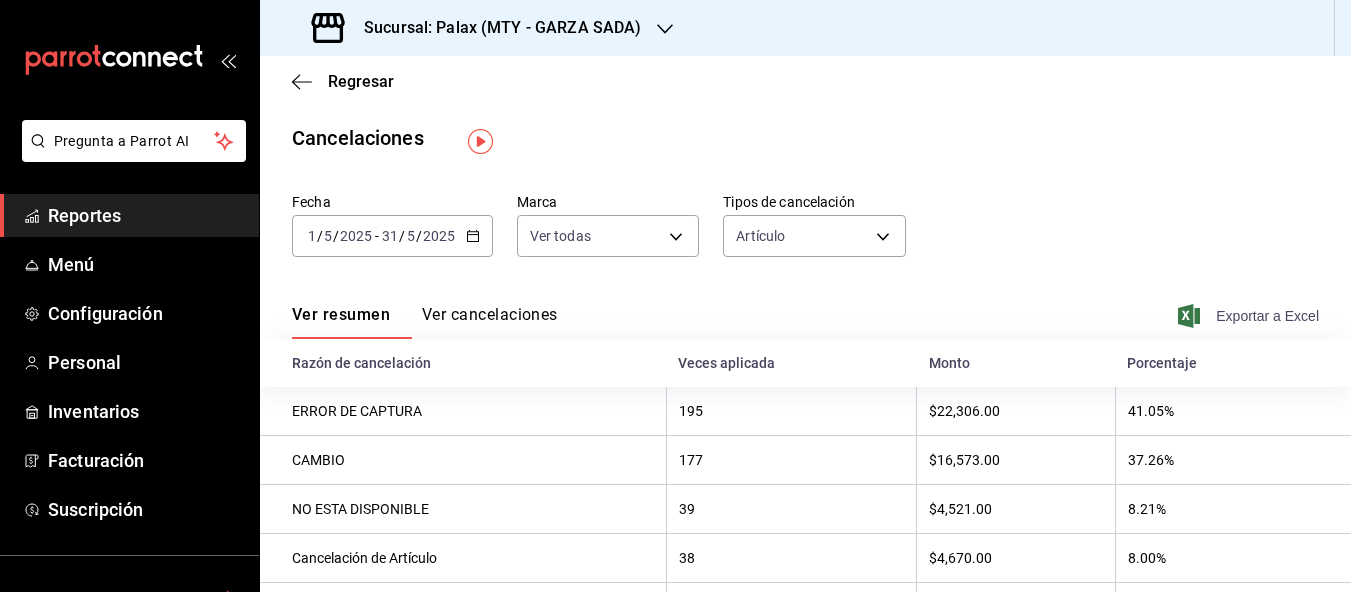 click on "Exportar a Excel" at bounding box center [1250, 316] 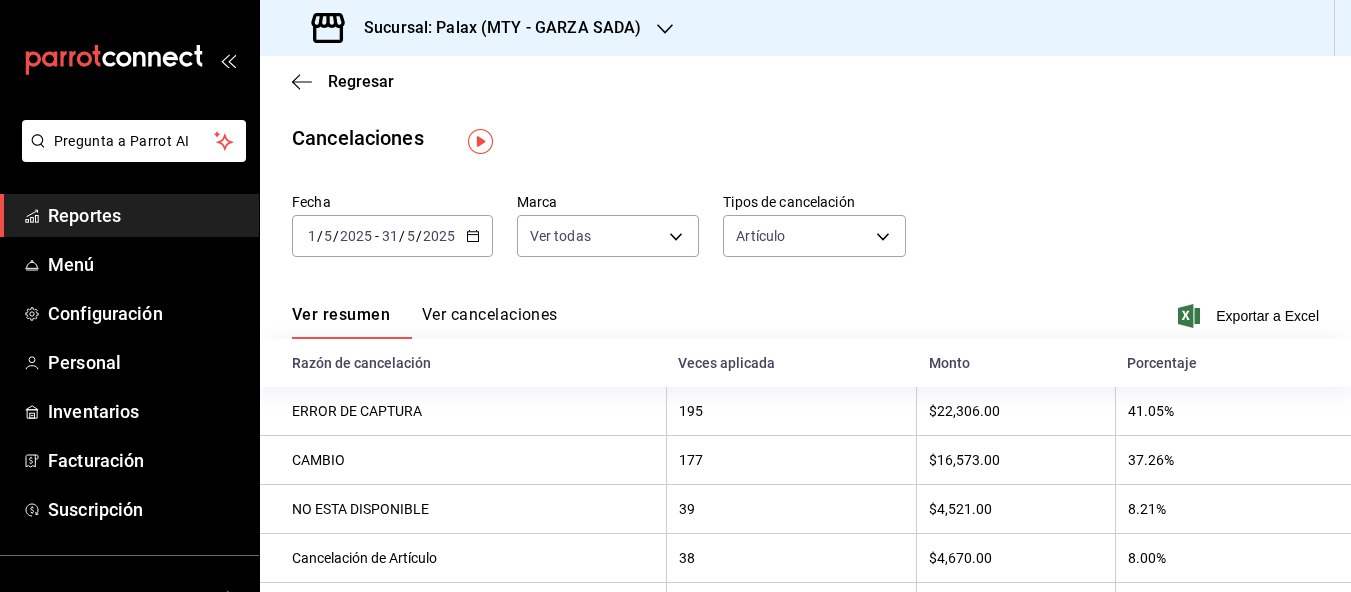 click on "Ver cancelaciones" at bounding box center [490, 322] 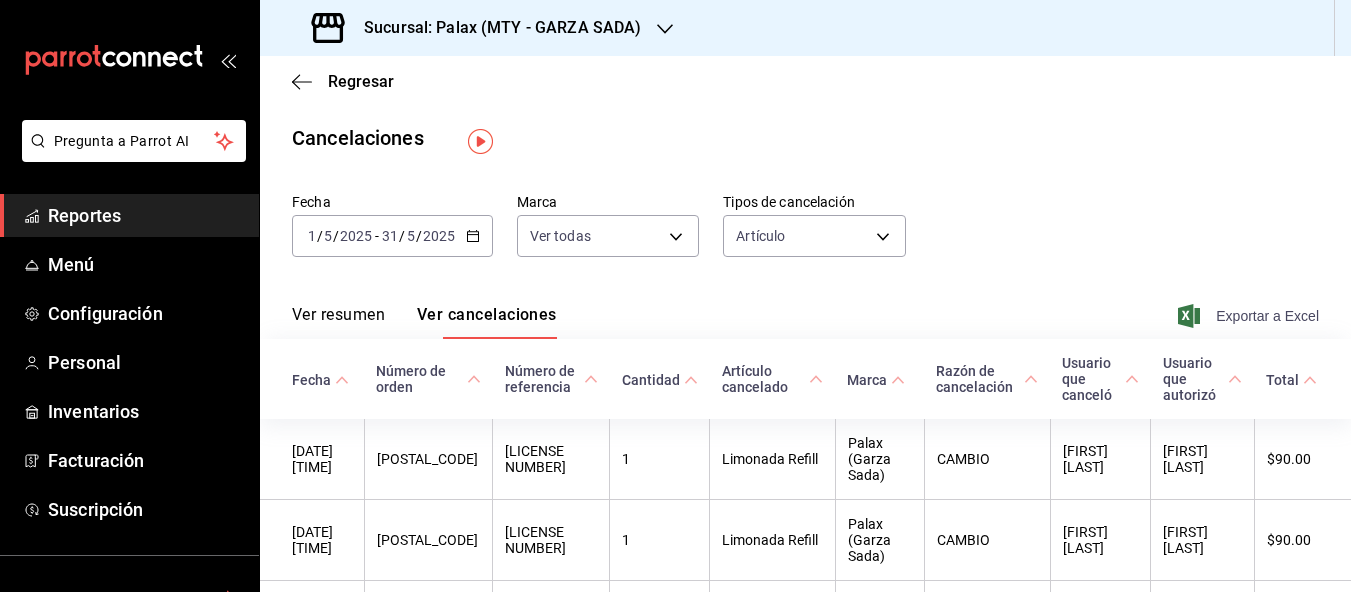 click on "Exportar a Excel" at bounding box center (1250, 316) 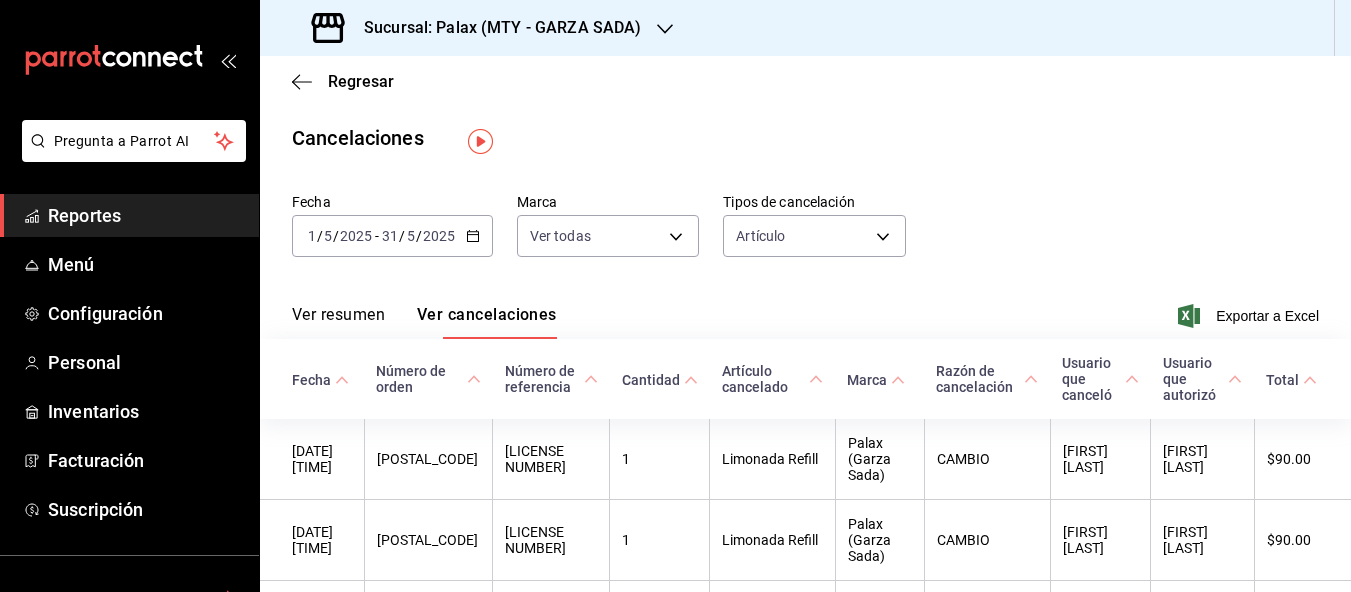 click 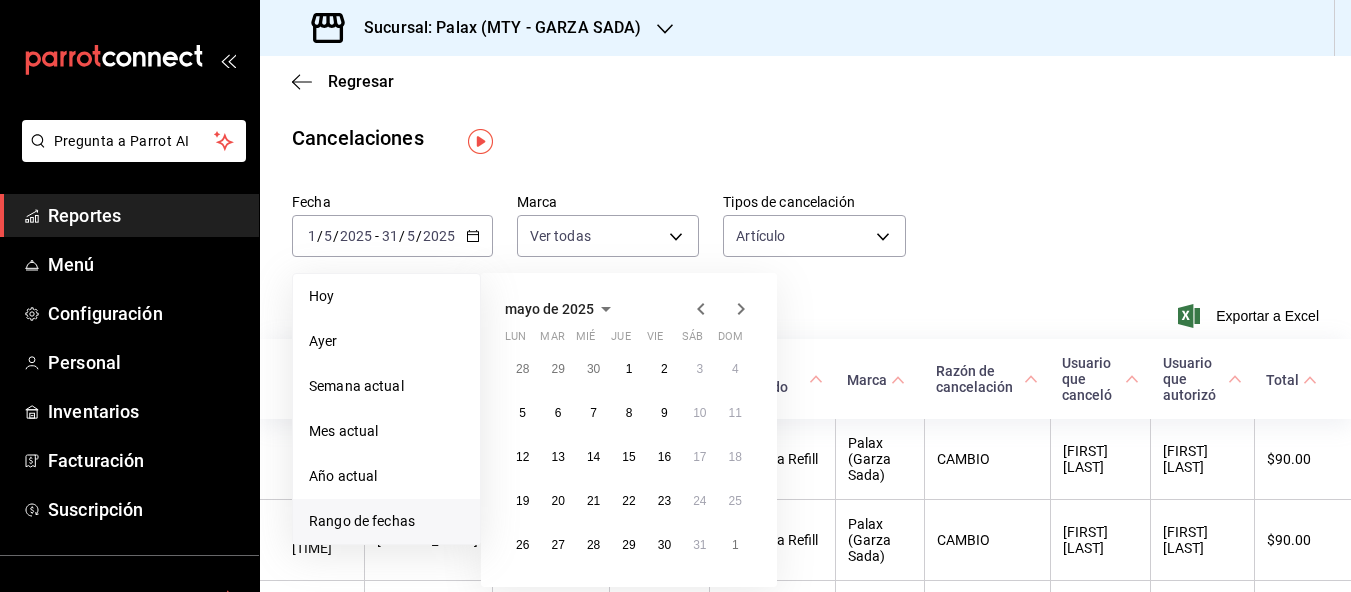 click 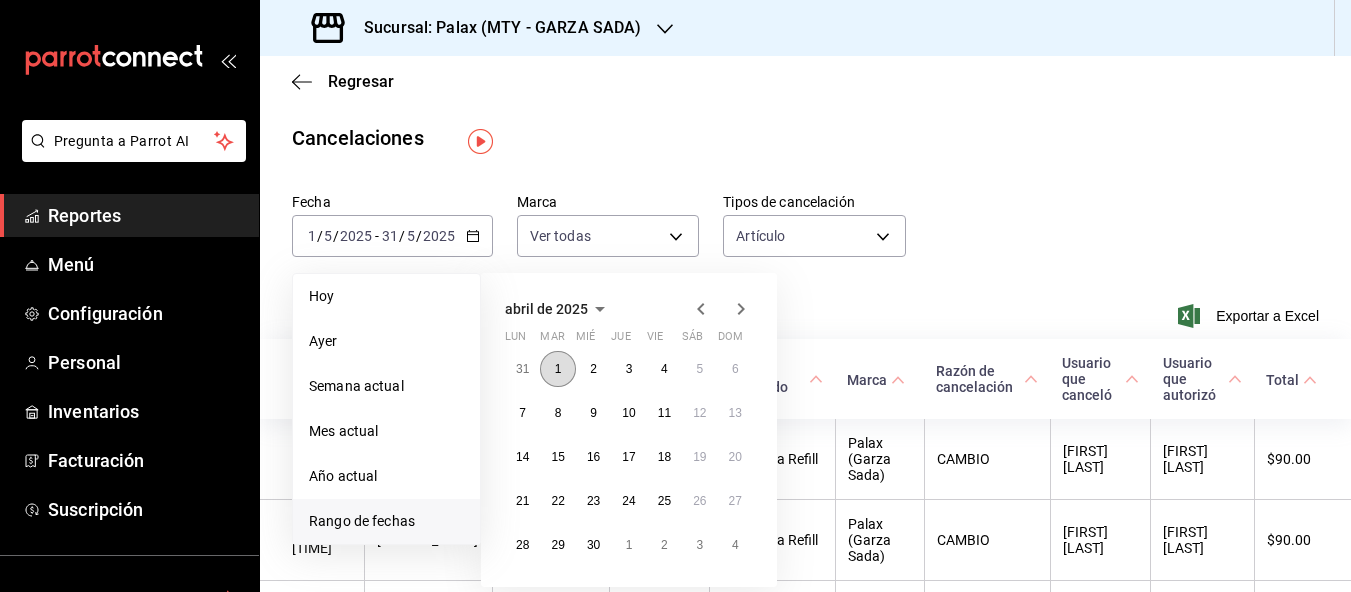 click on "1" at bounding box center (557, 369) 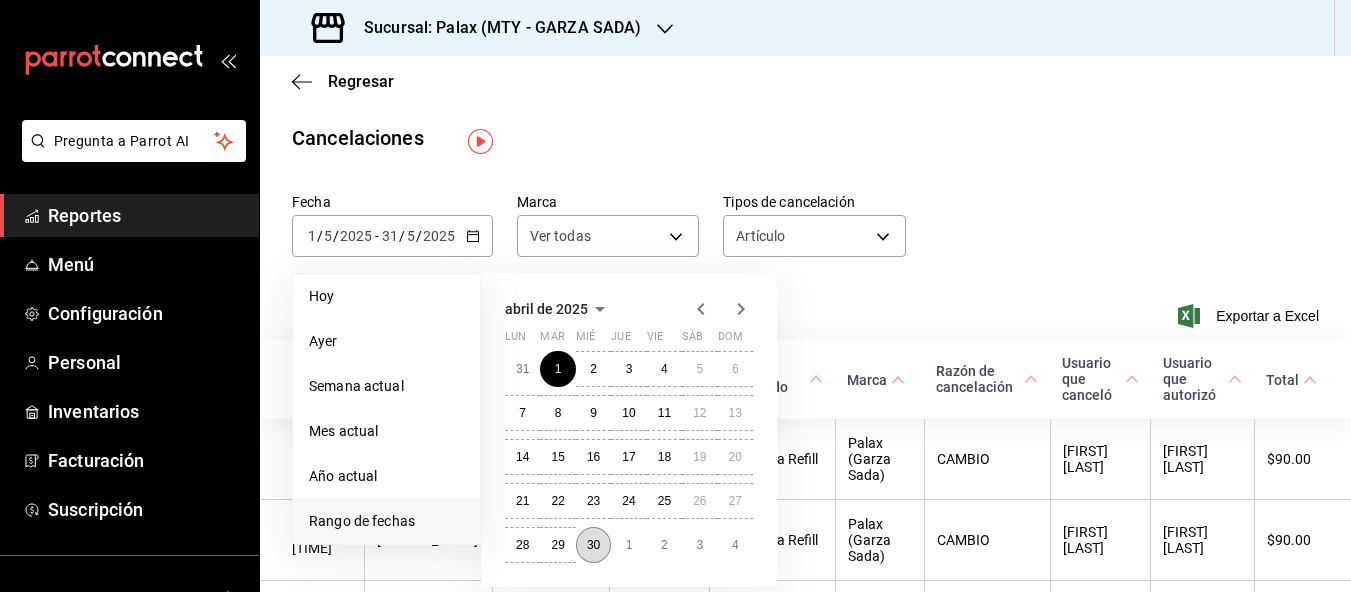 click on "30" at bounding box center (593, 545) 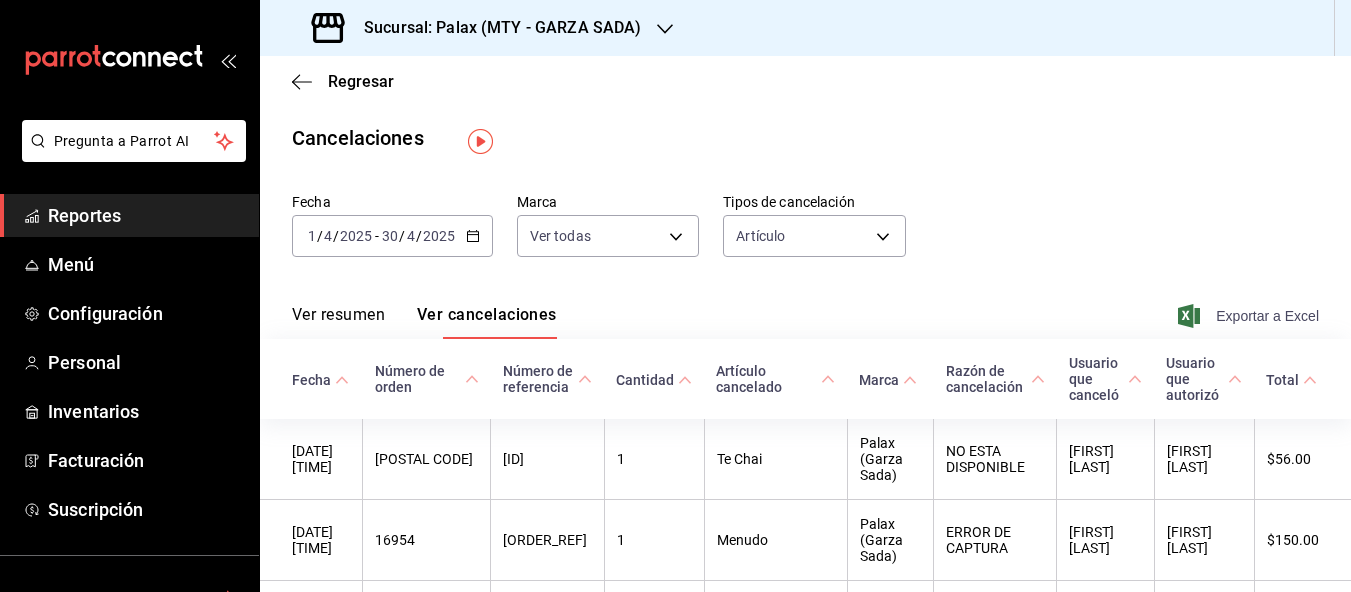 click on "Exportar a Excel" at bounding box center (1250, 316) 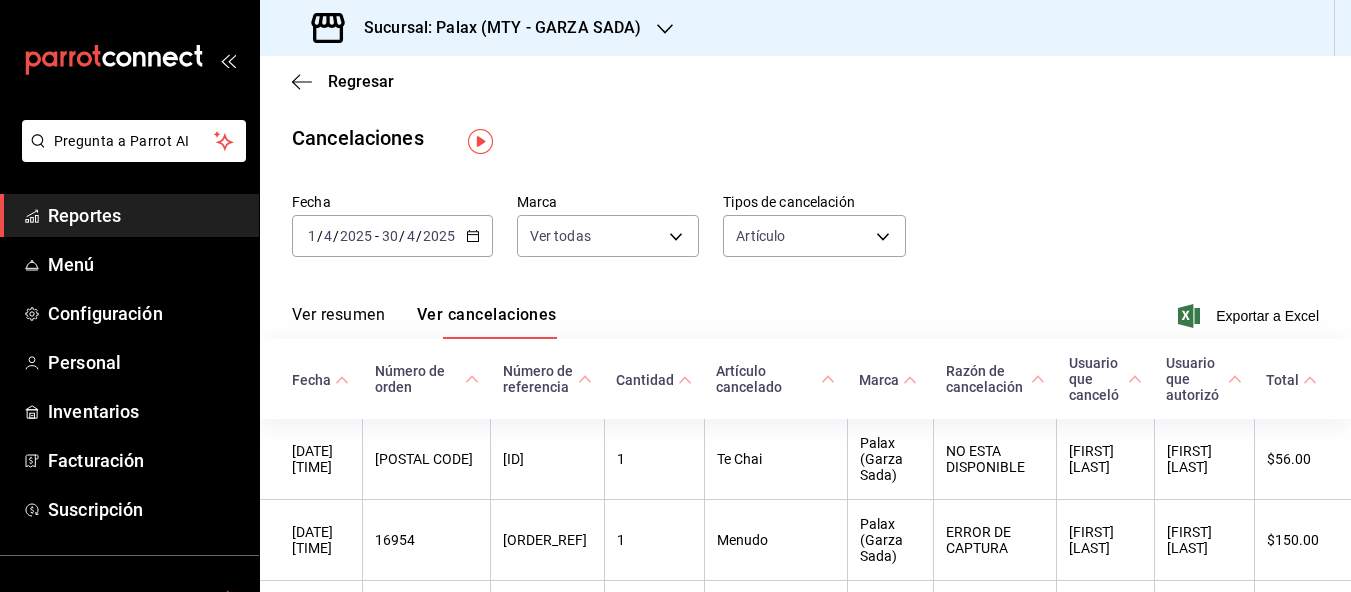 click on "Ver resumen" at bounding box center (338, 322) 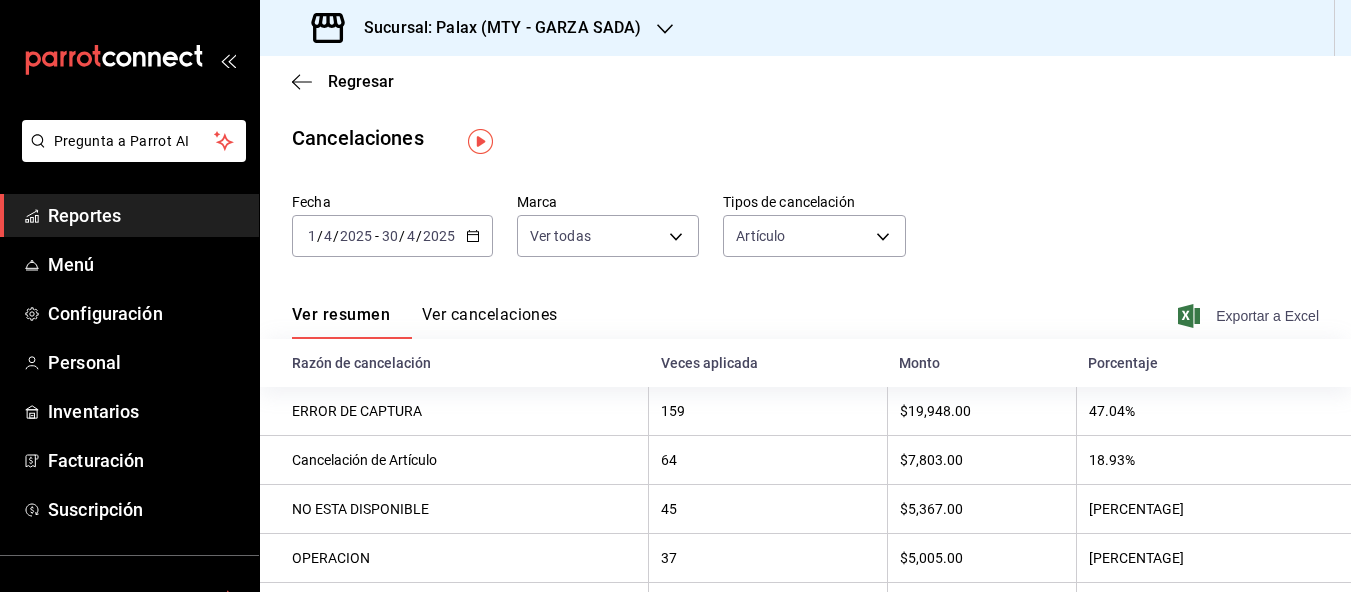 click on "Exportar a Excel" at bounding box center (1250, 316) 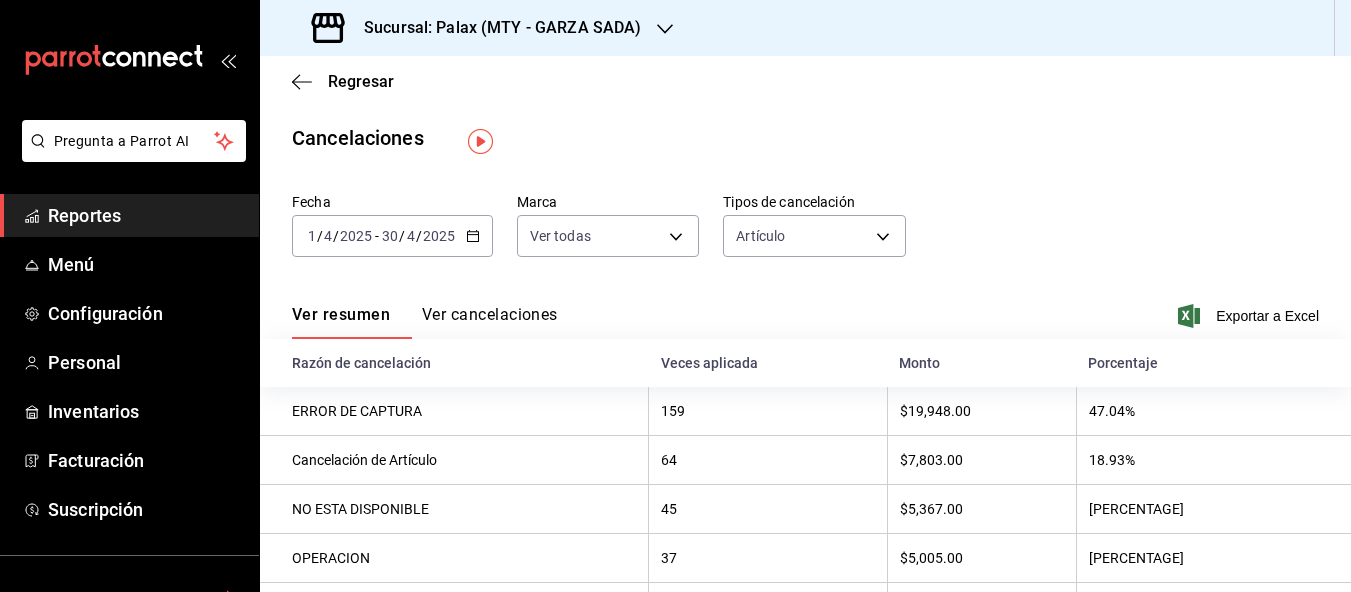 click 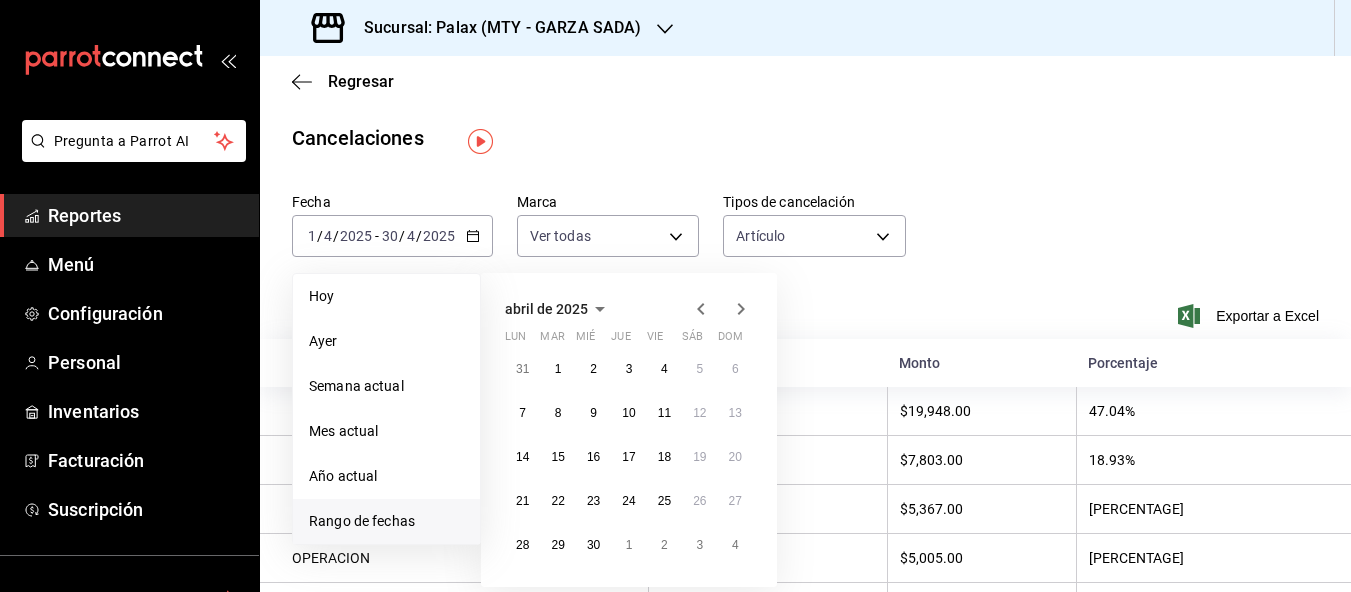 click 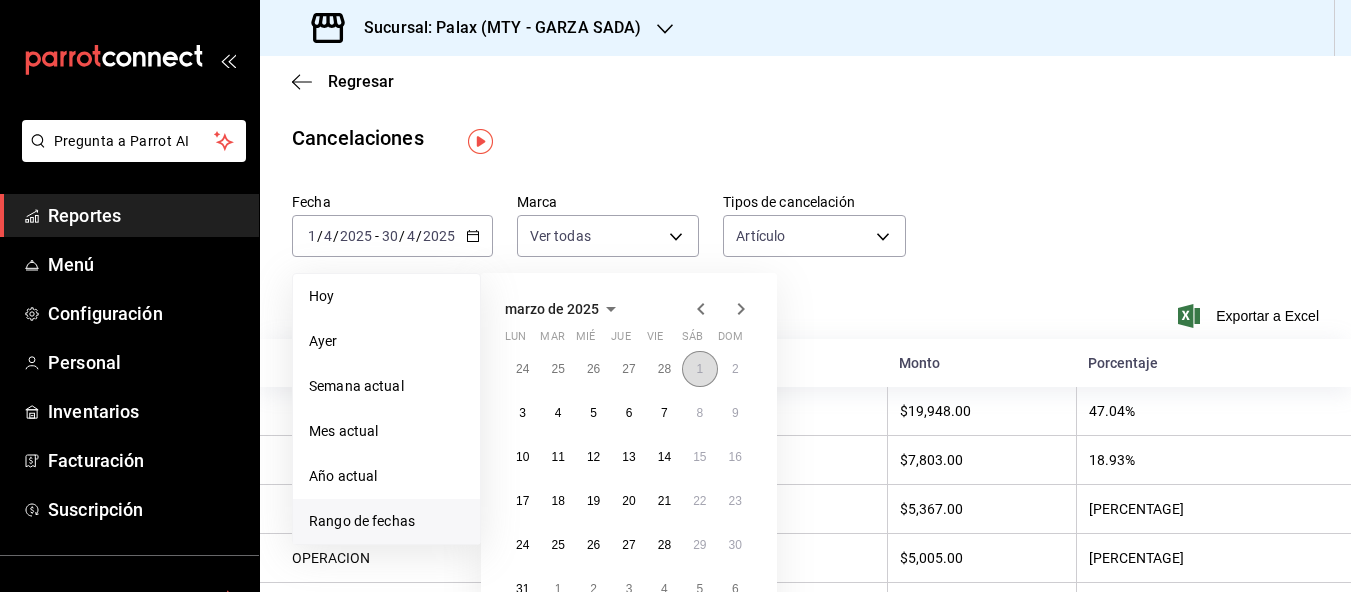 click on "1" at bounding box center (699, 369) 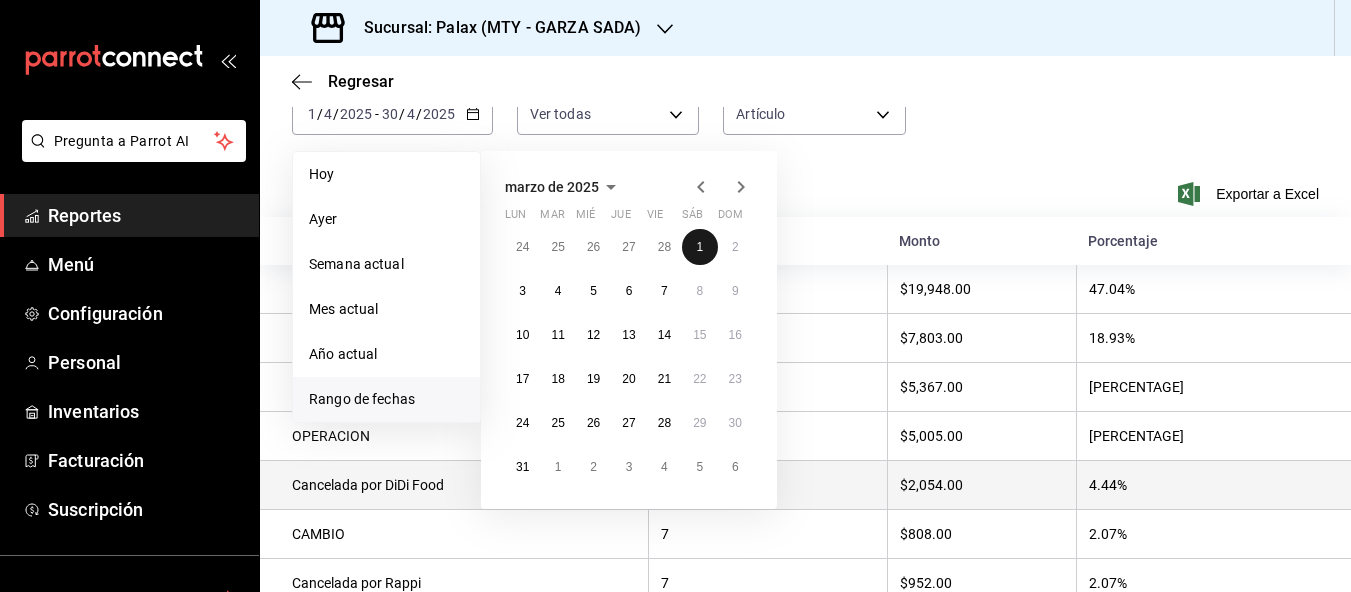 scroll, scrollTop: 200, scrollLeft: 0, axis: vertical 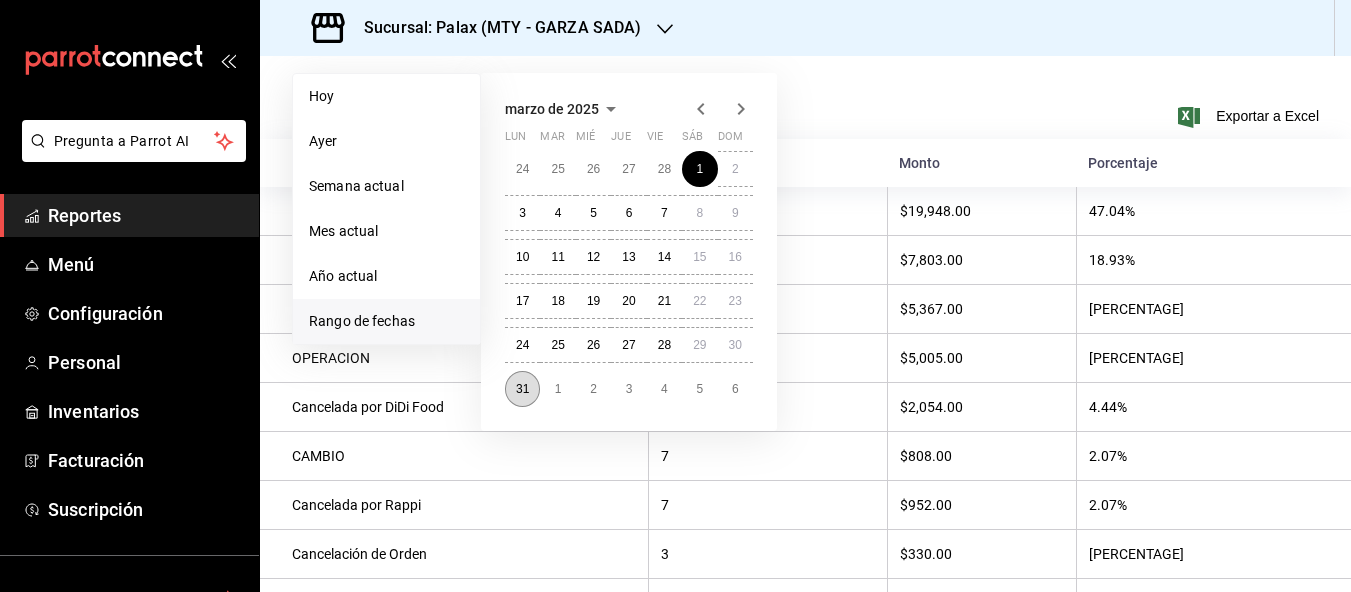 click on "31" at bounding box center [522, 389] 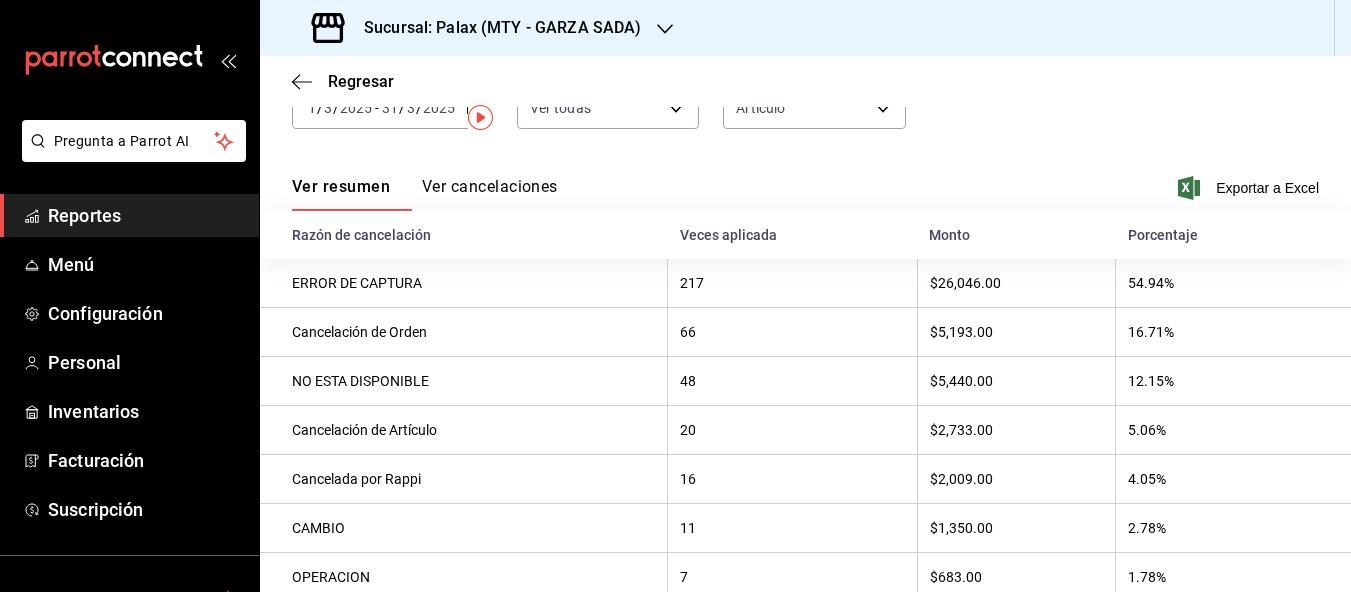scroll, scrollTop: 0, scrollLeft: 0, axis: both 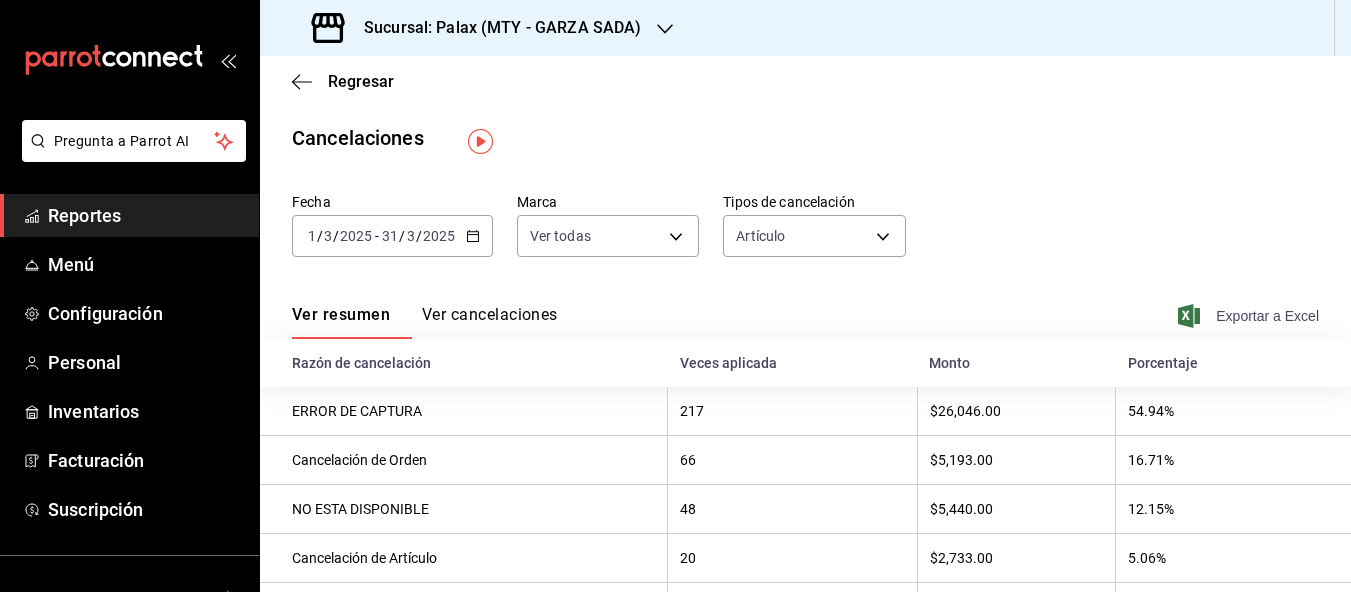 click on "Exportar a Excel" at bounding box center [1250, 316] 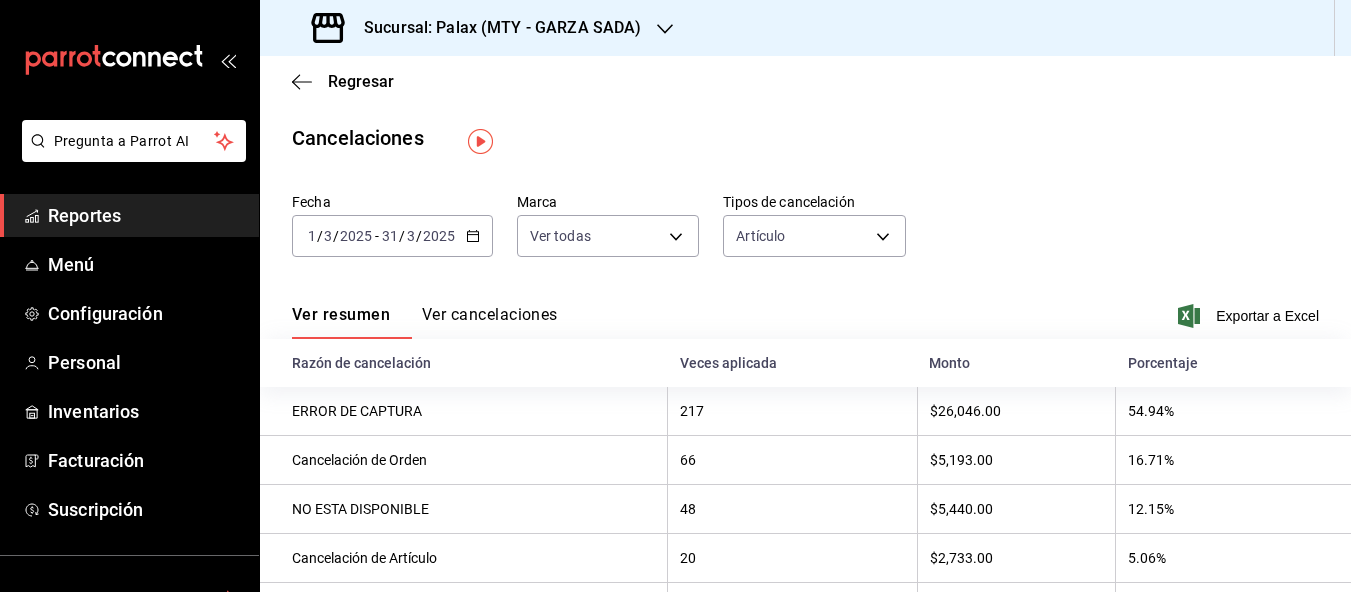 click on "Ver cancelaciones" at bounding box center [490, 322] 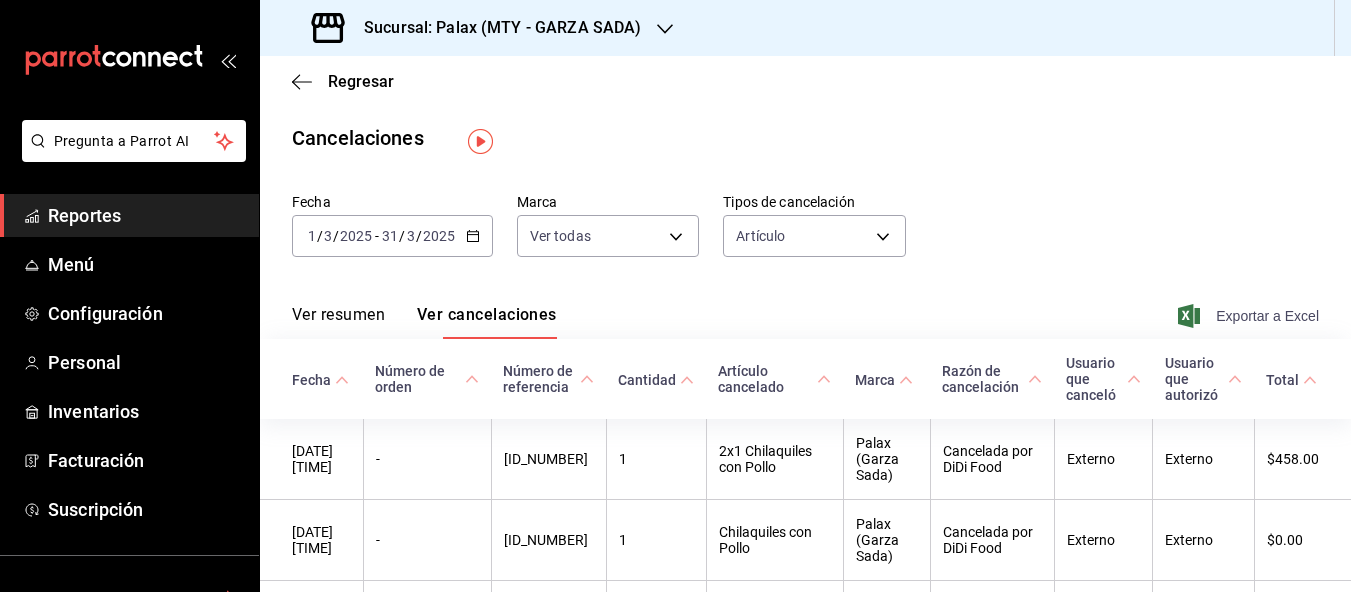 click on "Exportar a Excel" at bounding box center [1250, 316] 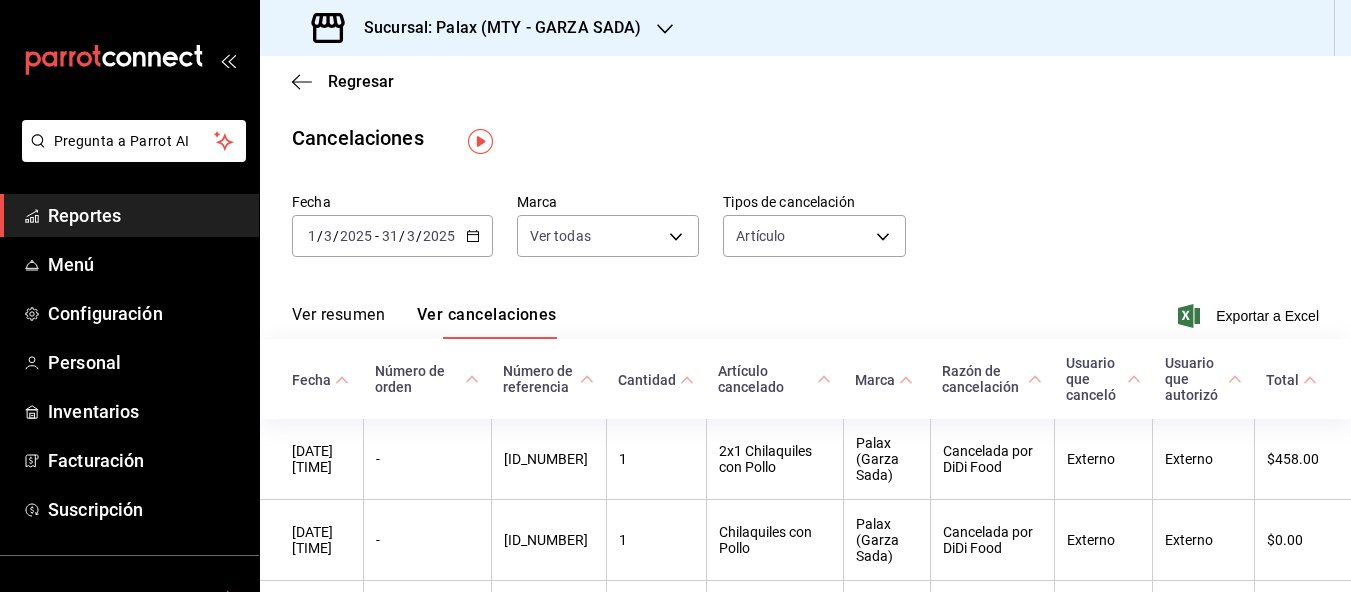 click 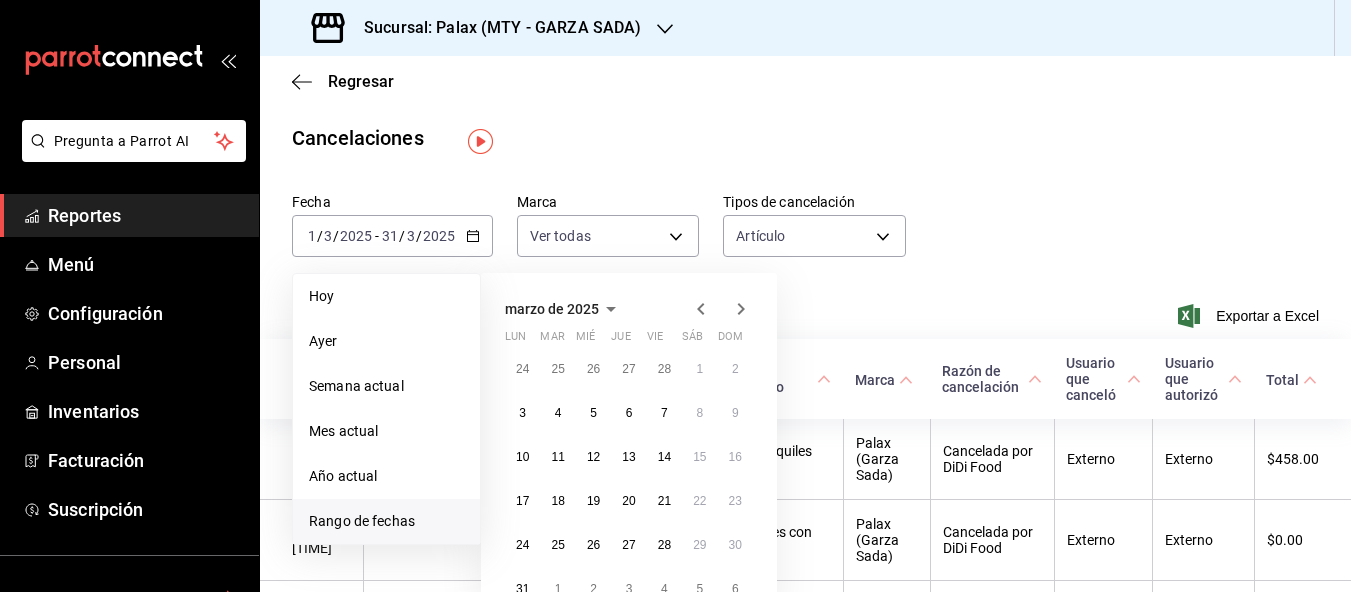 click 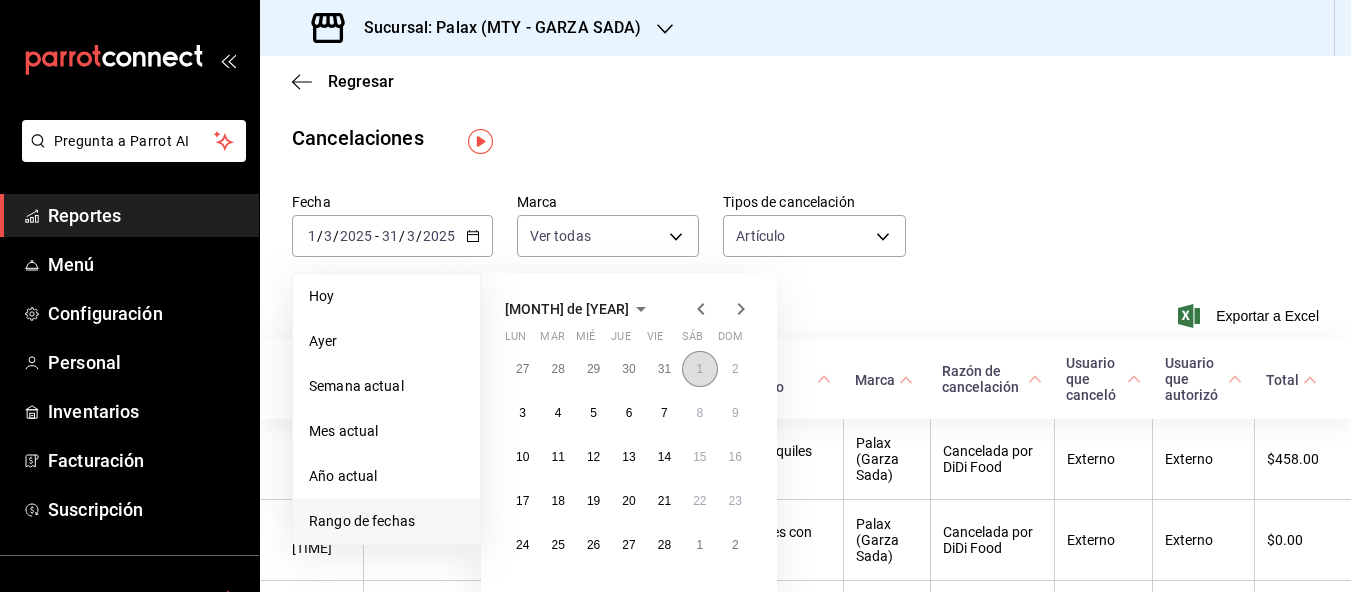 click on "1" at bounding box center [699, 369] 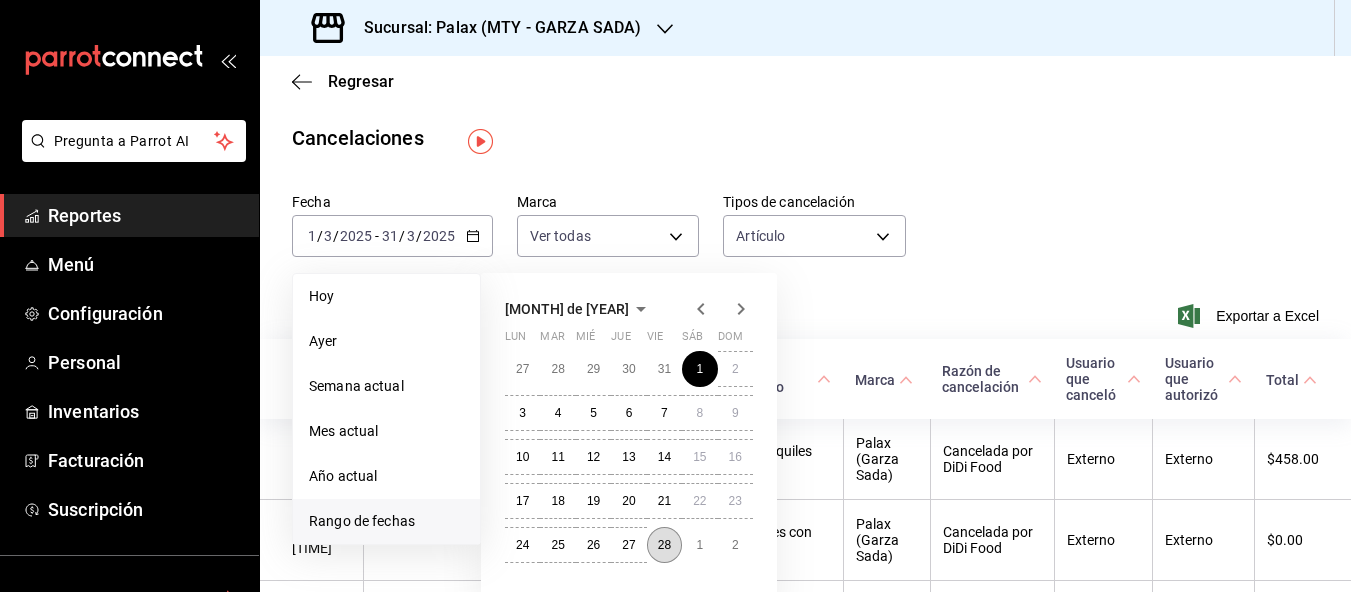 click on "28" at bounding box center (664, 545) 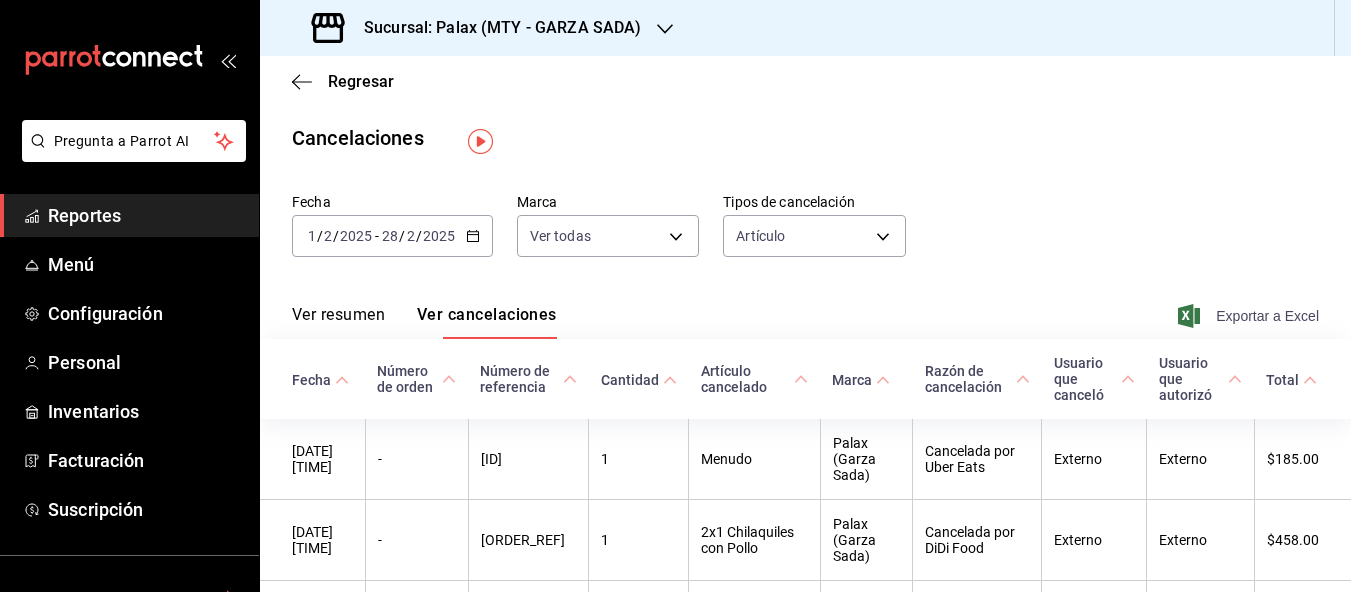 click on "Exportar a Excel" at bounding box center (1250, 316) 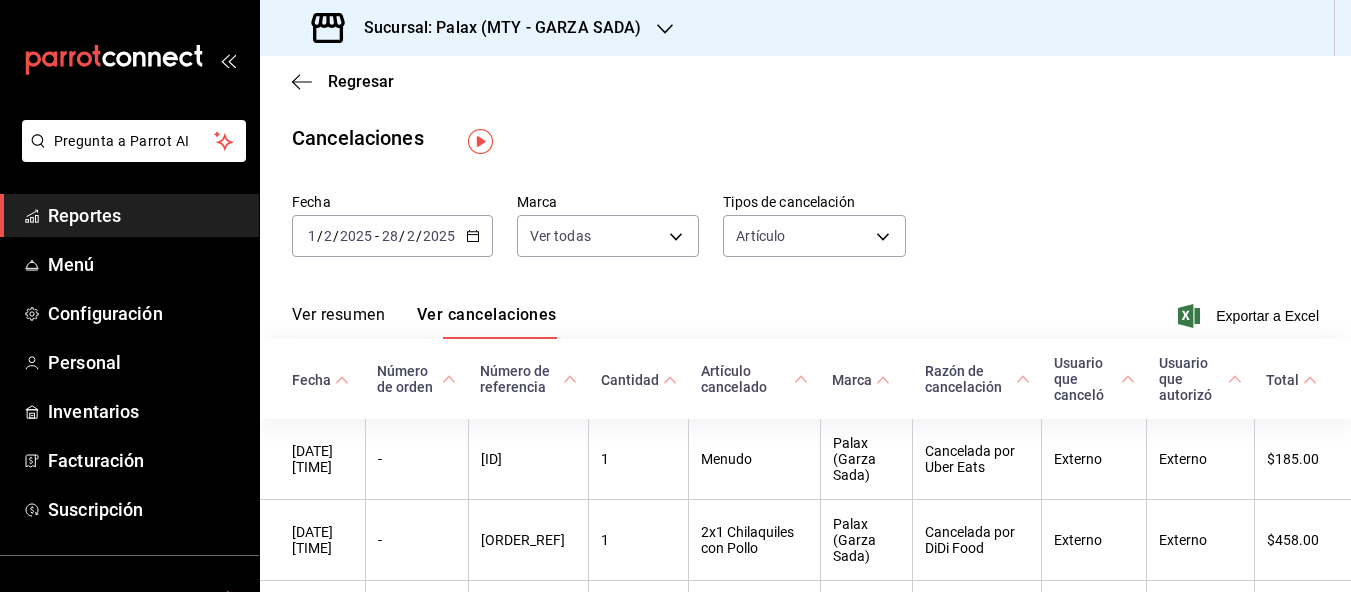 click on "Ver resumen" at bounding box center [338, 322] 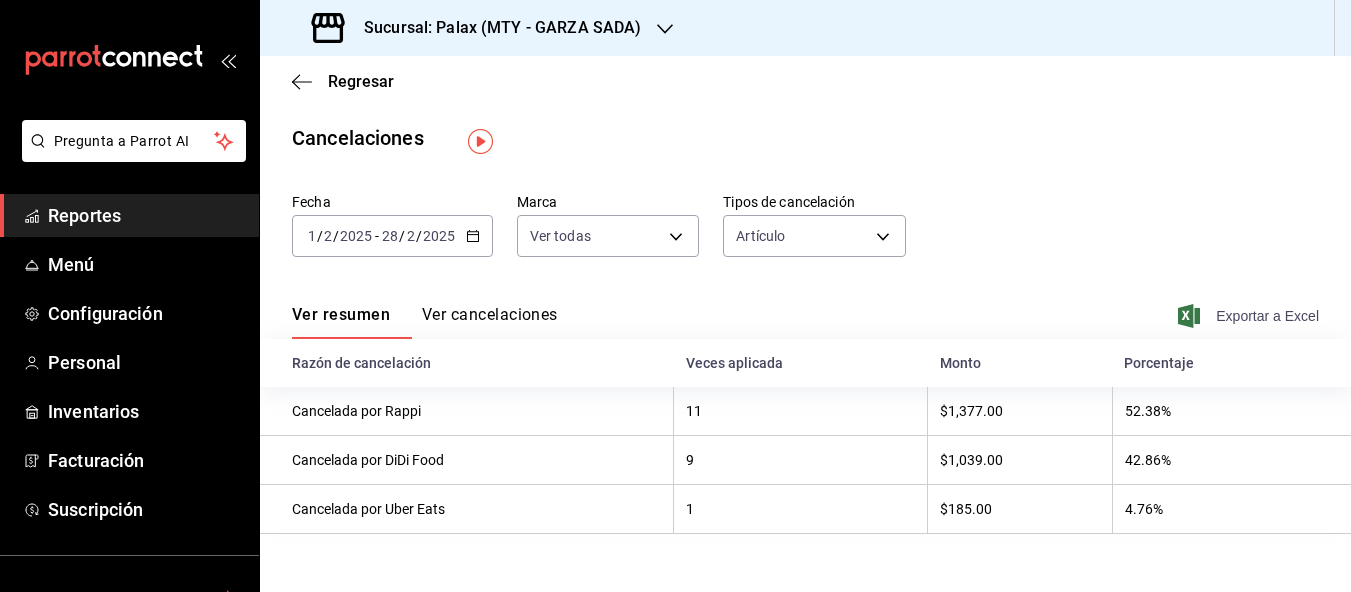 click on "Exportar a Excel" at bounding box center [1250, 316] 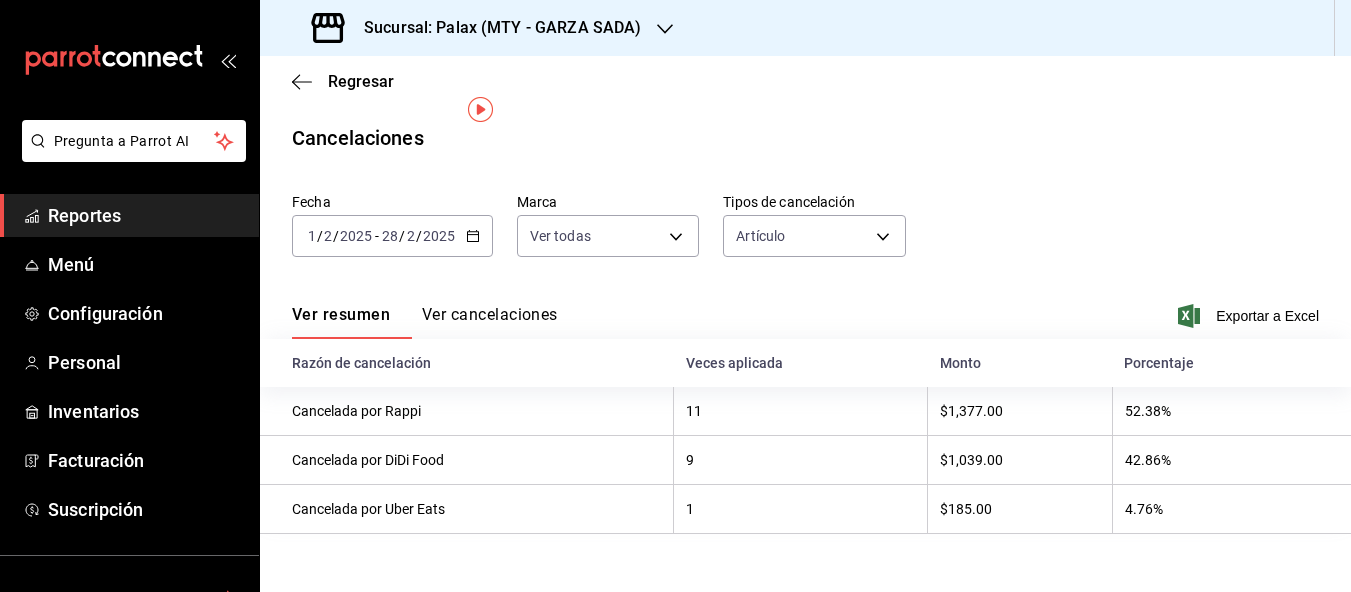 scroll, scrollTop: 32, scrollLeft: 0, axis: vertical 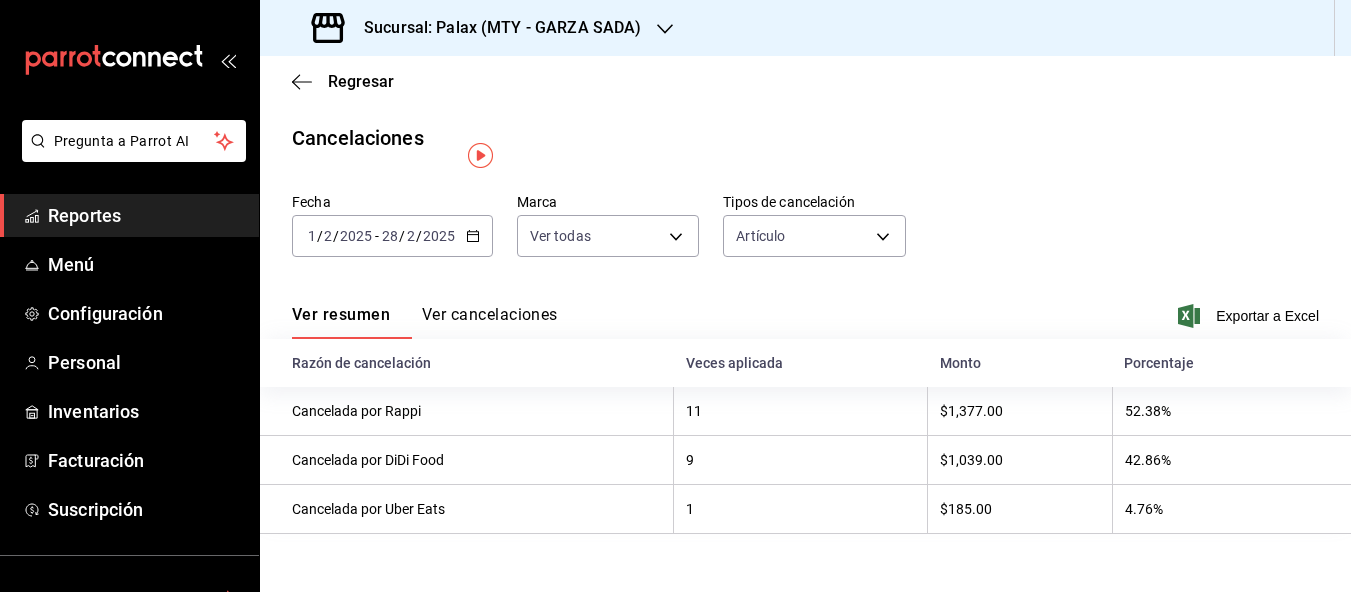 click 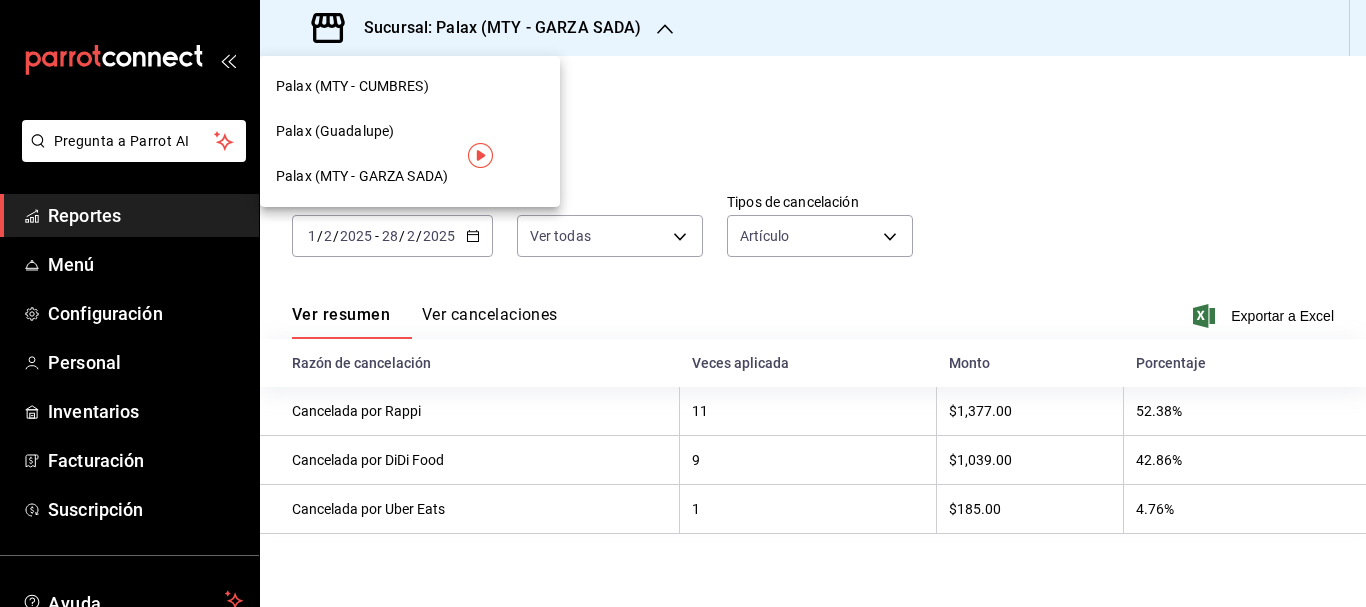 click on "Palax (MTY - CUMBRES)" at bounding box center (352, 86) 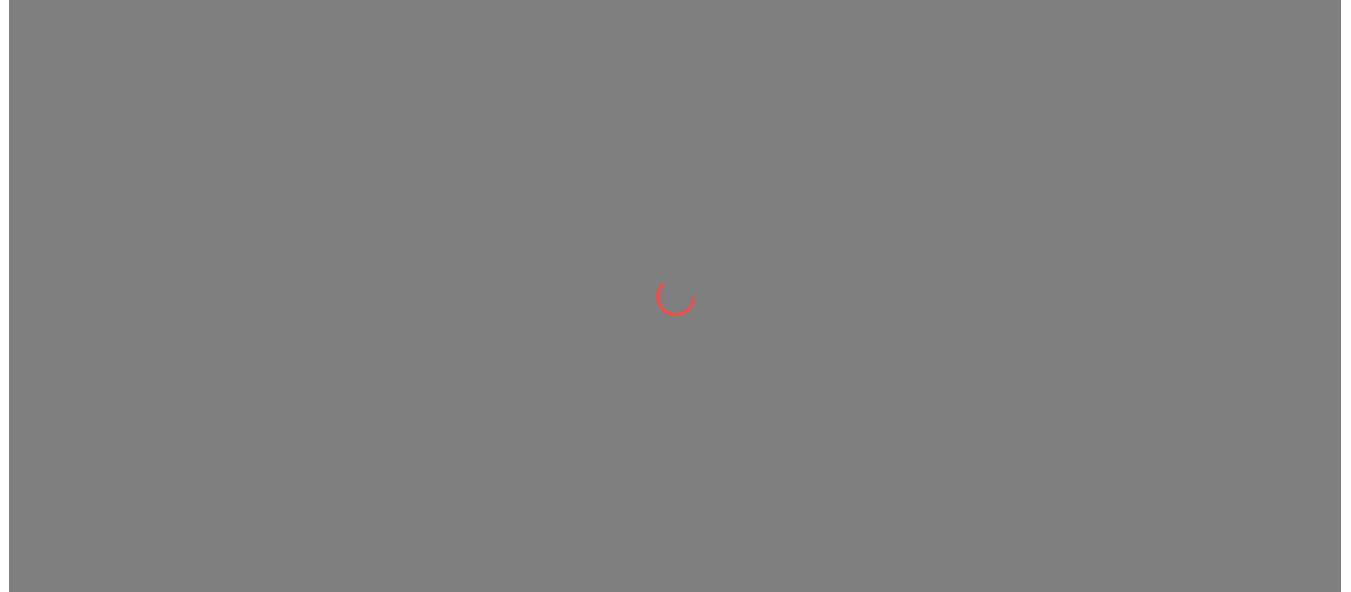 scroll, scrollTop: 0, scrollLeft: 0, axis: both 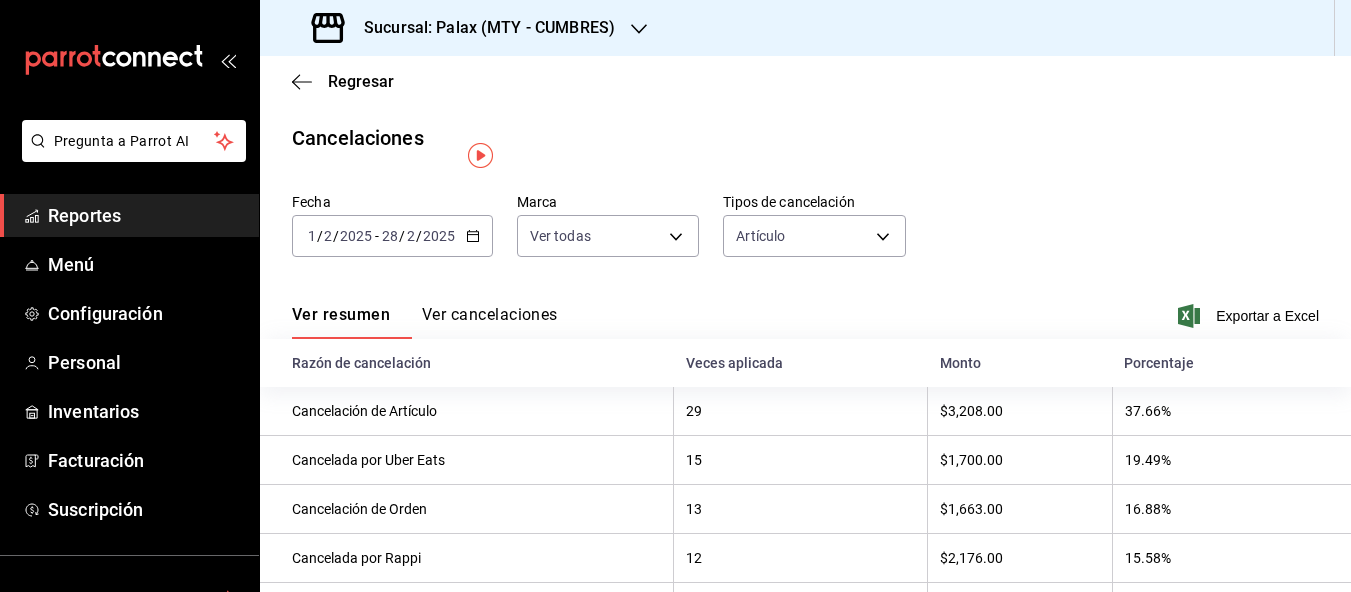 click on "Reportes" at bounding box center (145, 215) 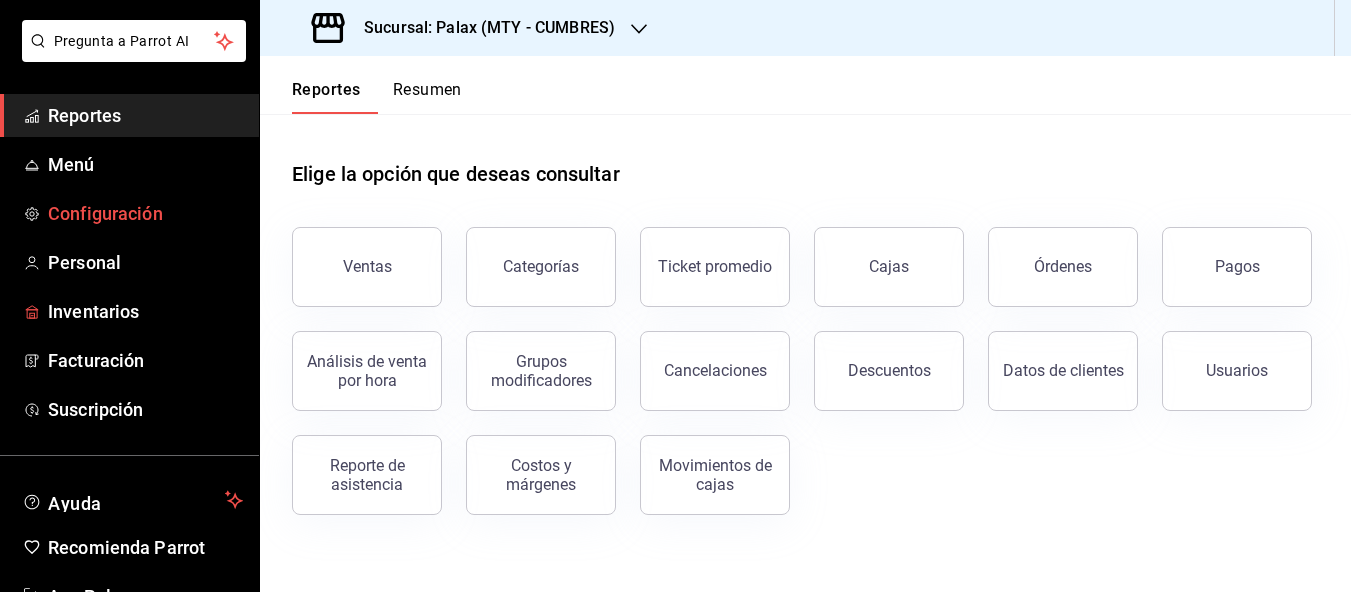 scroll, scrollTop: 200, scrollLeft: 0, axis: vertical 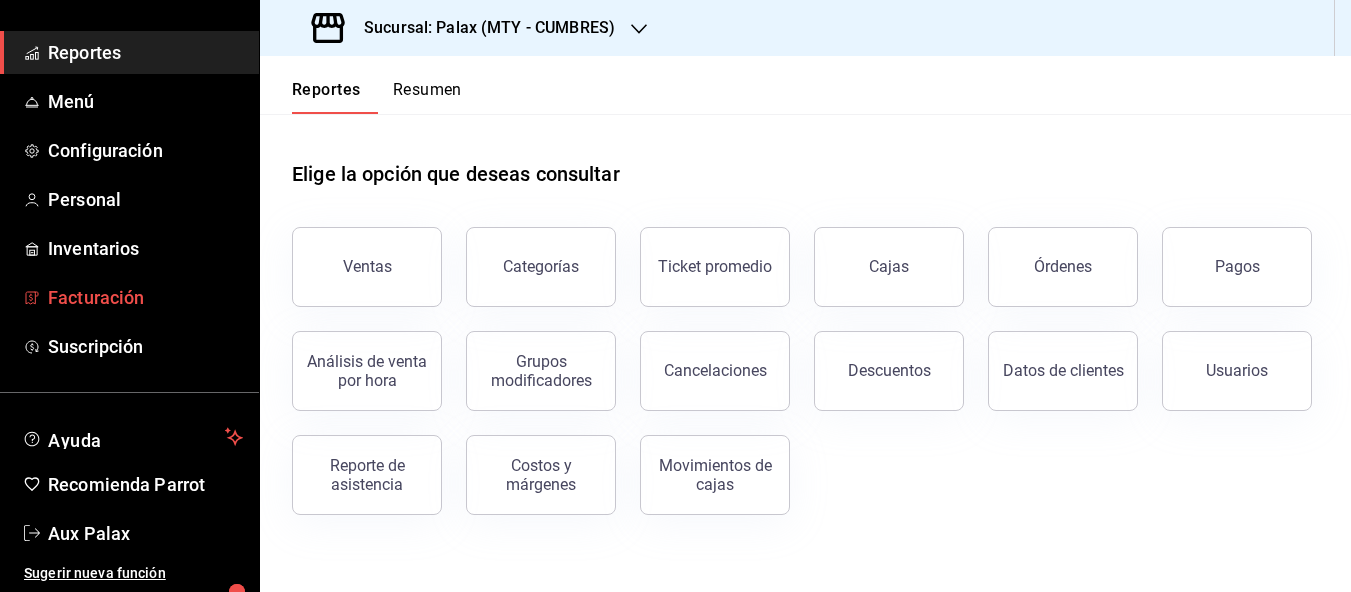 drag, startPoint x: 118, startPoint y: 359, endPoint x: 472, endPoint y: 425, distance: 360.09998 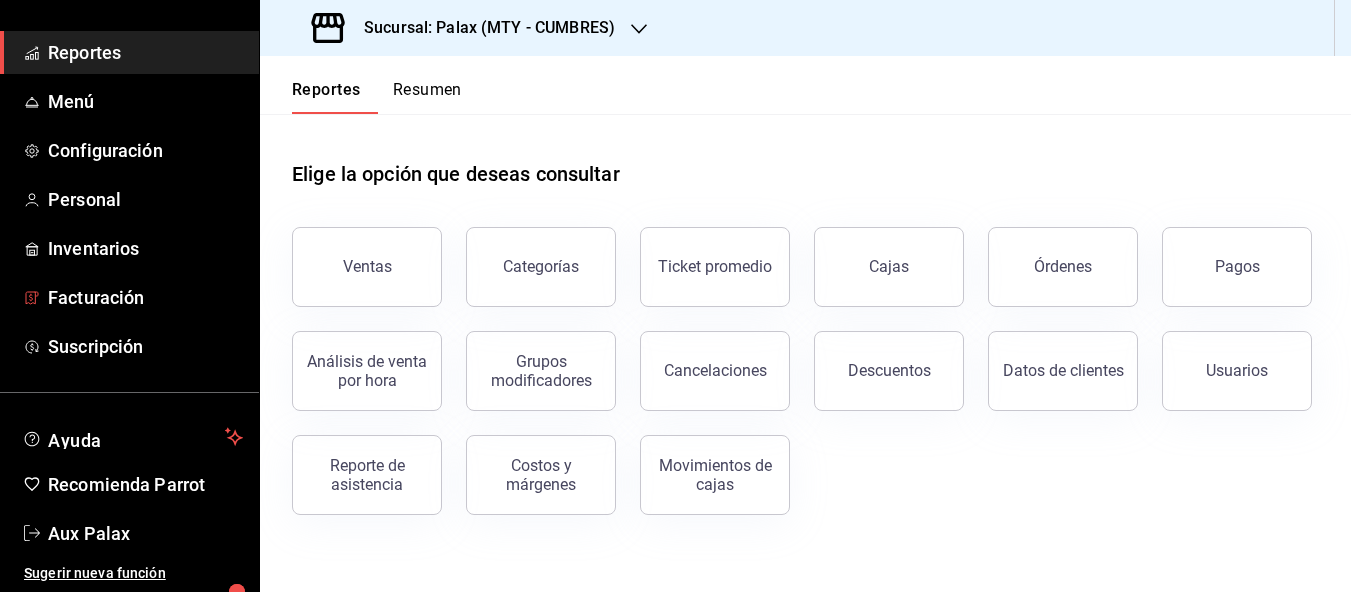 click on "Facturación" at bounding box center [145, 297] 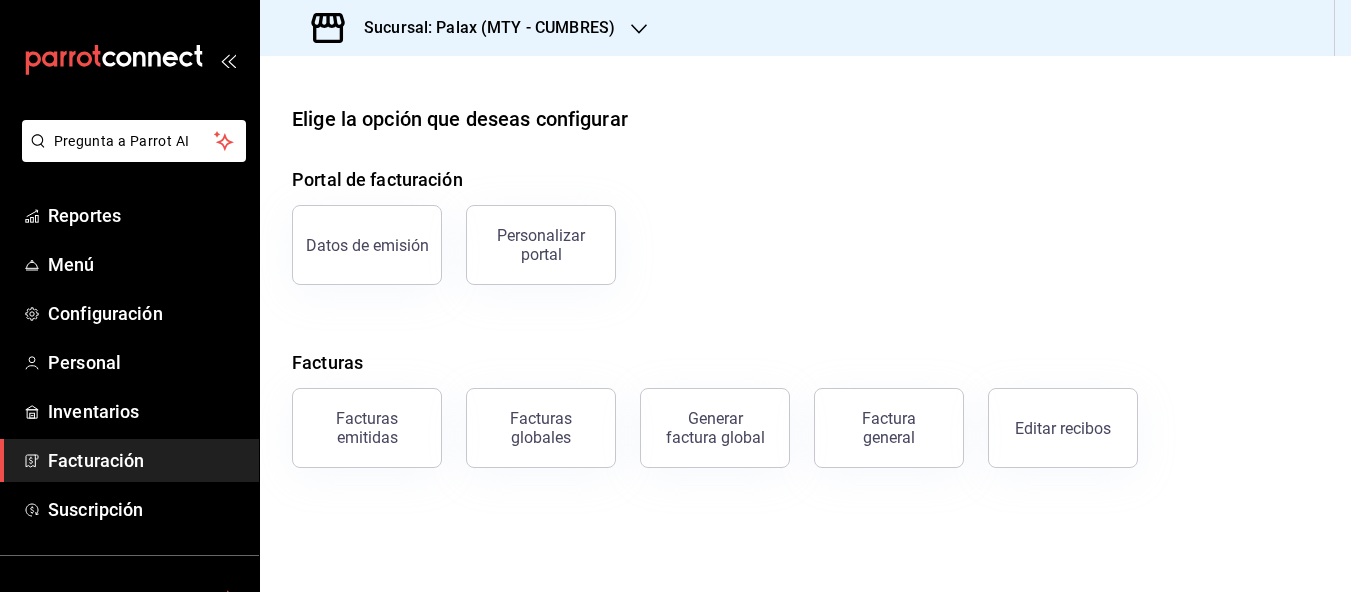 drag, startPoint x: 380, startPoint y: 456, endPoint x: 500, endPoint y: 604, distance: 190.53609 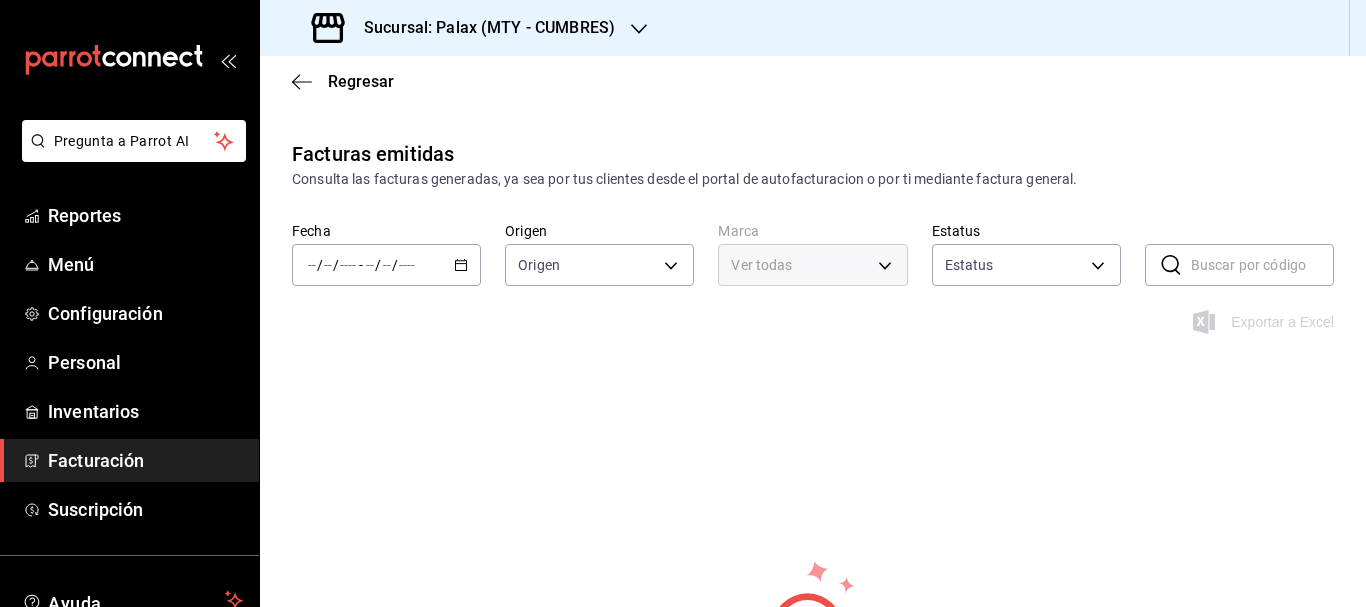 type on "ORDER_INVOICE,GENERAL_INVOICE" 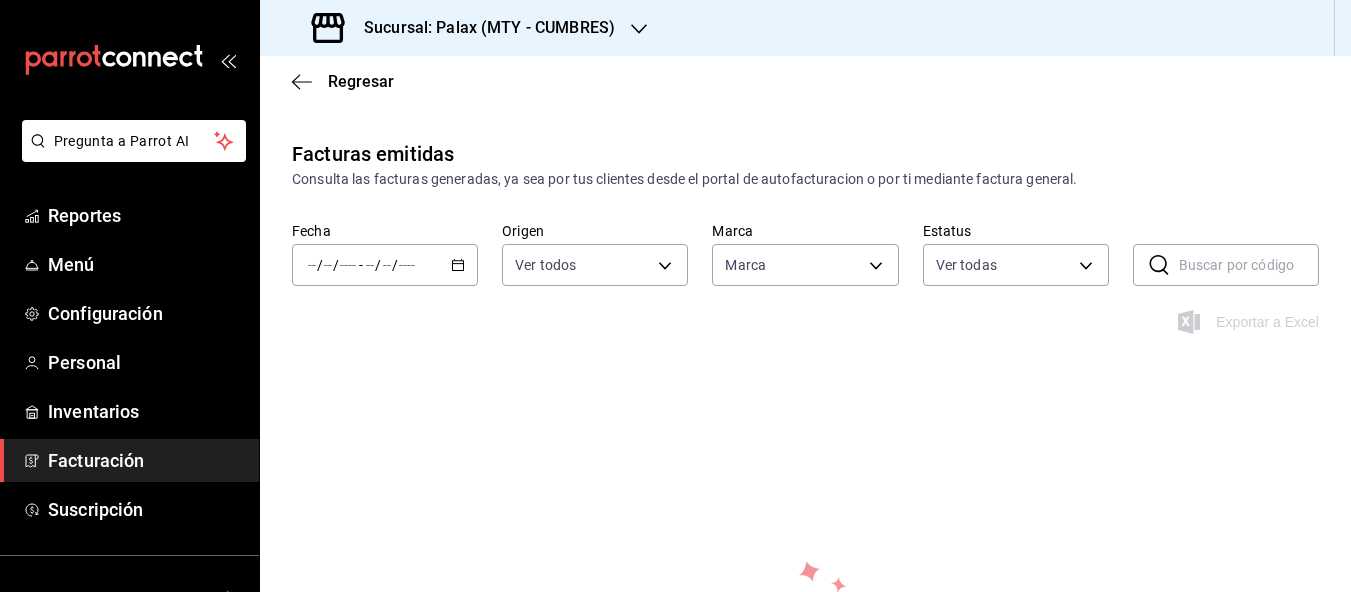 type on "882a14fb-31f9-4d0e-beef-7112030831e8" 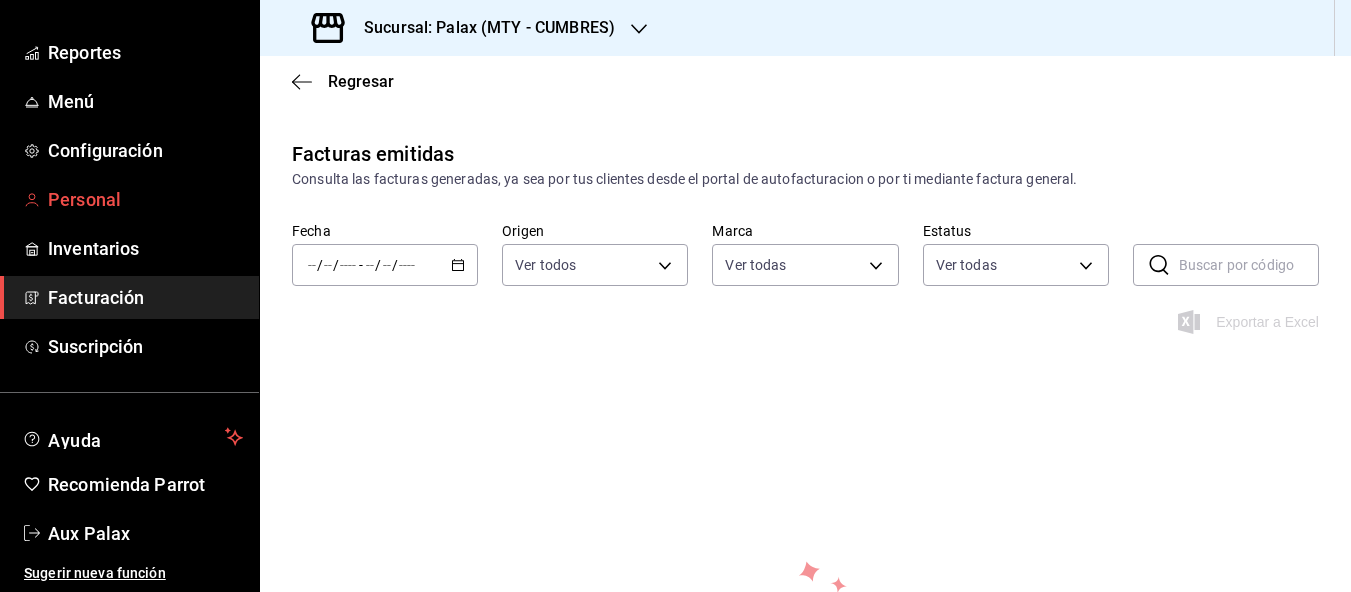 scroll, scrollTop: 133, scrollLeft: 0, axis: vertical 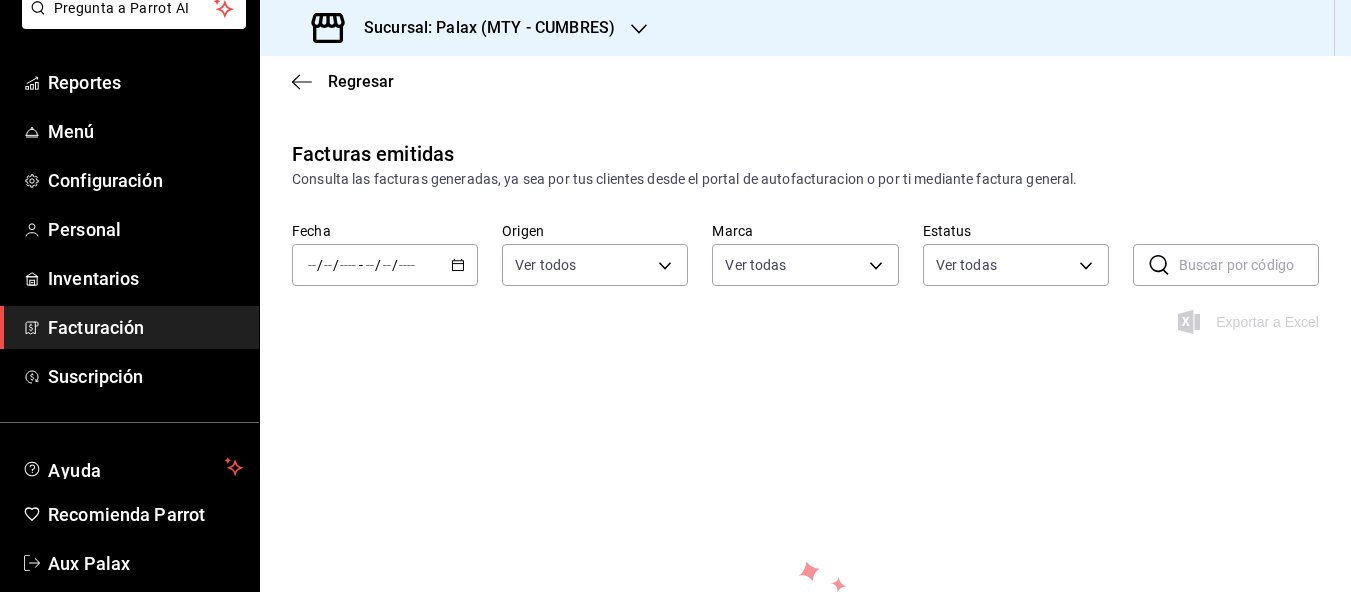 click on "Facturación" at bounding box center (145, 327) 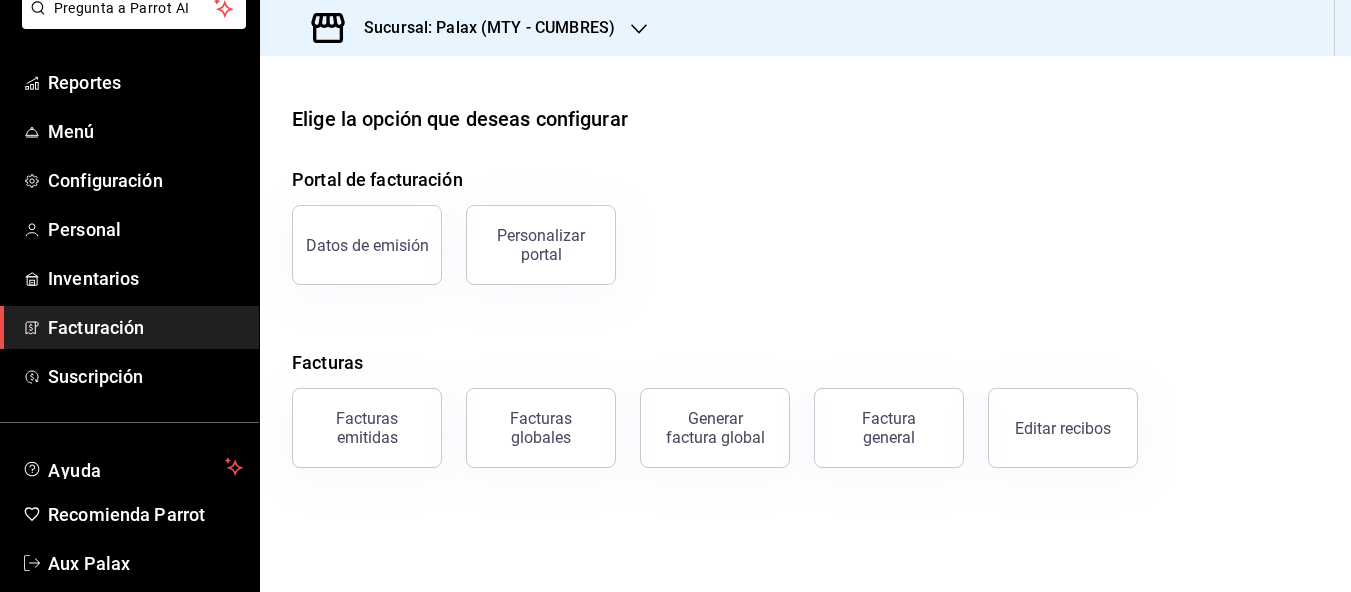 click on "Editar recibos" at bounding box center (1063, 428) 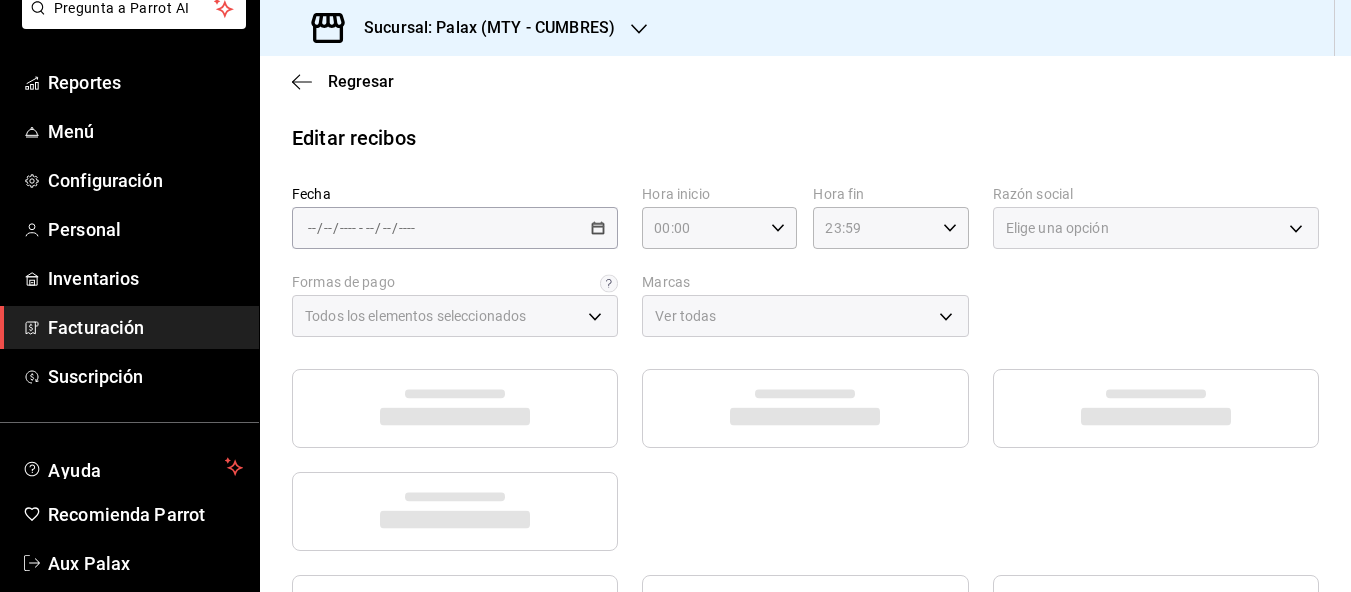 type on "d23edc9a-1a4f-4e27-a8ca-cff9459bcf1a" 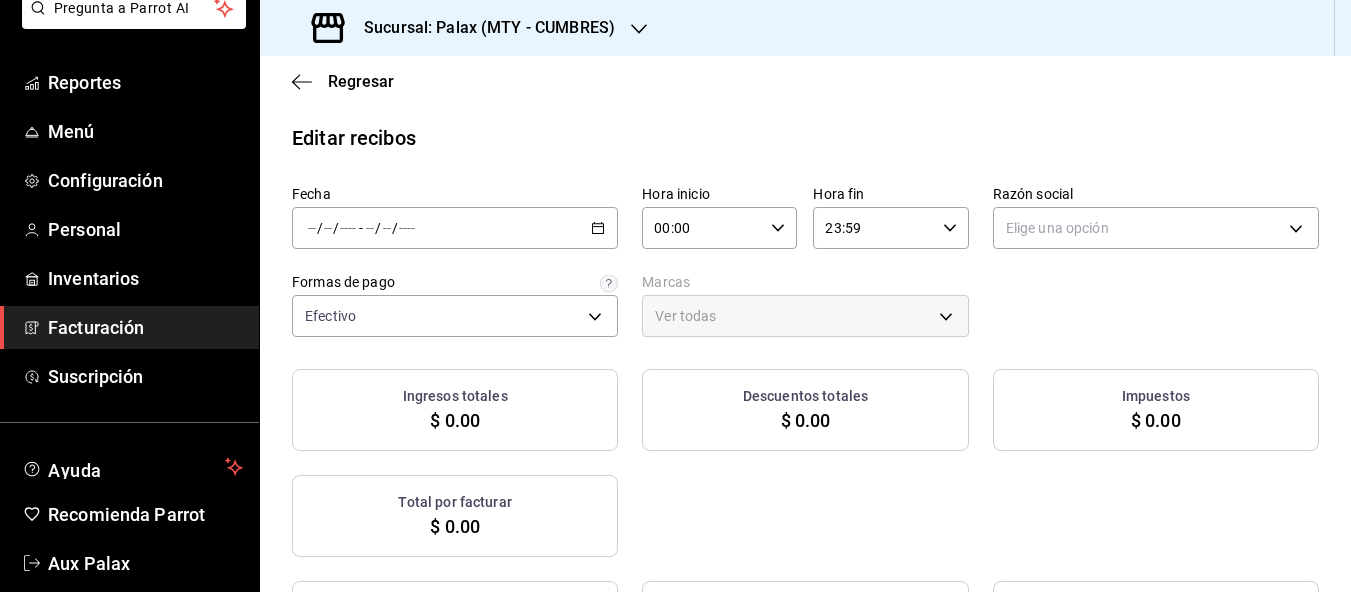 click 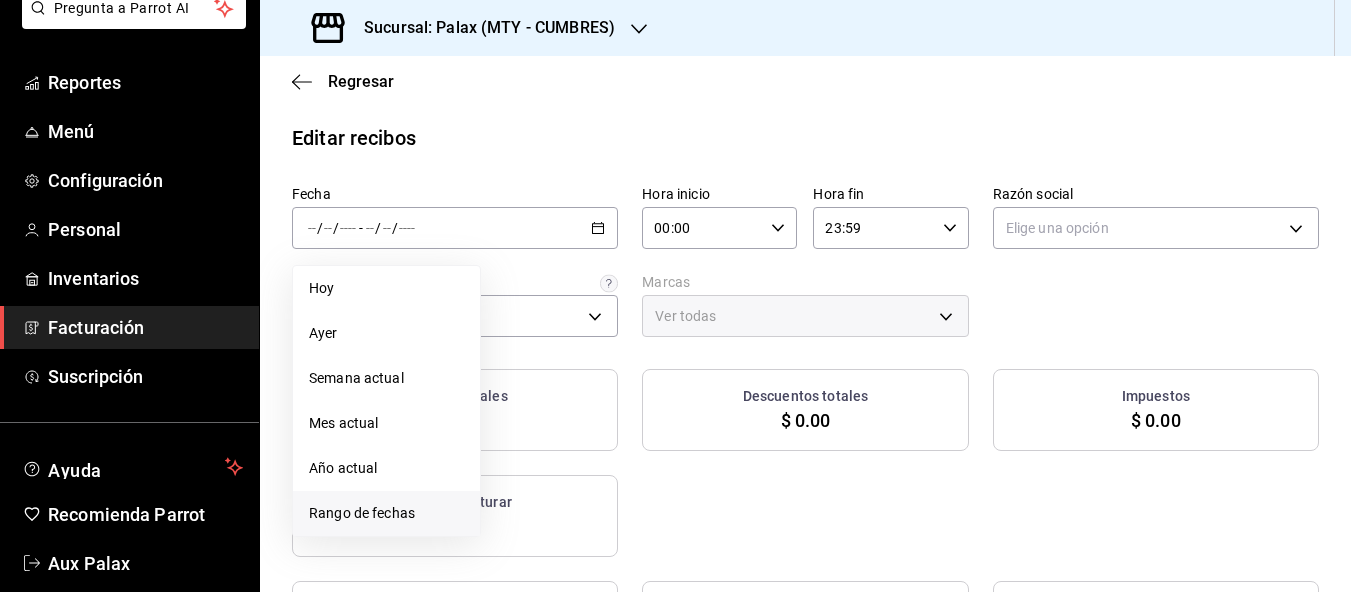 click on "Rango de fechas" at bounding box center (386, 513) 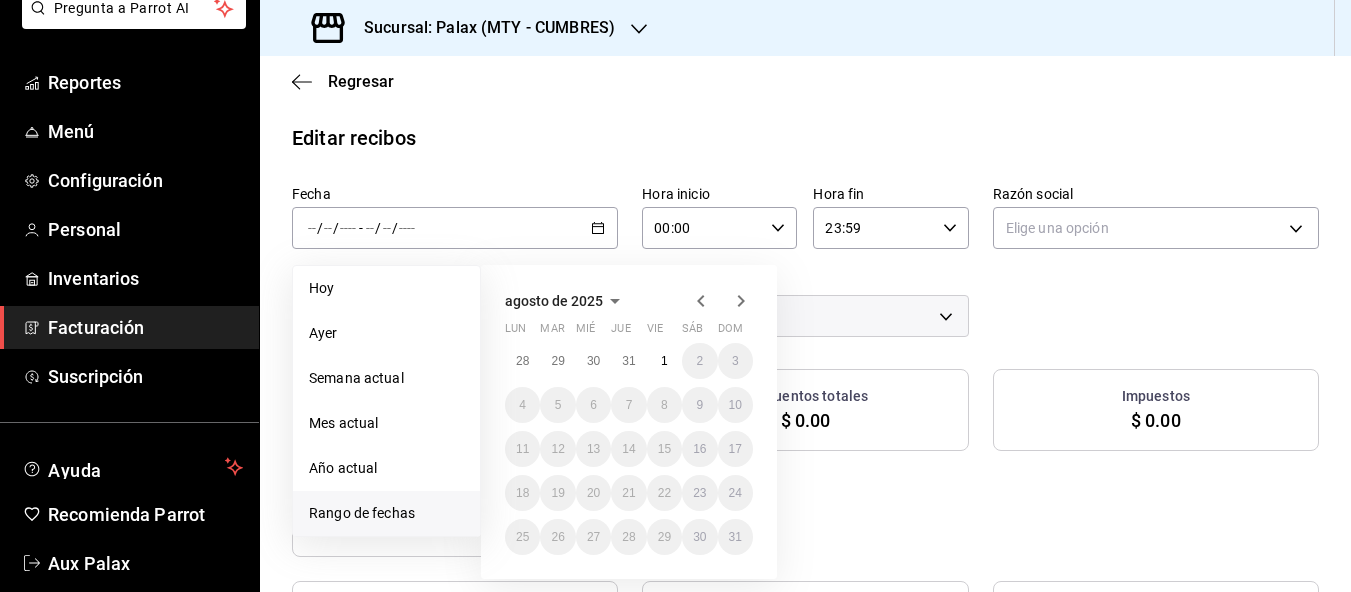 click 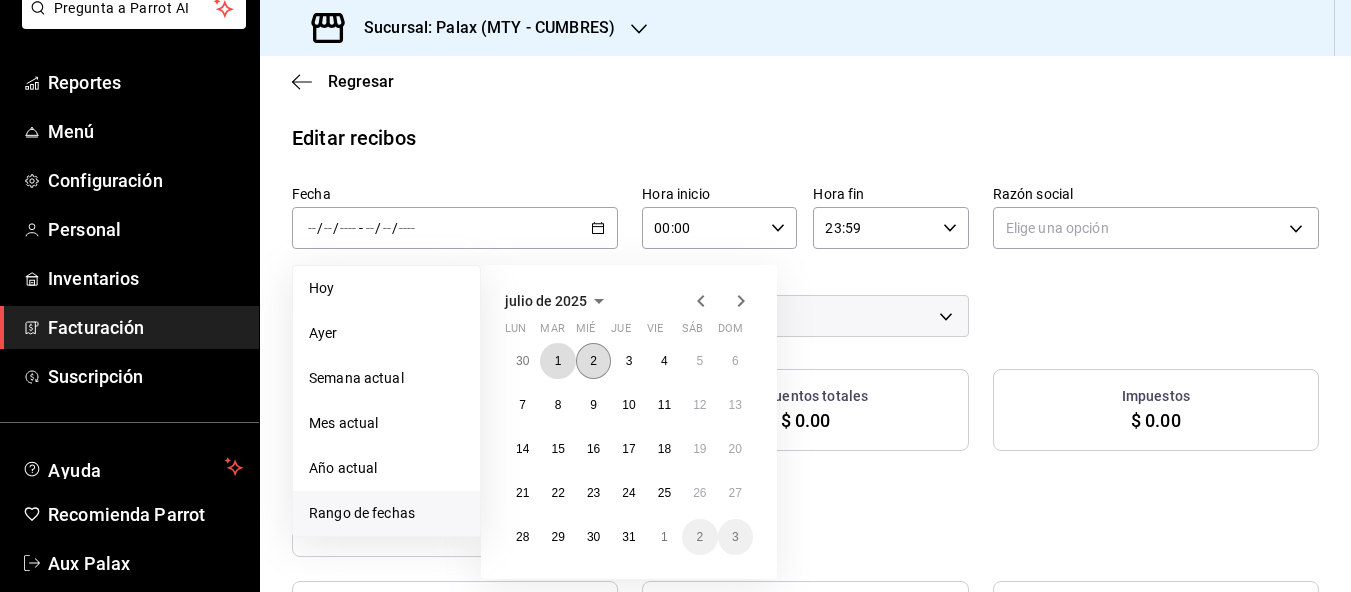 drag, startPoint x: 553, startPoint y: 379, endPoint x: 597, endPoint y: 381, distance: 44.04543 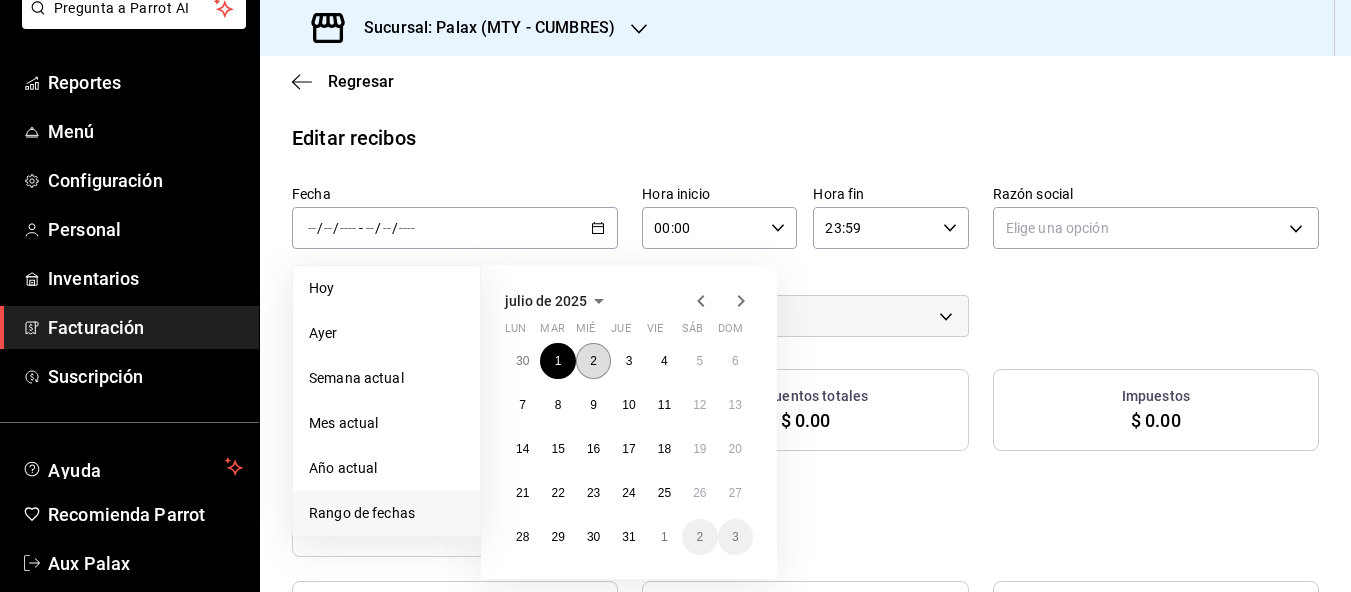 click on "2" at bounding box center [593, 361] 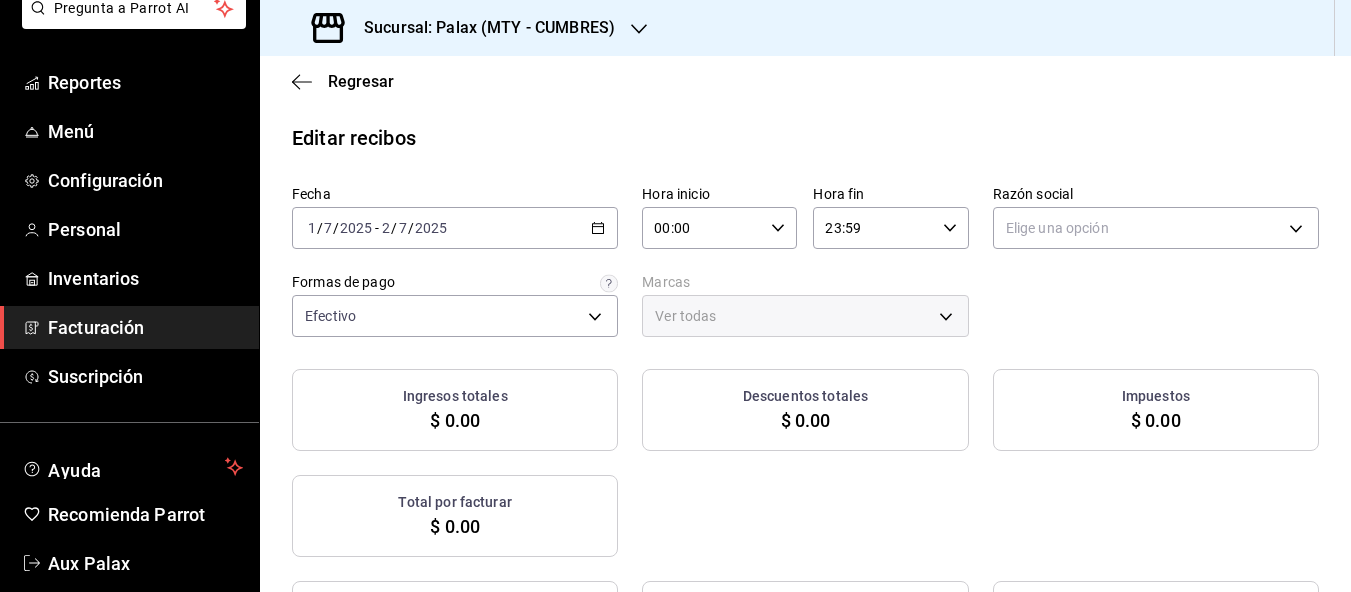 click 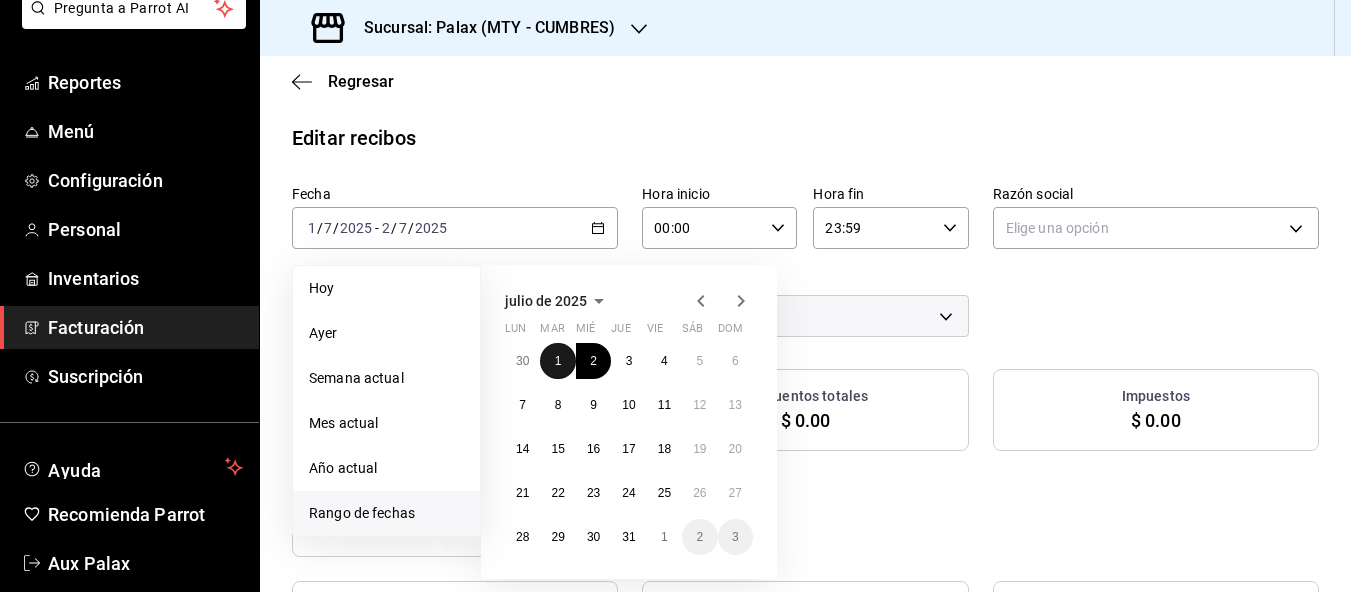 click on "1" at bounding box center [557, 361] 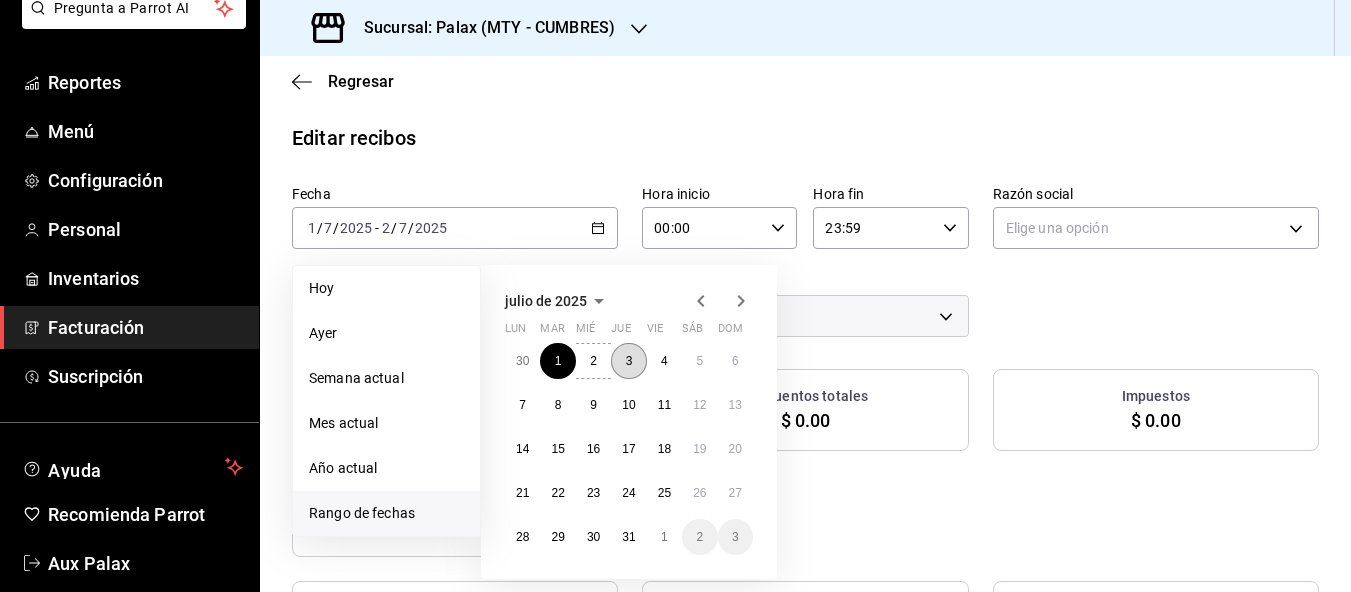 click on "3" at bounding box center [628, 361] 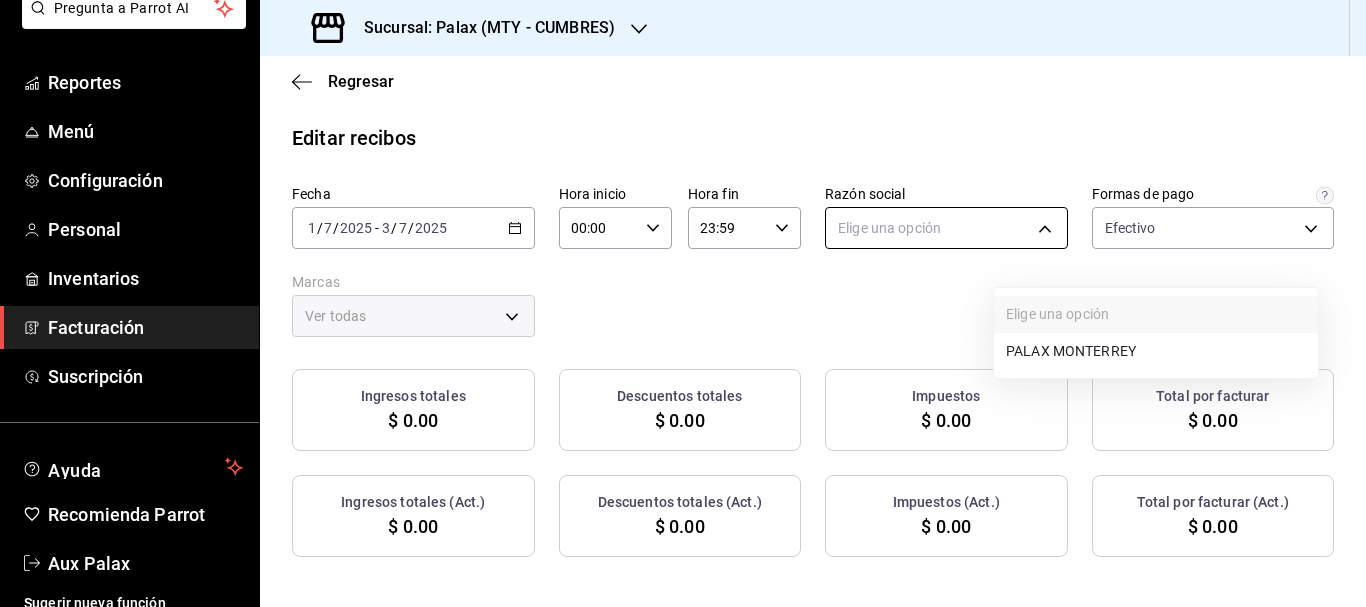 click on "Pregunta a Parrot AI Reportes   Menú   Configuración   Personal   Inventarios   Facturación   Suscripción   Ayuda Recomienda Parrot   Aux Palax   Sugerir nueva función   Sucursal: Palax (MTY - CUMBRES) Regresar Editar recibos Fecha 2025-07-01 1 / 7 / 2025 - 2025-07-03 3 / 7 / 2025 Hora inicio 00:00 Hora inicio Hora fin 23:59 Hora fin Razón social Elige una opción Formas de pago   Efectivo d23edc9a-1a4f-4e27-a8ca-cff9459bcf1a Marcas Ver todas Ingresos totales $ 0.00 Descuentos totales $ 0.00 Impuestos $ 0.00 Total por facturar $ 0.00 Ingresos totales (Act.) $ 0.00 Descuentos totales (Act.) $ 0.00 Impuestos  (Act.) $ 0.00 Total por facturar (Act.) $ 0.00 No hay información que mostrar GANA 1 MES GRATIS EN TU SUSCRIPCIÓN AQUÍ ¿Recuerdas cómo empezó tu restaurante?
Hoy puedes ayudar a un colega a tener el mismo cambio que tú viviste.
Recomienda Parrot directamente desde tu Portal Administrador.
Es fácil y rápido.
🎁 Por cada restaurante que se una, ganas 1 mes gratis. Pregunta a Parrot AI" at bounding box center [683, 303] 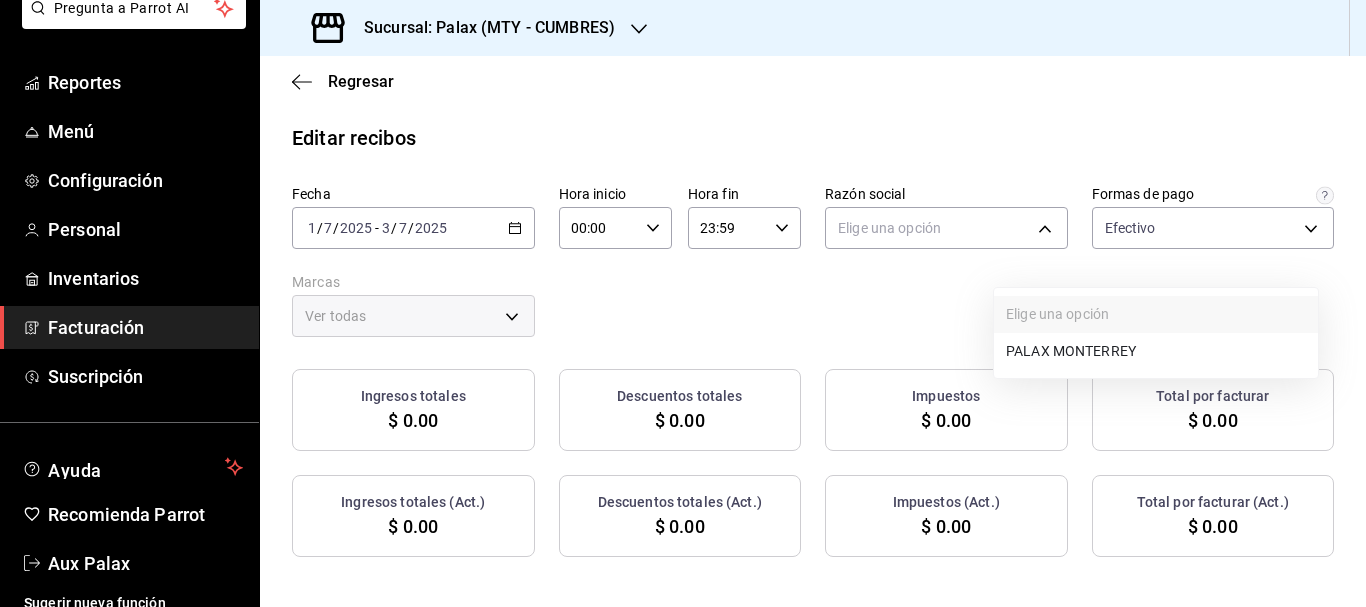 click on "PALAX MONTERREY" at bounding box center [1156, 351] 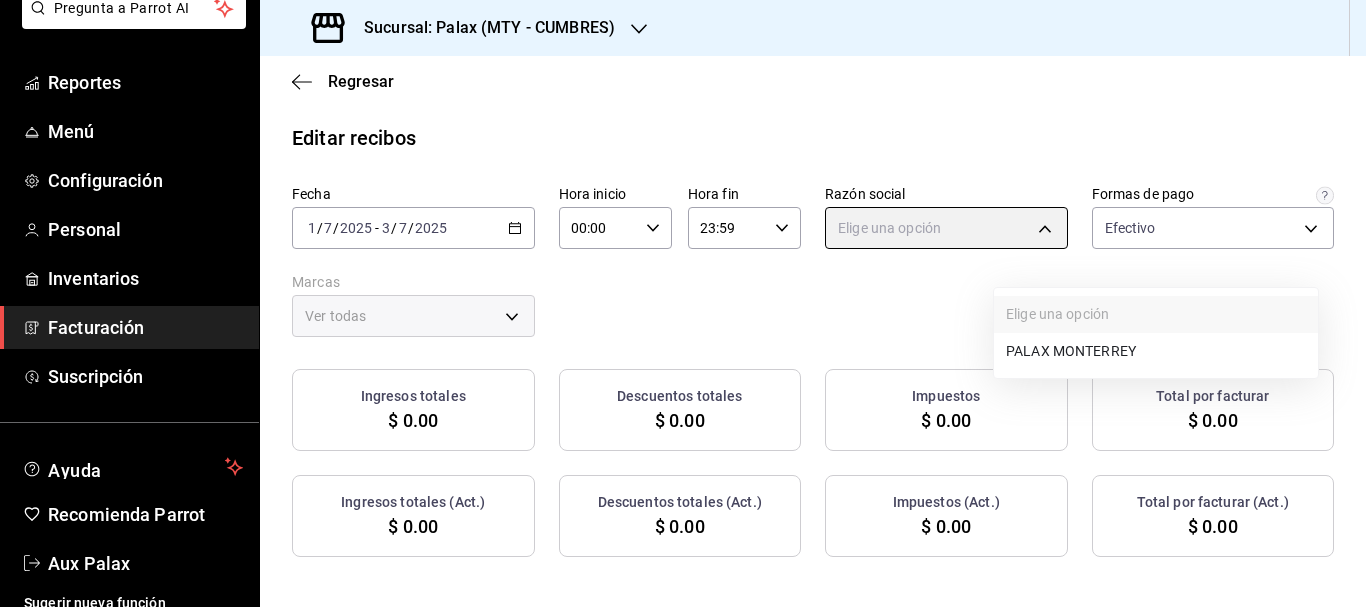 type on "446fb26c-9866-4ce5-bbb2-44f232d2c30a" 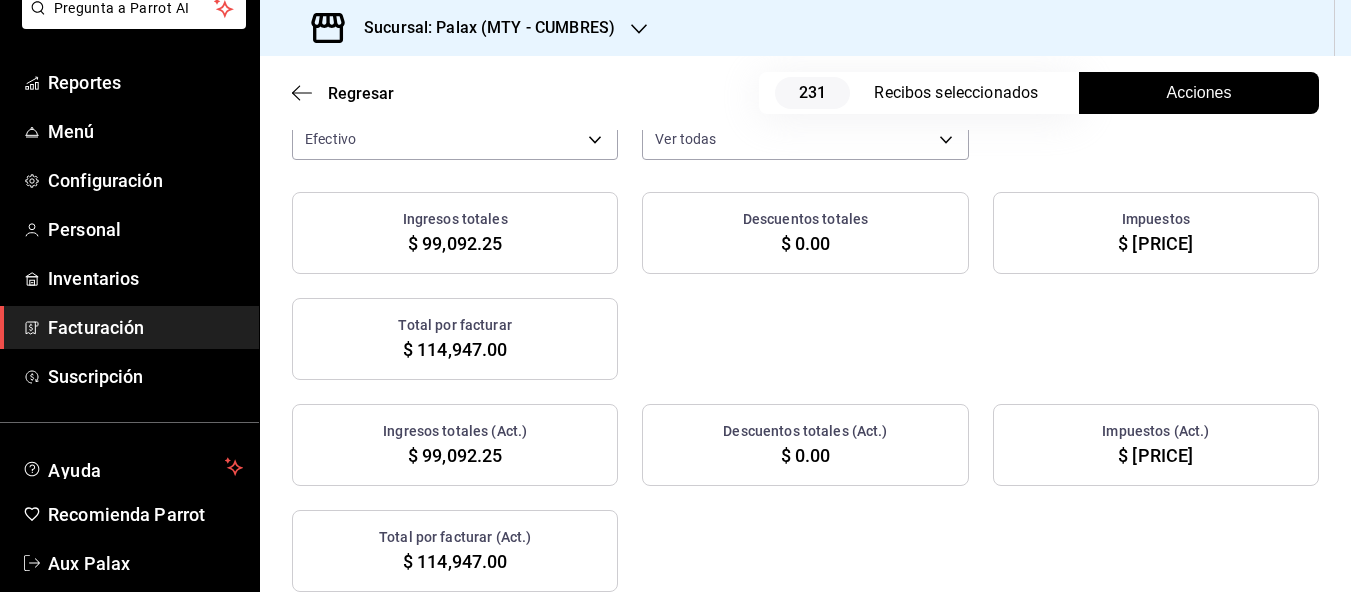 scroll, scrollTop: 0, scrollLeft: 0, axis: both 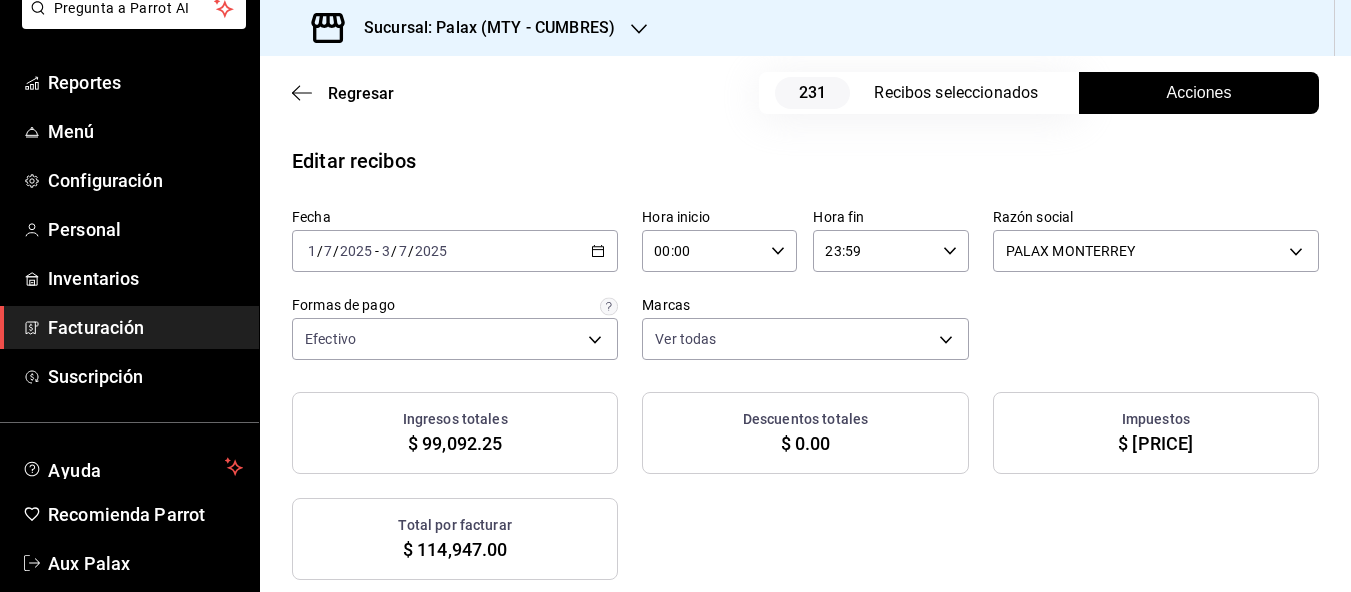 click on "Facturación" at bounding box center (145, 327) 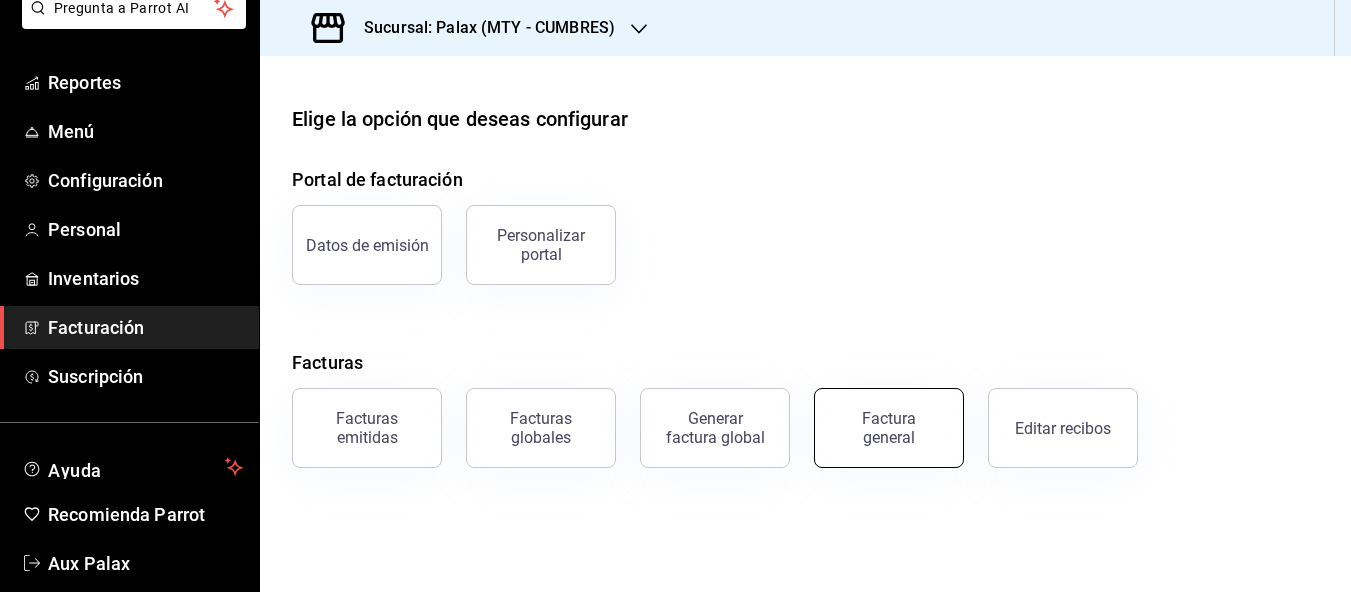 click on "Factura general" at bounding box center (889, 428) 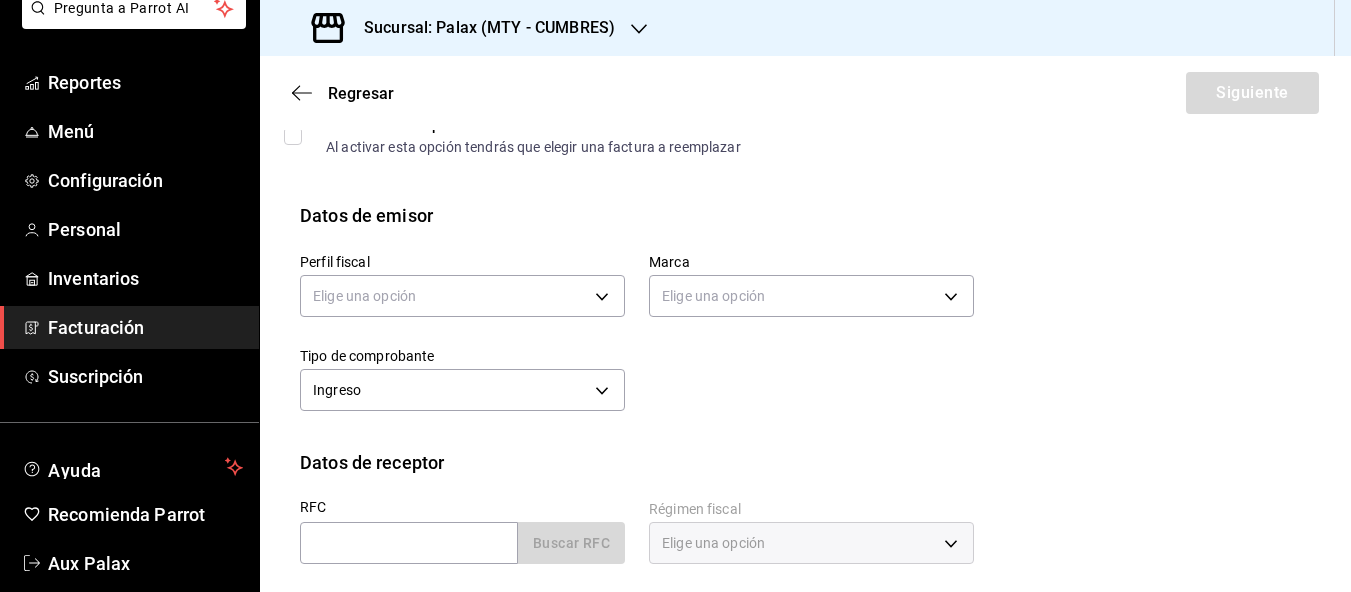 scroll, scrollTop: 100, scrollLeft: 0, axis: vertical 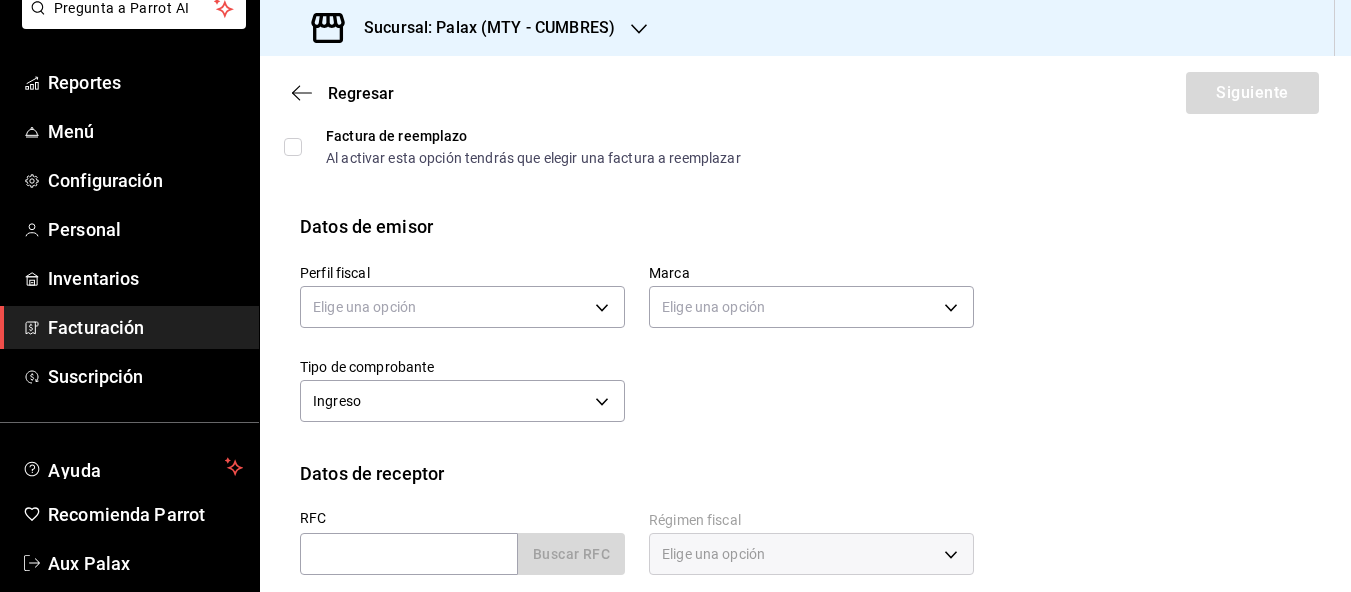 click on "Facturación" at bounding box center [145, 327] 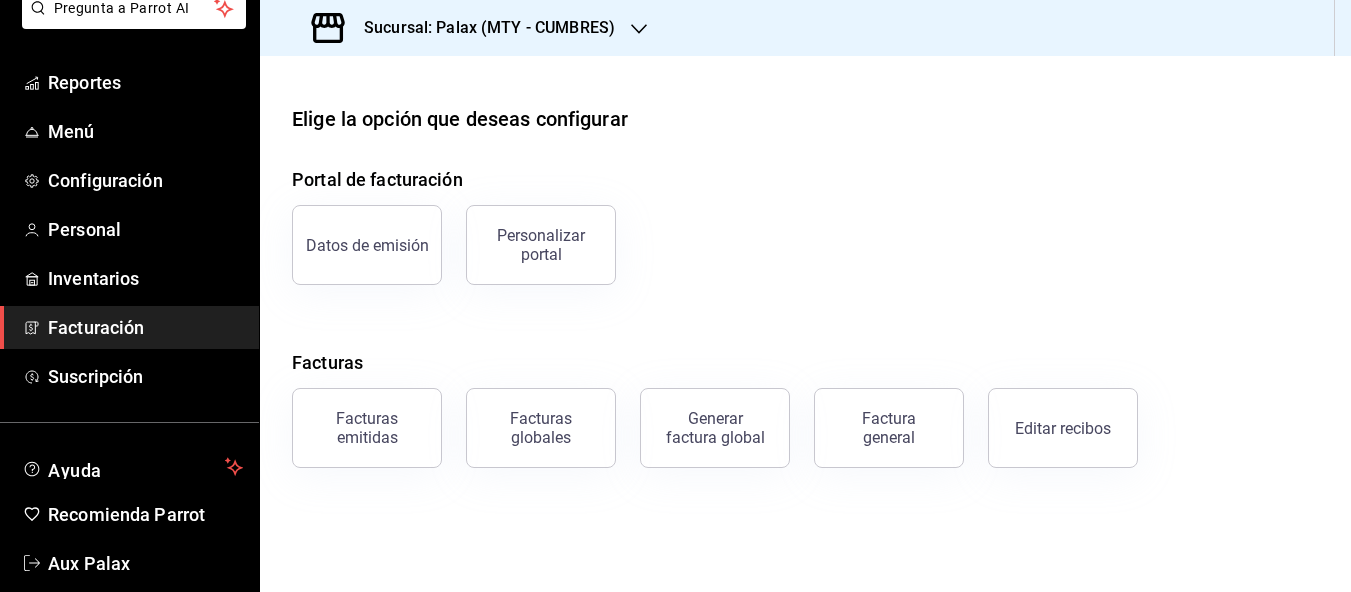 drag, startPoint x: 706, startPoint y: 441, endPoint x: 766, endPoint y: 517, distance: 96.82975 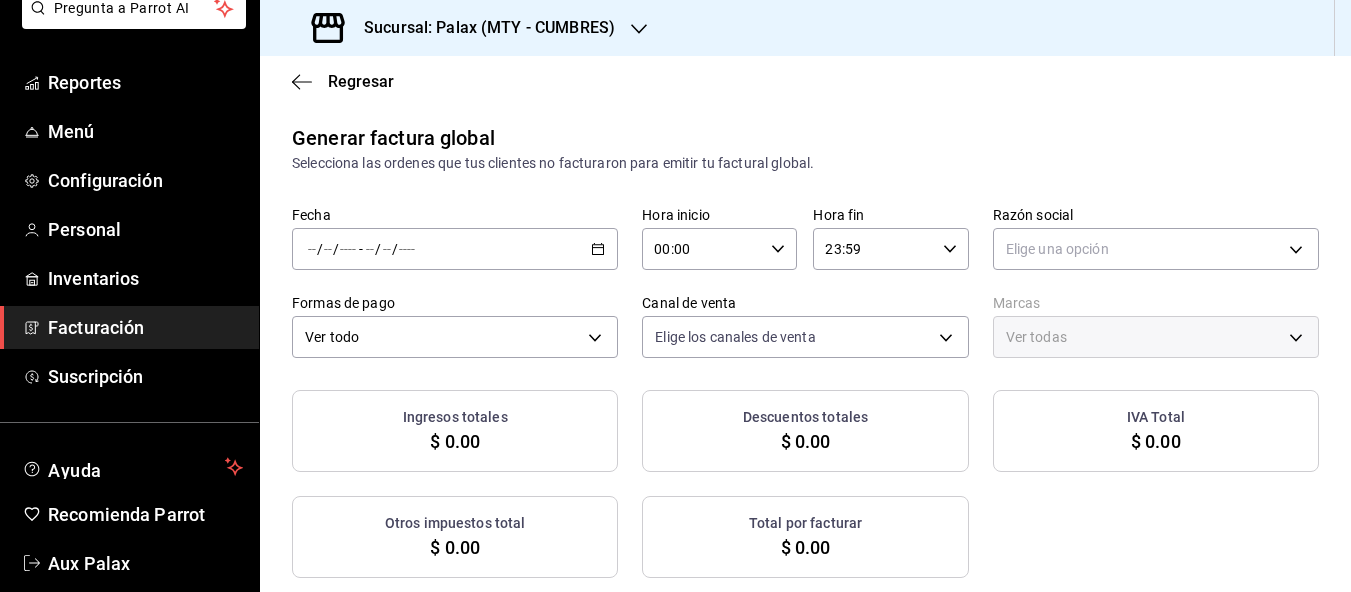 type on "PARROT,UBER_EATS,RAPPI,DIDI_FOOD,ONLINE" 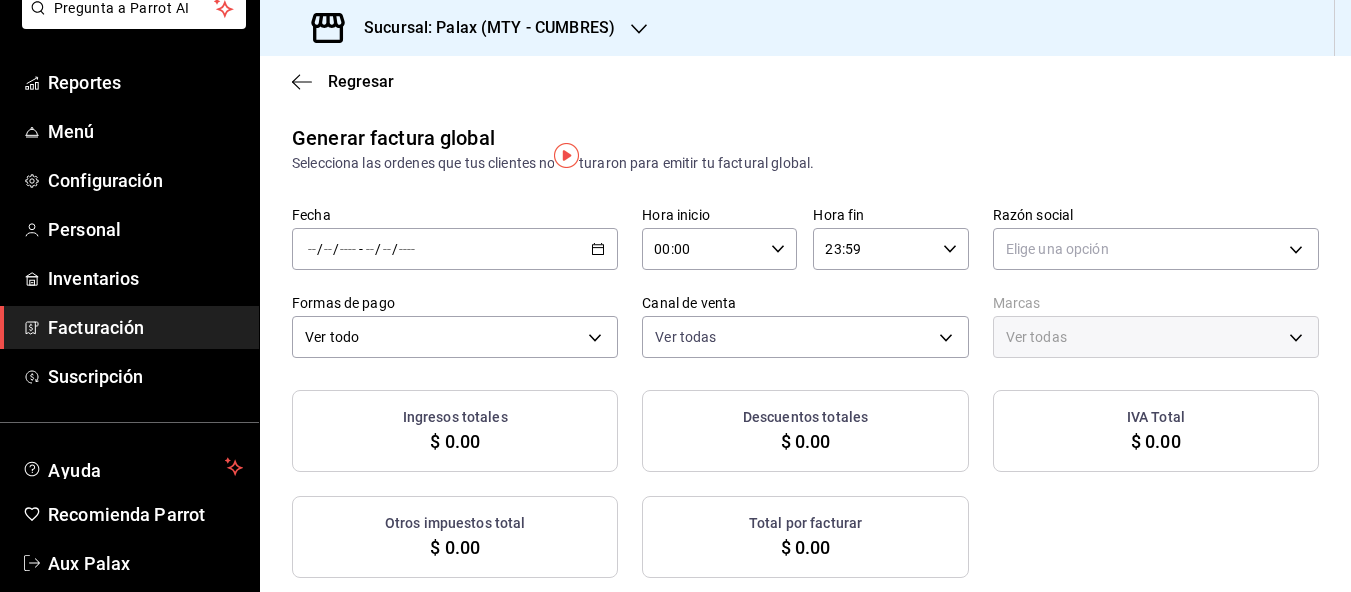 click 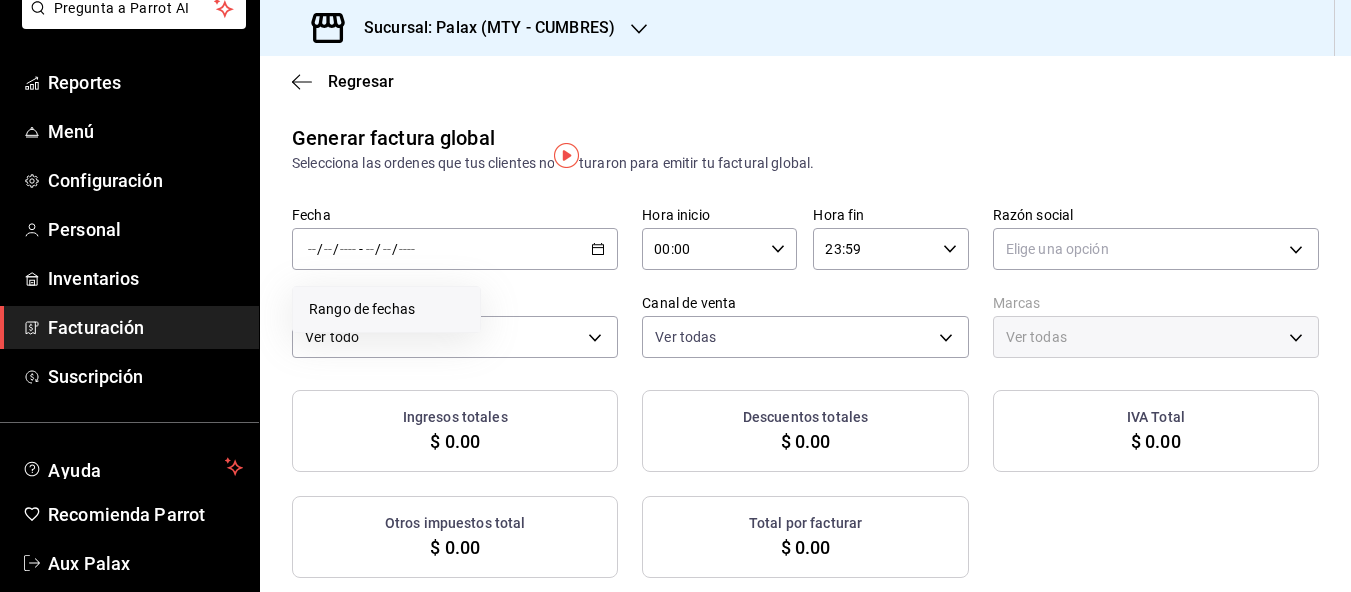 click on "Rango de fechas" at bounding box center [386, 309] 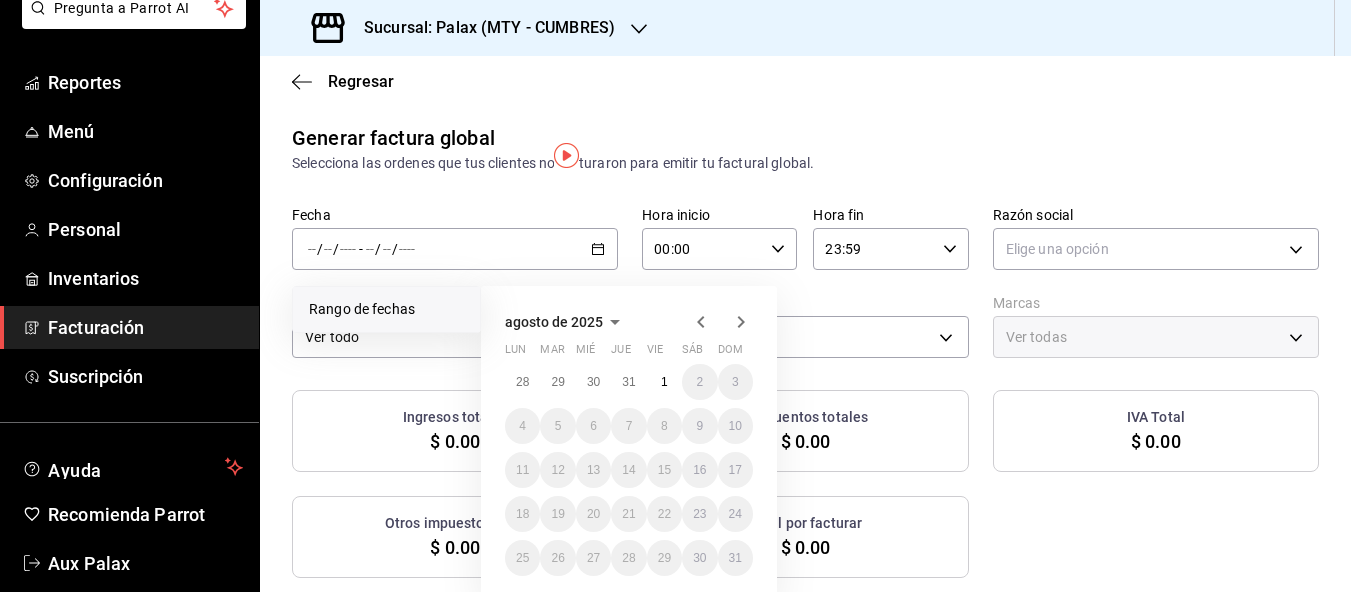 click 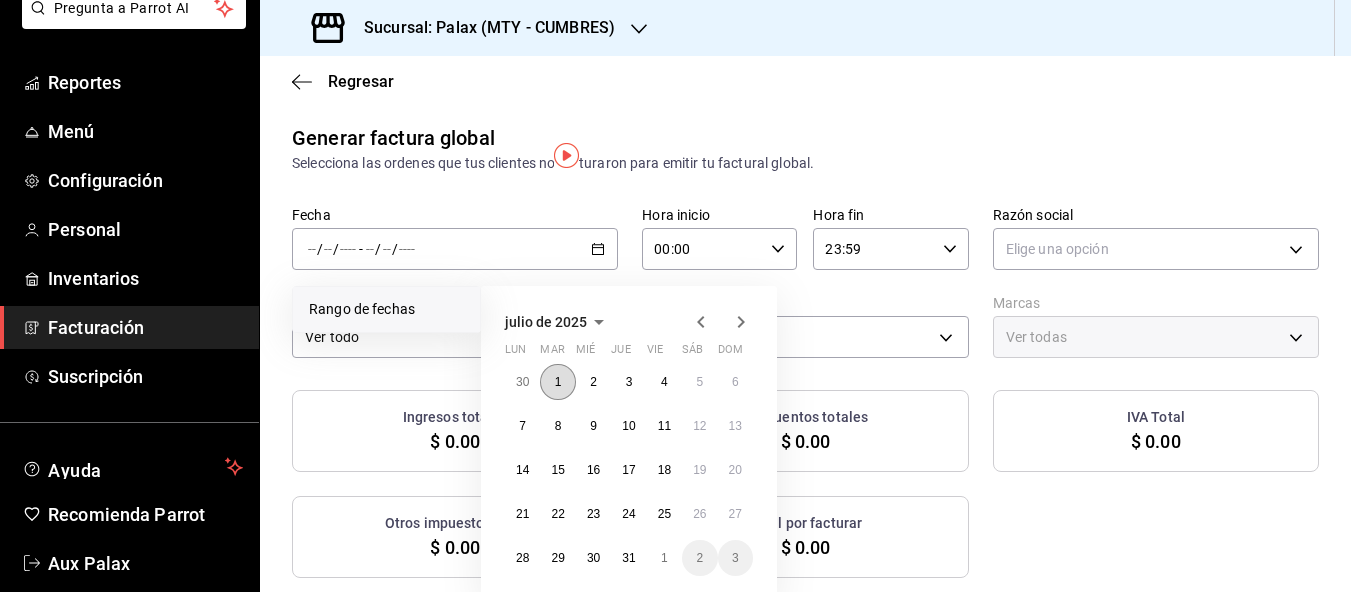 click on "1" at bounding box center (558, 382) 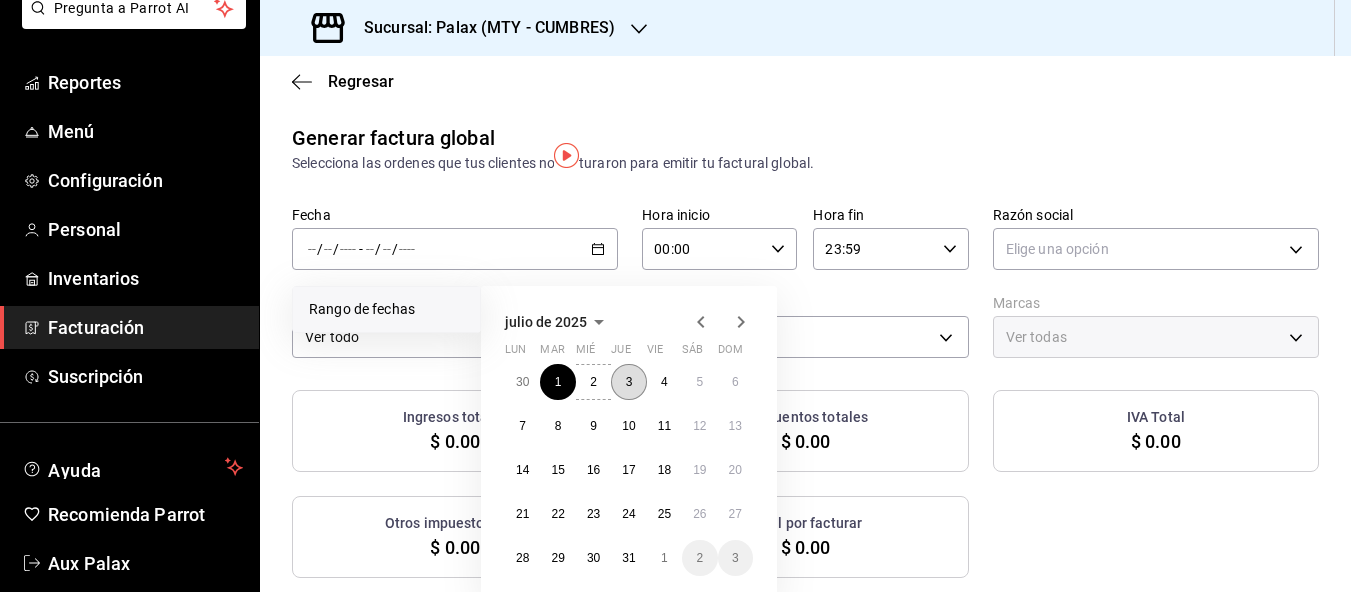 click on "3" at bounding box center (629, 382) 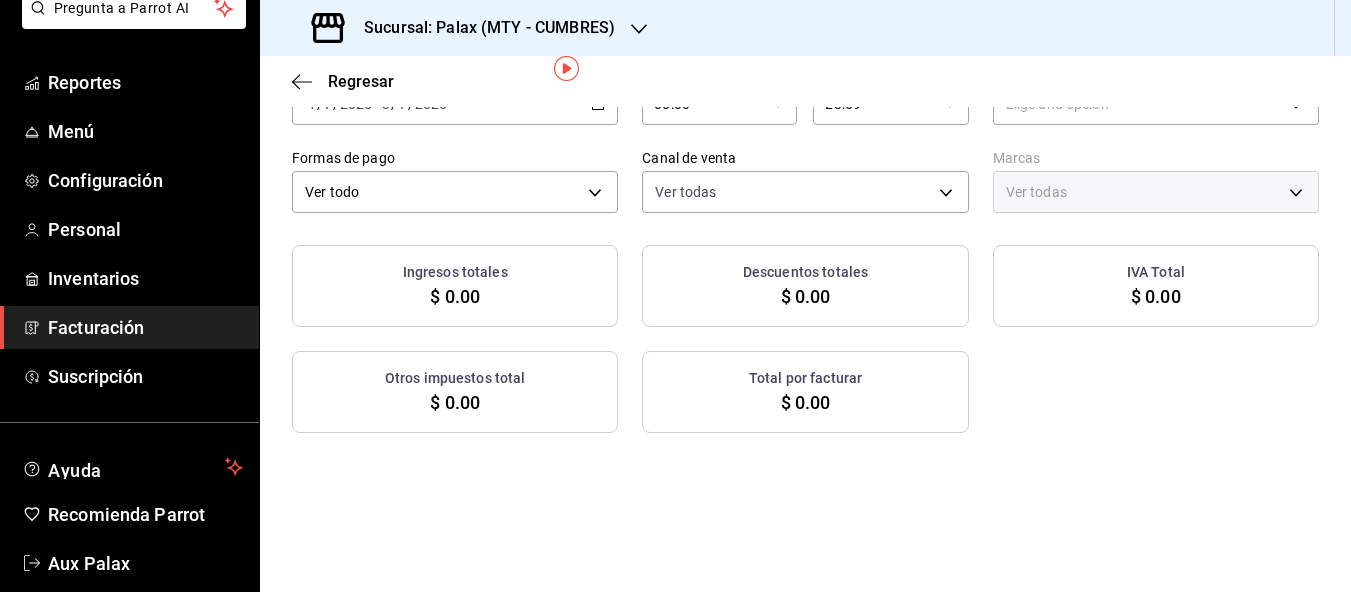 scroll, scrollTop: 0, scrollLeft: 0, axis: both 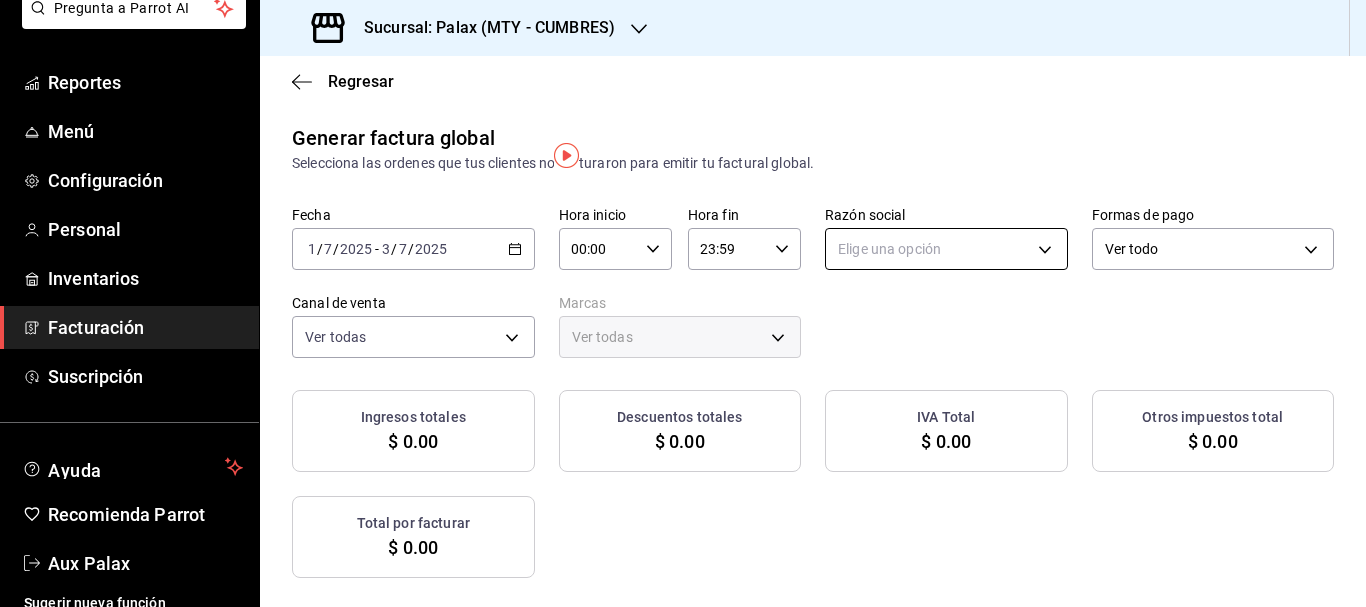 click on "Pregunta a Parrot AI Reportes   Menú   Configuración   Personal   Inventarios   Facturación   Suscripción   Ayuda Recomienda Parrot   Aux Palax   Sugerir nueva función   Sucursal: Palax (MTY - CUMBRES) Regresar Generar factura global Selecciona las ordenes que tus clientes no facturaron para emitir tu factural global. Fecha 2025-07-01 1 / 7 / 2025 - 2025-07-03 3 / 7 / 2025 Hora inicio 00:00 Hora inicio Hora fin 23:59 Hora fin Razón social Elige una opción Formas de pago Ver todo ALL Canal de venta Ver todas PARROT,UBER_EATS,RAPPI,DIDI_FOOD,ONLINE Marcas Ver todas Ingresos totales $ 0.00 Descuentos totales $ 0.00 IVA Total $ 0.00 Otros impuestos total $ 0.00 Total por facturar $ 0.00 No hay información que mostrar GANA 1 MES GRATIS EN TU SUSCRIPCIÓN AQUÍ Ver video tutorial Ir a video Pregunta a Parrot AI Reportes   Menú   Configuración   Personal   Inventarios   Facturación   Suscripción   Ayuda Recomienda Parrot   Aux Palax   Sugerir nueva función   Visitar centro de ayuda (81) 2046 6363" at bounding box center (683, 303) 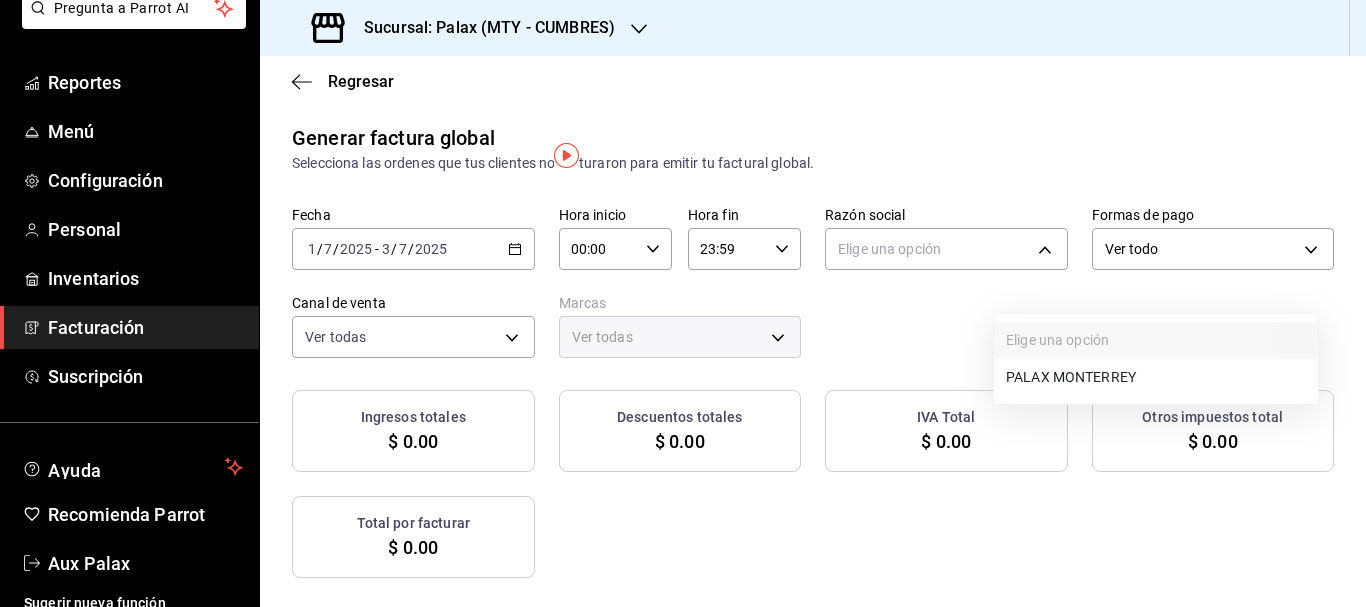 drag, startPoint x: 1130, startPoint y: 371, endPoint x: 1033, endPoint y: 386, distance: 98.15294 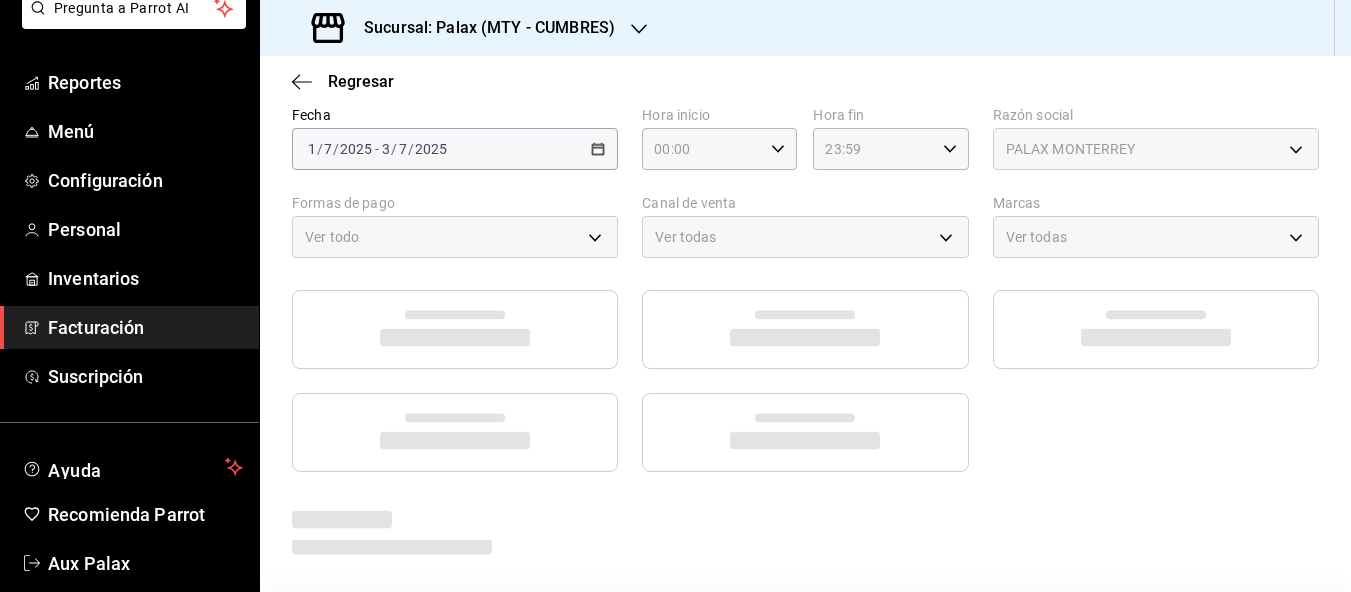 scroll, scrollTop: 200, scrollLeft: 0, axis: vertical 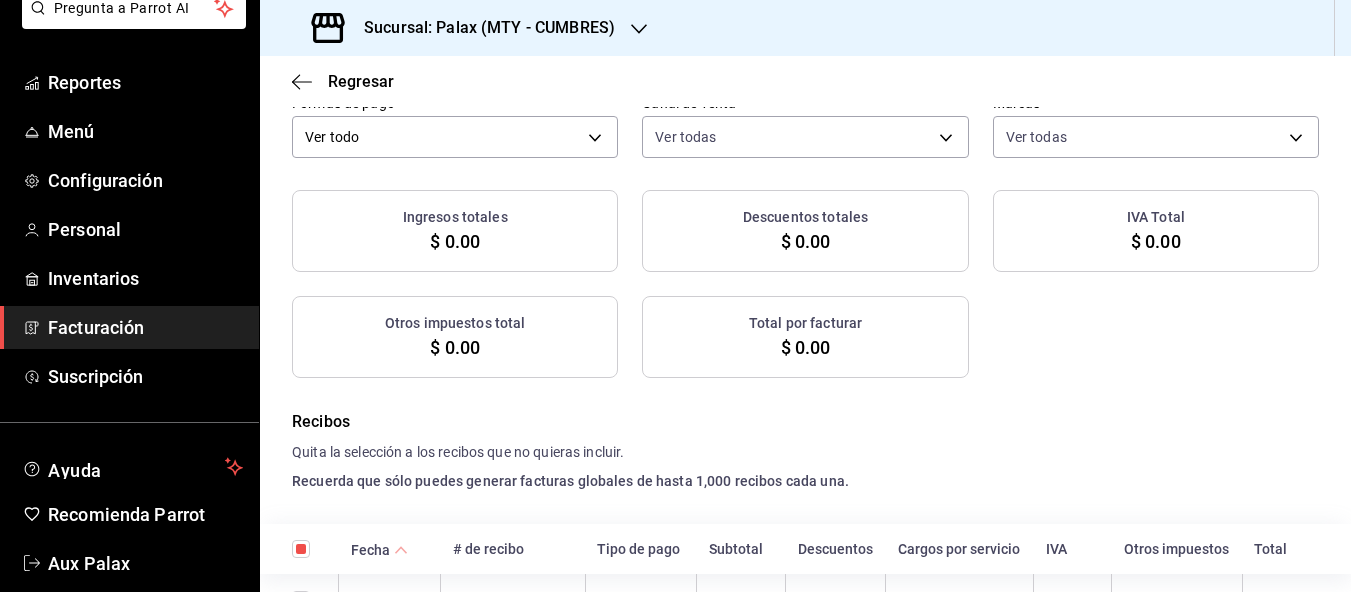 checkbox on "true" 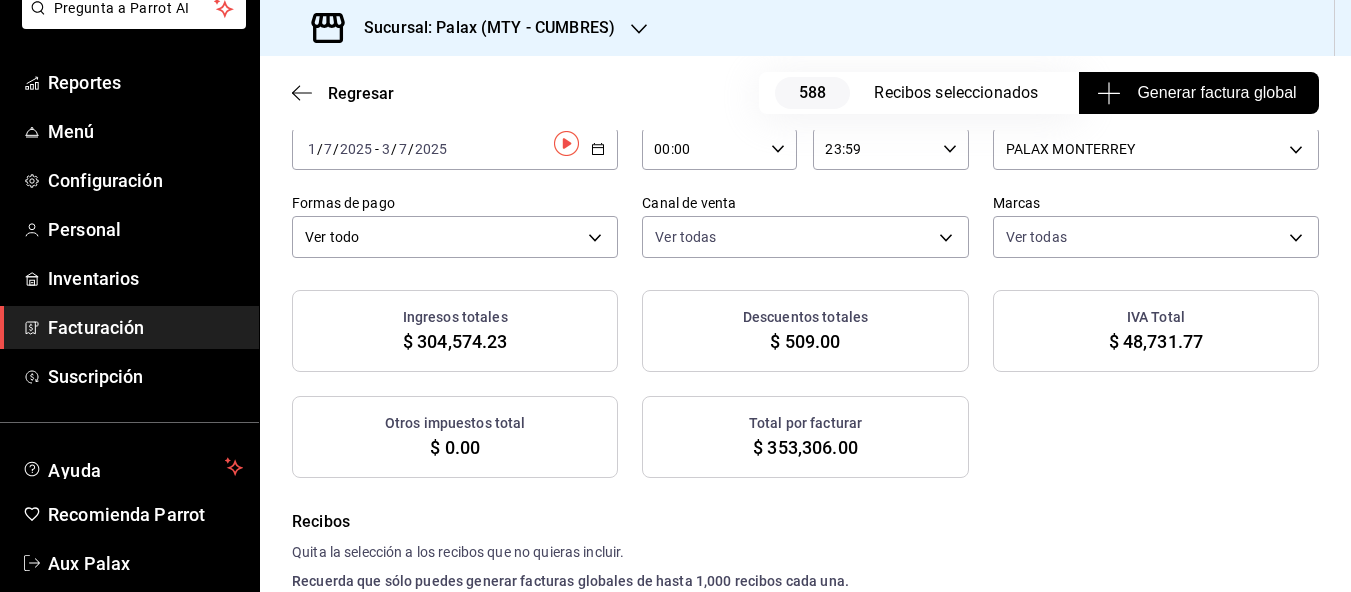 scroll, scrollTop: 0, scrollLeft: 0, axis: both 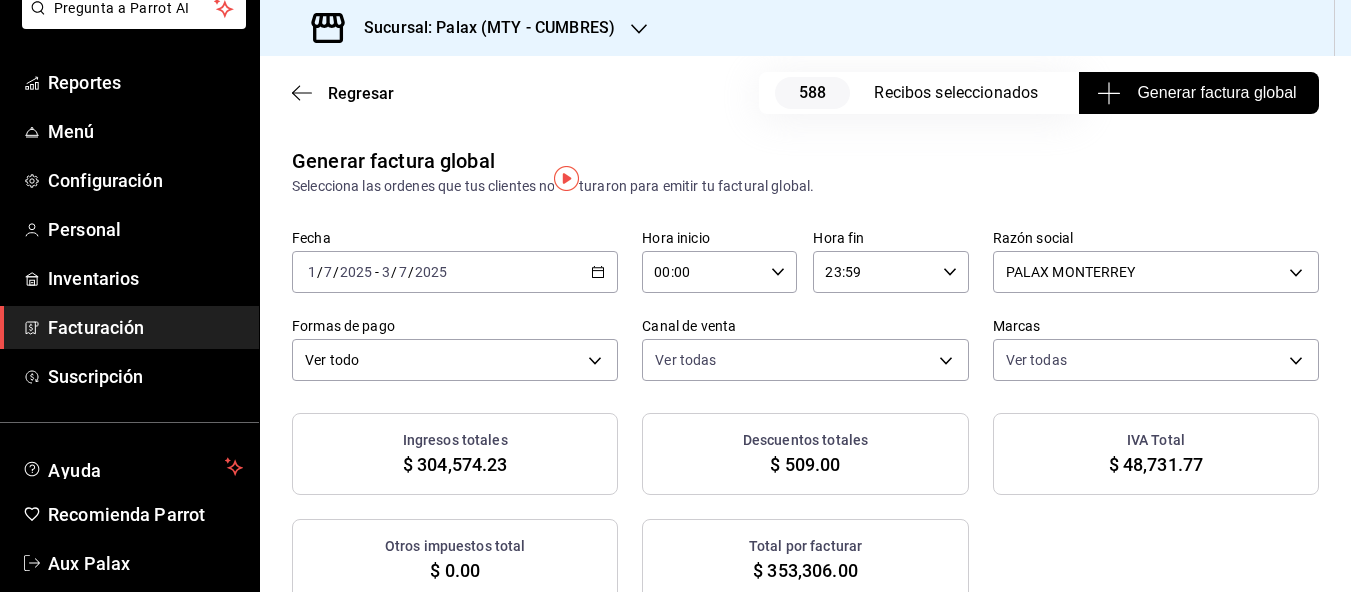 click on "Facturación" at bounding box center [145, 327] 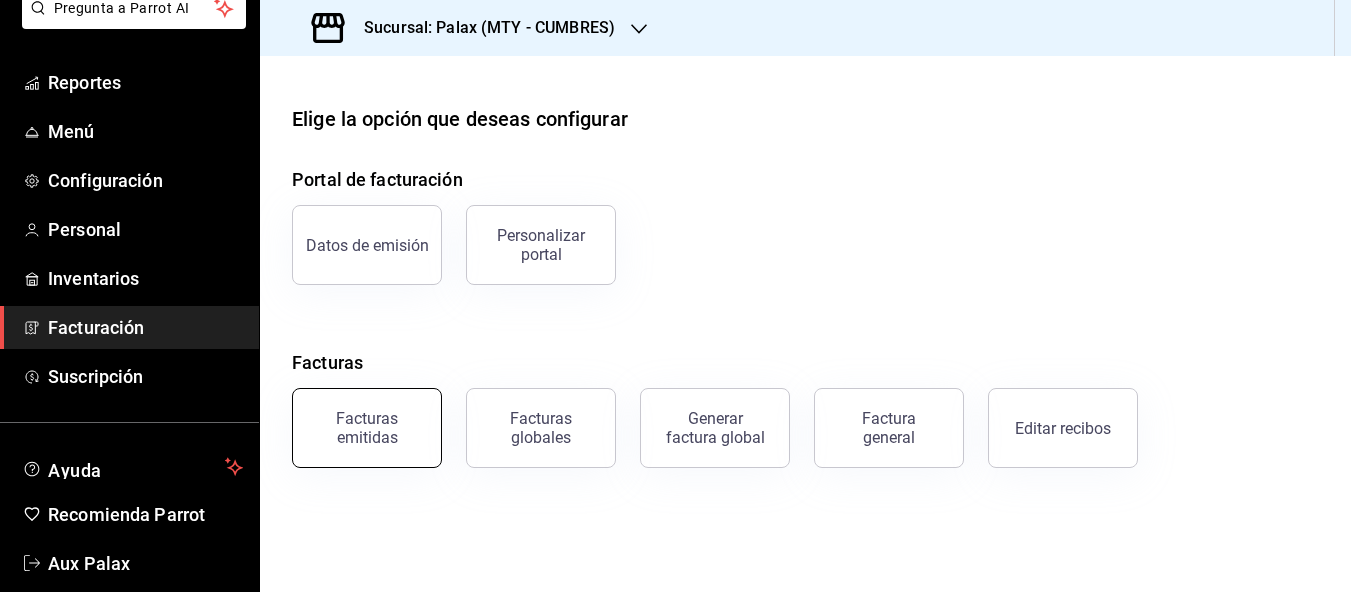 click on "Facturas emitidas" at bounding box center [367, 428] 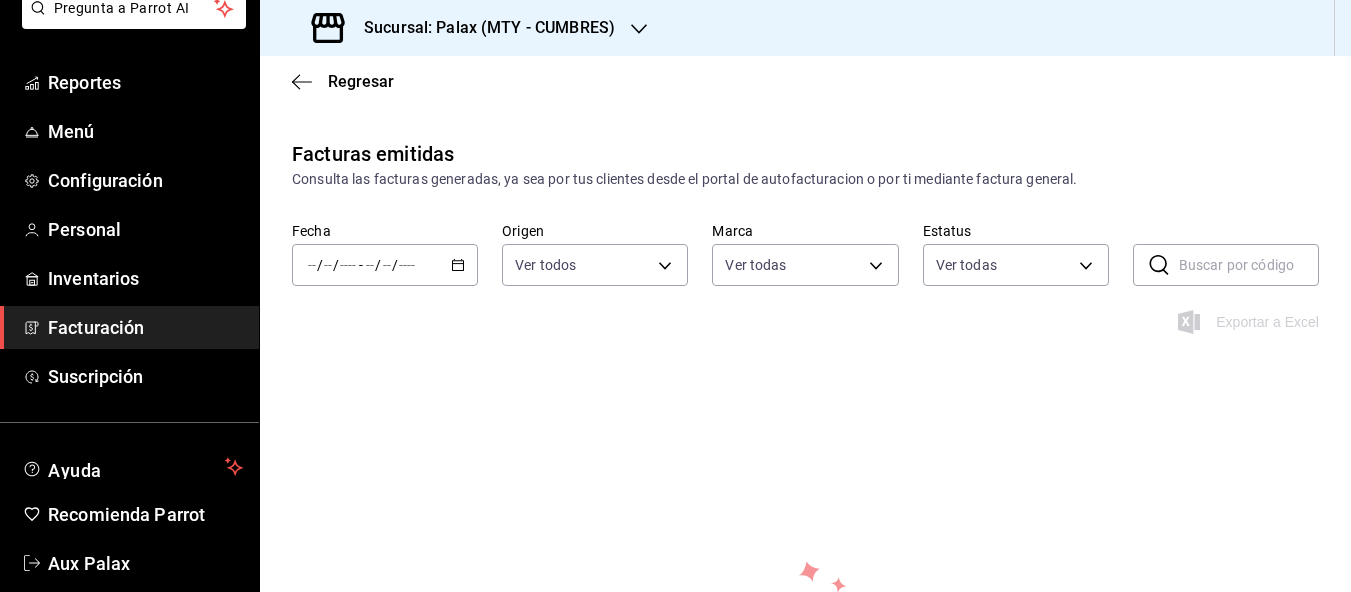 click 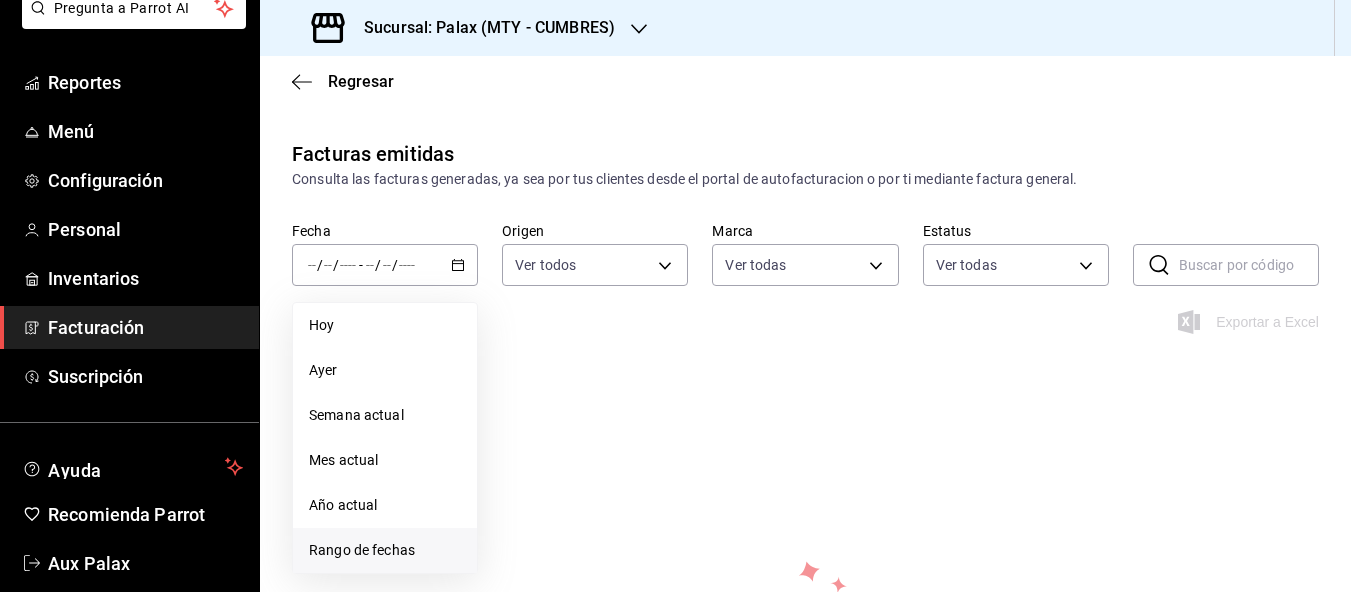 click on "Rango de fechas" at bounding box center (385, 550) 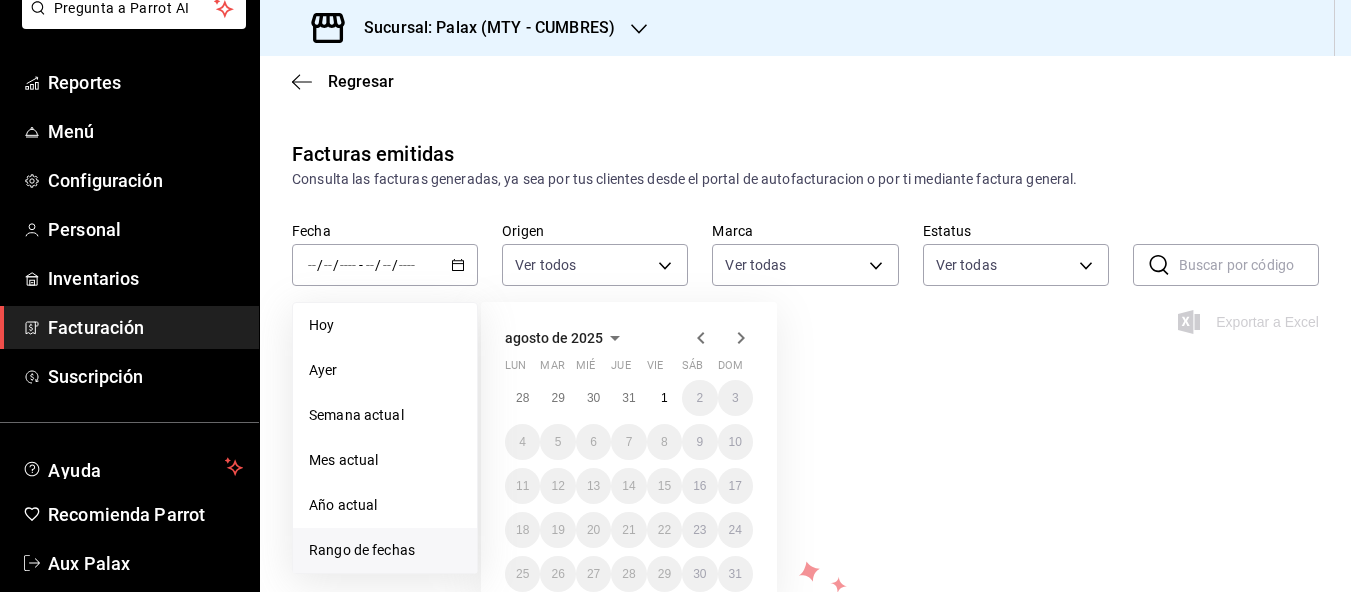 click 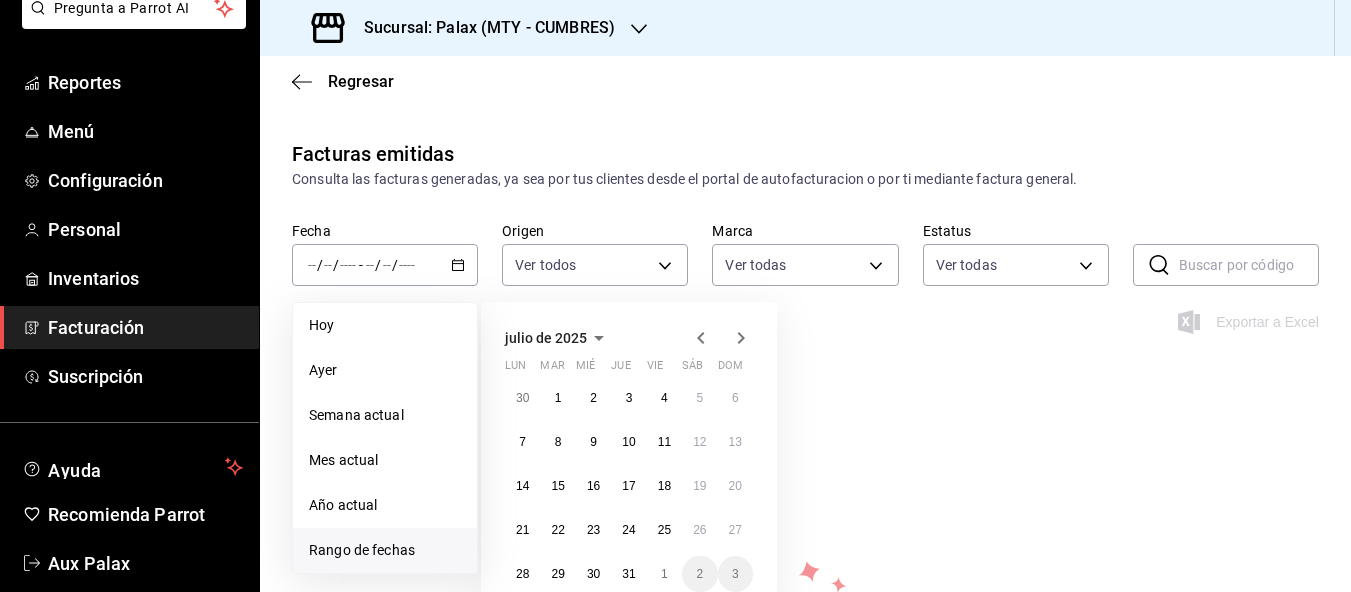 click 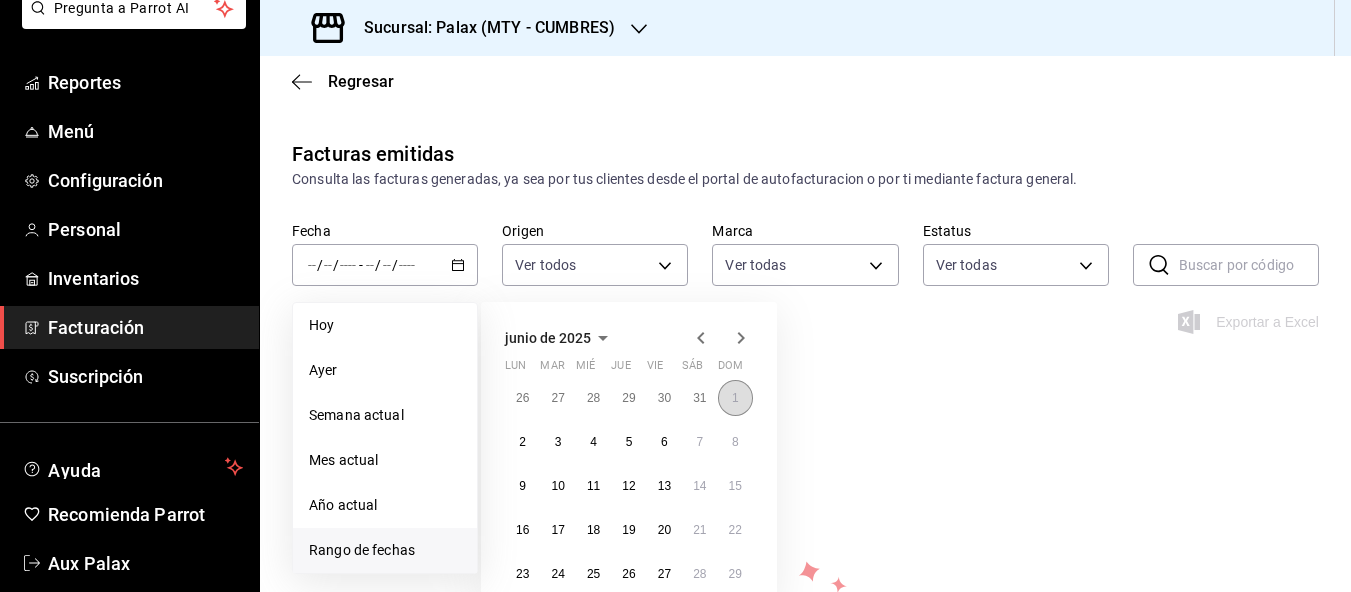 click on "1" at bounding box center [735, 398] 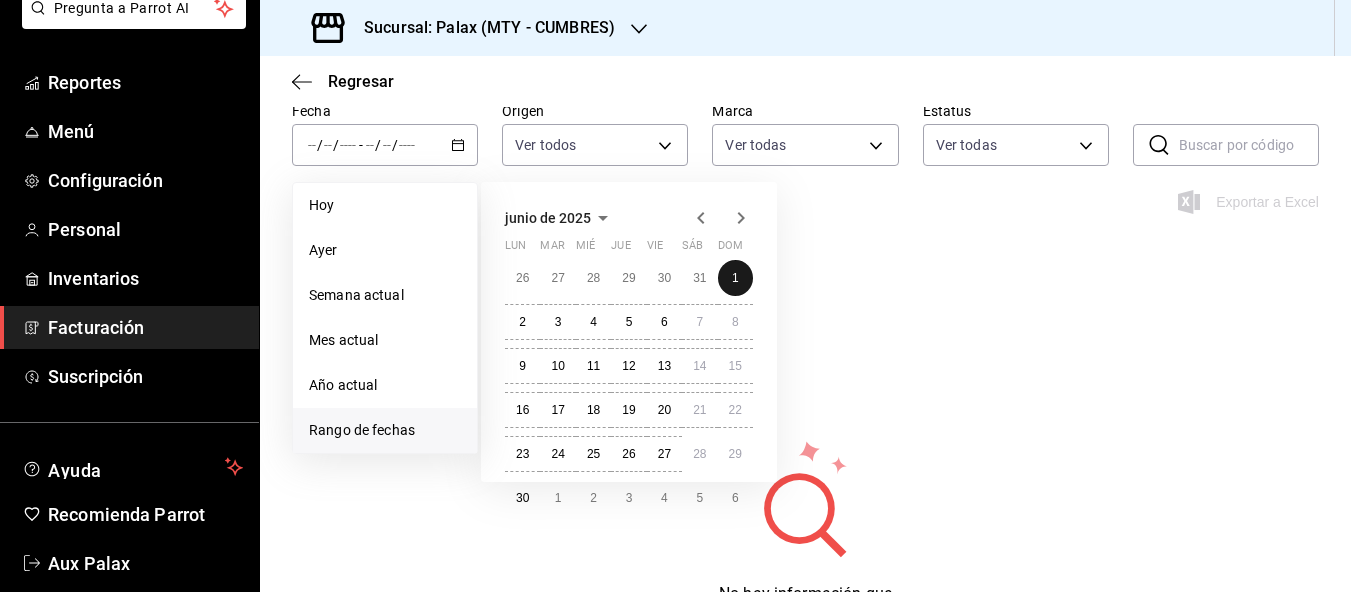 scroll, scrollTop: 200, scrollLeft: 0, axis: vertical 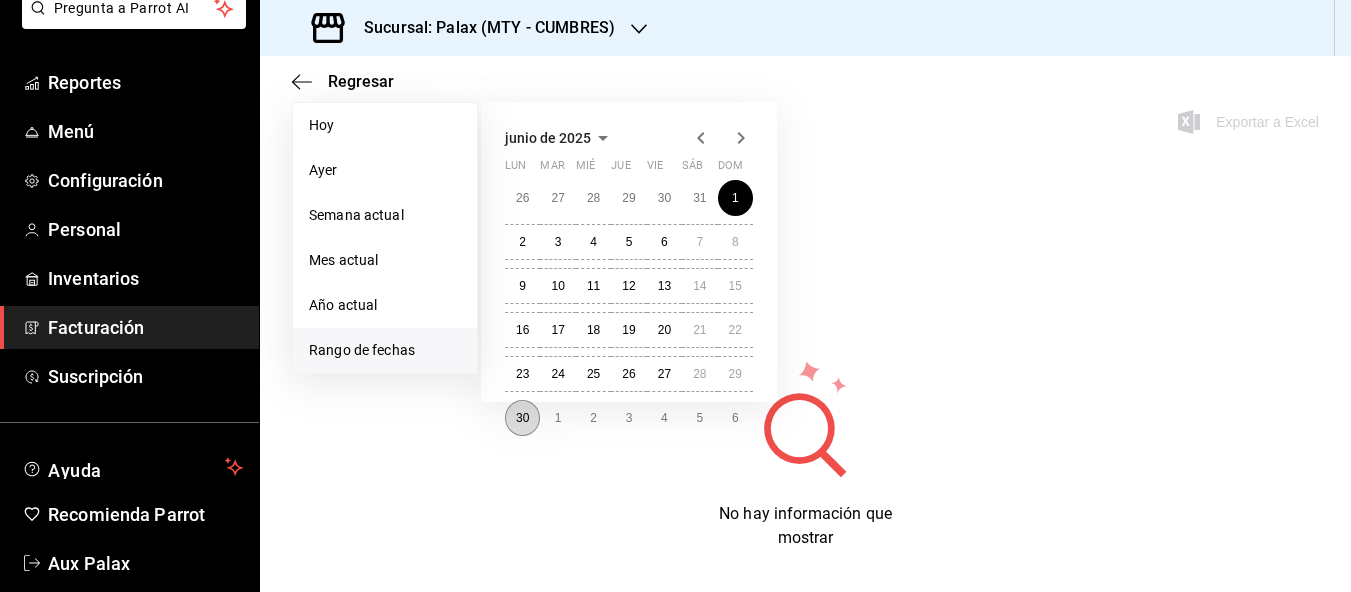click on "30" at bounding box center (522, 418) 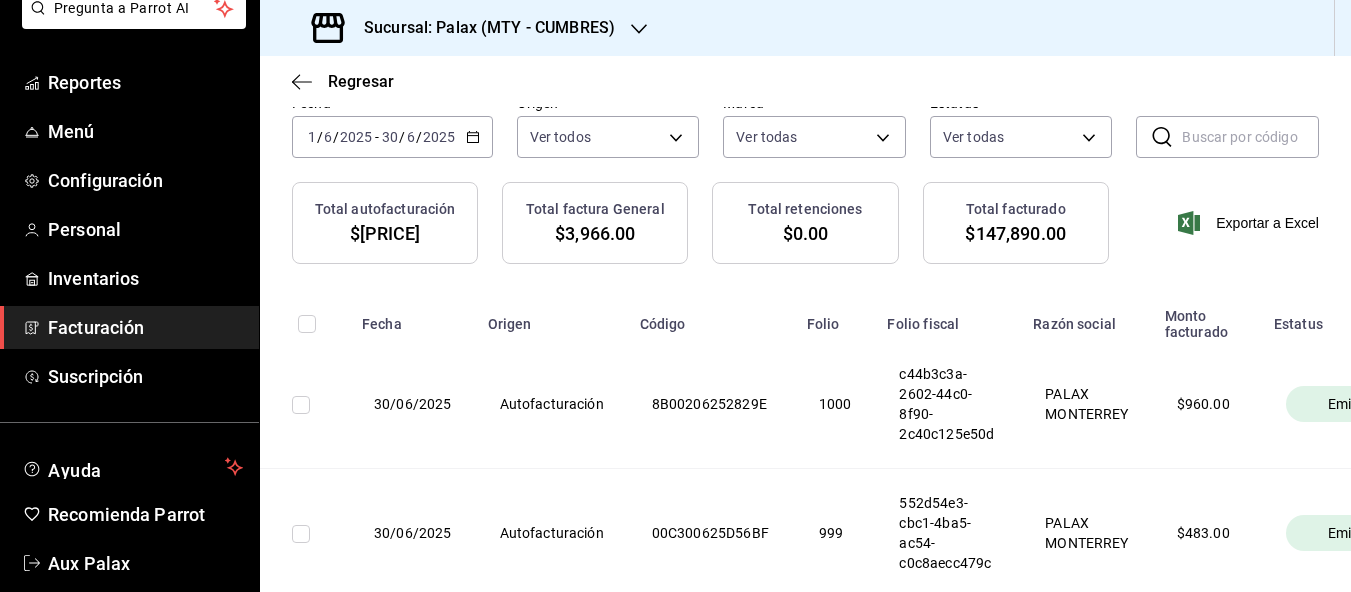 scroll, scrollTop: 200, scrollLeft: 0, axis: vertical 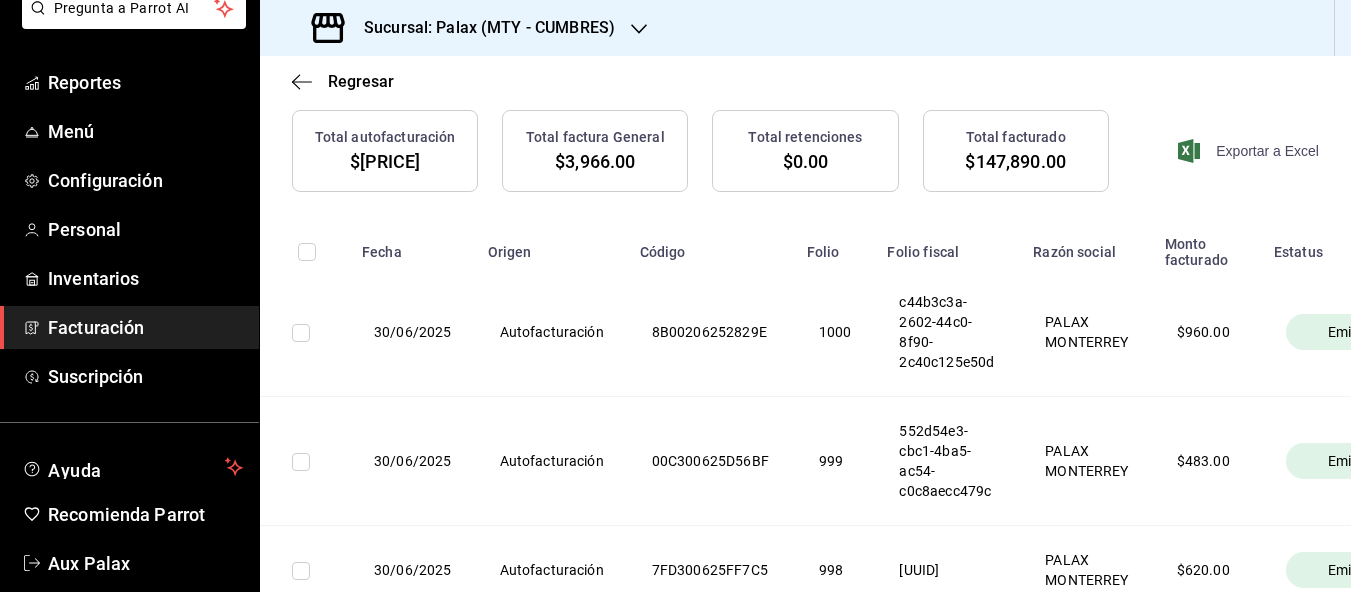 click on "Exportar a Excel" at bounding box center [1250, 151] 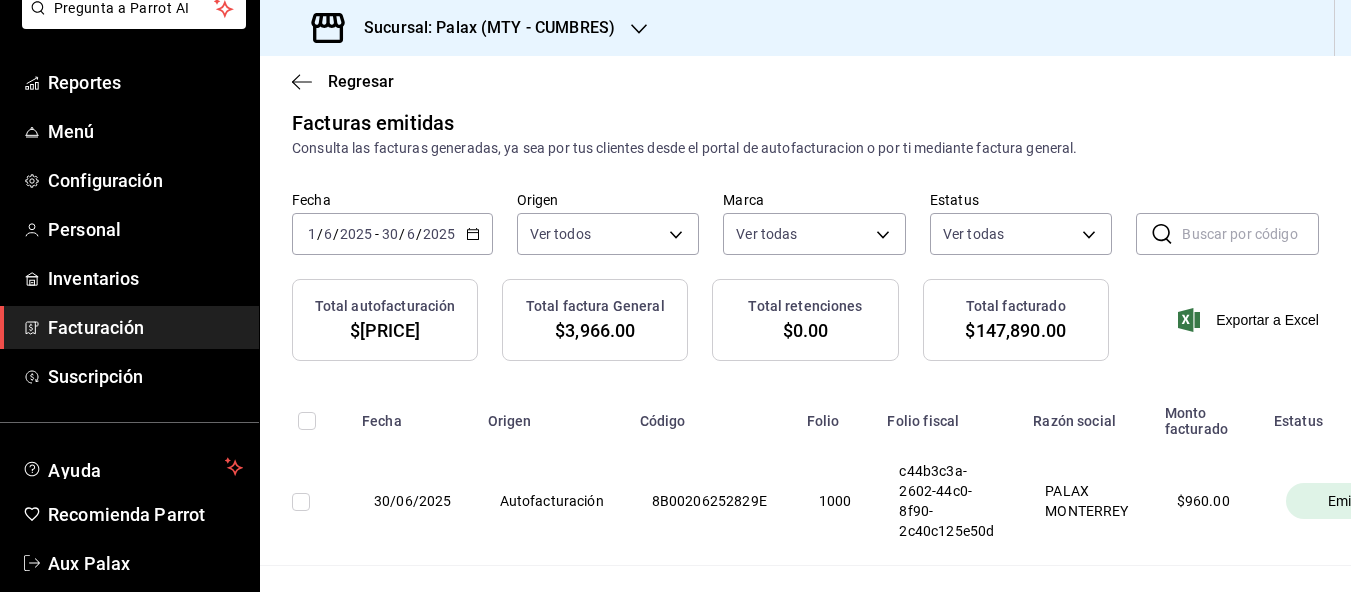 scroll, scrollTop: 0, scrollLeft: 0, axis: both 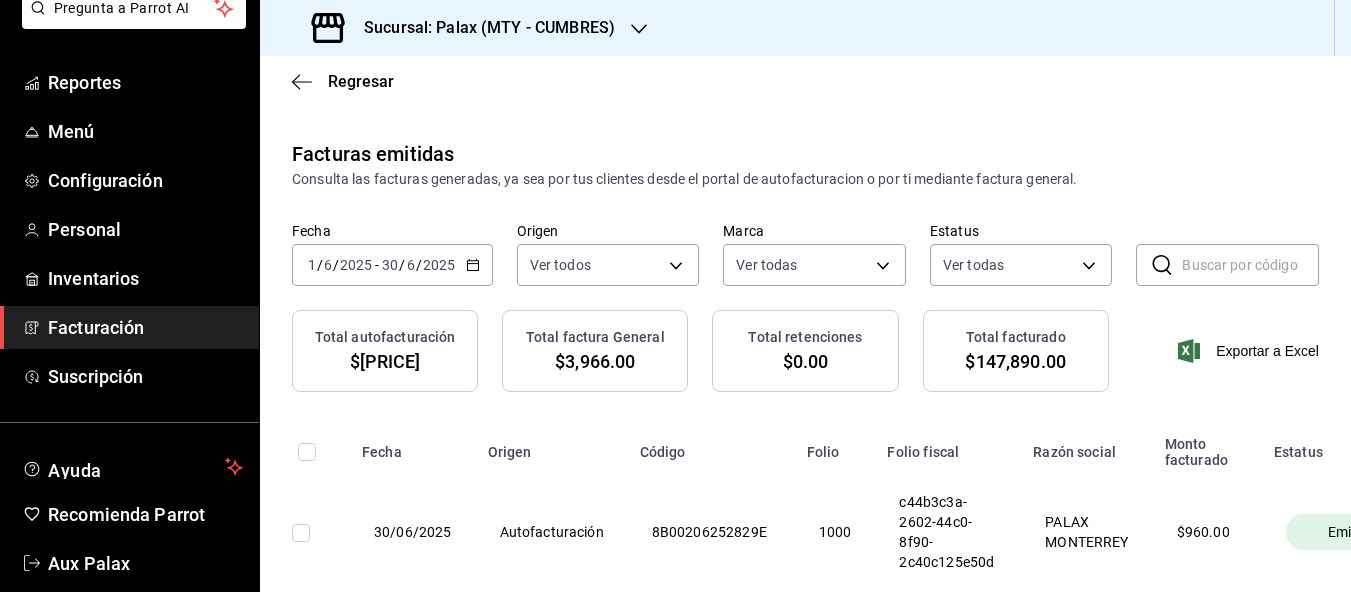 click 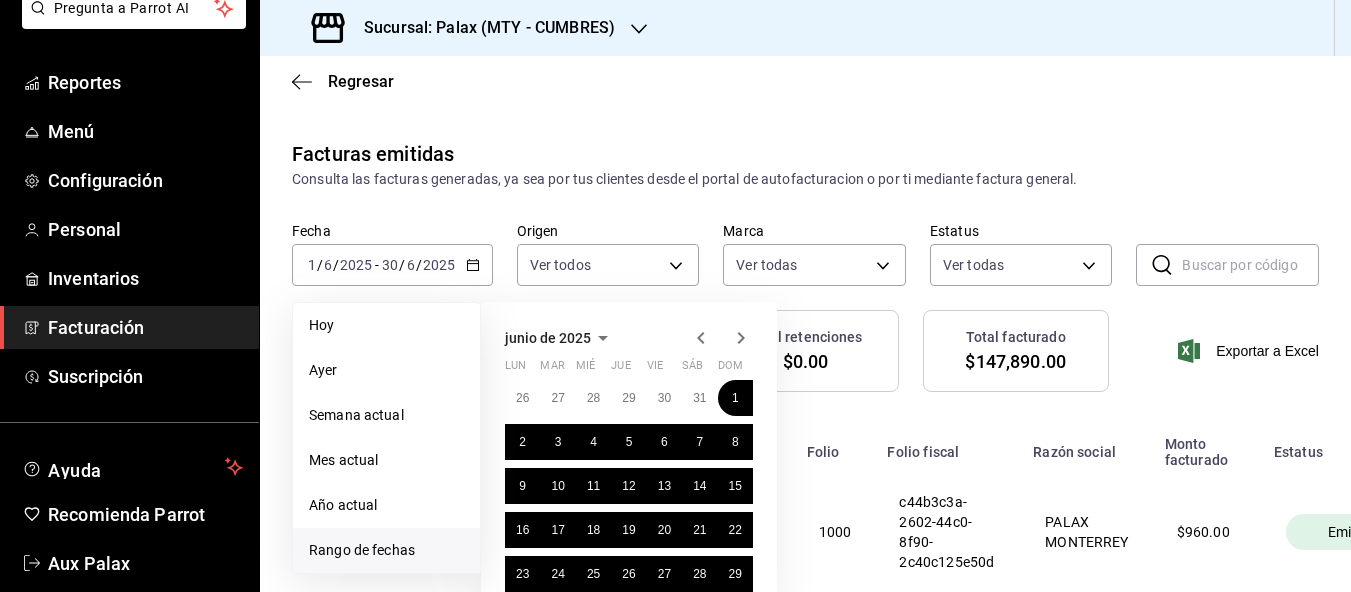 click 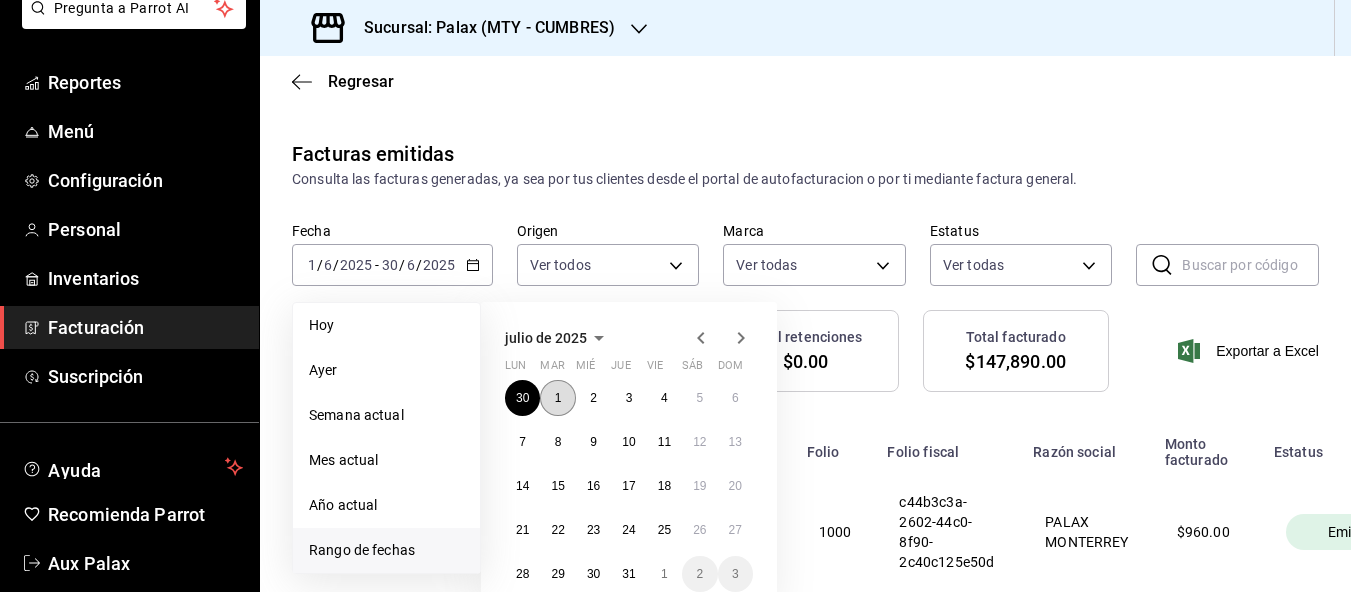 click on "1" at bounding box center (557, 398) 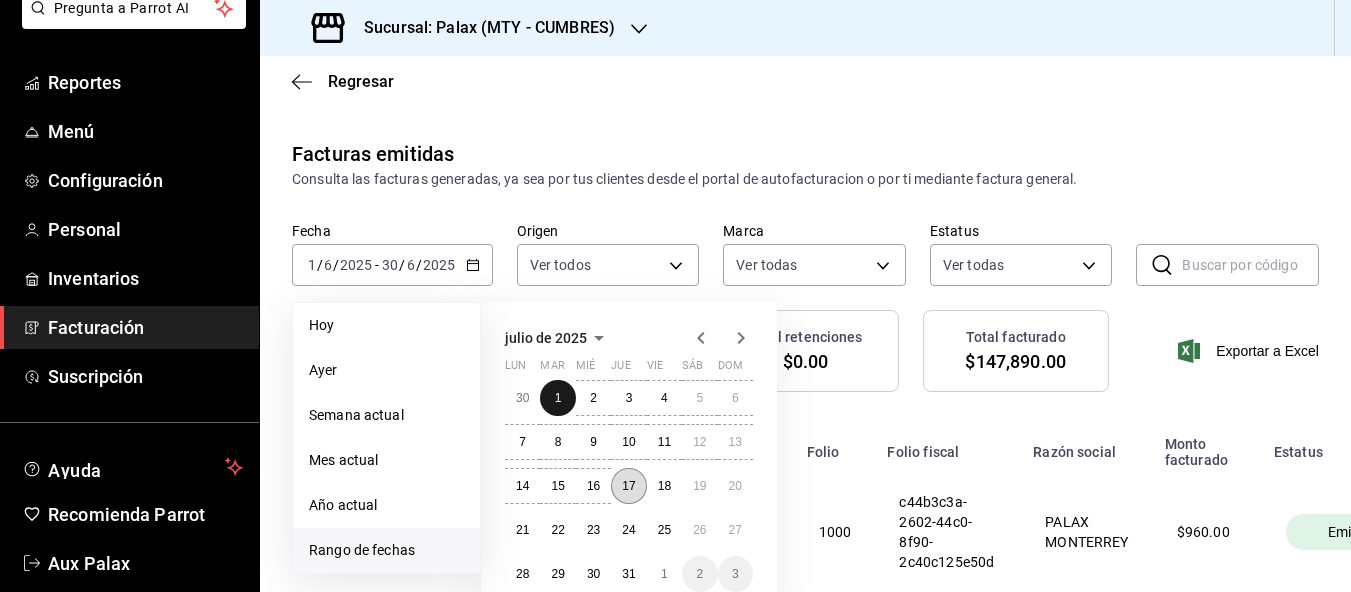 scroll, scrollTop: 100, scrollLeft: 0, axis: vertical 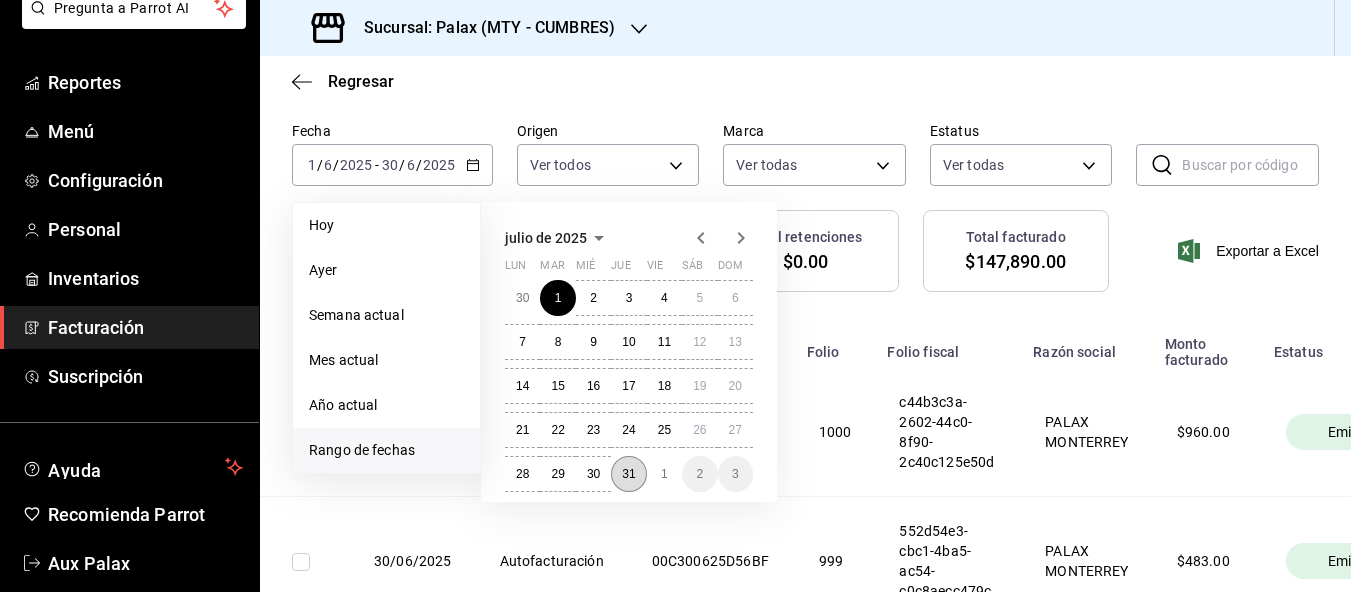 click on "31" at bounding box center [628, 474] 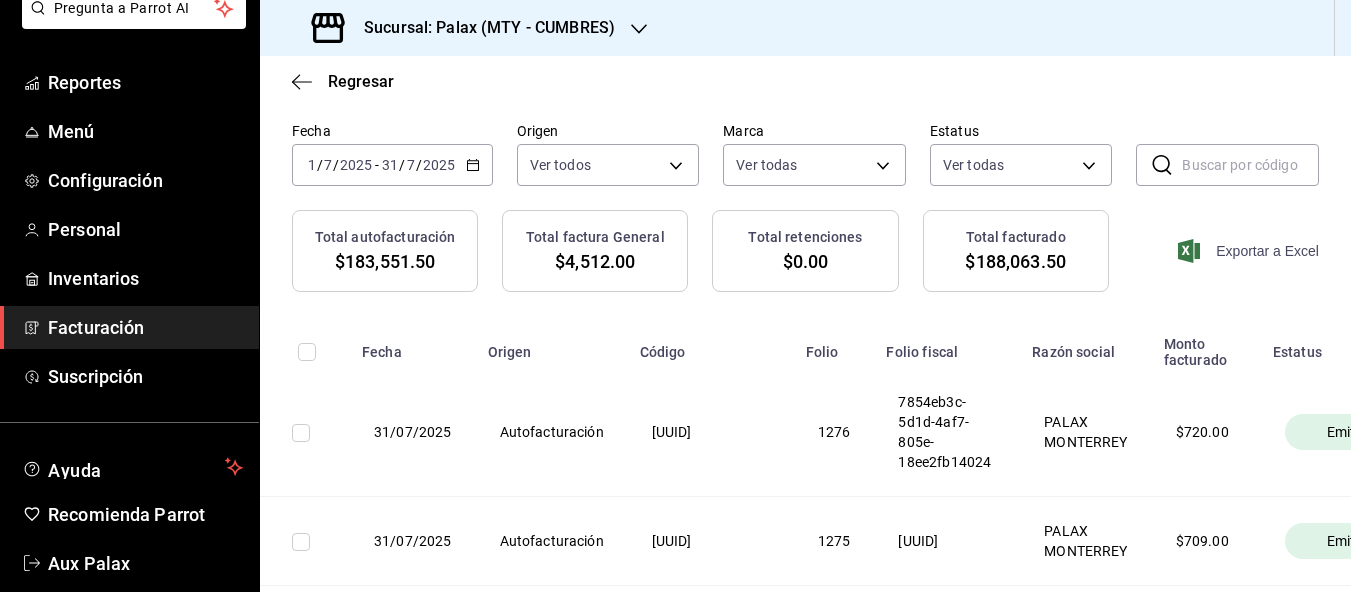 click on "Exportar a Excel" at bounding box center (1250, 251) 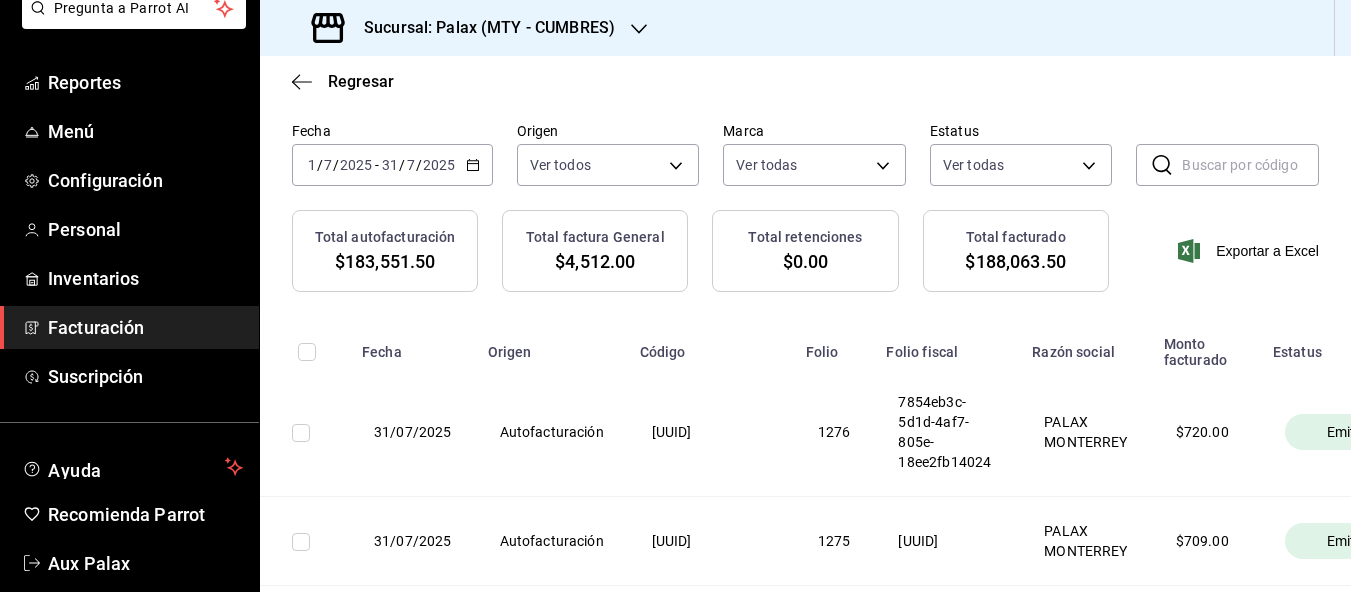 click on "Facturación" at bounding box center [145, 327] 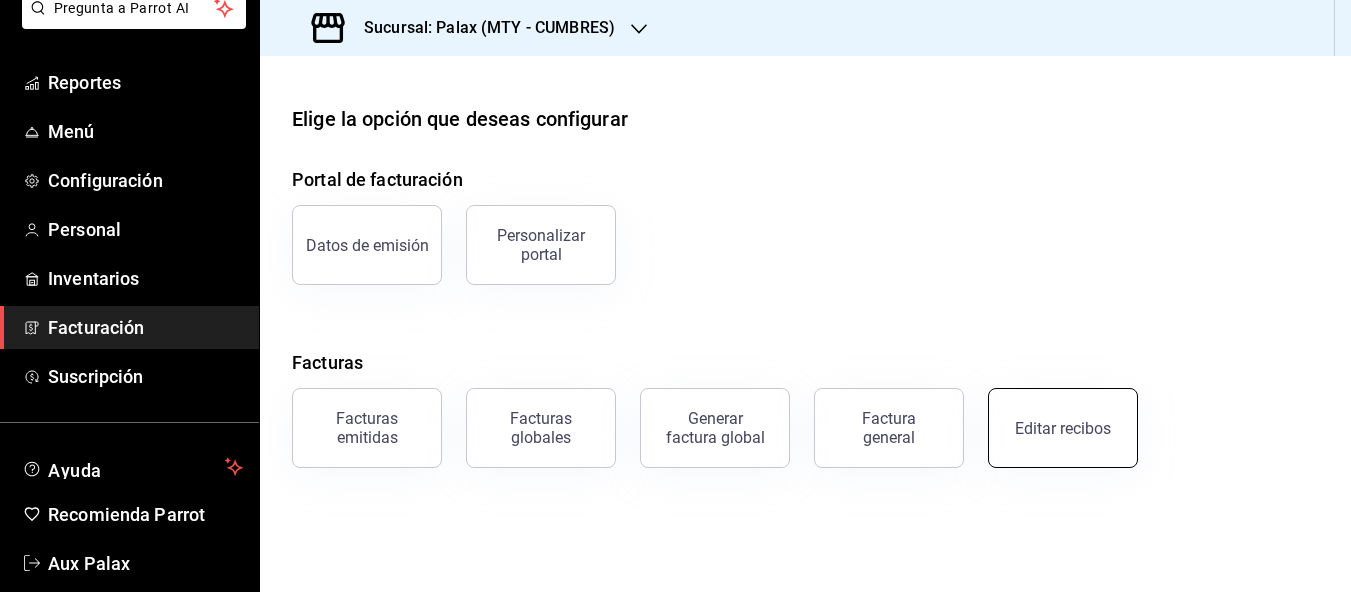 click on "Editar recibos" at bounding box center [1063, 428] 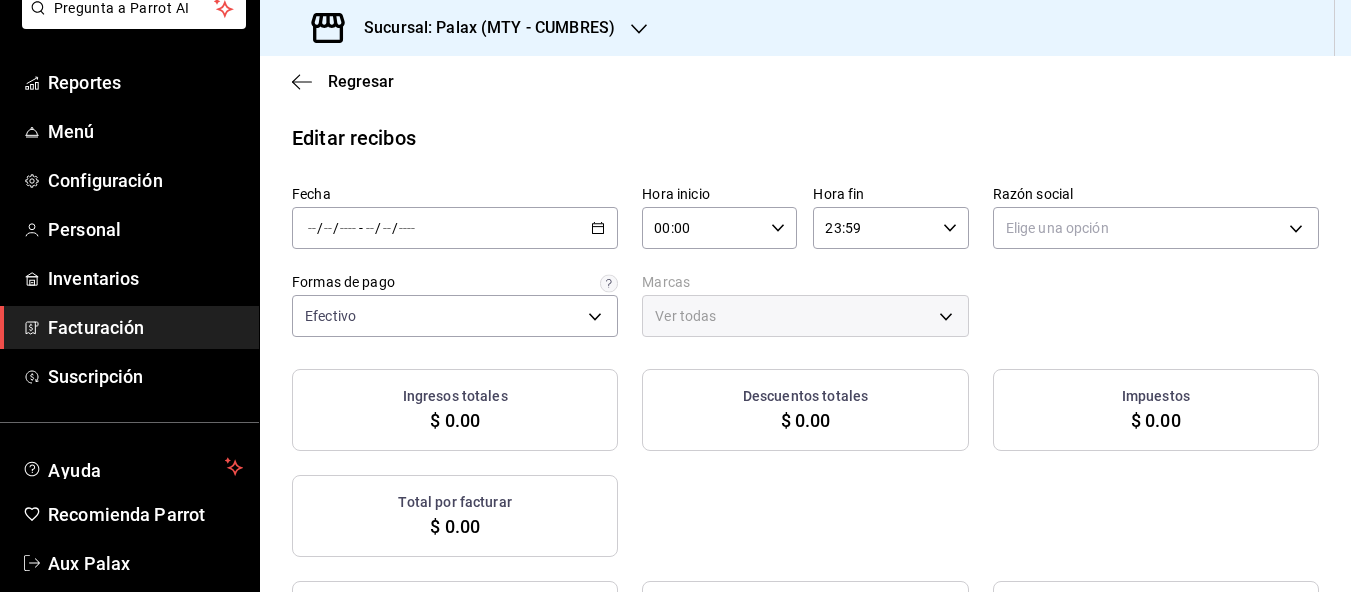 click 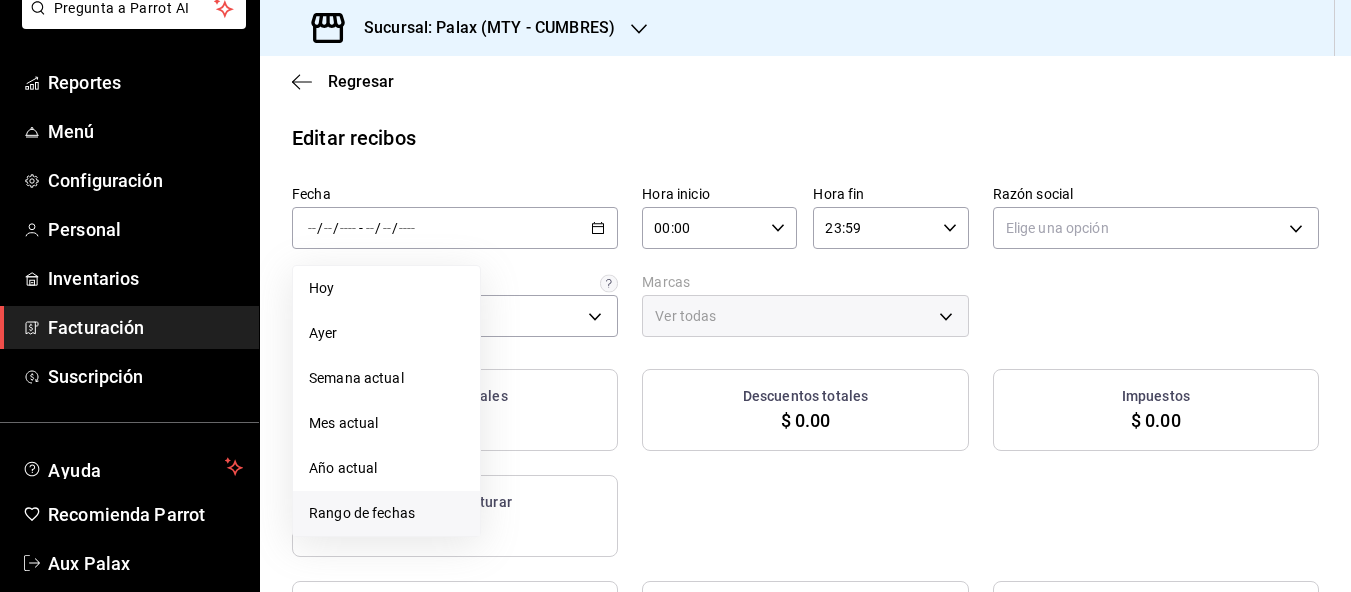 click on "Rango de fechas" at bounding box center [386, 513] 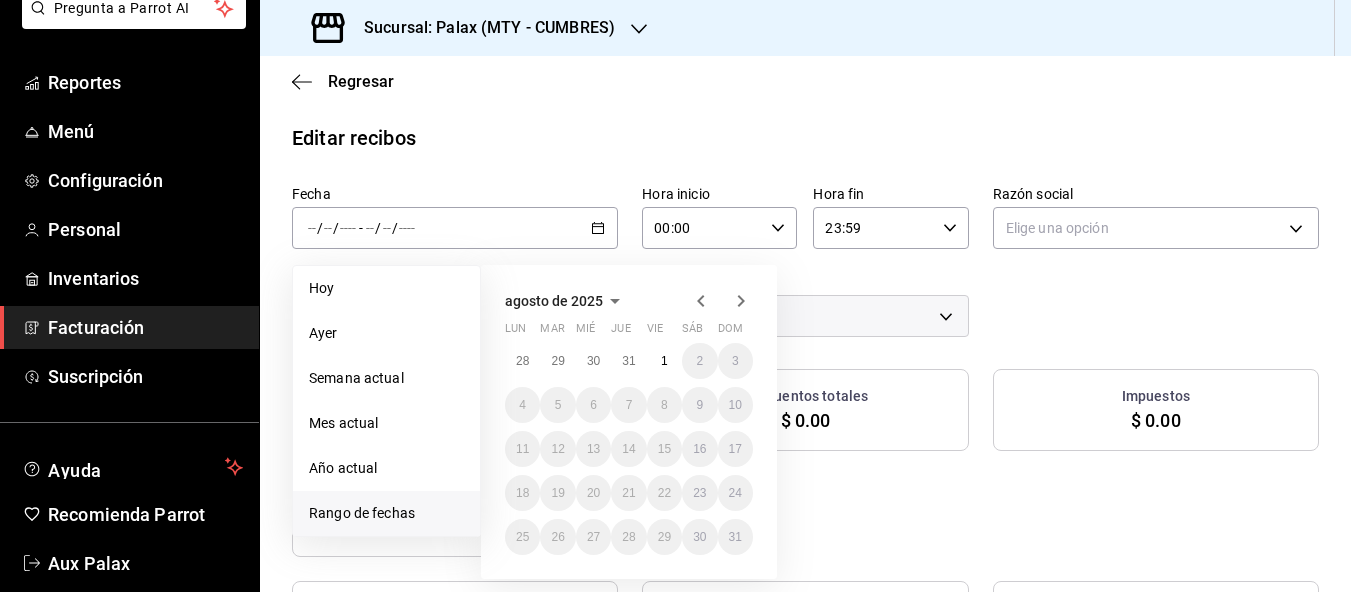 click 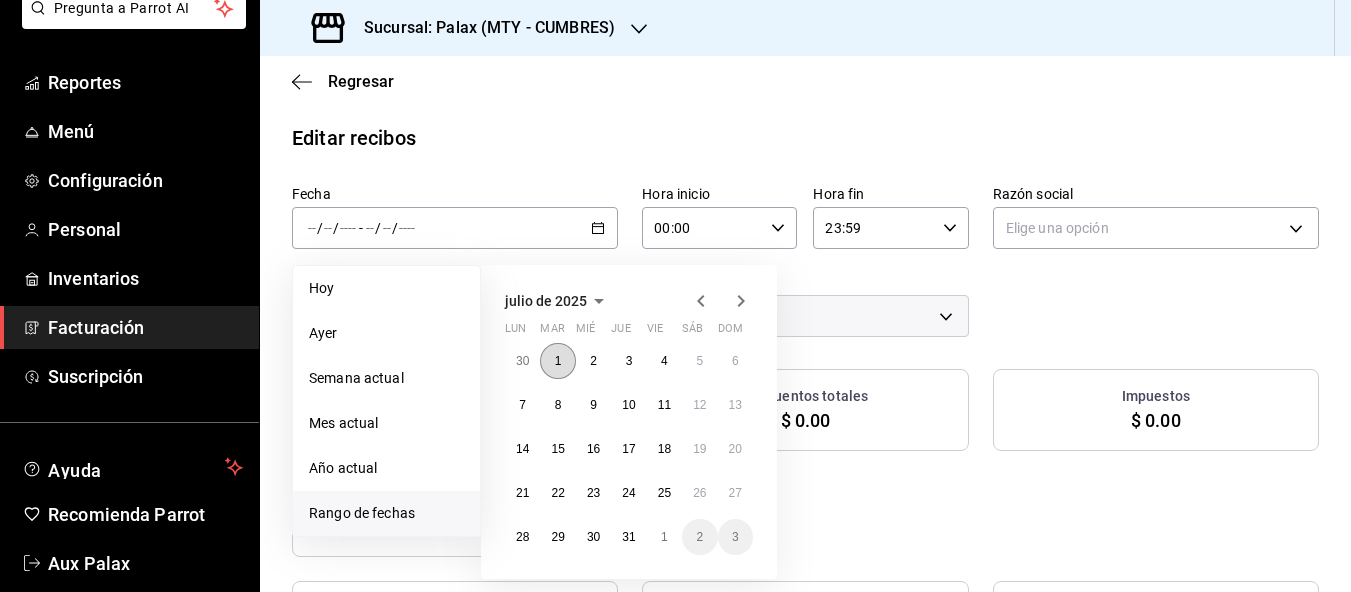 click on "1" at bounding box center [557, 361] 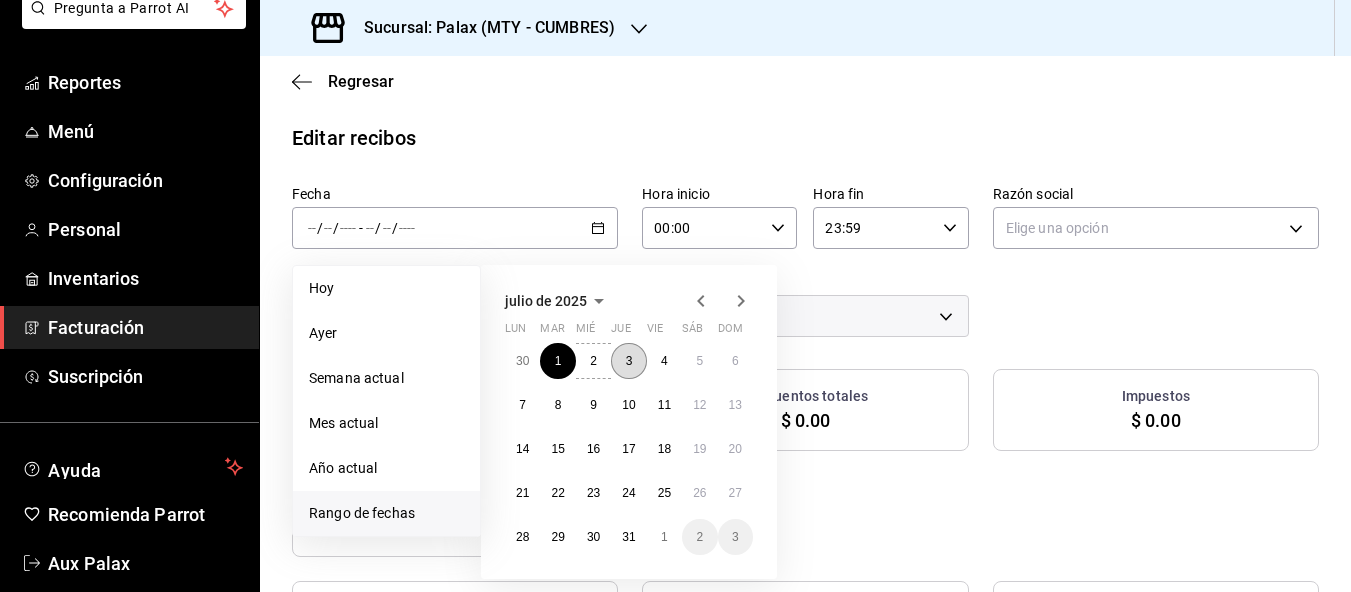 click on "3" at bounding box center [629, 361] 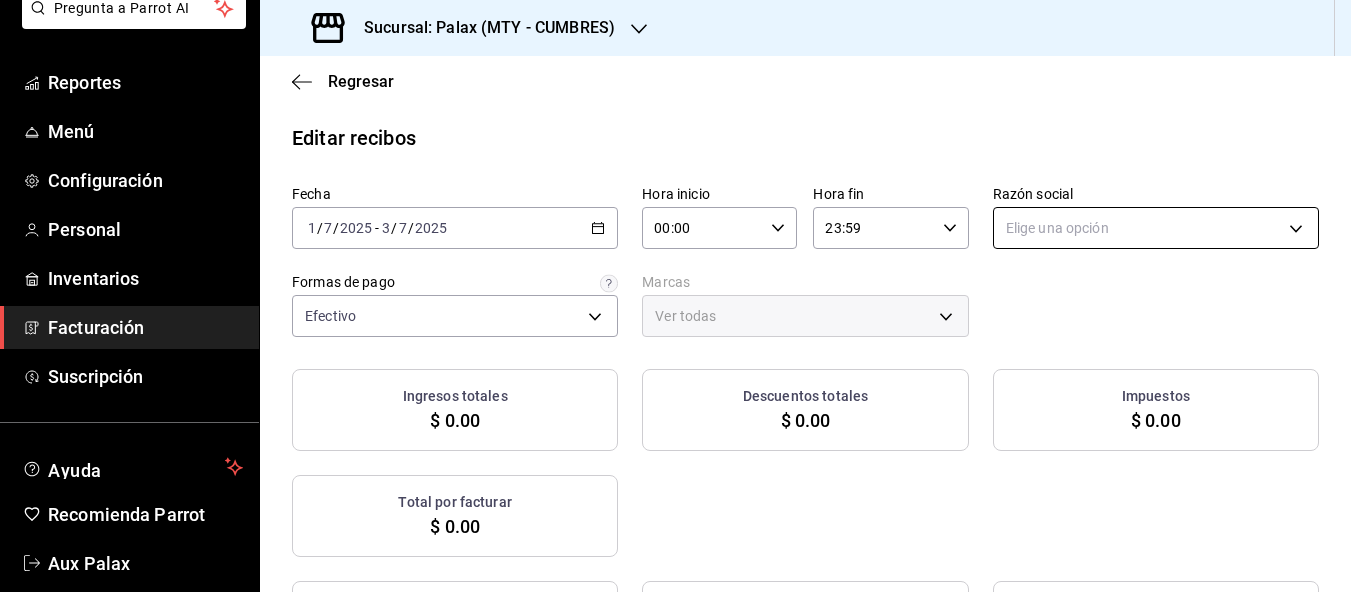 click on "Pregunta a Parrot AI Reportes   Menú   Configuración   Personal   Inventarios   Facturación   Suscripción   Ayuda Recomienda Parrot   Aux Palax   Sugerir nueva función   Sucursal: Palax (MTY - CUMBRES) Regresar Editar recibos Fecha 2025-07-01 1 / 7 / 2025 - 2025-07-03 3 / 7 / 2025 Hora inicio 00:00 Hora inicio Hora fin 23:59 Hora fin Razón social Elige una opción Formas de pago   Efectivo d23edc9a-1a4f-4e27-a8ca-cff9459bcf1a Marcas Ver todas Ingresos totales $ 0.00 Descuentos totales $ 0.00 Impuestos $ 0.00 Total por facturar $ 0.00 Ingresos totales (Act.) $ 0.00 Descuentos totales (Act.) $ 0.00 Impuestos  (Act.) $ 0.00 Total por facturar (Act.) $ 0.00 No hay información que mostrar GANA 1 MES GRATIS EN TU SUSCRIPCIÓN AQUÍ ¿Recuerdas cómo empezó tu restaurante?
Hoy puedes ayudar a un colega a tener el mismo cambio que tú viviste.
Recomienda Parrot directamente desde tu Portal Administrador.
Es fácil y rápido.
🎁 Por cada restaurante que se una, ganas 1 mes gratis. Pregunta a Parrot AI" at bounding box center (675, 296) 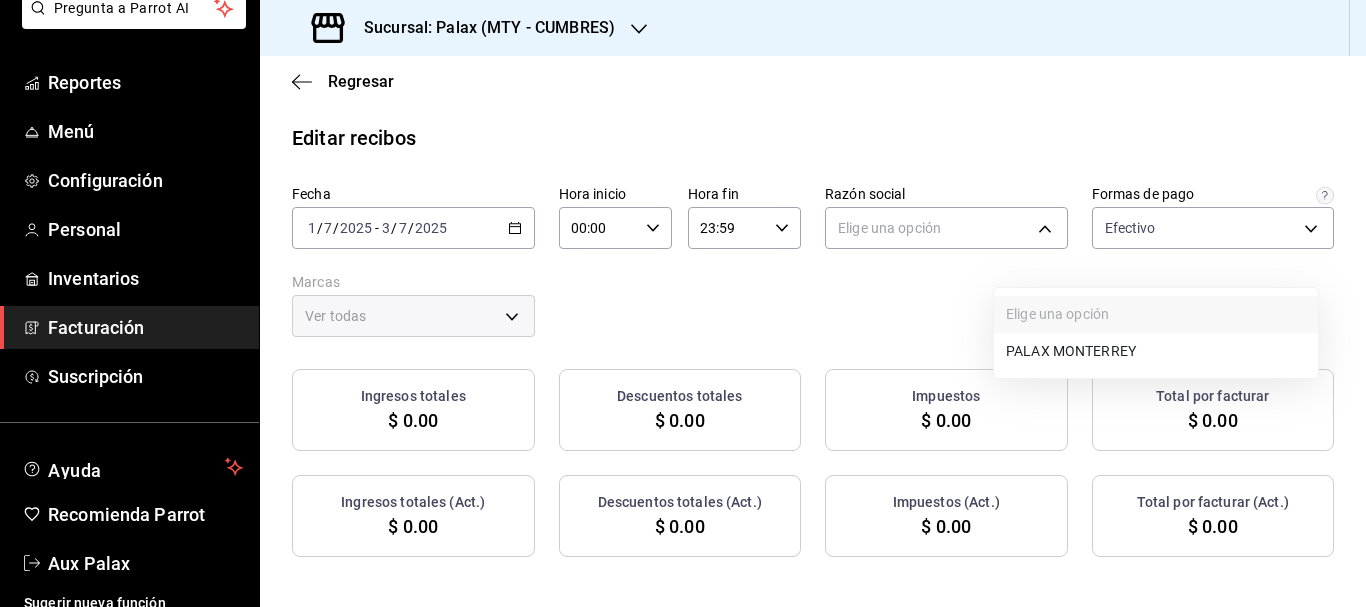 click on "PALAX MONTERREY" at bounding box center [1156, 351] 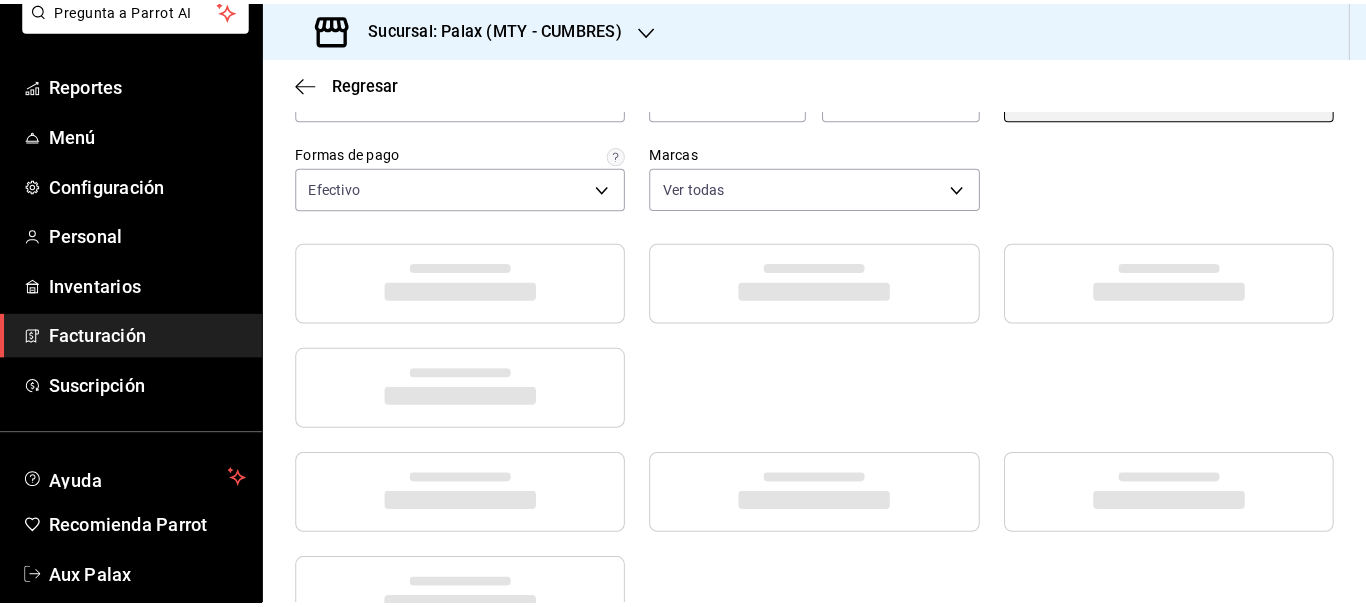 scroll, scrollTop: 100, scrollLeft: 0, axis: vertical 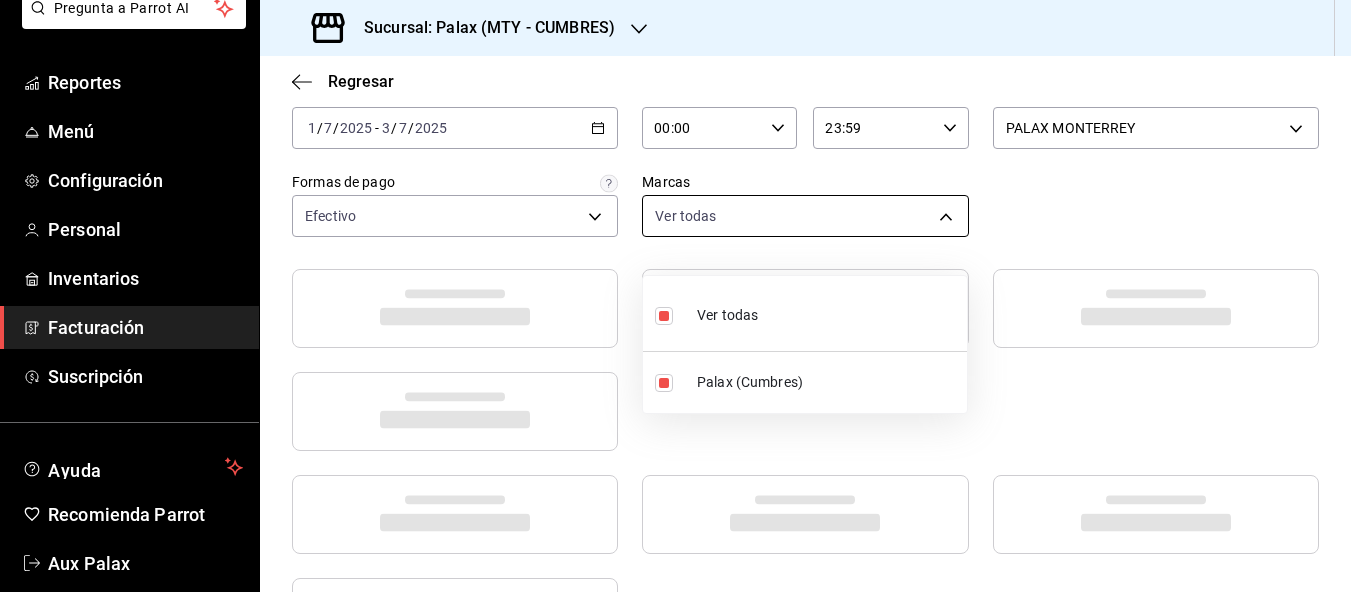 click on "Pregunta a Parrot AI Reportes   Menú   Configuración   Personal   Inventarios   Facturación   Suscripción   Ayuda Recomienda Parrot   Aux Palax   Sugerir nueva función   Sucursal: Palax (MTY - CUMBRES) Regresar Editar recibos Fecha 2025-07-01 1 / 7 / 2025 - 2025-07-03 3 / 7 / 2025 Hora inicio 00:00 Hora inicio Hora fin 23:59 Hora fin Razón social PALAX MONTERREY 446fb26c-9866-4ce5-bbb2-44f232d2c30a Formas de pago   Efectivo d23edc9a-1a4f-4e27-a8ca-cff9459bcf1a Marcas Ver todas 882a14fb-31f9-4d0e-beef-7112030831e8 GANA 1 MES GRATIS EN TU SUSCRIPCIÓN AQUÍ ¿Recuerdas cómo empezó tu restaurante?
Hoy puedes ayudar a un colega a tener el mismo cambio que tú viviste.
Recomienda Parrot directamente desde tu Portal Administrador.
Es fácil y rápido.
🎁 Por cada restaurante que se una, ganas 1 mes gratis. Pregunta a Parrot AI Reportes   Menú   Configuración   Personal   Inventarios   Facturación   Suscripción   Ayuda Recomienda Parrot   Aux Palax   Sugerir nueva función   Visitar centro de ayuda" at bounding box center (675, 296) 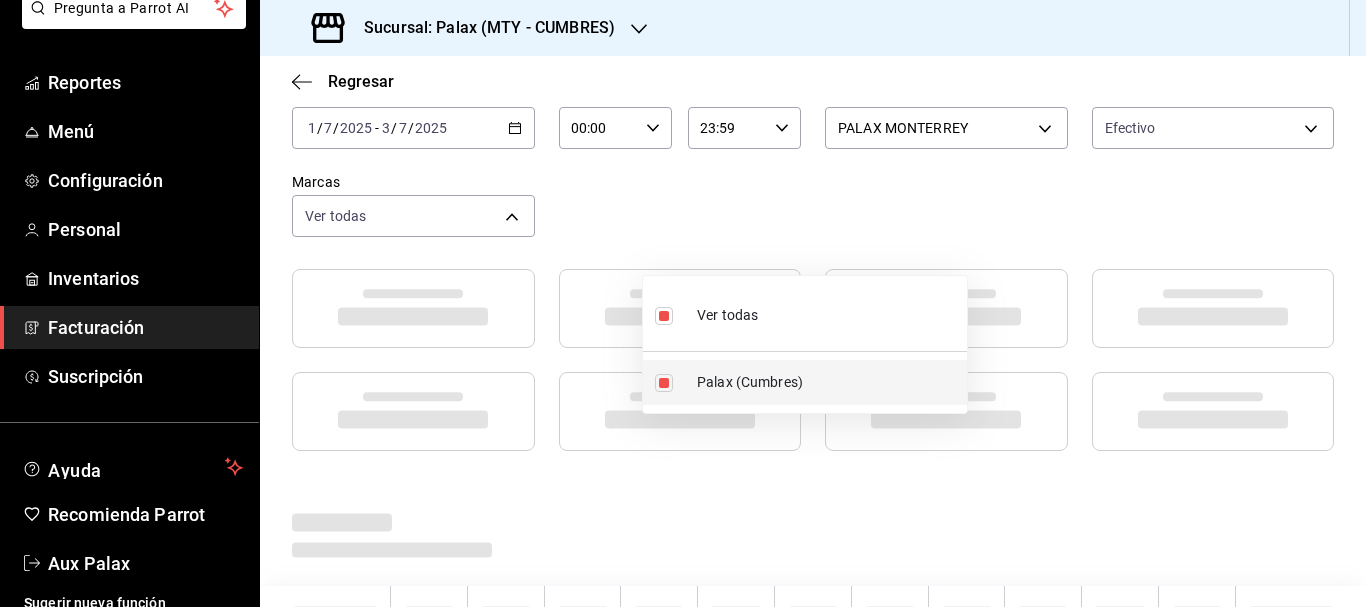 click on "Palax (Cumbres)" at bounding box center [828, 382] 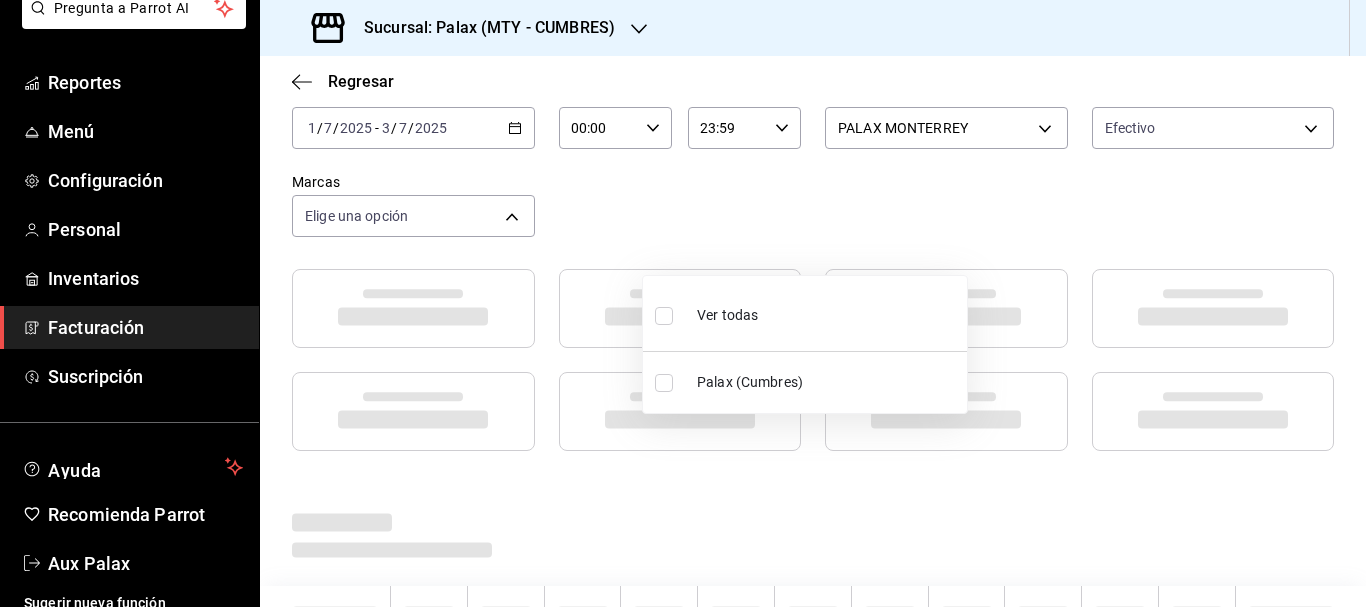 click at bounding box center (683, 303) 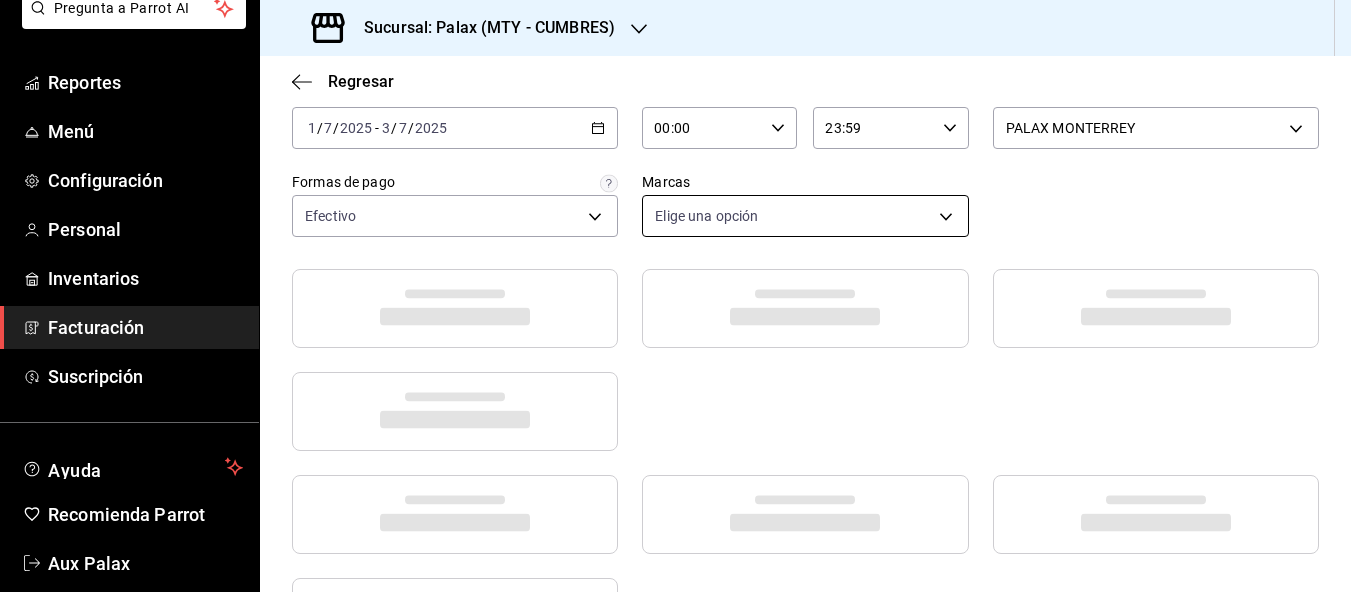 click on "Pregunta a Parrot AI Reportes   Menú   Configuración   Personal   Inventarios   Facturación   Suscripción   Ayuda Recomienda Parrot   Aux Palax   Sugerir nueva función   Sucursal: Palax (MTY - CUMBRES) Regresar Editar recibos Fecha 2025-07-01 1 / 7 / 2025 - 2025-07-03 3 / 7 / 2025 Hora inicio 00:00 Hora inicio Hora fin 23:59 Hora fin Razón social PALAX MONTERREY 446fb26c-9866-4ce5-bbb2-44f232d2c30a Formas de pago   Efectivo d23edc9a-1a4f-4e27-a8ca-cff9459bcf1a Marcas Elige una opción GANA 1 MES GRATIS EN TU SUSCRIPCIÓN AQUÍ ¿Recuerdas cómo empezó tu restaurante?
Hoy puedes ayudar a un colega a tener el mismo cambio que tú viviste.
Recomienda Parrot directamente desde tu Portal Administrador.
Es fácil y rápido.
🎁 Por cada restaurante que se una, ganas 1 mes gratis. Pregunta a Parrot AI Reportes   Menú   Configuración   Personal   Inventarios   Facturación   Suscripción   Ayuda Recomienda Parrot   Aux Palax   Sugerir nueva función   Visitar centro de ayuda (81) 2046 6363 (81) 2046 6363" at bounding box center [675, 296] 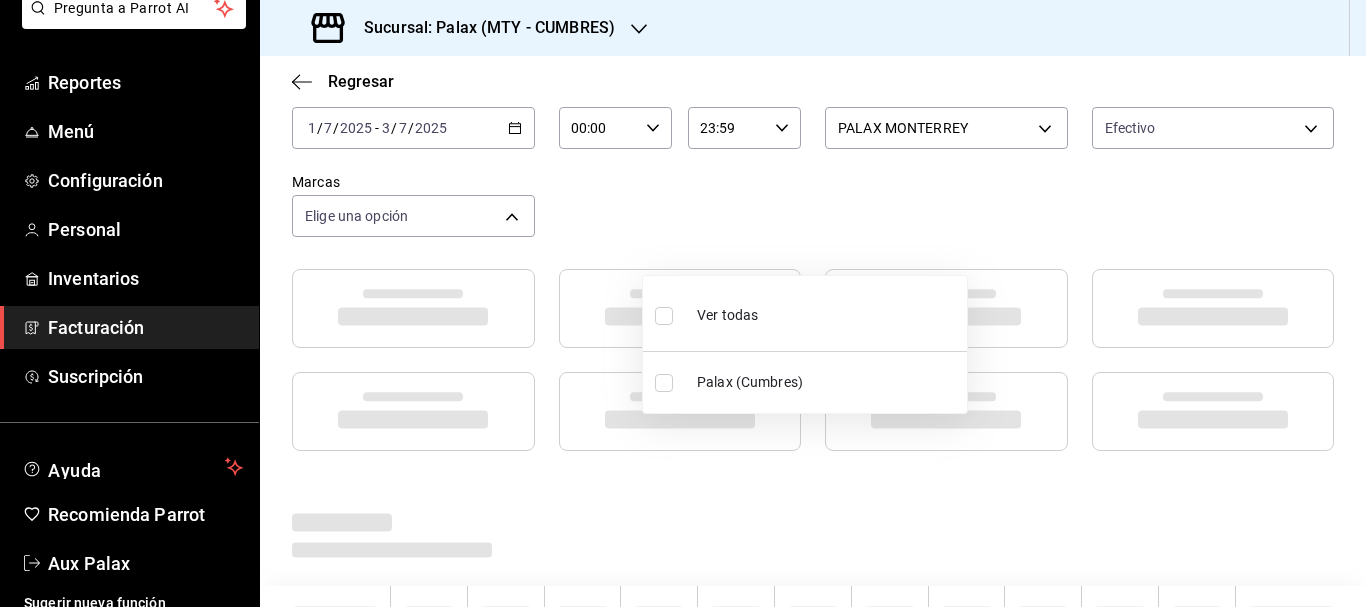 click on "Palax (Cumbres)" at bounding box center [828, 382] 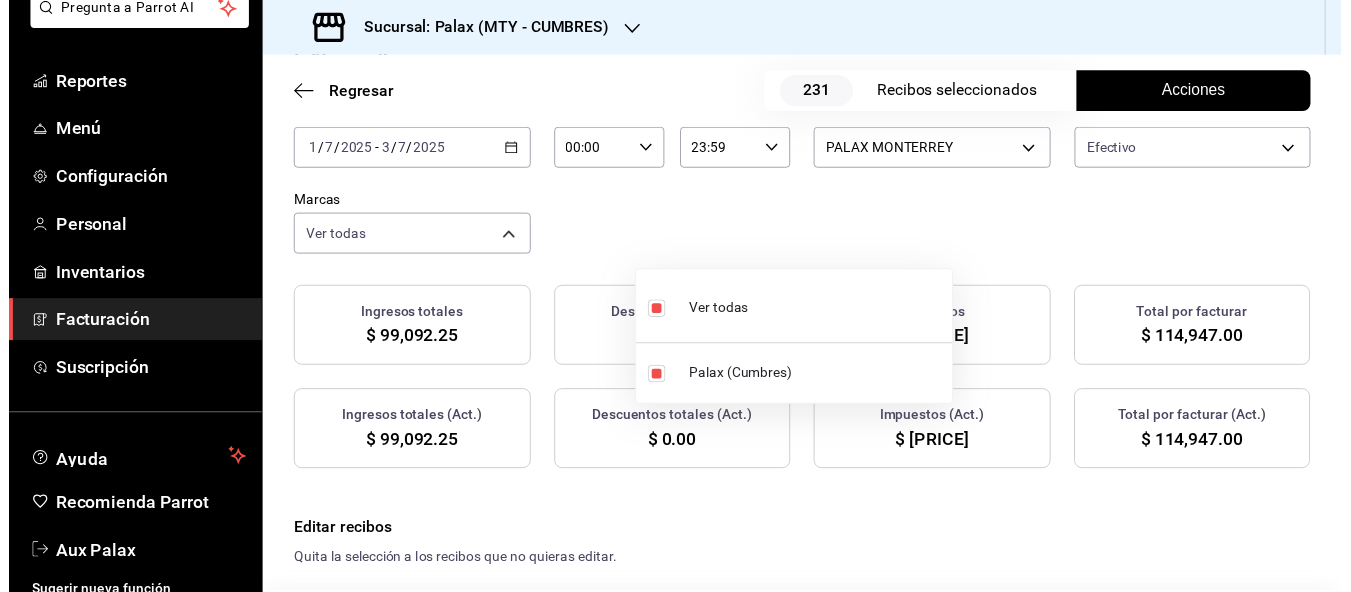 scroll, scrollTop: 123, scrollLeft: 0, axis: vertical 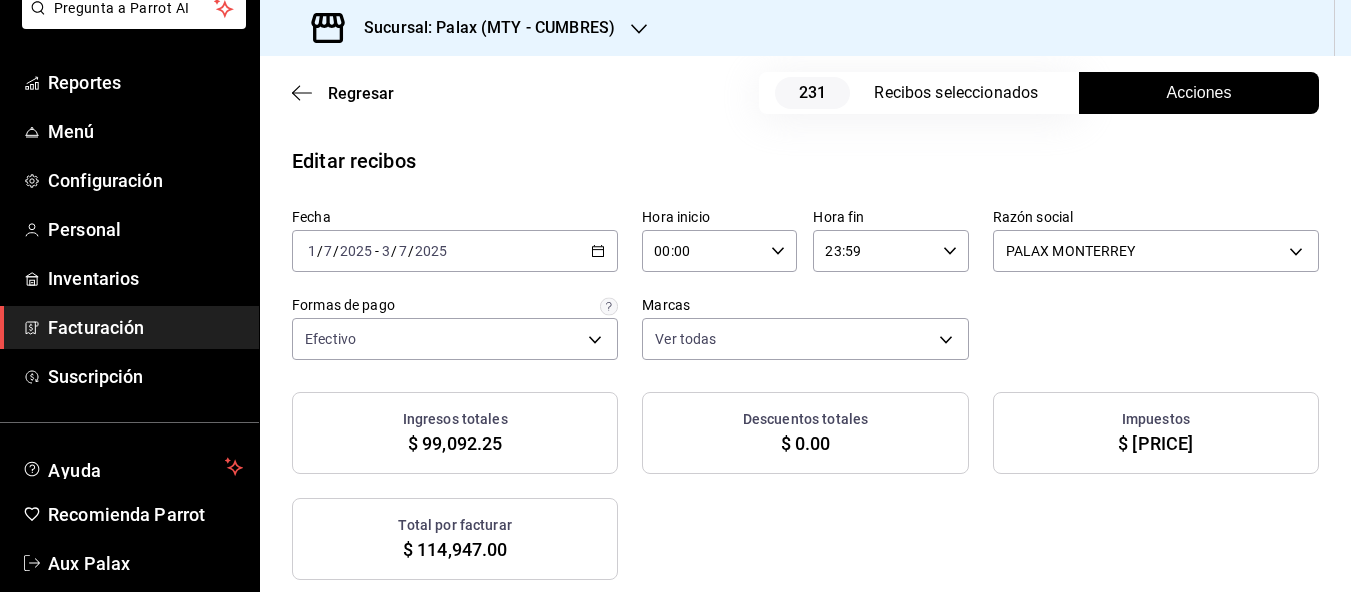 click on "Acciones" at bounding box center [1199, 93] 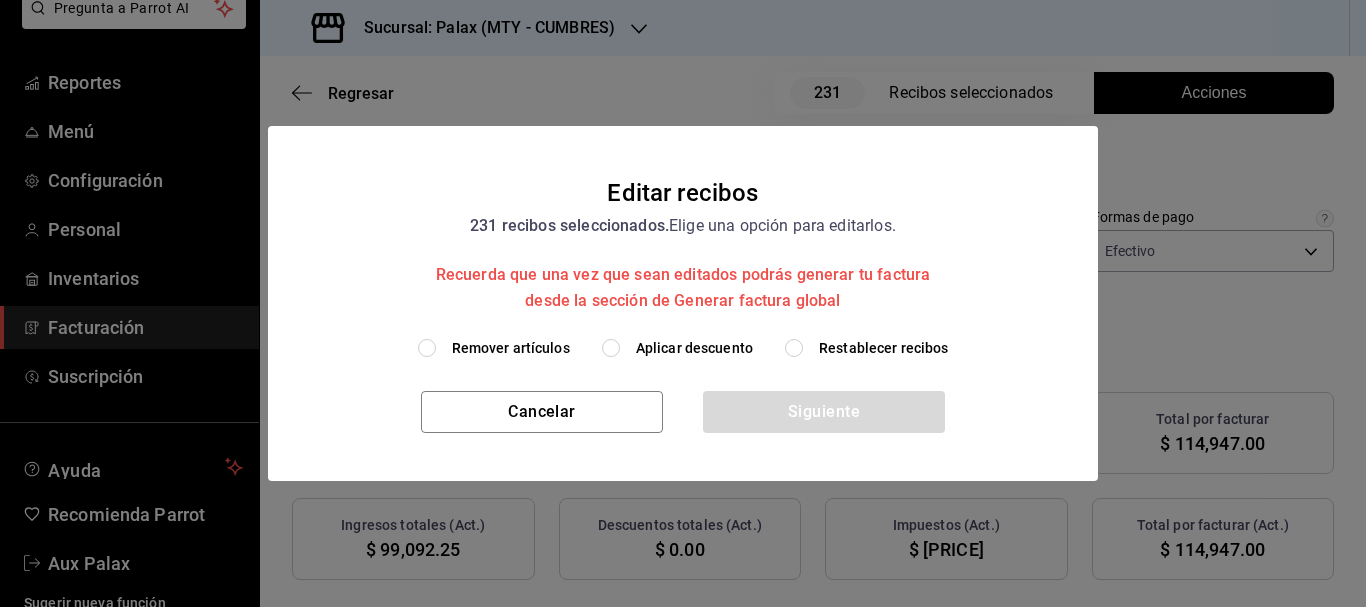 click on "Aplicar descuento" at bounding box center [694, 348] 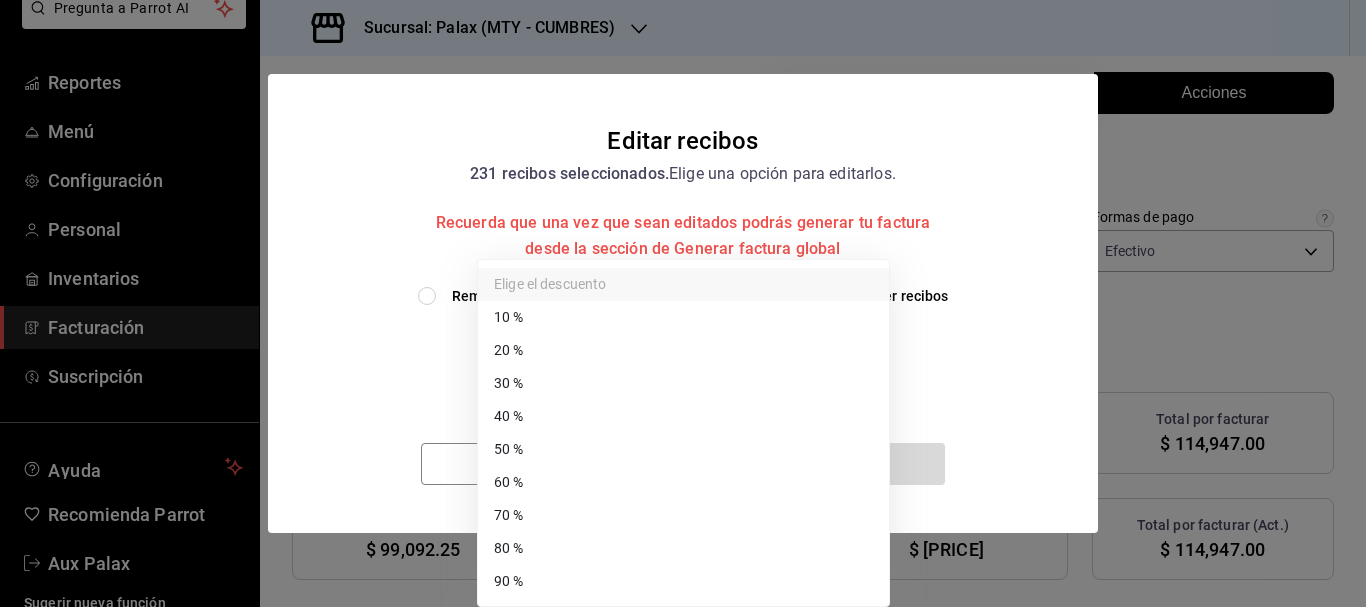 click on "Pregunta a Parrot AI Reportes   Menú   Configuración   Personal   Inventarios   Facturación   Suscripción   Ayuda Recomienda Parrot   Aux Palax   Sugerir nueva función   Sucursal: Palax (MTY - CUMBRES) Regresar 231 Recibos seleccionados Acciones Editar recibos Fecha 2025-07-01 1 / 7 / 2025 - 2025-07-03 3 / 7 / 2025 Hora inicio 00:00 Hora inicio Hora fin 23:59 Hora fin Razón social PALAX MONTERREY 446fb26c-9866-4ce5-bbb2-44f232d2c30a Formas de pago   Efectivo d23edc9a-1a4f-4e27-a8ca-cff9459bcf1a Marcas Ver todas 882a14fb-31f9-4d0e-beef-7112030831e8 Ingresos totales $ 99,092.25 Descuentos totales $ 0.00 Impuestos $ 15,854.75 Total por facturar $ 114,947.00 Ingresos totales (Act.) $ 99,092.25 Descuentos totales (Act.) $ 0.00 Impuestos  (Act.) $ 15,854.75 Total por facturar (Act.) $ 114,947.00 Editar recibos Quita la selección a los recibos que no quieras editar. Act. # de recibo Artículos (Orig.) Artículos (Act.) Subtotal (Orig.) Subtotal (Act.) Descuento total (Orig.) Descuento total (Act.) No 4 4 No 6" at bounding box center [683, 303] 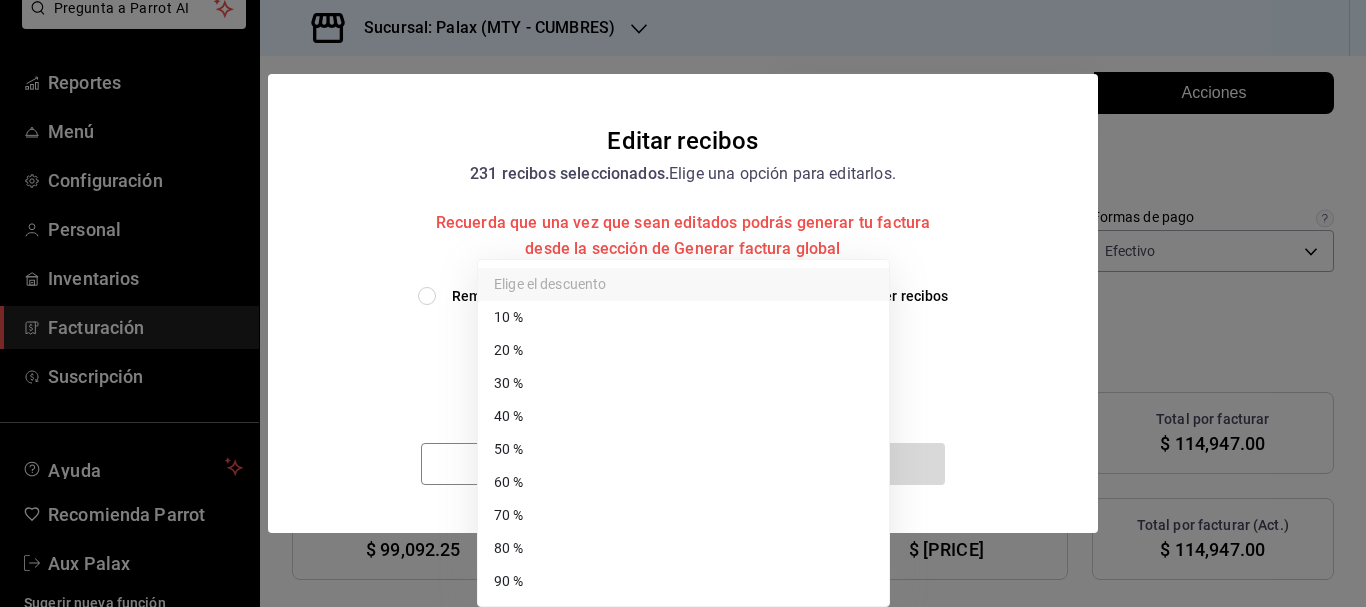 click on "50 %" at bounding box center (683, 449) 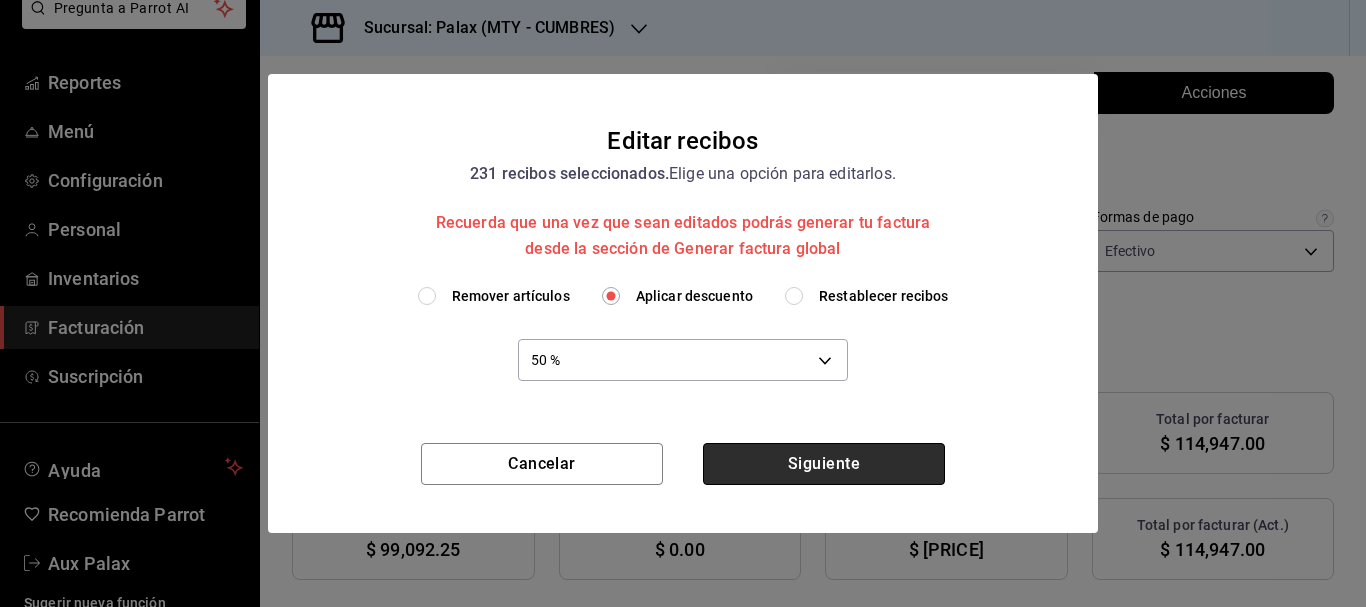 click on "Siguiente" at bounding box center (824, 464) 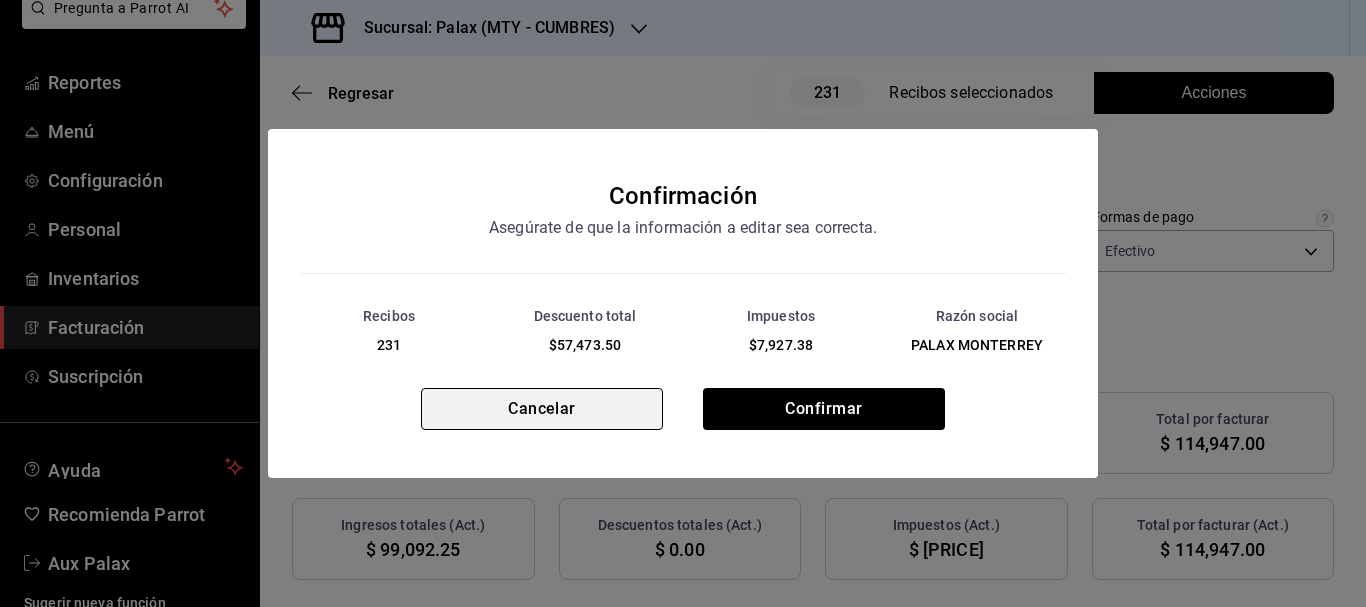 click on "Cancelar" at bounding box center (542, 409) 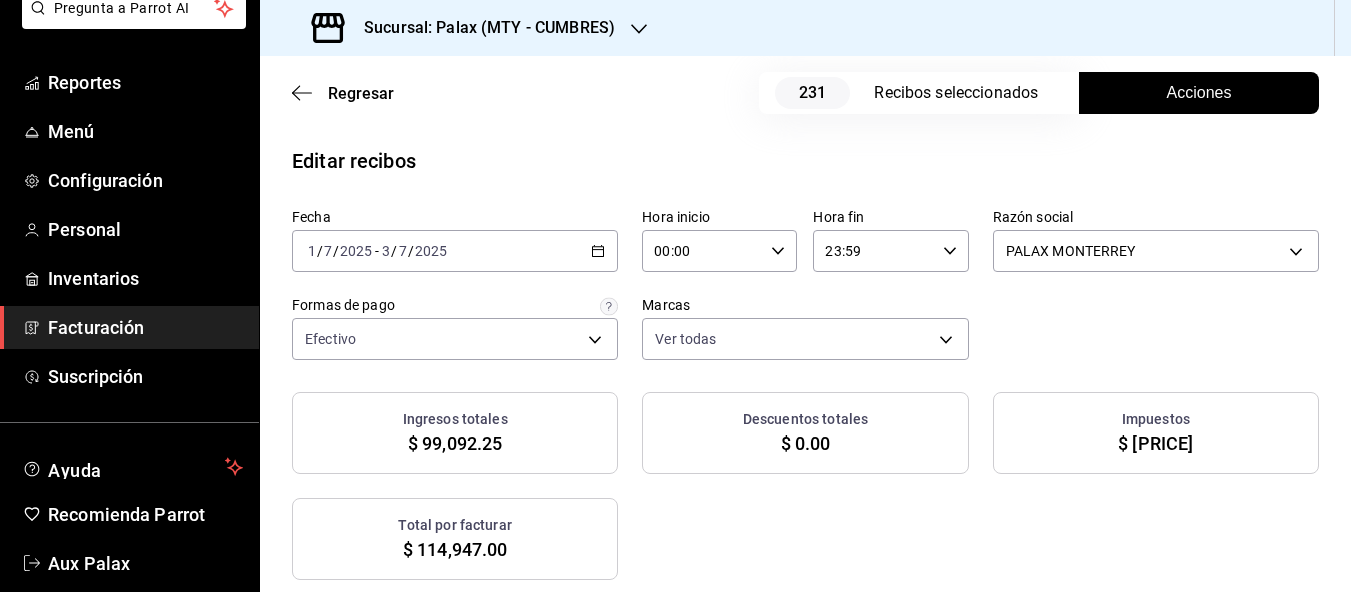 click 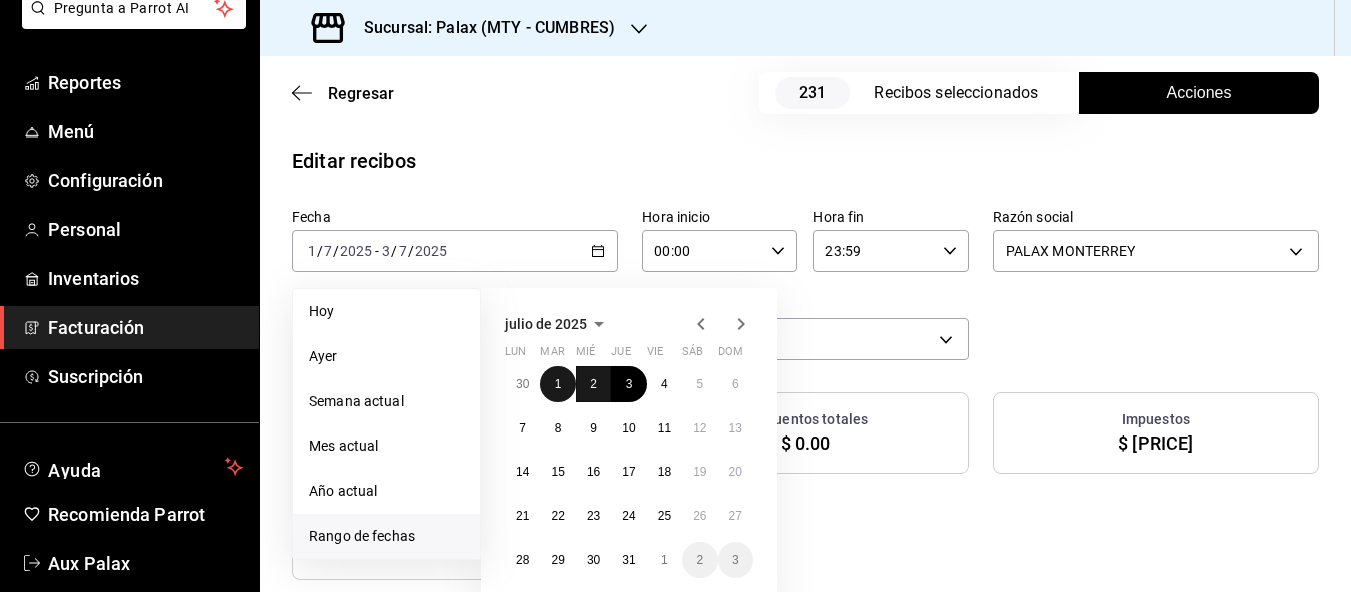 drag, startPoint x: 557, startPoint y: 400, endPoint x: 597, endPoint y: 399, distance: 40.012497 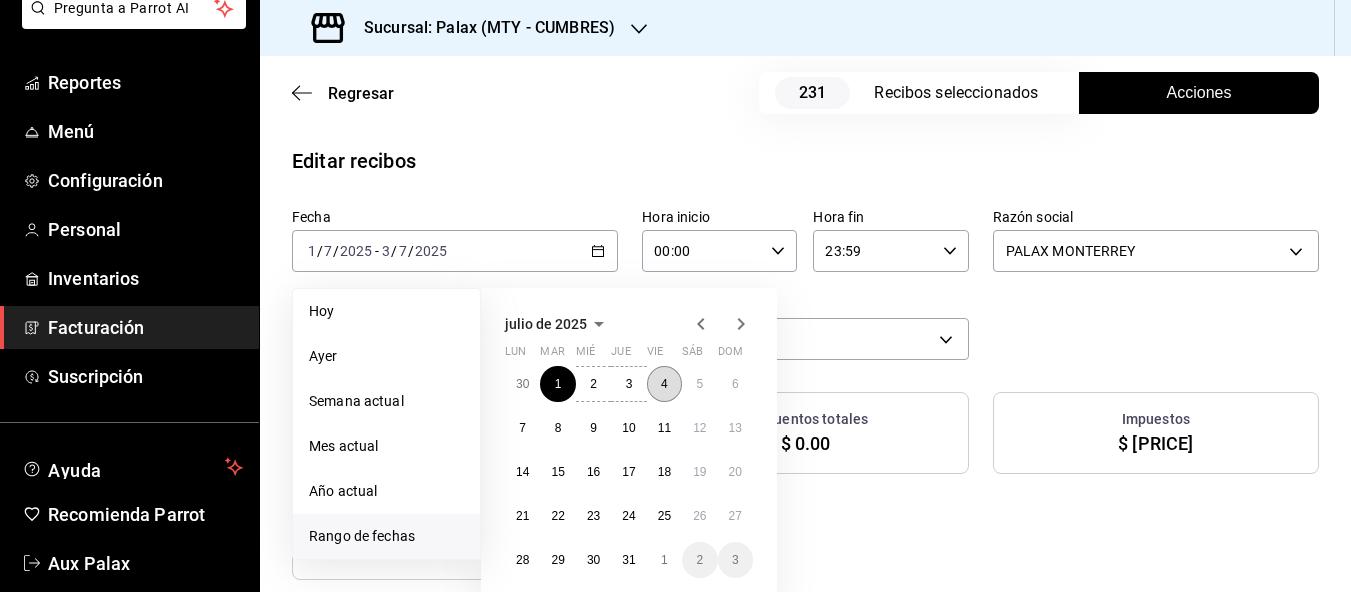 click on "4" at bounding box center (664, 384) 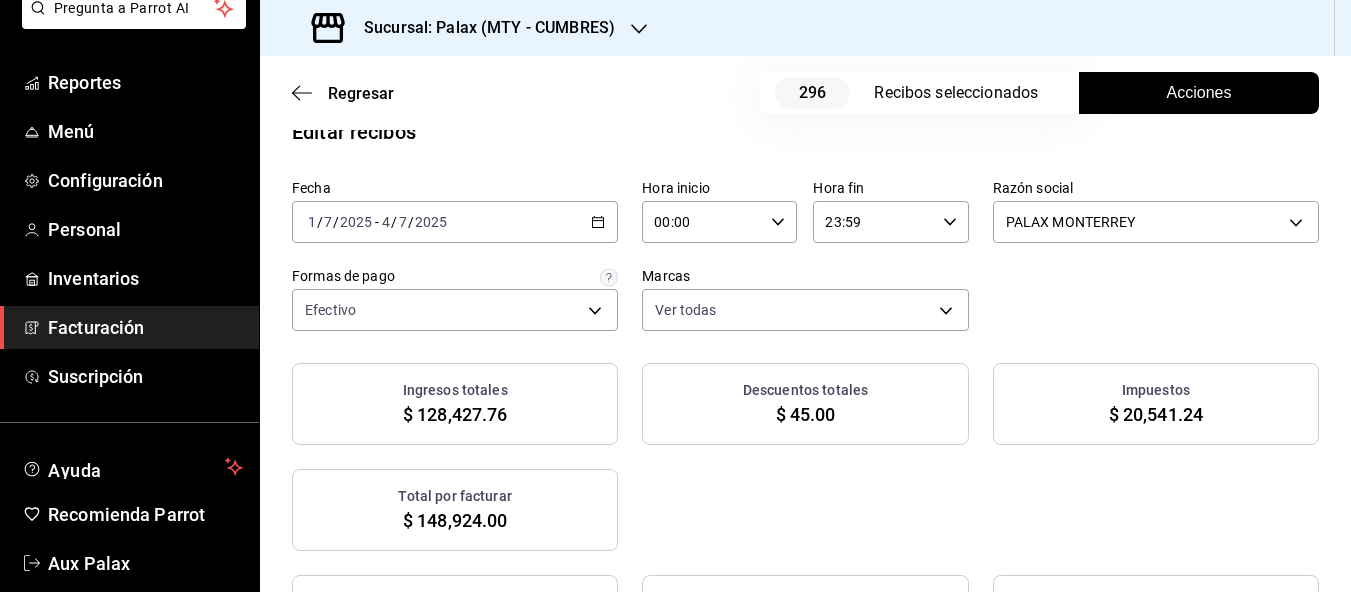 scroll, scrollTop: 0, scrollLeft: 0, axis: both 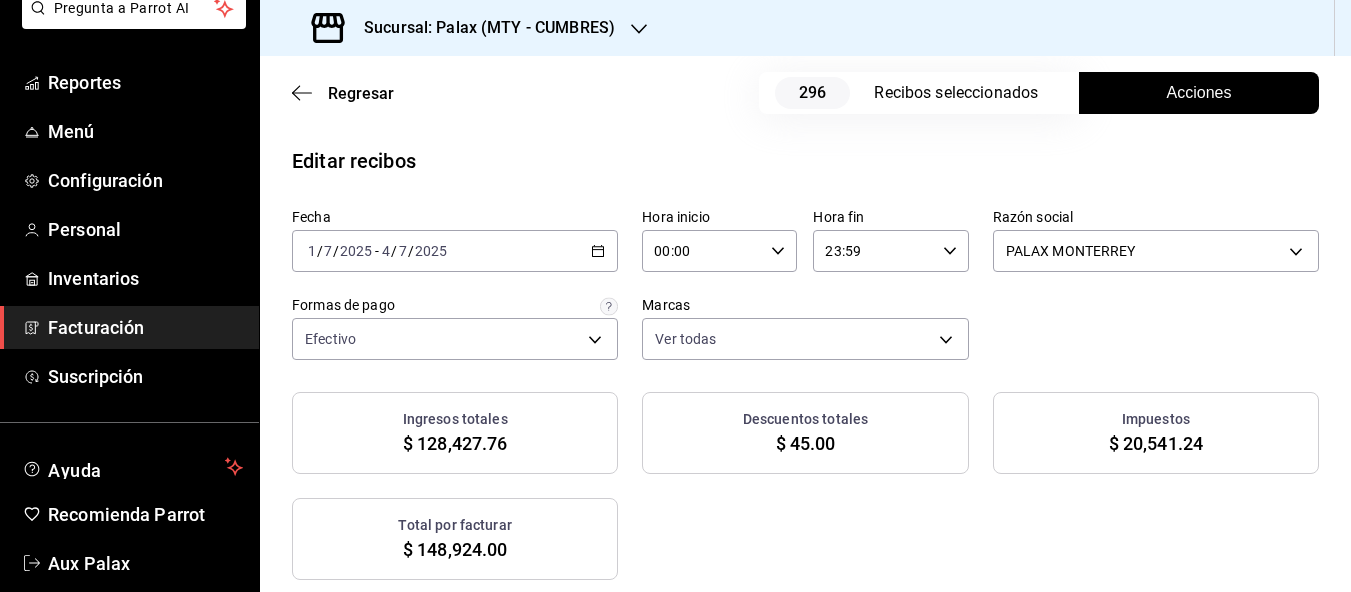 click 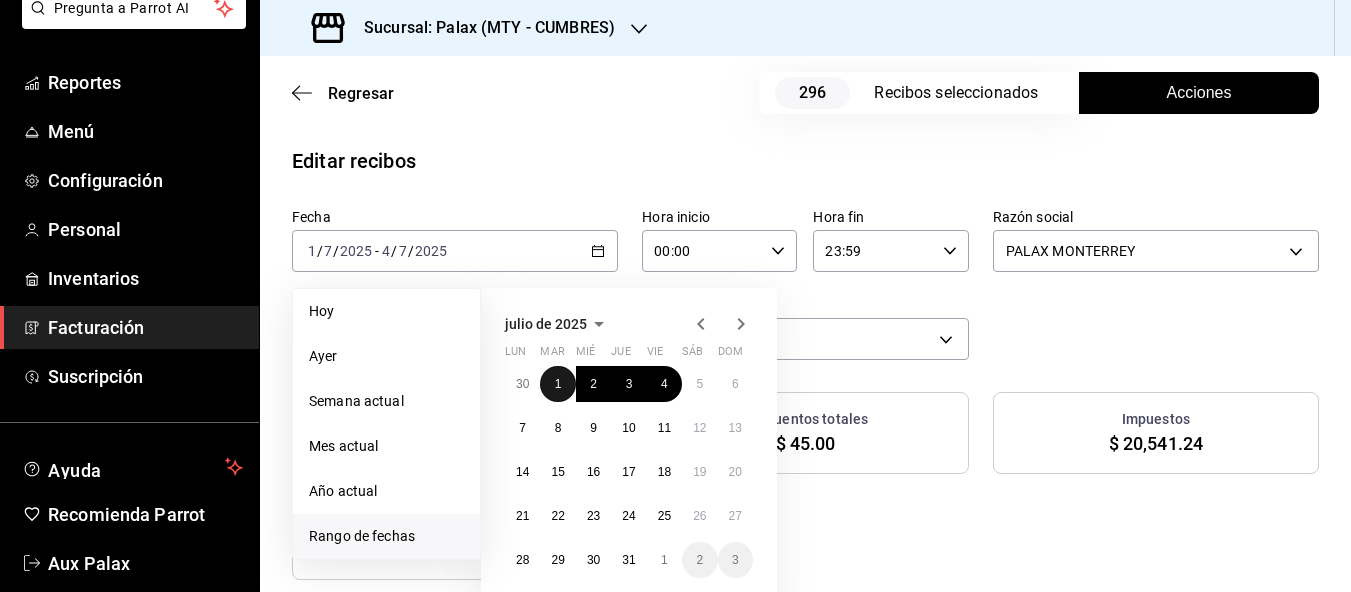 click on "1" at bounding box center [558, 384] 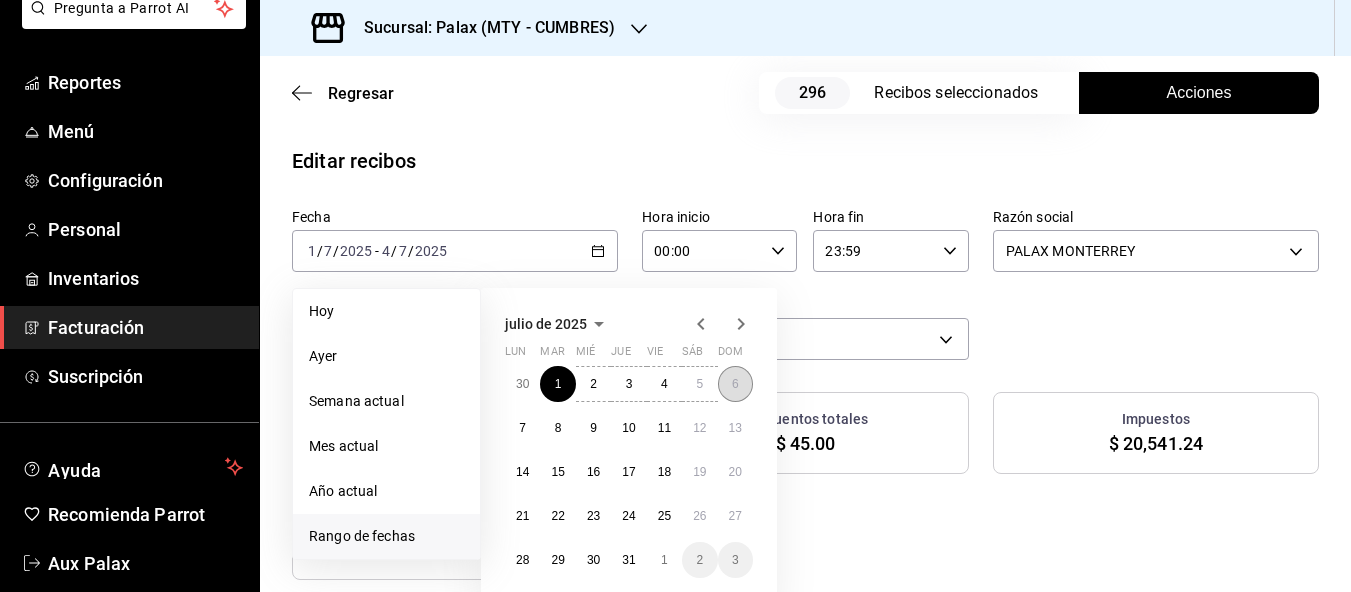 click on "6" at bounding box center (735, 384) 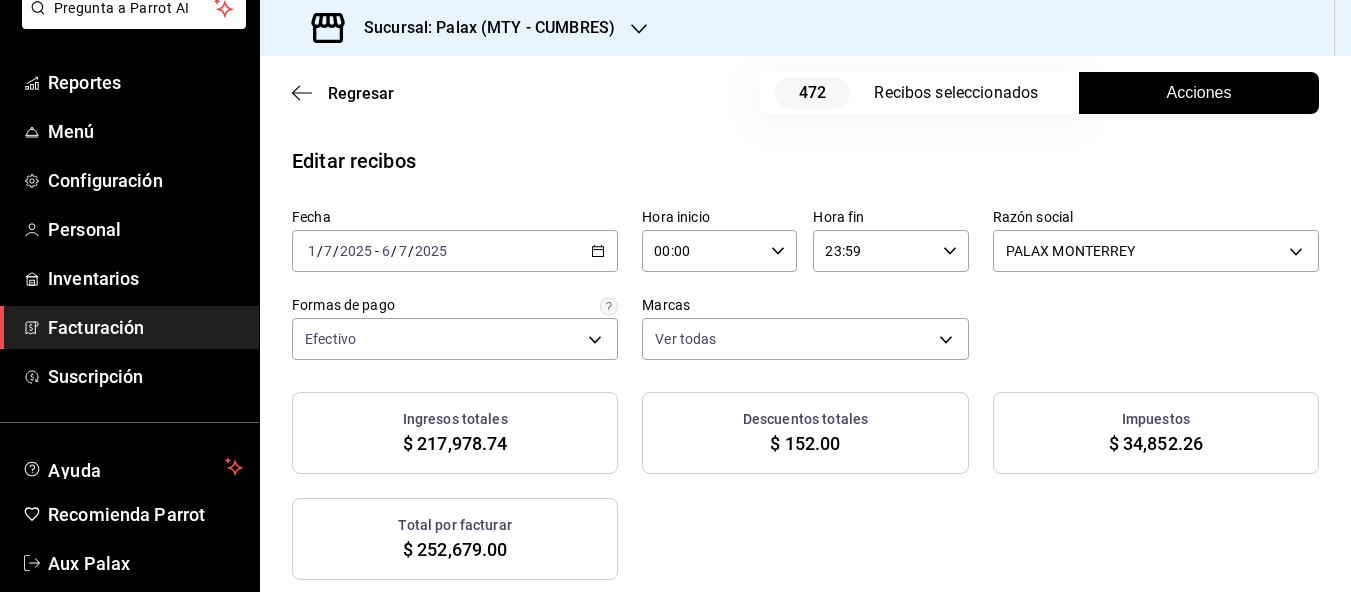 click 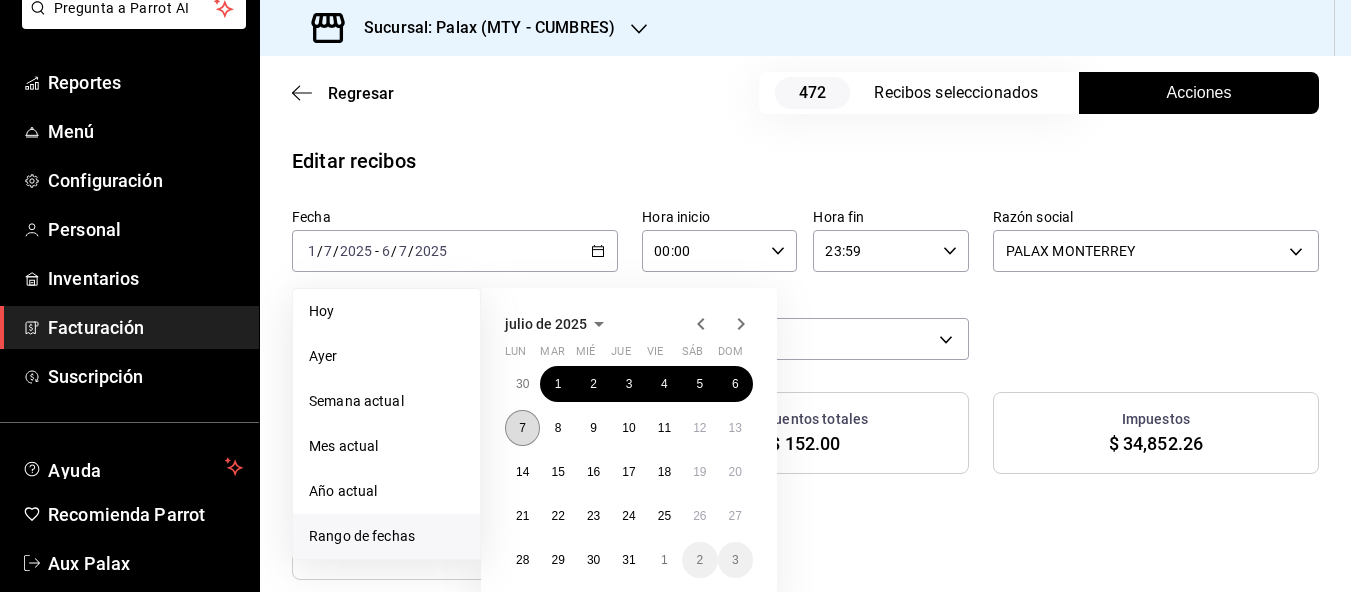 click on "7" at bounding box center (522, 428) 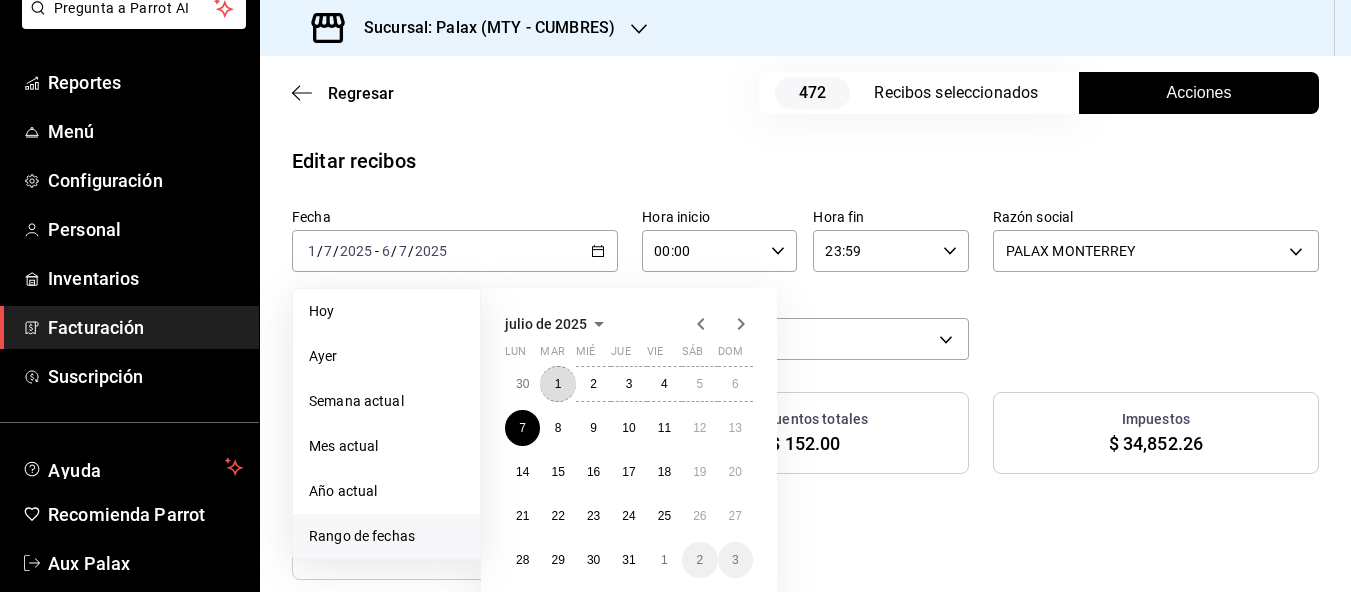 click on "1" at bounding box center [558, 384] 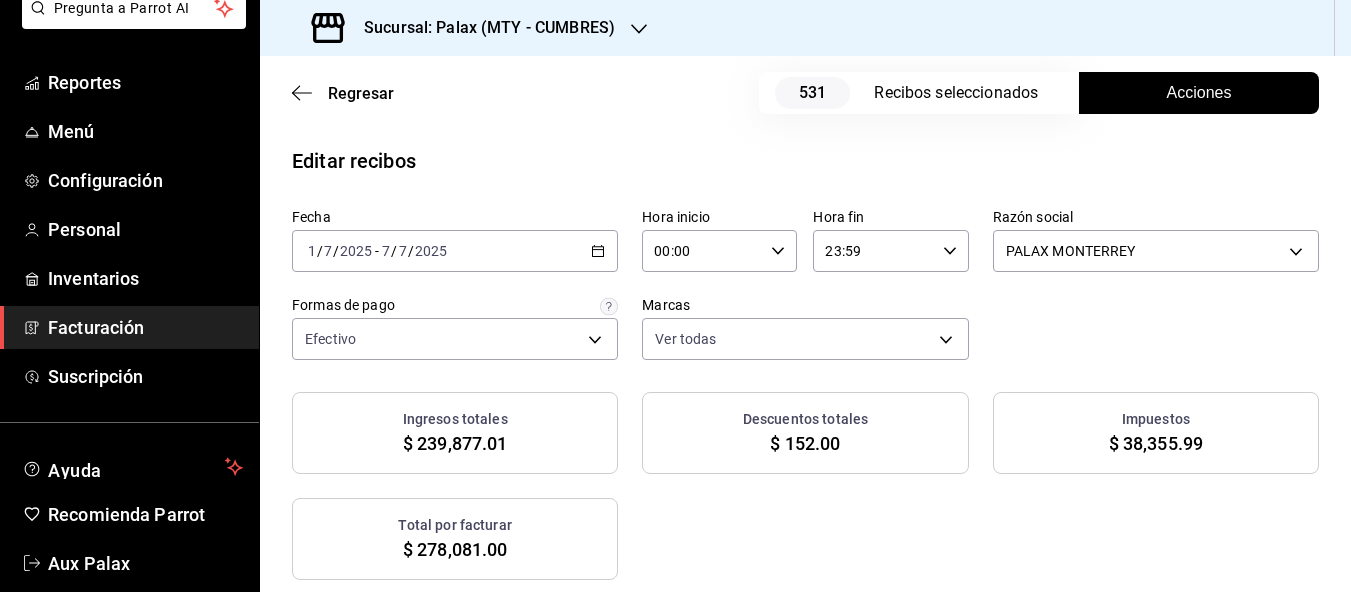 click 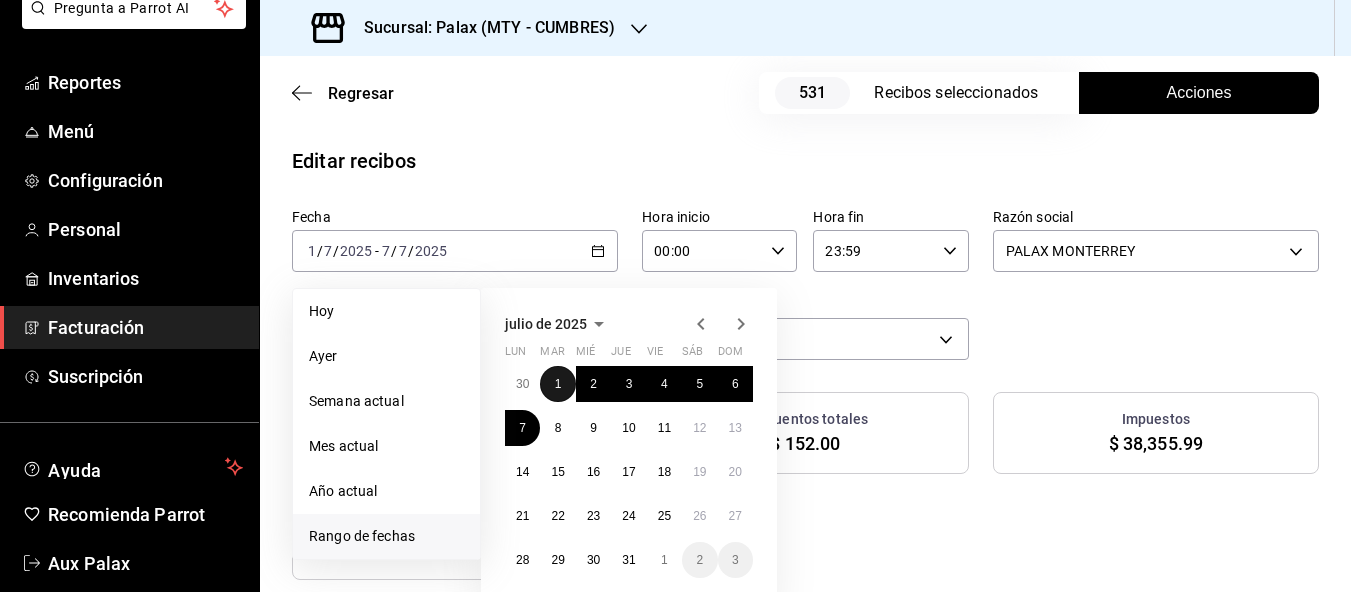 click on "1" at bounding box center [557, 384] 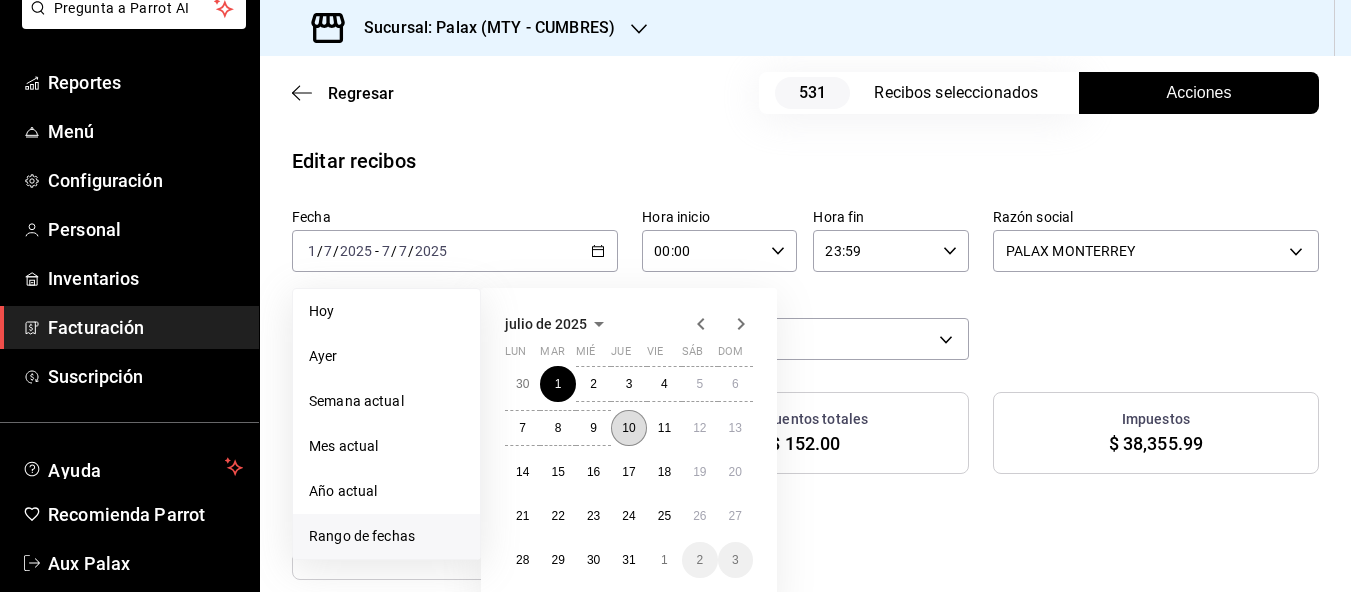 click on "10" at bounding box center (628, 428) 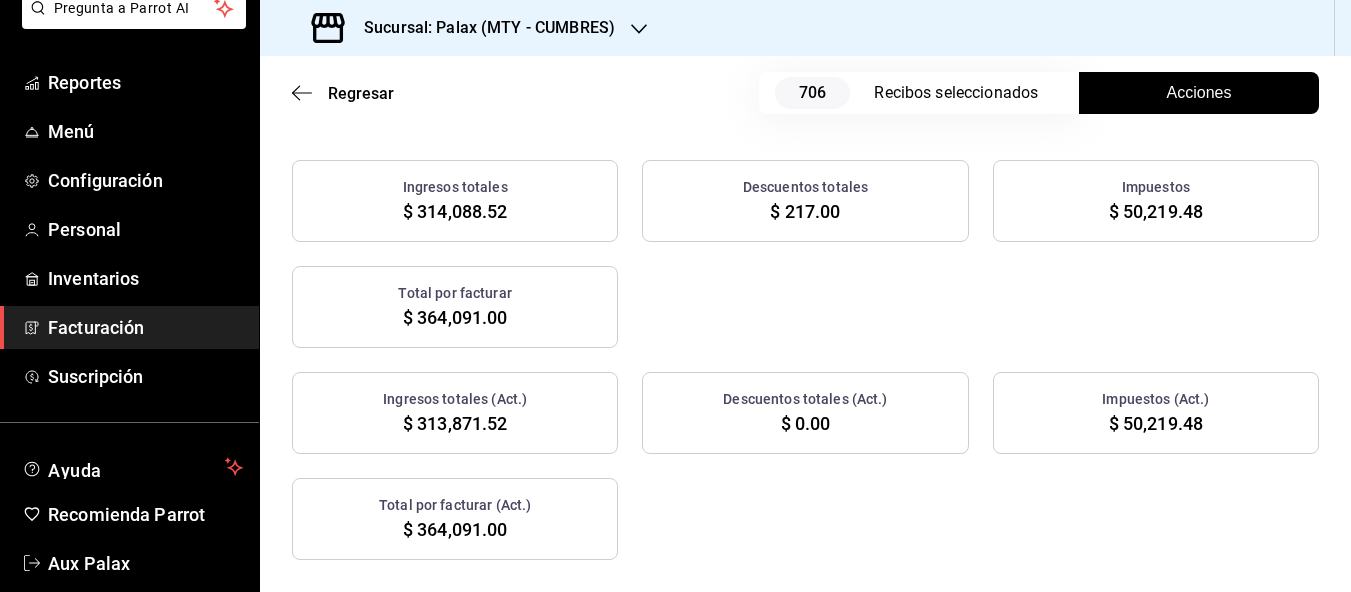 scroll, scrollTop: 100, scrollLeft: 0, axis: vertical 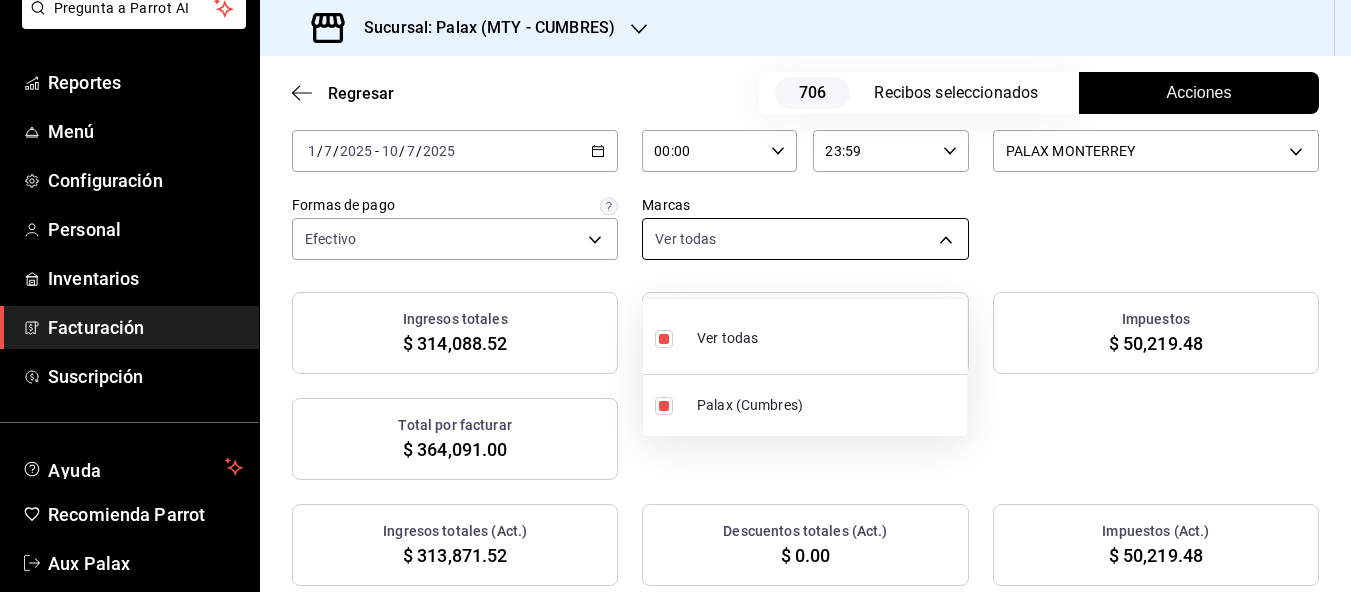 click on "Pregunta a Parrot AI Reportes   Menú   Configuración   Personal   Inventarios   Facturación   Suscripción   Ayuda Recomienda Parrot   Aux Palax   Sugerir nueva función   Sucursal: Palax (MTY - CUMBRES) Regresar 706 Recibos seleccionados Acciones Editar recibos Fecha 2025-07-01 1 / 7 / 2025 - 2025-07-10 10 / 7 / 2025 Hora inicio 00:00 Hora inicio Hora fin 23:59 Hora fin Razón social PALAX MONTERREY 446fb26c-9866-4ce5-bbb2-44f232d2c30a Formas de pago   Efectivo d23edc9a-1a4f-4e27-a8ca-cff9459bcf1a Marcas Ver todas 882a14fb-31f9-4d0e-beef-7112030831e8 Ingresos totales $ 314,088.52 Descuentos totales $ 217.00 Impuestos $ 50,219.48 Total por facturar $ 364,091.00 Ingresos totales (Act.) $ 313,871.52 Descuentos totales (Act.) $ 0.00 Impuestos  (Act.) $ 50,219.48 Total por facturar (Act.) $ 364,091.00 Editar recibos Quita la selección a los recibos que no quieras editar. Act. # de recibo Artículos (Orig.) Artículos (Act.) Subtotal (Orig.) Subtotal (Act.) Descuento total (Orig.) Descuento total (Act.) No 2 2" at bounding box center [675, 296] 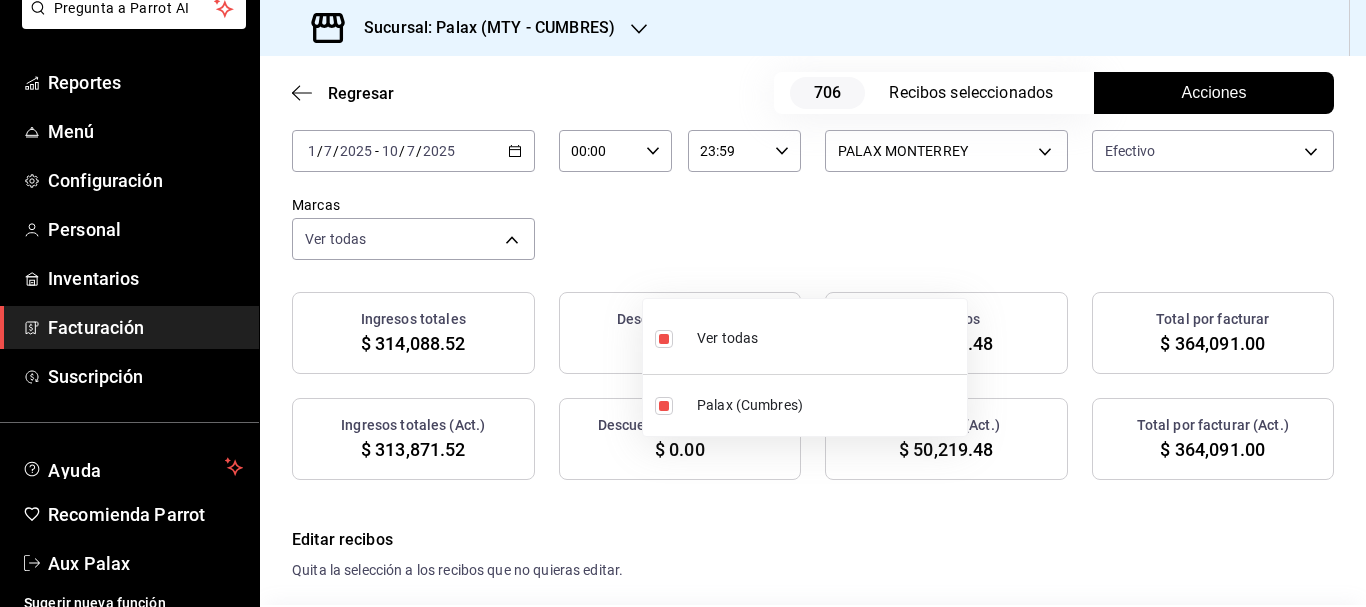 click at bounding box center (683, 303) 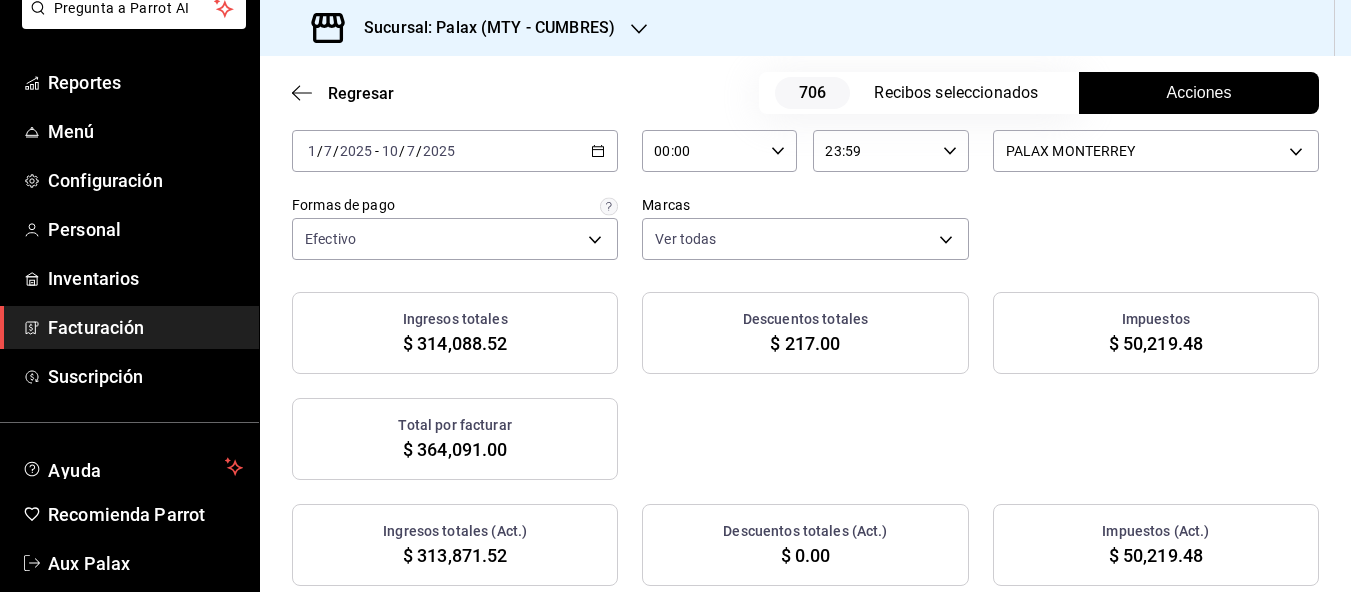 click on "Acciones" at bounding box center (1199, 93) 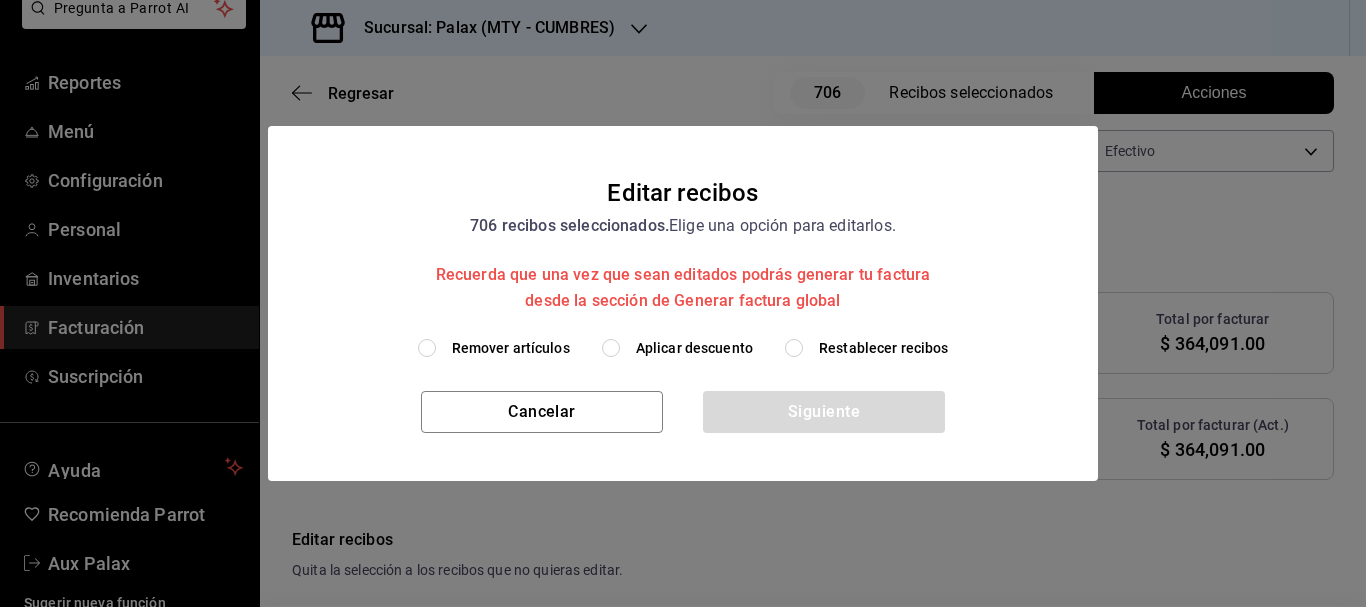 click on "Aplicar descuento" at bounding box center (611, 348) 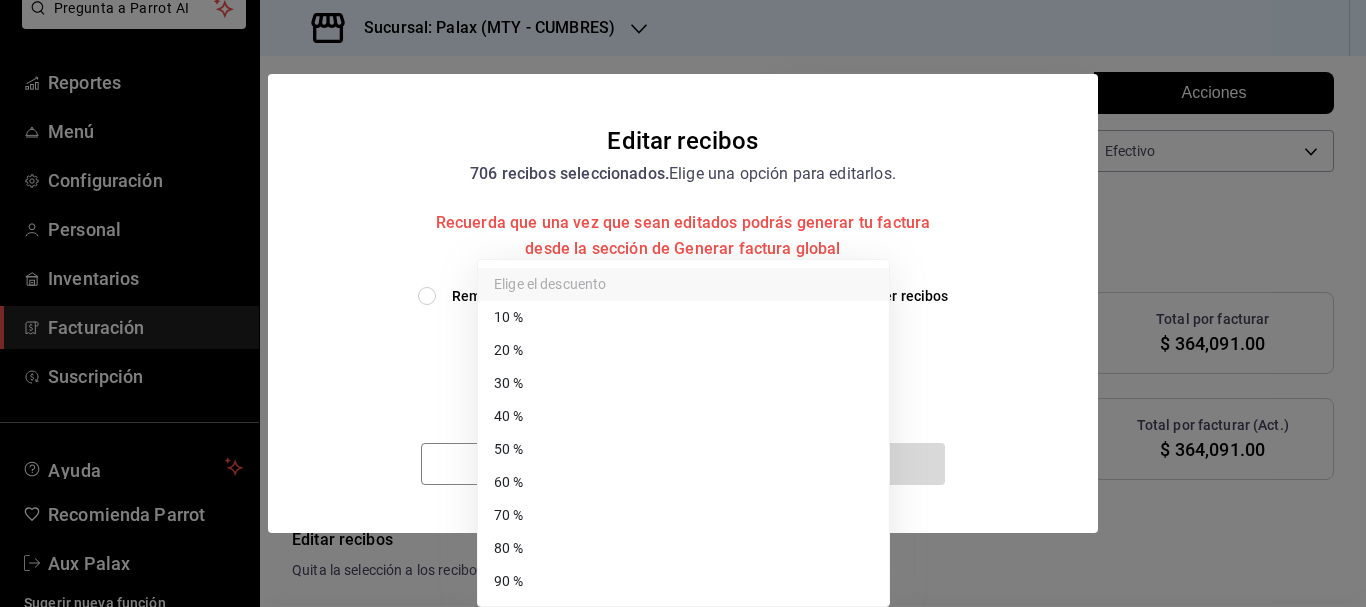 click on "Pregunta a Parrot AI Reportes   Menú   Configuración   Personal   Inventarios   Facturación   Suscripción   Ayuda Recomienda Parrot   Aux Palax   Sugerir nueva función   Sucursal: Palax (MTY - CUMBRES) Regresar 706 Recibos seleccionados Acciones Editar recibos Fecha 2025-07-01 1 / 7 / 2025 - 2025-07-10 10 / 7 / 2025 Hora inicio 00:00 Hora inicio Hora fin 23:59 Hora fin Razón social PALAX MONTERREY 446fb26c-9866-4ce5-bbb2-44f232d2c30a Formas de pago   Efectivo d23edc9a-1a4f-4e27-a8ca-cff9459bcf1a Marcas Ver todas 882a14fb-31f9-4d0e-beef-7112030831e8 Ingresos totales $ 314,088.52 Descuentos totales $ 217.00 Impuestos $ 50,219.48 Total por facturar $ 364,091.00 Ingresos totales (Act.) $ 313,871.52 Descuentos totales (Act.) $ 0.00 Impuestos  (Act.) $ 50,219.48 Total por facturar (Act.) $ 364,091.00 Editar recibos Quita la selección a los recibos que no quieras editar. Act. # de recibo Artículos (Orig.) Artículos (Act.) Subtotal (Orig.) Subtotal (Act.) Descuento total (Orig.) Descuento total (Act.) No 2 2" at bounding box center (683, 303) 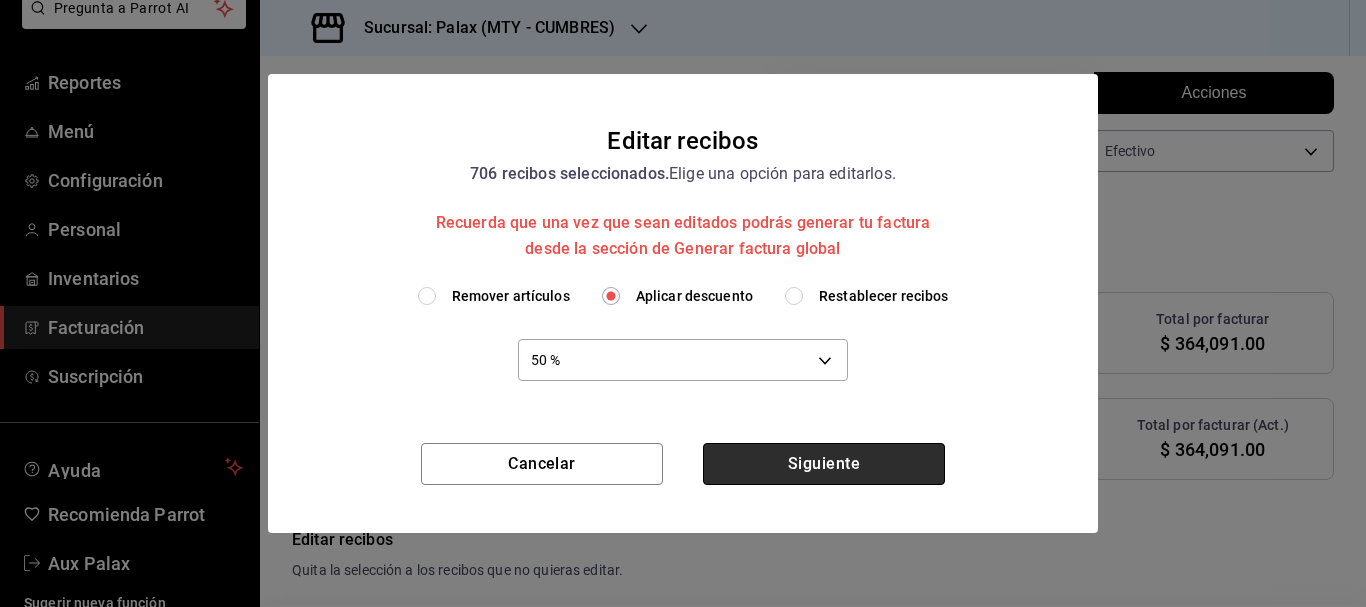 click on "Siguiente" at bounding box center (824, 464) 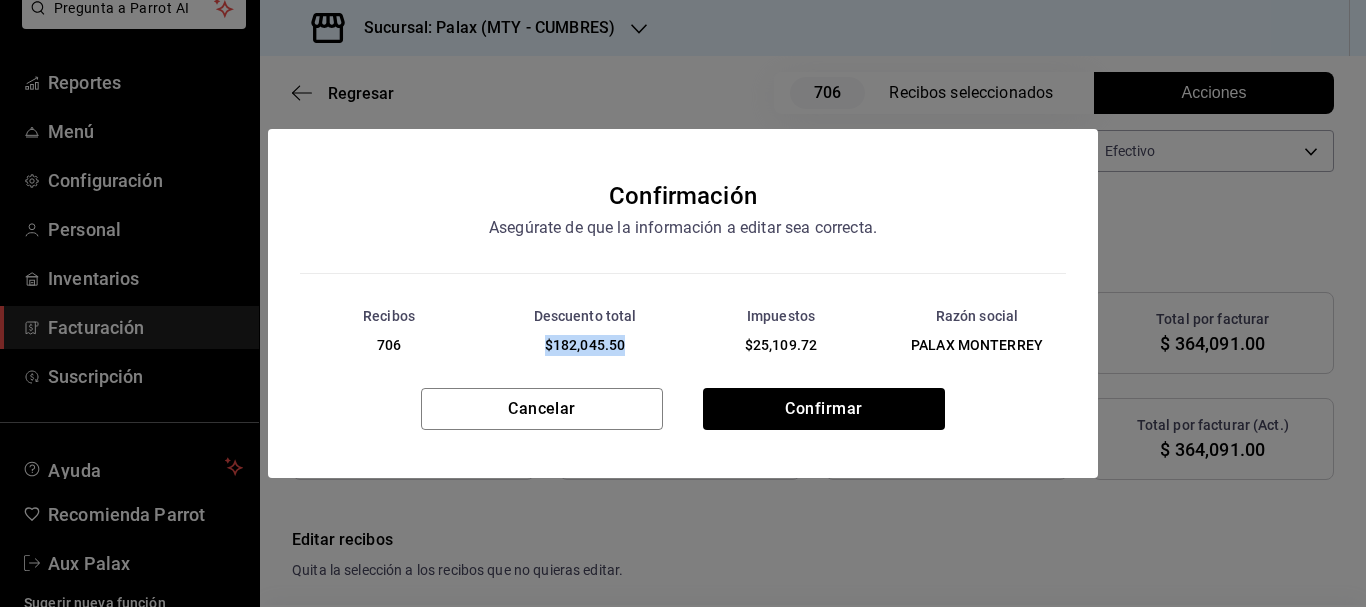 drag, startPoint x: 523, startPoint y: 348, endPoint x: 605, endPoint y: 356, distance: 82.38932 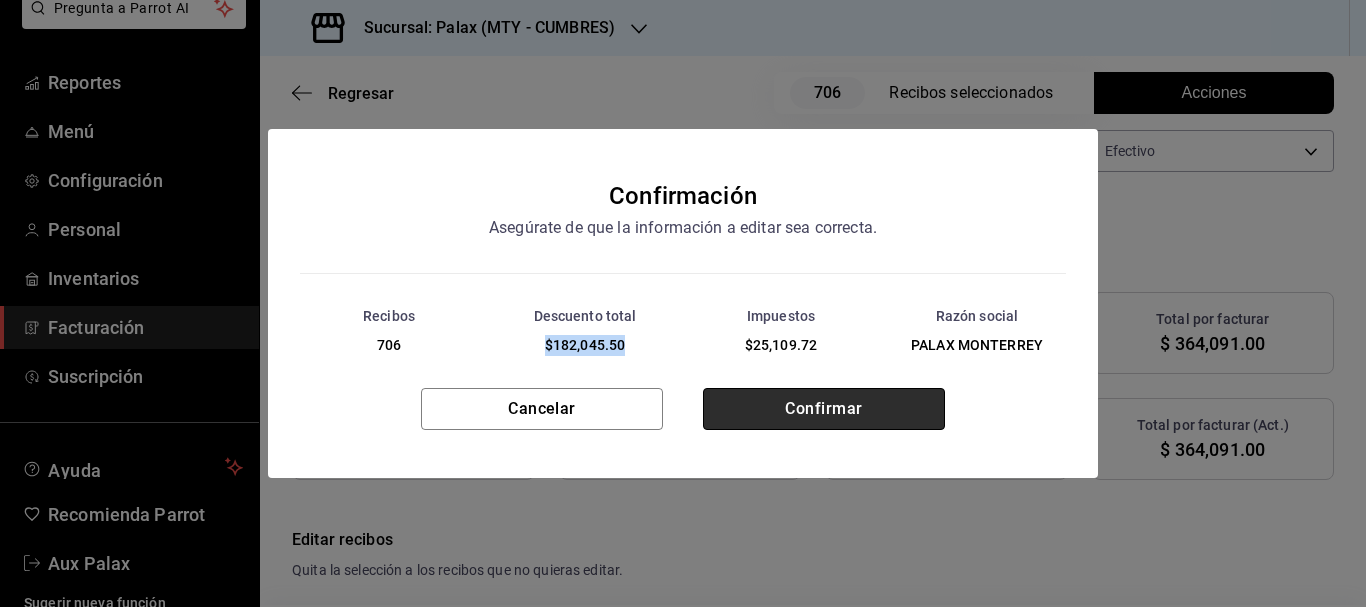 click on "Confirmar" at bounding box center (824, 409) 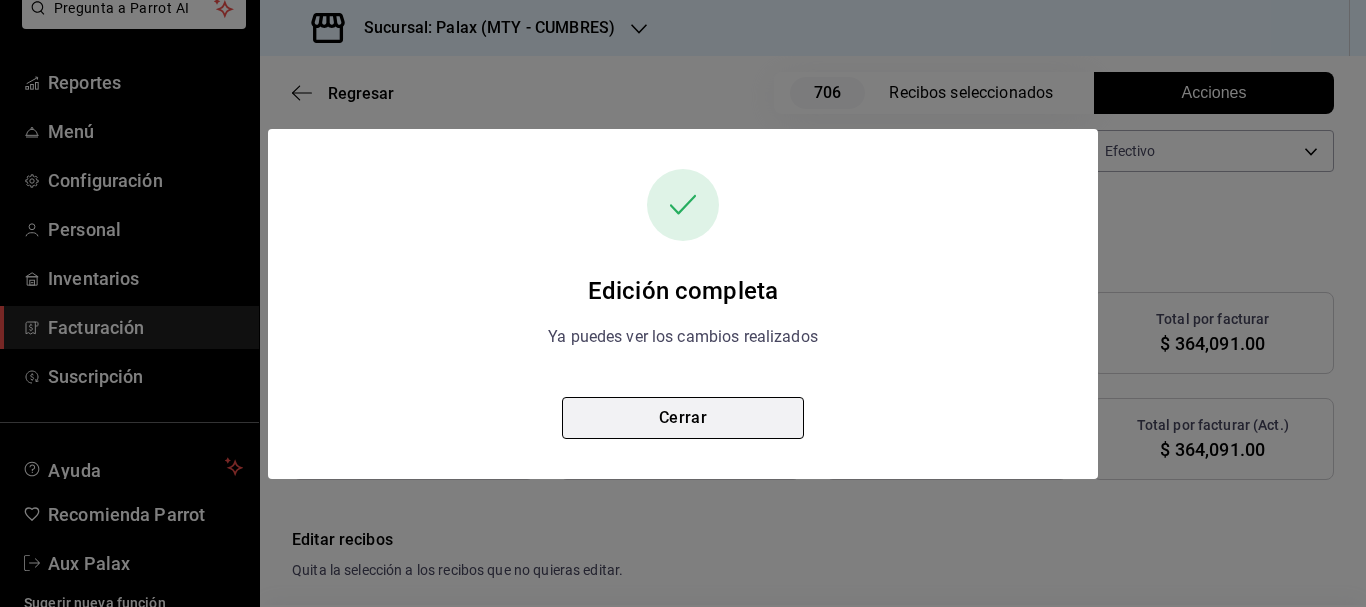 click on "Cerrar" at bounding box center (683, 418) 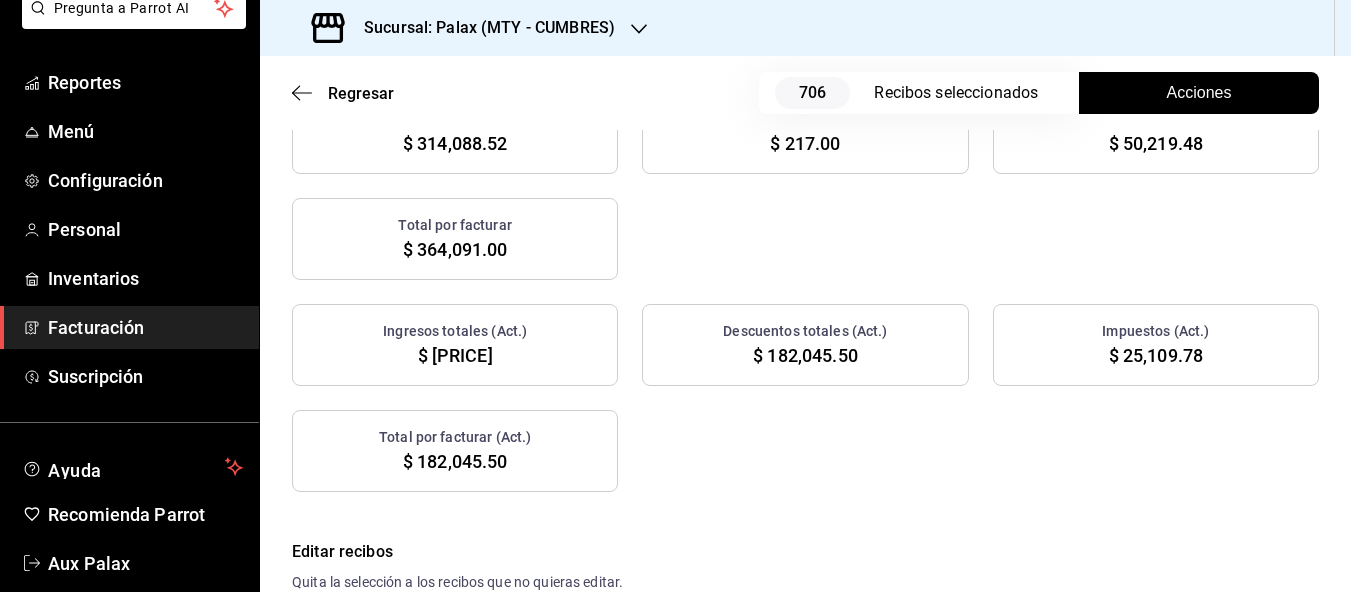 scroll, scrollTop: 200, scrollLeft: 0, axis: vertical 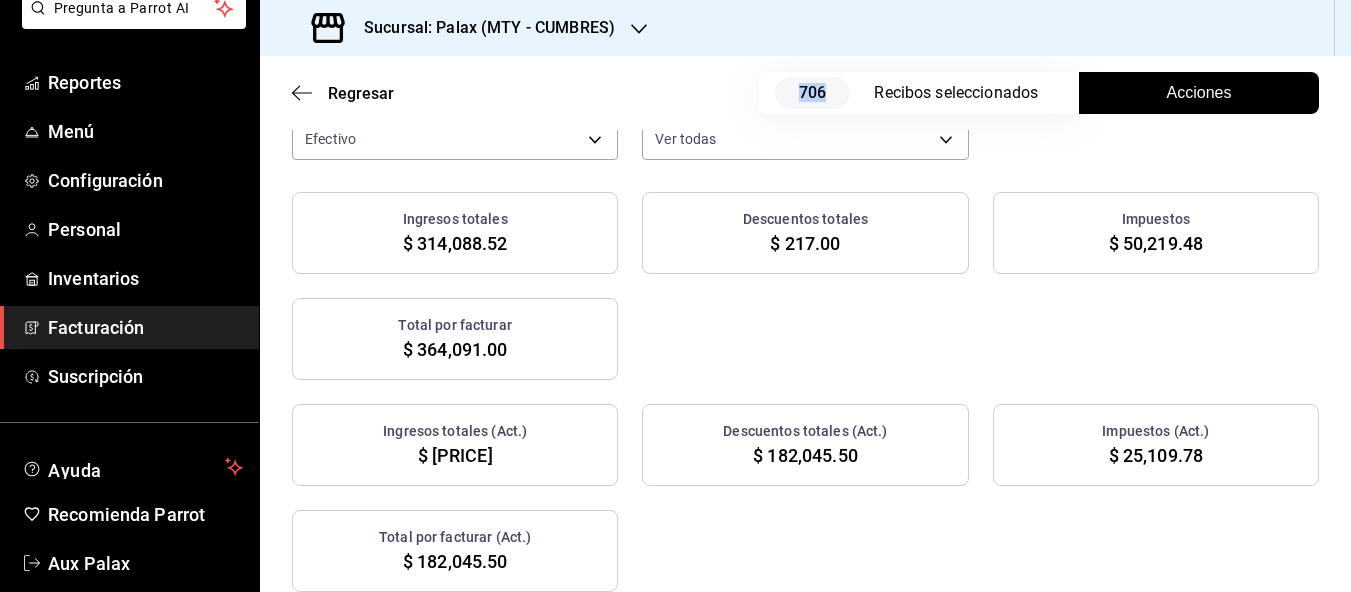 drag, startPoint x: 803, startPoint y: 110, endPoint x: 826, endPoint y: 110, distance: 23 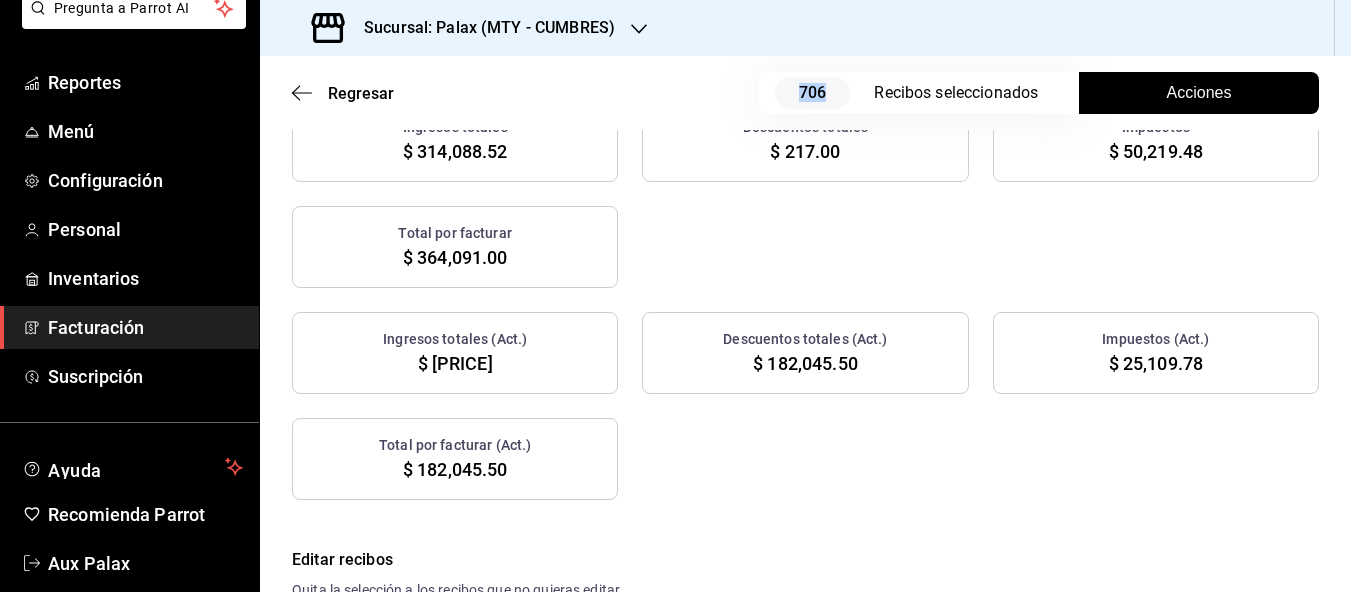 scroll, scrollTop: 300, scrollLeft: 0, axis: vertical 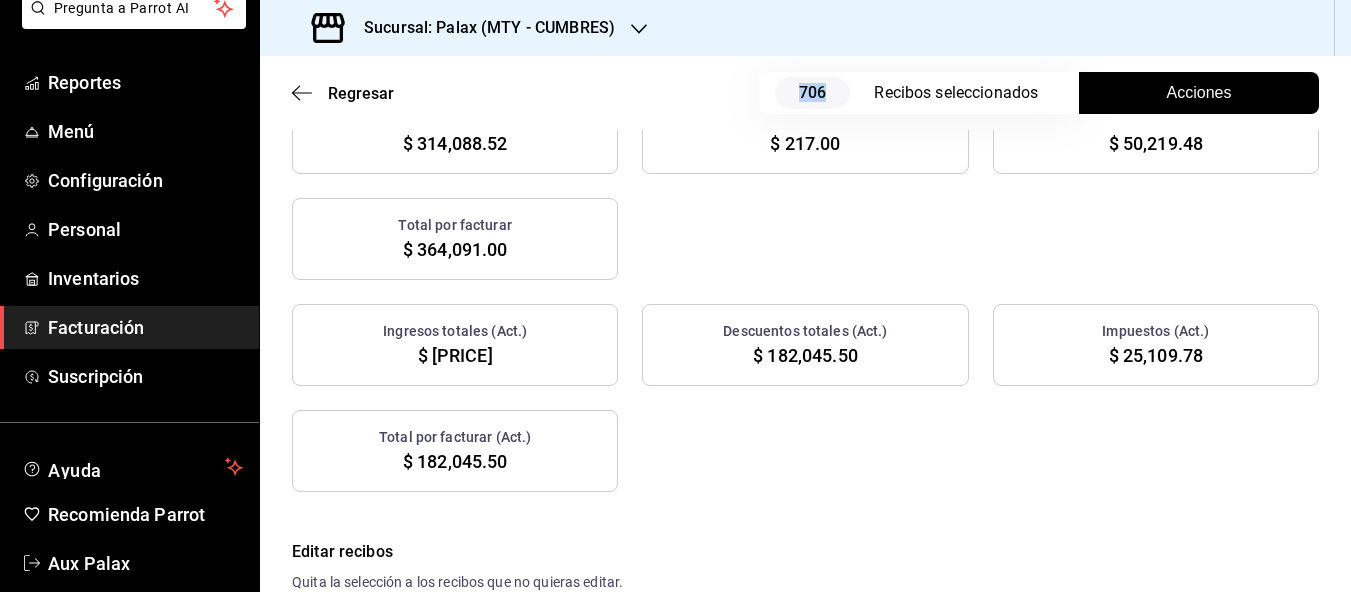 drag, startPoint x: 417, startPoint y: 372, endPoint x: 514, endPoint y: 376, distance: 97.082436 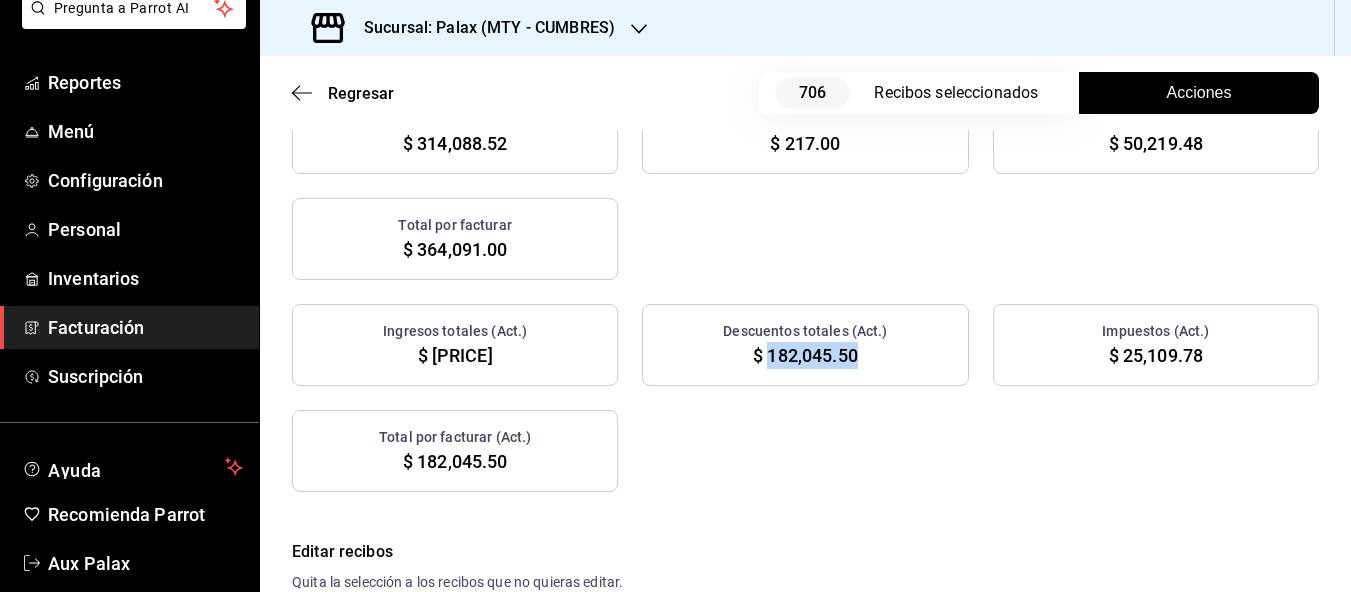 drag, startPoint x: 769, startPoint y: 373, endPoint x: 859, endPoint y: 390, distance: 91.591484 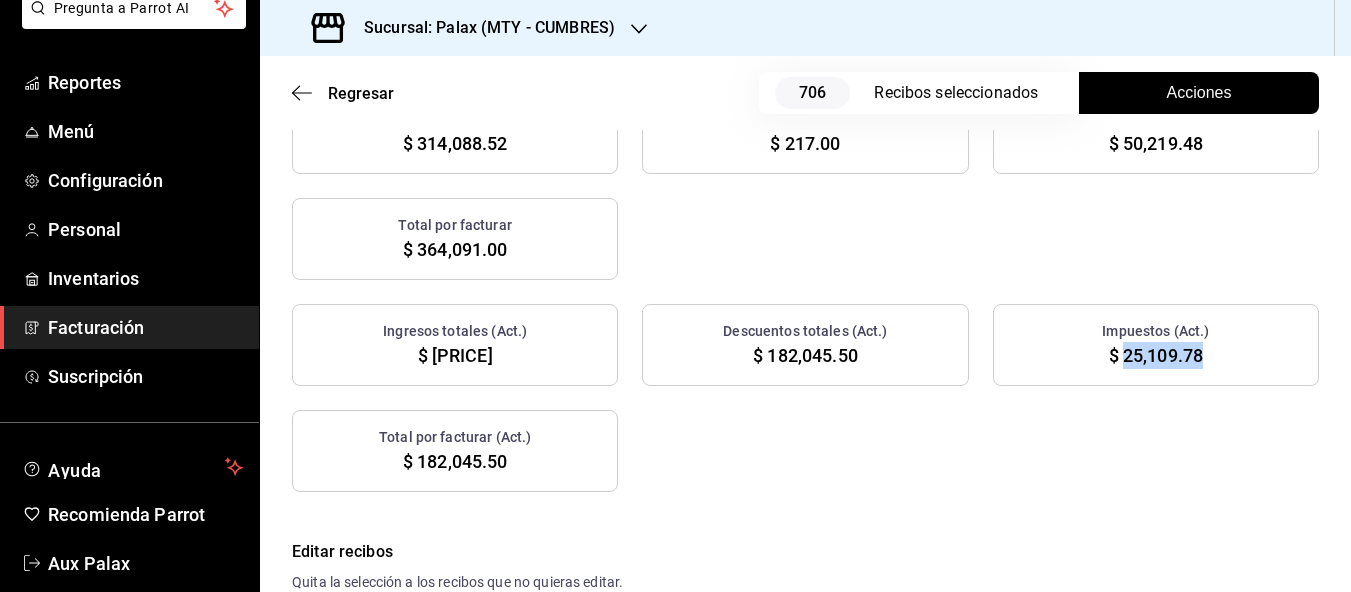 drag, startPoint x: 1125, startPoint y: 376, endPoint x: 1208, endPoint y: 380, distance: 83.09633 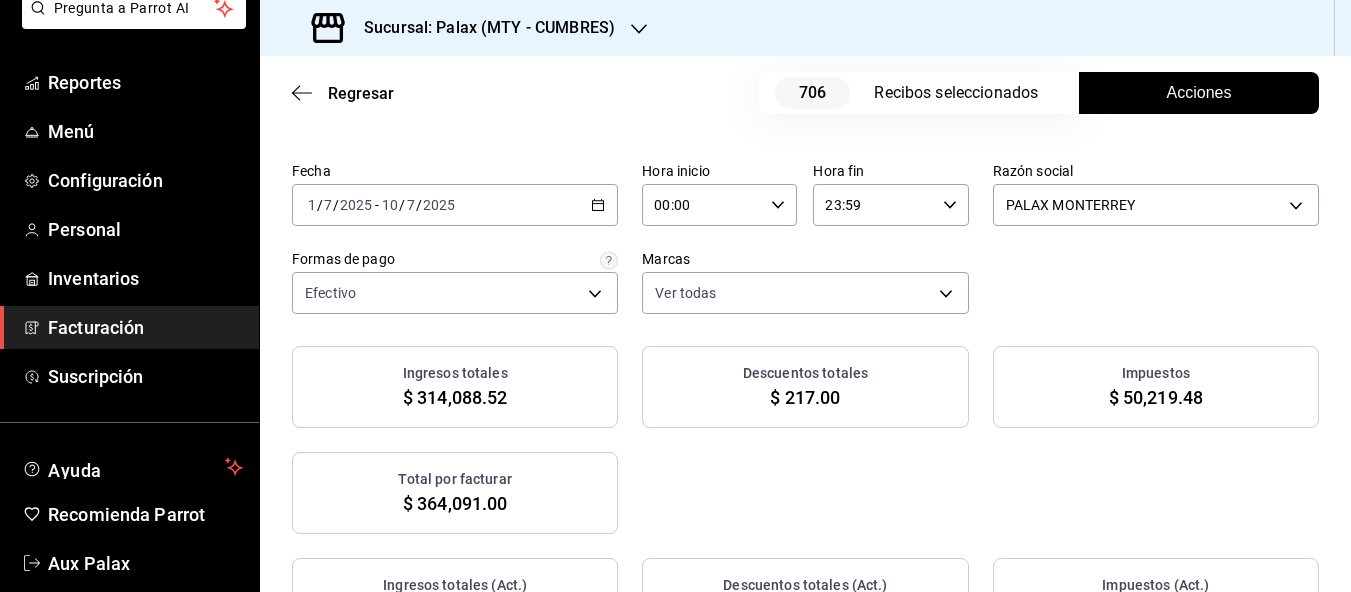 scroll, scrollTop: 0, scrollLeft: 0, axis: both 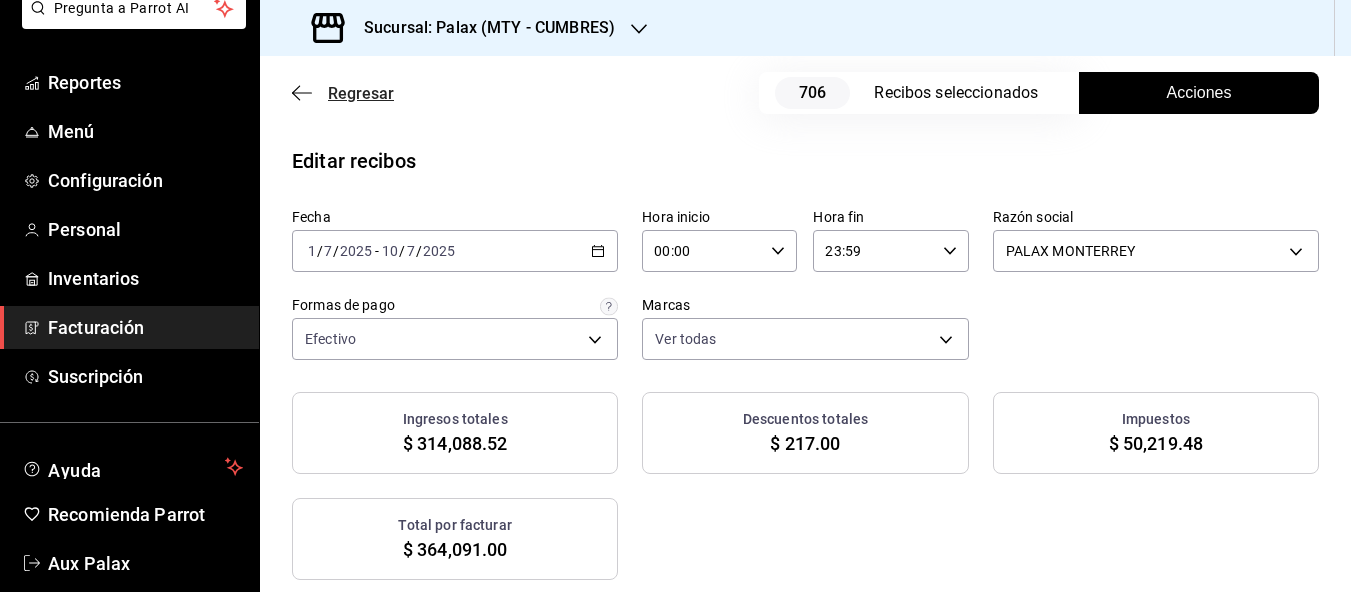 click 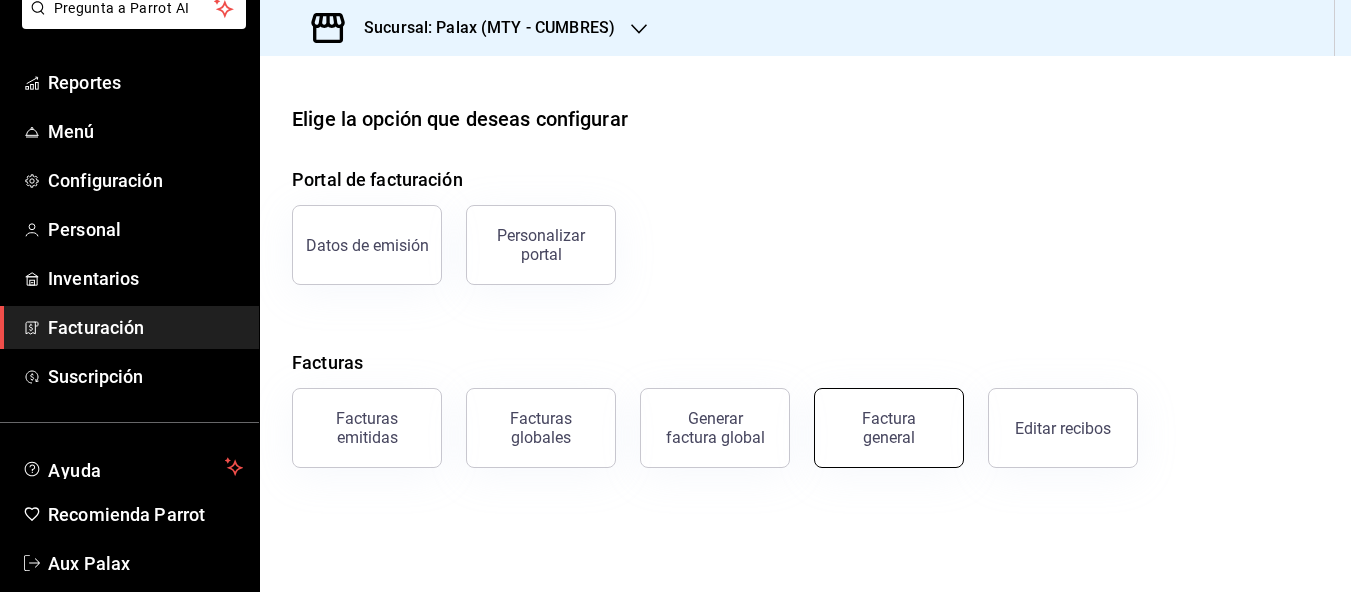 click on "Factura general" at bounding box center (889, 428) 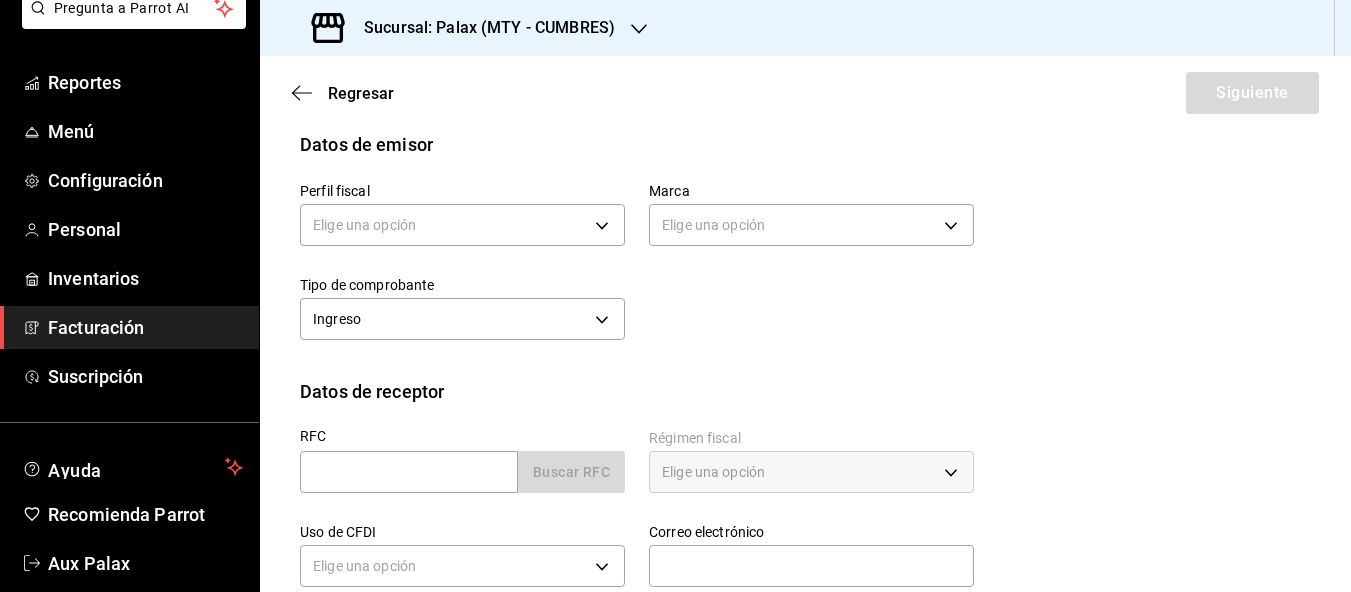 scroll, scrollTop: 200, scrollLeft: 0, axis: vertical 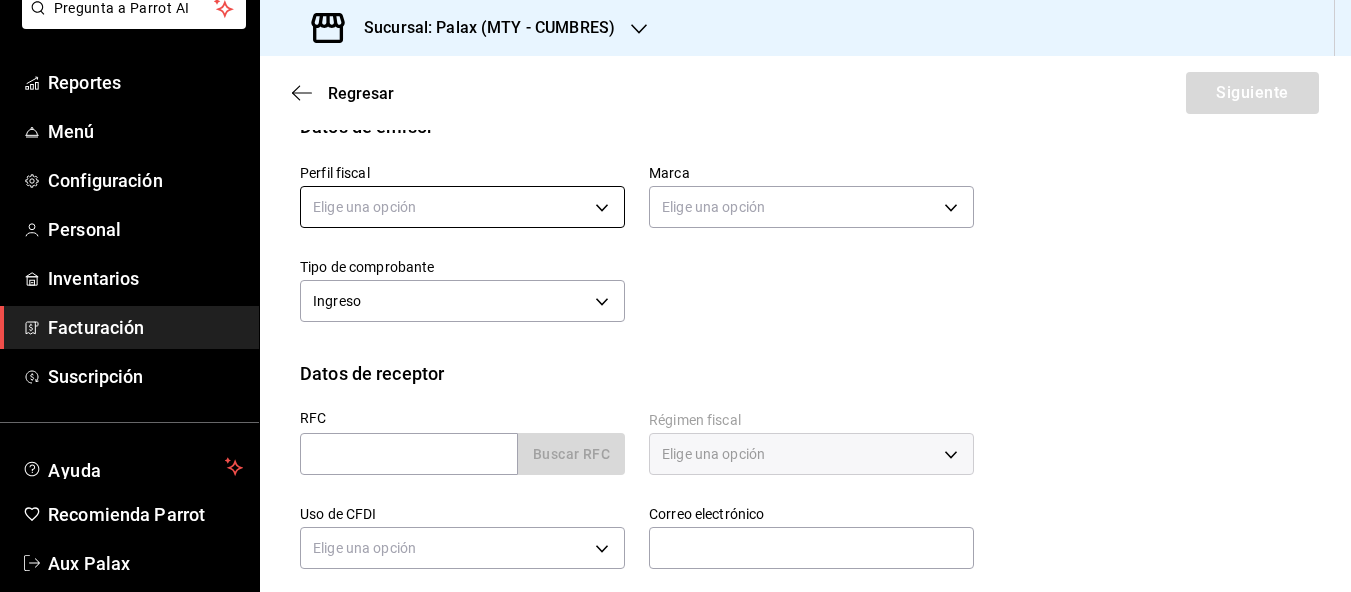 click on "Pregunta a Parrot AI Reportes   Menú   Configuración   Personal   Inventarios   Facturación   Suscripción   Ayuda Recomienda Parrot   Aux Palax   Sugerir nueva función   Sucursal: Palax (MTY - CUMBRES) Regresar Siguiente Factura general Realiza tus facturas con un numero de orden o un monto en especifico; También puedes realizar una factura de remplazo mediante una factura cancelada. Factura de reemplazo Al activar esta opción tendrás que elegir una factura a reemplazar Datos de emisor Perfil fiscal Elige una opción Marca Elige una opción Tipo de comprobante Ingreso I Datos de receptor RFC Buscar RFC Régimen fiscal Elige una opción Uso de CFDI Elige una opción Correo electrónico Dirección Calle # exterior # interior Código postal Estado ​ Municipio ​ Colonia ​ GANA 1 MES GRATIS EN TU SUSCRIPCIÓN AQUÍ Pregunta a Parrot AI Reportes   Menú   Configuración   Personal   Inventarios   Facturación   Suscripción   Ayuda Recomienda Parrot   Aux Palax   Sugerir nueva función" at bounding box center (675, 296) 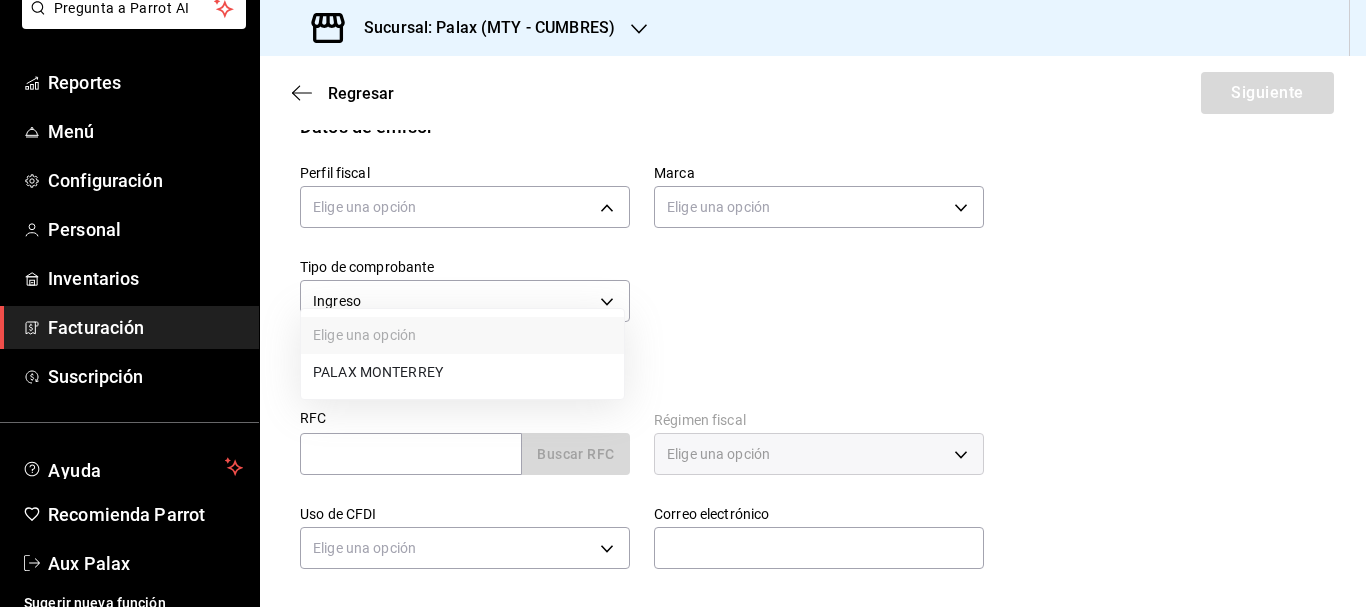 click on "PALAX MONTERREY" at bounding box center [462, 372] 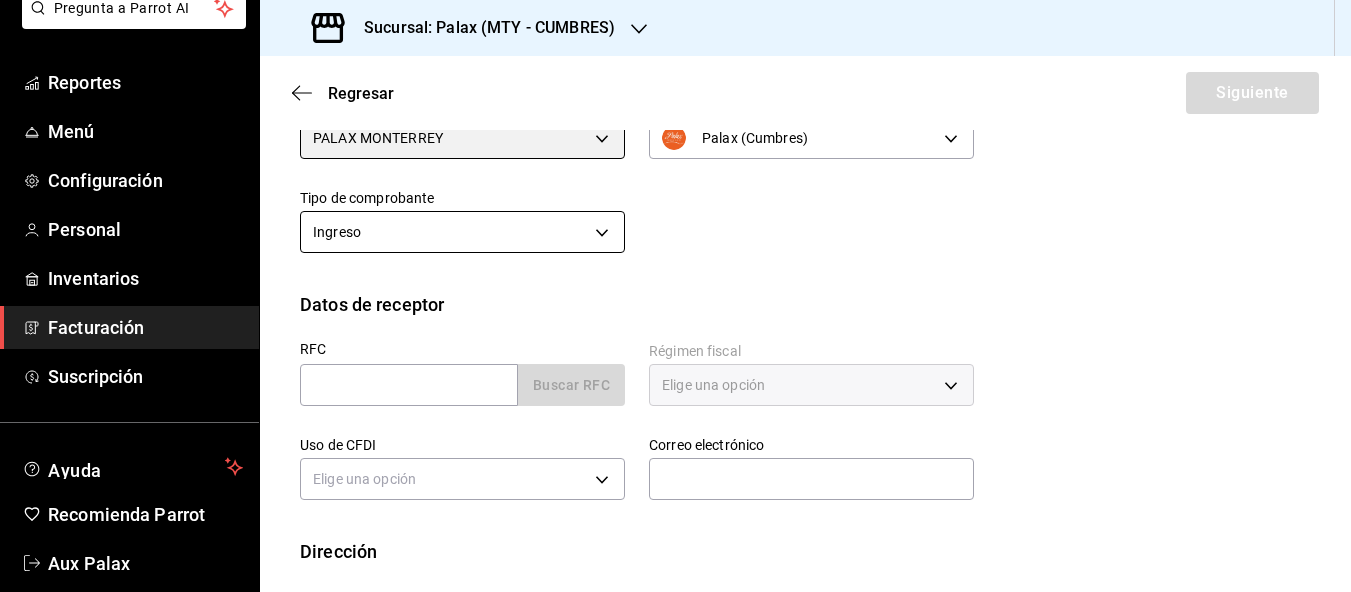 scroll, scrollTop: 300, scrollLeft: 0, axis: vertical 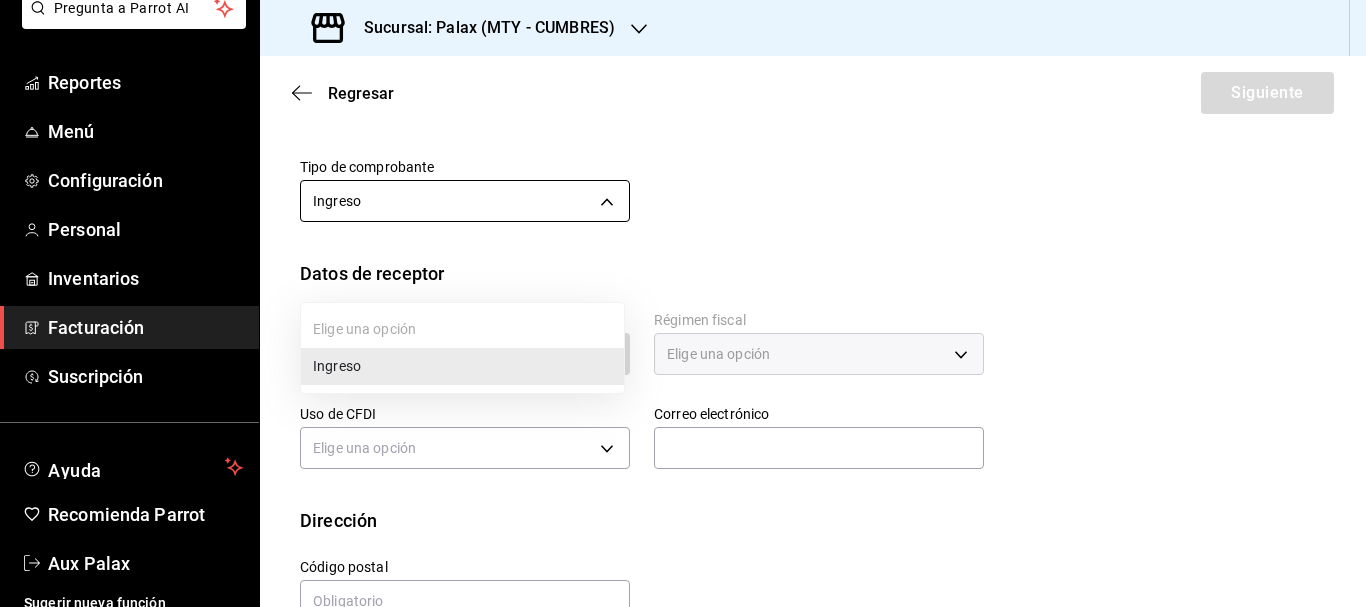 click on "Pregunta a Parrot AI Reportes   Menú   Configuración   Personal   Inventarios   Facturación   Suscripción   Ayuda Recomienda Parrot   Aux Palax   Sugerir nueva función   Sucursal: Palax (MTY - CUMBRES) Regresar Siguiente Factura general Realiza tus facturas con un numero de orden o un monto en especifico; También puedes realizar una factura de remplazo mediante una factura cancelada. Factura de reemplazo Al activar esta opción tendrás que elegir una factura a reemplazar Datos de emisor Perfil fiscal PALAX MONTERREY 446fb26c-9866-4ce5-bbb2-44f232d2c30a Marca Palax (Cumbres) 882a14fb-31f9-4d0e-beef-7112030831e8 Tipo de comprobante Ingreso I Datos de receptor RFC Buscar RFC Régimen fiscal Elige una opción Uso de CFDI Elige una opción Correo electrónico Dirección Calle # exterior # interior Código postal Estado ​ Municipio ​ Colonia ​ GANA 1 MES GRATIS EN TU SUSCRIPCIÓN AQUÍ Pregunta a Parrot AI Reportes   Menú   Configuración   Personal   Inventarios   Facturación   Suscripción   Ayuda" at bounding box center (683, 303) 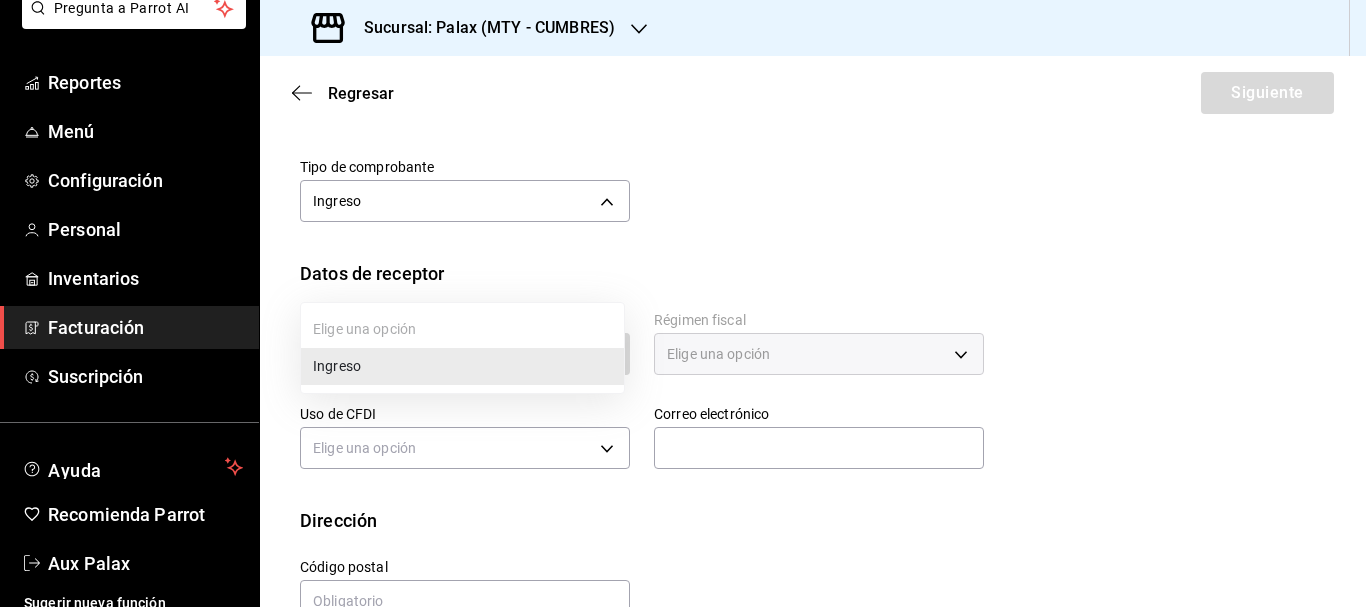 click at bounding box center [683, 303] 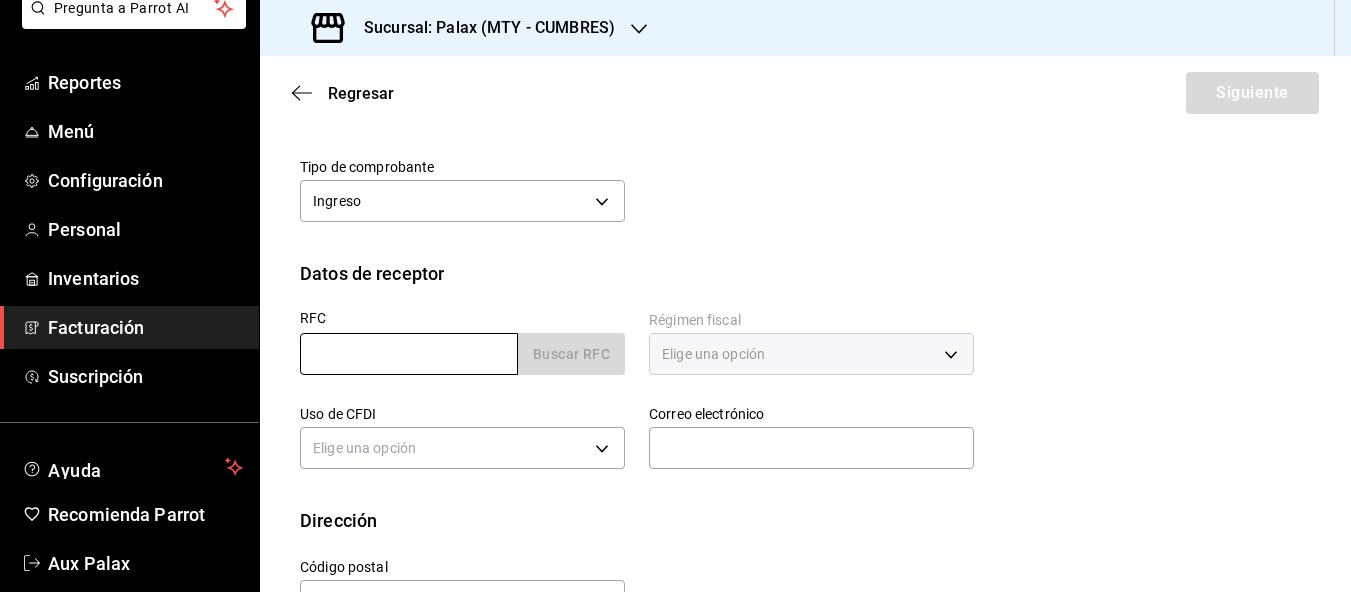 click at bounding box center [409, 354] 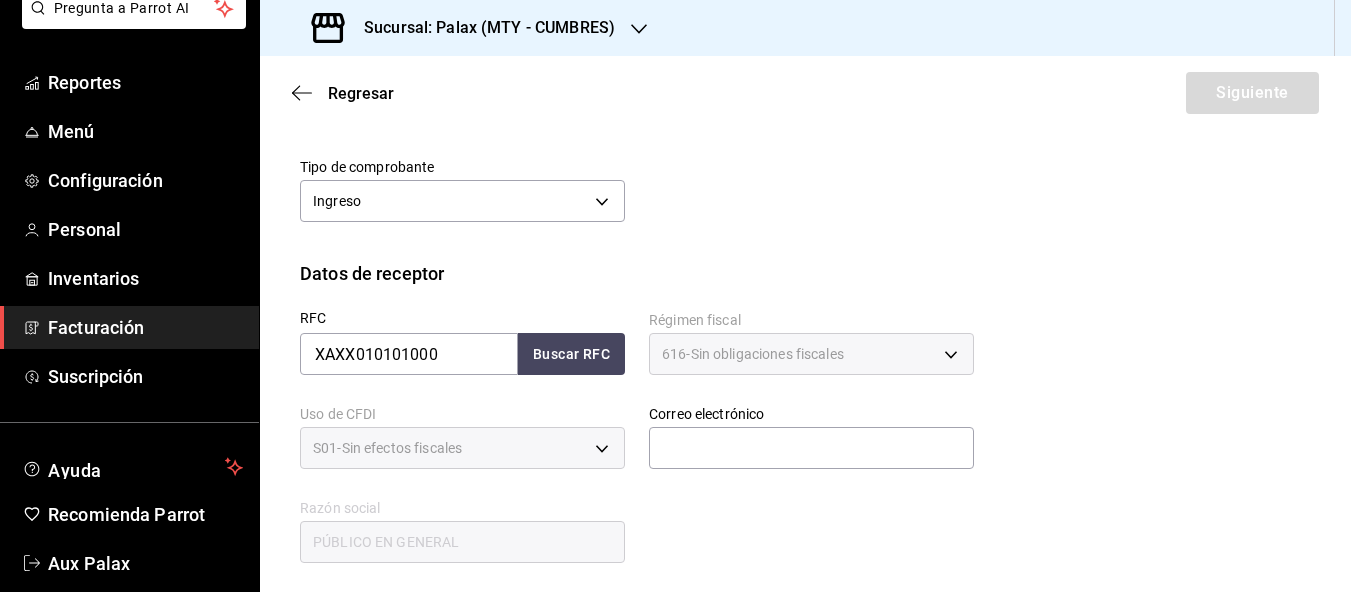 click on "616  -  Sin obligaciones fiscales" at bounding box center [811, 354] 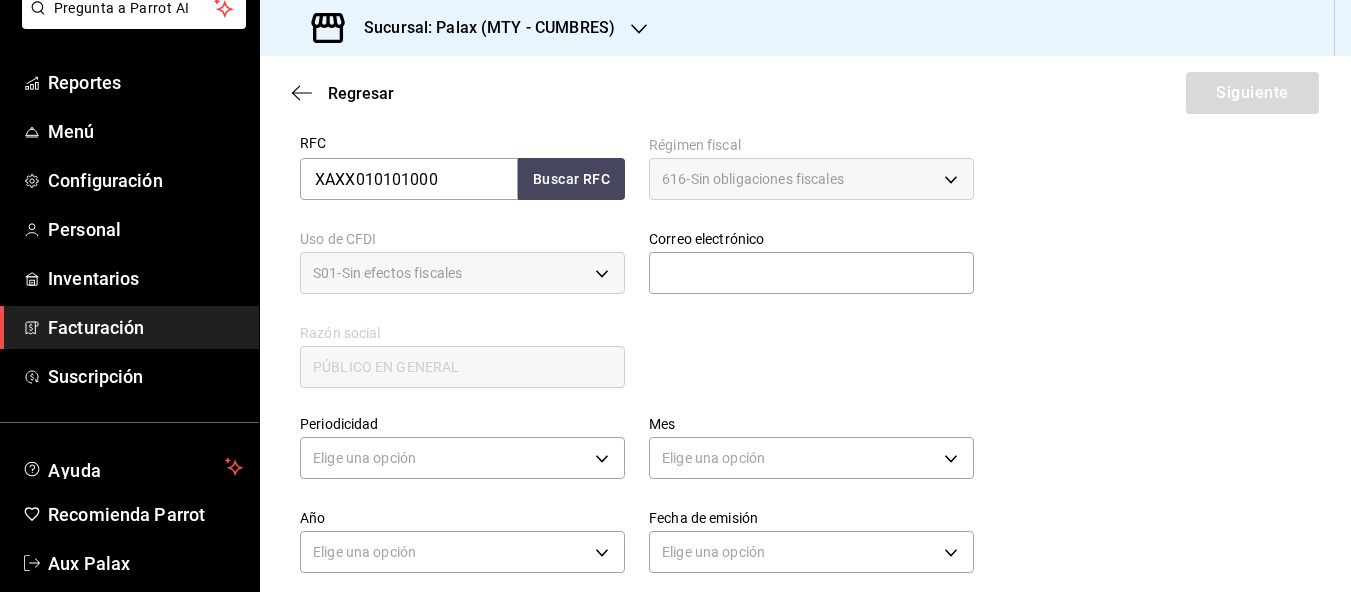 scroll, scrollTop: 500, scrollLeft: 0, axis: vertical 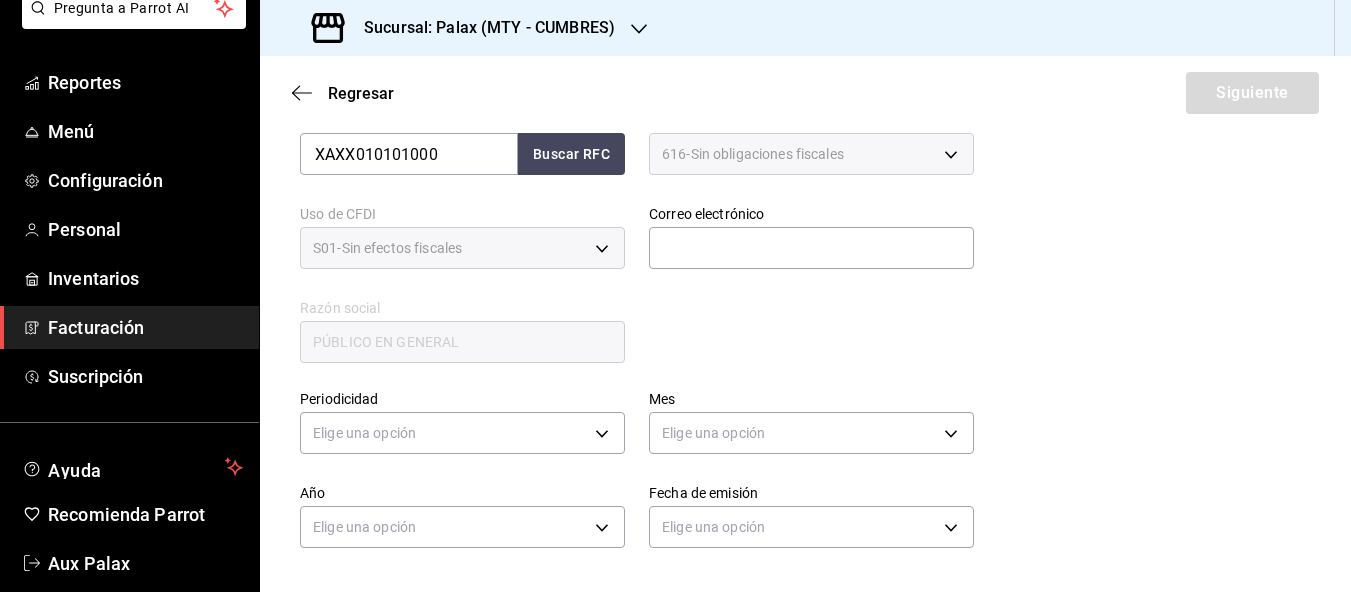 click on "S01  -  Sin efectos fiscales" at bounding box center (462, 248) 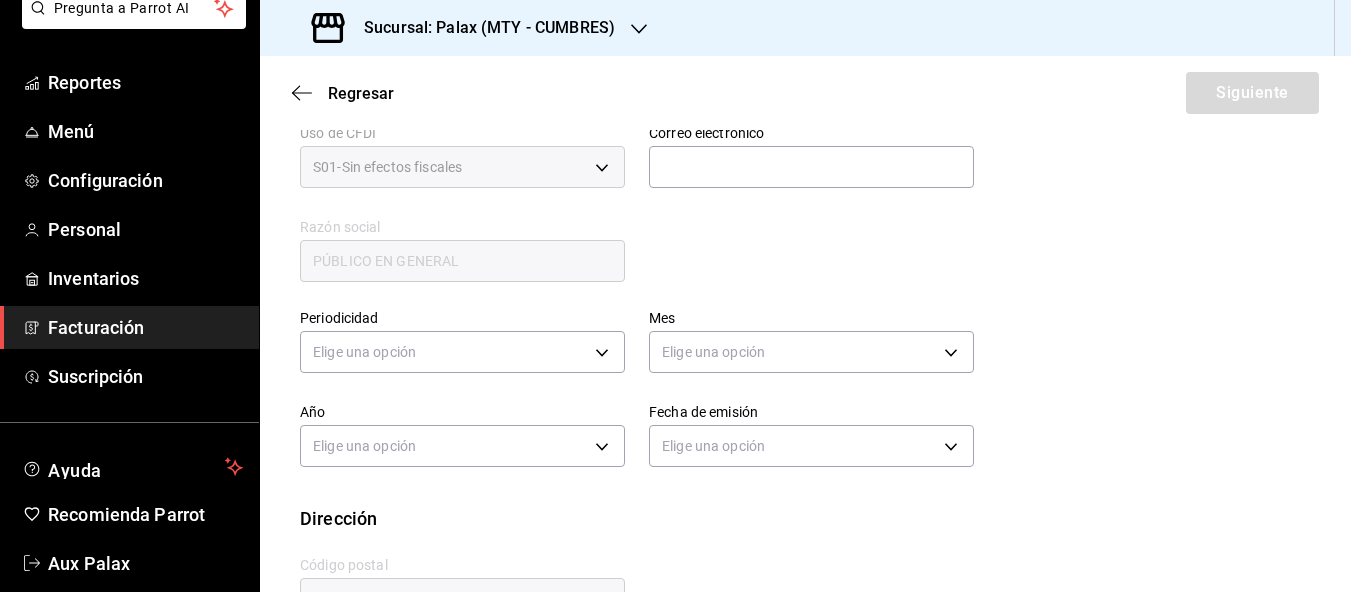 scroll, scrollTop: 600, scrollLeft: 0, axis: vertical 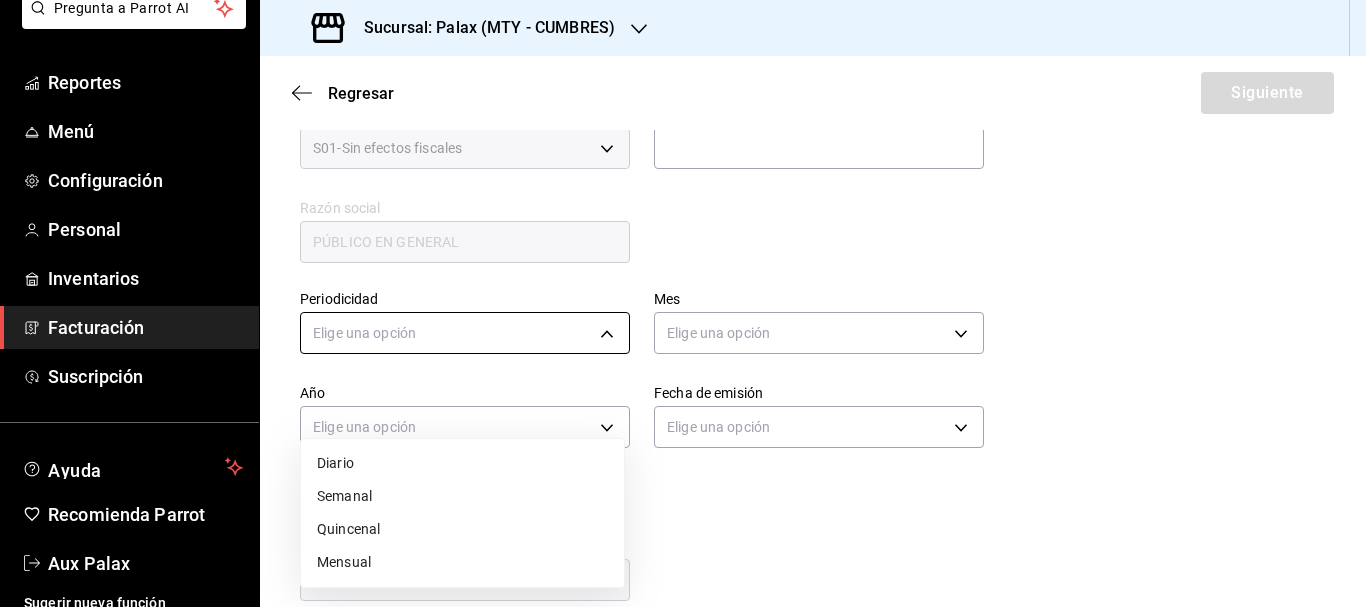 click on "Pregunta a Parrot AI Reportes   Menú   Configuración   Personal   Inventarios   Facturación   Suscripción   Ayuda Recomienda Parrot   Aux Palax   Sugerir nueva función   Sucursal: Palax (MTY - CUMBRES) Regresar Siguiente Factura general Realiza tus facturas con un numero de orden o un monto en especifico; También puedes realizar una factura de remplazo mediante una factura cancelada. Factura de reemplazo Al activar esta opción tendrás que elegir una factura a reemplazar Datos de emisor Perfil fiscal PALAX MONTERREY 446fb26c-9866-4ce5-bbb2-44f232d2c30a Marca Palax (Cumbres) 882a14fb-31f9-4d0e-beef-7112030831e8 Tipo de comprobante Ingreso I Datos de receptor RFC XAXX010101000 Buscar RFC Régimen fiscal 616  -  Sin obligaciones fiscales 616 Uso de CFDI S01  -  Sin efectos fiscales S01 Correo electrónico generic Razón social PÚBLICO EN GENERAL Periodicidad Elige una opción Mes Elige una opción Año Elige una opción Fecha de emisión Elige una opción Dirección Calle # exterior # interior 64349 ​" at bounding box center (683, 303) 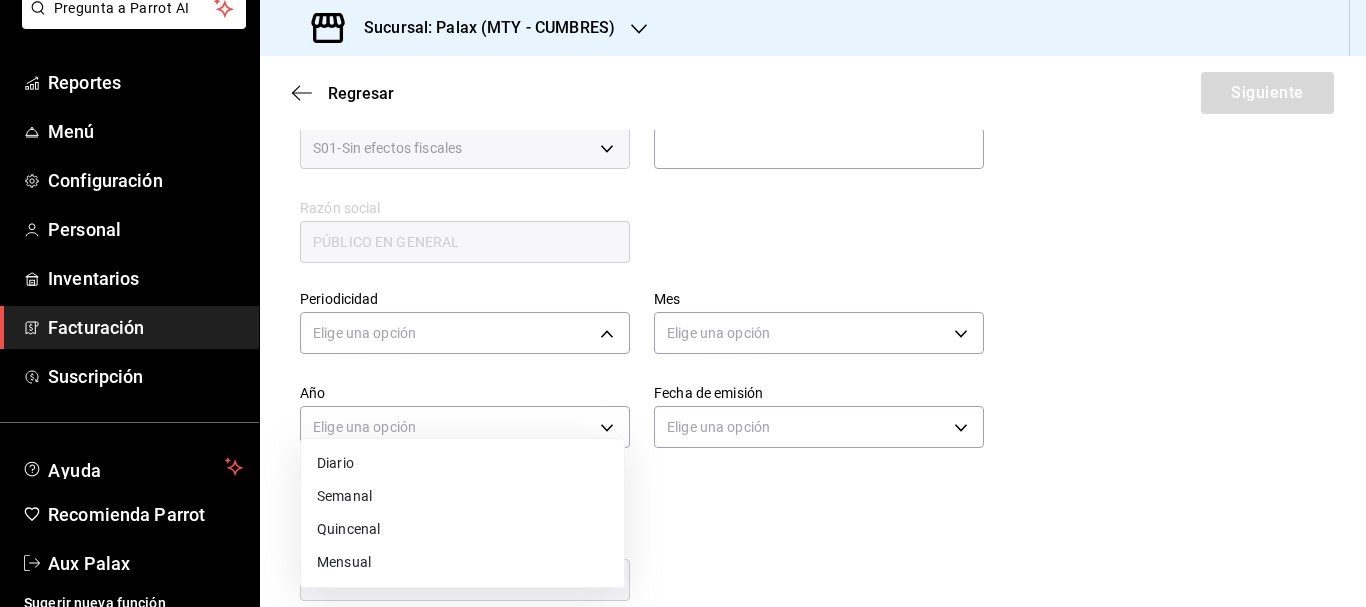 click on "Diario" at bounding box center [462, 463] 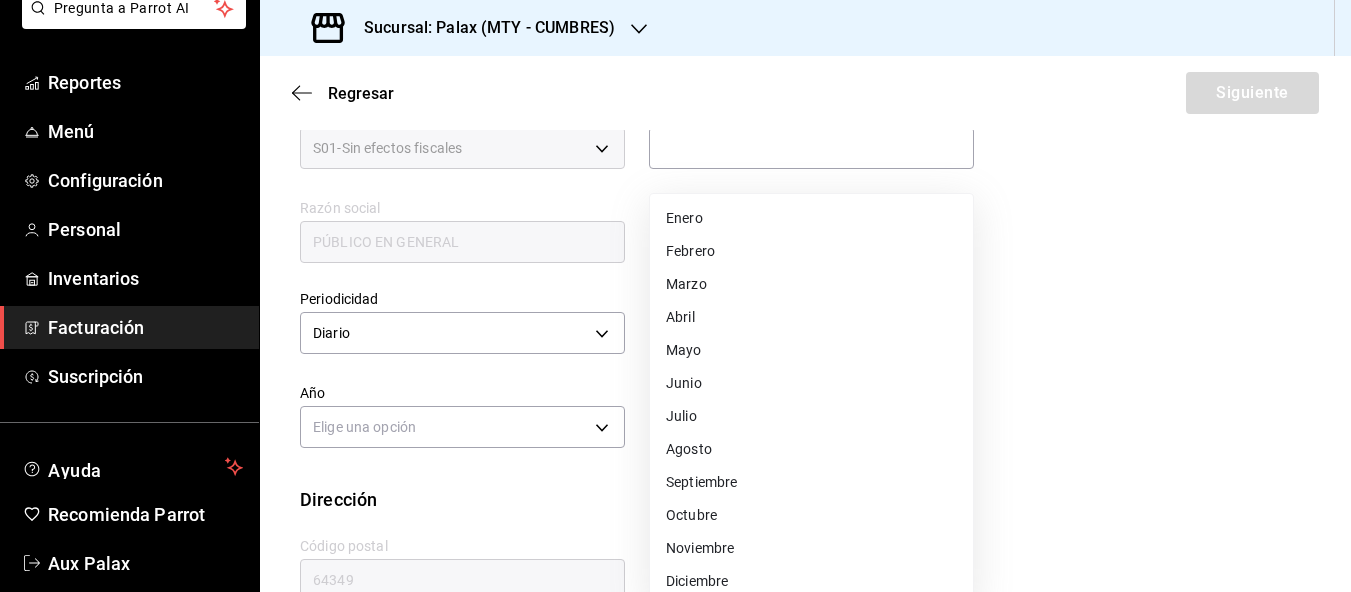 click on "Pregunta a Parrot AI Reportes   Menú   Configuración   Personal   Inventarios   Facturación   Suscripción   Ayuda Recomienda Parrot   Aux Palax   Sugerir nueva función   Sucursal: Palax (MTY - CUMBRES) Regresar Siguiente Factura general Realiza tus facturas con un numero de orden o un monto en especifico; También puedes realizar una factura de remplazo mediante una factura cancelada. Factura de reemplazo Al activar esta opción tendrás que elegir una factura a reemplazar Datos de emisor Perfil fiscal PALAX MONTERREY 446fb26c-9866-4ce5-bbb2-44f232d2c30a Marca Palax (Cumbres) 882a14fb-31f9-4d0e-beef-7112030831e8 Tipo de comprobante Ingreso I Datos de receptor RFC XAXX010101000 Buscar RFC Régimen fiscal 616  -  Sin obligaciones fiscales 616 Uso de CFDI S01  -  Sin efectos fiscales S01 Correo electrónico generic Razón social PÚBLICO EN GENERAL Periodicidad Diario DAILY Mes Elige una opción Año Elige una opción Fecha de emisión Elige una opción Dirección Calle # exterior # interior Código postal" at bounding box center [675, 296] 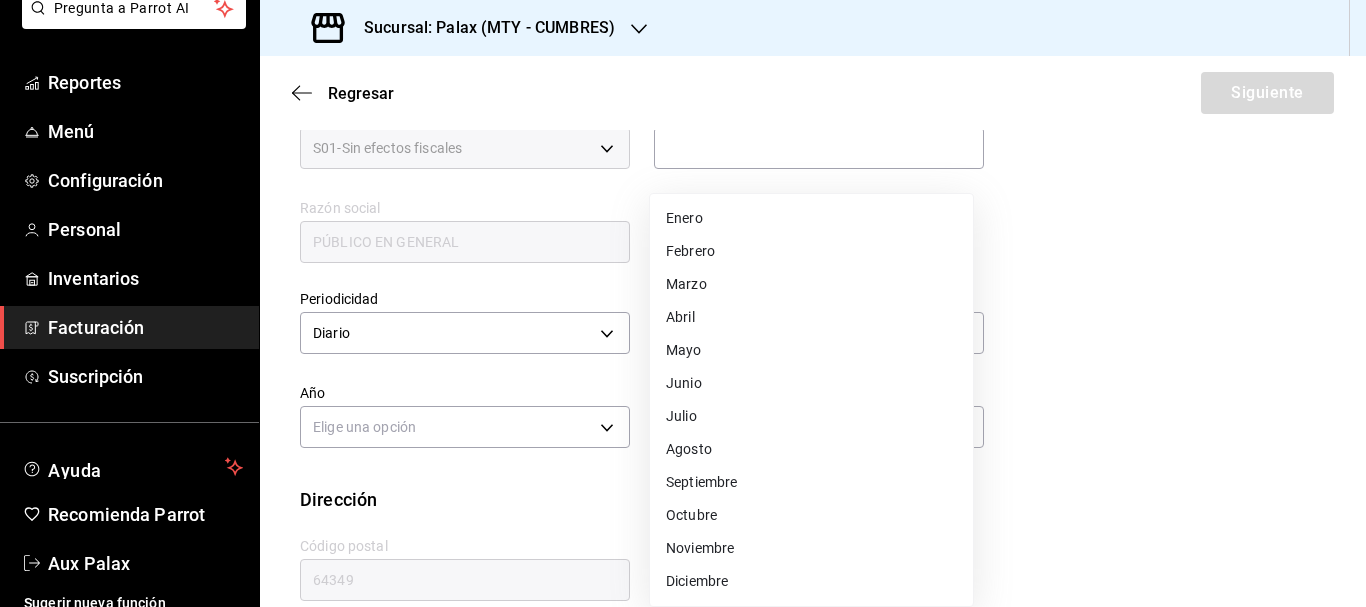 click on "Julio" at bounding box center (811, 416) 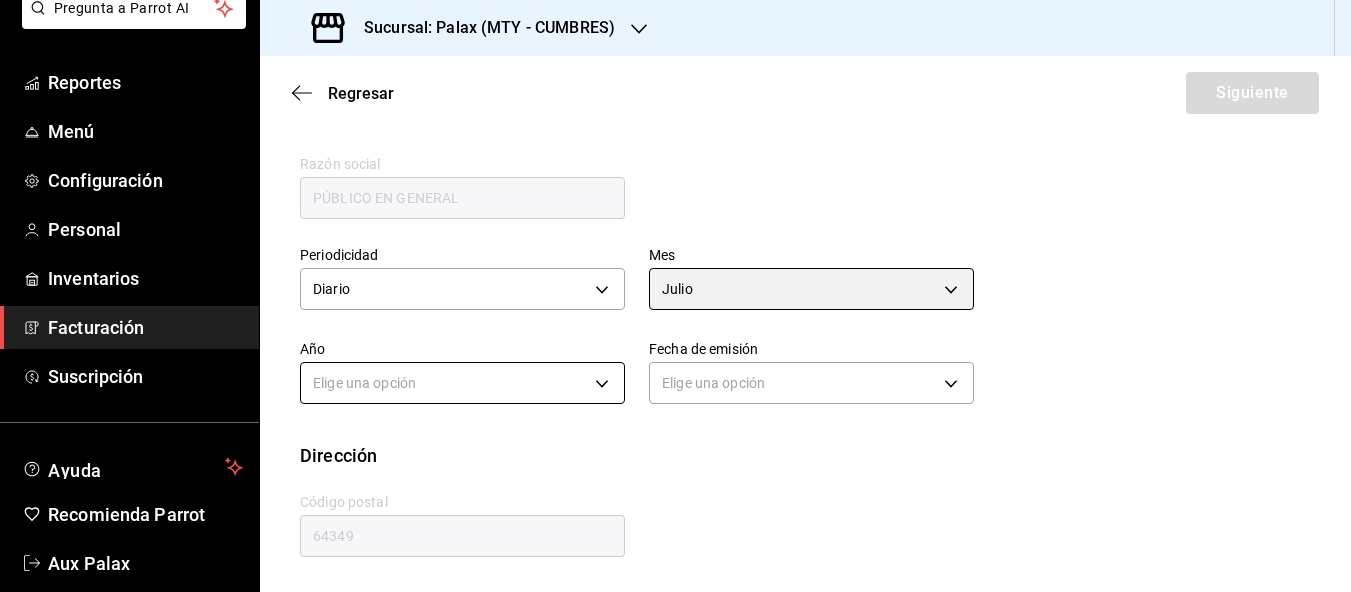 scroll, scrollTop: 683, scrollLeft: 0, axis: vertical 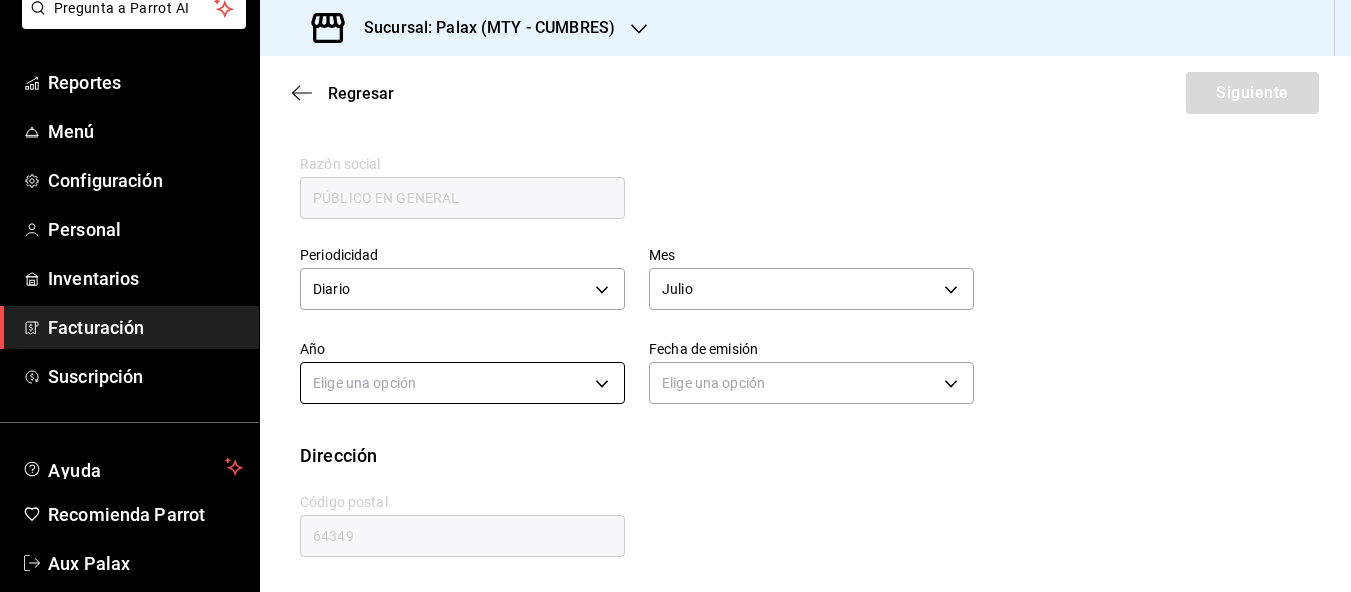 click on "Pregunta a Parrot AI Reportes   Menú   Configuración   Personal   Inventarios   Facturación   Suscripción   Ayuda Recomienda Parrot   Aux Palax   Sugerir nueva función   Sucursal: Palax (MTY - CUMBRES) Regresar Siguiente Factura general Realiza tus facturas con un numero de orden o un monto en especifico; También puedes realizar una factura de remplazo mediante una factura cancelada. Factura de reemplazo Al activar esta opción tendrás que elegir una factura a reemplazar Datos de emisor Perfil fiscal PALAX MONTERREY 446fb26c-9866-4ce5-bbb2-44f232d2c30a Marca Palax (Cumbres) 882a14fb-31f9-4d0e-beef-7112030831e8 Tipo de comprobante Ingreso I Datos de receptor RFC XAXX010101000 Buscar RFC Régimen fiscal 616  -  Sin obligaciones fiscales 616 Uso de CFDI S01  -  Sin efectos fiscales S01 Correo electrónico generic Razón social PÚBLICO EN GENERAL Periodicidad Diario DAILY Mes Julio 7 Año Elige una opción Fecha de emisión Elige una opción Dirección Calle # exterior # interior Código postal 64349 ​" at bounding box center [675, 296] 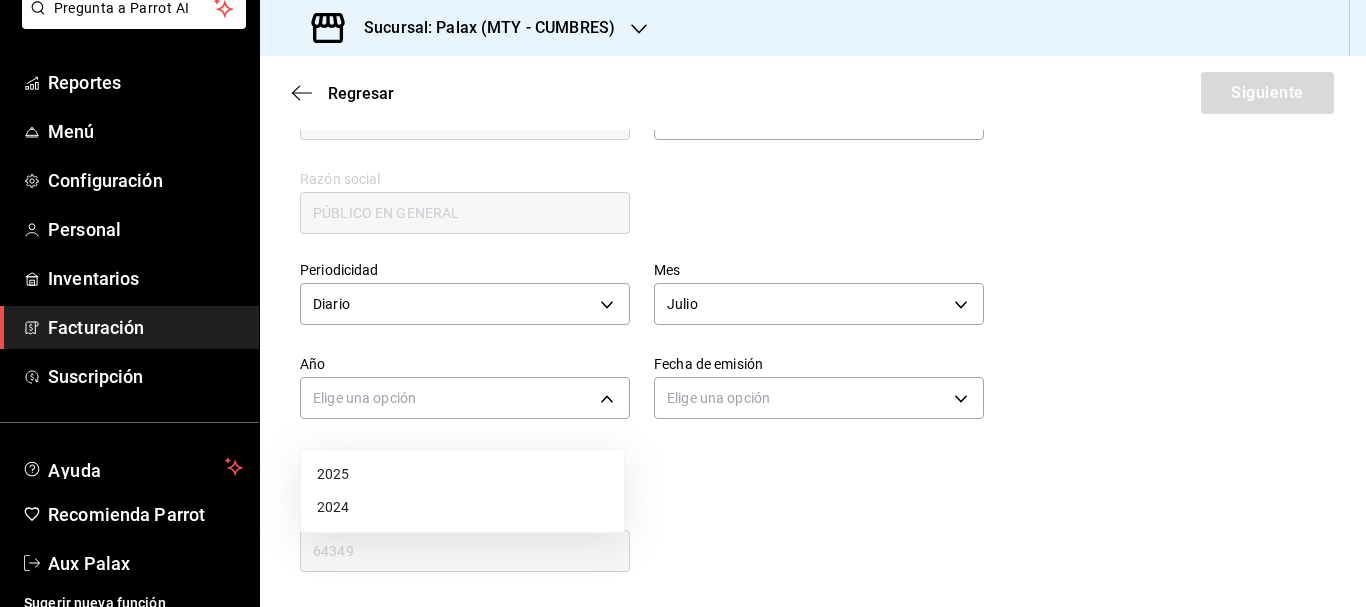 click on "2025" at bounding box center (462, 474) 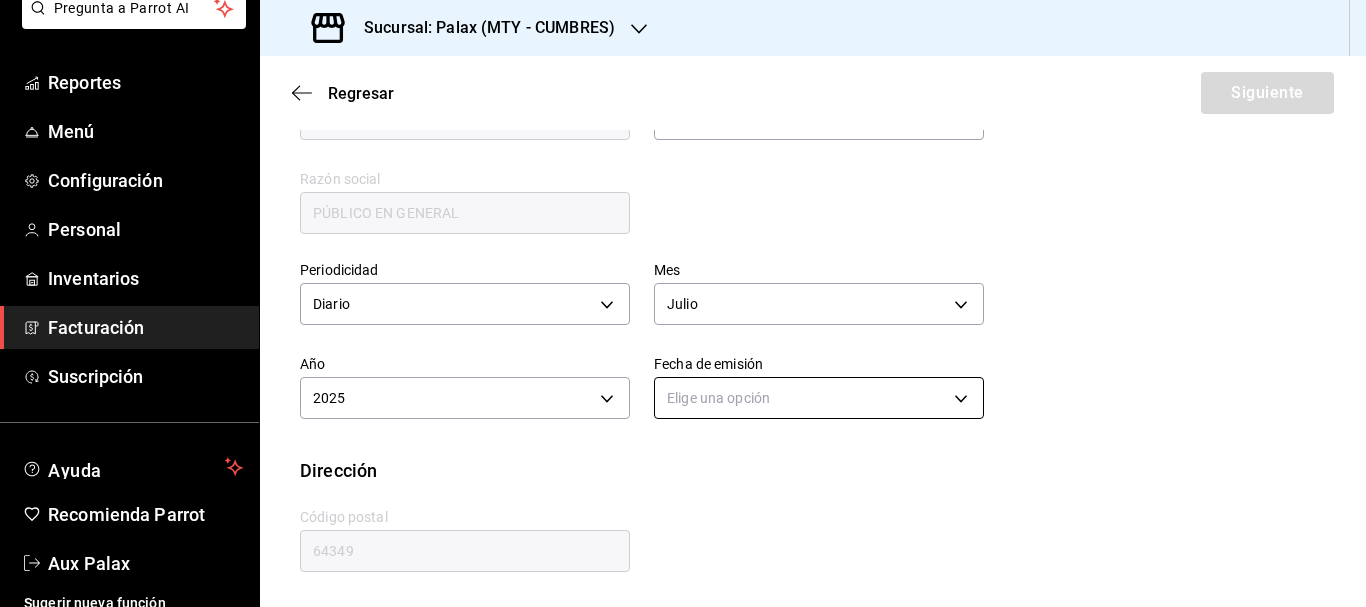 click on "Pregunta a Parrot AI Reportes   Menú   Configuración   Personal   Inventarios   Facturación   Suscripción   Ayuda Recomienda Parrot   Aux Palax   Sugerir nueva función   Sucursal: Palax (MTY - CUMBRES) Regresar Siguiente Factura general Realiza tus facturas con un numero de orden o un monto en especifico; También puedes realizar una factura de remplazo mediante una factura cancelada. Factura de reemplazo Al activar esta opción tendrás que elegir una factura a reemplazar Datos de emisor Perfil fiscal PALAX MONTERREY 446fb26c-9866-4ce5-bbb2-44f232d2c30a Marca Palax (Cumbres) 882a14fb-31f9-4d0e-beef-7112030831e8 Tipo de comprobante Ingreso I Datos de receptor RFC XAXX010101000 Buscar RFC Régimen fiscal 616  -  Sin obligaciones fiscales 616 Uso de CFDI S01  -  Sin efectos fiscales S01 Correo electrónico generic Razón social PÚBLICO EN GENERAL Periodicidad Diario DAILY Mes Julio 7 Año 2025 2025 Fecha de emisión Elige una opción Dirección Calle # exterior # interior Código postal 64349 Estado ​" at bounding box center (683, 303) 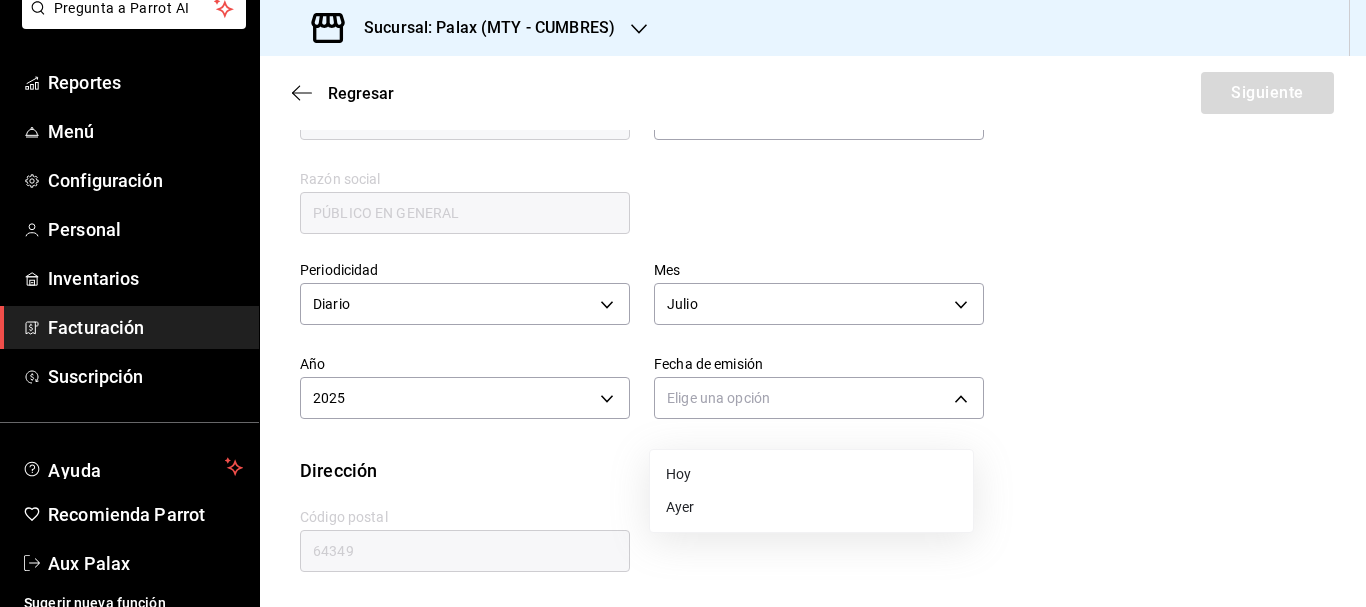 click on "Ayer" at bounding box center [811, 507] 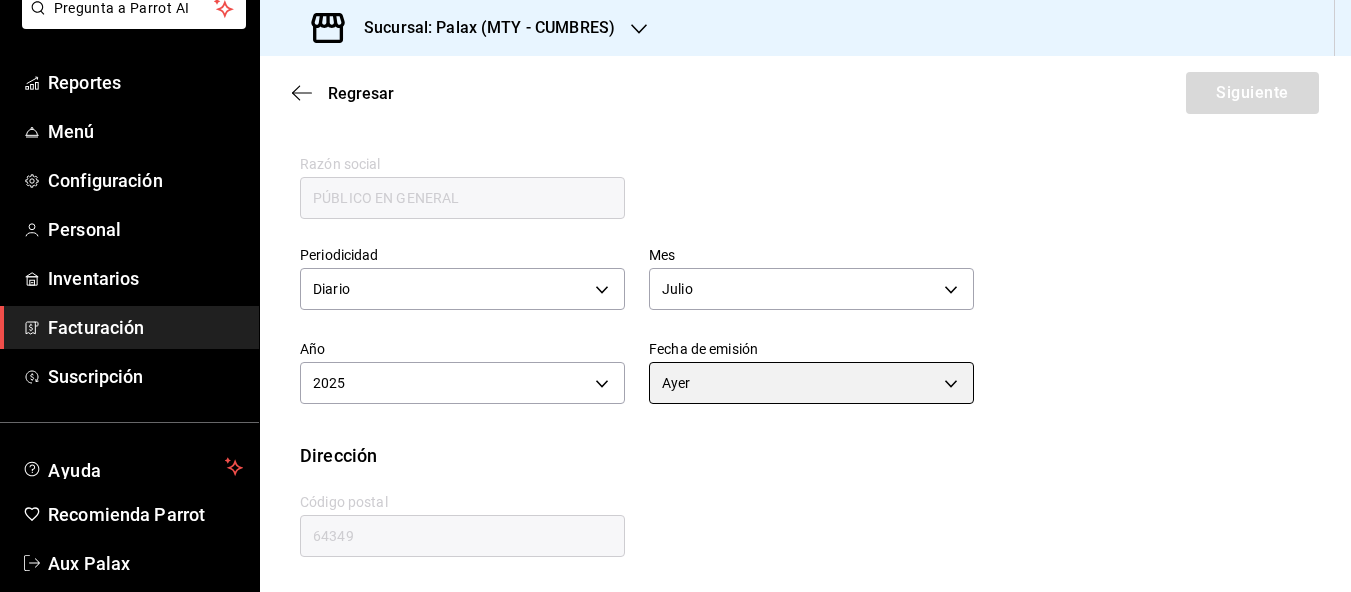 scroll, scrollTop: 29, scrollLeft: 0, axis: vertical 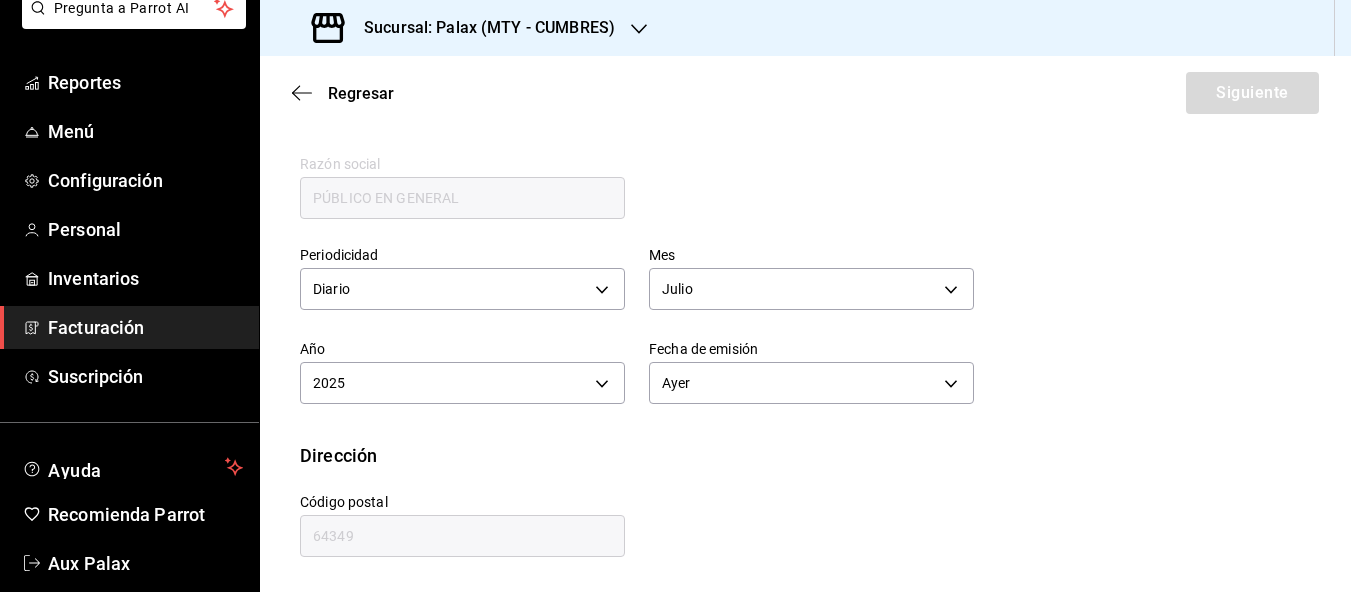 click on "64349" at bounding box center (462, 536) 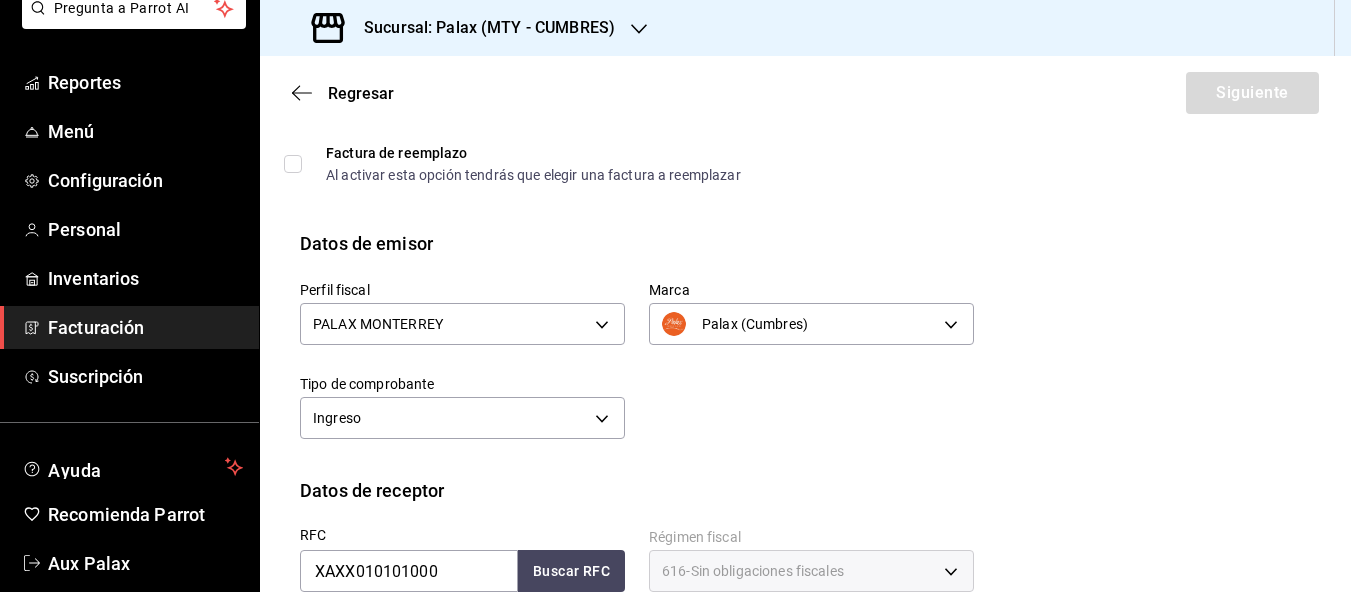 scroll, scrollTop: 0, scrollLeft: 0, axis: both 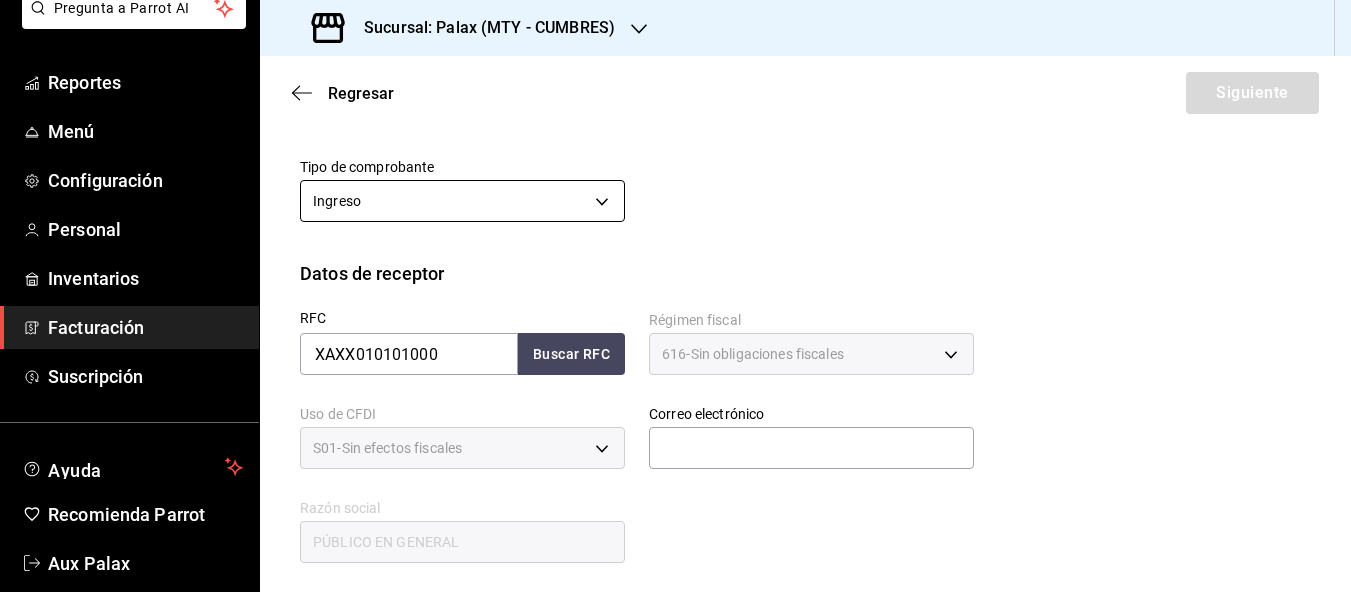 click on "Pregunta a Parrot AI Reportes   Menú   Configuración   Personal   Inventarios   Facturación   Suscripción   Ayuda Recomienda Parrot   Aux Palax   Sugerir nueva función   Sucursal: Palax (MTY - CUMBRES) Regresar Siguiente Factura general Realiza tus facturas con un numero de orden o un monto en especifico; También puedes realizar una factura de remplazo mediante una factura cancelada. Factura de reemplazo Al activar esta opción tendrás que elegir una factura a reemplazar Datos de emisor Perfil fiscal PALAX MONTERREY 446fb26c-9866-4ce5-bbb2-44f232d2c30a Marca Palax (Cumbres) 882a14fb-31f9-4d0e-beef-7112030831e8 Tipo de comprobante Ingreso I Datos de receptor RFC XAXX010101000 Buscar RFC Régimen fiscal 616  -  Sin obligaciones fiscales 616 Uso de CFDI S01  -  Sin efectos fiscales S01 Correo electrónico generic Razón social PÚBLICO EN GENERAL Periodicidad Diario DAILY Mes Julio 7 Año 2025 2025 Fecha de emisión Ayer YESTERDAY Dirección Calle # exterior # interior Código postal 64349 Estado ​ ​" at bounding box center [675, 296] 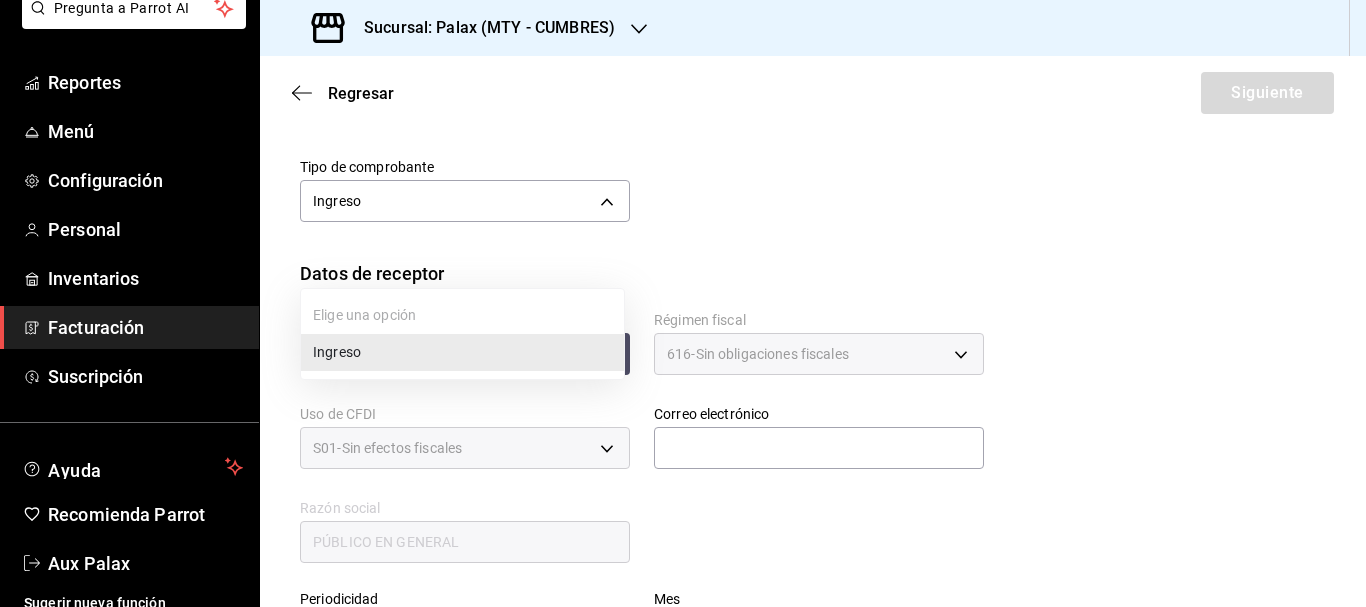 click at bounding box center [683, 303] 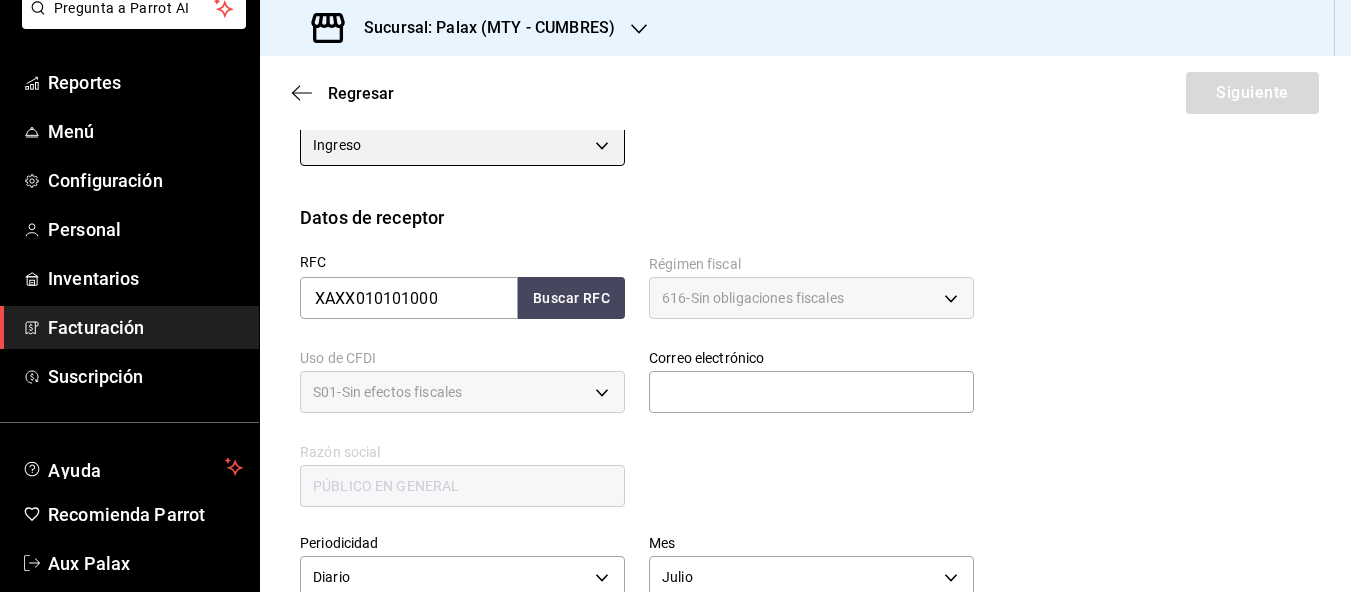 scroll, scrollTop: 400, scrollLeft: 0, axis: vertical 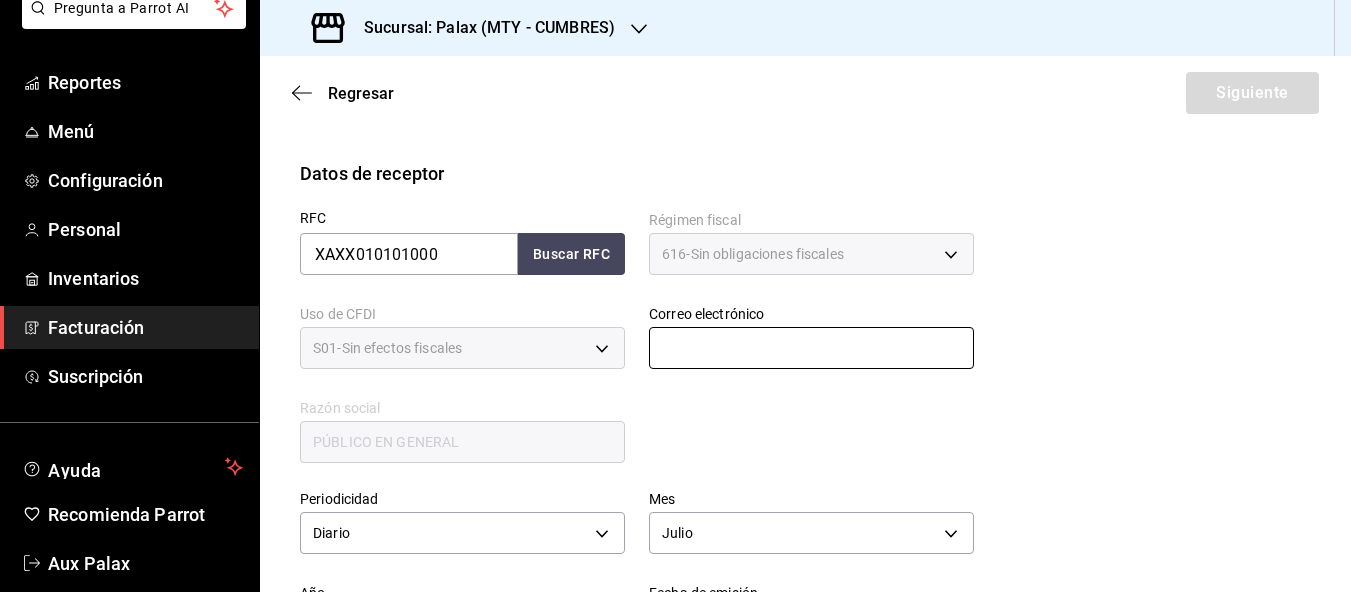 click at bounding box center (811, 348) 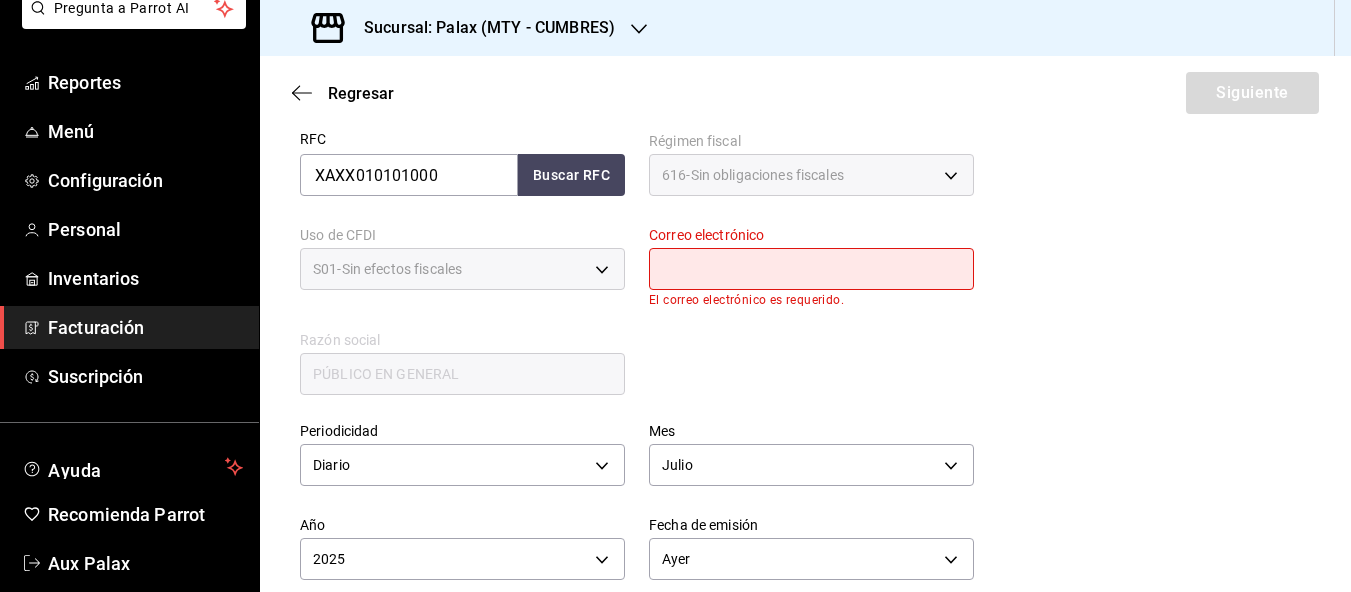 scroll, scrollTop: 500, scrollLeft: 0, axis: vertical 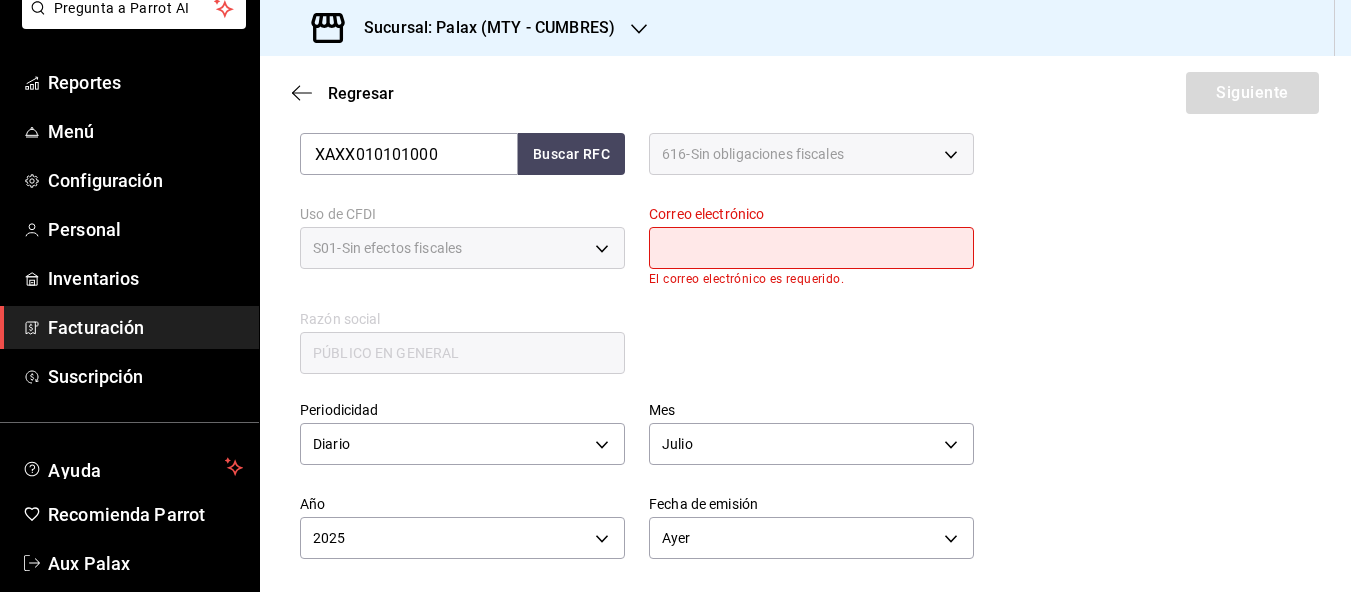 click on "S01  -  Sin efectos fiscales" at bounding box center (462, 248) 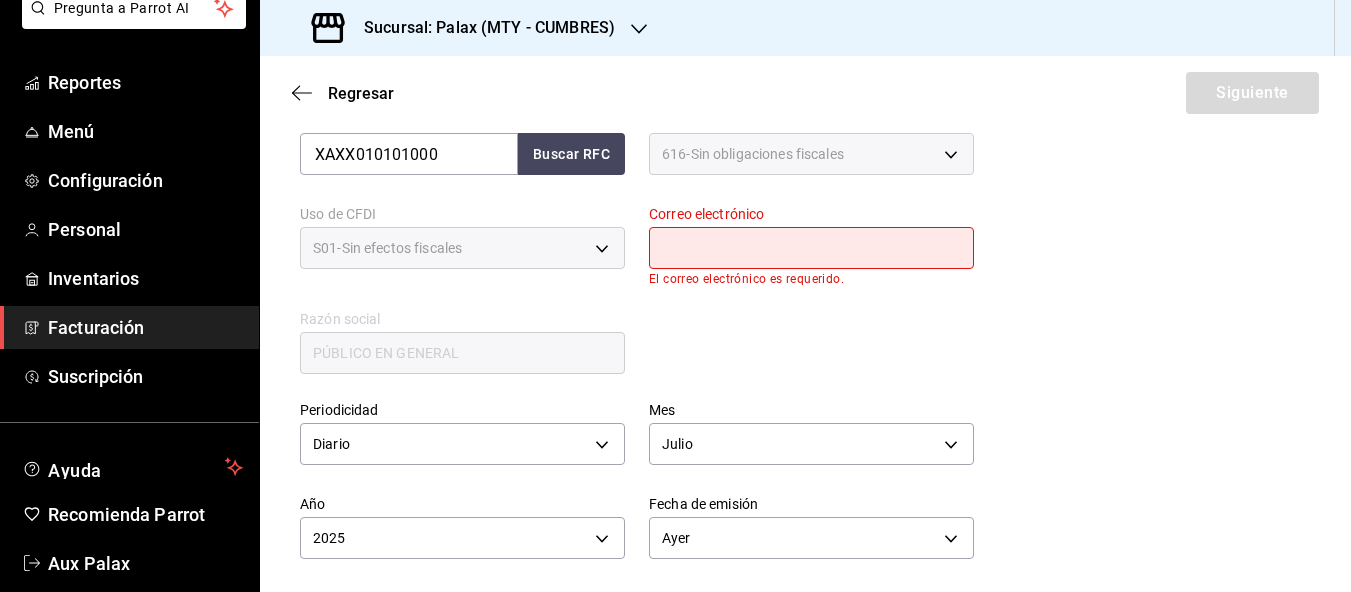click on "616  -  Sin obligaciones fiscales" at bounding box center [811, 154] 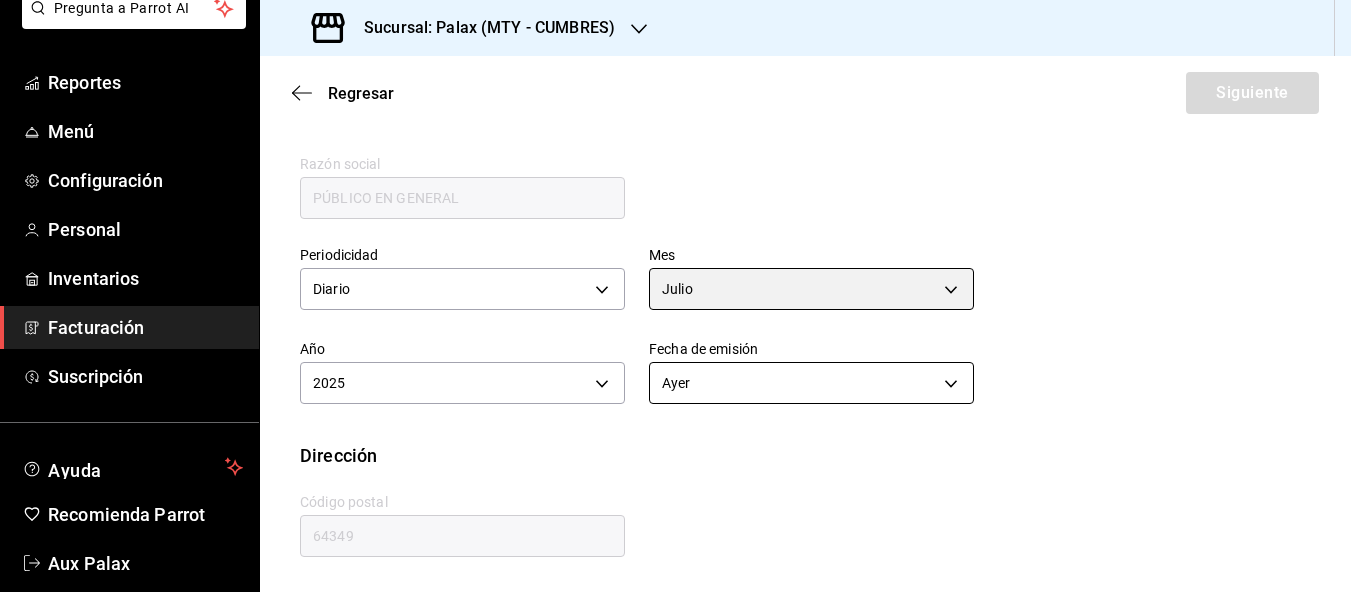 scroll, scrollTop: 698, scrollLeft: 0, axis: vertical 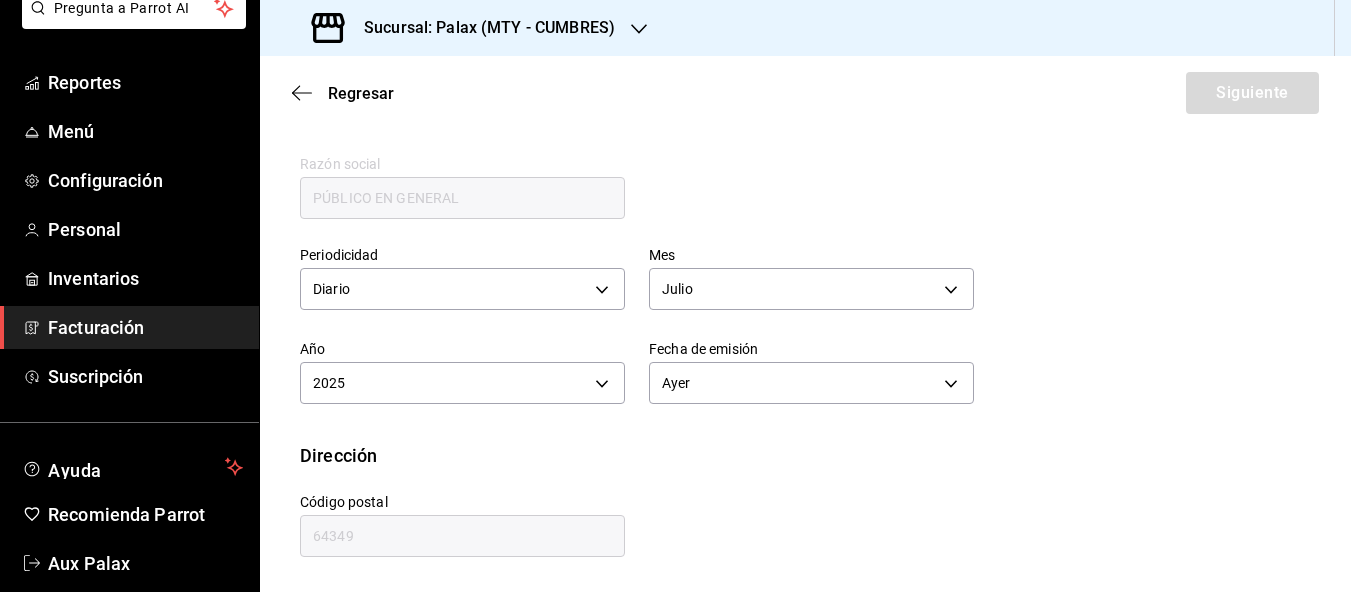 click on "64349" at bounding box center (462, 536) 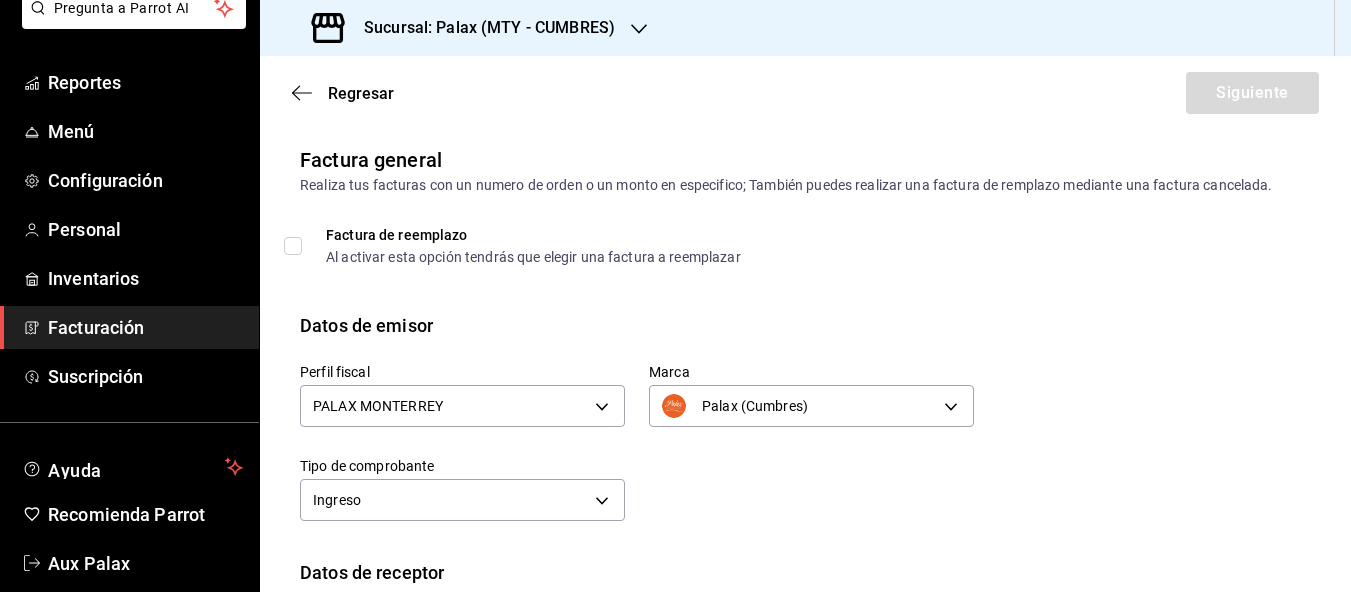 scroll, scrollTop: 0, scrollLeft: 0, axis: both 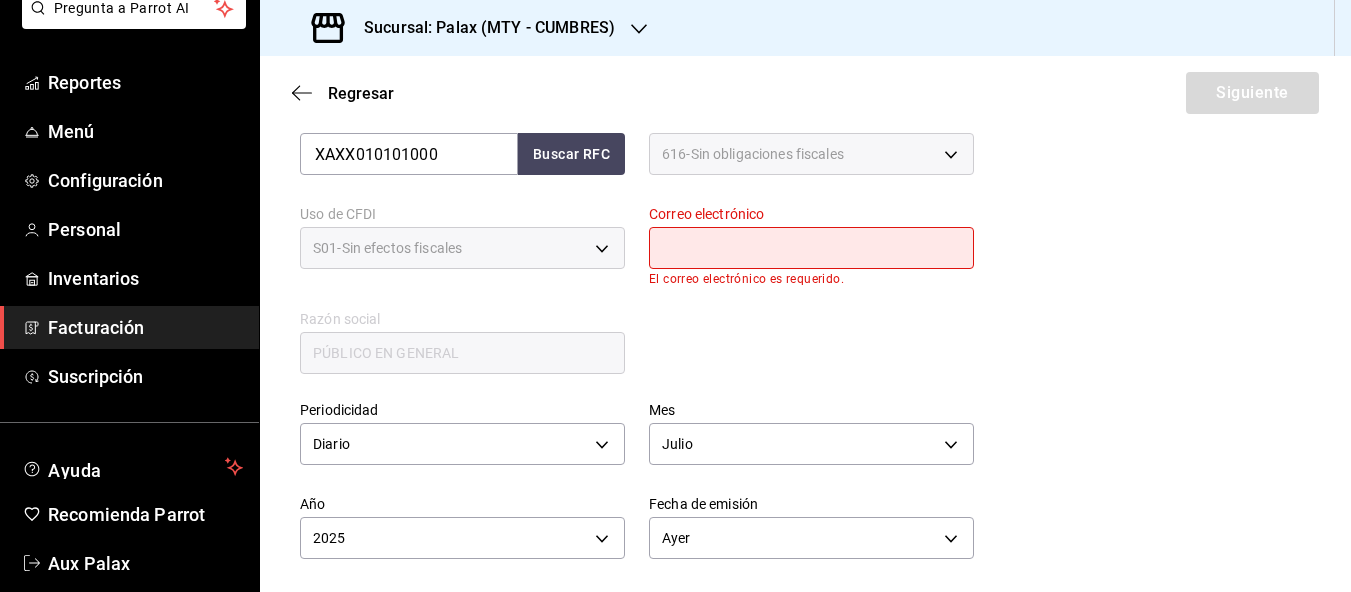 click at bounding box center [811, 248] 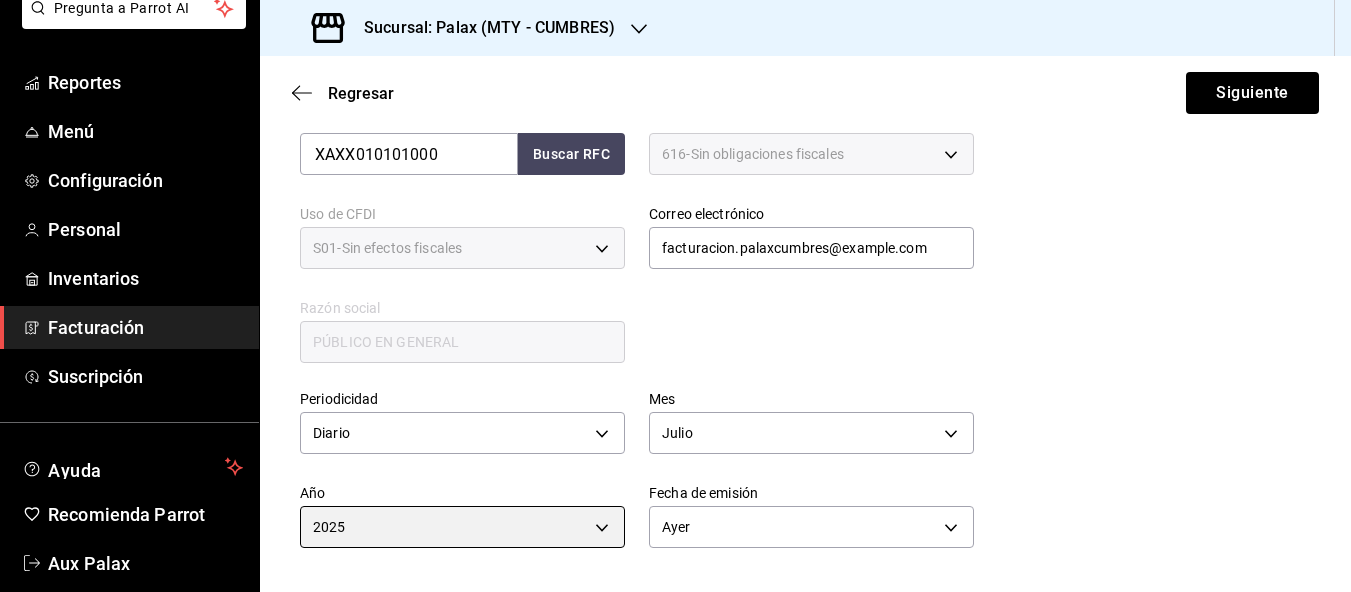 scroll, scrollTop: 23, scrollLeft: 0, axis: vertical 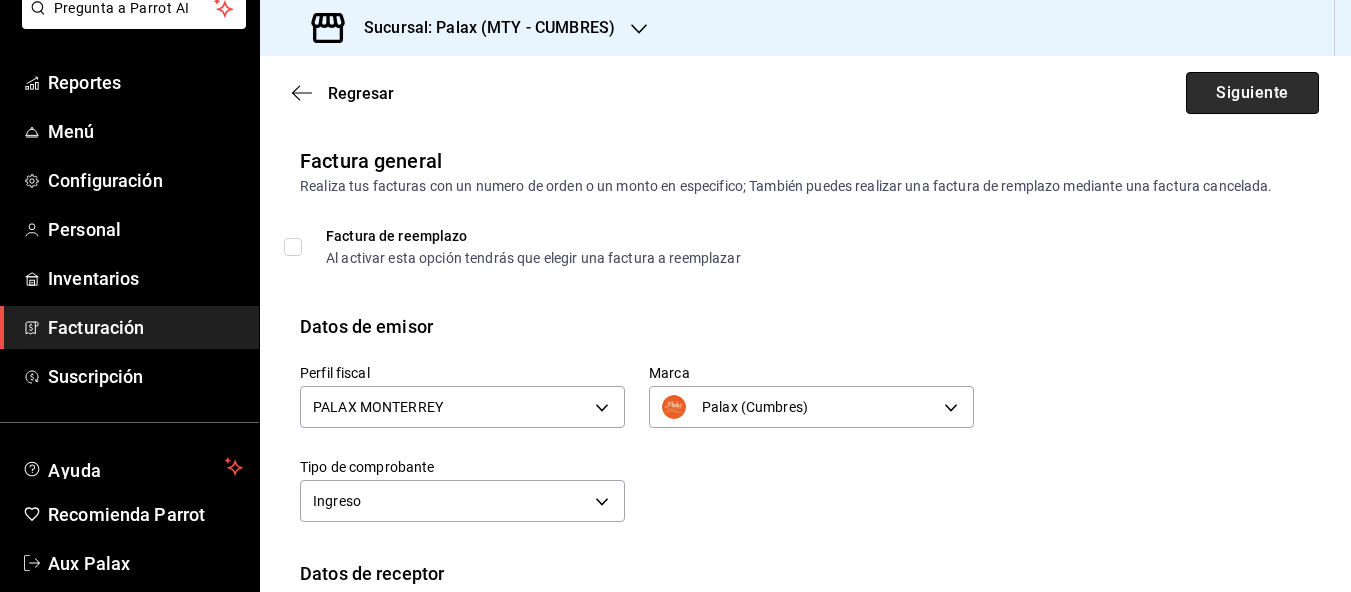click on "Siguiente" at bounding box center [1252, 93] 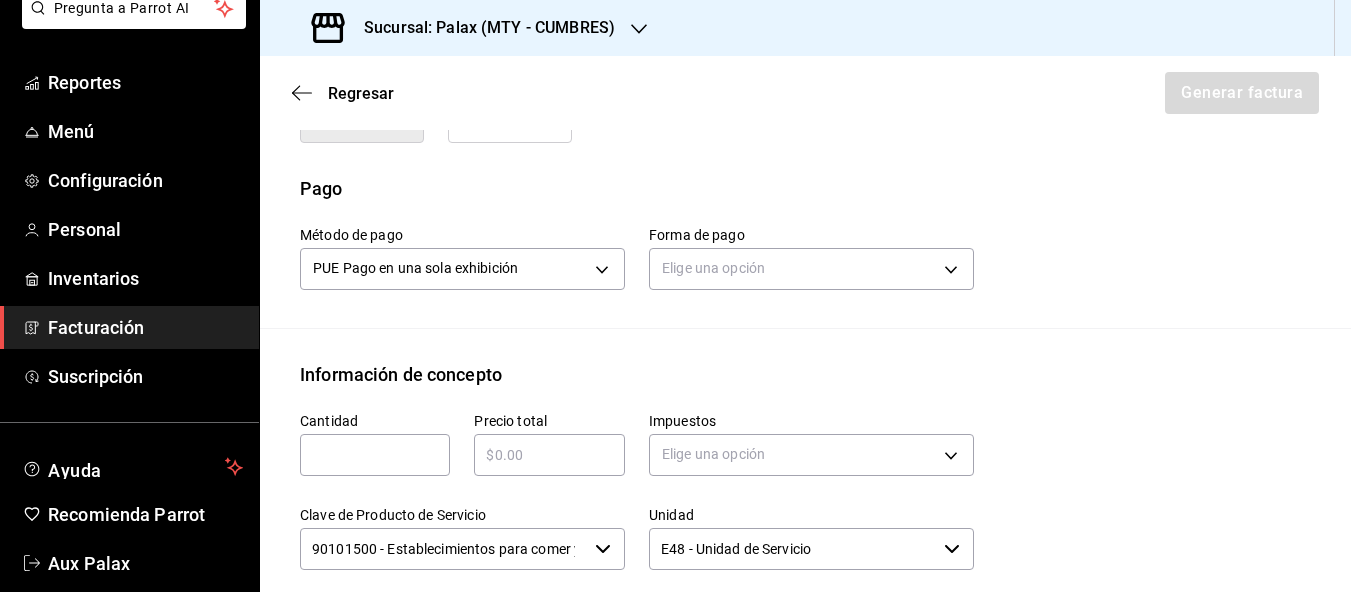 scroll, scrollTop: 600, scrollLeft: 0, axis: vertical 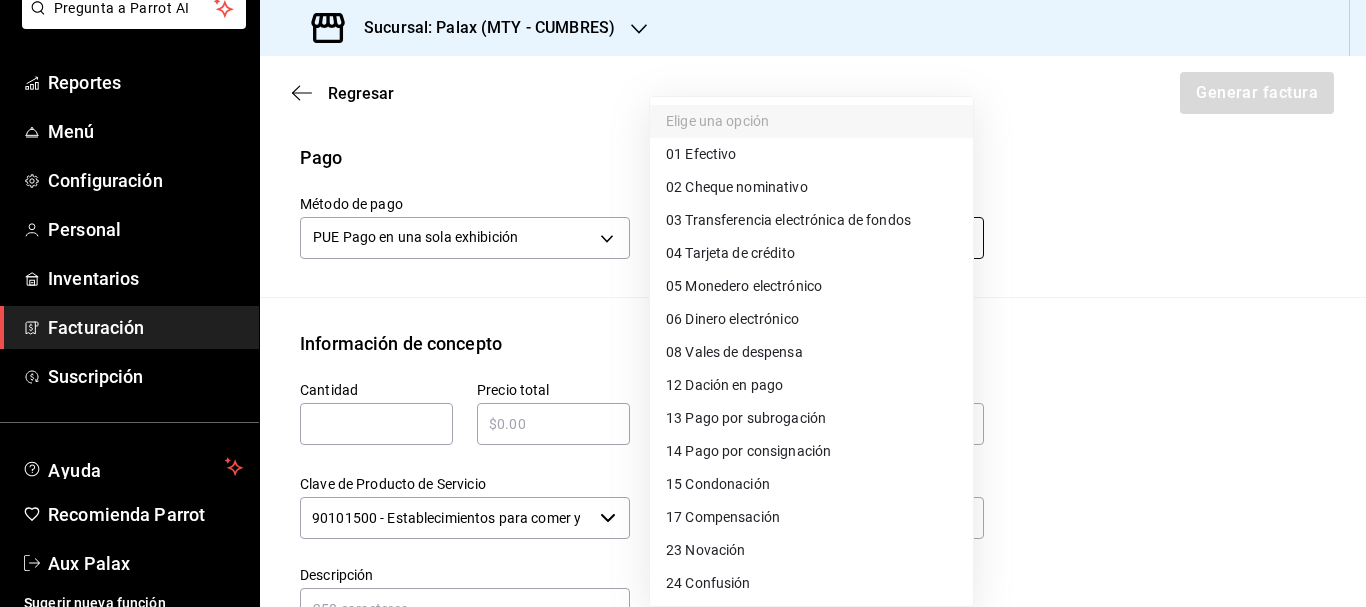 click on "Pregunta a Parrot AI Reportes   Menú   Configuración   Personal   Inventarios   Facturación   Suscripción   Ayuda Recomienda Parrot   Aux Palax   Sugerir nueva función   Sucursal: Palax (MTY - CUMBRES) Regresar Generar factura Emisor Perfil fiscal PALAX MONTERREY Tipo de comprobante Ingreso Receptor Nombre / Razón social PÚBLICO EN GENERAL RFC Receptor XAXX010101000 Régimen fiscal Sin obligaciones fiscales Uso de CFDI S01: Sin efectos fiscales Correo electrónico facturacion.palaxcumbres@gmail.com Elige cómo quieres agregar los conceptos a tu factura Manualmente Asociar orden Pago Método de pago PUE   Pago en una sola exhibición PUE Forma de pago Elige una opción Información de concepto Cantidad ​ Precio total ​ Impuestos Elige una opción Clave de Producto de Servicio 90101500 - Establecimientos para comer y beber ​ Unidad E48 - Unidad de Servicio ​ Descripción Agregar IVA Total $0.00 IEPS Total $0.00 Subtotal $0.00 Total $0.00 Orden Cantidad Clave Unidad Monto Impuesto Subtotal Total" at bounding box center [683, 303] 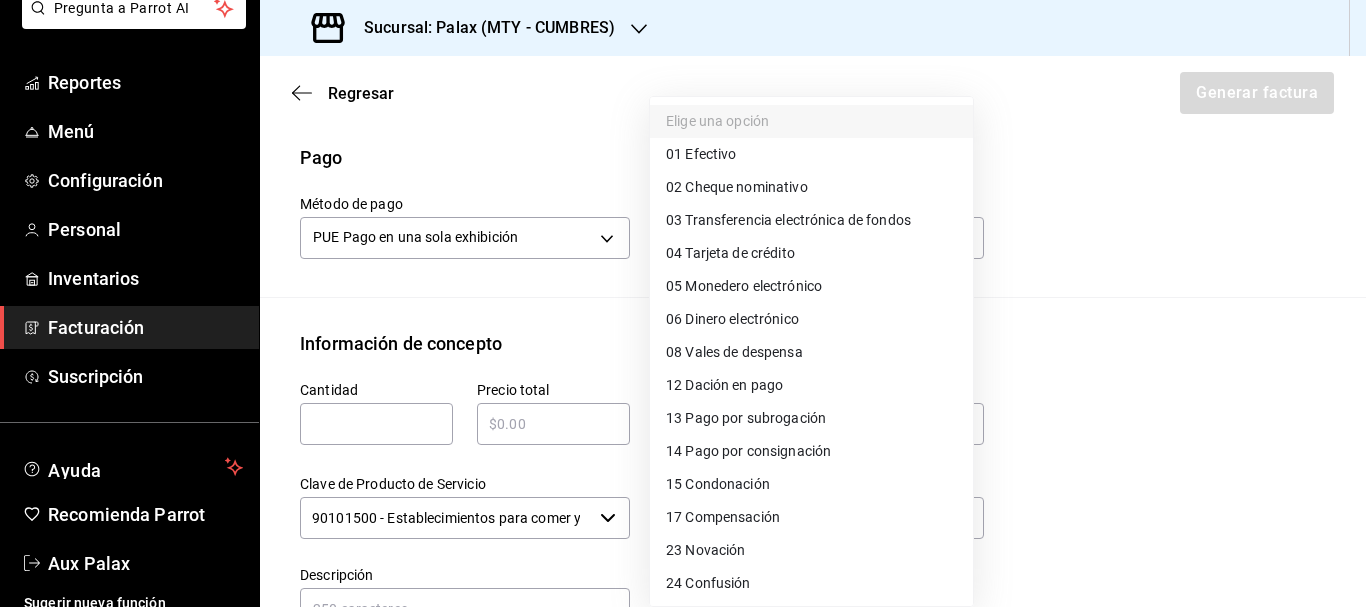 click at bounding box center [683, 303] 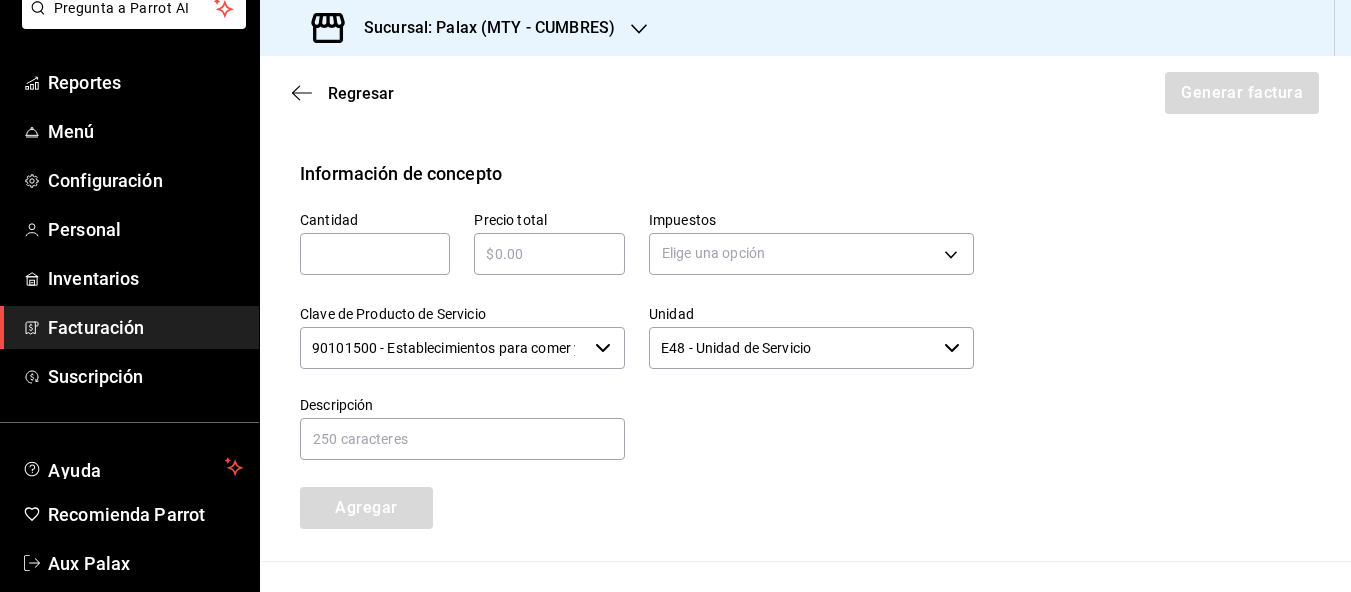 scroll, scrollTop: 800, scrollLeft: 0, axis: vertical 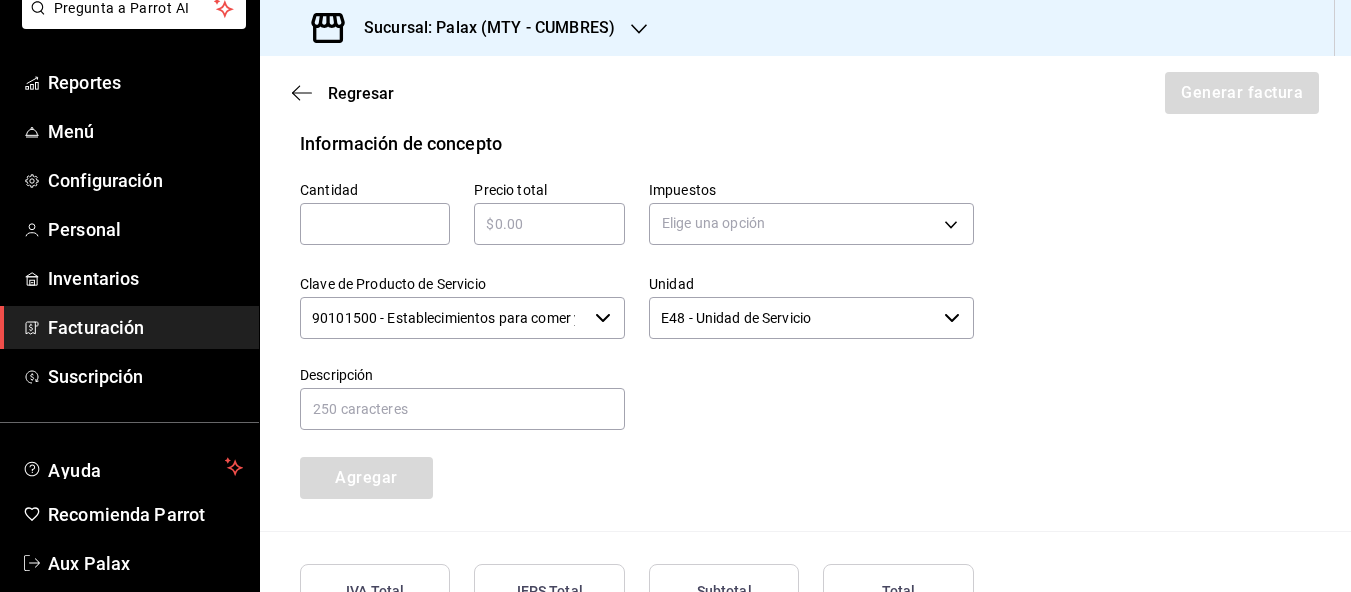 click at bounding box center (375, 224) 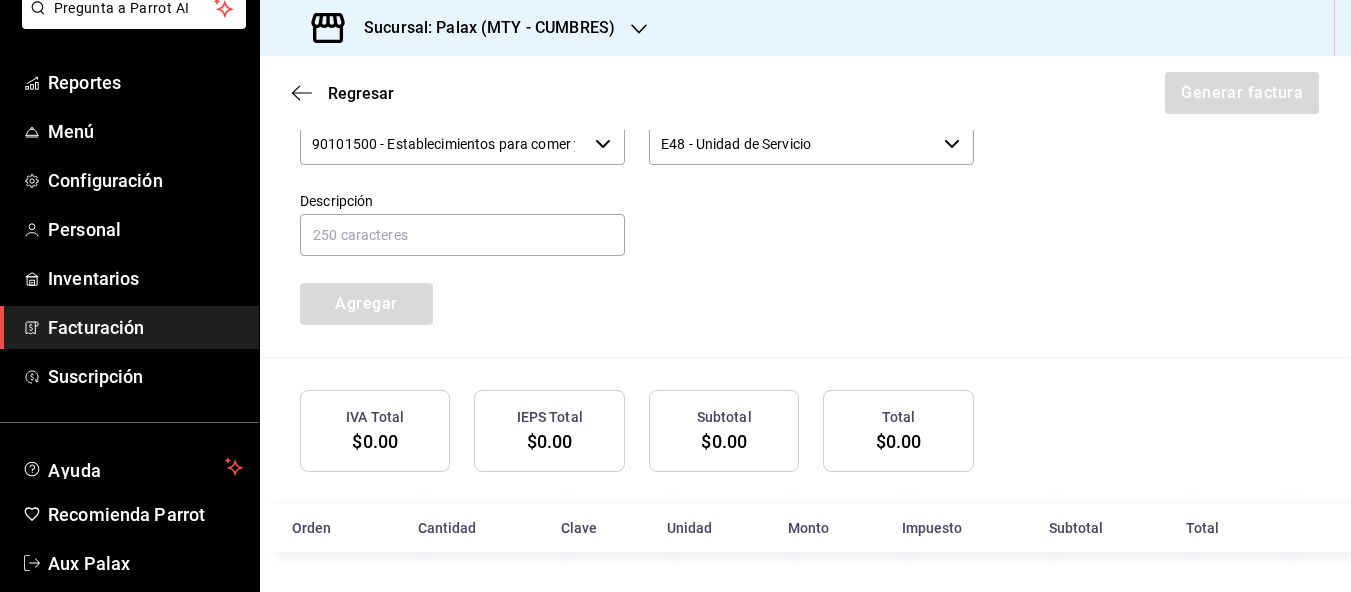 scroll, scrollTop: 1020, scrollLeft: 0, axis: vertical 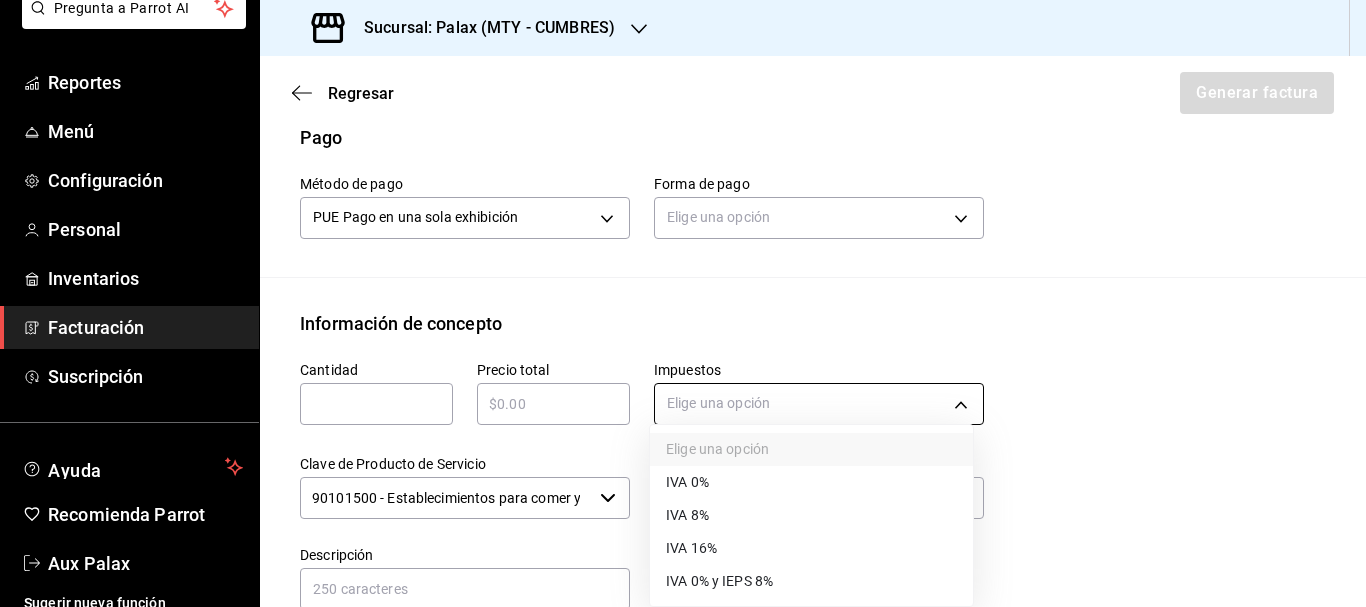 click on "Pregunta a Parrot AI Reportes   Menú   Configuración   Personal   Inventarios   Facturación   Suscripción   Ayuda Recomienda Parrot   Aux Palax   Sugerir nueva función   Sucursal: Palax (MTY - CUMBRES) Regresar Generar factura Emisor Perfil fiscal PALAX MONTERREY Tipo de comprobante Ingreso Receptor Nombre / Razón social PÚBLICO EN GENERAL RFC Receptor XAXX010101000 Régimen fiscal Sin obligaciones fiscales Uso de CFDI S01: Sin efectos fiscales Correo electrónico facturacion.palaxcumbres@gmail.com Elige cómo quieres agregar los conceptos a tu factura Manualmente Asociar orden Pago Método de pago PUE   Pago en una sola exhibición PUE Forma de pago Elige una opción Información de concepto Cantidad ​ Precio total ​ Impuestos Elige una opción Clave de Producto de Servicio 90101500 - Establecimientos para comer y beber ​ Unidad E48 - Unidad de Servicio ​ Descripción Agregar IVA Total $0.00 IEPS Total $0.00 Subtotal $0.00 Total $0.00 Orden Cantidad Clave Unidad Monto Impuesto Subtotal Total" at bounding box center (683, 303) 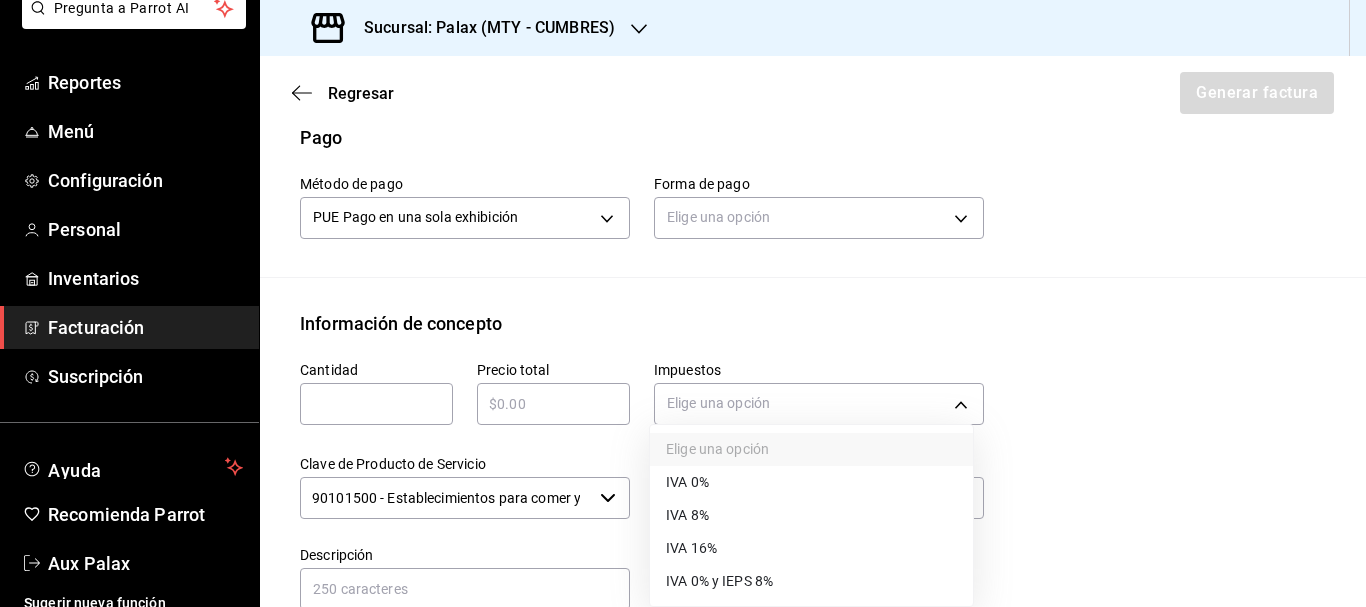 click at bounding box center [683, 303] 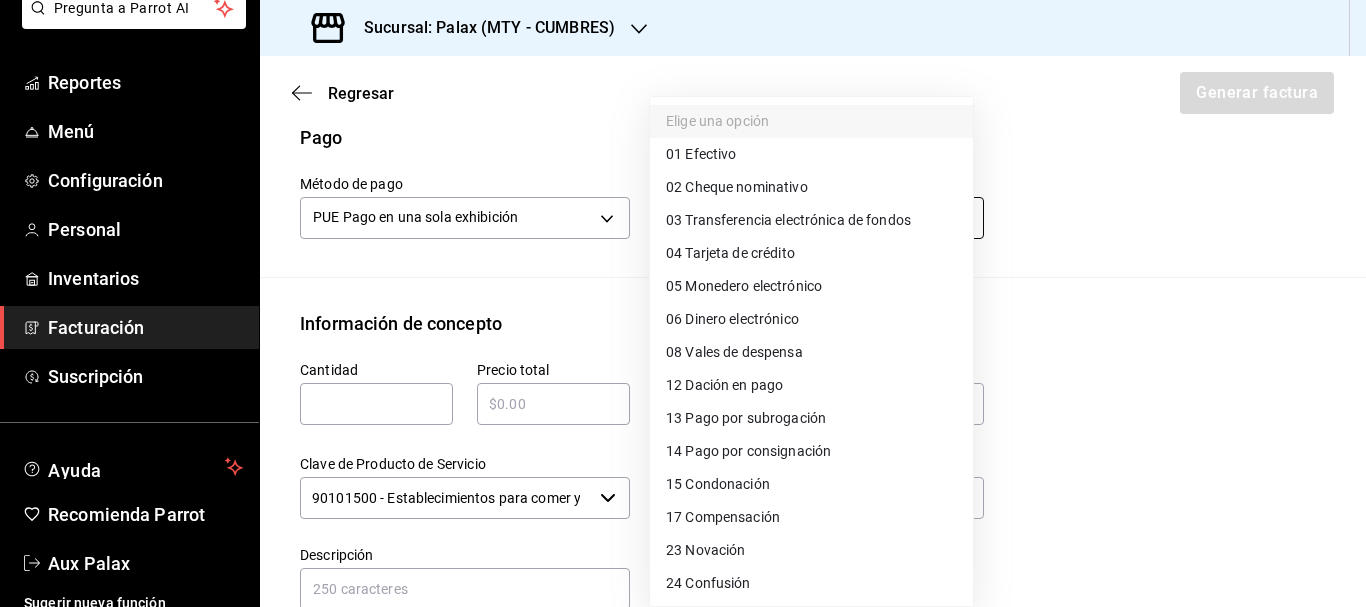 click on "Pregunta a Parrot AI Reportes   Menú   Configuración   Personal   Inventarios   Facturación   Suscripción   Ayuda Recomienda Parrot   Aux Palax   Sugerir nueva función   Sucursal: Palax (MTY - CUMBRES) Regresar Generar factura Emisor Perfil fiscal PALAX MONTERREY Tipo de comprobante Ingreso Receptor Nombre / Razón social PÚBLICO EN GENERAL RFC Receptor XAXX010101000 Régimen fiscal Sin obligaciones fiscales Uso de CFDI S01: Sin efectos fiscales Correo electrónico facturacion.palaxcumbres@gmail.com Elige cómo quieres agregar los conceptos a tu factura Manualmente Asociar orden Pago Método de pago PUE   Pago en una sola exhibición PUE Forma de pago Elige una opción Información de concepto Cantidad ​ Precio total ​ Impuestos Elige una opción Clave de Producto de Servicio 90101500 - Establecimientos para comer y beber ​ Unidad E48 - Unidad de Servicio ​ Descripción Agregar IVA Total $0.00 IEPS Total $0.00 Subtotal $0.00 Total $0.00 Orden Cantidad Clave Unidad Monto Impuesto Subtotal Total" at bounding box center [683, 303] 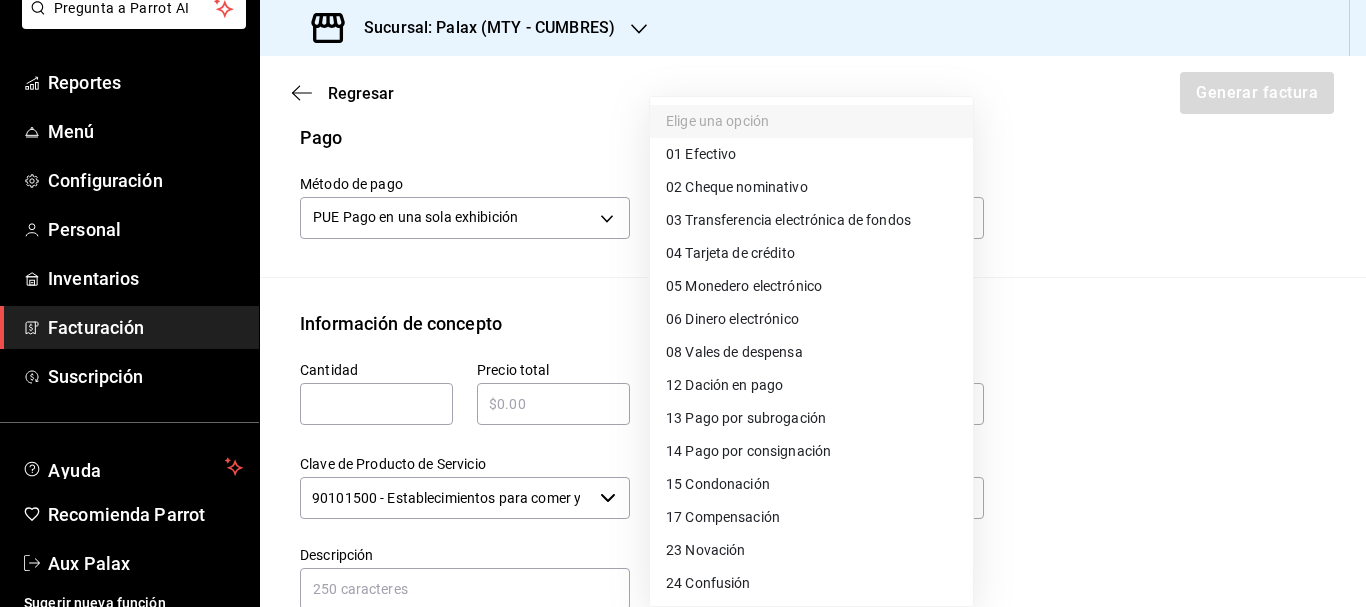 click at bounding box center (683, 303) 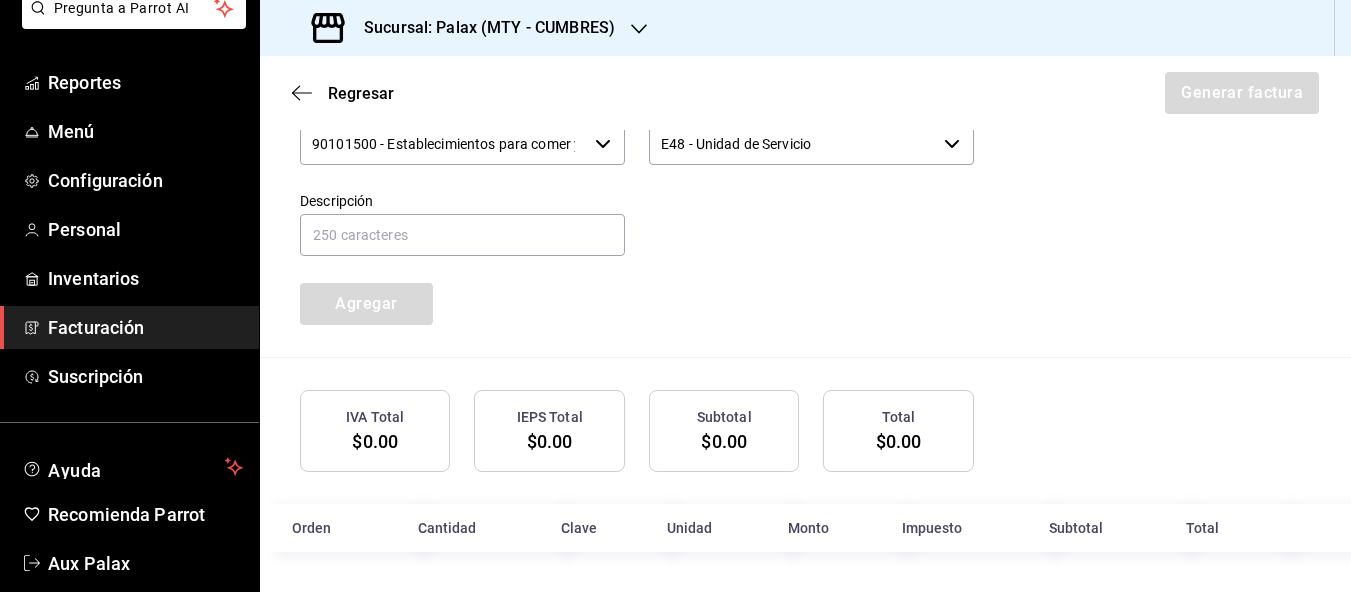 scroll, scrollTop: 1020, scrollLeft: 0, axis: vertical 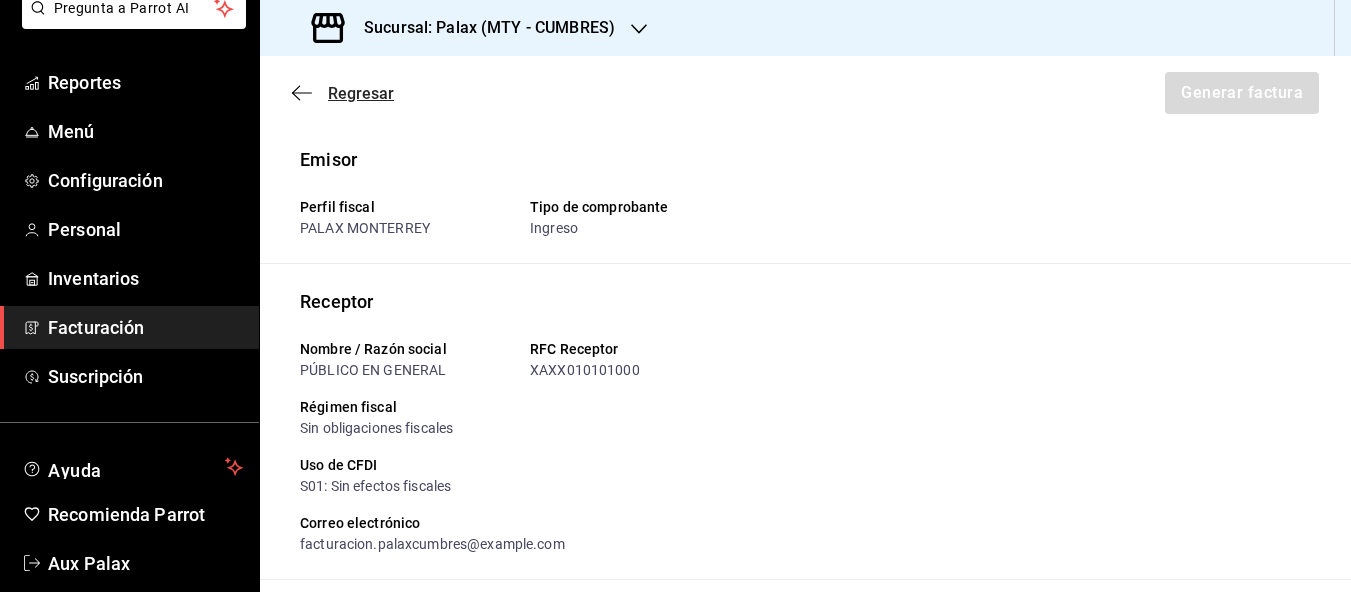 click 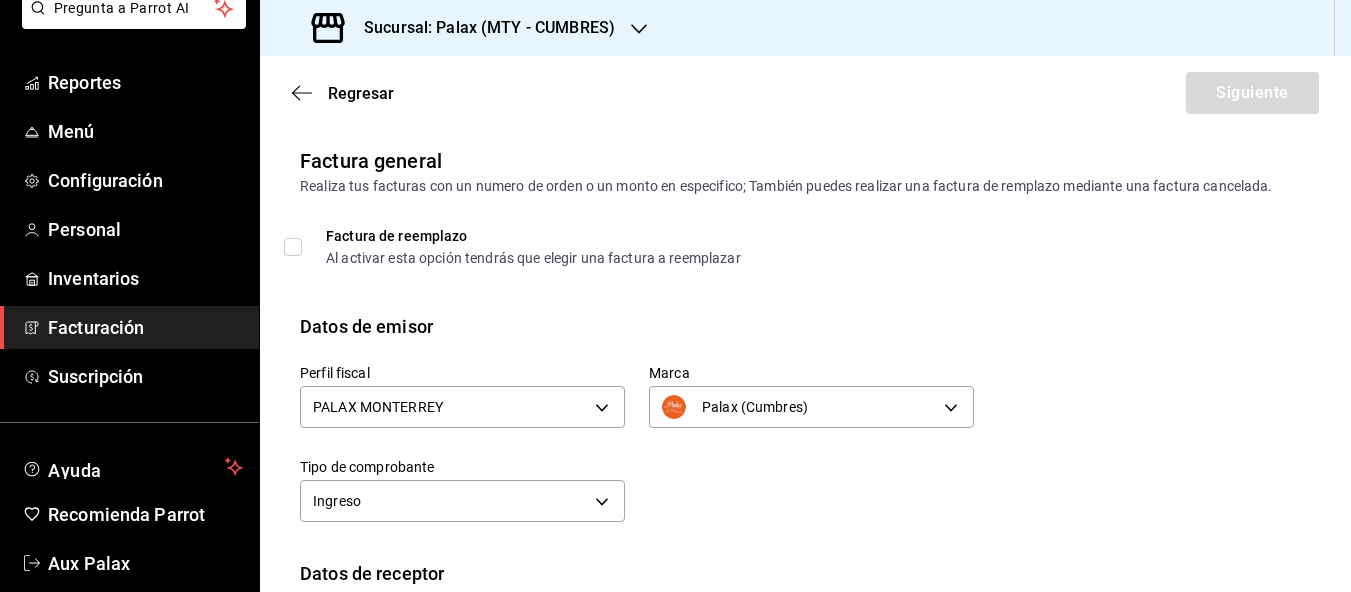 click 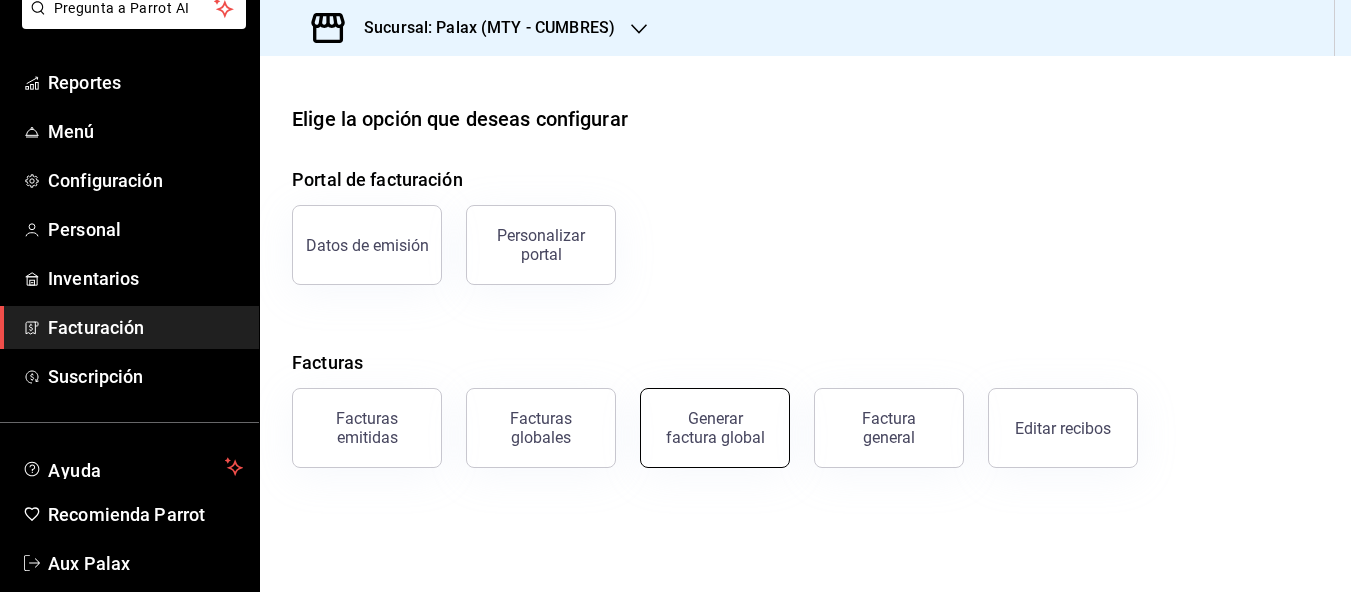 click on "Generar factura global" at bounding box center [715, 428] 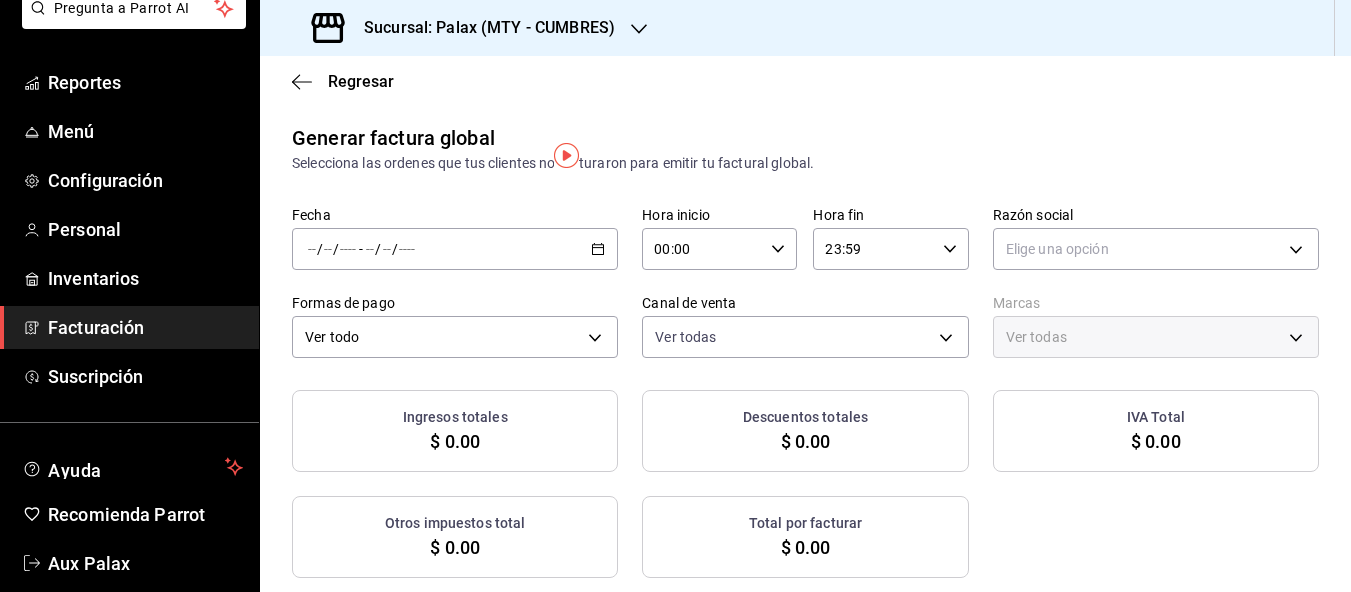 click 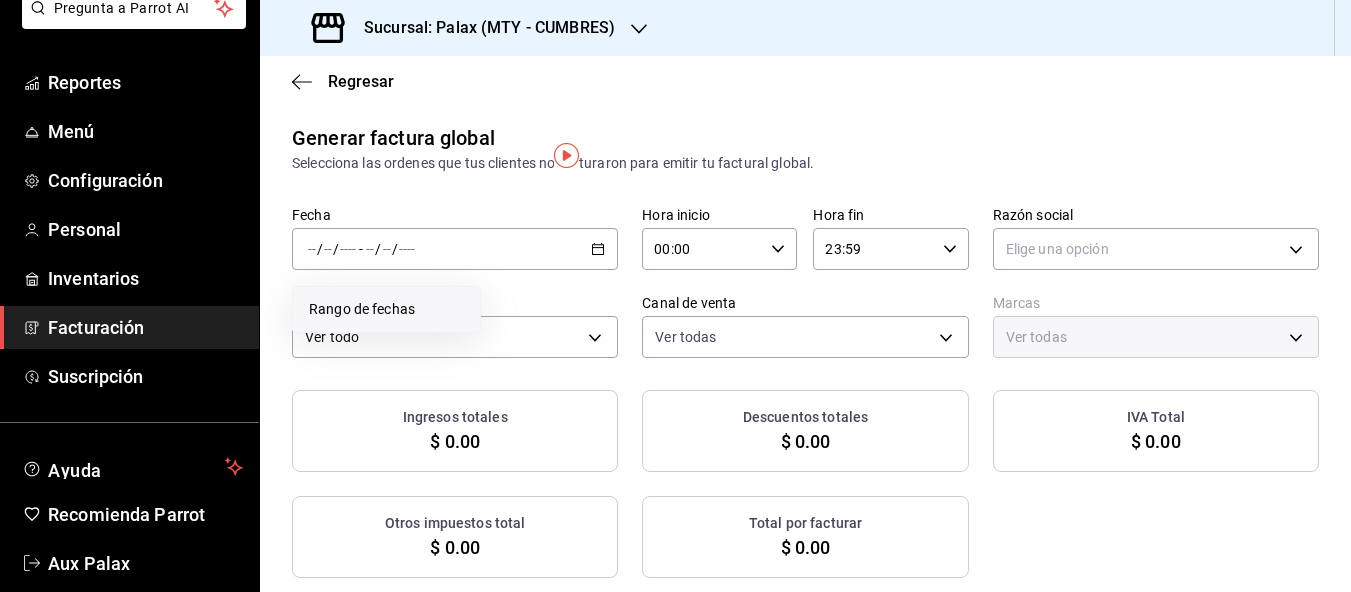 click on "Rango de fechas" at bounding box center [386, 309] 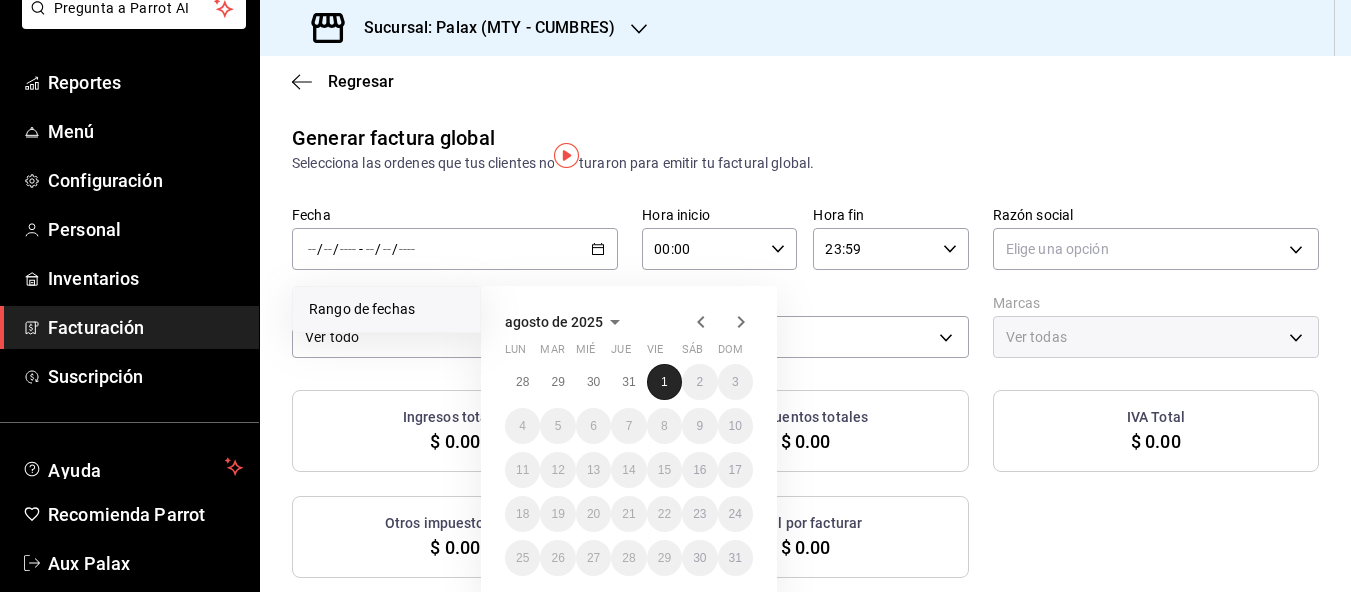 click on "1" at bounding box center [664, 382] 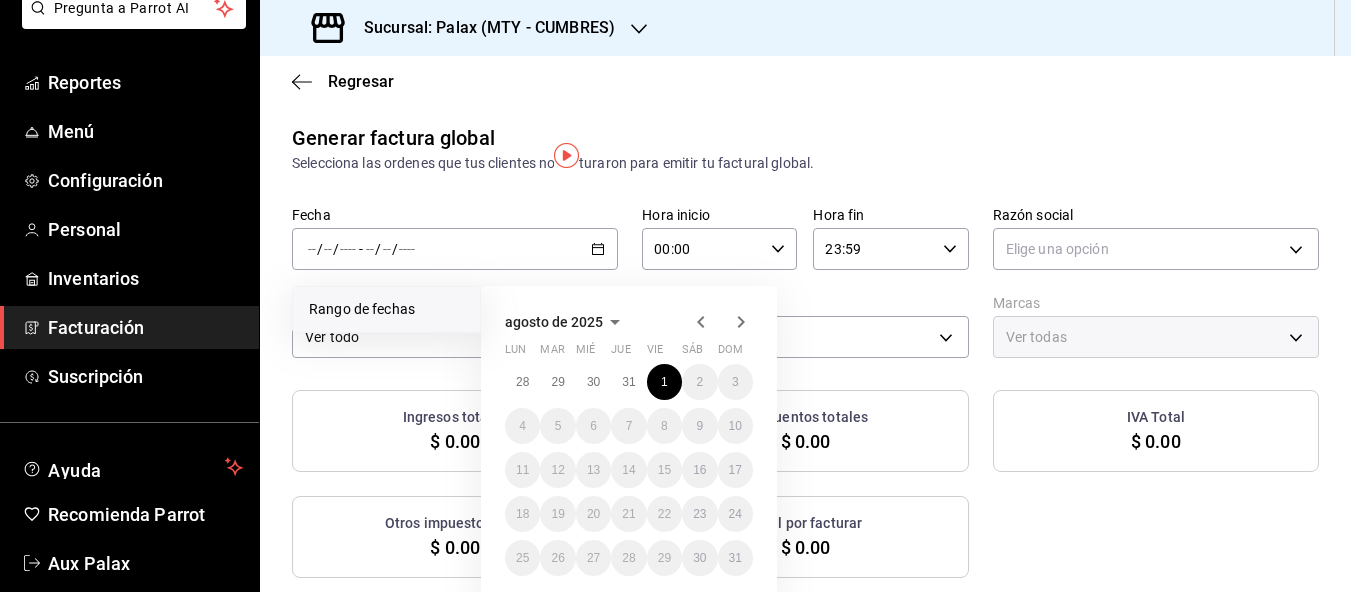 click on "agosto de 2025 lun mar mié jue vie sáb dom 28 29 30 31 1 2 3 4 5 6 7 8 9 10 11 12 13 14 15 16 17 18 19 20 21 22 23 24 25 26 27 28 29 30 31" at bounding box center [629, 444] 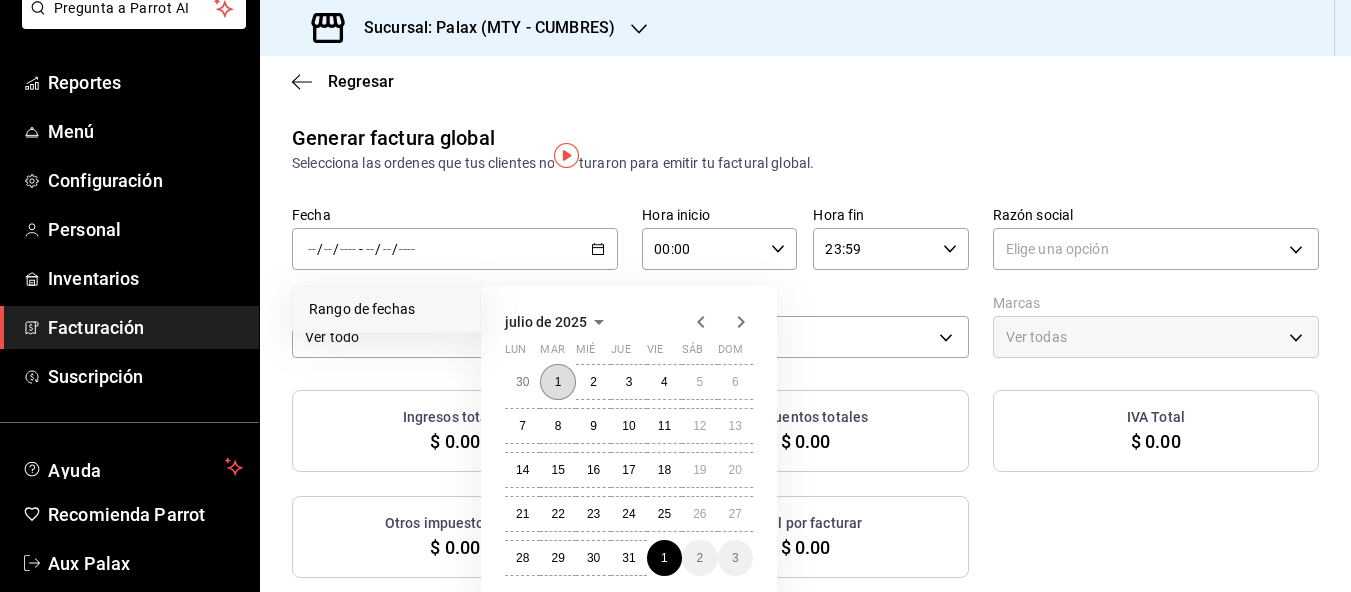 click on "1" at bounding box center [557, 382] 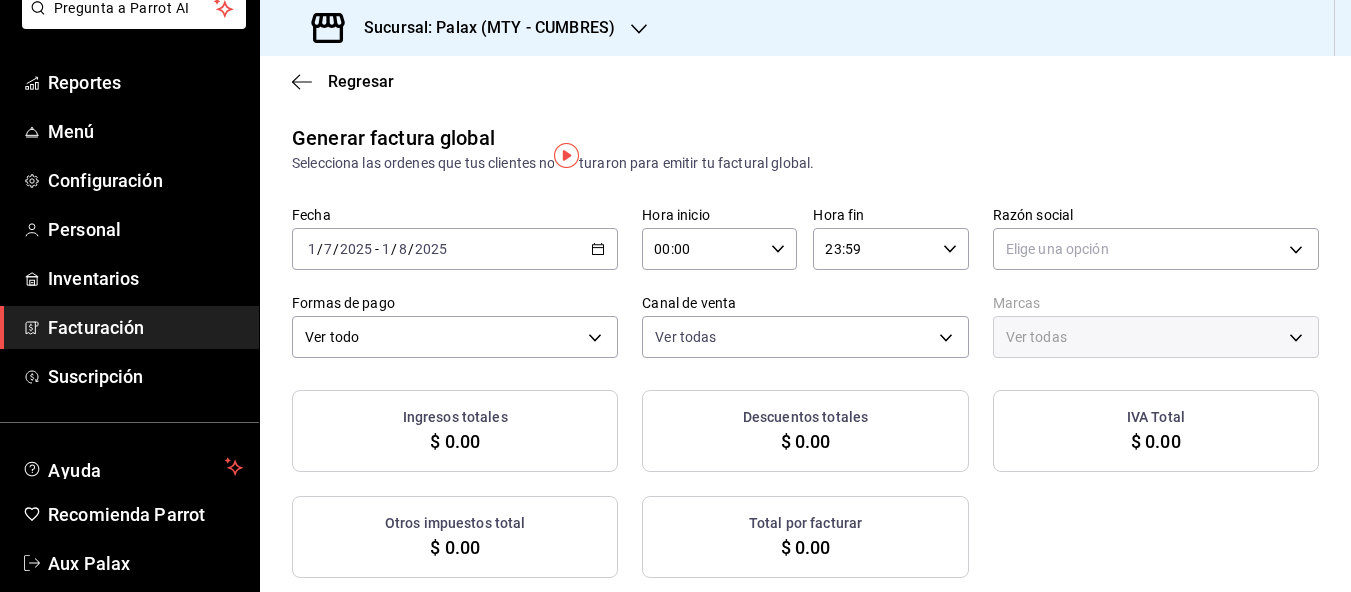 click 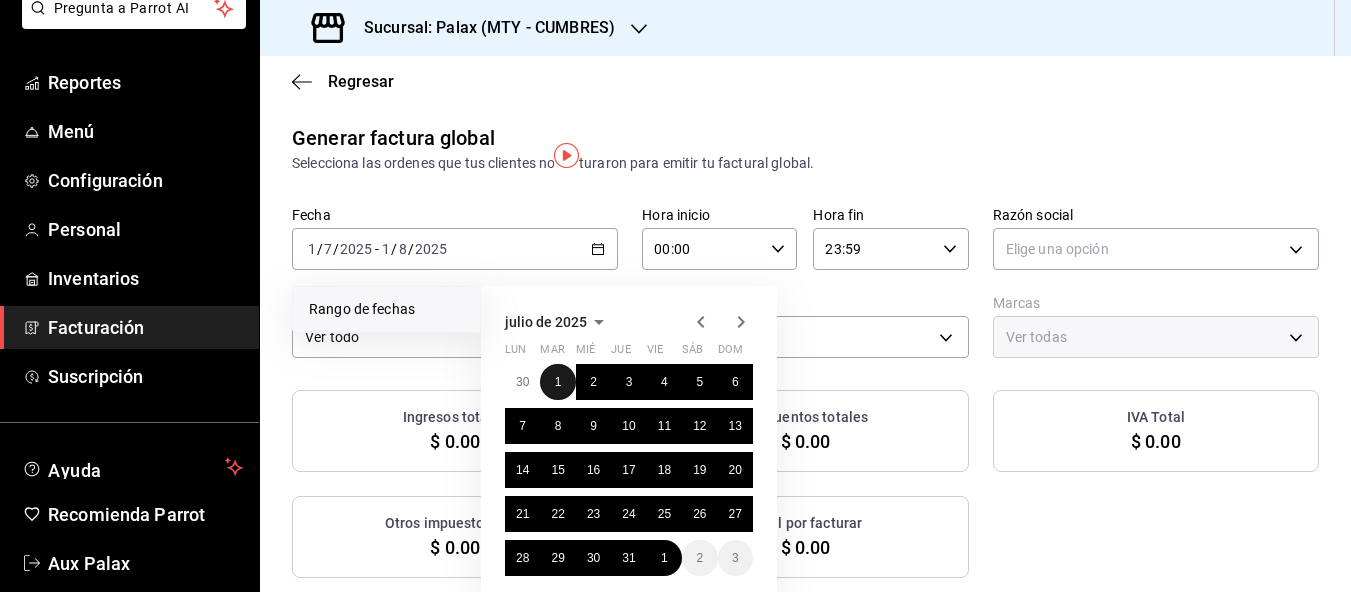 click on "1" at bounding box center [557, 382] 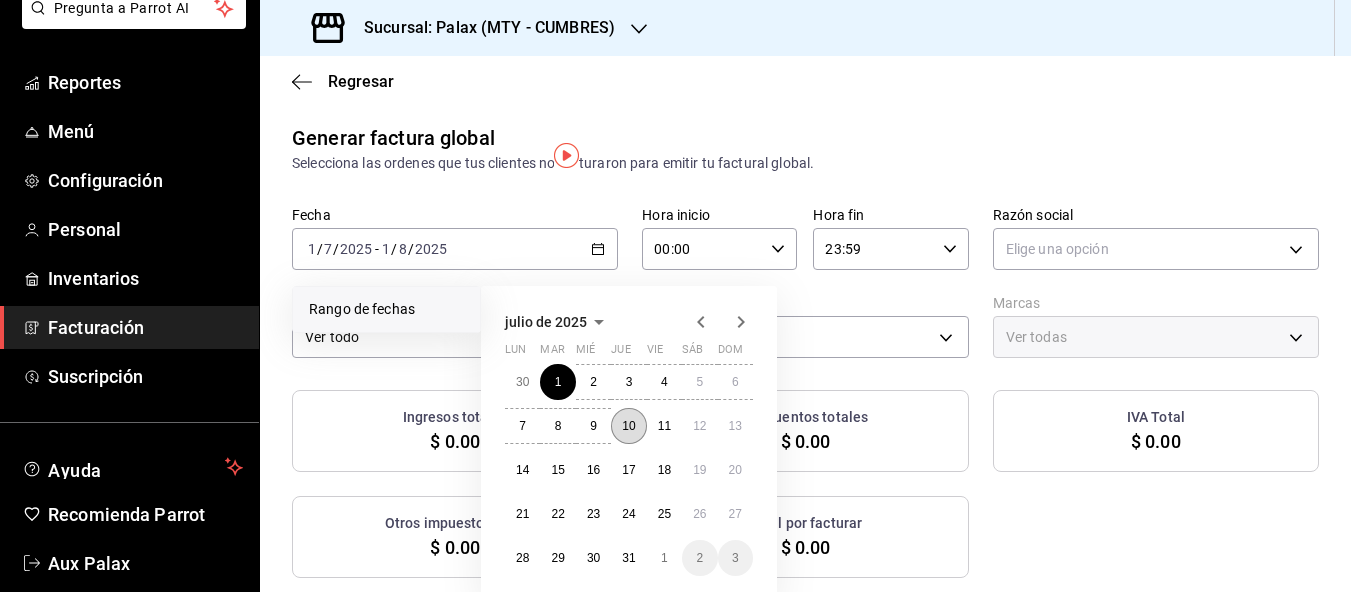 click on "10" at bounding box center [628, 426] 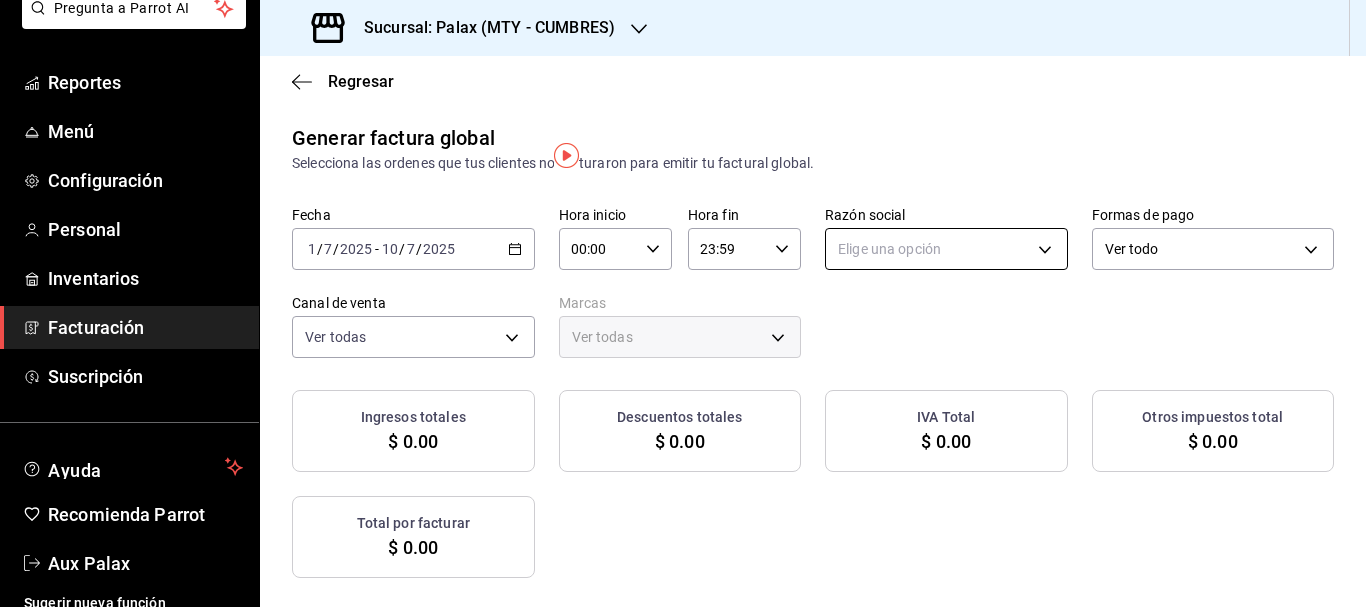 click on "Pregunta a Parrot AI Reportes   Menú   Configuración   Personal   Inventarios   Facturación   Suscripción   Ayuda Recomienda Parrot   Aux Palax   Sugerir nueva función   Sucursal: Palax (MTY - CUMBRES) Regresar Generar factura global Selecciona las ordenes que tus clientes no facturaron para emitir tu factural global. Fecha 2025-07-01 1 / 7 / 2025 - 2025-07-10 10 / 7 / 2025 Hora inicio 00:00 Hora inicio Hora fin 23:59 Hora fin Razón social Elige una opción Formas de pago Ver todo ALL Canal de venta Ver todas PARROT,UBER_EATS,RAPPI,DIDI_FOOD,ONLINE Marcas Ver todas Ingresos totales $ 0.00 Descuentos totales $ 0.00 IVA Total $ 0.00 Otros impuestos total $ 0.00 Total por facturar $ 0.00 No hay información que mostrar GANA 1 MES GRATIS EN TU SUSCRIPCIÓN AQUÍ Ver video tutorial Ir a video Pregunta a Parrot AI Reportes   Menú   Configuración   Personal   Inventarios   Facturación   Suscripción   Ayuda Recomienda Parrot   Aux Palax   Sugerir nueva función   Visitar centro de ayuda (81) 2046 6363" at bounding box center (683, 303) 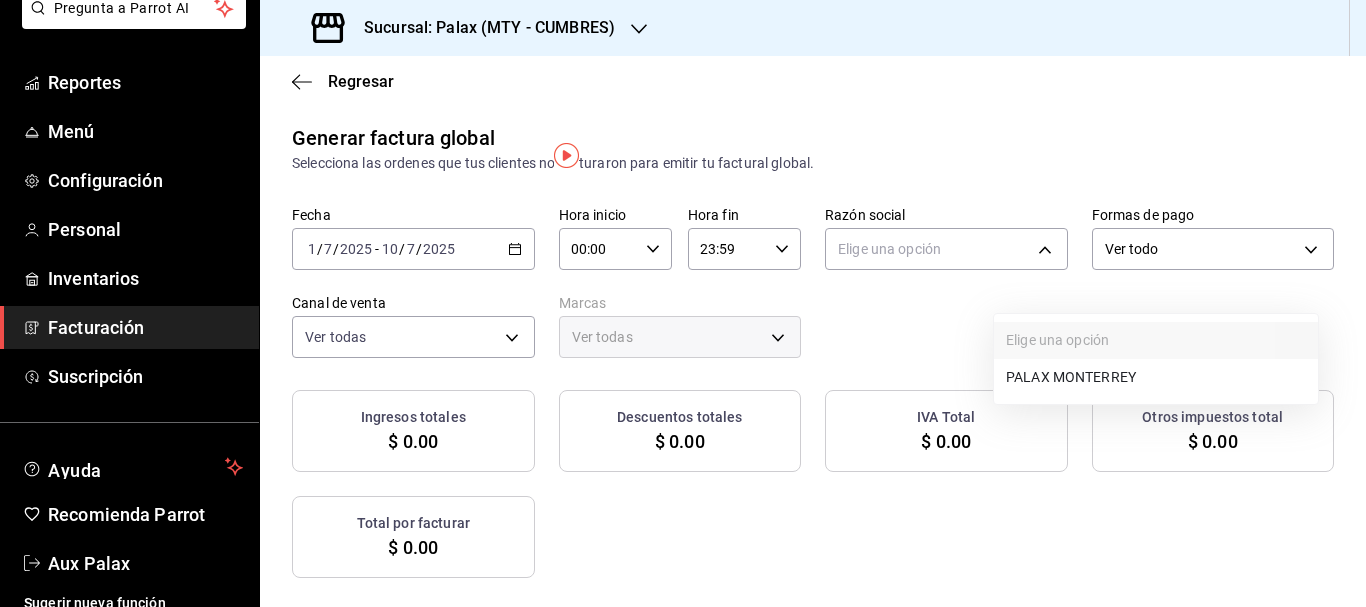 click on "PALAX MONTERREY" at bounding box center [1156, 377] 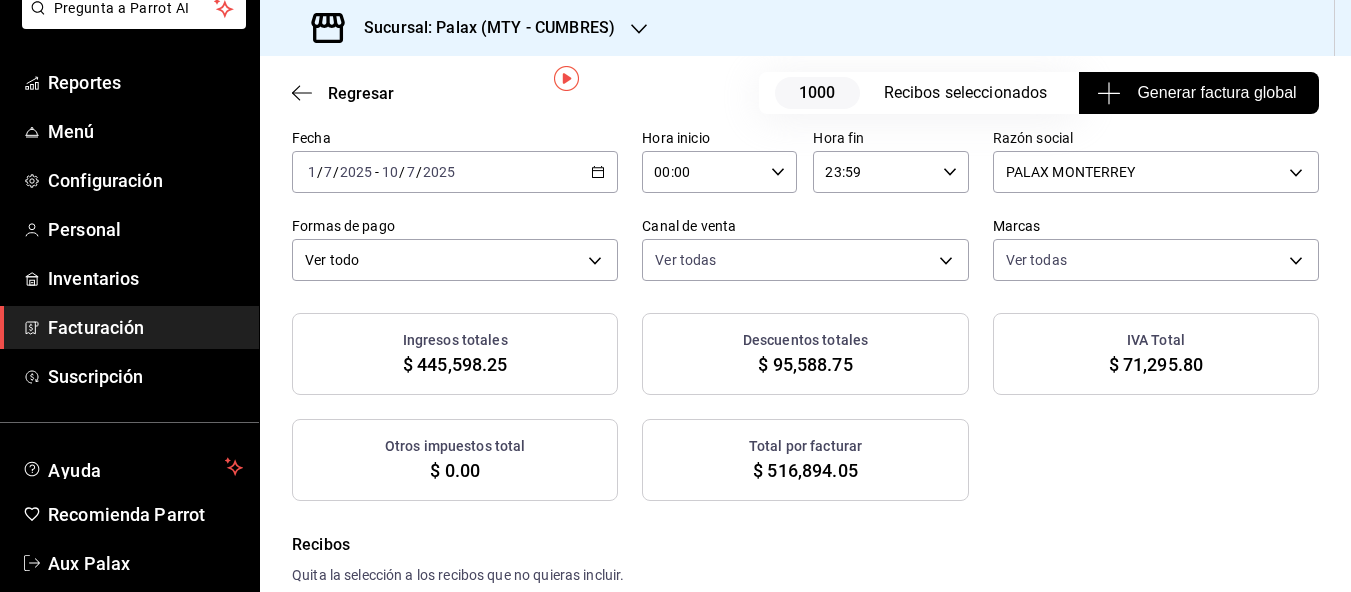 scroll, scrollTop: 0, scrollLeft: 0, axis: both 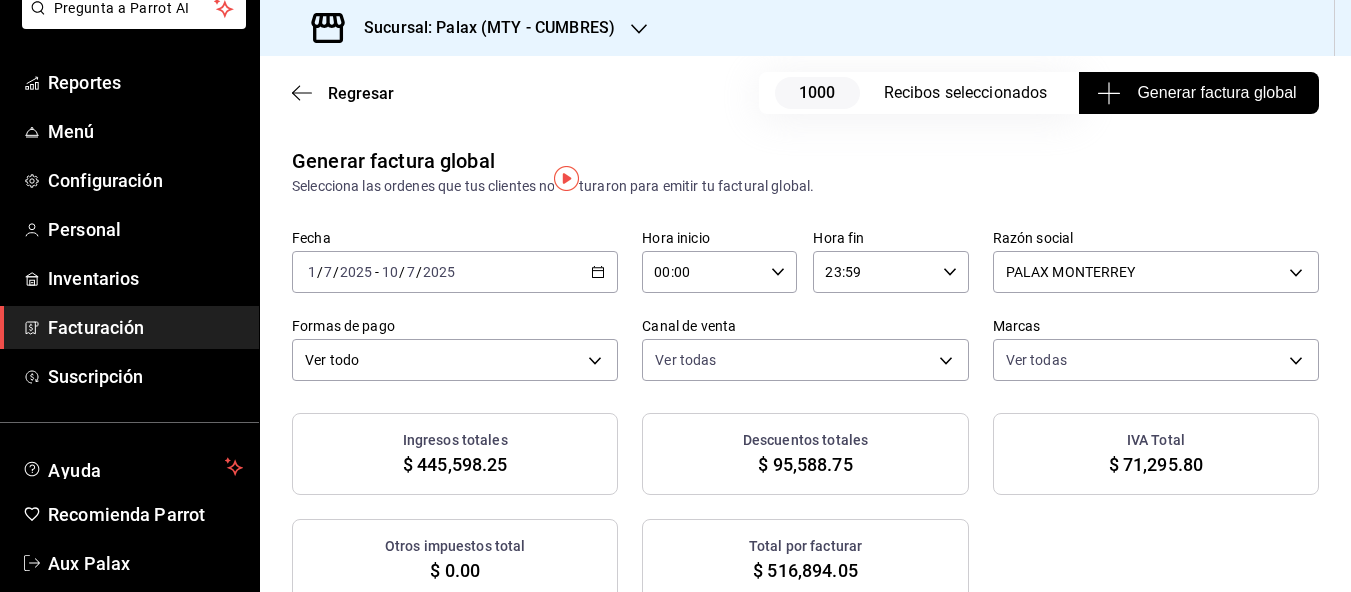 click on "Facturación" at bounding box center [145, 327] 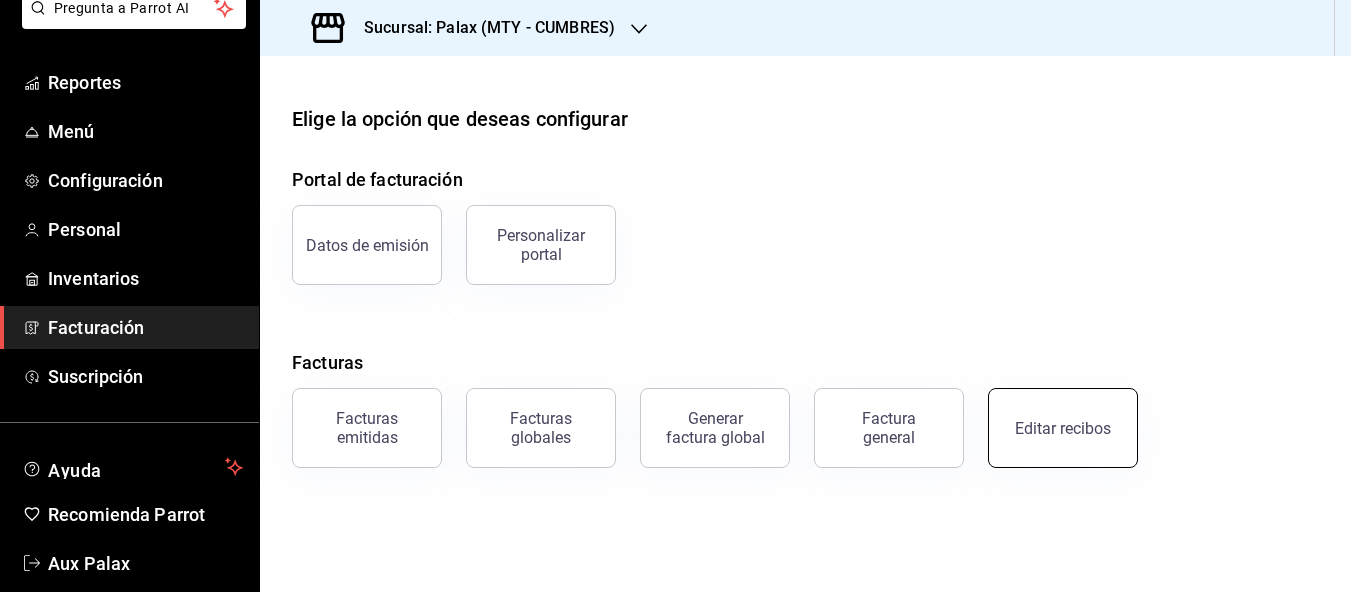click on "Editar recibos" at bounding box center (1063, 428) 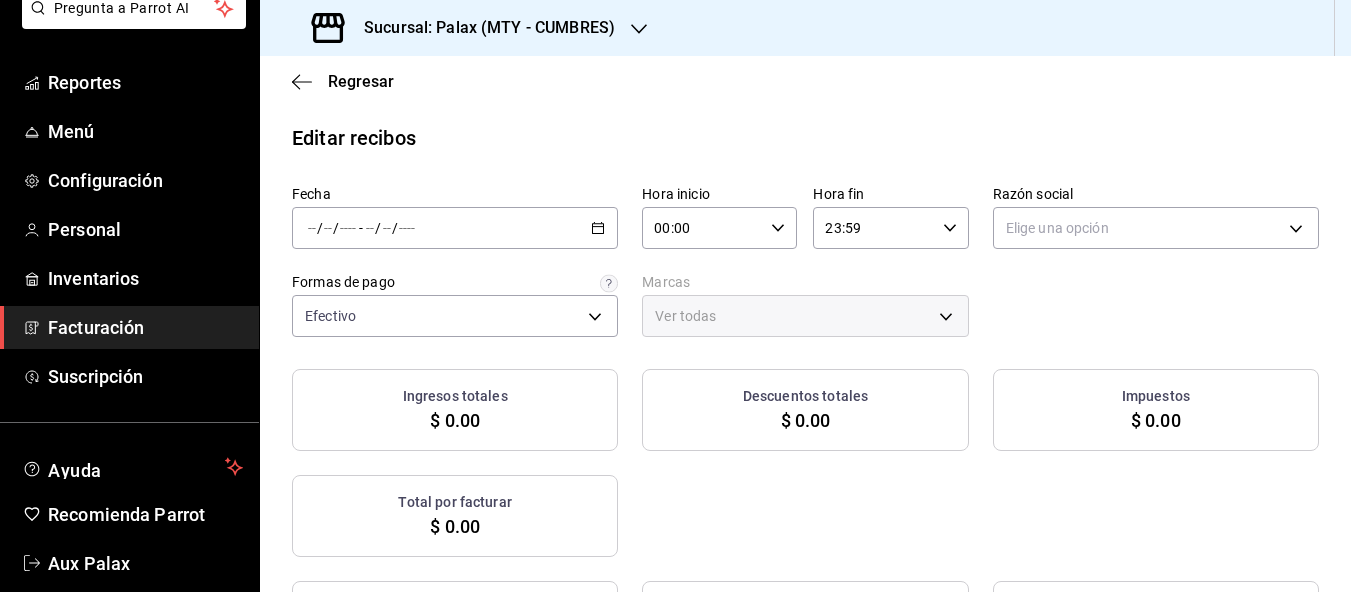 click on "/ / - / /" at bounding box center [455, 228] 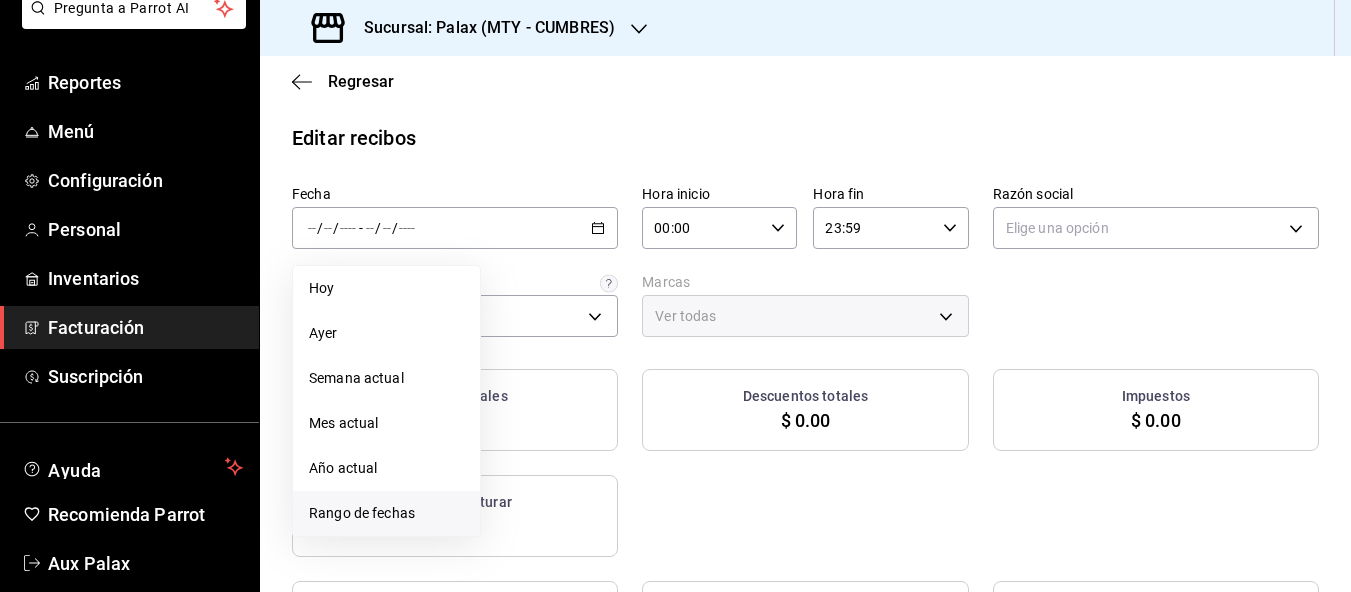 click on "Rango de fechas" at bounding box center (386, 513) 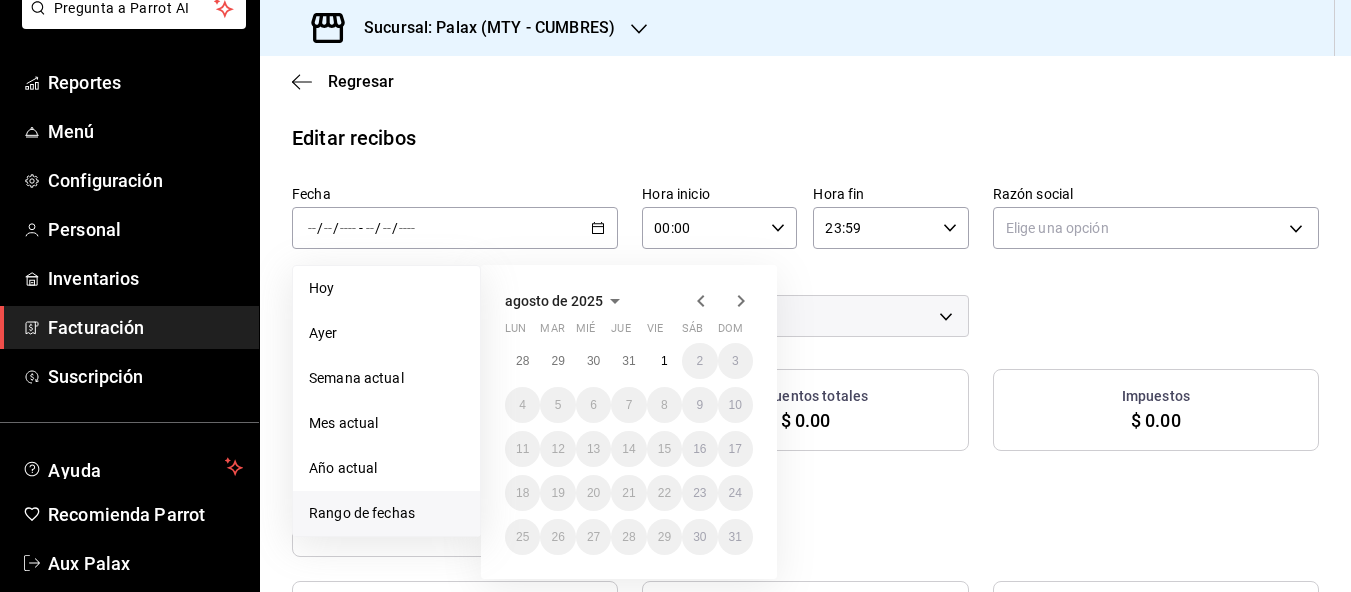 click 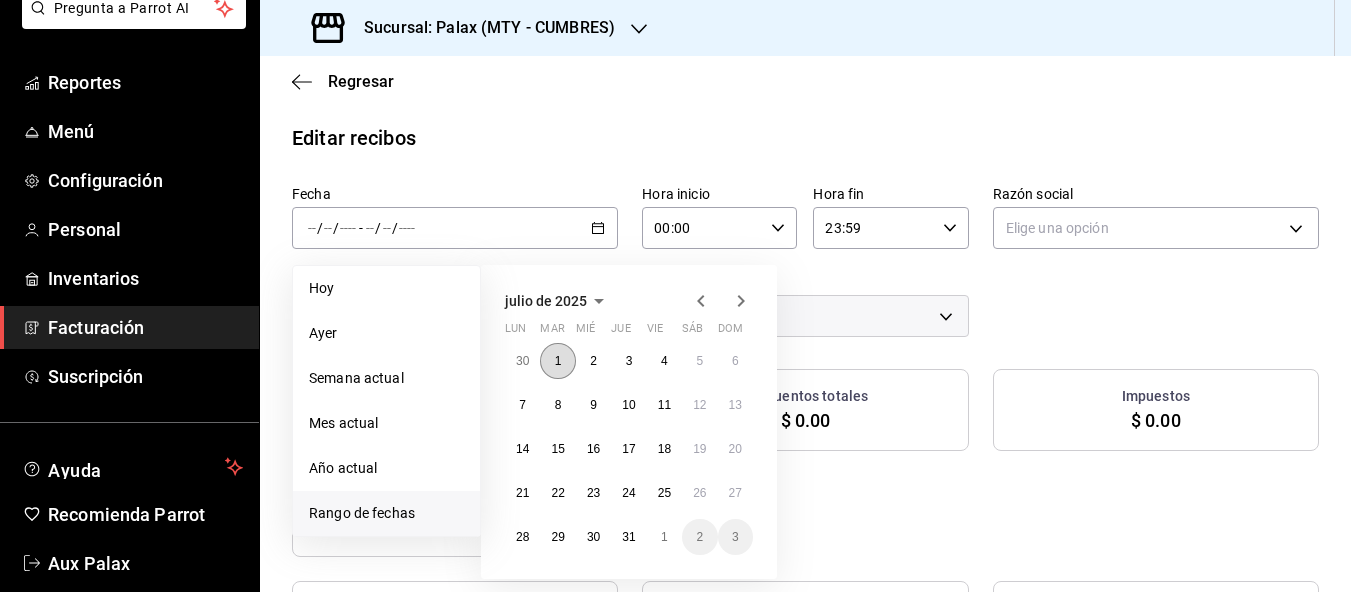 click on "1" at bounding box center [558, 361] 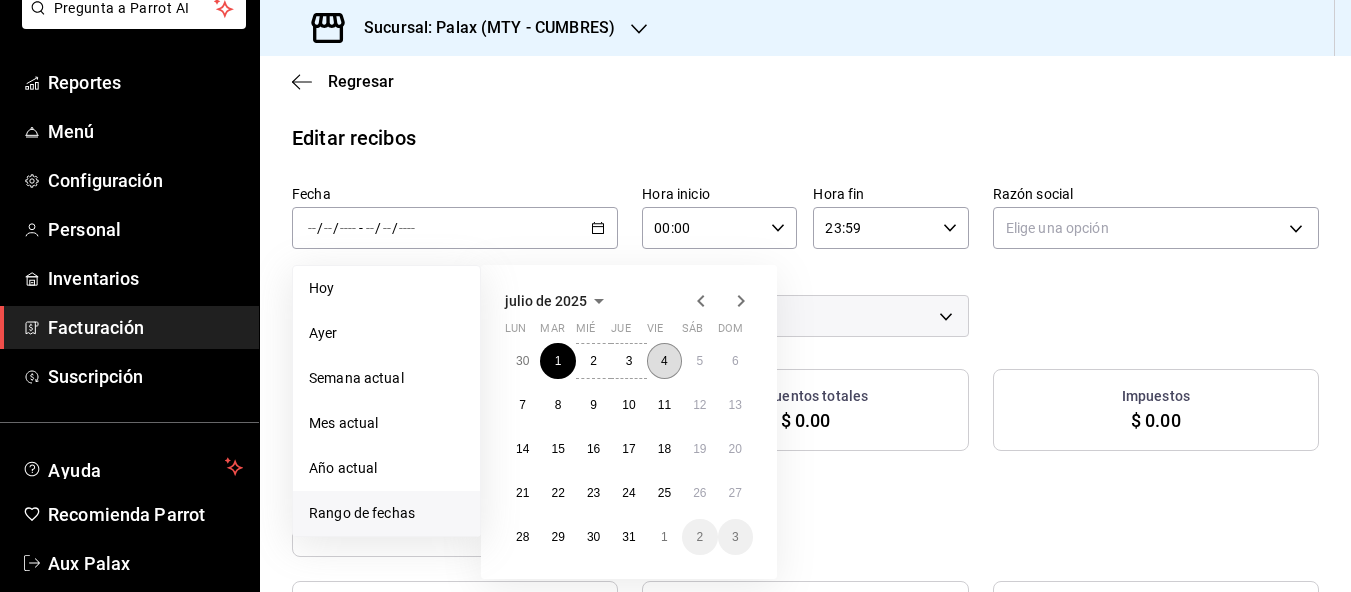 click on "4" at bounding box center [664, 361] 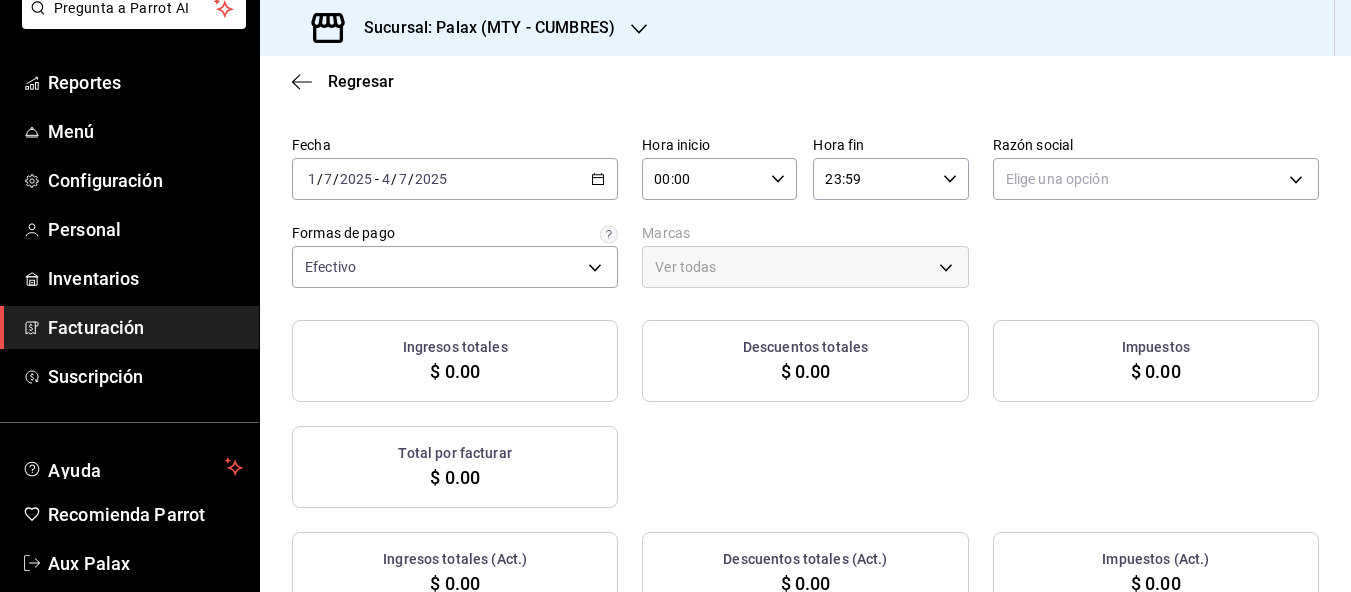 scroll, scrollTop: 0, scrollLeft: 0, axis: both 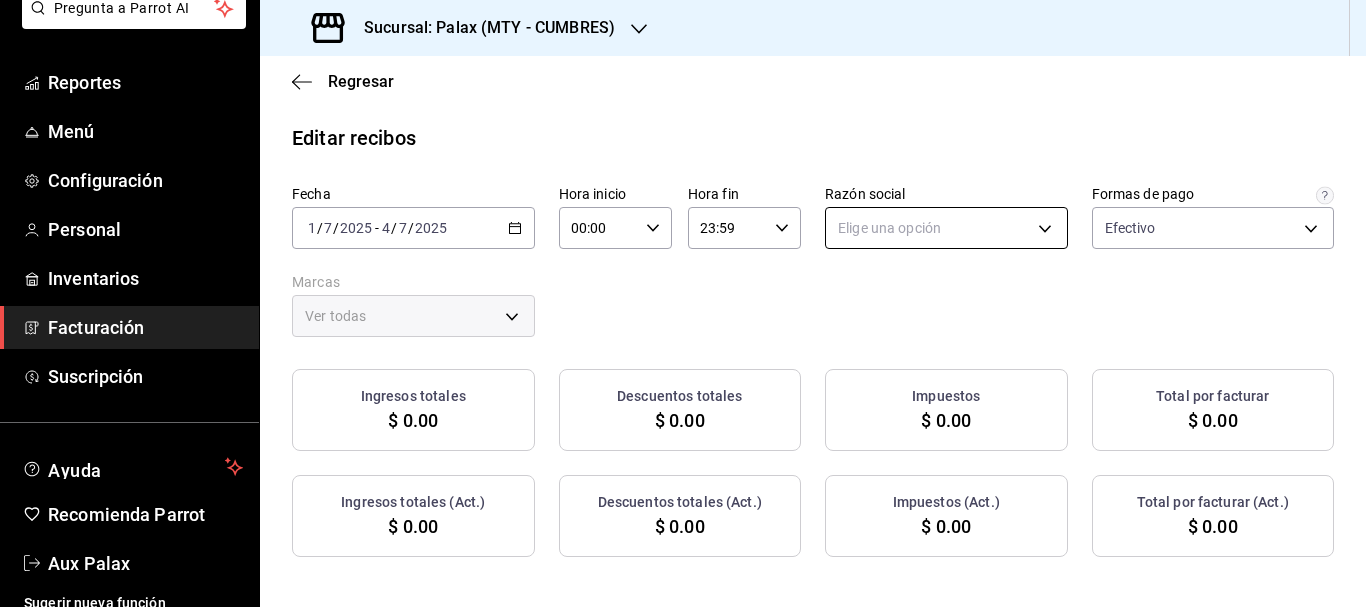 click on "Pregunta a Parrot AI Reportes   Menú   Configuración   Personal   Inventarios   Facturación   Suscripción   Ayuda Recomienda Parrot   Aux Palax   Sugerir nueva función   Sucursal: Palax (MTY - CUMBRES) Regresar Editar recibos Fecha 2025-07-01 1 / 7 / 2025 - 2025-07-04 4 / 7 / 2025 Hora inicio 00:00 Hora inicio Hora fin 23:59 Hora fin Razón social Elige una opción Formas de pago   Efectivo d23edc9a-1a4f-4e27-a8ca-cff9459bcf1a Marcas Ver todas Ingresos totales $ 0.00 Descuentos totales $ 0.00 Impuestos $ 0.00 Total por facturar $ 0.00 Ingresos totales (Act.) $ 0.00 Descuentos totales (Act.) $ 0.00 Impuestos  (Act.) $ 0.00 Total por facturar (Act.) $ 0.00 No hay información que mostrar GANA 1 MES GRATIS EN TU SUSCRIPCIÓN AQUÍ ¿Recuerdas cómo empezó tu restaurante?
Hoy puedes ayudar a un colega a tener el mismo cambio que tú viviste.
Recomienda Parrot directamente desde tu Portal Administrador.
Es fácil y rápido.
🎁 Por cada restaurante que se una, ganas 1 mes gratis. Pregunta a Parrot AI" at bounding box center [683, 303] 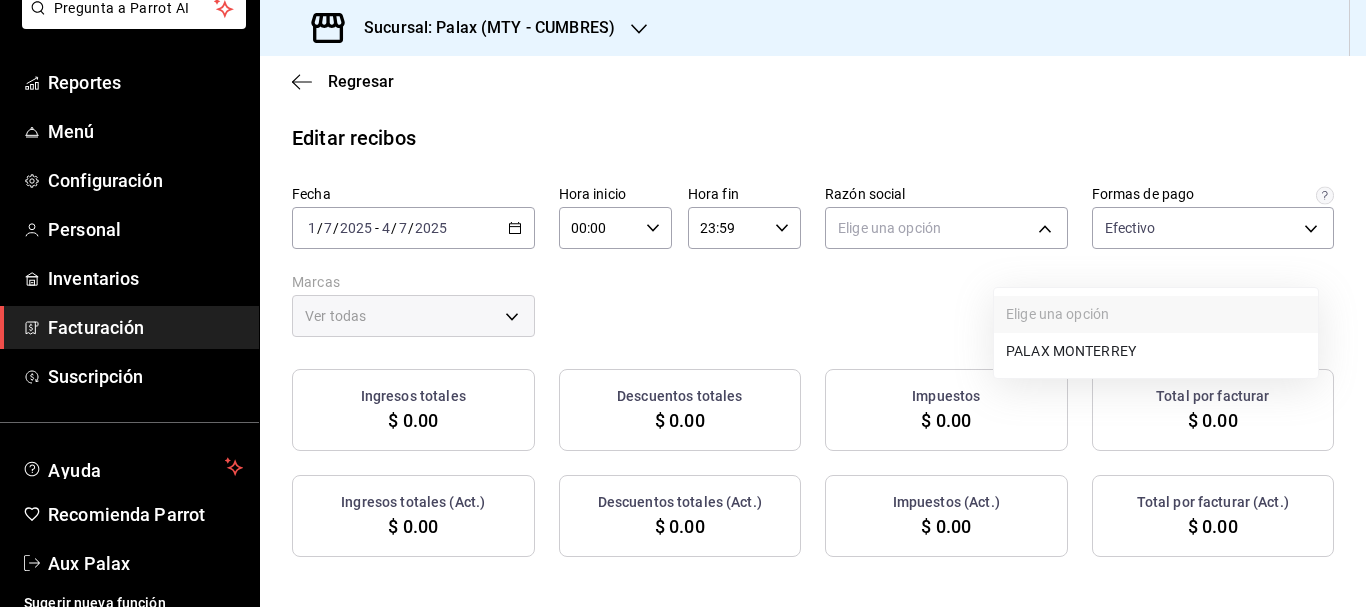 click on "PALAX MONTERREY" at bounding box center [1156, 351] 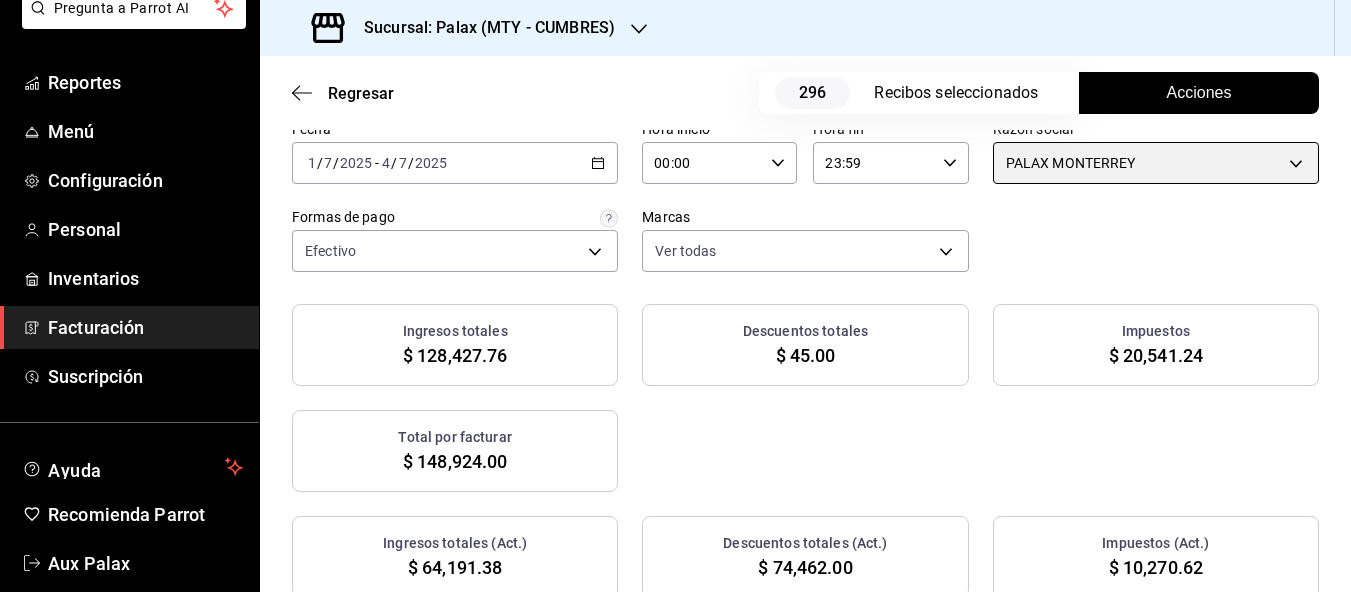 scroll, scrollTop: 0, scrollLeft: 0, axis: both 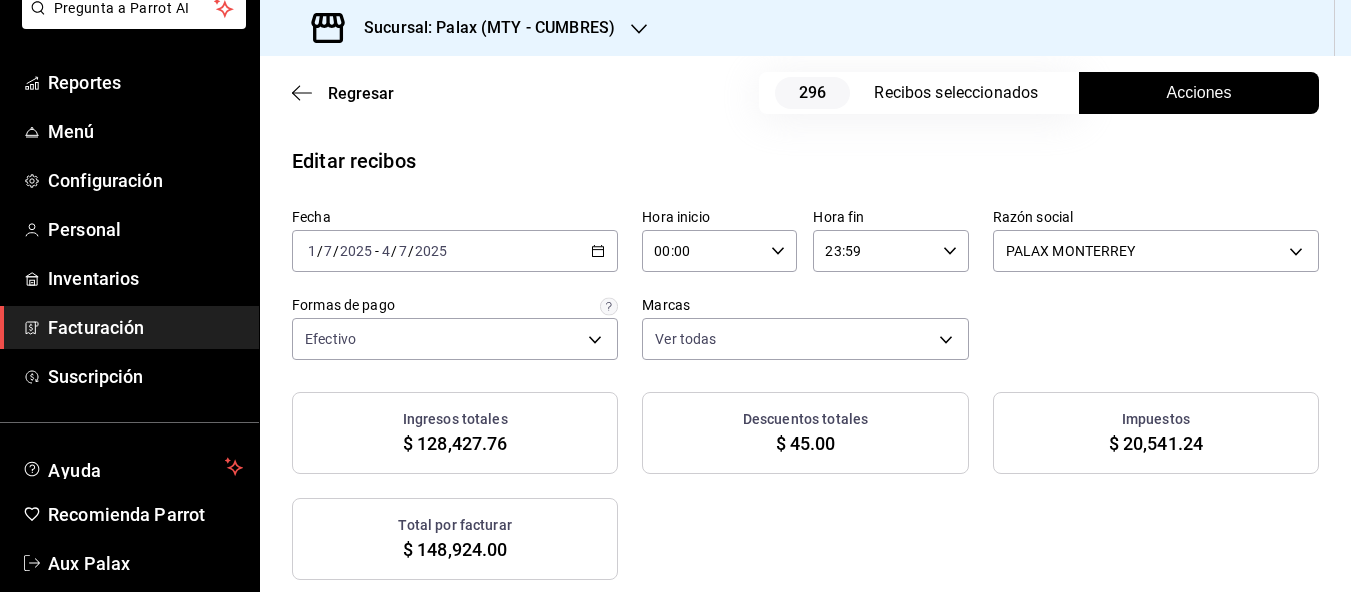 click on "2025-07-01 1 / 7 / 2025 - 2025-07-04 4 / 7 / 2025" at bounding box center [455, 251] 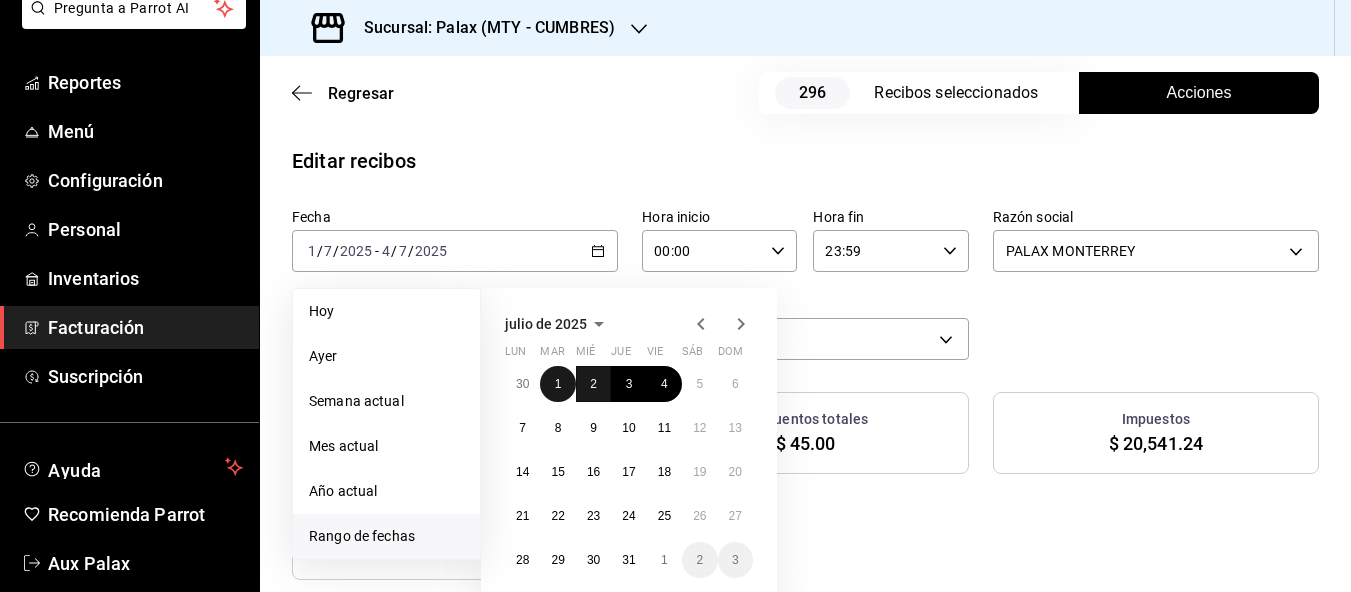 drag, startPoint x: 562, startPoint y: 398, endPoint x: 601, endPoint y: 400, distance: 39.051247 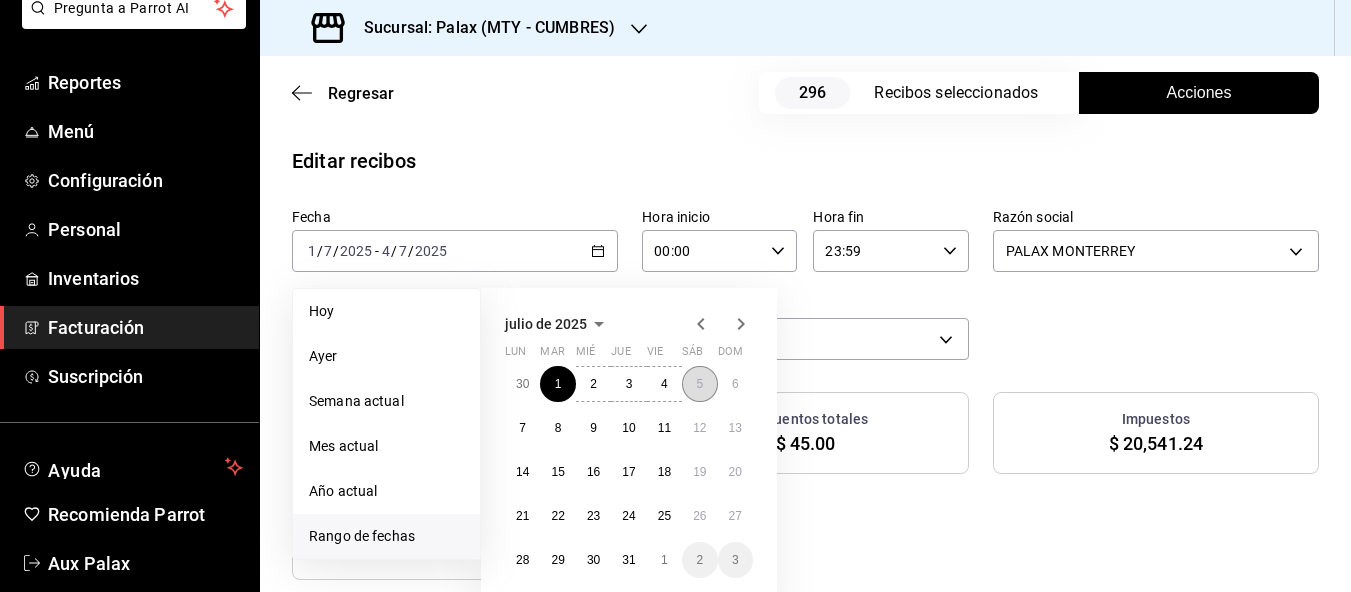 click on "5" at bounding box center (699, 384) 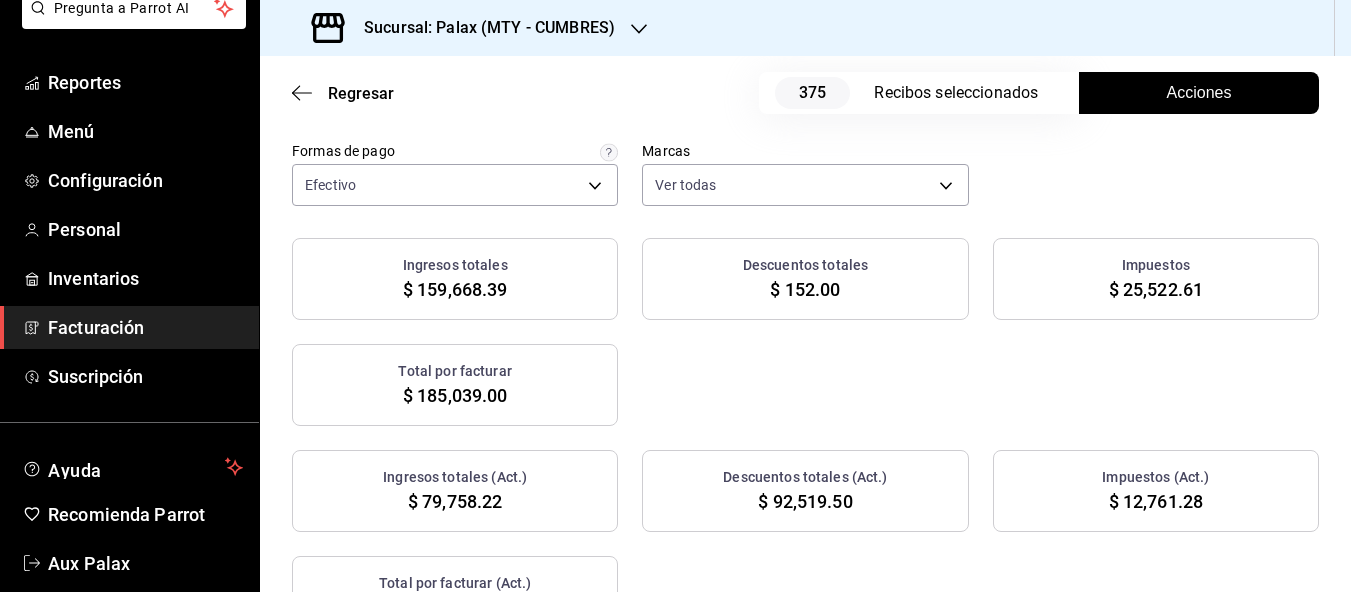 scroll, scrollTop: 200, scrollLeft: 0, axis: vertical 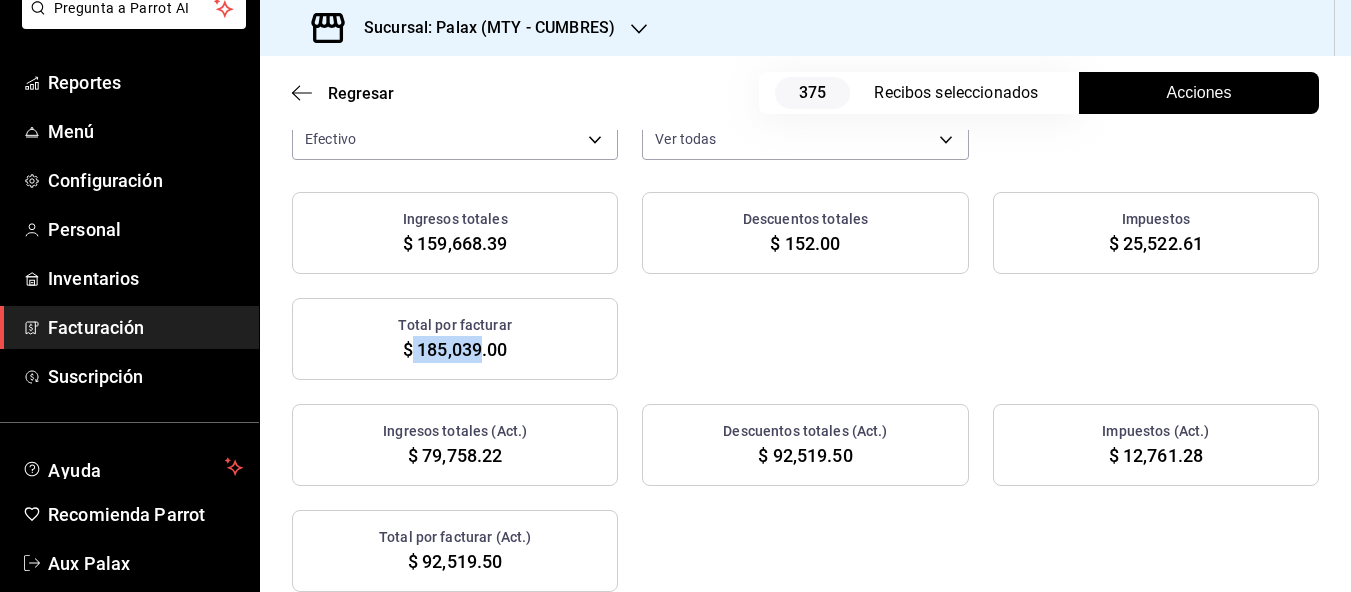 drag, startPoint x: 414, startPoint y: 368, endPoint x: 479, endPoint y: 371, distance: 65.06919 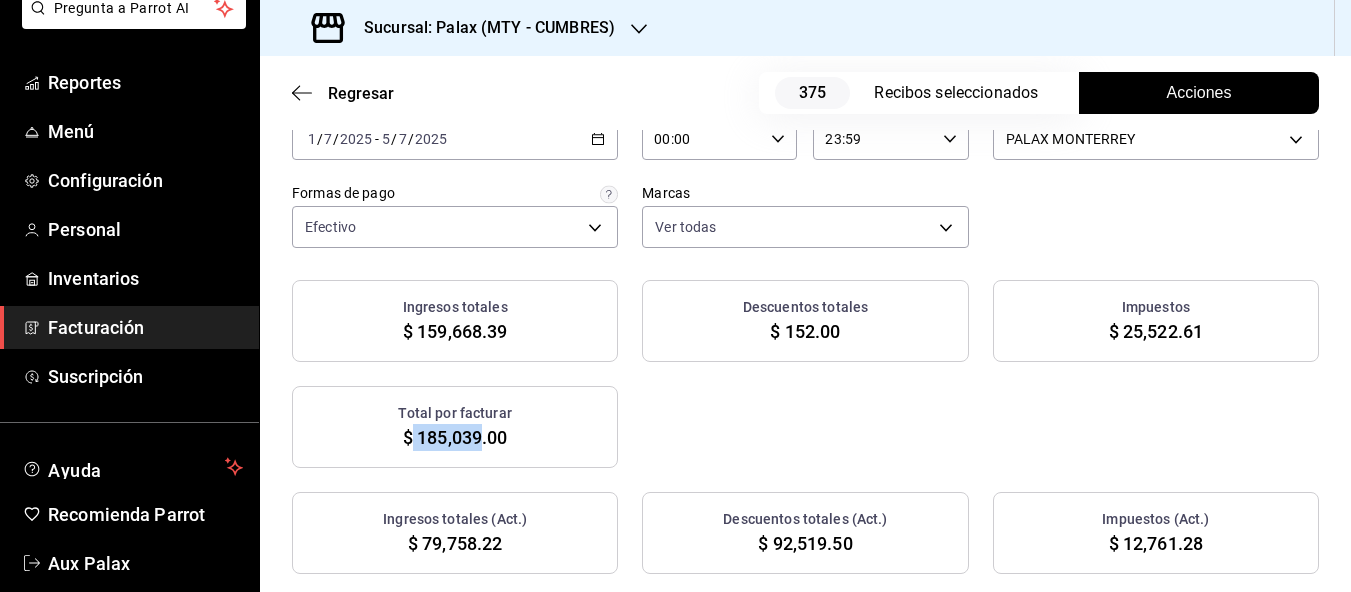 scroll, scrollTop: 0, scrollLeft: 0, axis: both 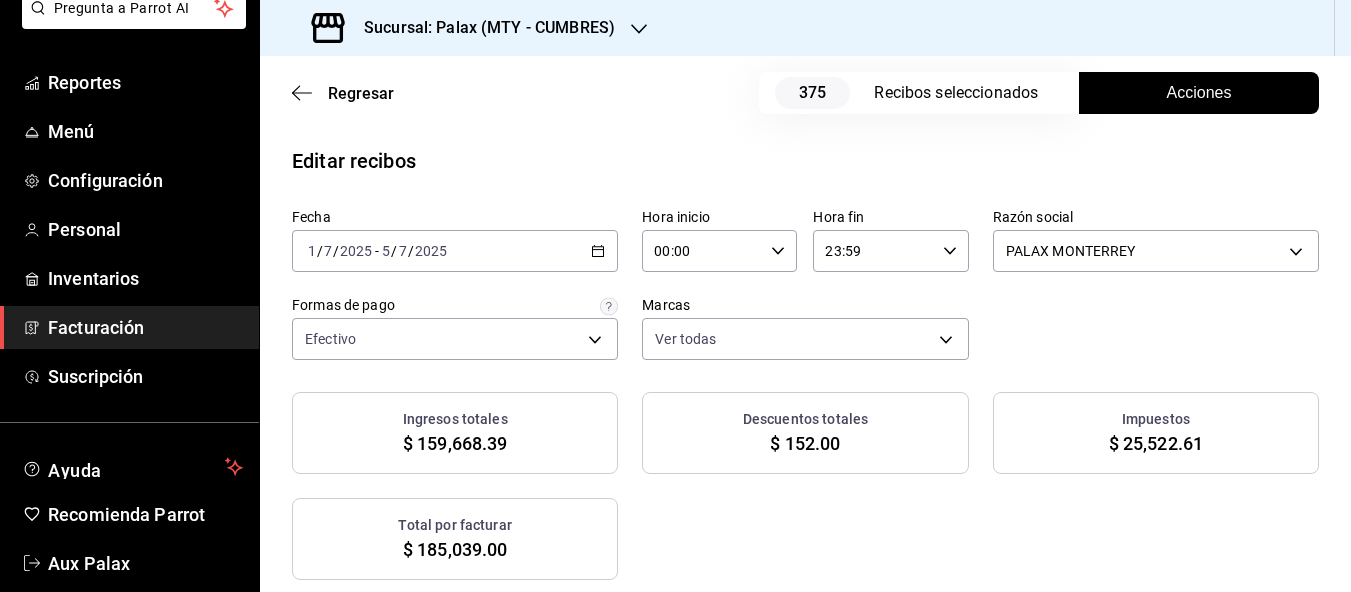 click on "2025-07-01 1 / 7 / 2025 - 2025-07-05 5 / 7 / 2025" at bounding box center (455, 251) 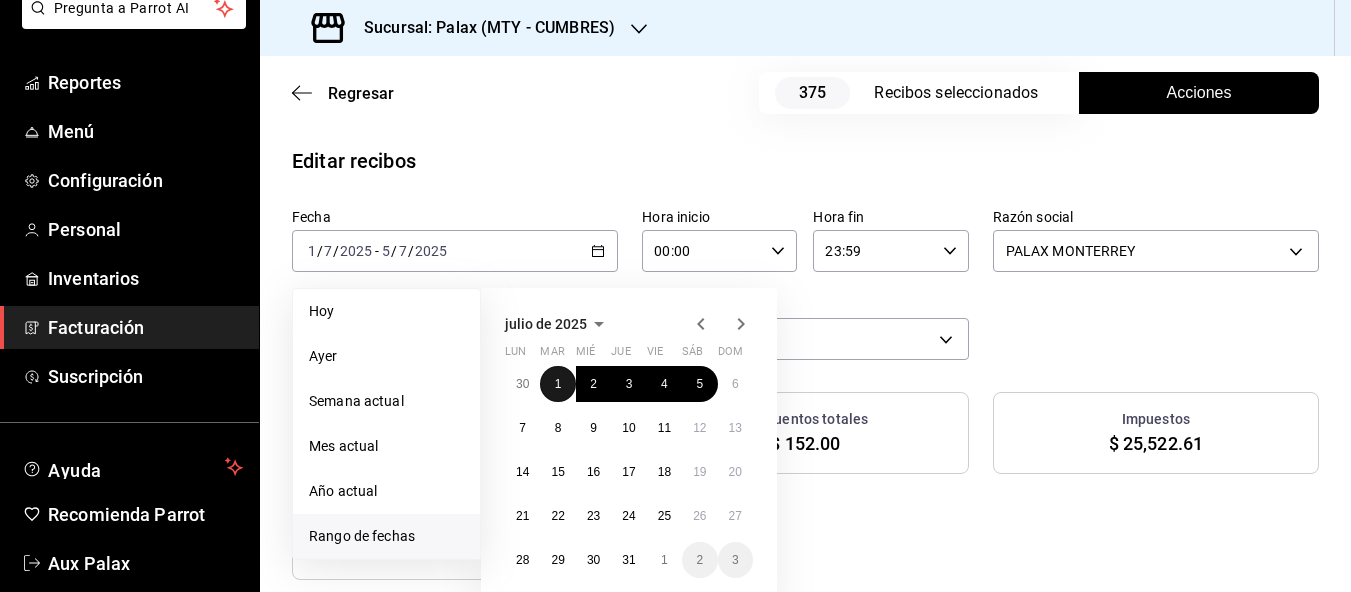 click on "1" at bounding box center (557, 384) 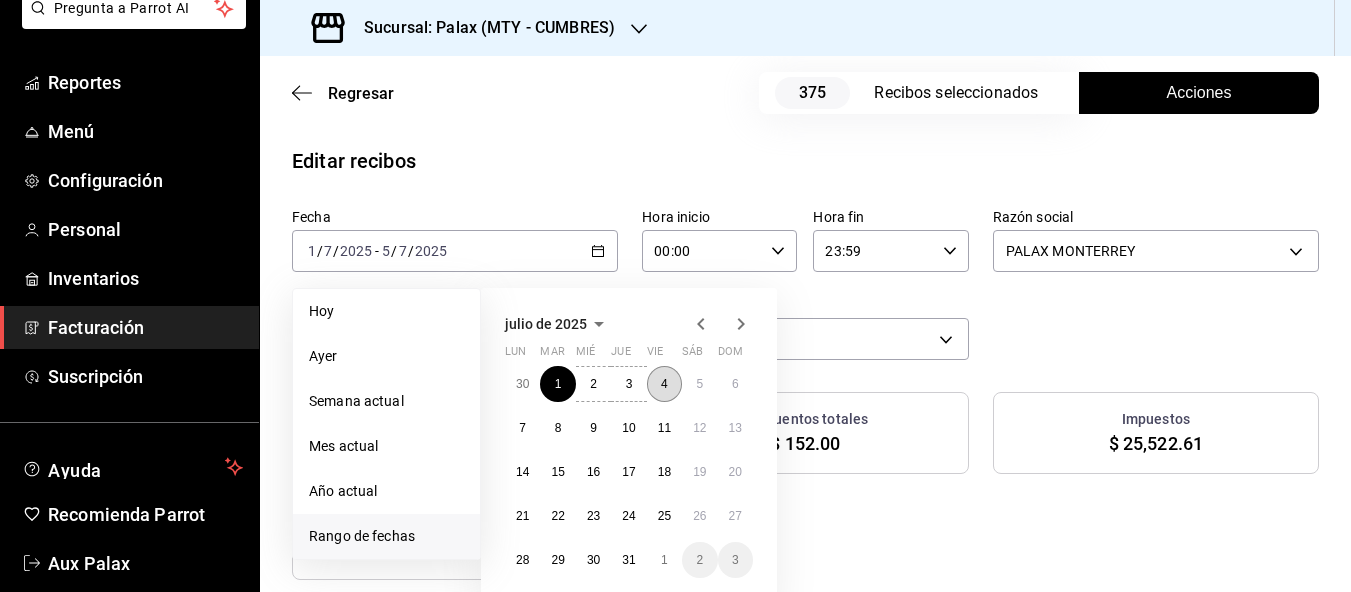 click on "4" at bounding box center [664, 384] 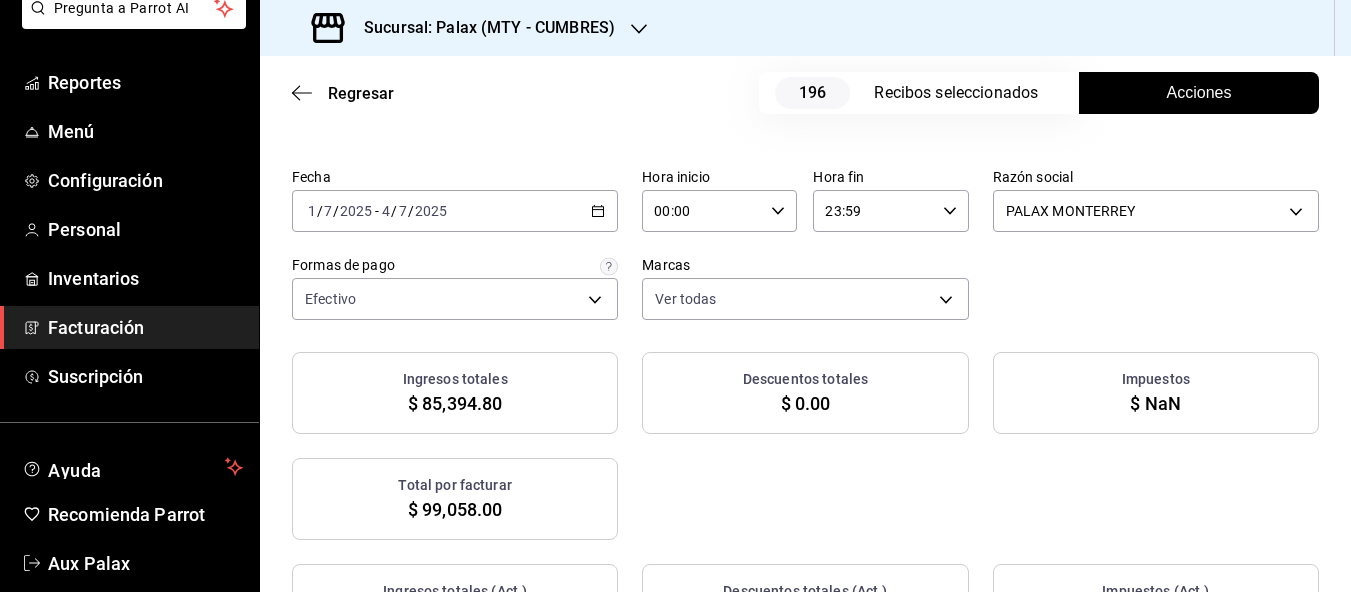scroll, scrollTop: 123, scrollLeft: 0, axis: vertical 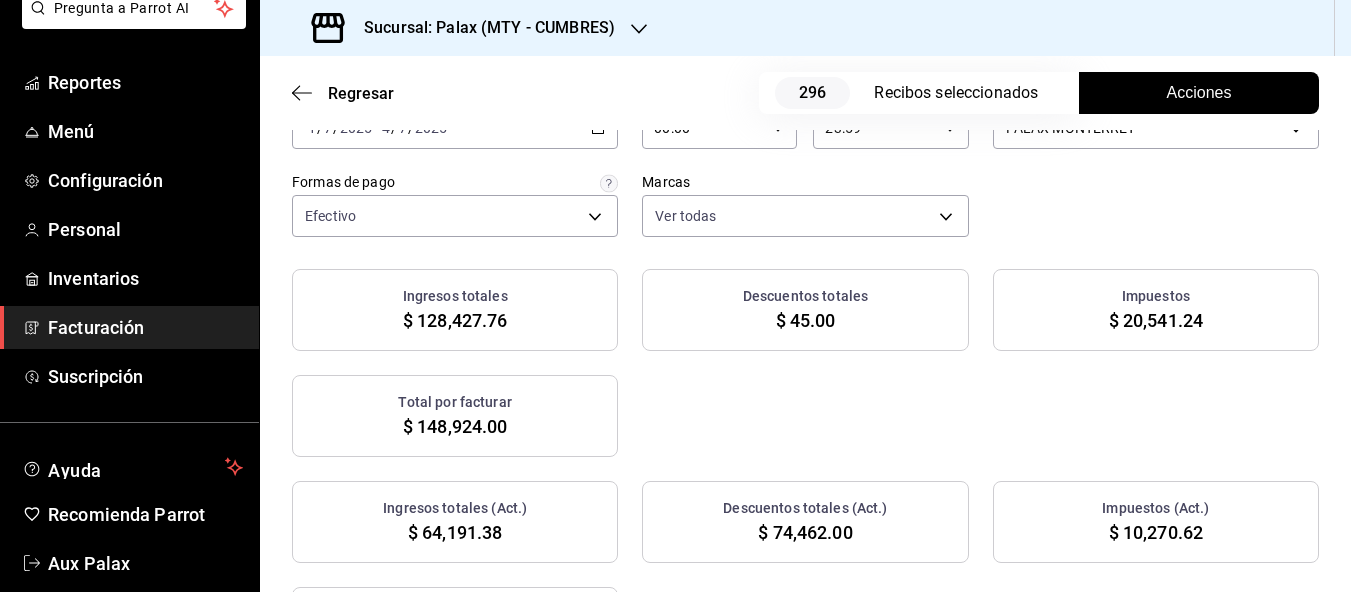 click on "Facturación" at bounding box center (145, 327) 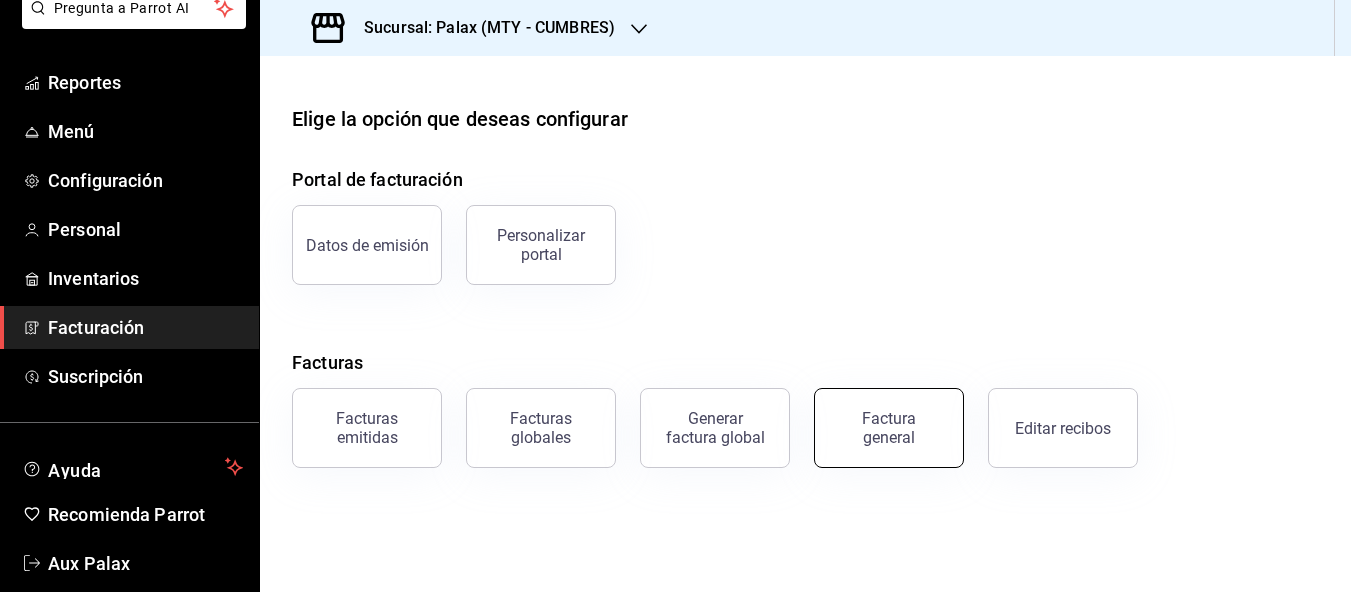 click on "Factura general" at bounding box center [889, 428] 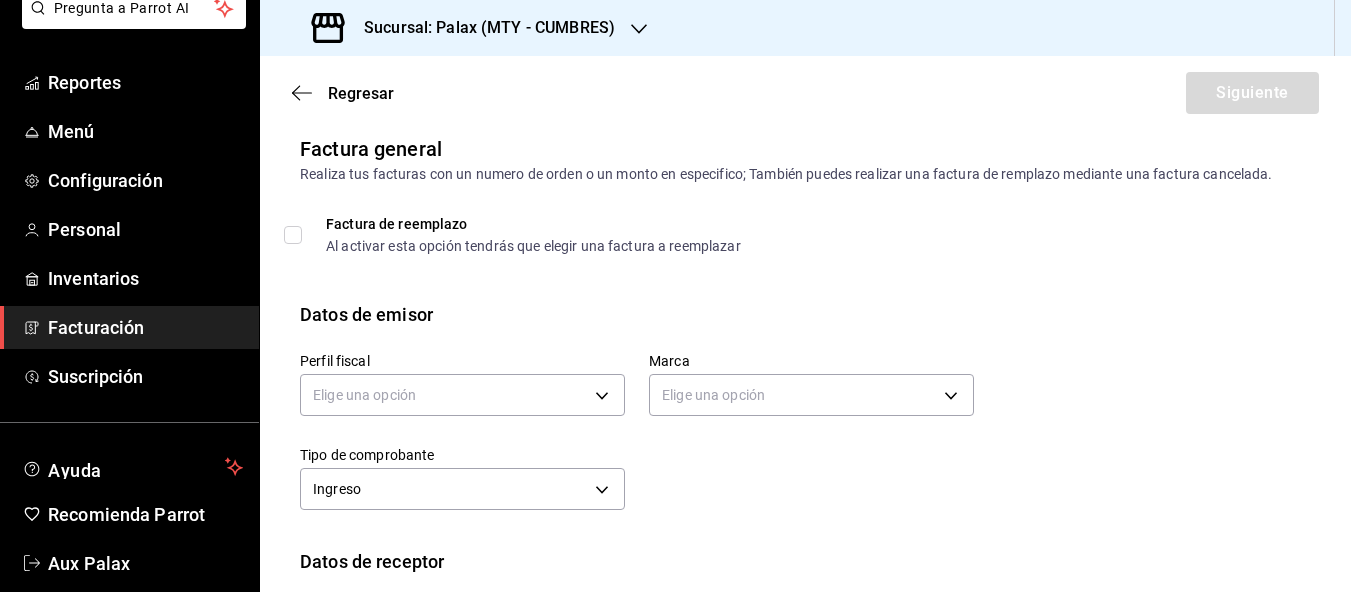 scroll, scrollTop: 0, scrollLeft: 0, axis: both 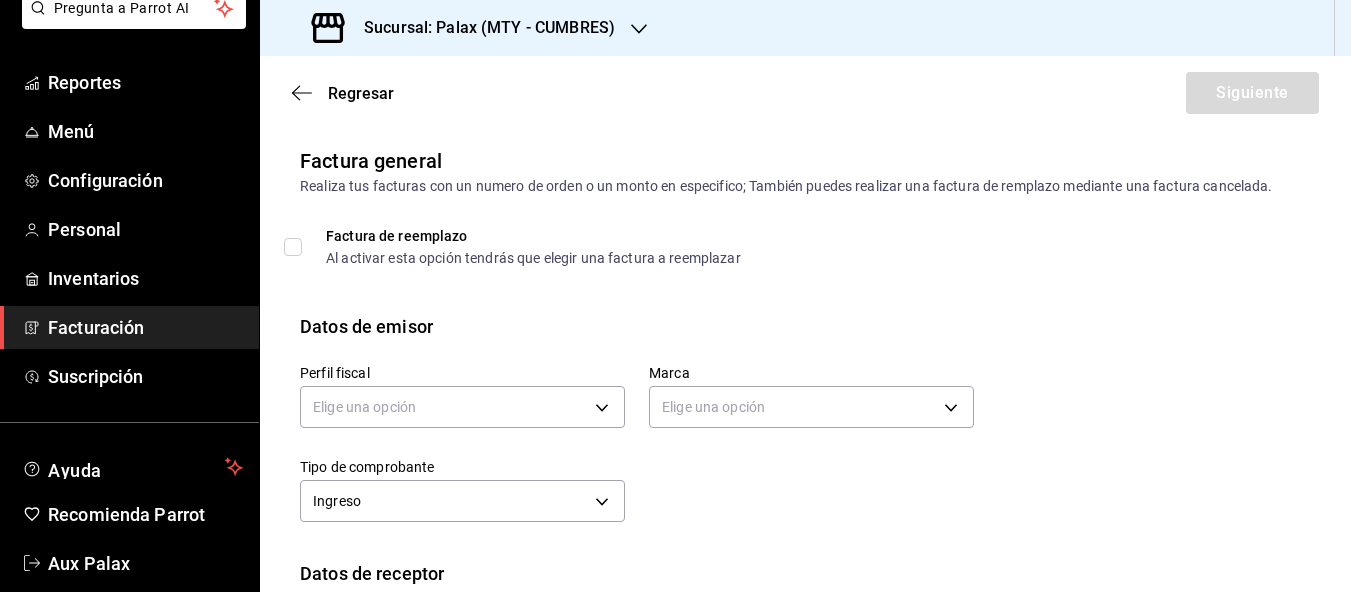 click on "Facturación" at bounding box center [145, 327] 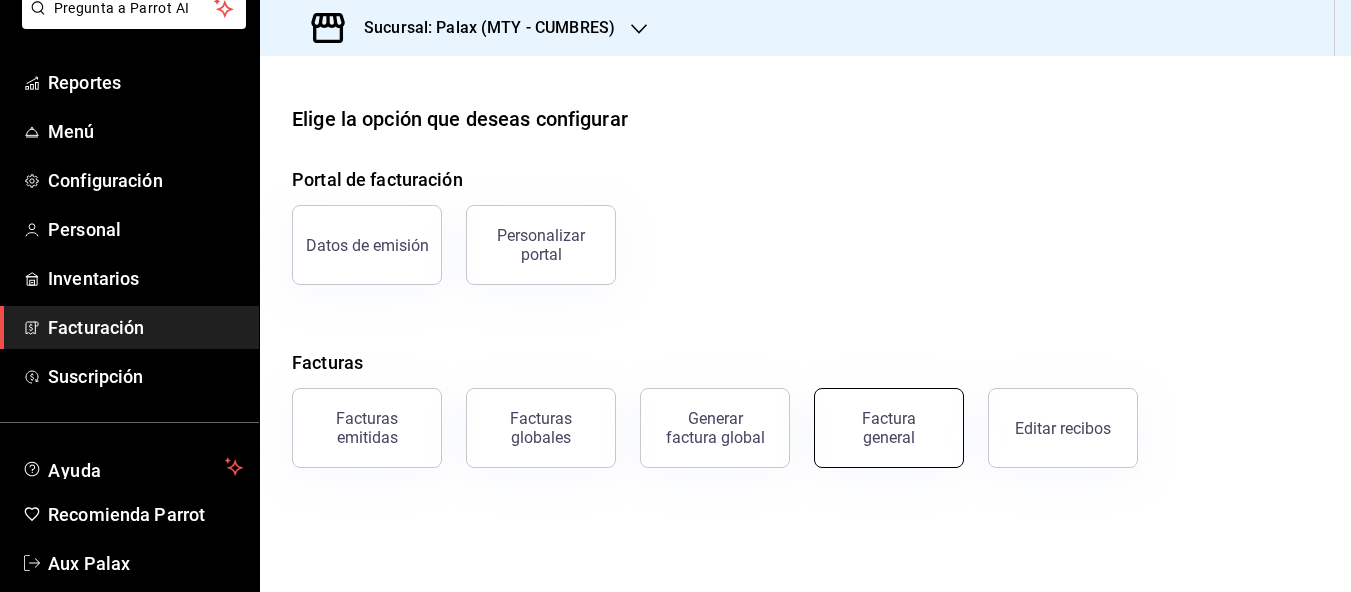 drag, startPoint x: 885, startPoint y: 456, endPoint x: 860, endPoint y: 458, distance: 25.079872 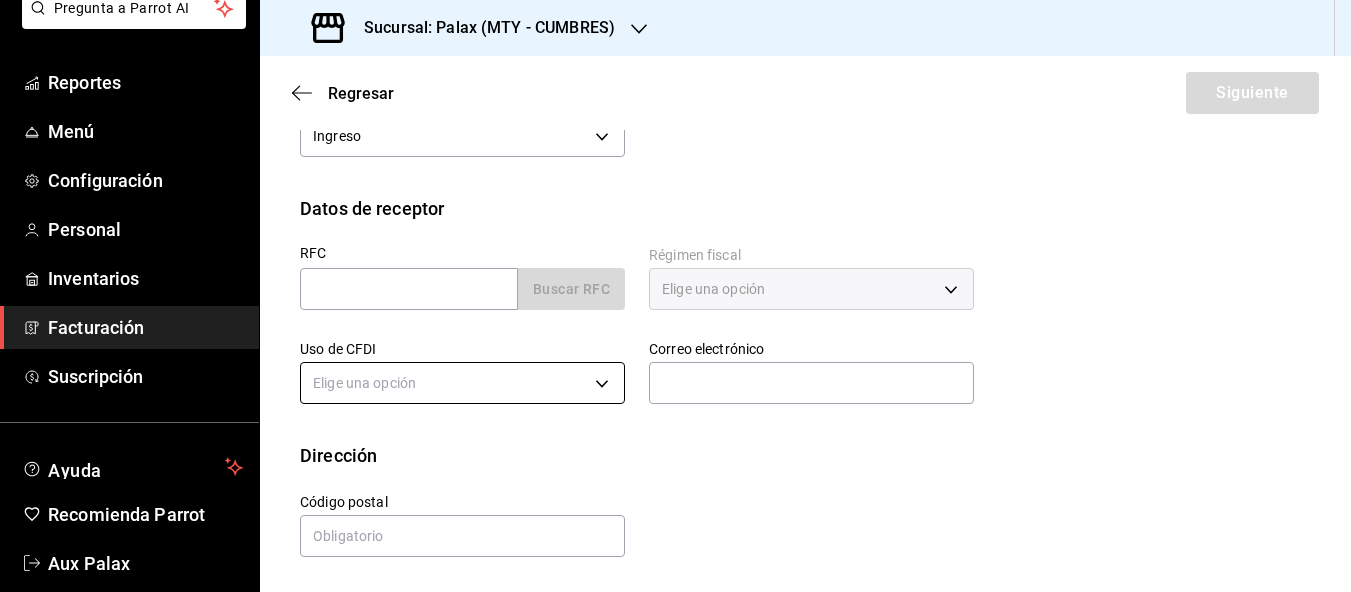 scroll, scrollTop: 404, scrollLeft: 0, axis: vertical 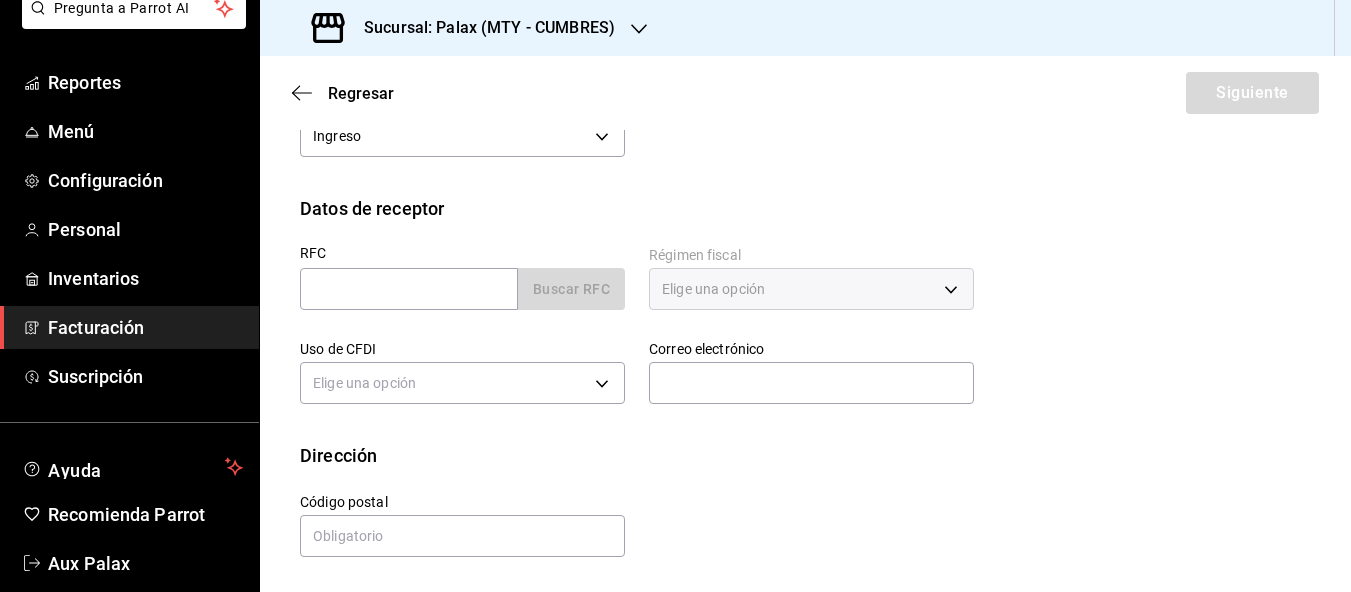 click on "Facturación" at bounding box center (145, 327) 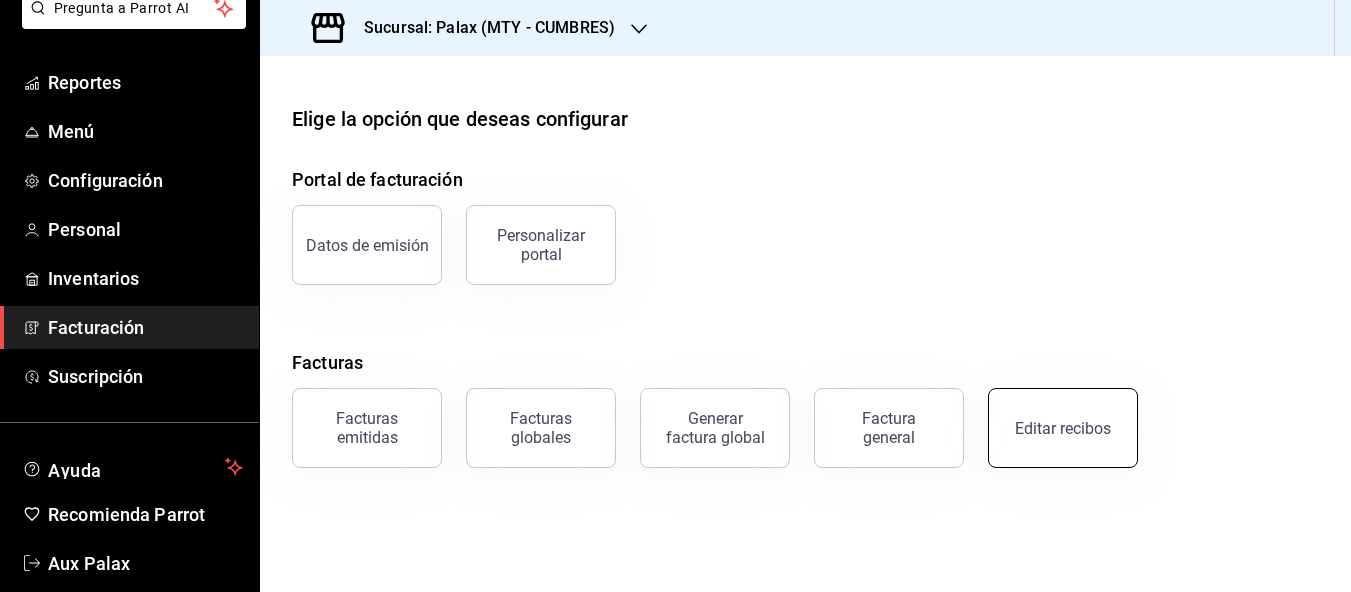 click on "Editar recibos" at bounding box center (1063, 428) 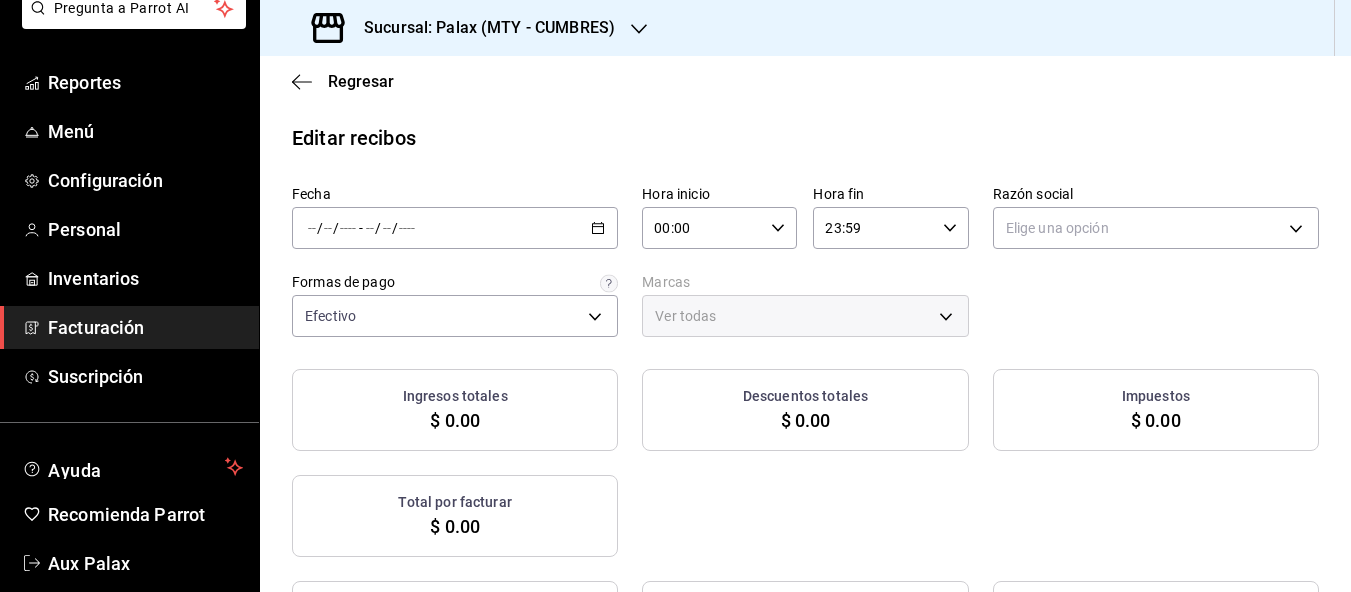click 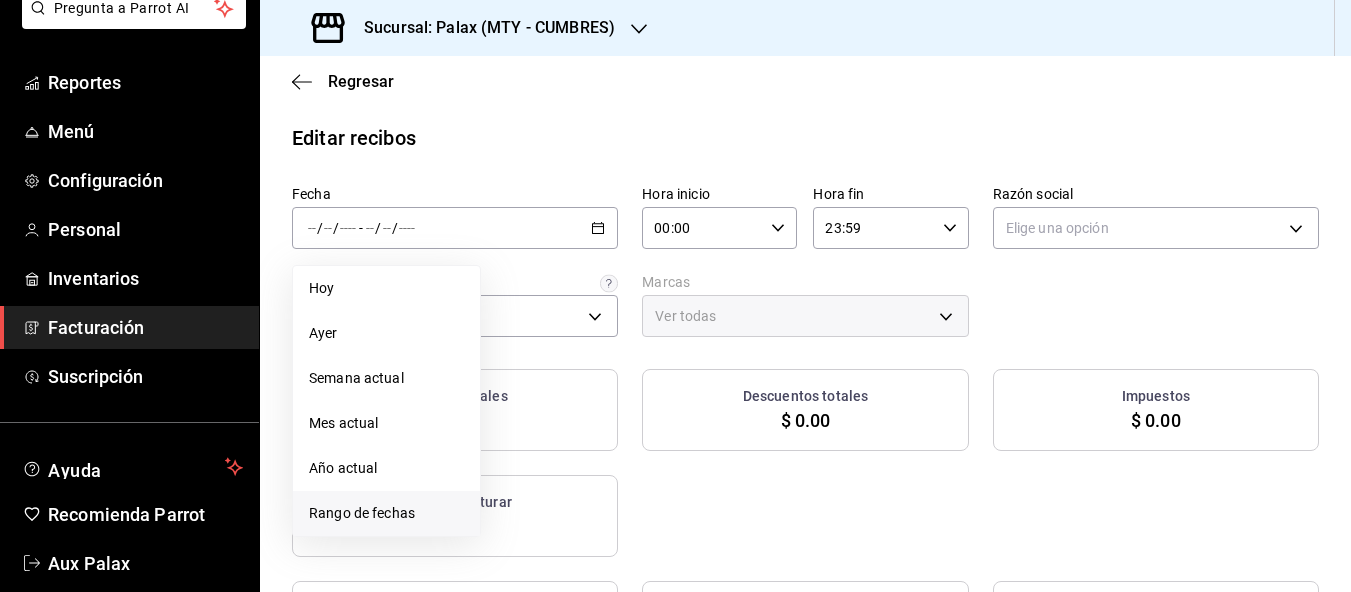 click on "Rango de fechas" at bounding box center (386, 513) 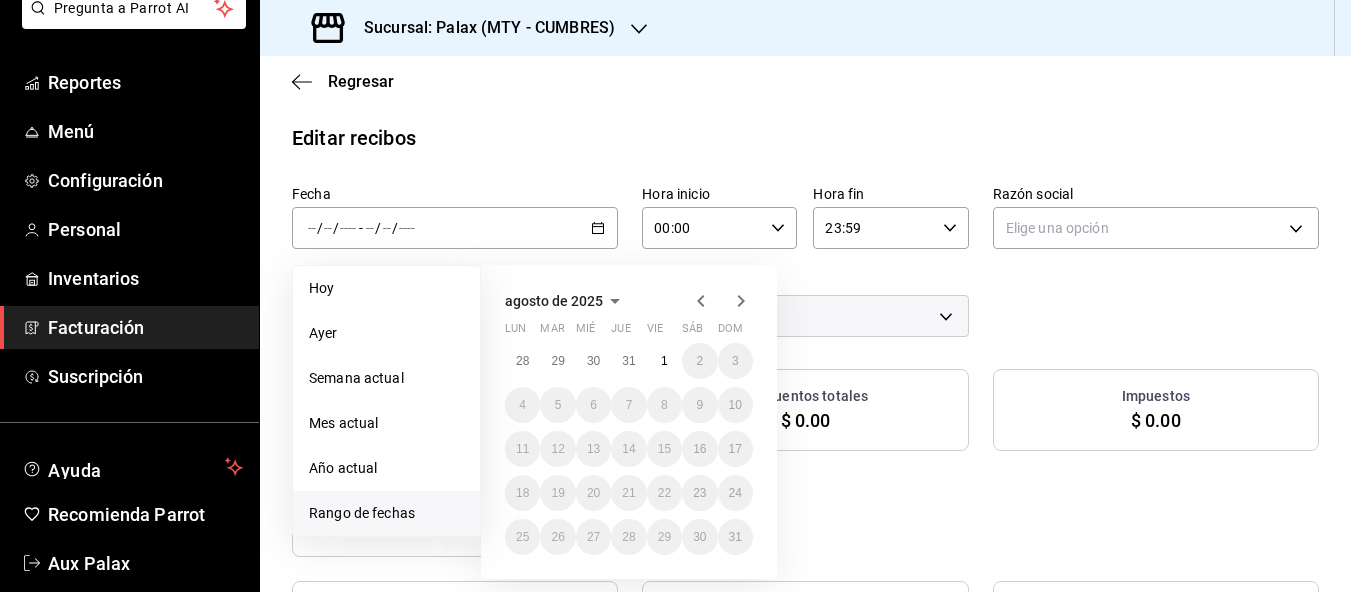 click 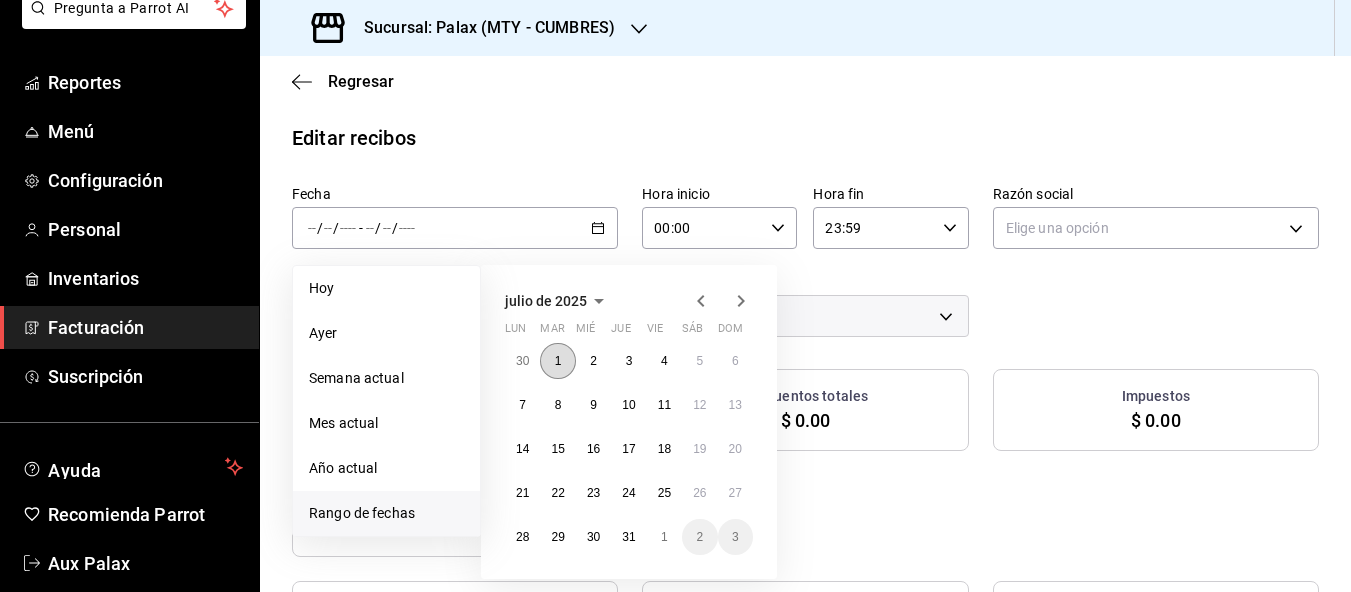 click on "1" at bounding box center (557, 361) 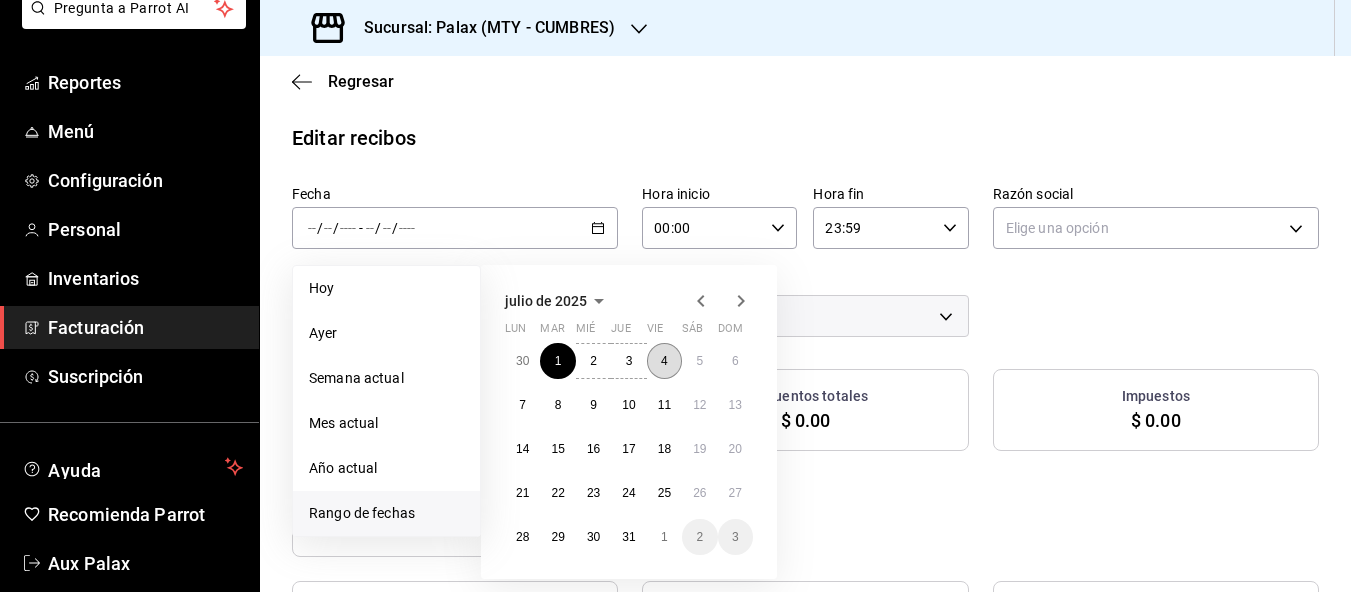 click on "4" at bounding box center [664, 361] 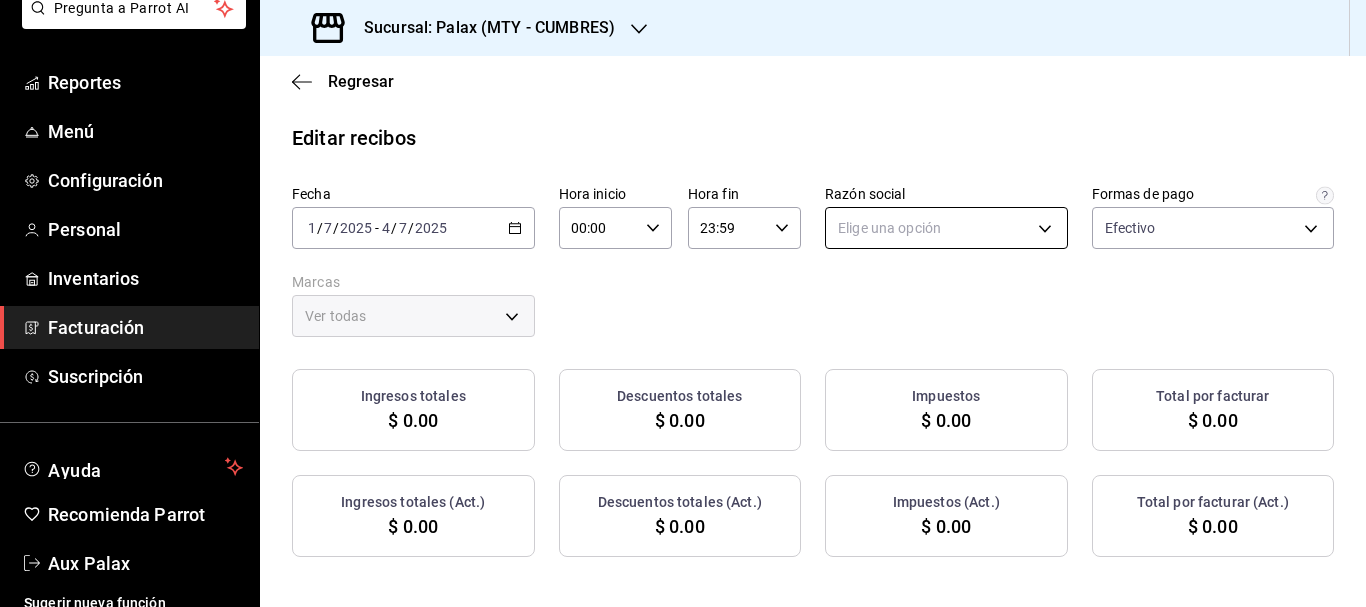 click on "Pregunta a Parrot AI Reportes   Menú   Configuración   Personal   Inventarios   Facturación   Suscripción   Ayuda Recomienda Parrot   Aux Palax   Sugerir nueva función   Sucursal: Palax (MTY - CUMBRES) Regresar Editar recibos Fecha 2025-07-01 1 / 7 / 2025 - 2025-07-04 4 / 7 / 2025 Hora inicio 00:00 Hora inicio Hora fin 23:59 Hora fin Razón social Elige una opción Formas de pago   Efectivo d23edc9a-1a4f-4e27-a8ca-cff9459bcf1a Marcas Ver todas Ingresos totales $ 0.00 Descuentos totales $ 0.00 Impuestos $ 0.00 Total por facturar $ 0.00 Ingresos totales (Act.) $ 0.00 Descuentos totales (Act.) $ 0.00 Impuestos  (Act.) $ 0.00 Total por facturar (Act.) $ 0.00 No hay información que mostrar GANA 1 MES GRATIS EN TU SUSCRIPCIÓN AQUÍ ¿Recuerdas cómo empezó tu restaurante?
Hoy puedes ayudar a un colega a tener el mismo cambio que tú viviste.
Recomienda Parrot directamente desde tu Portal Administrador.
Es fácil y rápido.
🎁 Por cada restaurante que se una, ganas 1 mes gratis. Pregunta a Parrot AI" at bounding box center (683, 303) 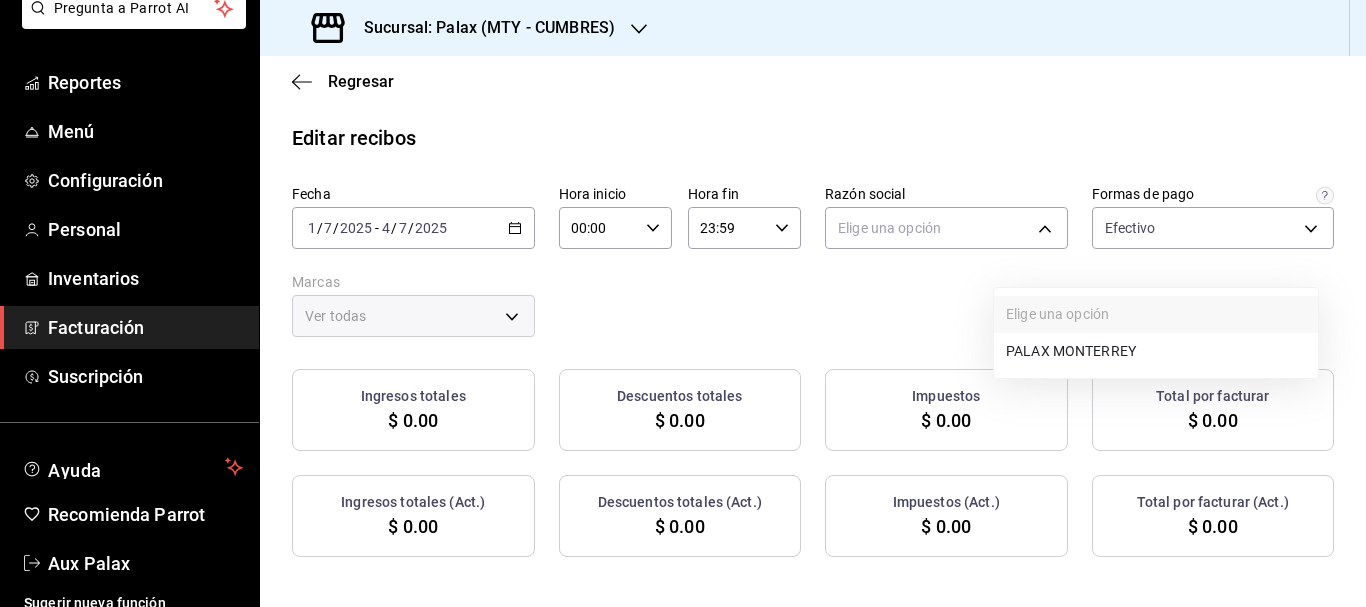 click on "PALAX MONTERREY" at bounding box center (1156, 351) 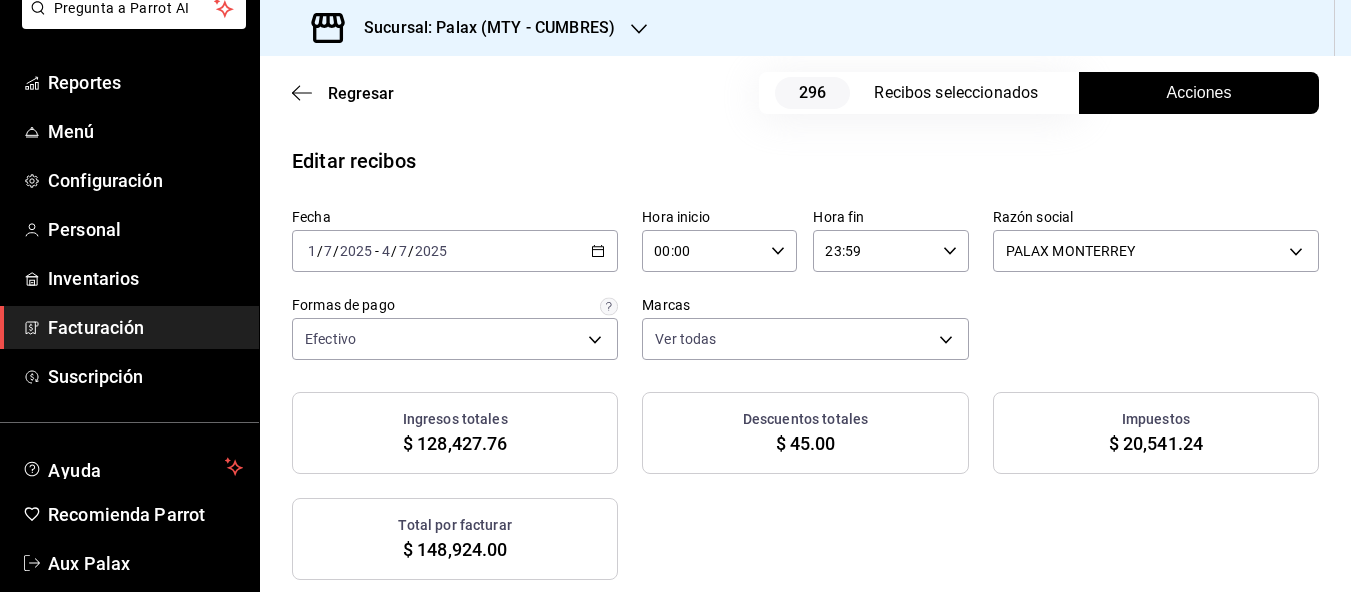 click on "Acciones" at bounding box center [1199, 93] 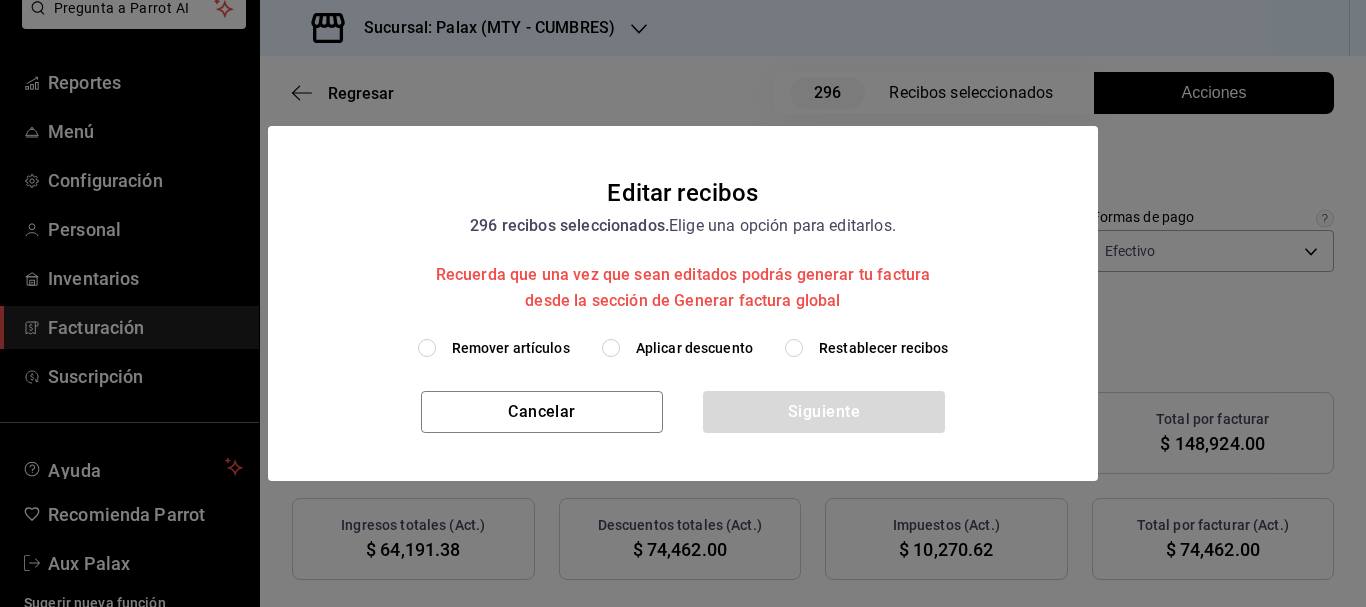 click on "Restablecer recibos" at bounding box center [794, 348] 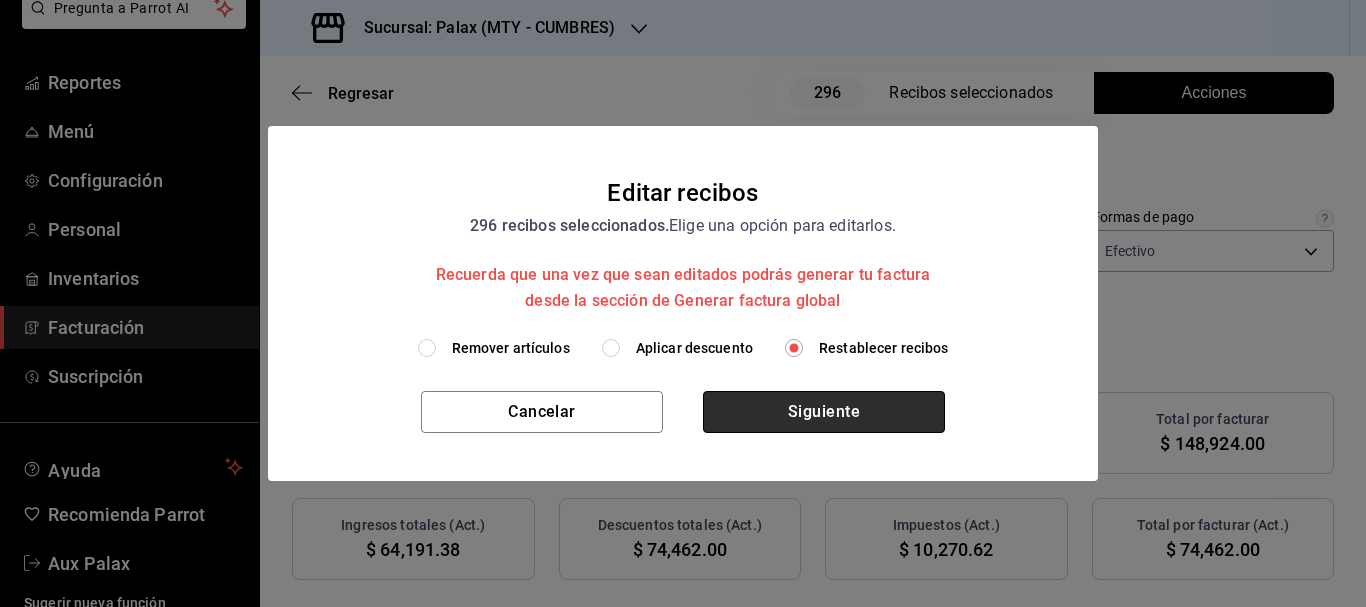 click on "Siguiente" at bounding box center (824, 412) 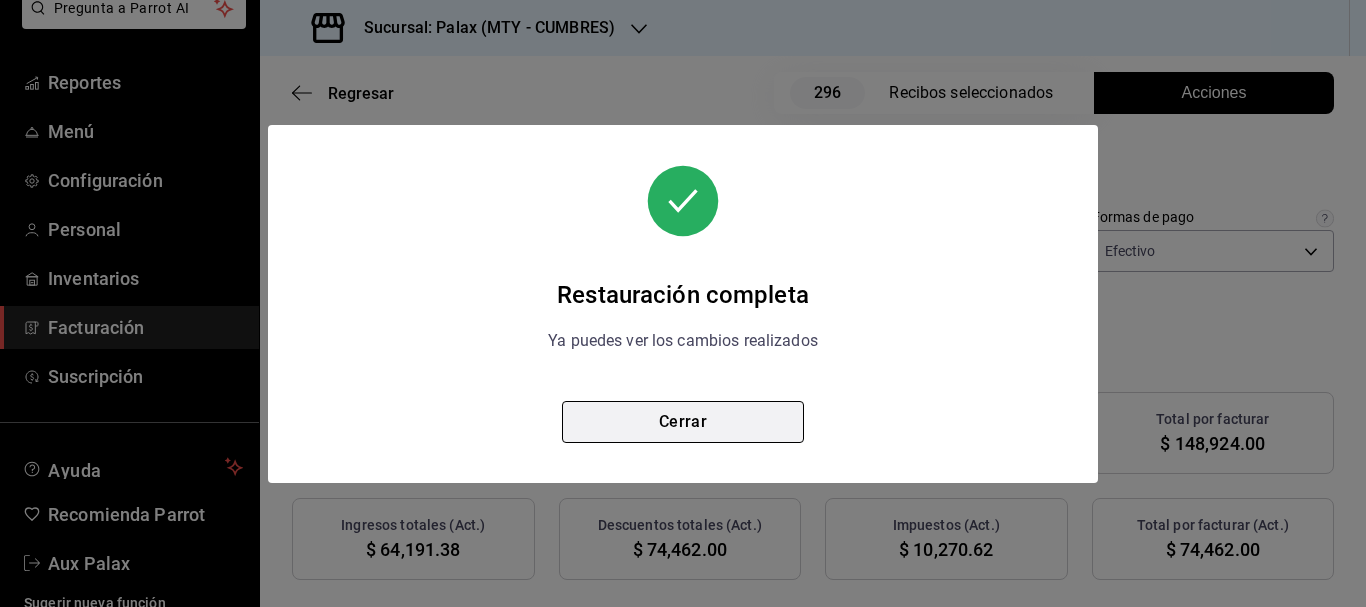 click on "Cerrar" at bounding box center (683, 422) 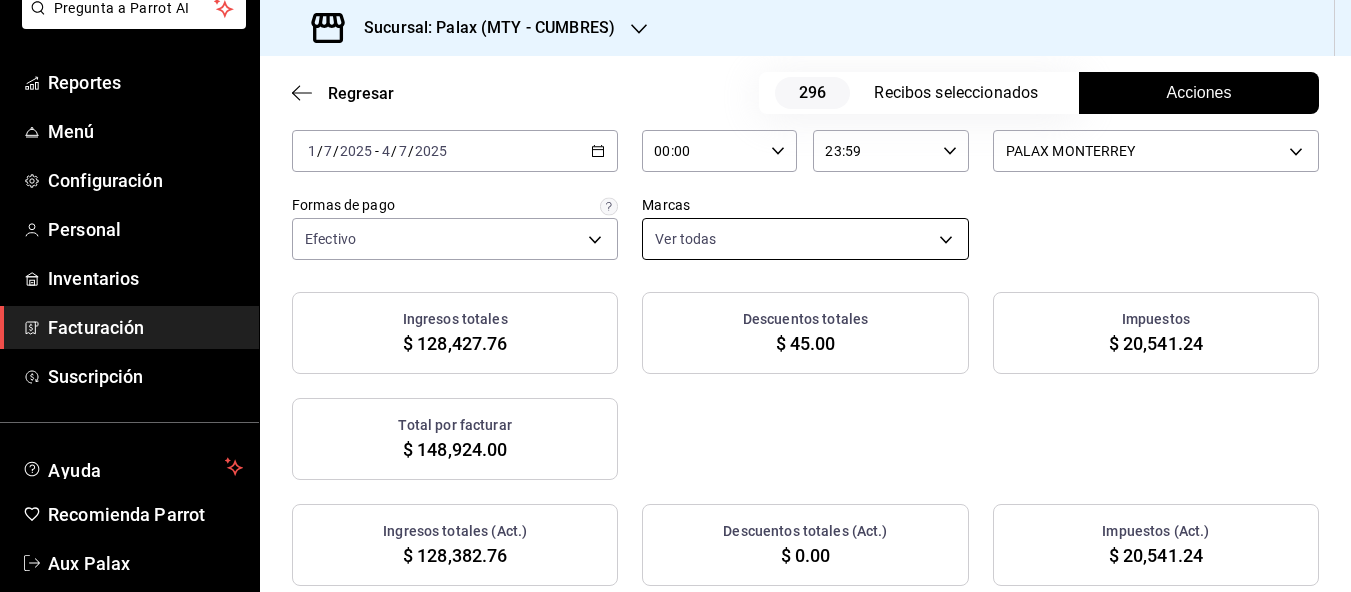 scroll, scrollTop: 0, scrollLeft: 0, axis: both 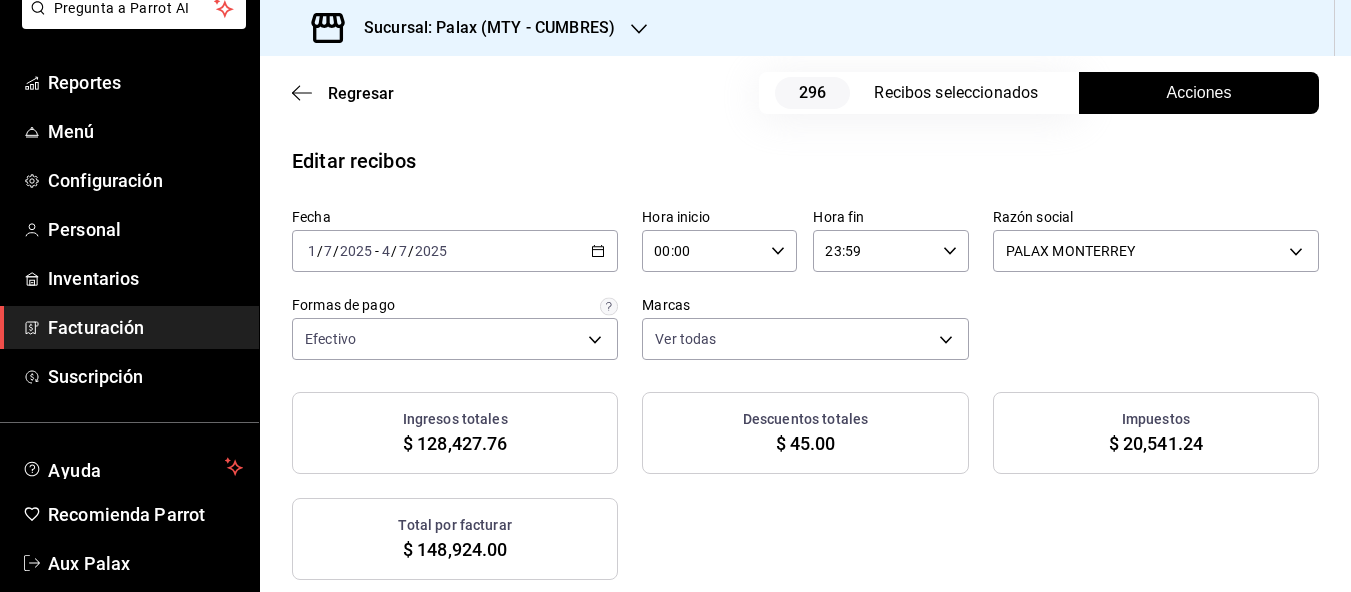 click on "2025-07-01 1 / 7 / 2025 - 2025-07-04 4 / 7 / 2025" at bounding box center [455, 251] 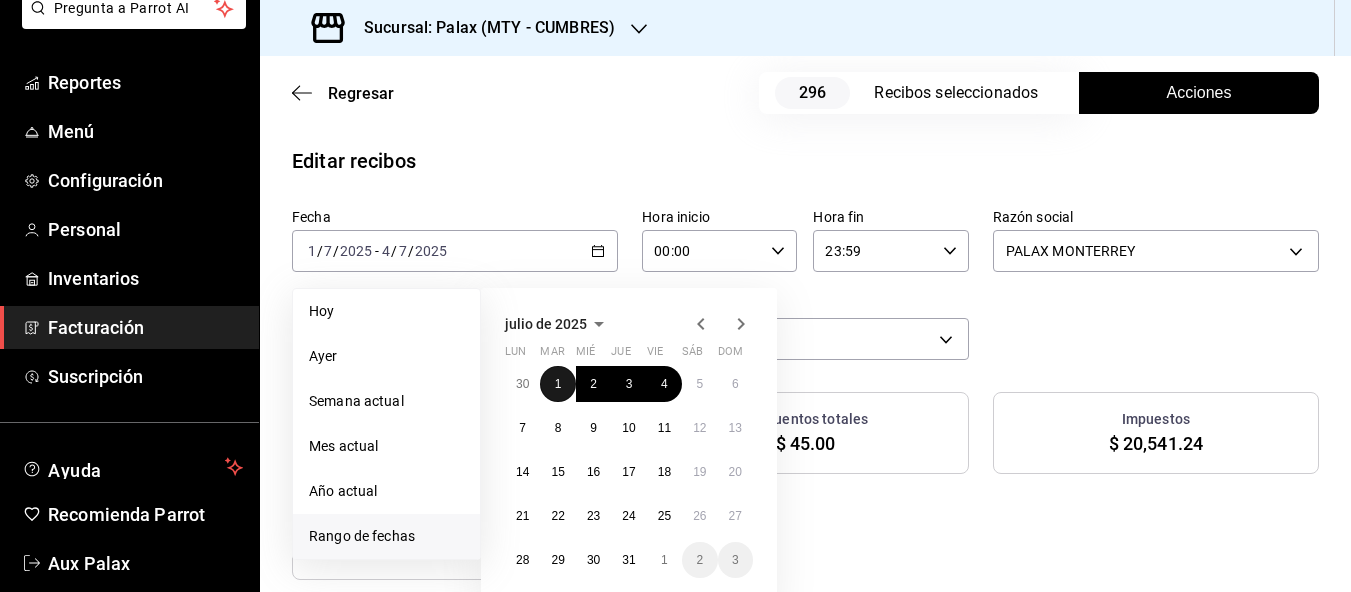 click on "1" at bounding box center (558, 384) 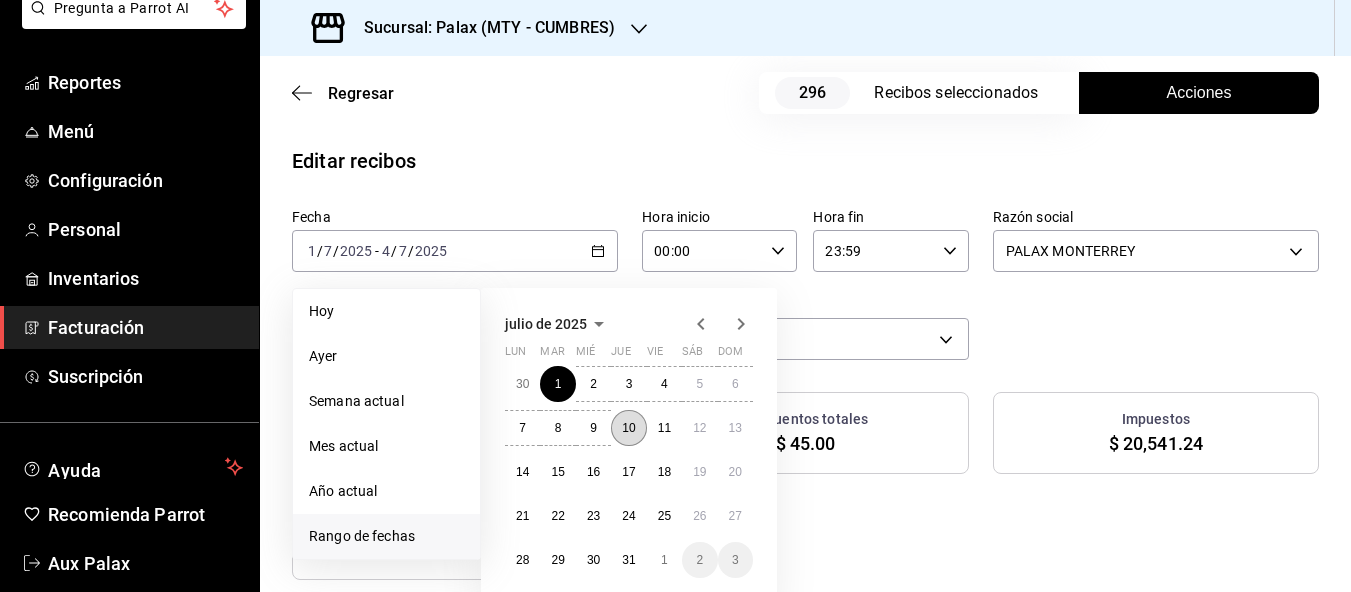 click on "10" at bounding box center (628, 428) 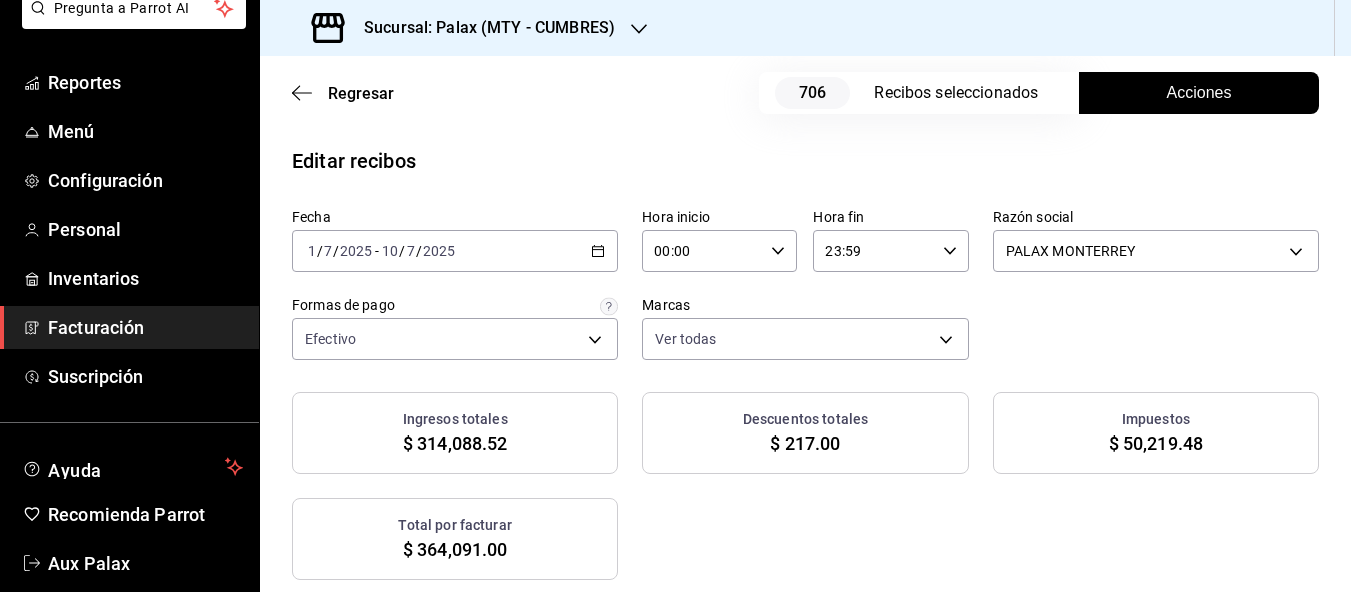 click on "Acciones" at bounding box center [1199, 93] 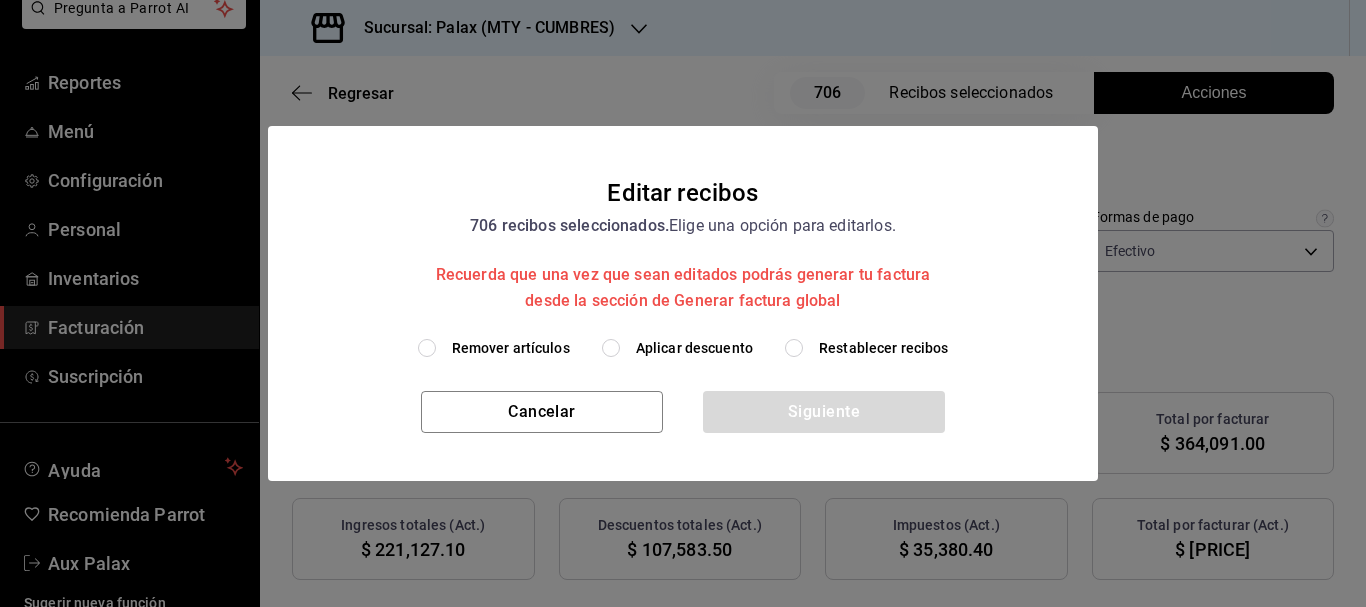 click on "Restablecer recibos" at bounding box center (794, 348) 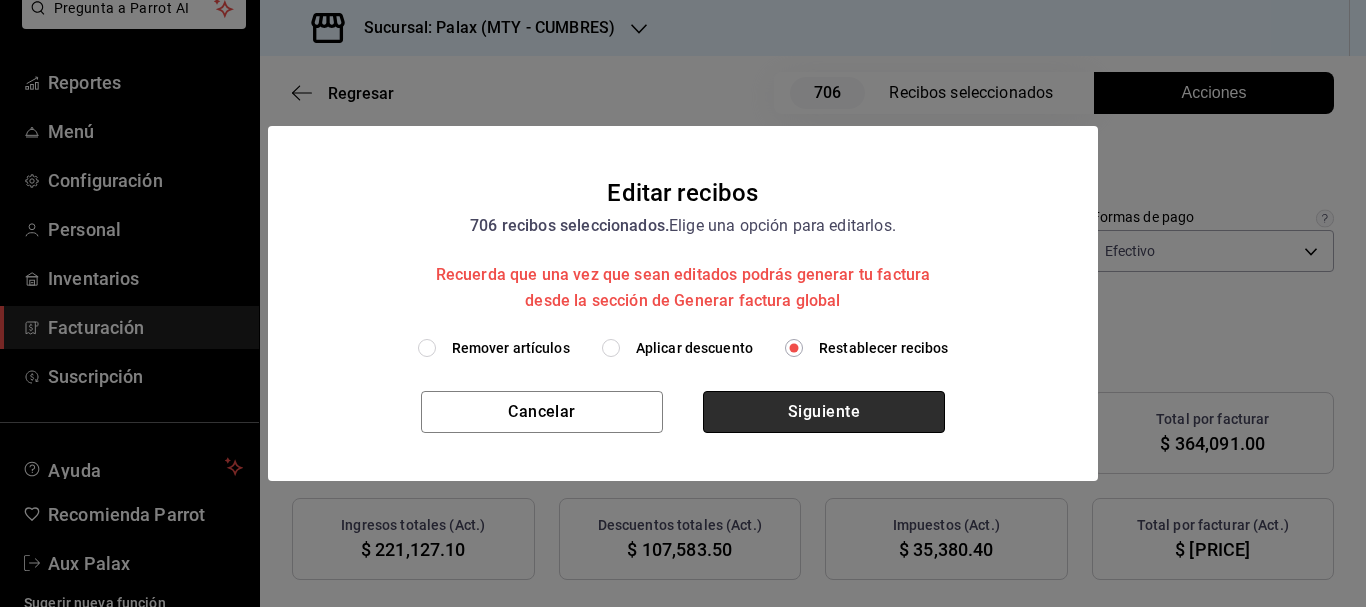 click on "Siguiente" at bounding box center (824, 412) 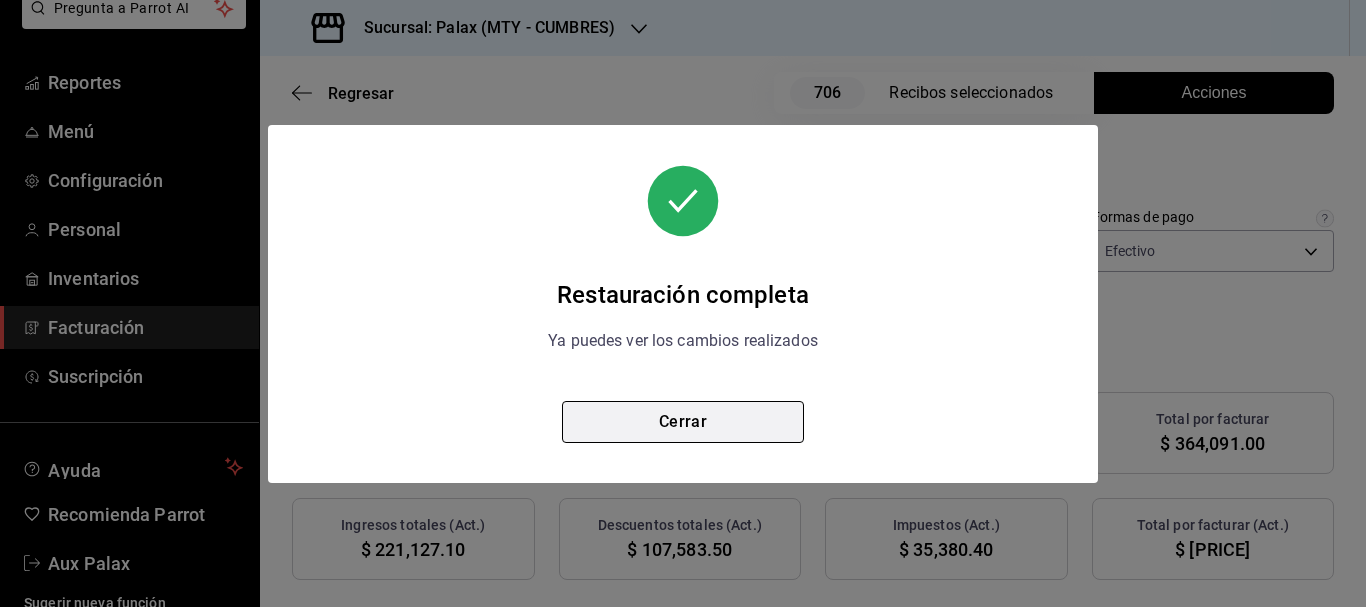 click on "Cerrar" at bounding box center (683, 422) 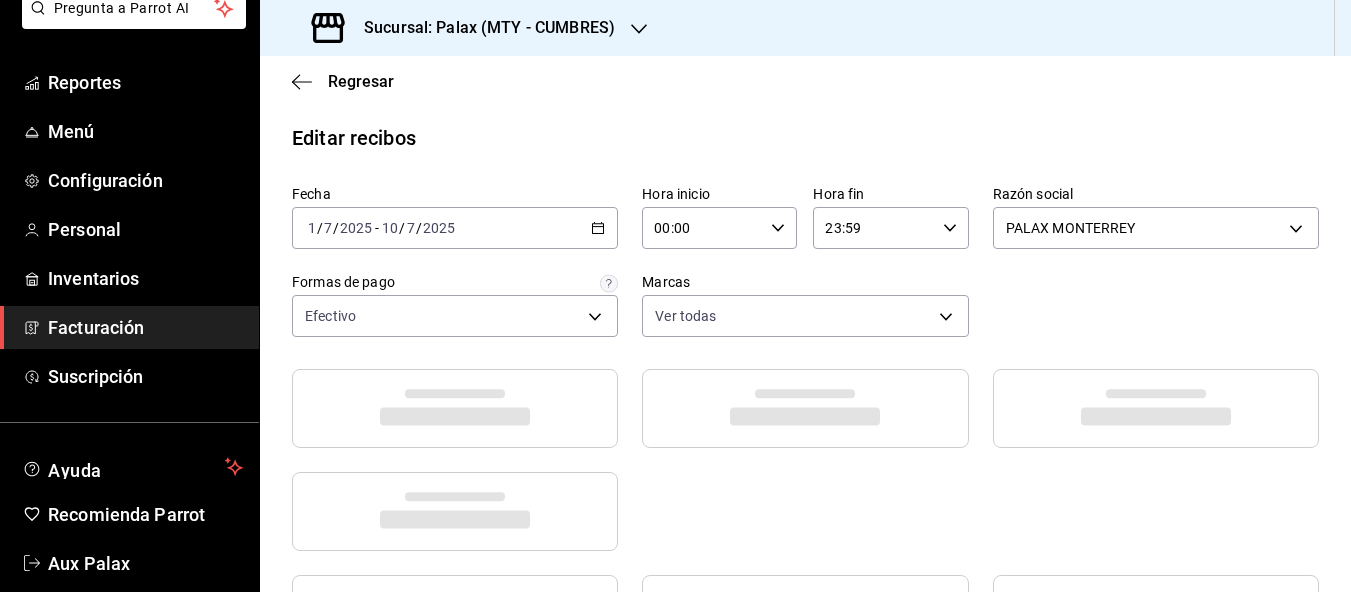 click 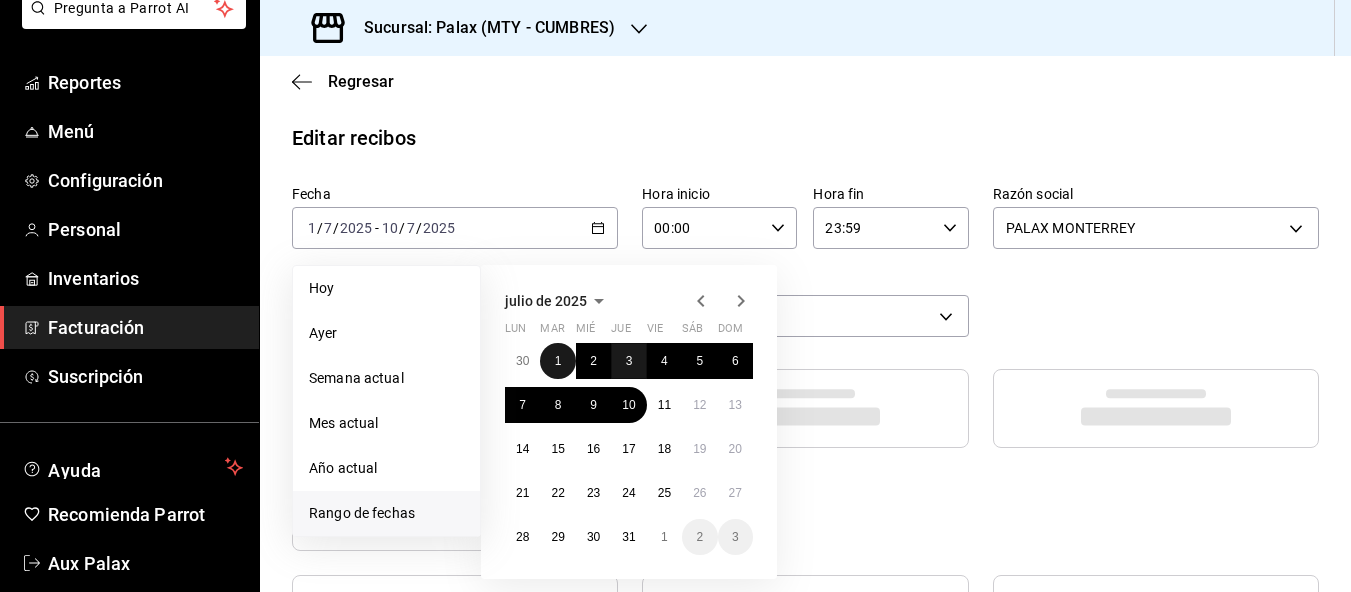 drag, startPoint x: 558, startPoint y: 371, endPoint x: 621, endPoint y: 375, distance: 63.126858 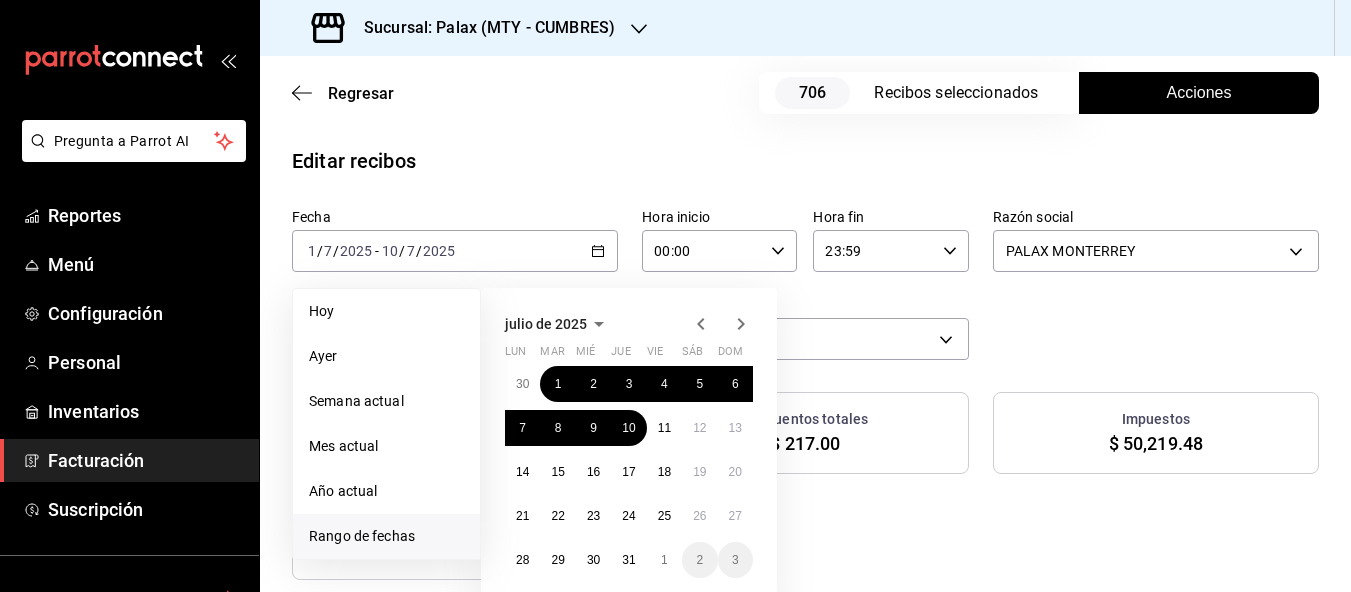 scroll, scrollTop: 0, scrollLeft: 0, axis: both 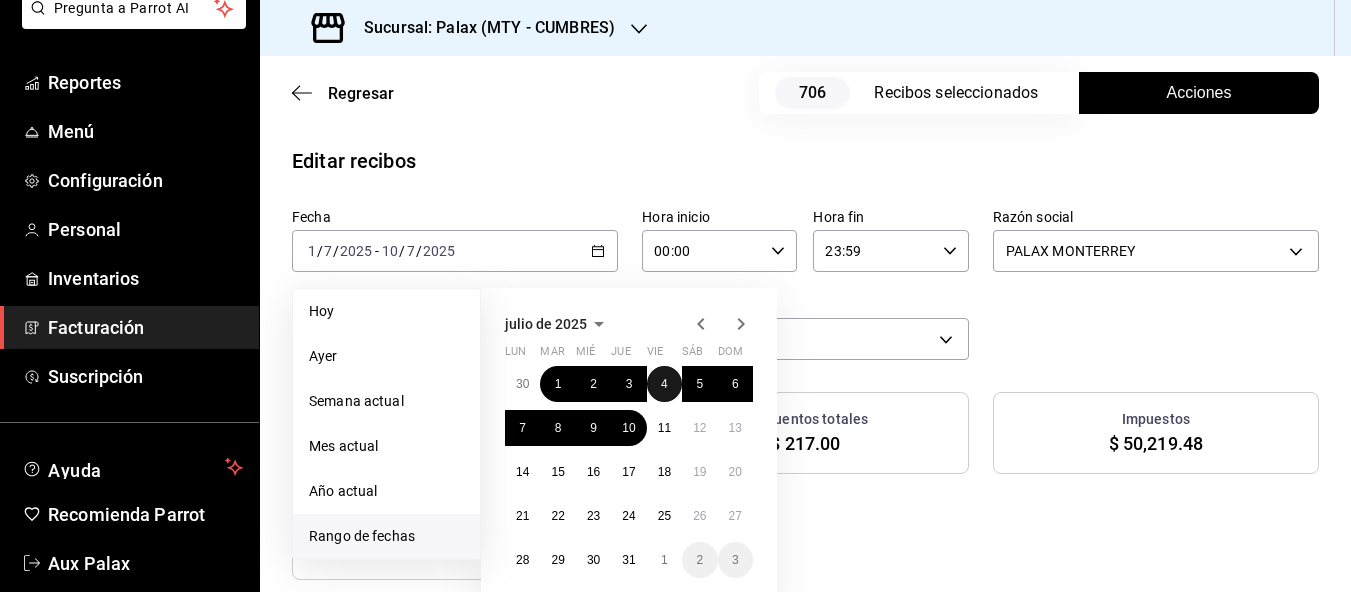 drag, startPoint x: 0, startPoint y: 0, endPoint x: 657, endPoint y: 399, distance: 768.66766 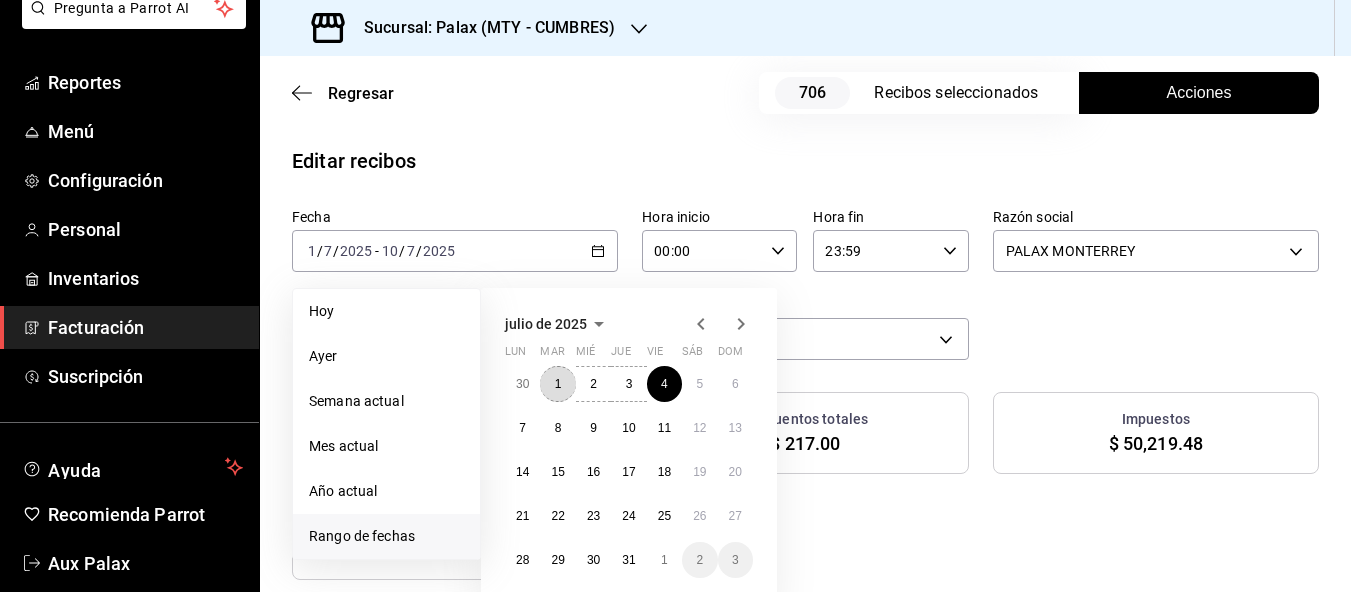 click on "1" at bounding box center [558, 384] 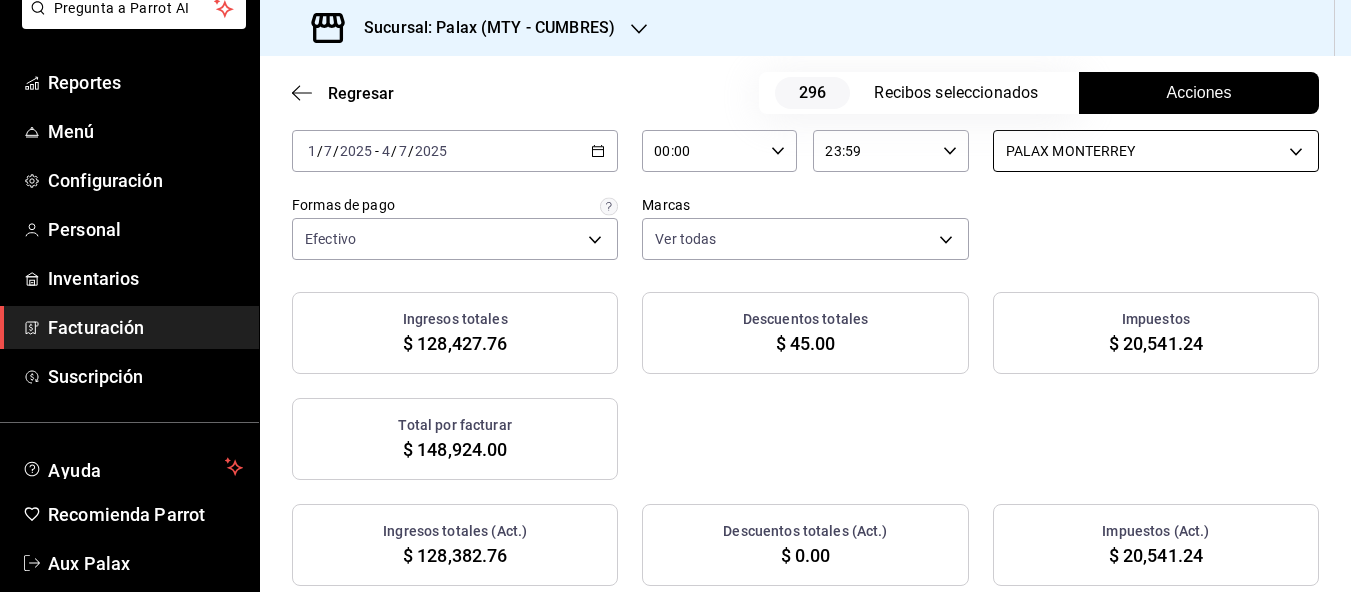 scroll, scrollTop: 0, scrollLeft: 0, axis: both 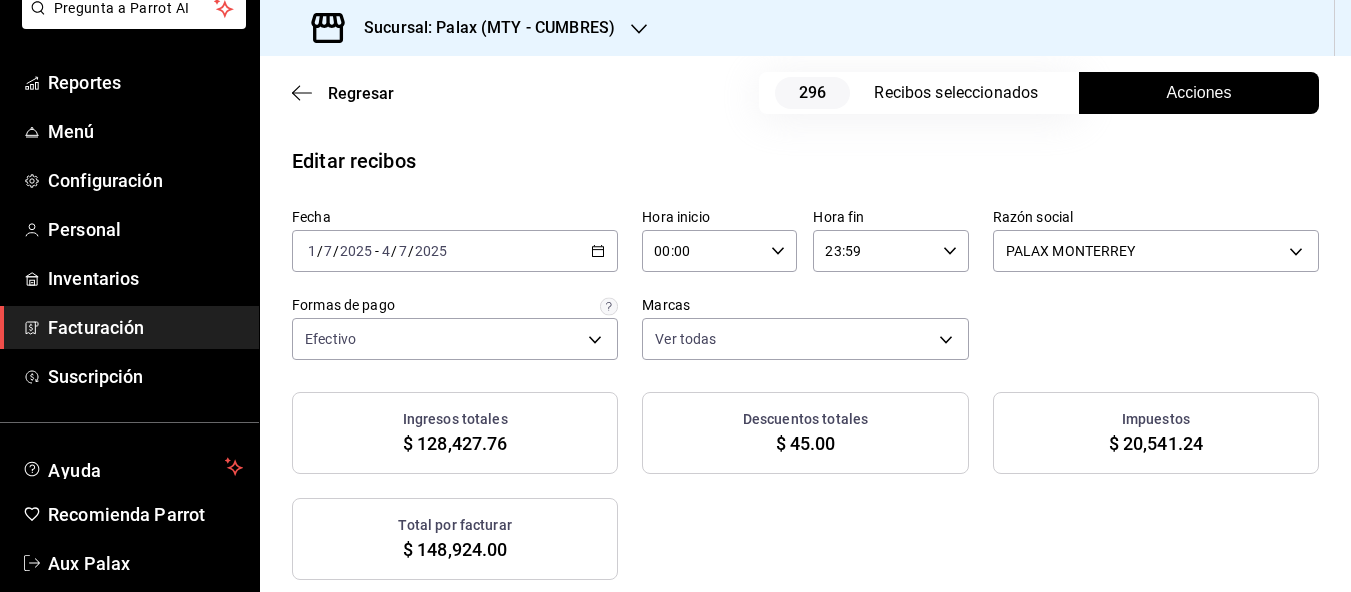click on "Acciones" at bounding box center (1199, 93) 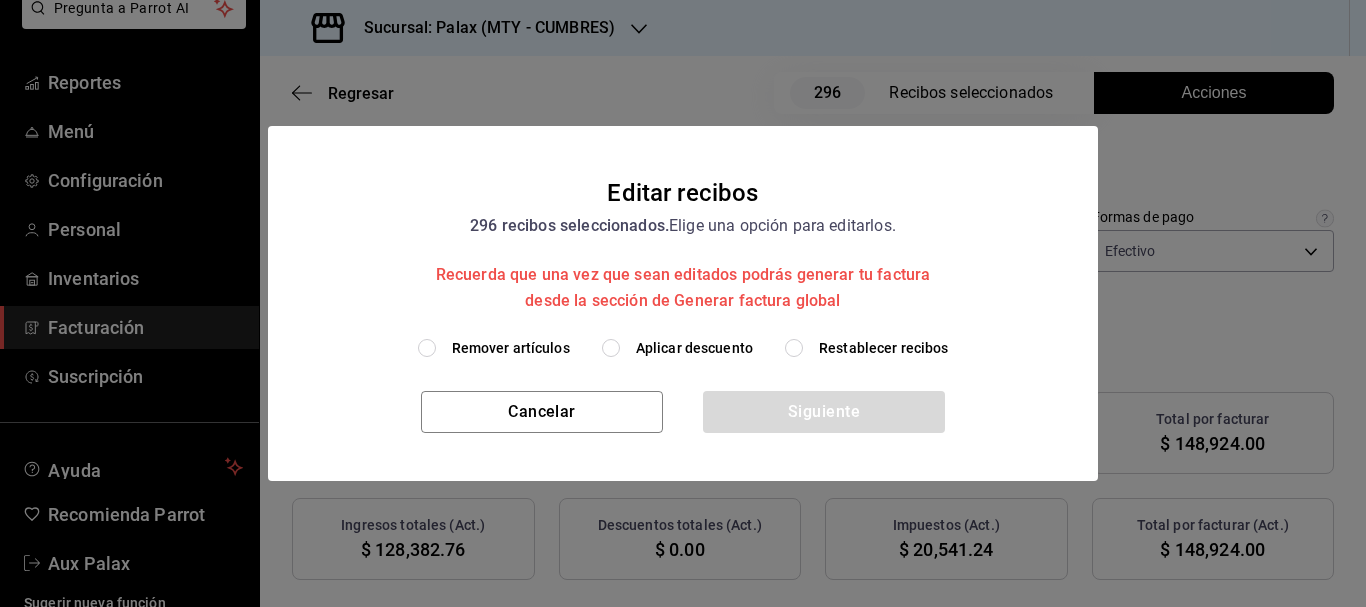 click on "Aplicar descuento" at bounding box center [611, 348] 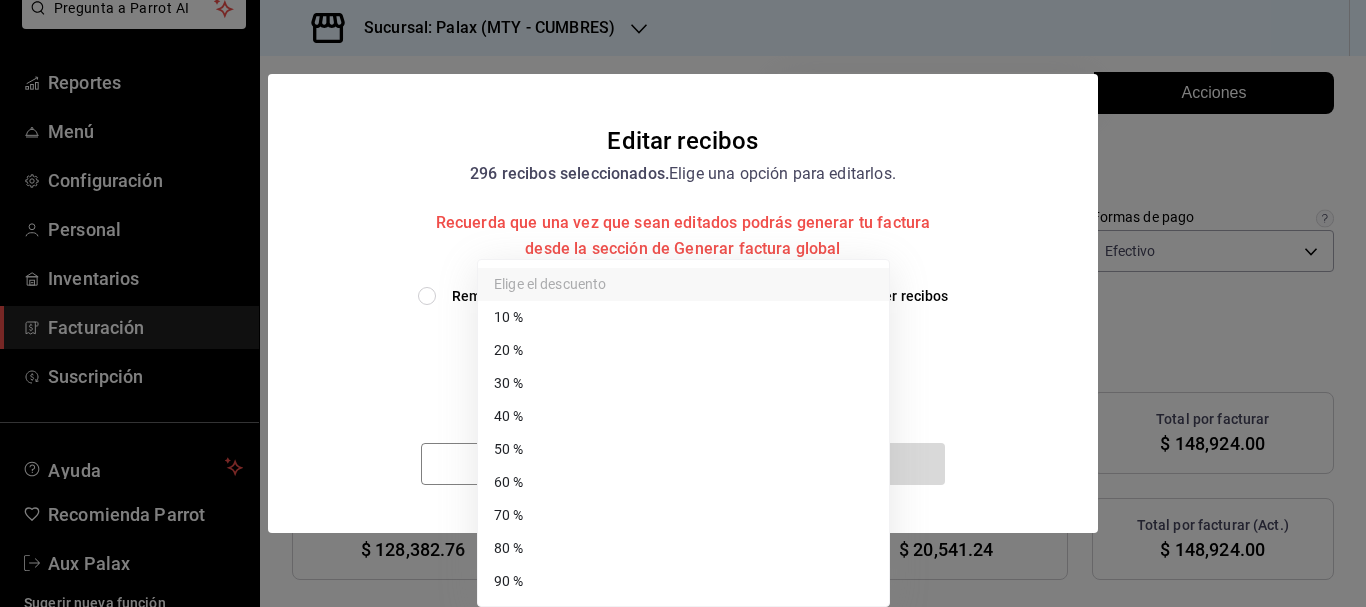 click on "Pregunta a Parrot AI Reportes   Menú   Configuración   Personal   Inventarios   Facturación   Suscripción   Ayuda Recomienda Parrot   Aux Palax   Sugerir nueva función   Sucursal: Palax (MTY - CUMBRES) Regresar 296 Recibos seleccionados Acciones Editar recibos Fecha 2025-07-01 1 / 7 / 2025 - 2025-07-04 4 / 7 / 2025 Hora inicio 00:00 Hora inicio Hora fin 23:59 Hora fin Razón social PALAX MONTERREY 446fb26c-9866-4ce5-bbb2-44f232d2c30a Formas de pago   Efectivo d23edc9a-1a4f-4e27-a8ca-cff9459bcf1a Marcas Ver todas 882a14fb-31f9-4d0e-beef-7112030831e8 Ingresos totales $ 128,427.76 Descuentos totales $ 45.00 Impuestos $ 20,541.24 Total por facturar $ 148,924.00 Ingresos totales (Act.) $ 128,382.76 Descuentos totales (Act.) $ 0.00 Impuestos  (Act.) $ 20,541.24 Total por facturar (Act.) $ 148,924.00 Editar recibos Quita la selección a los recibos que no quieras editar. Act. # de recibo Artículos (Orig.) Artículos (Act.) Subtotal (Orig.) Subtotal (Act.) Descuento total (Orig.) Descuento total (Act.) No 4 4 9" at bounding box center (683, 303) 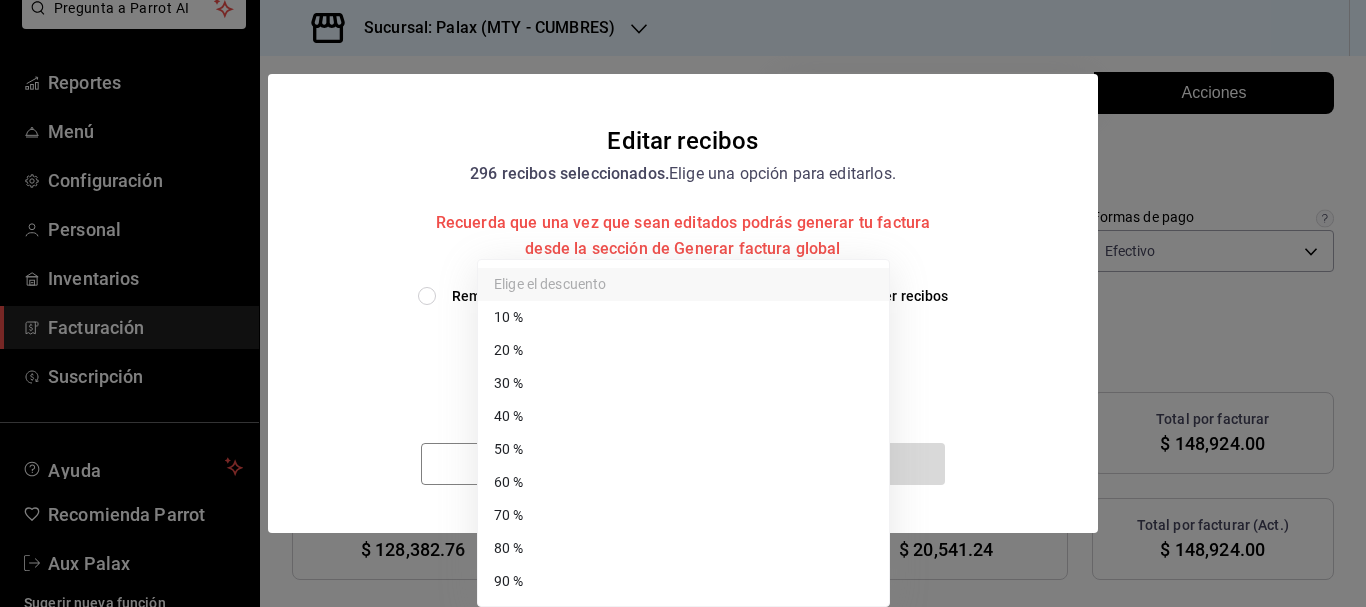 click on "50 %" at bounding box center (683, 449) 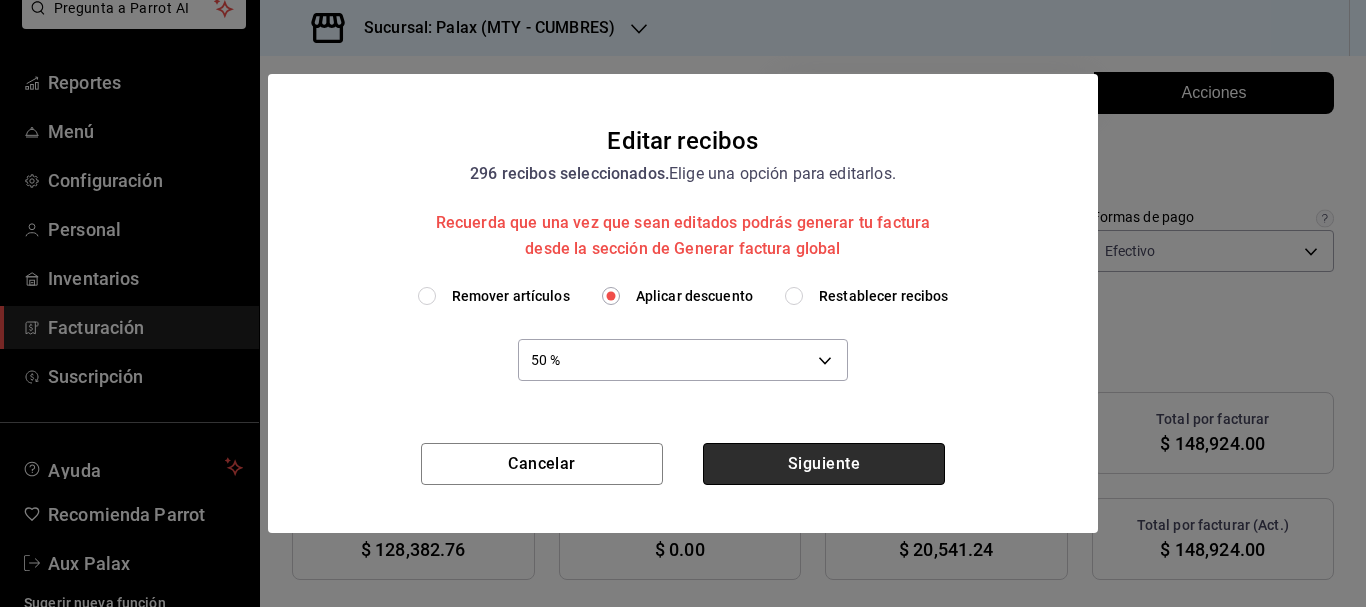 click on "Siguiente" at bounding box center (824, 464) 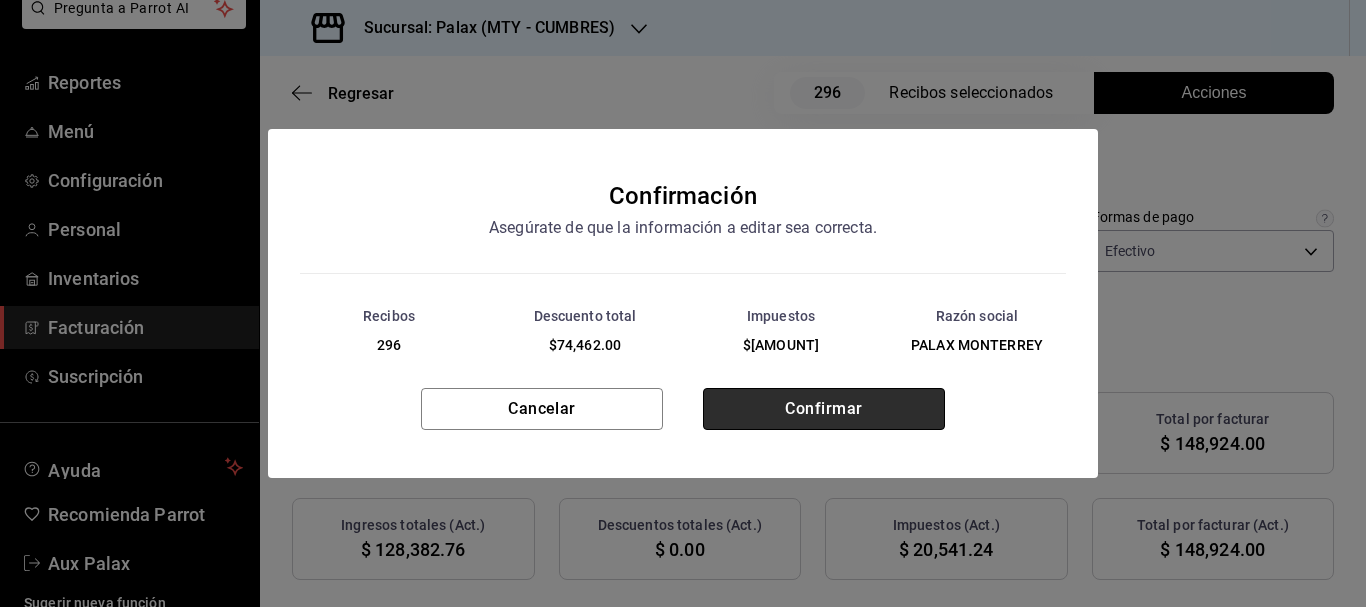 click on "Confirmar" at bounding box center [824, 409] 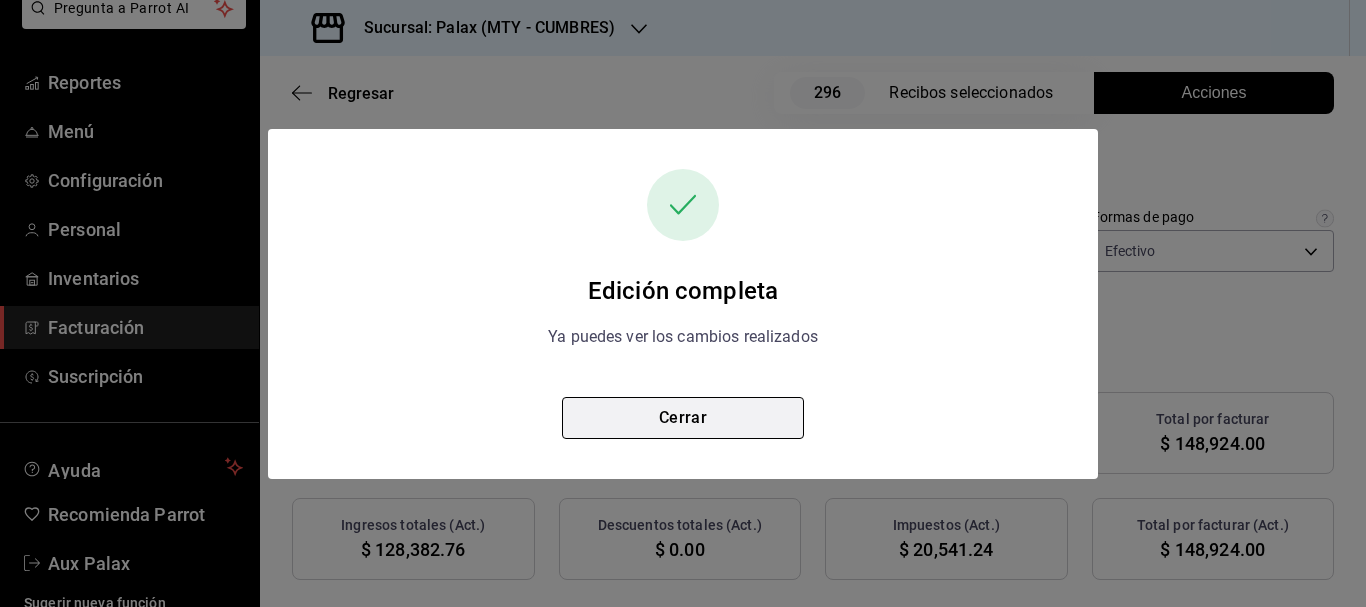 click on "Cerrar" at bounding box center [683, 418] 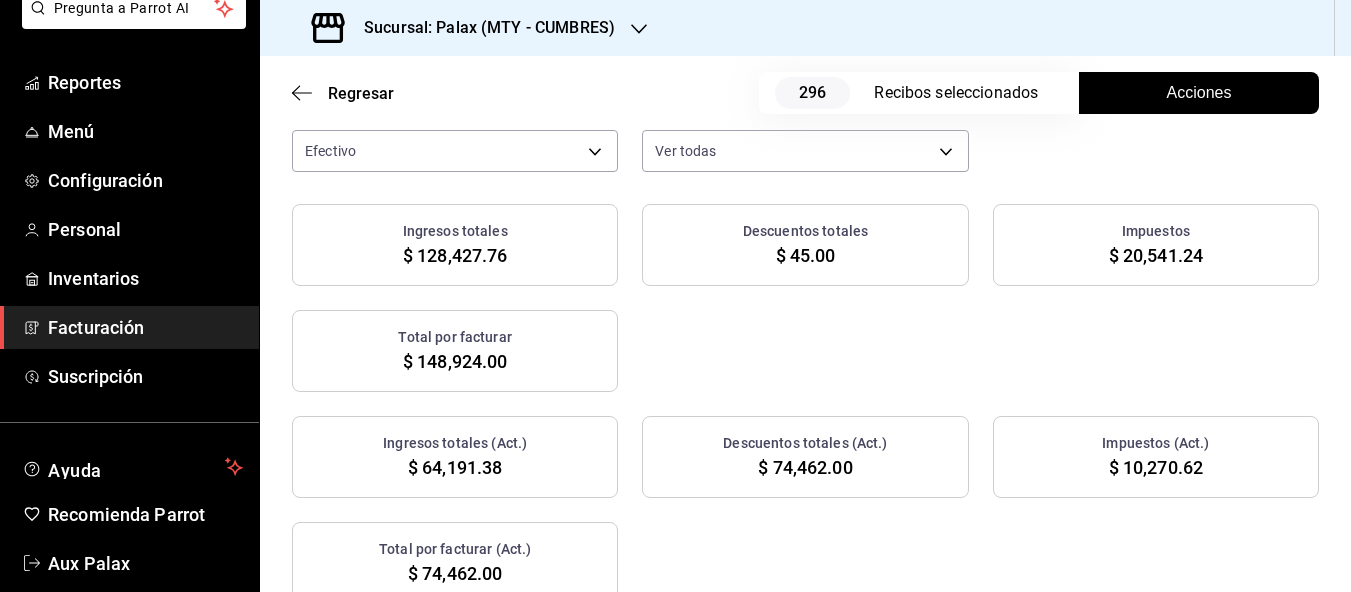 scroll, scrollTop: 200, scrollLeft: 0, axis: vertical 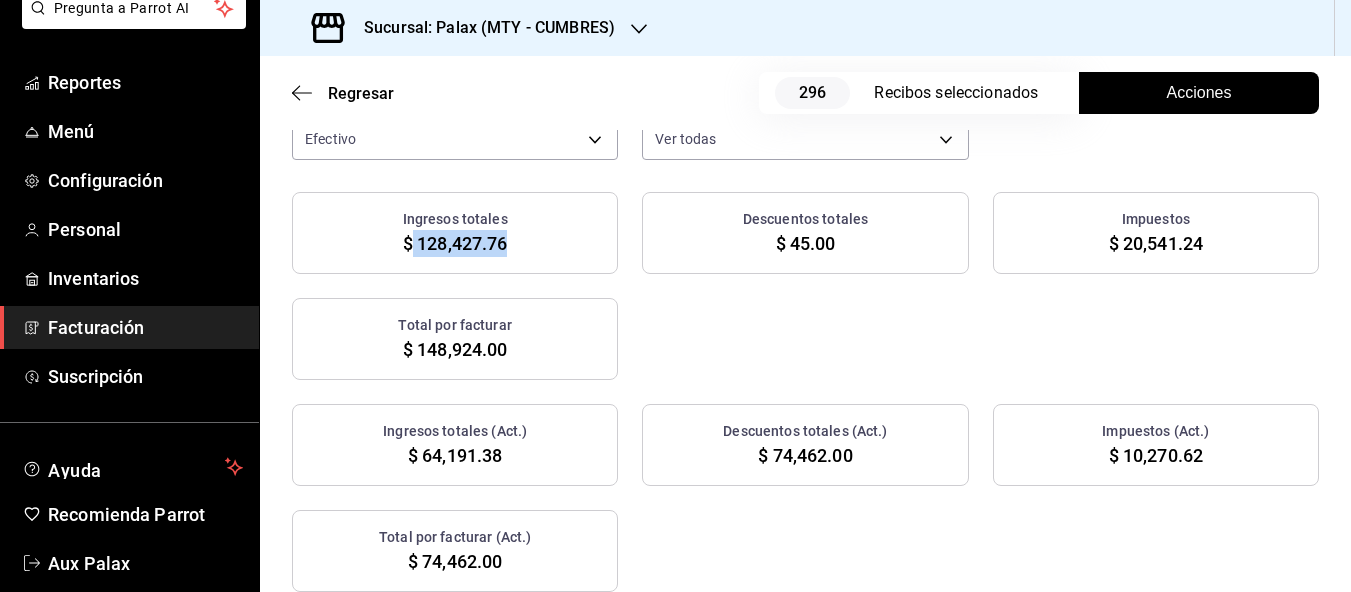 drag, startPoint x: 411, startPoint y: 262, endPoint x: 507, endPoint y: 256, distance: 96.18732 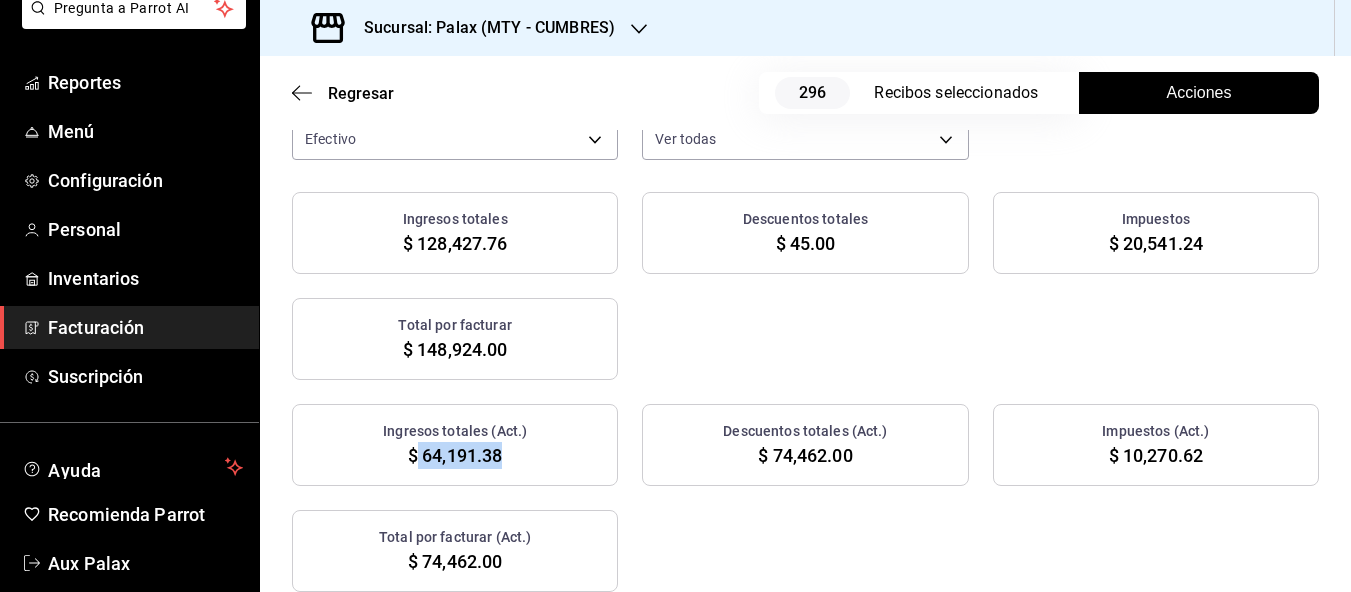 drag, startPoint x: 419, startPoint y: 475, endPoint x: 506, endPoint y: 473, distance: 87.02299 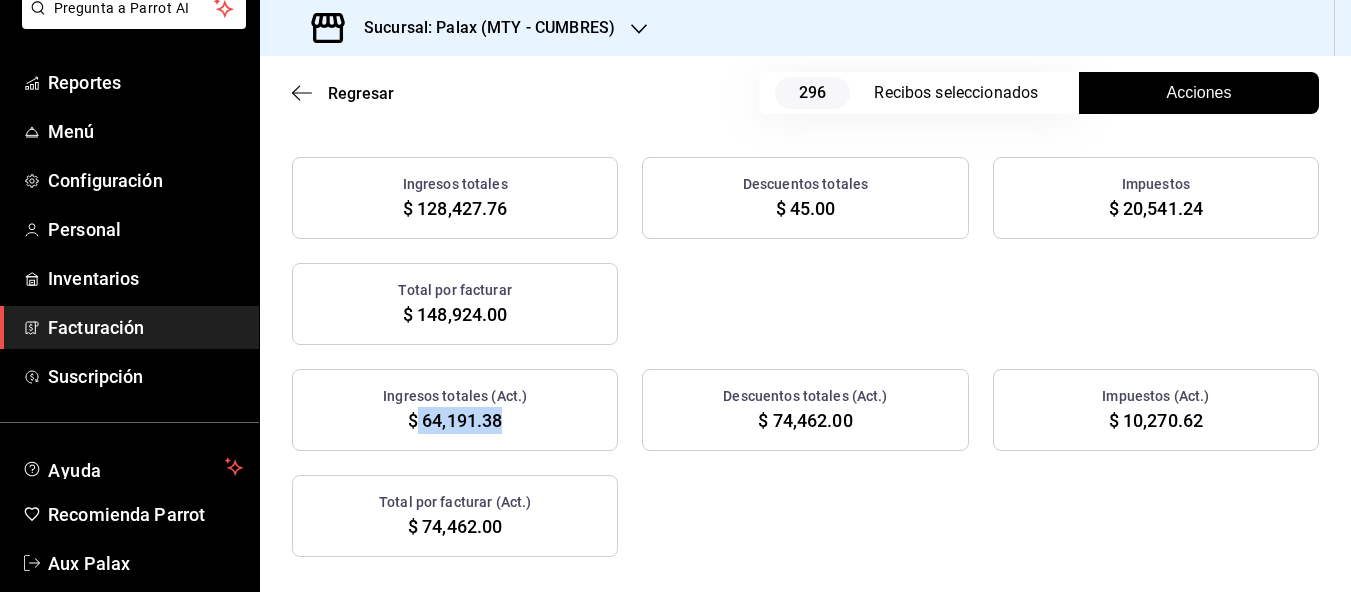 scroll, scrollTop: 200, scrollLeft: 0, axis: vertical 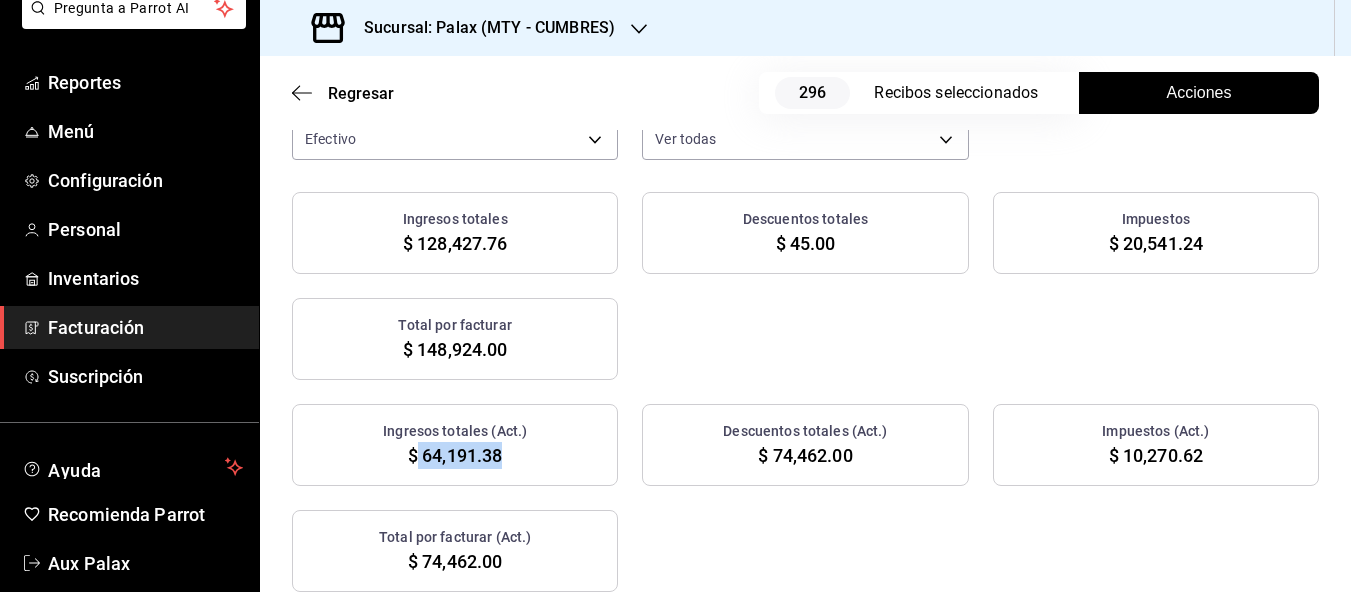 copy on "64,191.38" 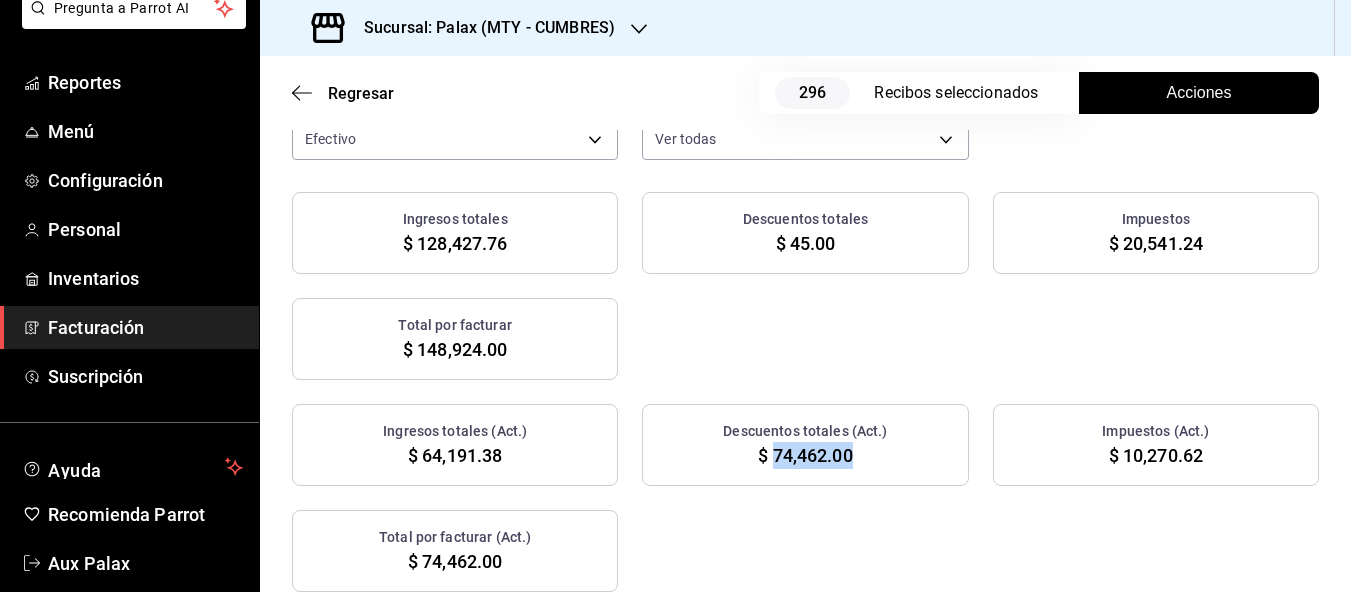 drag, startPoint x: 774, startPoint y: 475, endPoint x: 853, endPoint y: 477, distance: 79.025314 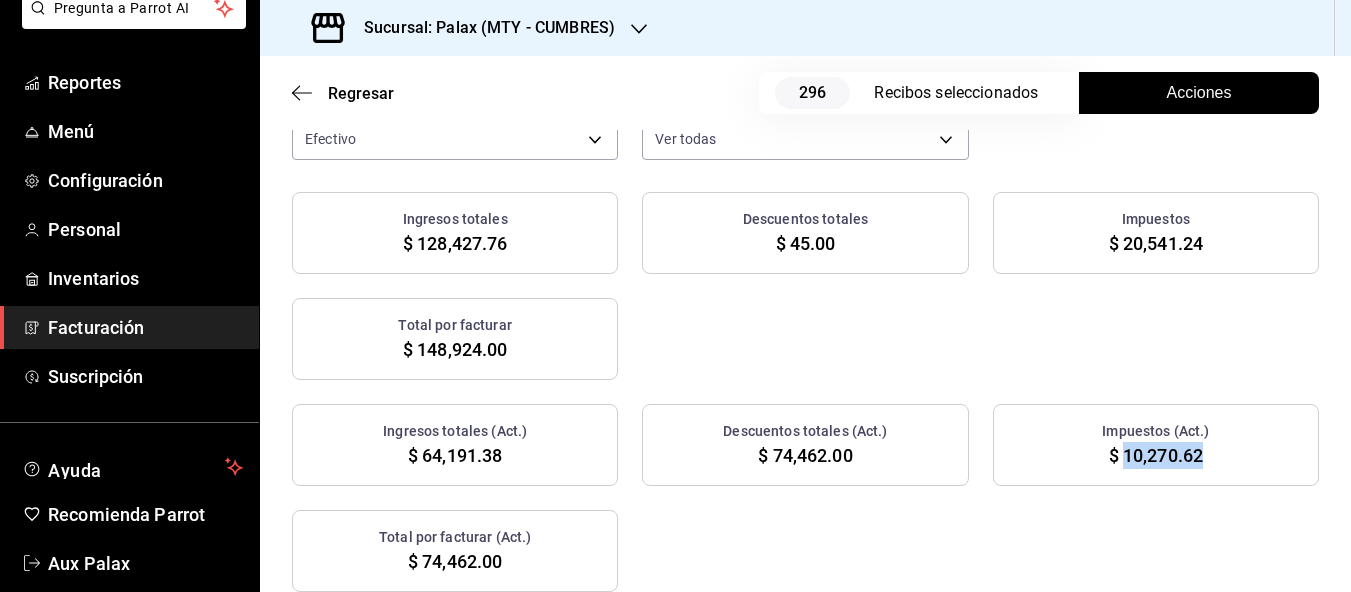 drag, startPoint x: 1125, startPoint y: 472, endPoint x: 1210, endPoint y: 474, distance: 85.02353 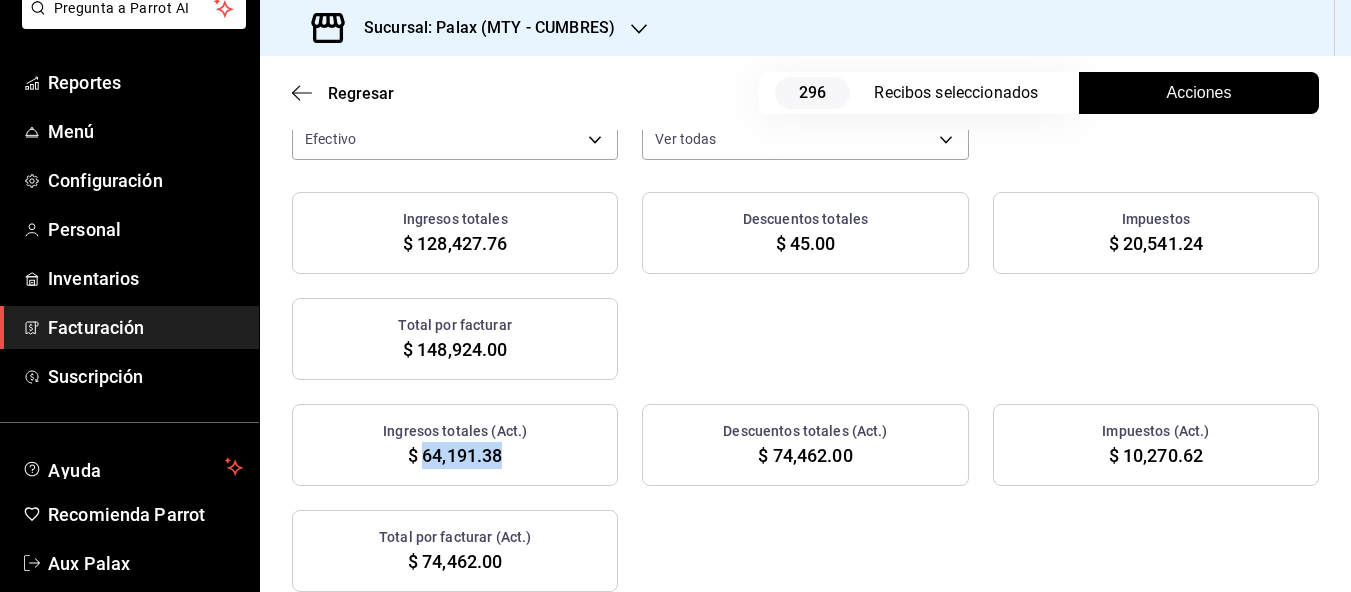 drag, startPoint x: 421, startPoint y: 476, endPoint x: 513, endPoint y: 478, distance: 92.021736 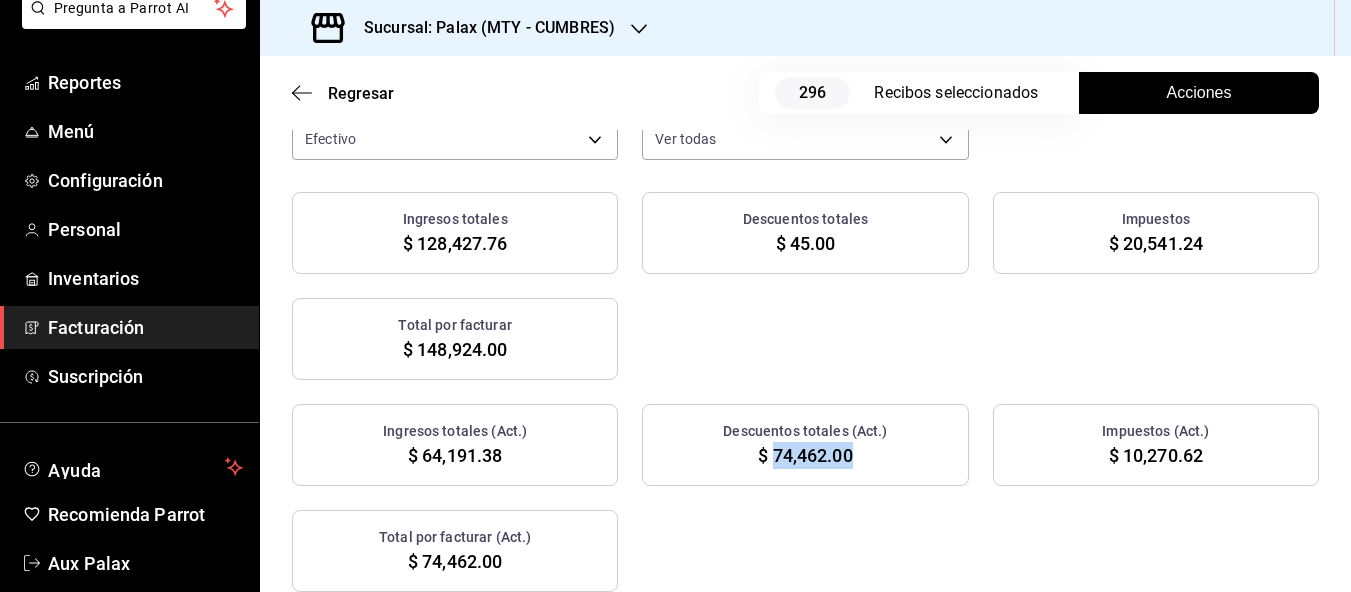 drag, startPoint x: 773, startPoint y: 476, endPoint x: 857, endPoint y: 480, distance: 84.095184 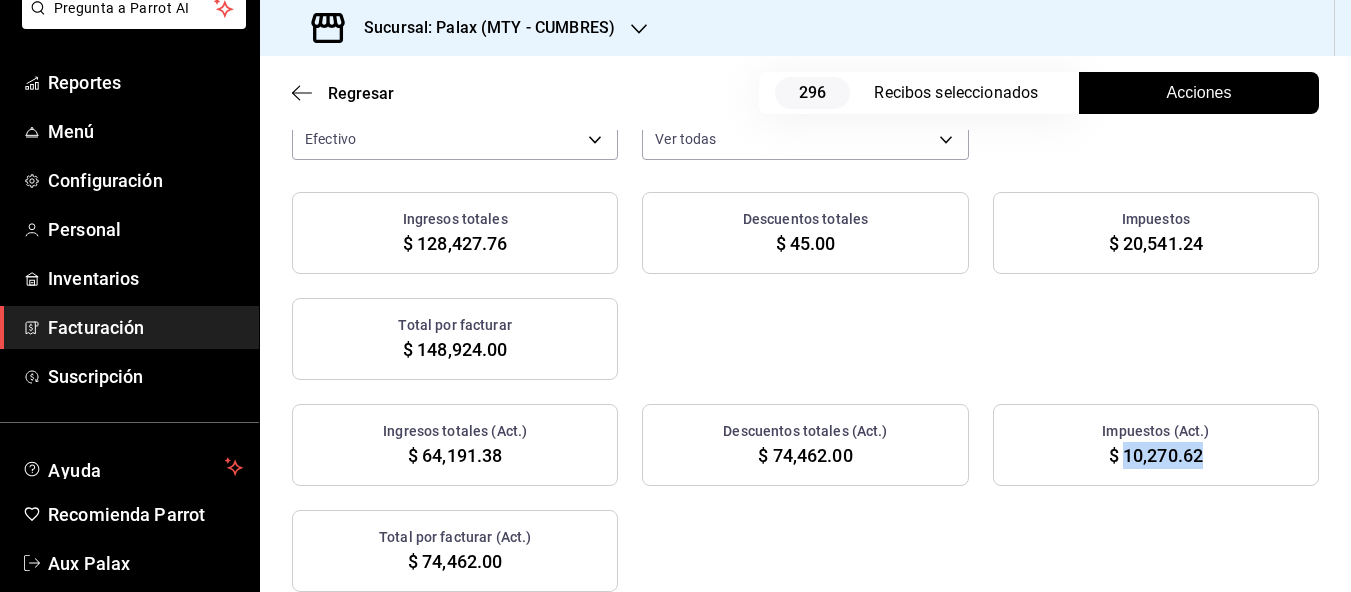 drag, startPoint x: 1127, startPoint y: 476, endPoint x: 1213, endPoint y: 480, distance: 86.09297 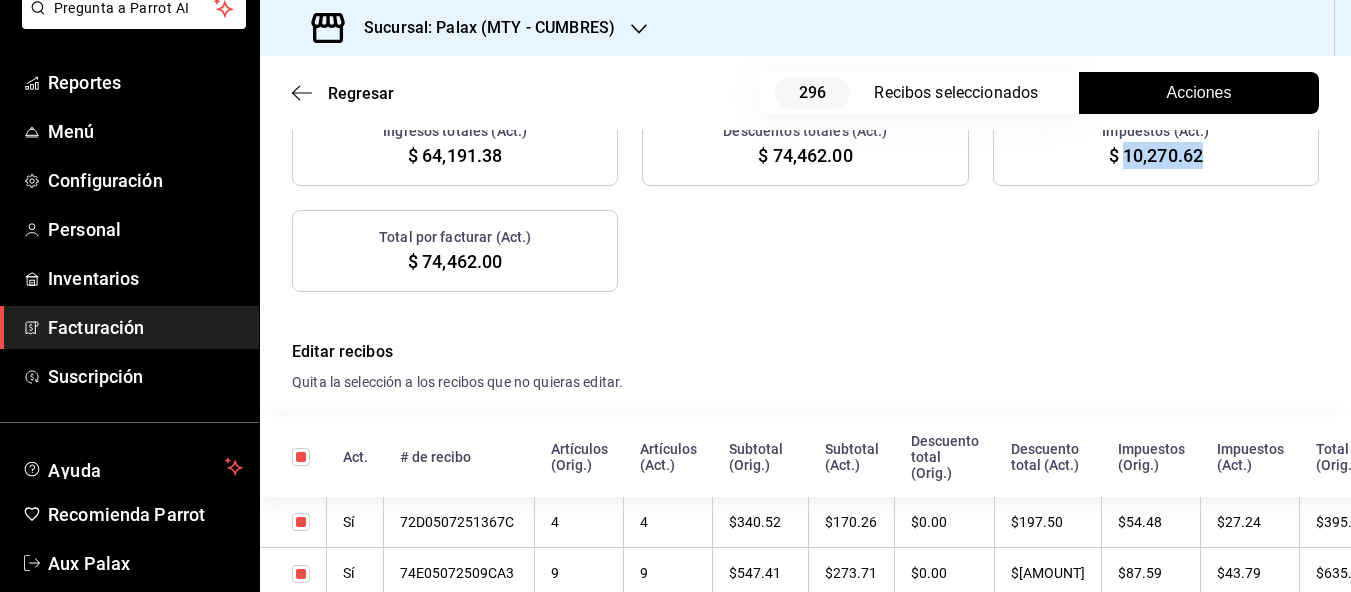 click on "Facturación" at bounding box center [145, 327] 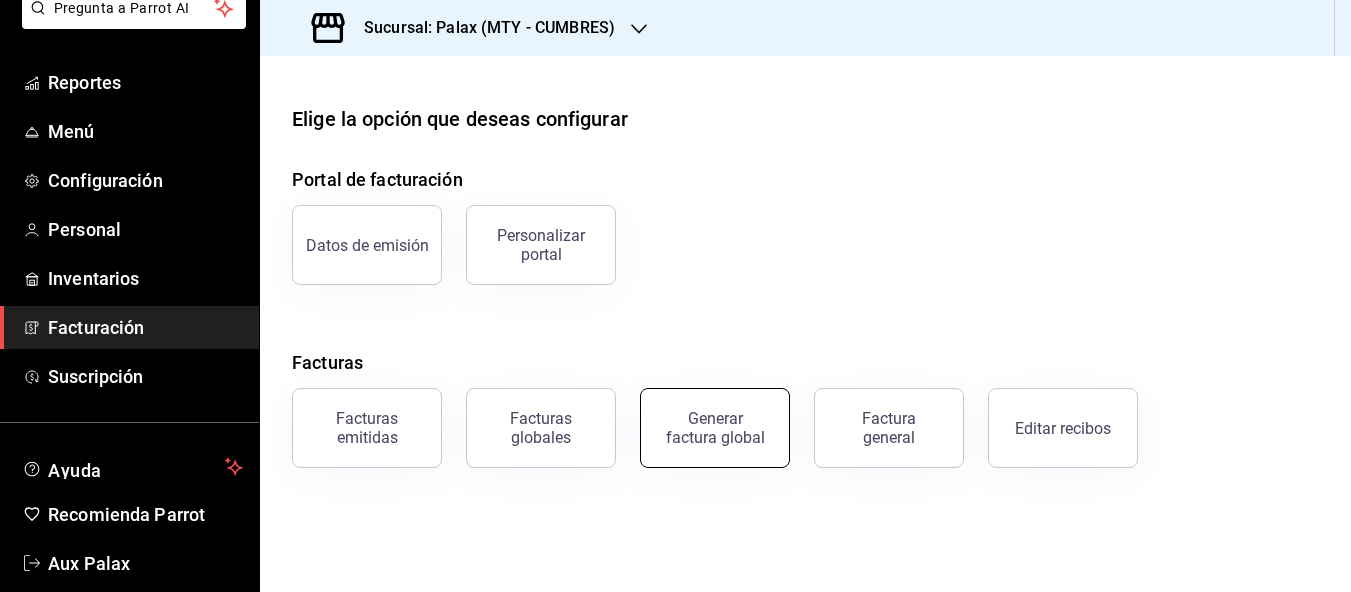 click on "Generar factura global" at bounding box center [715, 428] 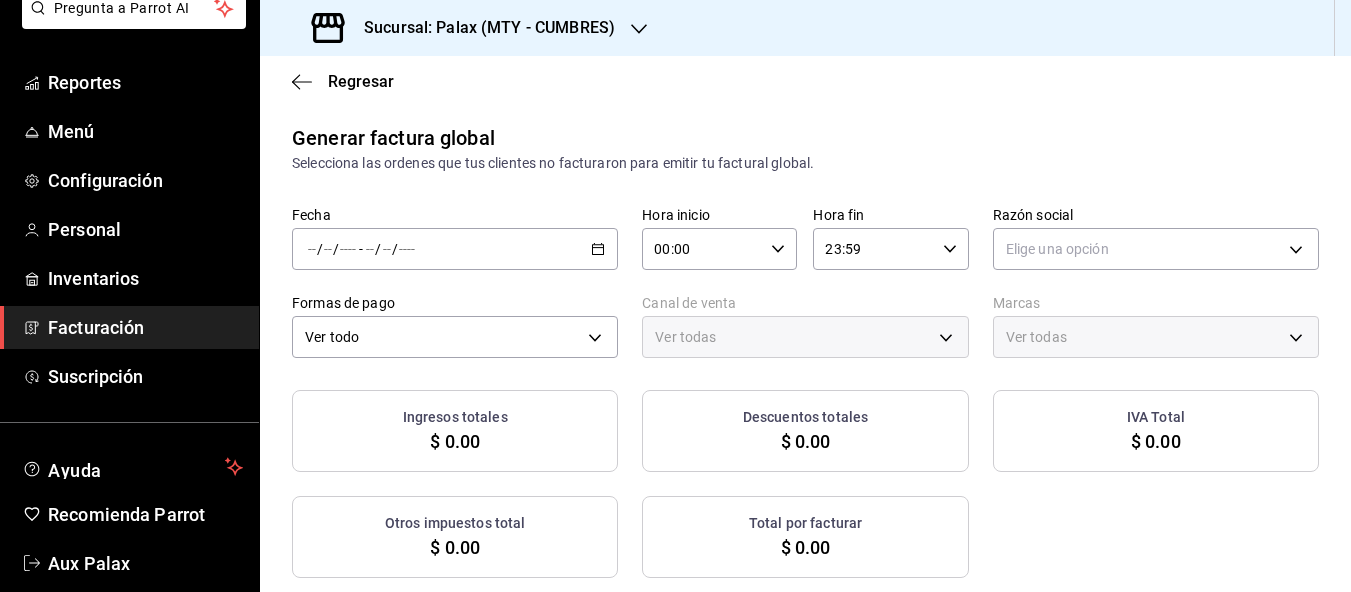 type on "PARROT,UBER_EATS,RAPPI,DIDI_FOOD,ONLINE" 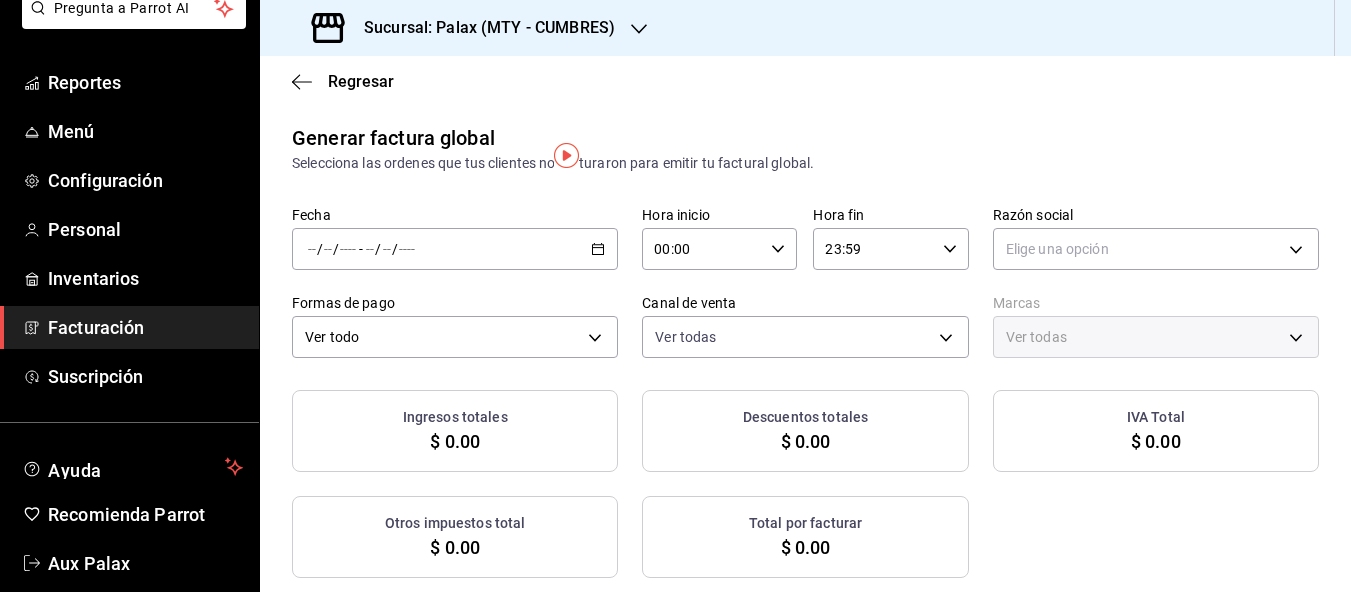 click on "Facturación" at bounding box center [145, 327] 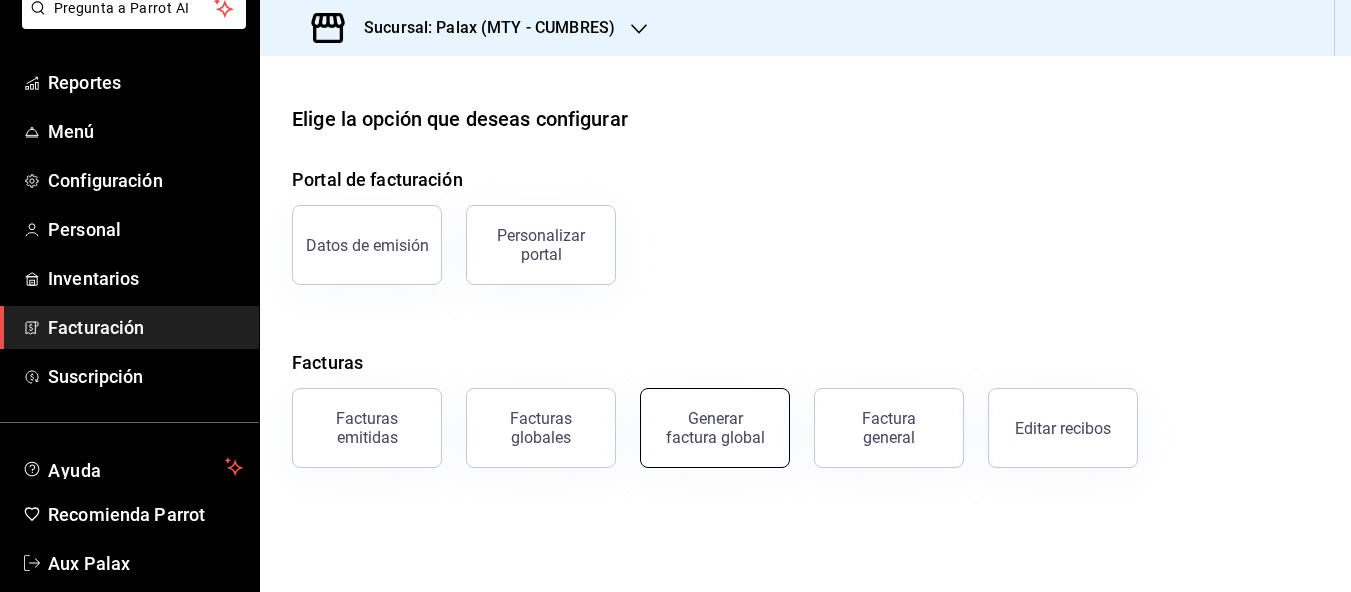 click on "Generar factura global" at bounding box center (715, 428) 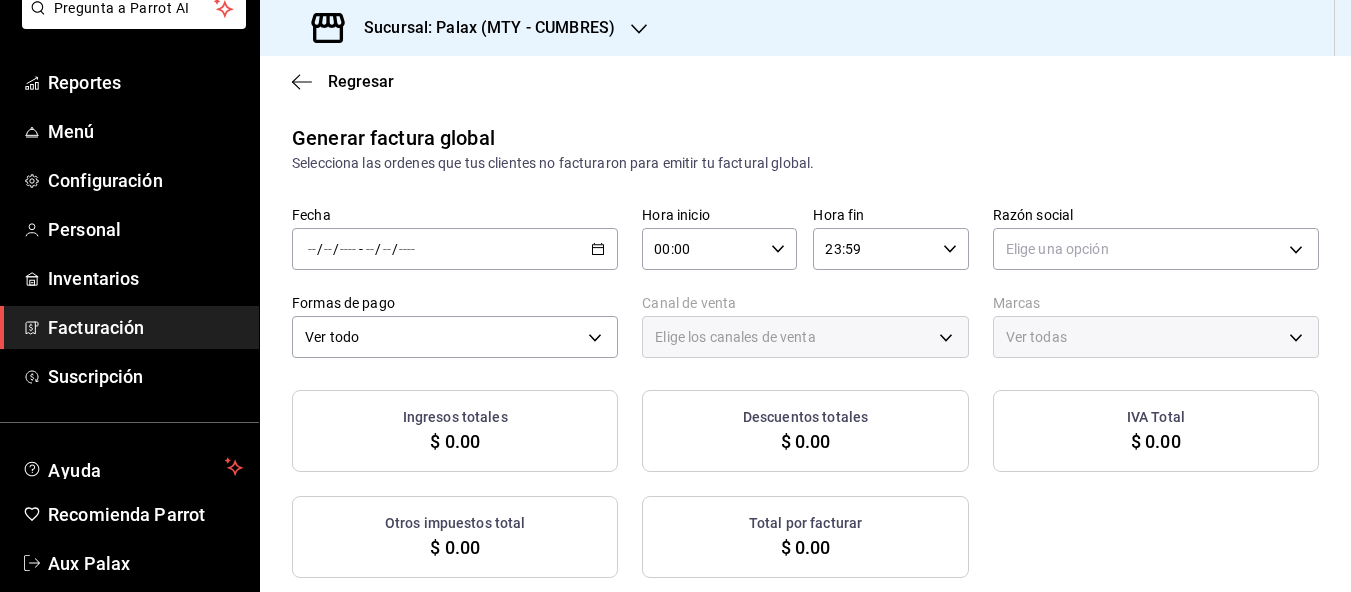 type on "PARROT,UBER_EATS,RAPPI,DIDI_FOOD,ONLINE" 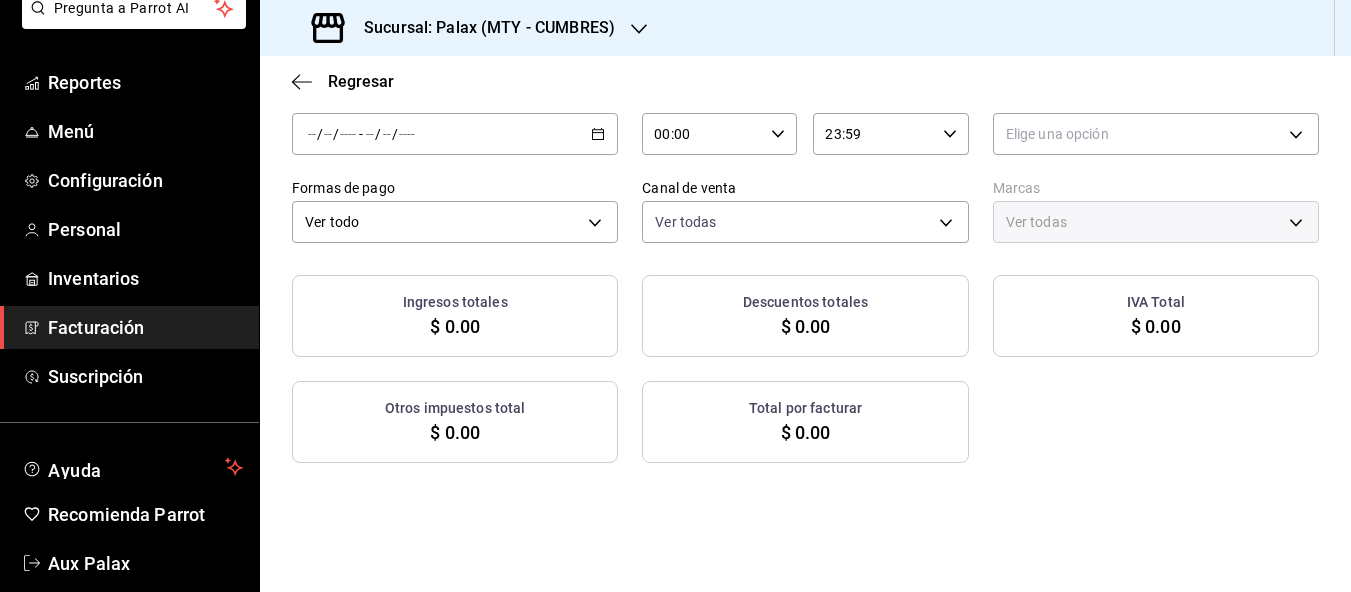 scroll, scrollTop: 0, scrollLeft: 0, axis: both 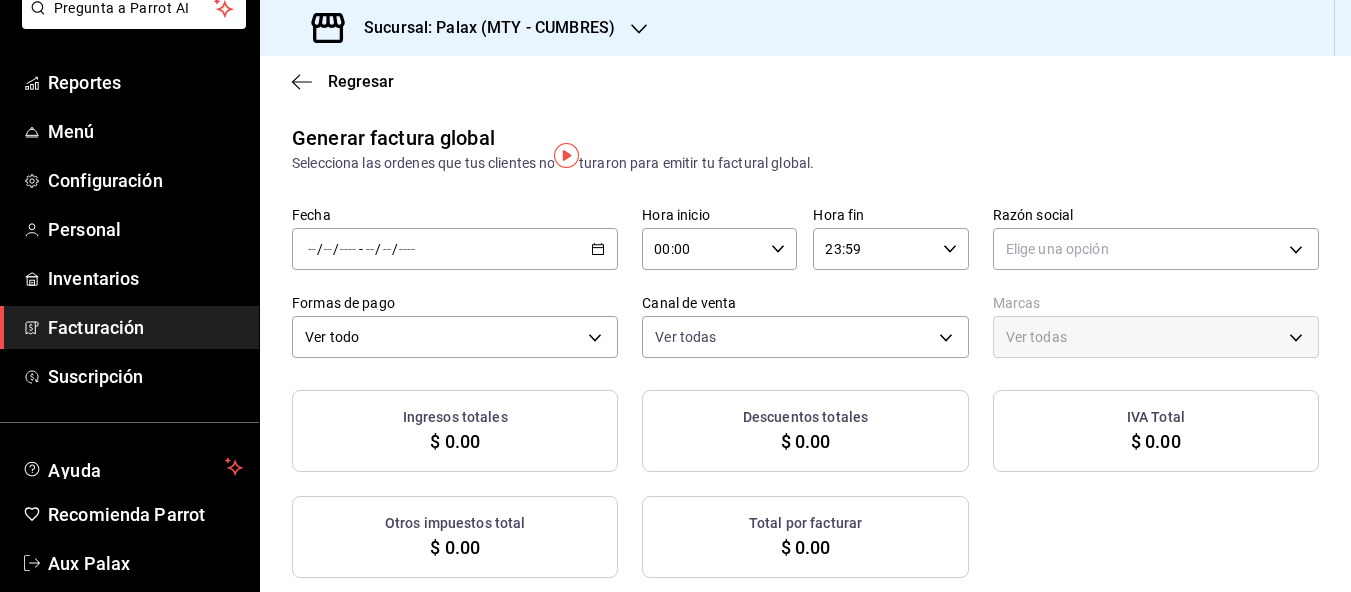 click on "Facturación" at bounding box center [145, 327] 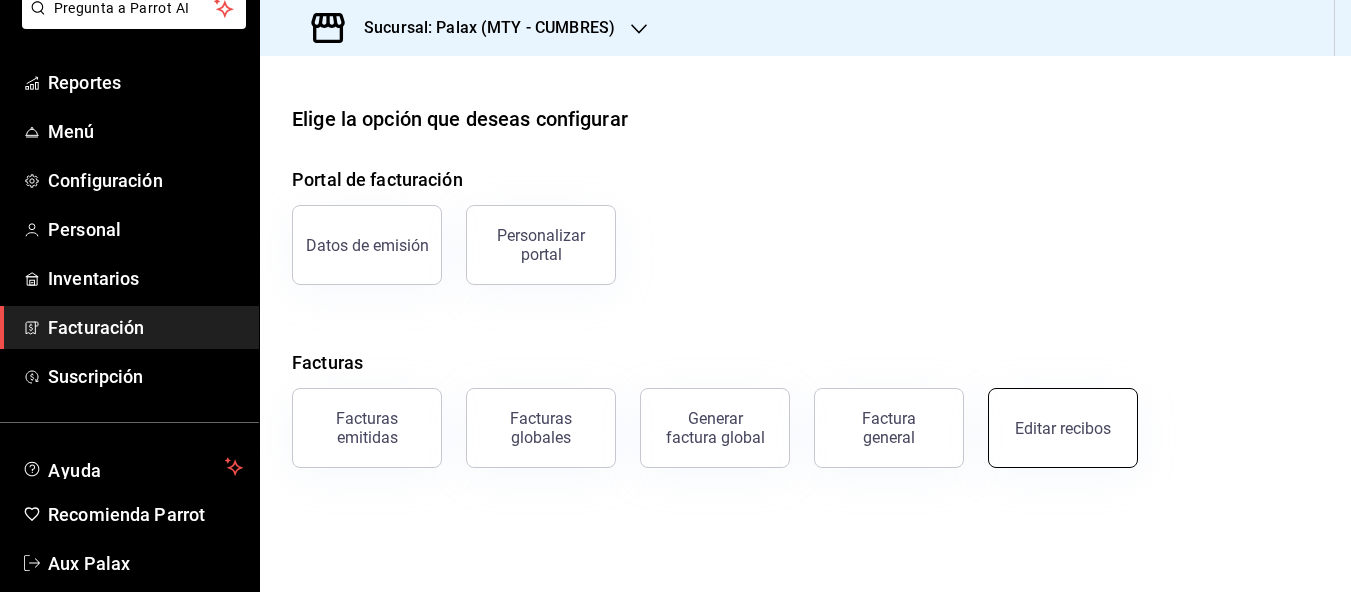 click on "Editar recibos" at bounding box center (1063, 428) 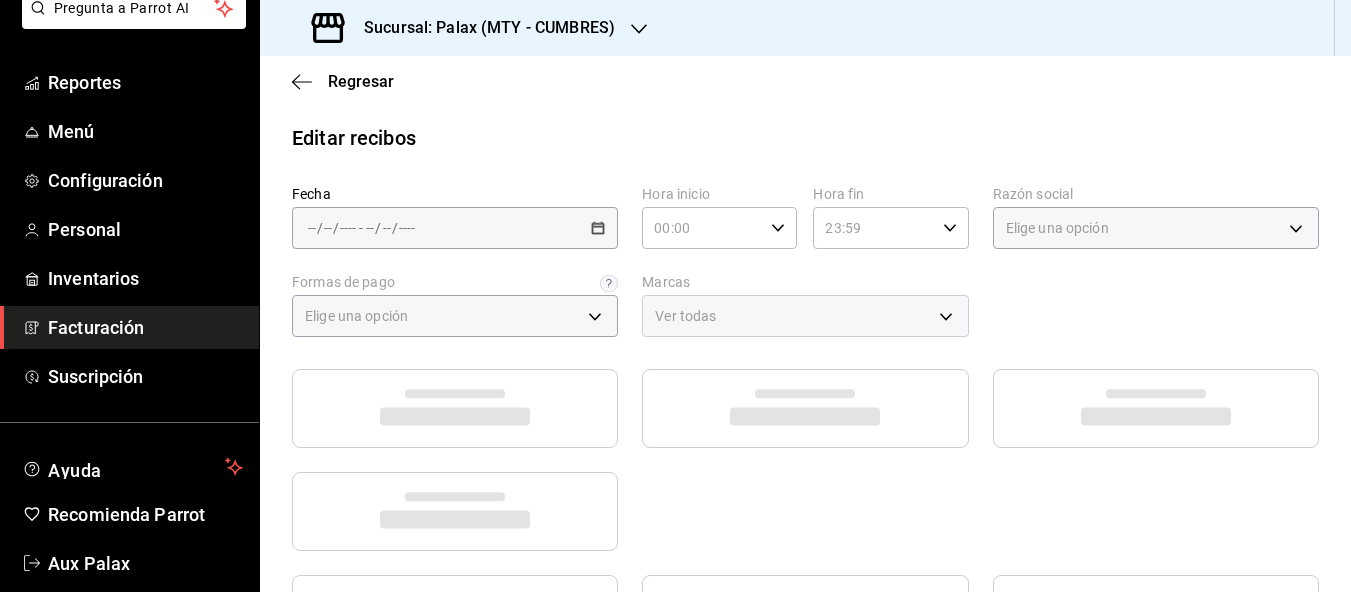 type on "d23edc9a-1a4f-4e27-a8ca-cff9459bcf1a" 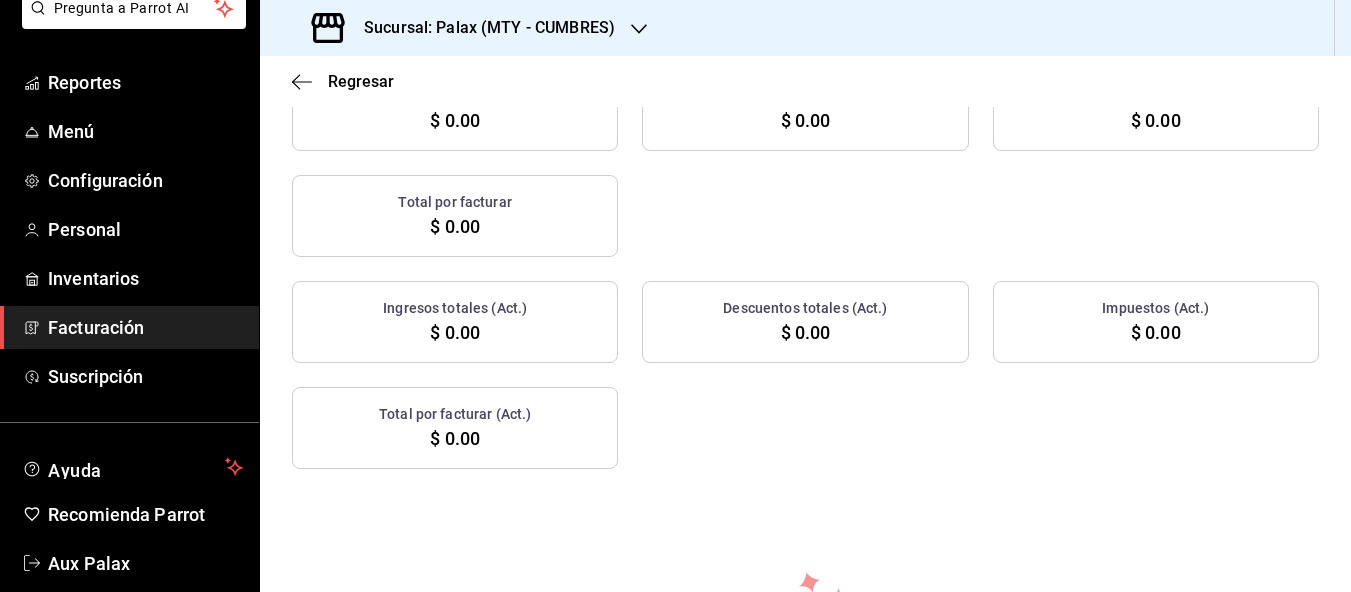 scroll, scrollTop: 0, scrollLeft: 0, axis: both 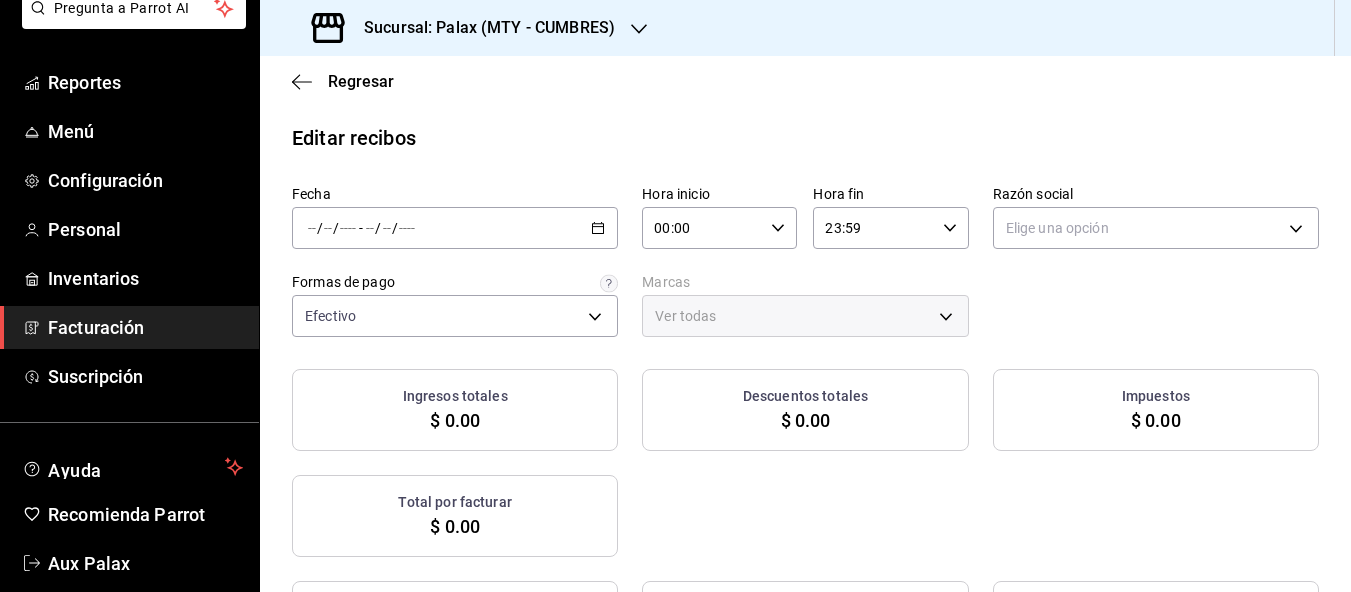click on "Facturación" at bounding box center (145, 327) 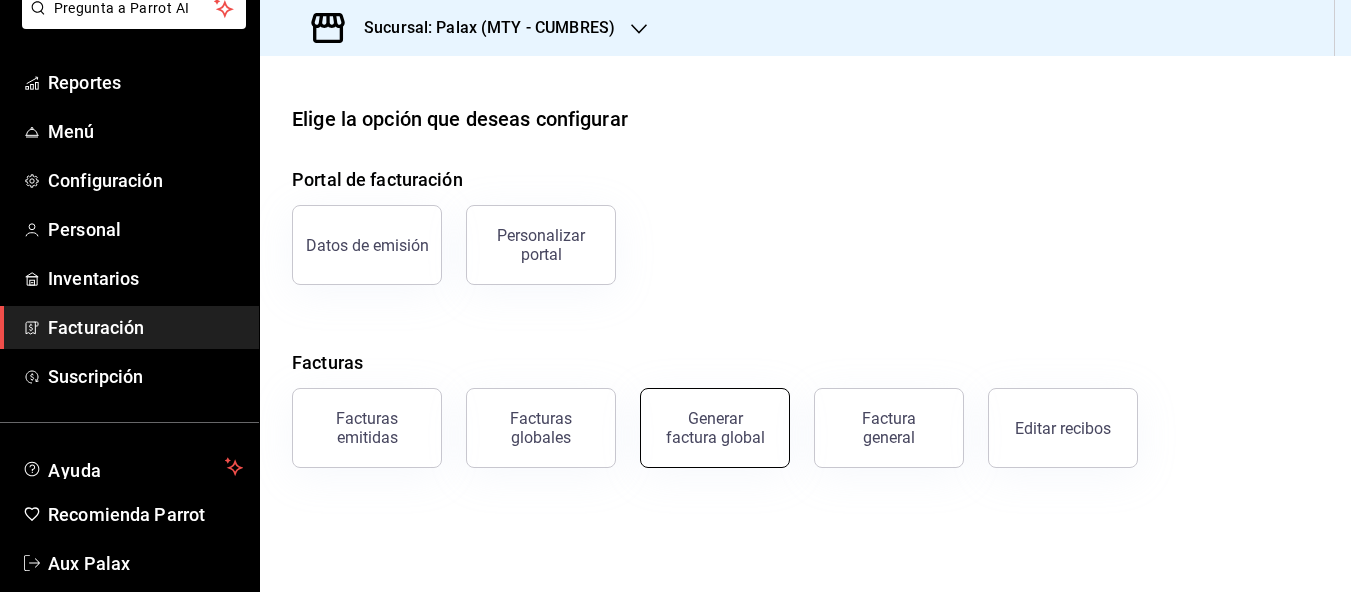 click on "Generar factura global" at bounding box center (715, 428) 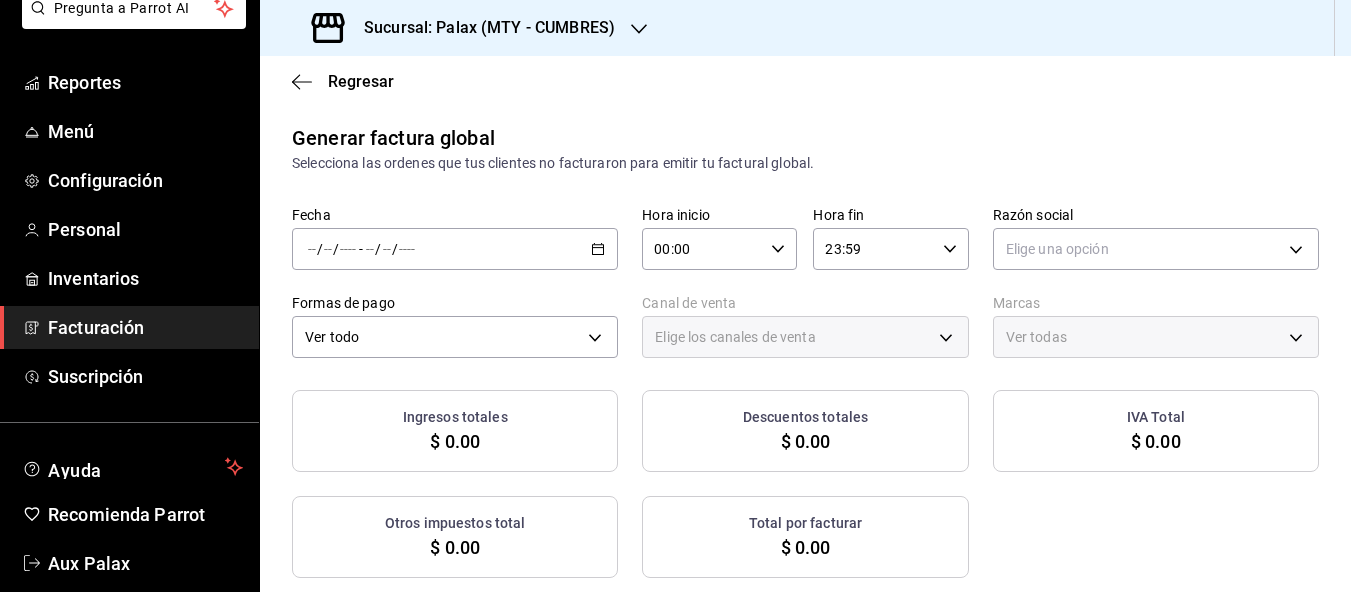 type on "PARROT,UBER_EATS,RAPPI,DIDI_FOOD,ONLINE" 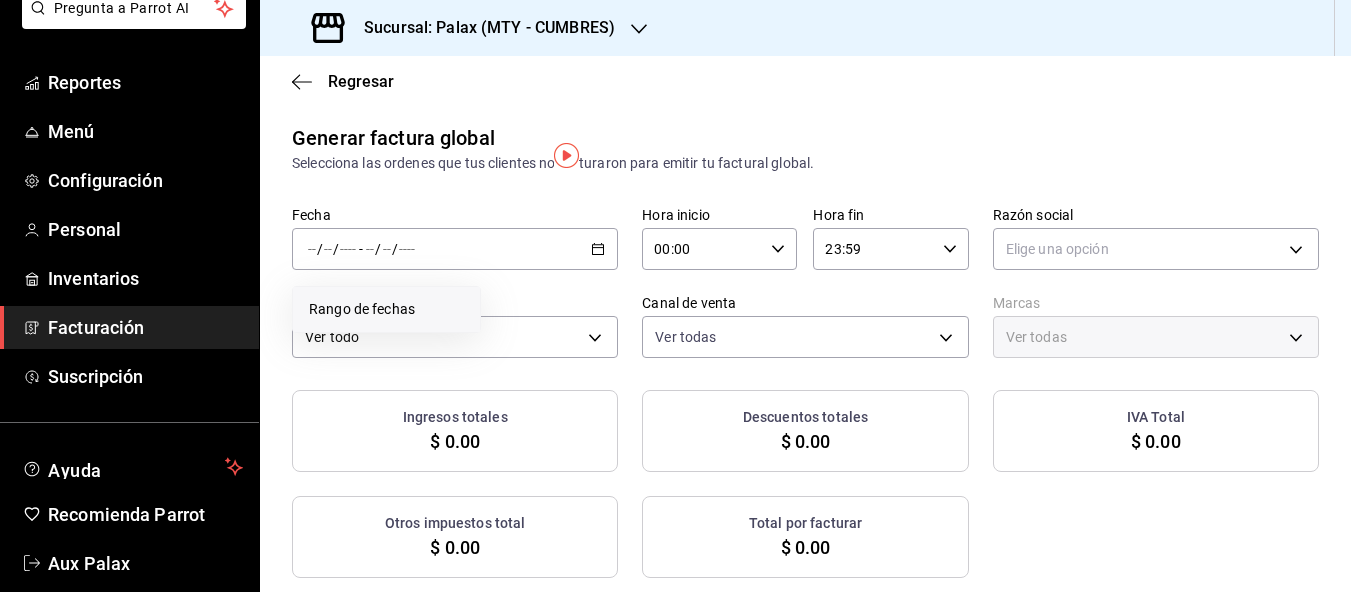 drag, startPoint x: 406, startPoint y: 330, endPoint x: 472, endPoint y: 385, distance: 85.91275 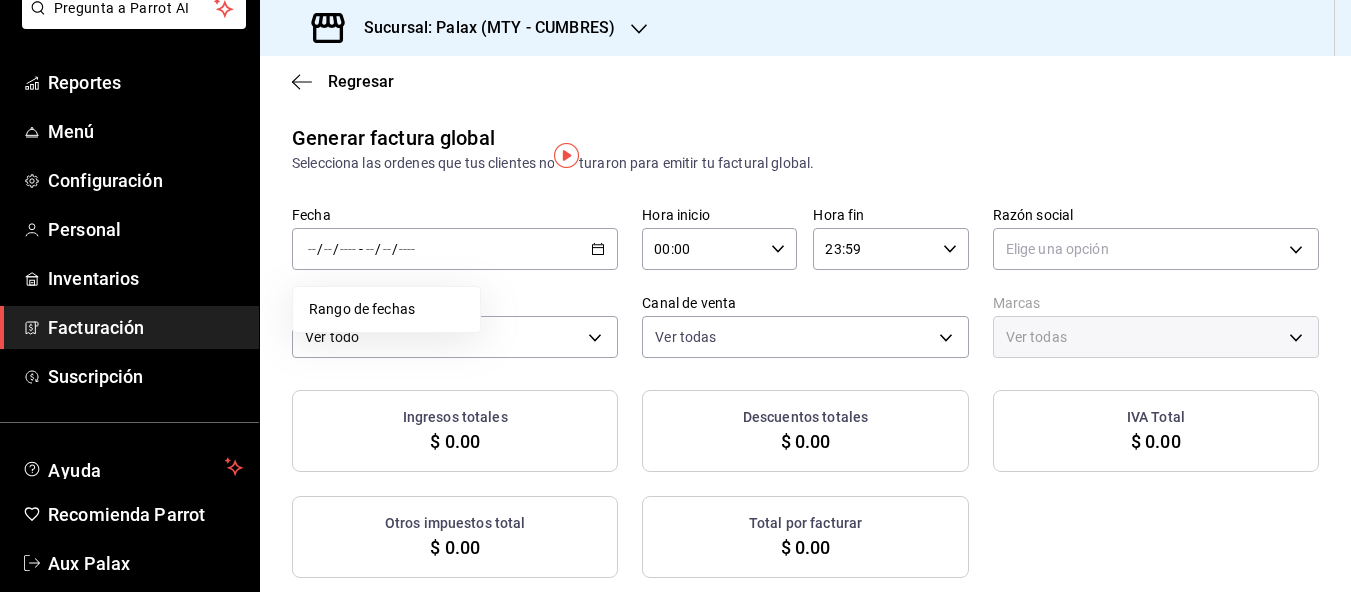 click on "Rango de fechas" at bounding box center (386, 309) 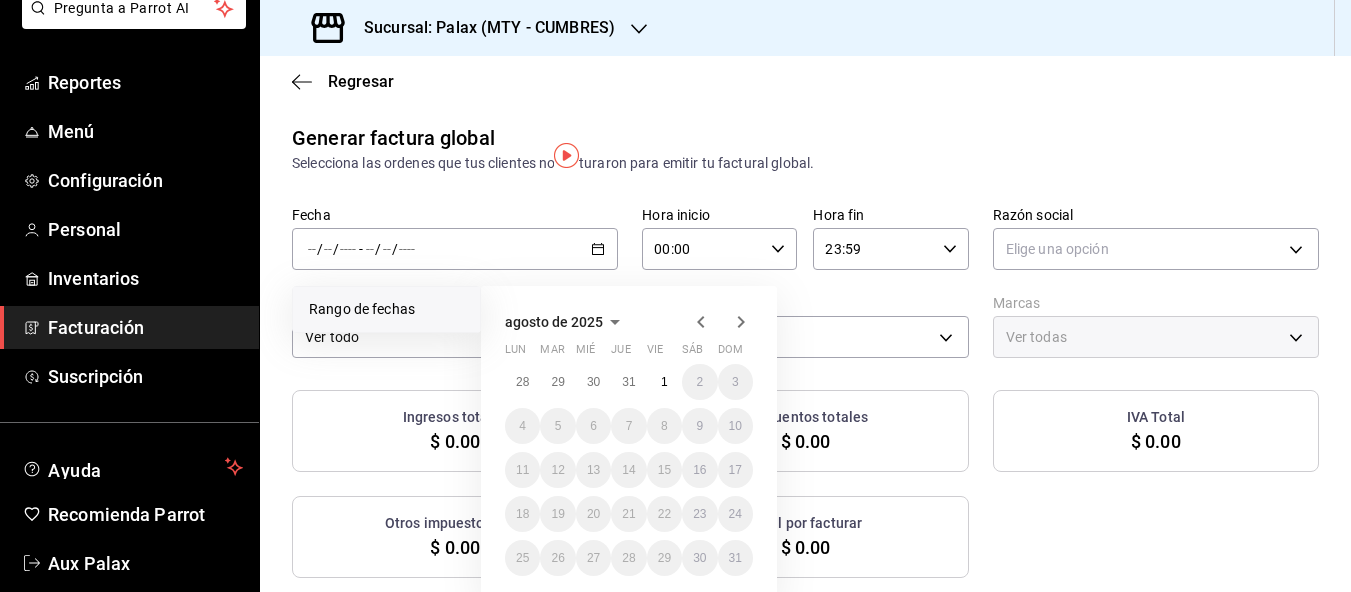 click 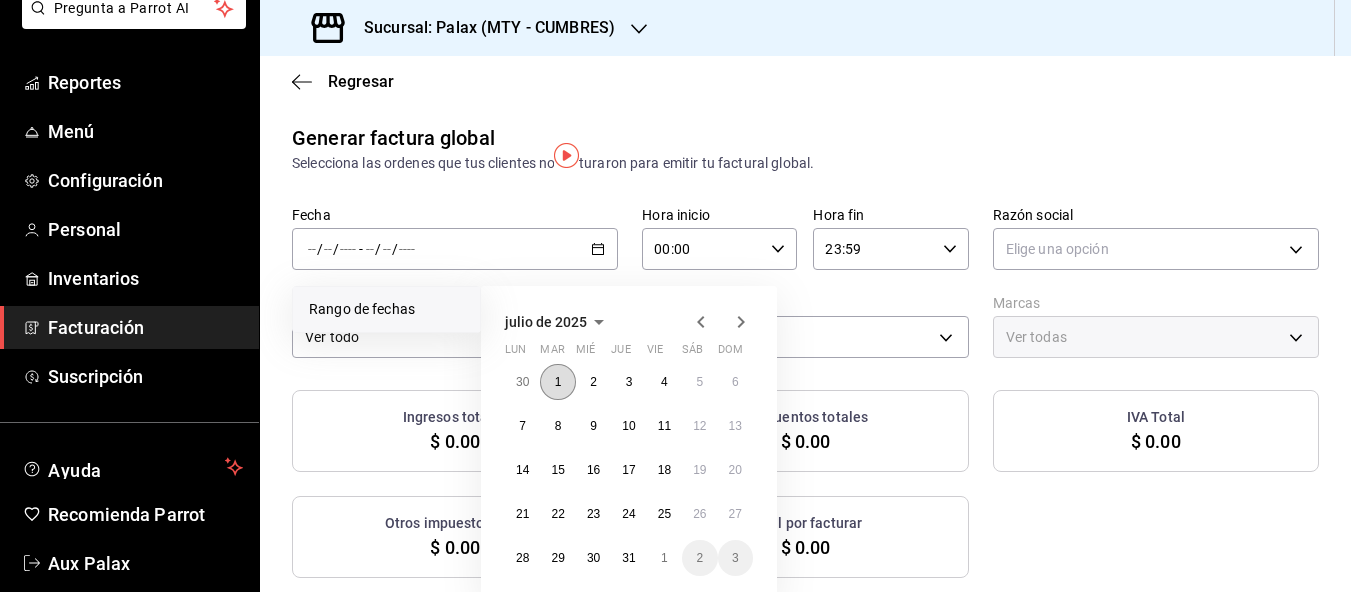 click on "1" at bounding box center [558, 382] 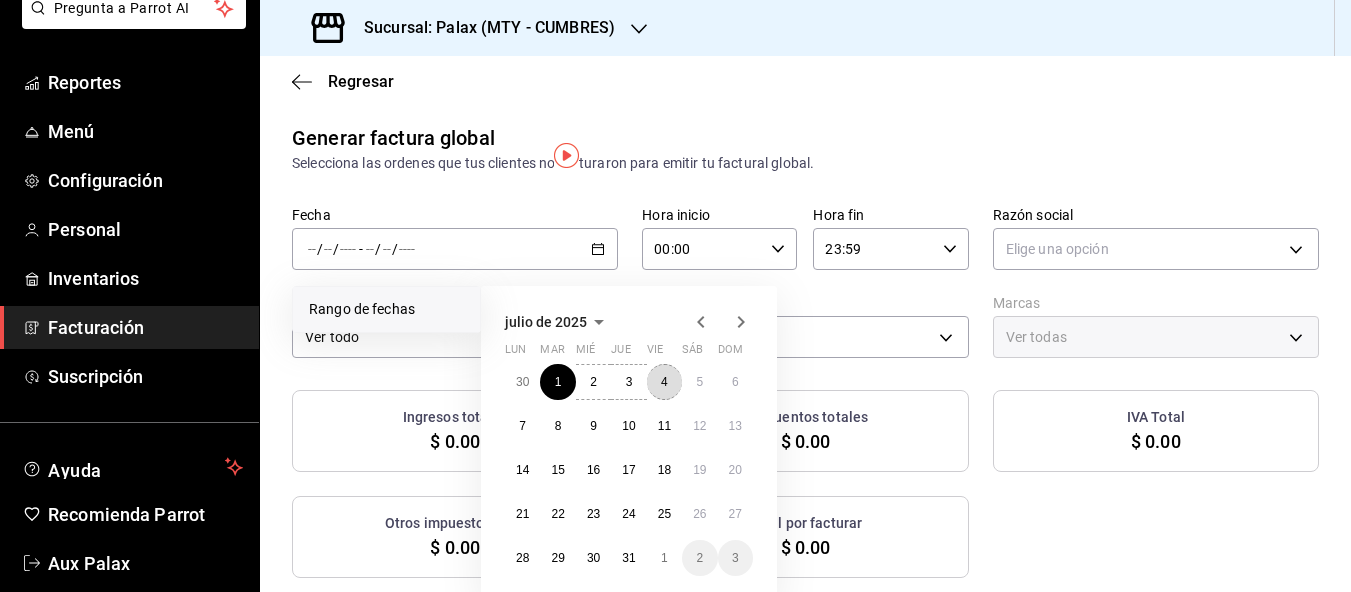click on "4" at bounding box center (664, 382) 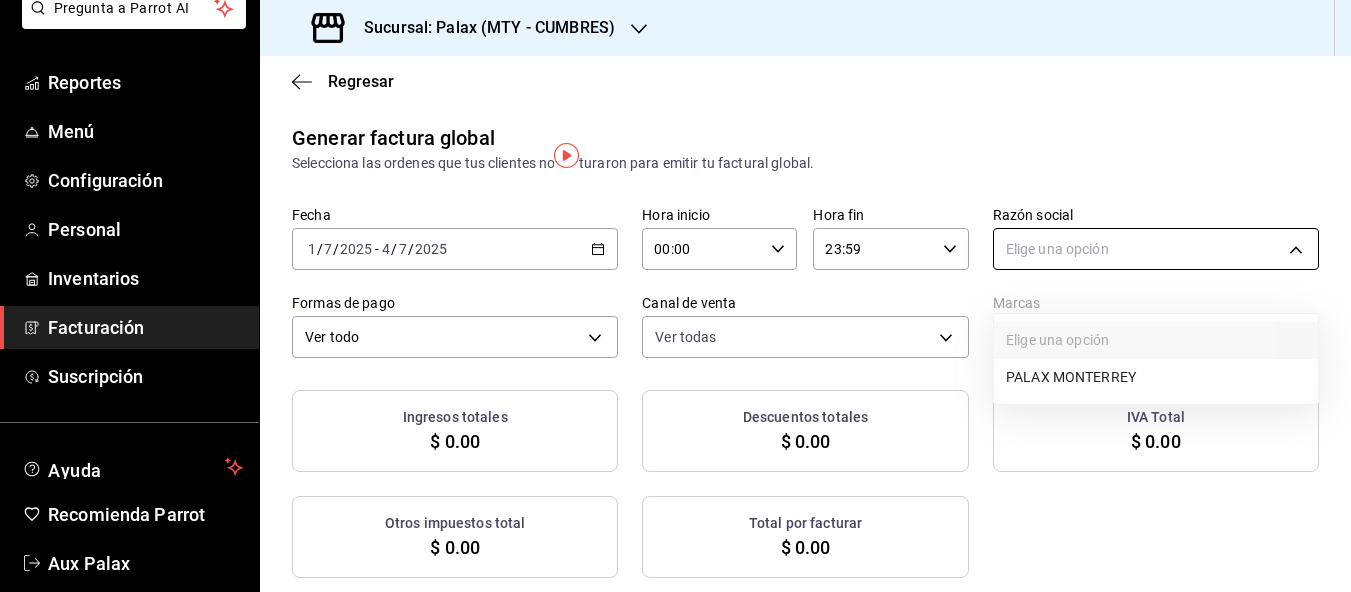 click on "Pregunta a Parrot AI Reportes   Menú   Configuración   Personal   Inventarios   Facturación   Suscripción   Ayuda Recomienda Parrot   Aux Palax   Sugerir nueva función   Sucursal: Palax (MTY - CUMBRES) Regresar Generar factura global Selecciona las ordenes que tus clientes no facturaron para emitir tu factural global. Fecha 2025-07-01 1 / 7 / 2025 - 2025-07-04 4 / 7 / 2025 Hora inicio 00:00 Hora inicio Hora fin 23:59 Hora fin Razón social Elige una opción Formas de pago Ver todo ALL Canal de venta Ver todas PARROT,UBER_EATS,RAPPI,DIDI_FOOD,ONLINE Marcas Ver todas Ingresos totales $ 0.00 Descuentos totales $ 0.00 IVA Total $ 0.00 Otros impuestos total $ 0.00 Total por facturar $ 0.00 No hay información que mostrar GANA 1 MES GRATIS EN TU SUSCRIPCIÓN AQUÍ Ver video tutorial Ir a video Pregunta a Parrot AI Reportes   Menú   Configuración   Personal   Inventarios   Facturación   Suscripción   Ayuda Recomienda Parrot   Aux Palax   Sugerir nueva función   Visitar centro de ayuda (81) 2046 6363" at bounding box center (675, 296) 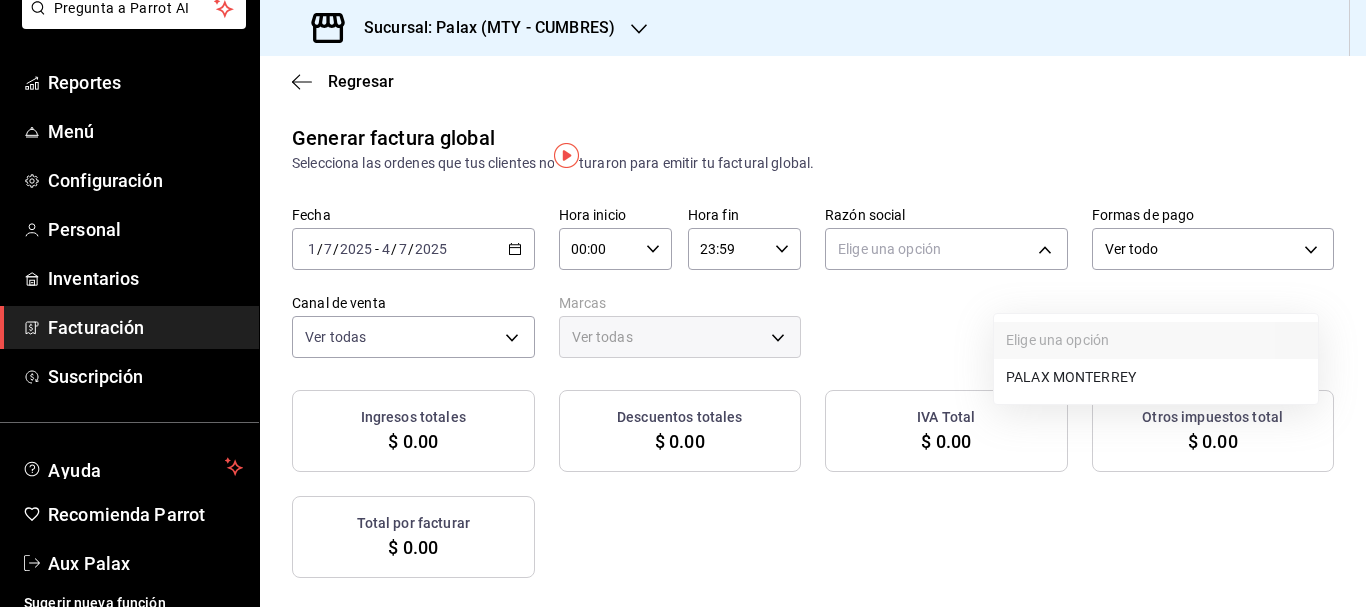 click on "PALAX MONTERREY" at bounding box center [1156, 377] 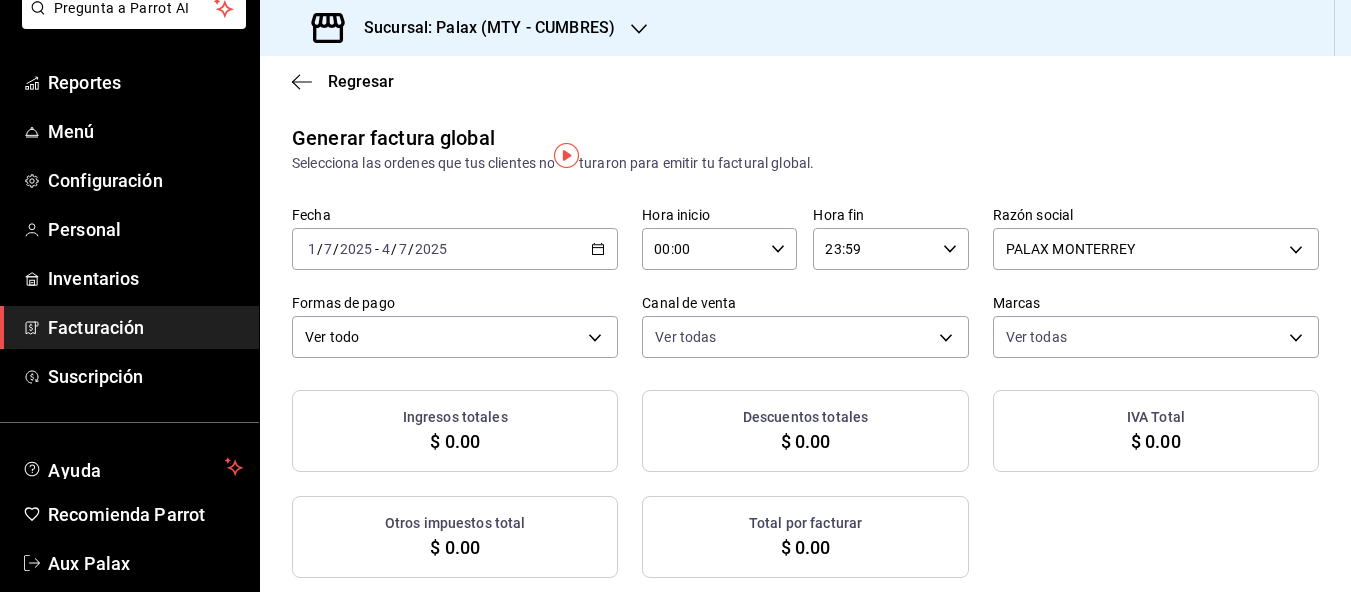 checkbox on "true" 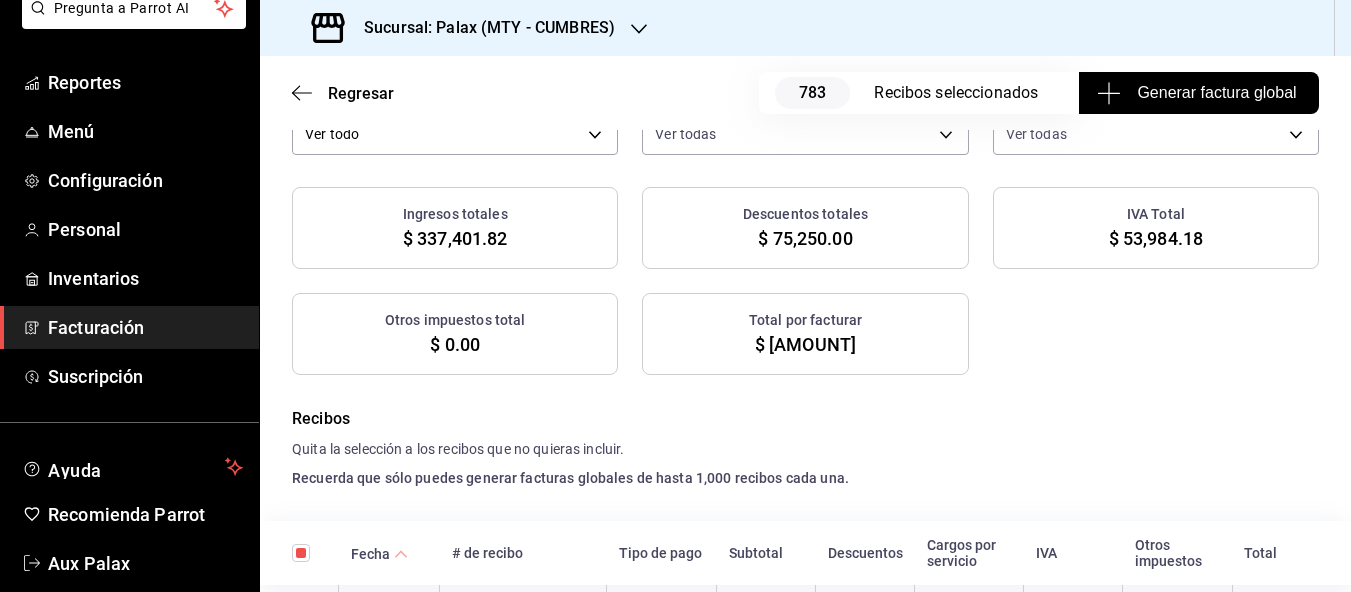 scroll, scrollTop: 200, scrollLeft: 0, axis: vertical 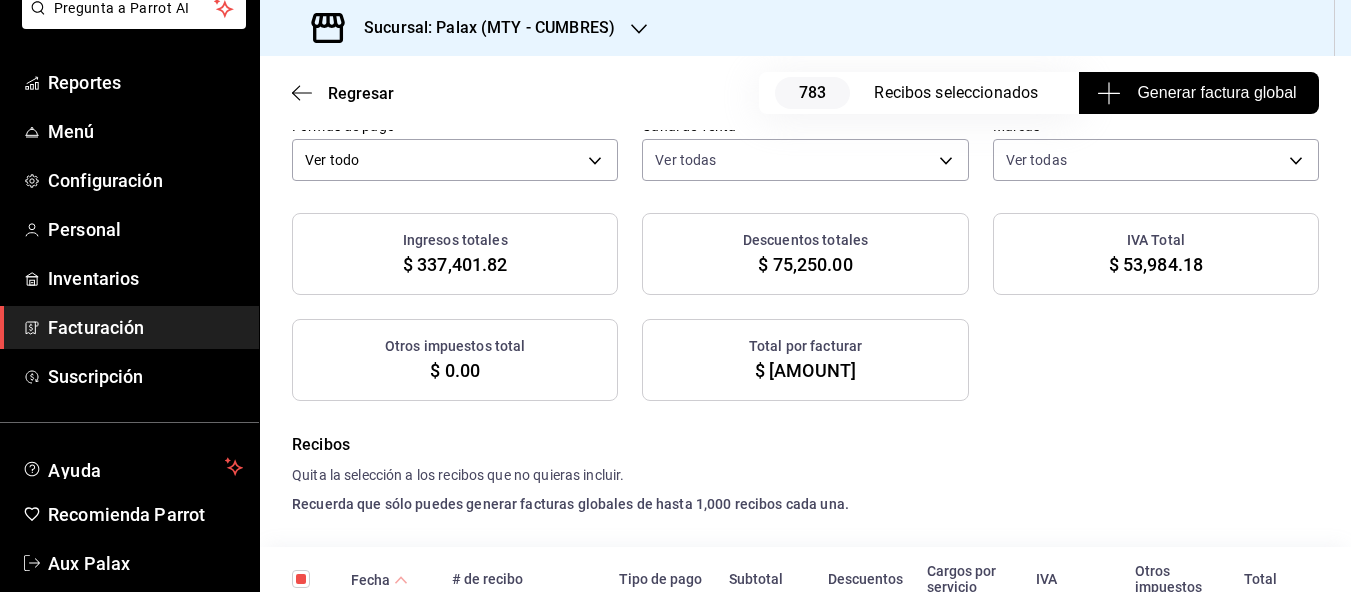 drag, startPoint x: 189, startPoint y: 426, endPoint x: 208, endPoint y: 433, distance: 20.248457 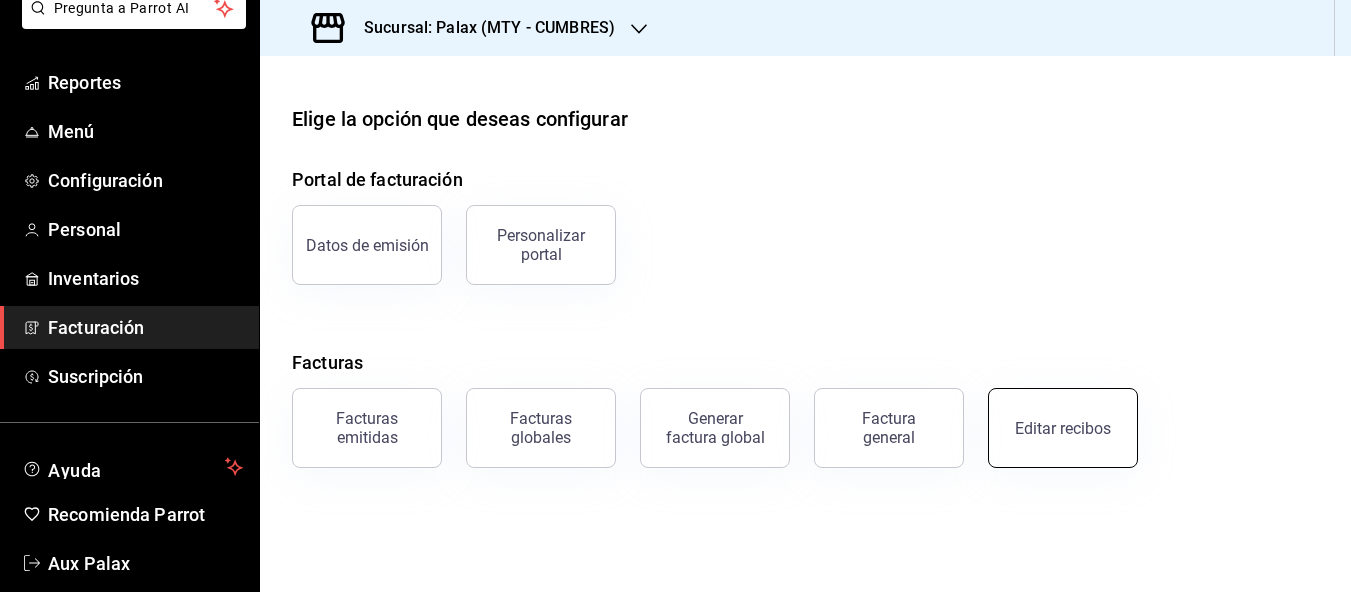click on "Editar recibos" at bounding box center [1063, 428] 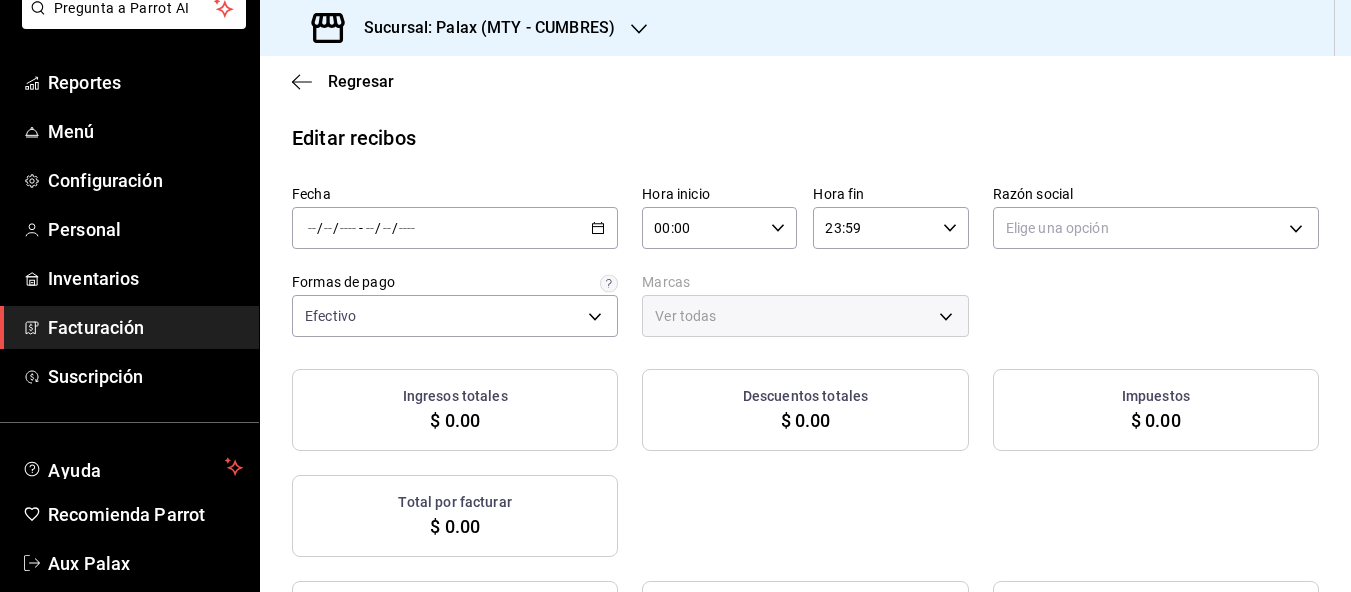click 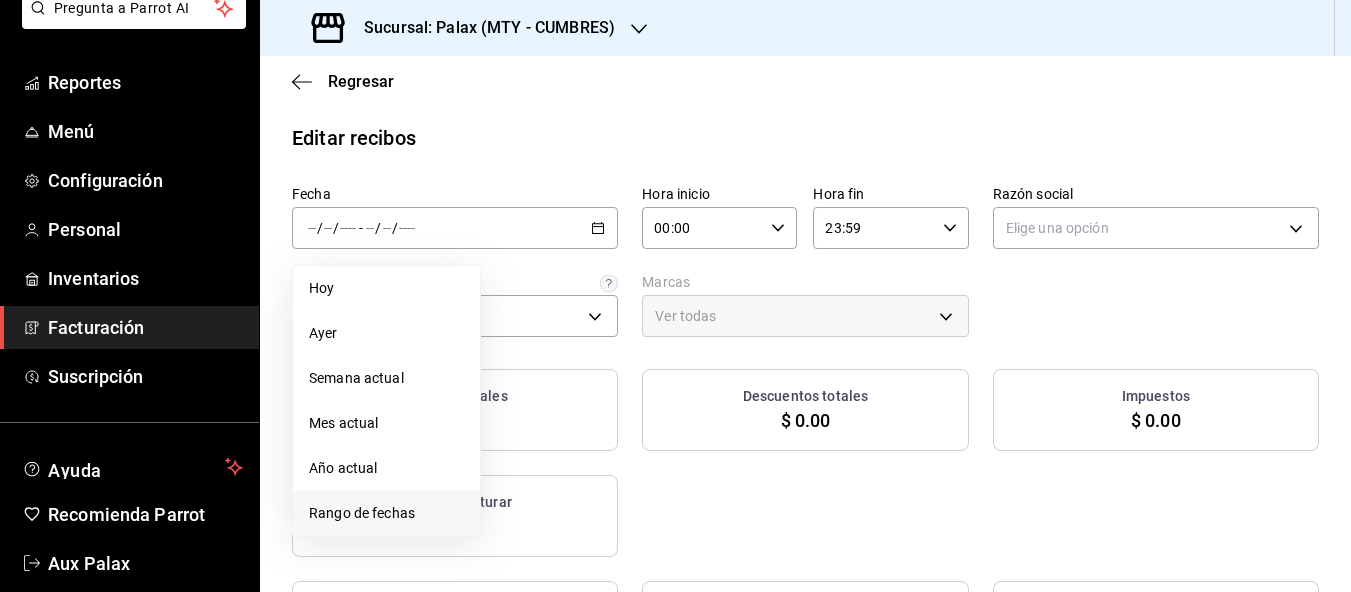 click on "Rango de fechas" at bounding box center (386, 513) 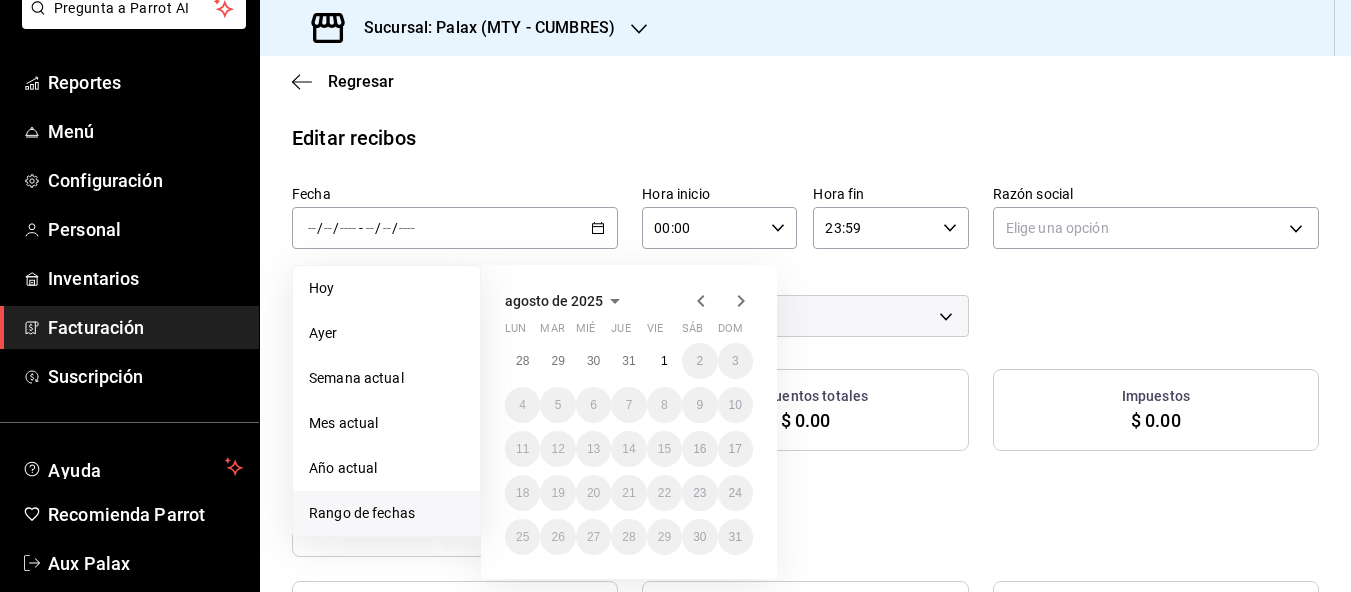 click 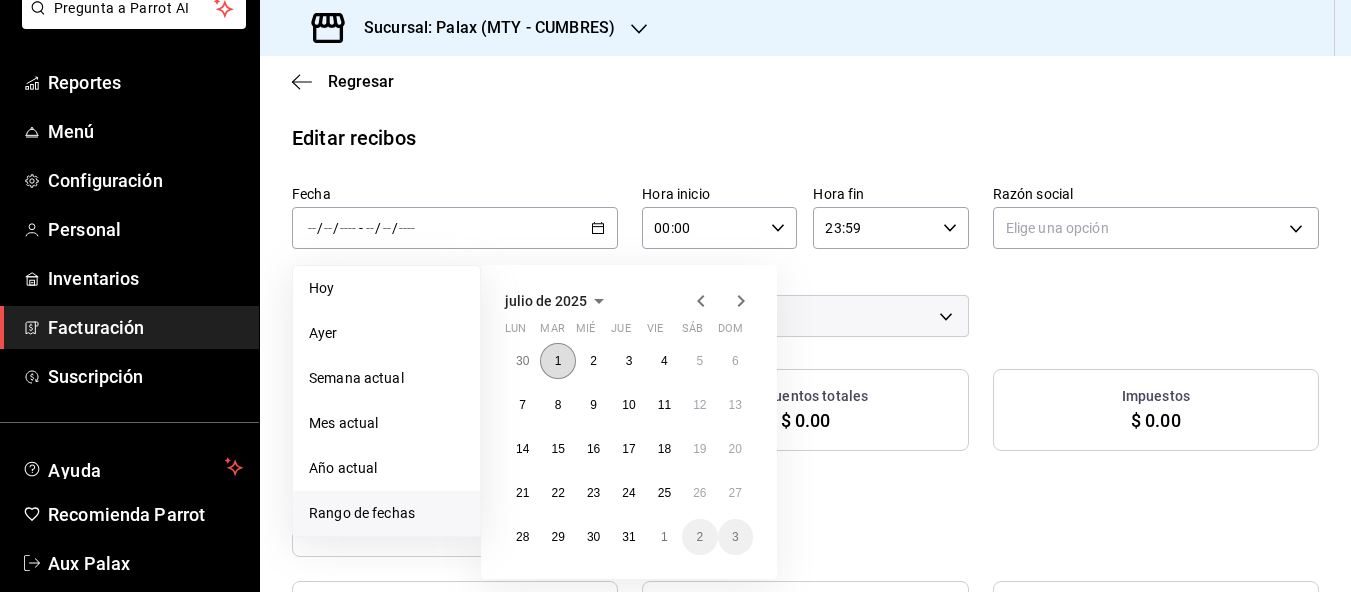 click on "1" at bounding box center [557, 361] 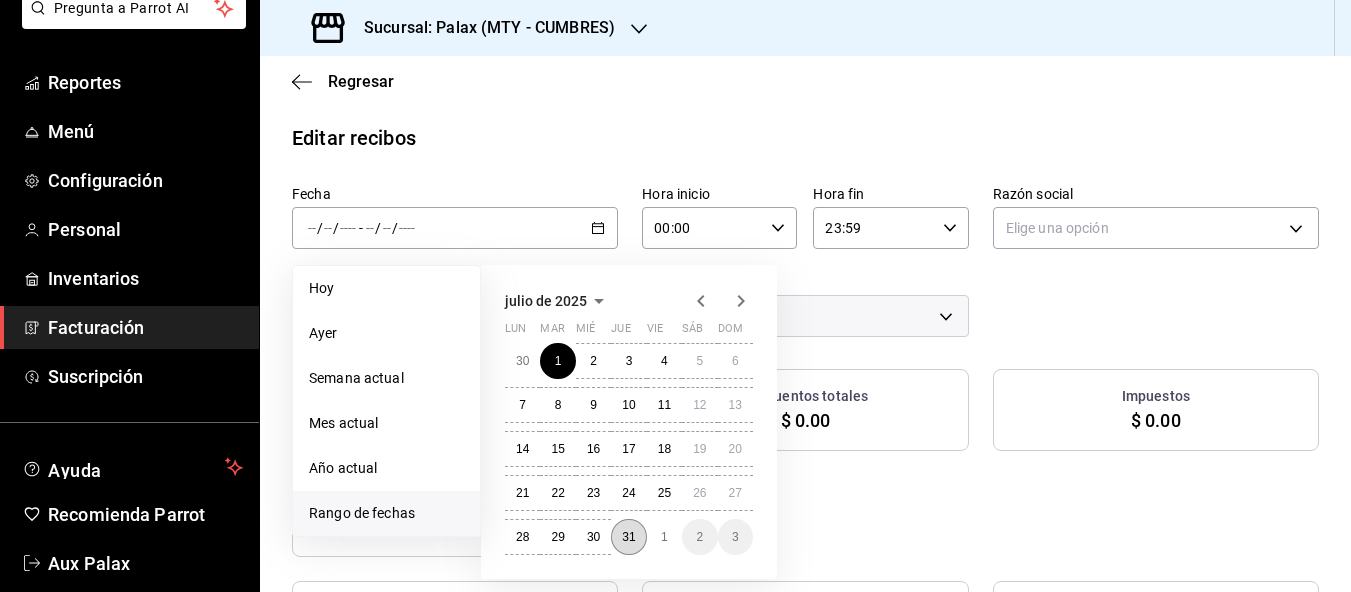 click on "31" at bounding box center (628, 537) 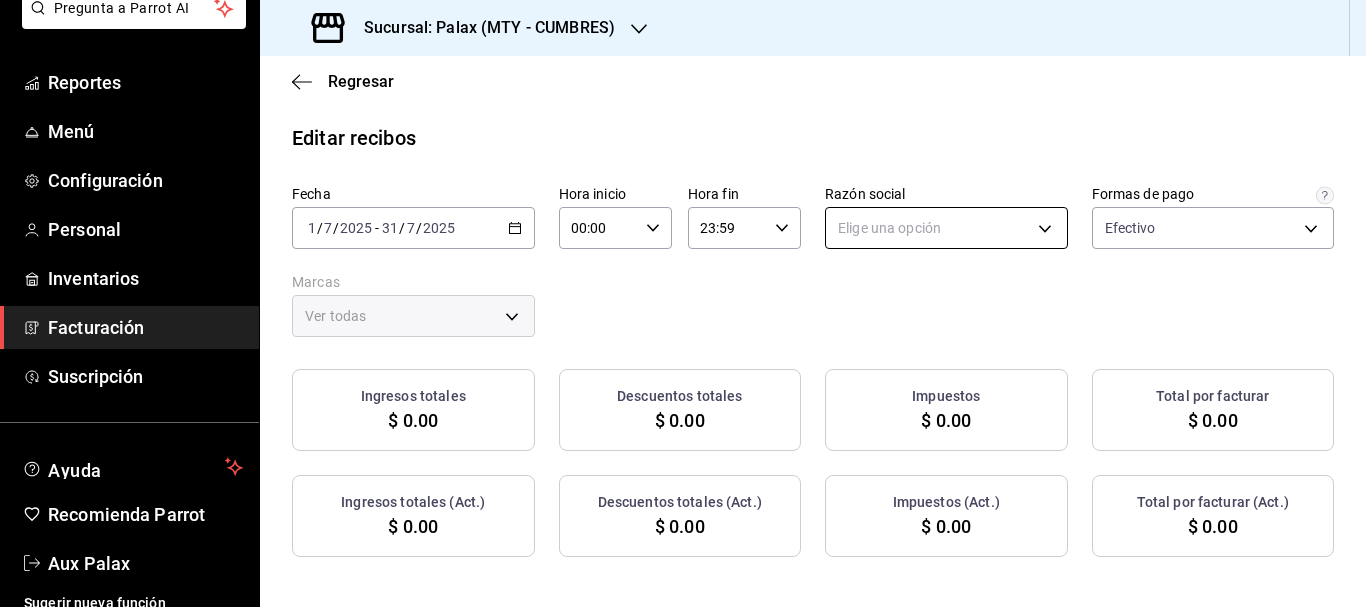 click on "Pregunta a Parrot AI Reportes   Menú   Configuración   Personal   Inventarios   Facturación   Suscripción   Ayuda Recomienda Parrot   Aux Palax   Sugerir nueva función   Sucursal: Palax (MTY - CUMBRES) Regresar Editar recibos Fecha 2025-07-01 1 / 7 / 2025 - 2025-07-31 31 / 7 / 2025 Hora inicio 00:00 Hora inicio Hora fin 23:59 Hora fin Razón social Elige una opción Formas de pago   Efectivo d23edc9a-1a4f-4e27-a8ca-cff9459bcf1a Marcas Ver todas Ingresos totales $ 0.00 Descuentos totales $ 0.00 Impuestos $ 0.00 Total por facturar $ 0.00 Ingresos totales (Act.) $ 0.00 Descuentos totales (Act.) $ 0.00 Impuestos  (Act.) $ 0.00 Total por facturar (Act.) $ 0.00 No hay información que mostrar GANA 1 MES GRATIS EN TU SUSCRIPCIÓN AQUÍ ¿Recuerdas cómo empezó tu restaurante?
Hoy puedes ayudar a un colega a tener el mismo cambio que tú viviste.
Recomienda Parrot directamente desde tu Portal Administrador.
Es fácil y rápido.
🎁 Por cada restaurante que se una, ganas 1 mes gratis. Ver video tutorial" at bounding box center (683, 303) 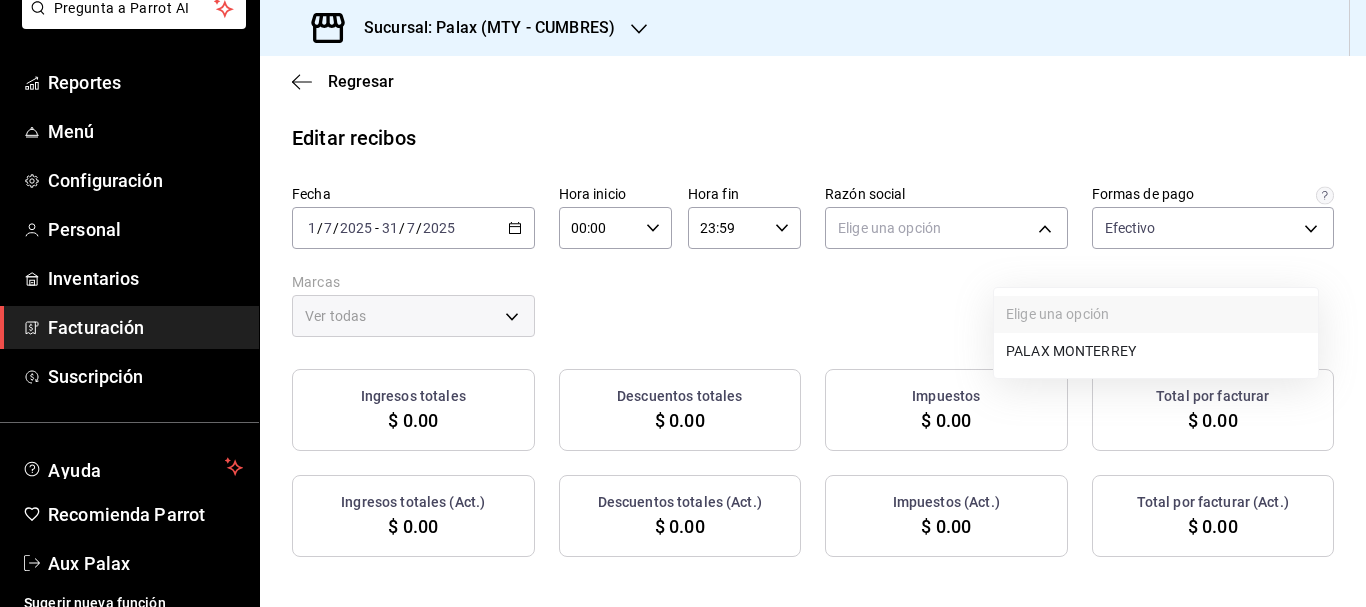 click on "PALAX MONTERREY" at bounding box center [1156, 351] 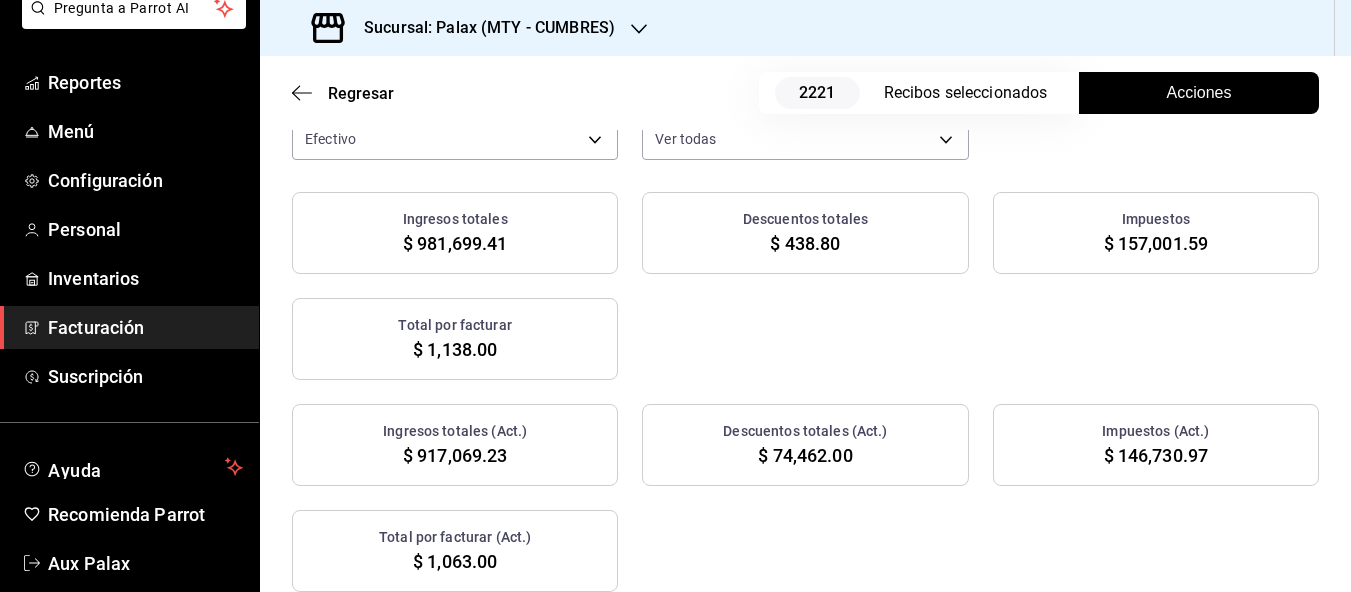 scroll, scrollTop: 100, scrollLeft: 0, axis: vertical 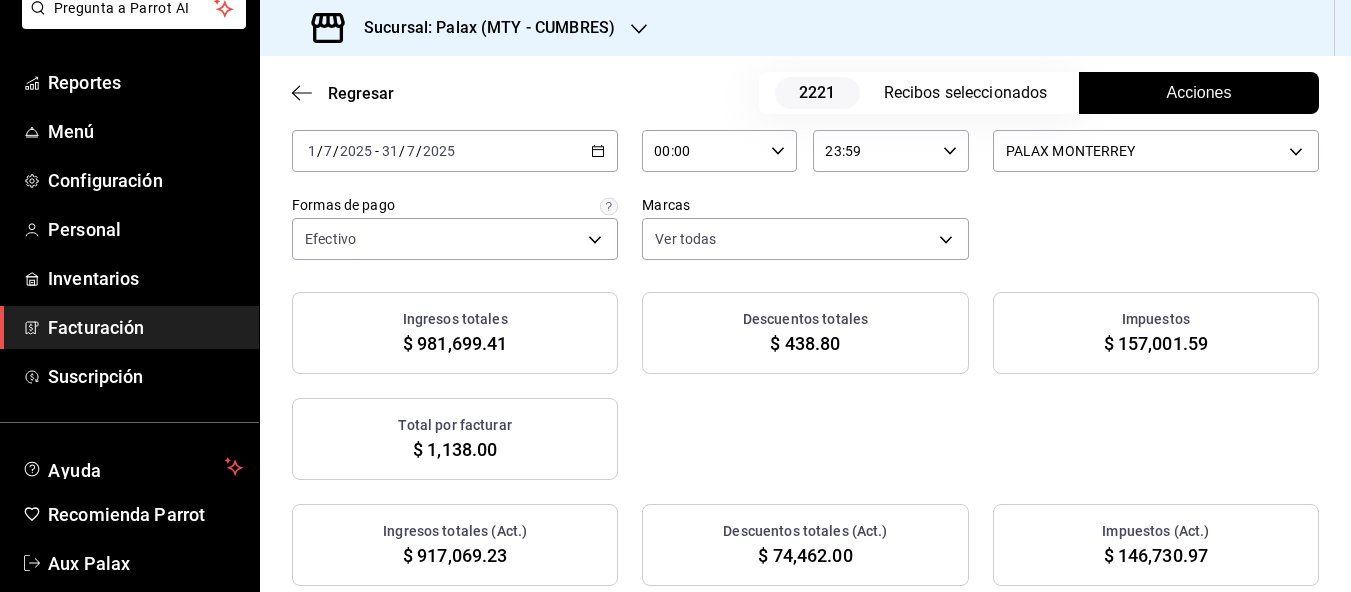 click on "Acciones" at bounding box center [1199, 93] 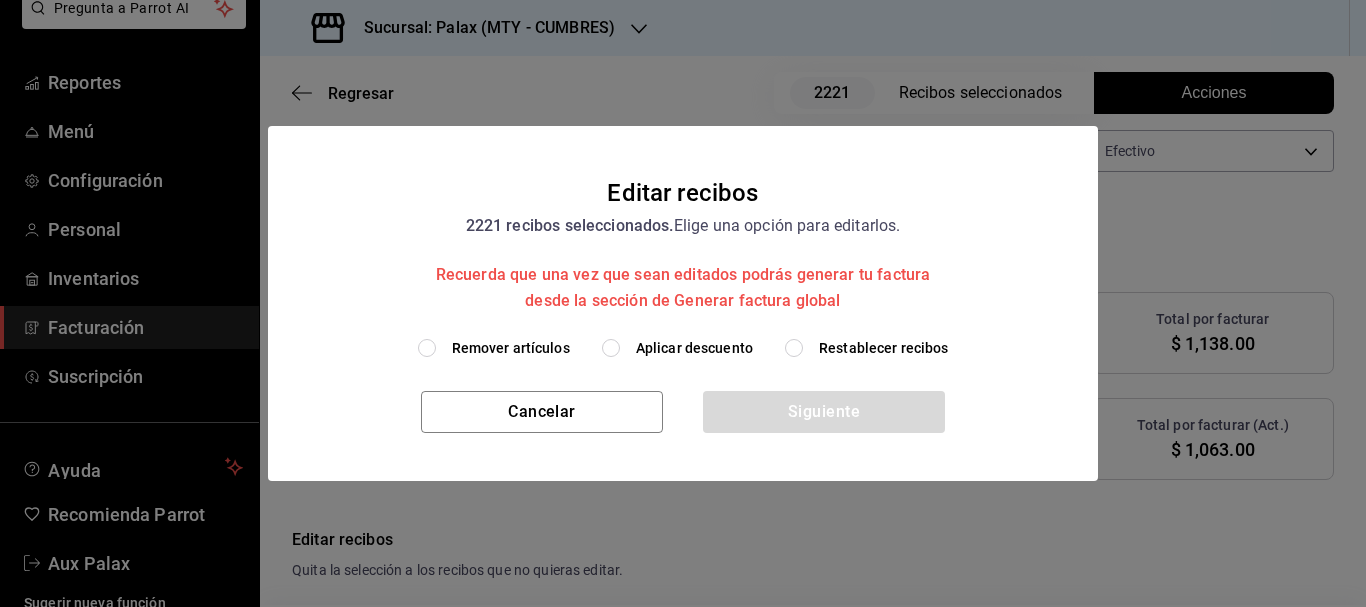 click on "Restablecer recibos" at bounding box center [794, 348] 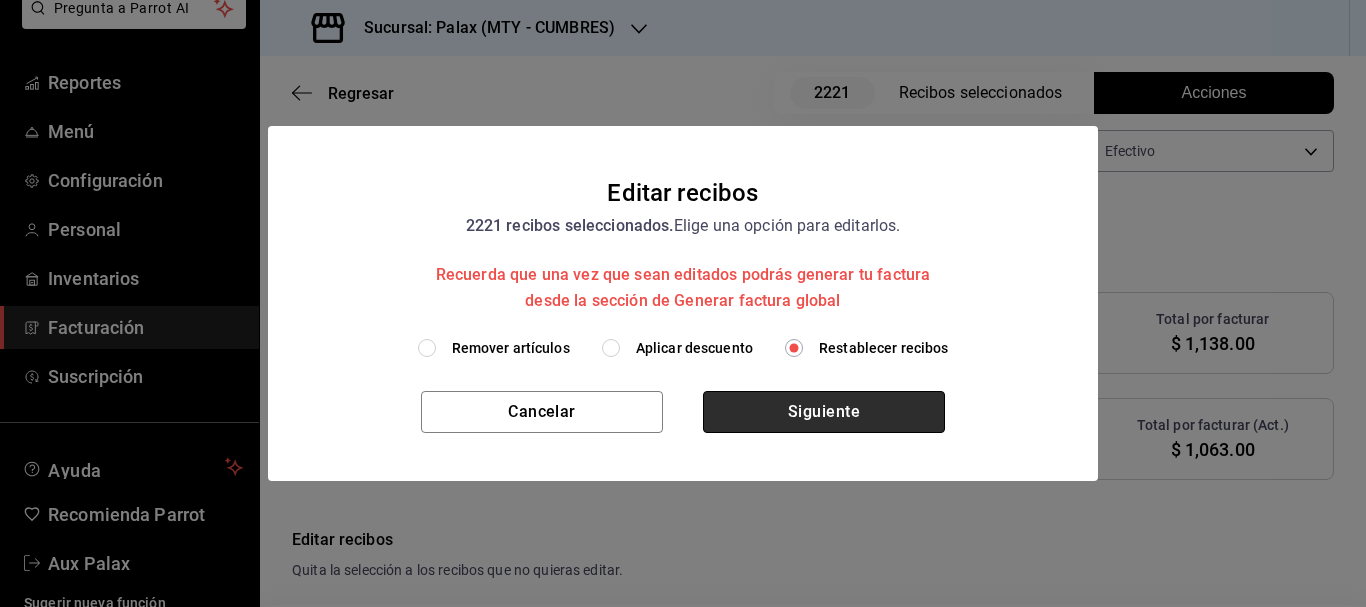 click on "Siguiente" at bounding box center (824, 412) 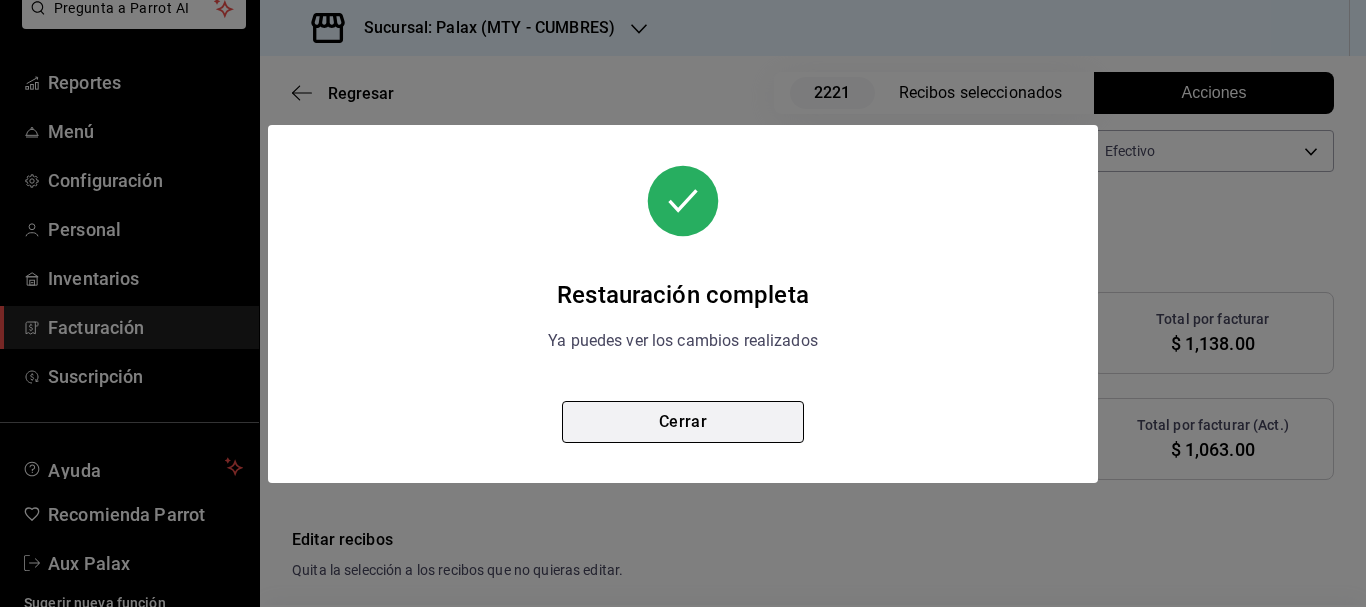 click on "Cerrar" at bounding box center (683, 422) 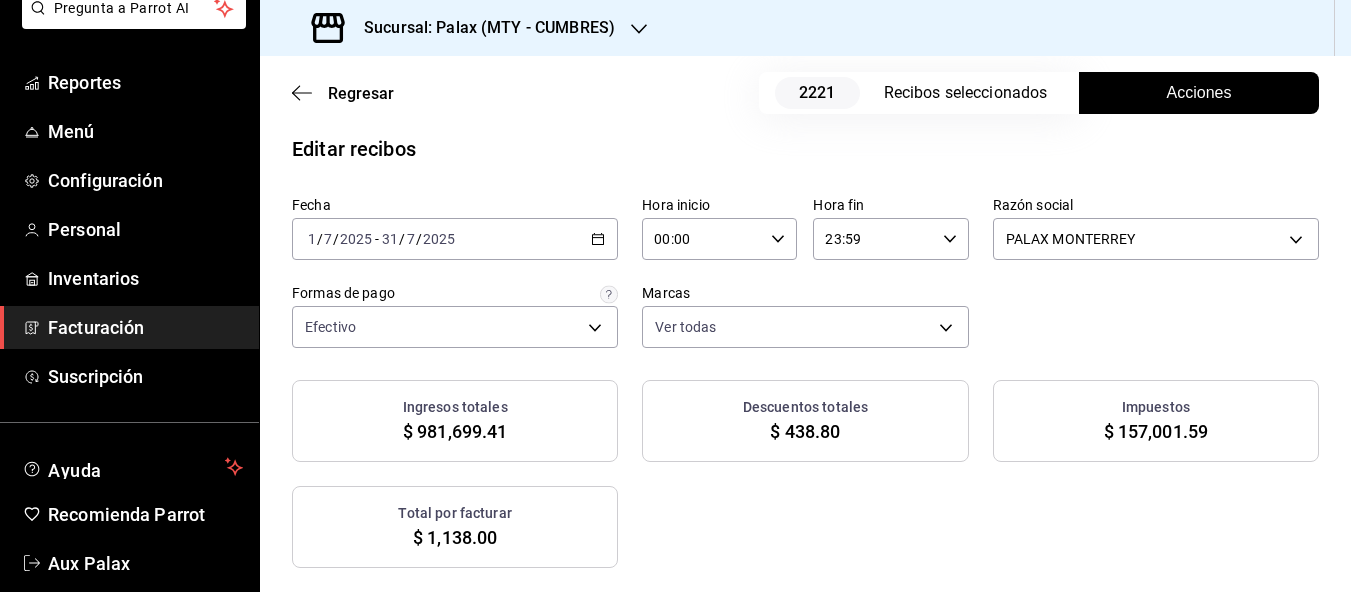 scroll, scrollTop: 0, scrollLeft: 0, axis: both 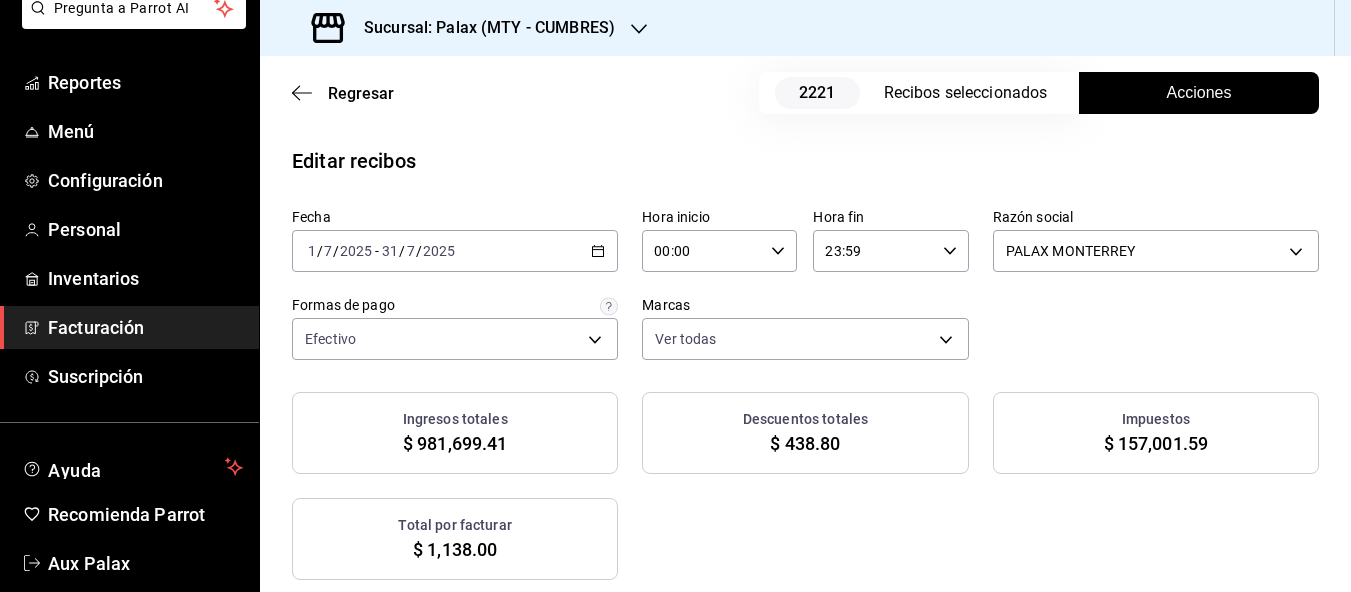 click 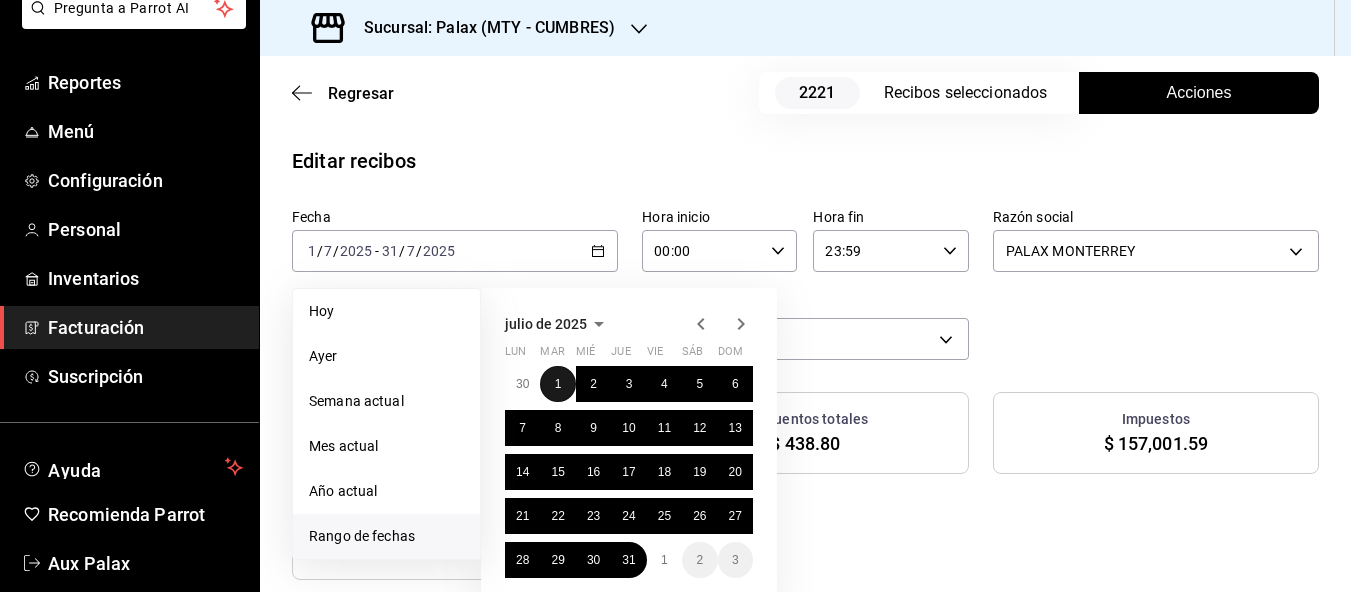 drag, startPoint x: 561, startPoint y: 397, endPoint x: 588, endPoint y: 506, distance: 112.29426 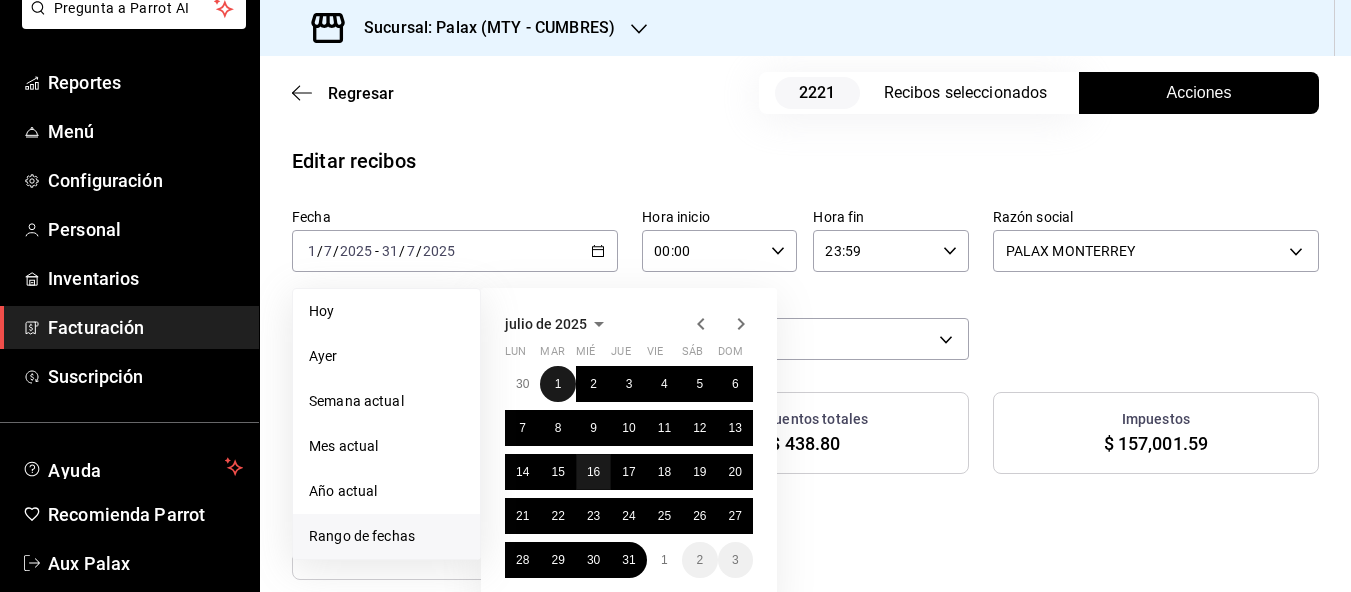 click on "1" at bounding box center (557, 384) 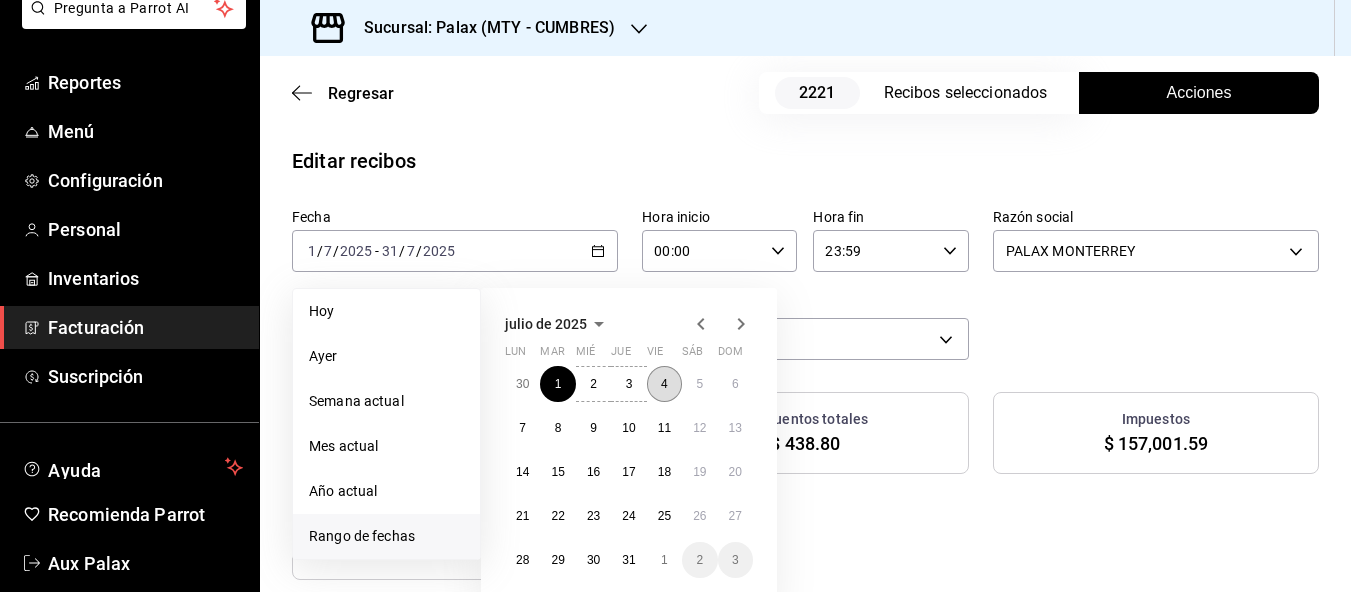 click on "4" at bounding box center [664, 384] 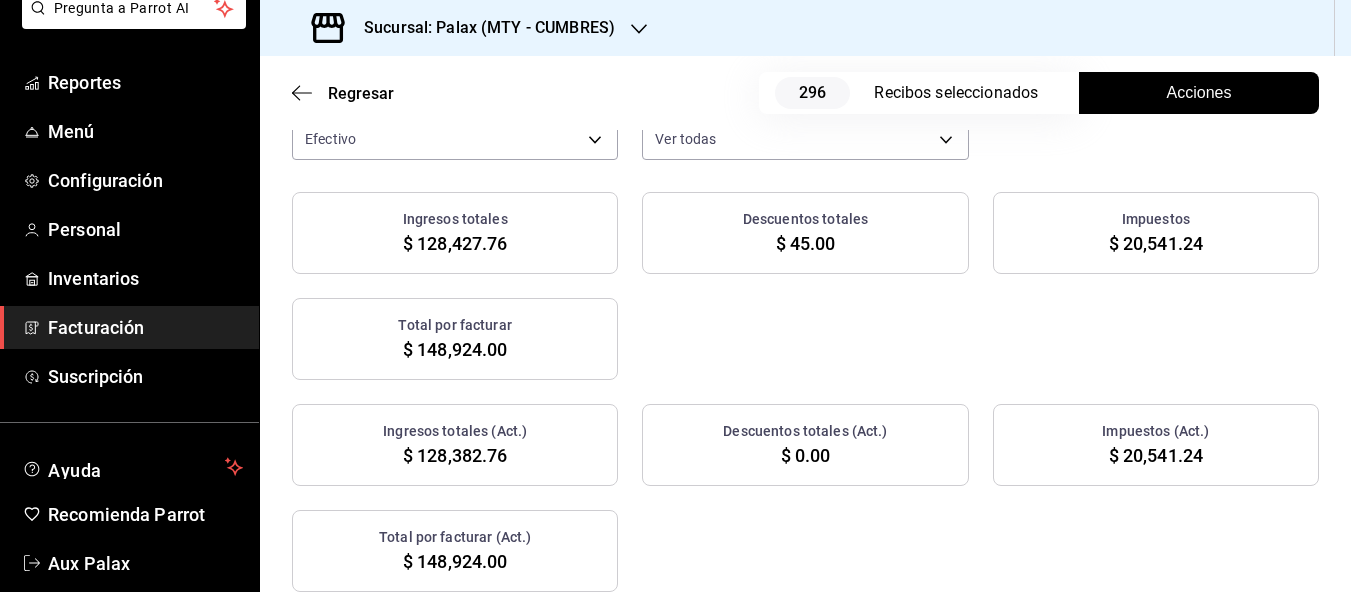 scroll, scrollTop: 0, scrollLeft: 0, axis: both 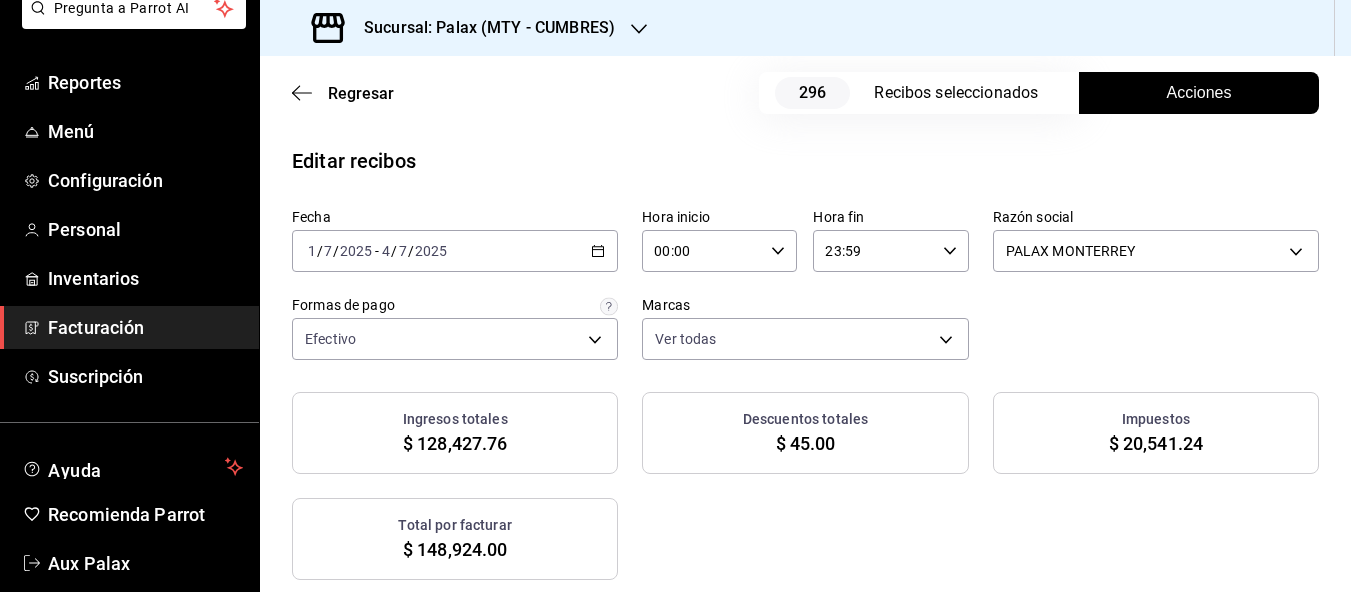 click on "Acciones" at bounding box center (1199, 93) 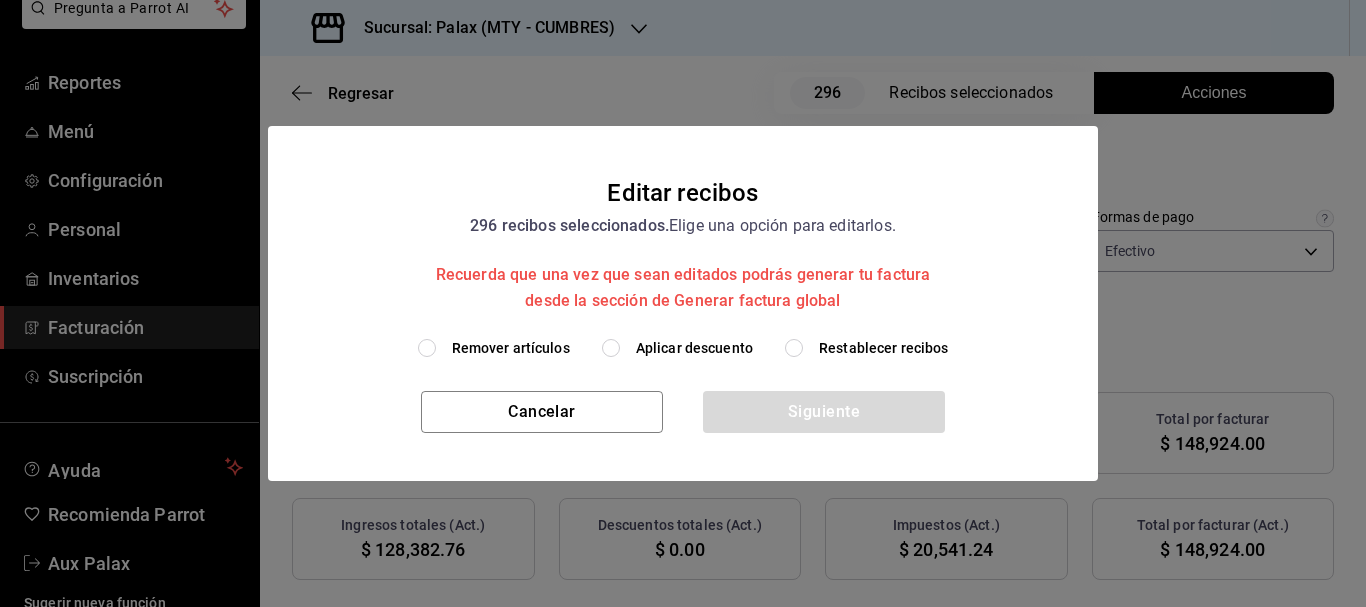 click on "Aplicar descuento" at bounding box center (611, 348) 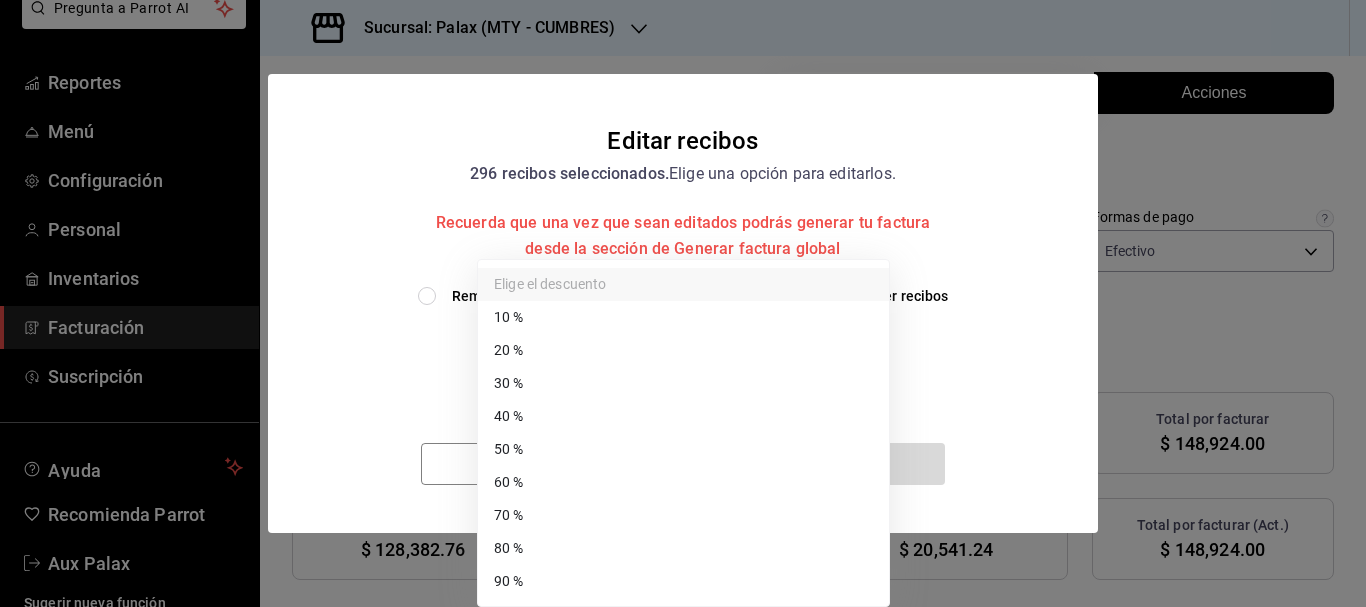 drag, startPoint x: 709, startPoint y: 370, endPoint x: 681, endPoint y: 411, distance: 49.648766 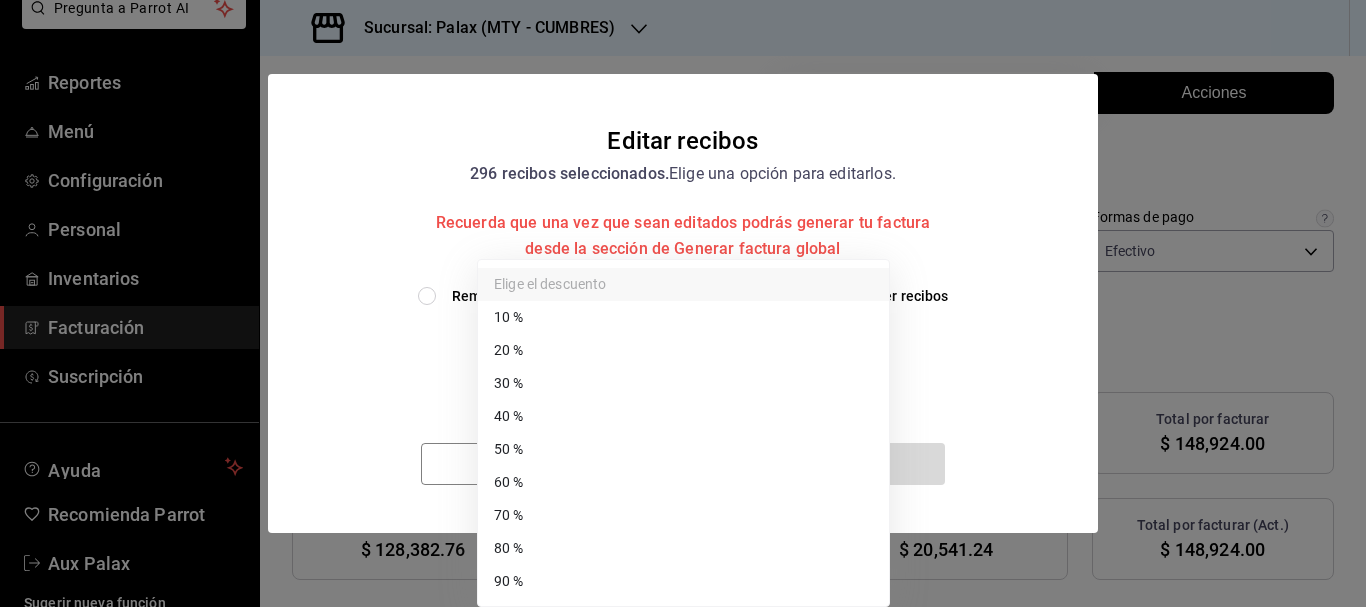 click on "50 %" at bounding box center [683, 449] 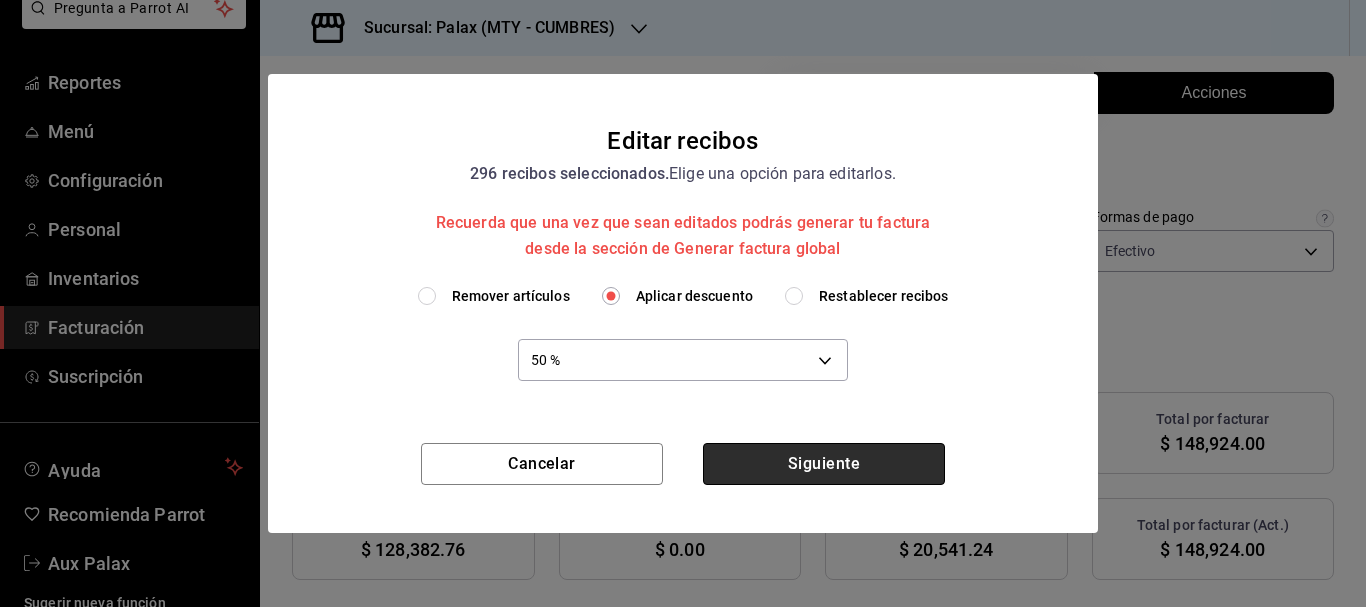 click on "Siguiente" at bounding box center [824, 464] 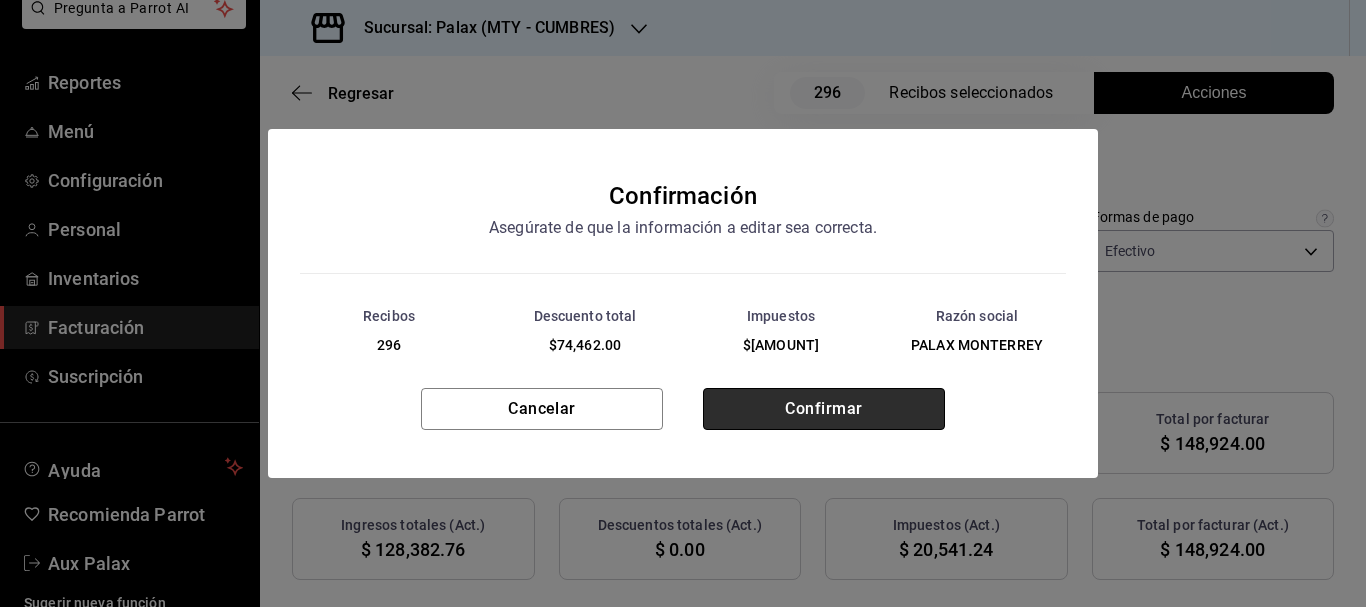 click on "Confirmar" at bounding box center [824, 409] 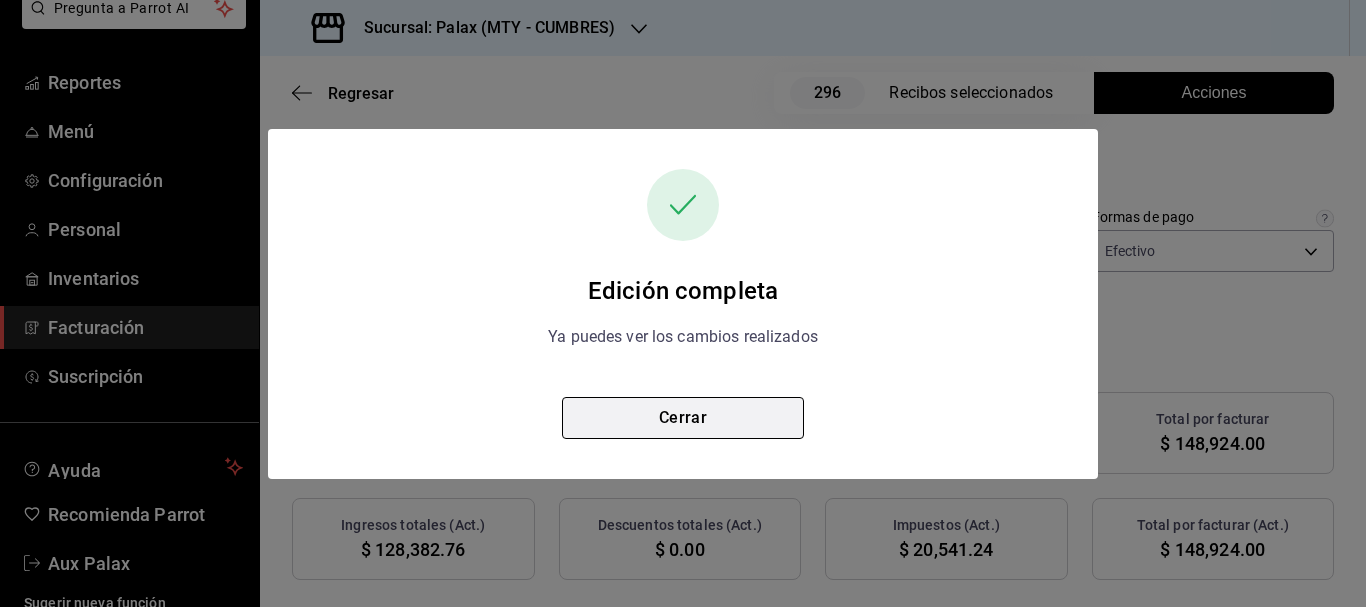 click on "Cerrar" at bounding box center [683, 418] 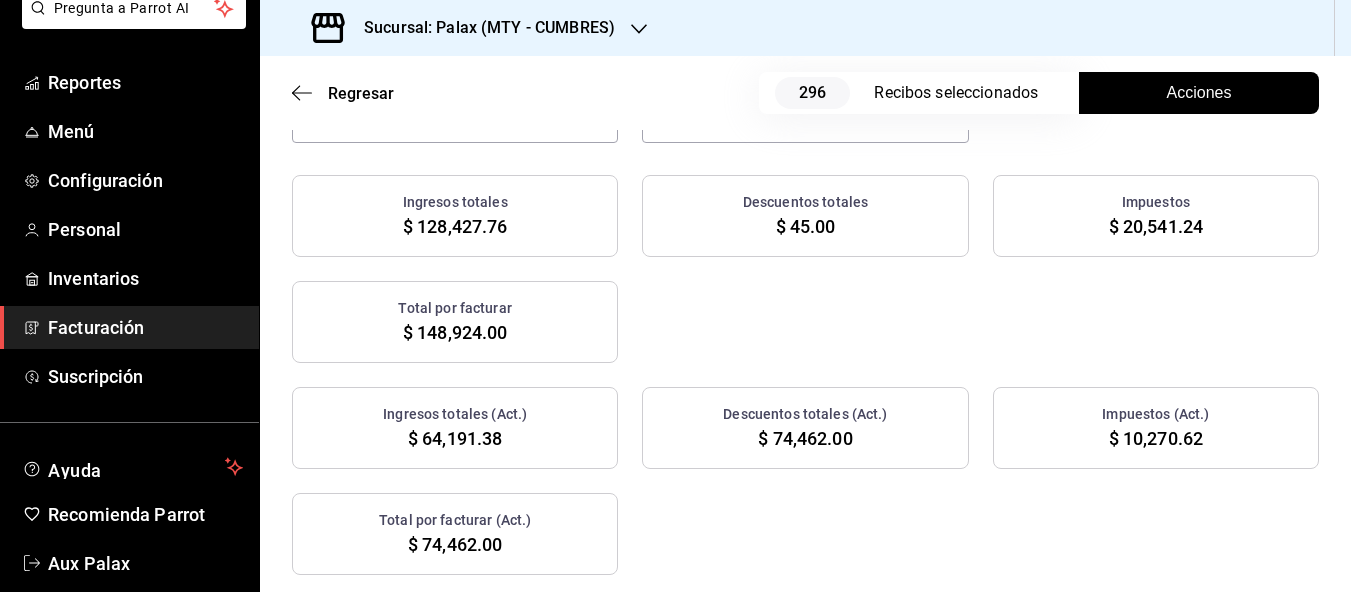 scroll, scrollTop: 200, scrollLeft: 0, axis: vertical 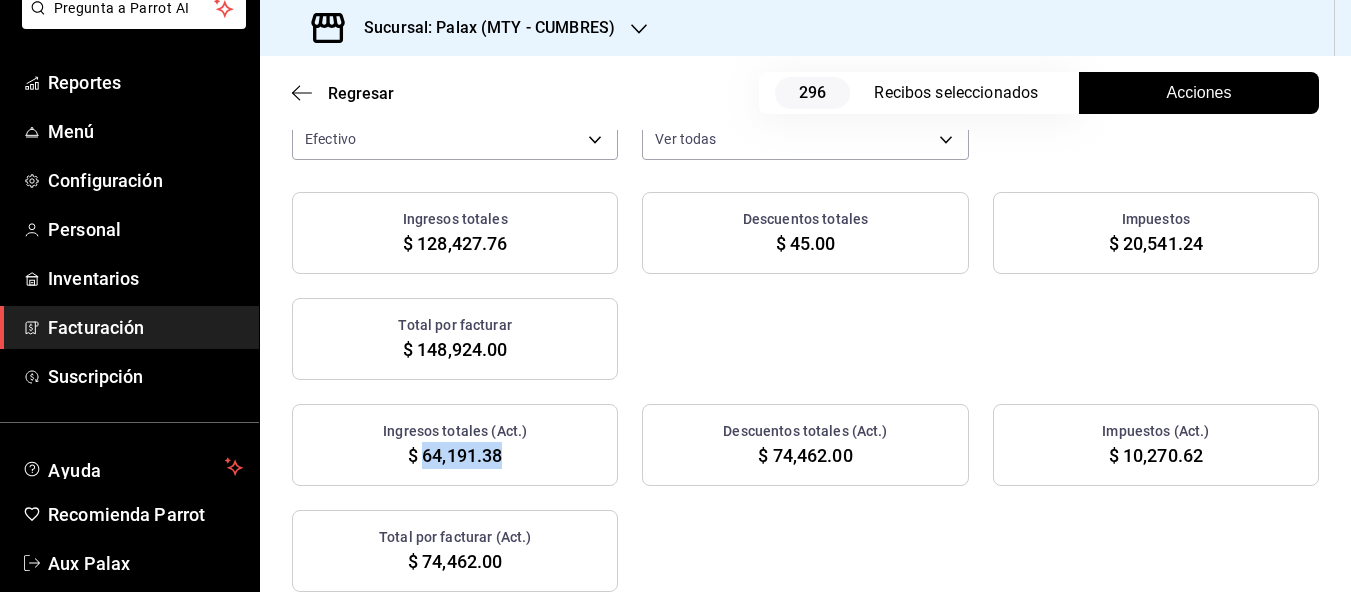 drag, startPoint x: 422, startPoint y: 478, endPoint x: 515, endPoint y: 477, distance: 93.00538 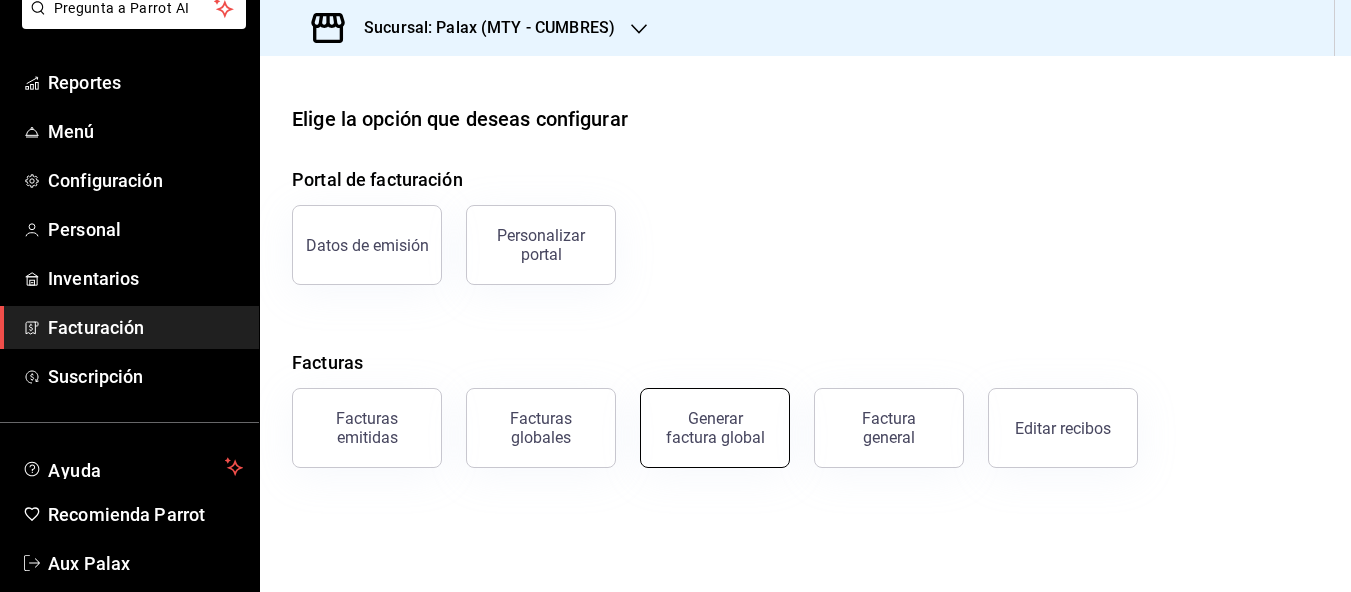 click on "Generar factura global" at bounding box center (715, 428) 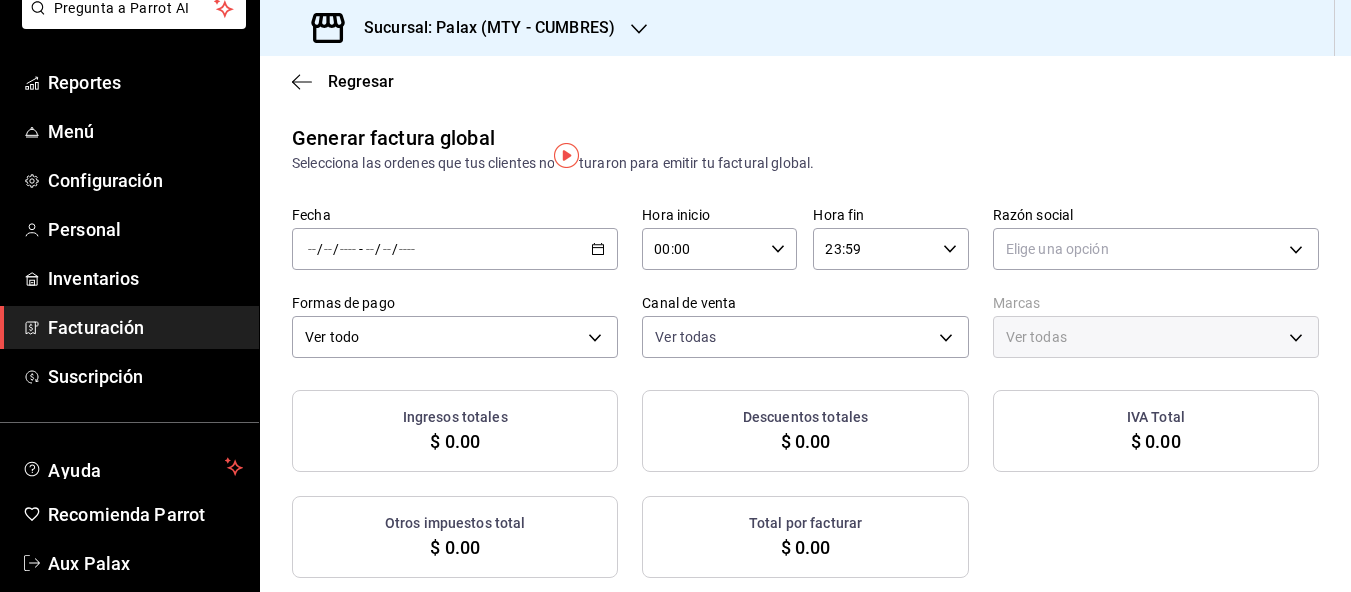 drag, startPoint x: 597, startPoint y: 262, endPoint x: 587, endPoint y: 303, distance: 42.201897 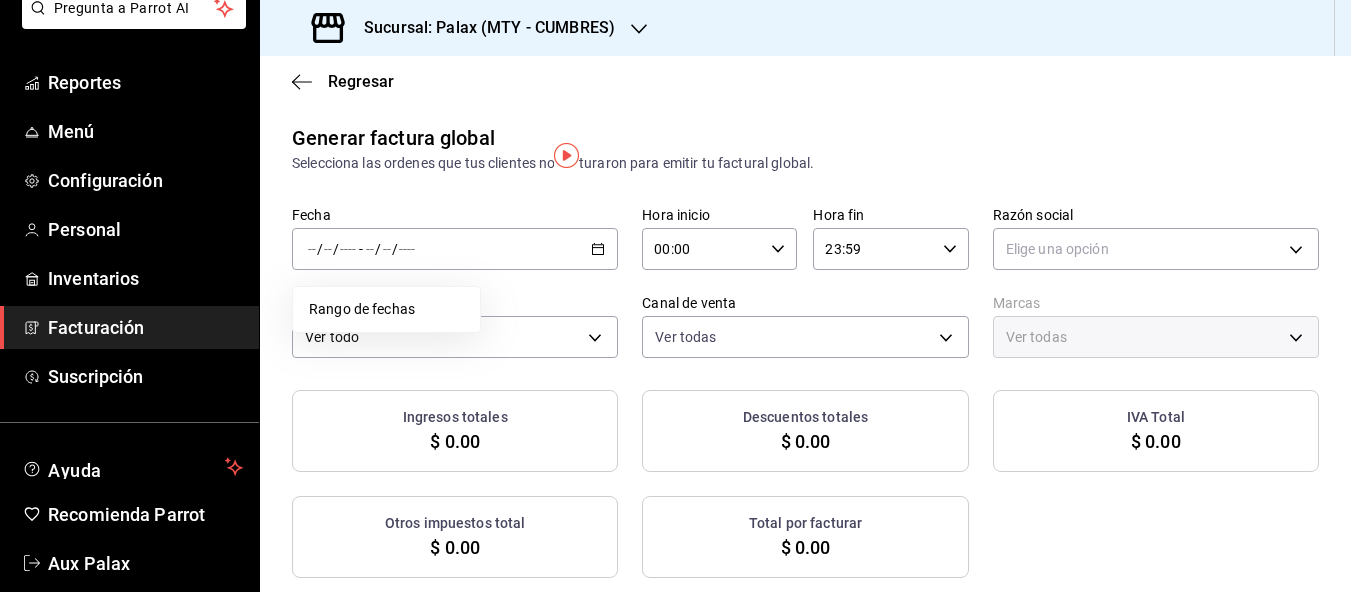 drag, startPoint x: 380, startPoint y: 325, endPoint x: 420, endPoint y: 428, distance: 110.49435 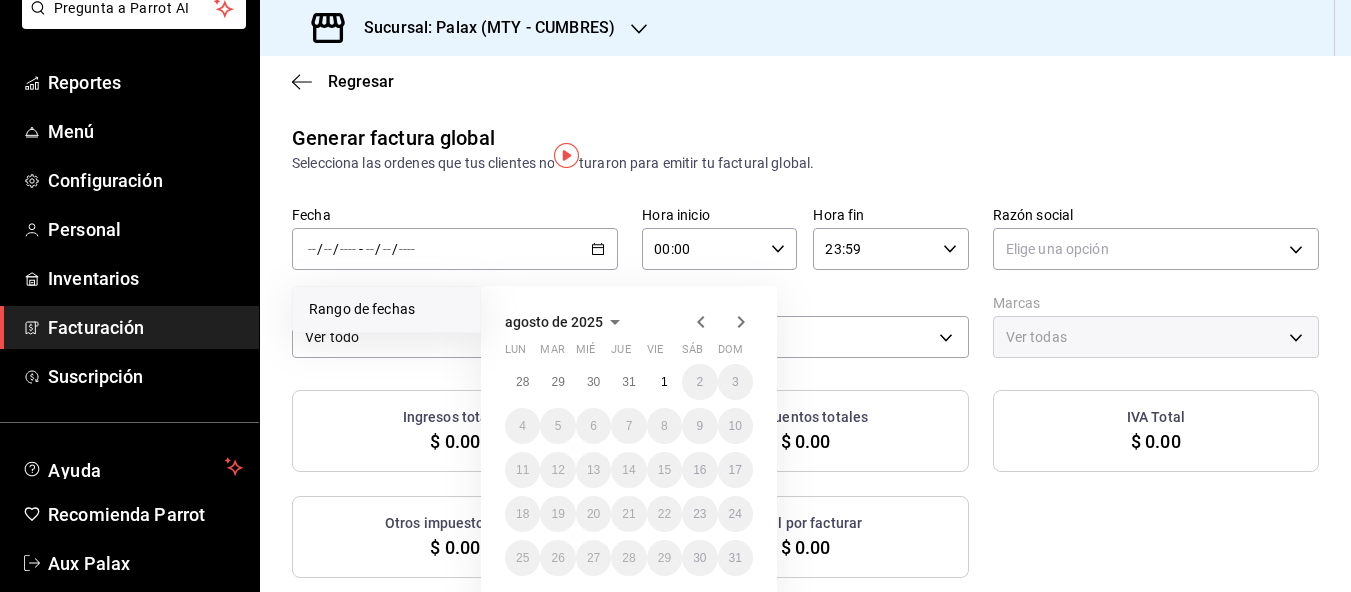 click 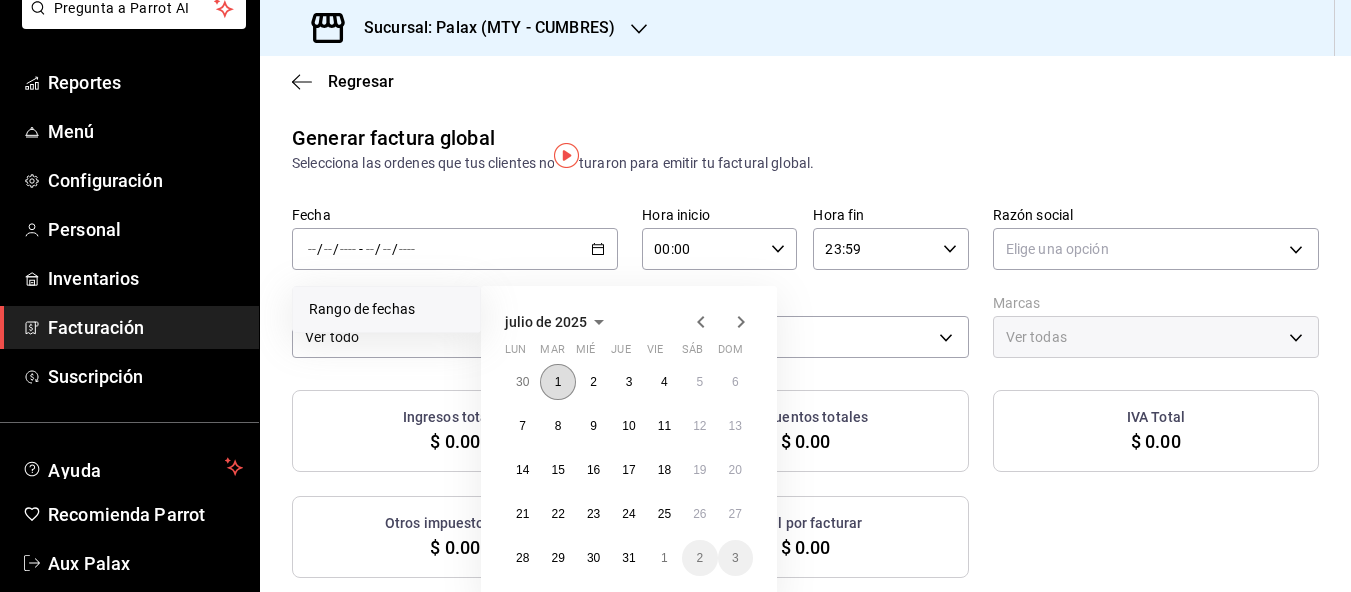 click on "1" at bounding box center (557, 382) 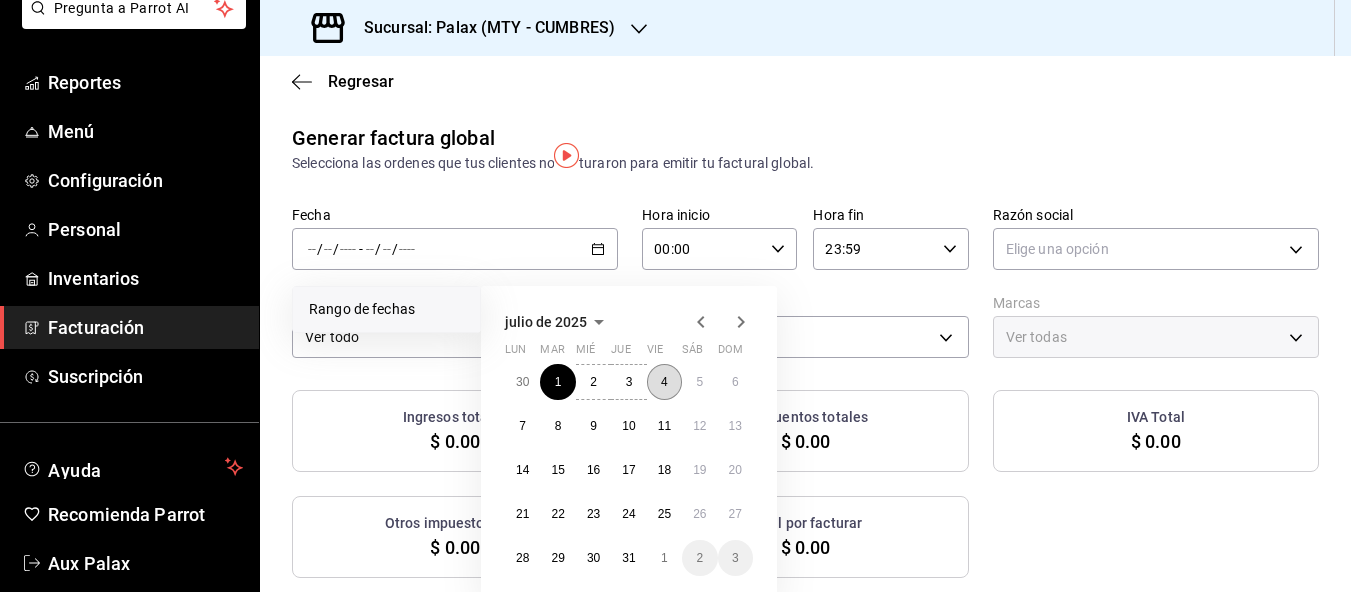 click on "4" at bounding box center (664, 382) 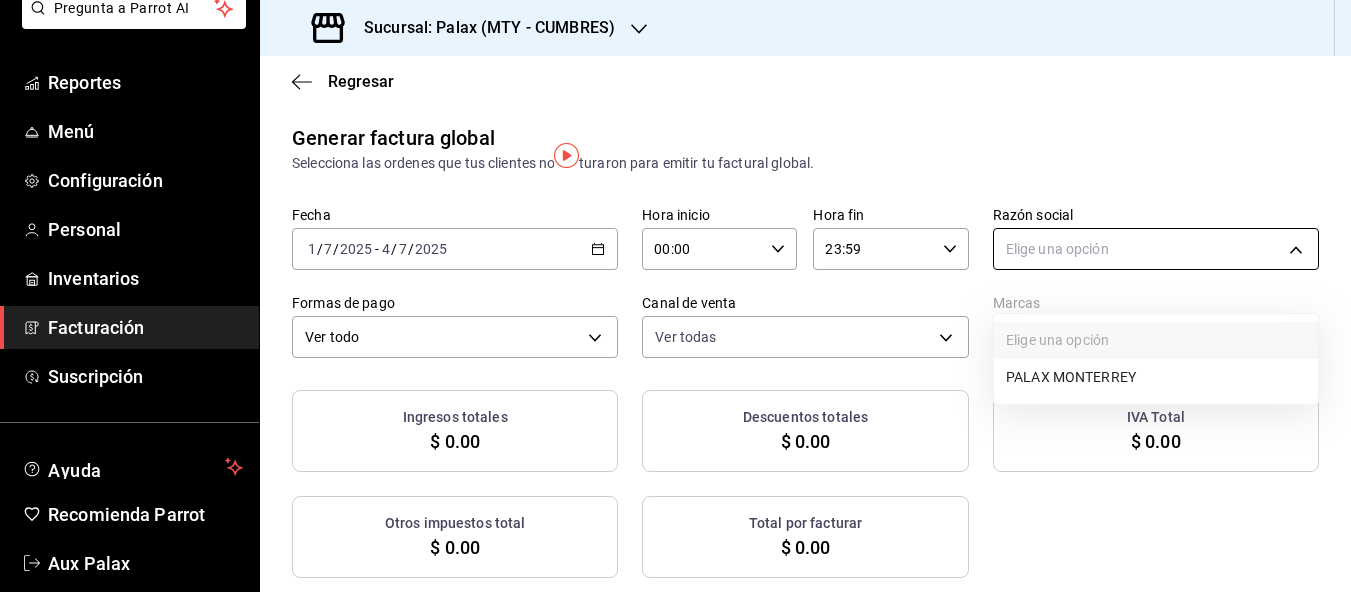 click on "Pregunta a Parrot AI Reportes   Menú   Configuración   Personal   Inventarios   Facturación   Suscripción   Ayuda Recomienda Parrot   Aux Palax   Sugerir nueva función   Sucursal: Palax (MTY - CUMBRES) Regresar Generar factura global Selecciona las ordenes que tus clientes no facturaron para emitir tu factural global. Fecha 2025-07-01 1 / 7 / 2025 - 2025-07-04 4 / 7 / 2025 Hora inicio 00:00 Hora inicio Hora fin 23:59 Hora fin Razón social Elige una opción Formas de pago Ver todo ALL Canal de venta Ver todas PARROT,UBER_EATS,RAPPI,DIDI_FOOD,ONLINE Marcas Ver todas Ingresos totales $ 0.00 Descuentos totales $ 0.00 IVA Total $ 0.00 Otros impuestos total $ 0.00 Total por facturar $ 0.00 No hay información que mostrar GANA 1 MES GRATIS EN TU SUSCRIPCIÓN AQUÍ Ver video tutorial Ir a video Pregunta a Parrot AI Reportes   Menú   Configuración   Personal   Inventarios   Facturación   Suscripción   Ayuda Recomienda Parrot   Aux Palax   Sugerir nueva función   Visitar centro de ayuda (81) 2046 6363" at bounding box center [675, 296] 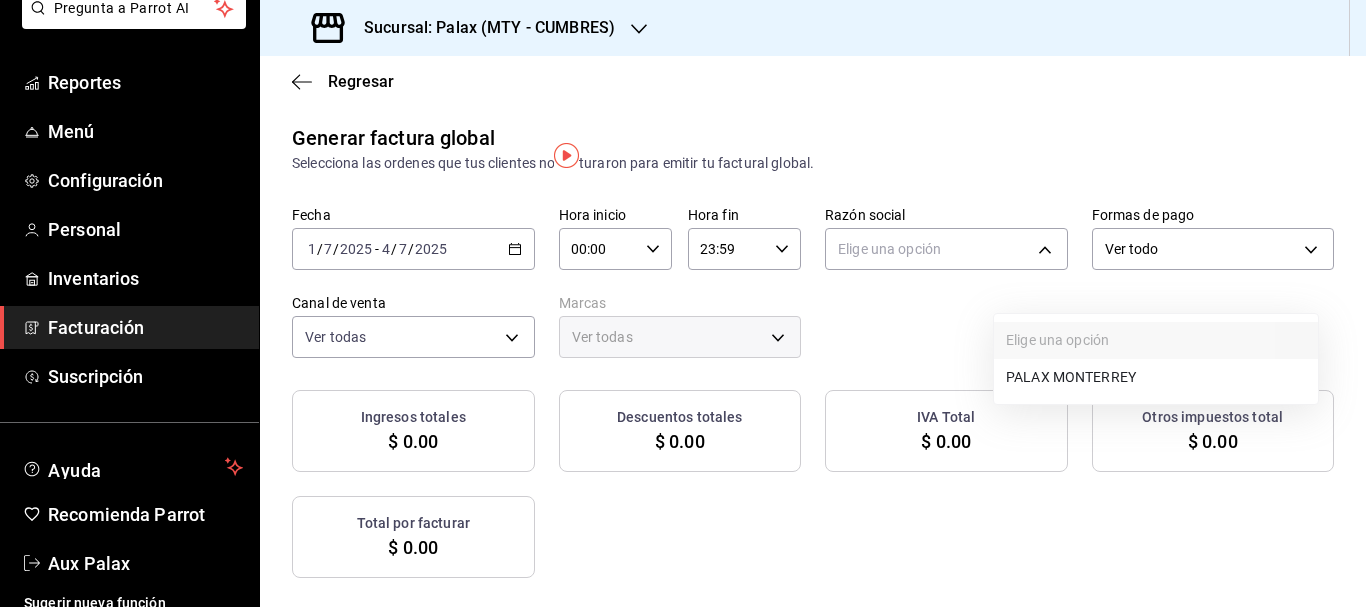 drag, startPoint x: 1061, startPoint y: 373, endPoint x: 1031, endPoint y: 386, distance: 32.695564 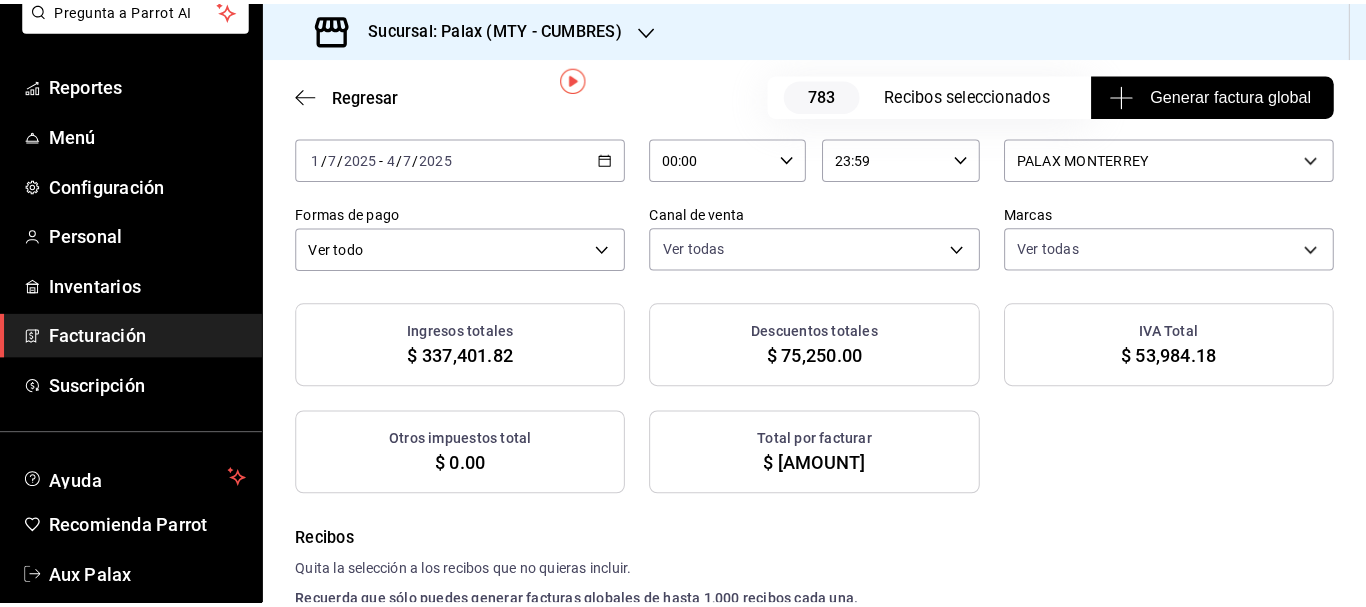 scroll, scrollTop: 100, scrollLeft: 0, axis: vertical 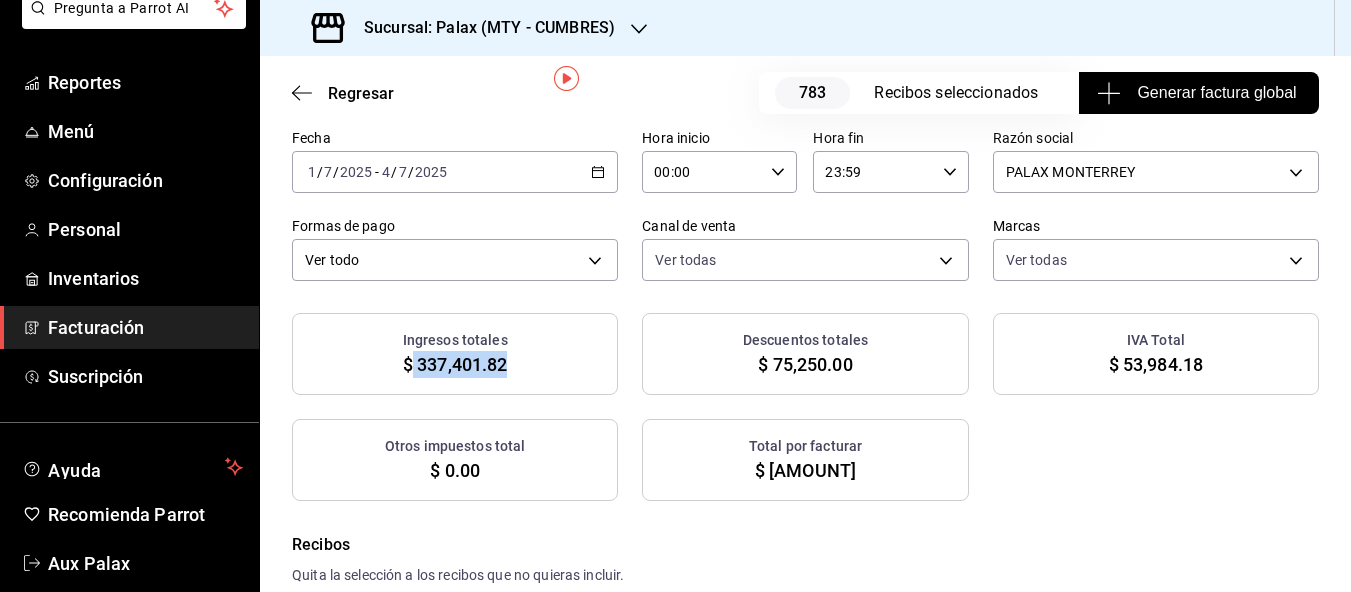 drag, startPoint x: 412, startPoint y: 393, endPoint x: 514, endPoint y: 401, distance: 102.31325 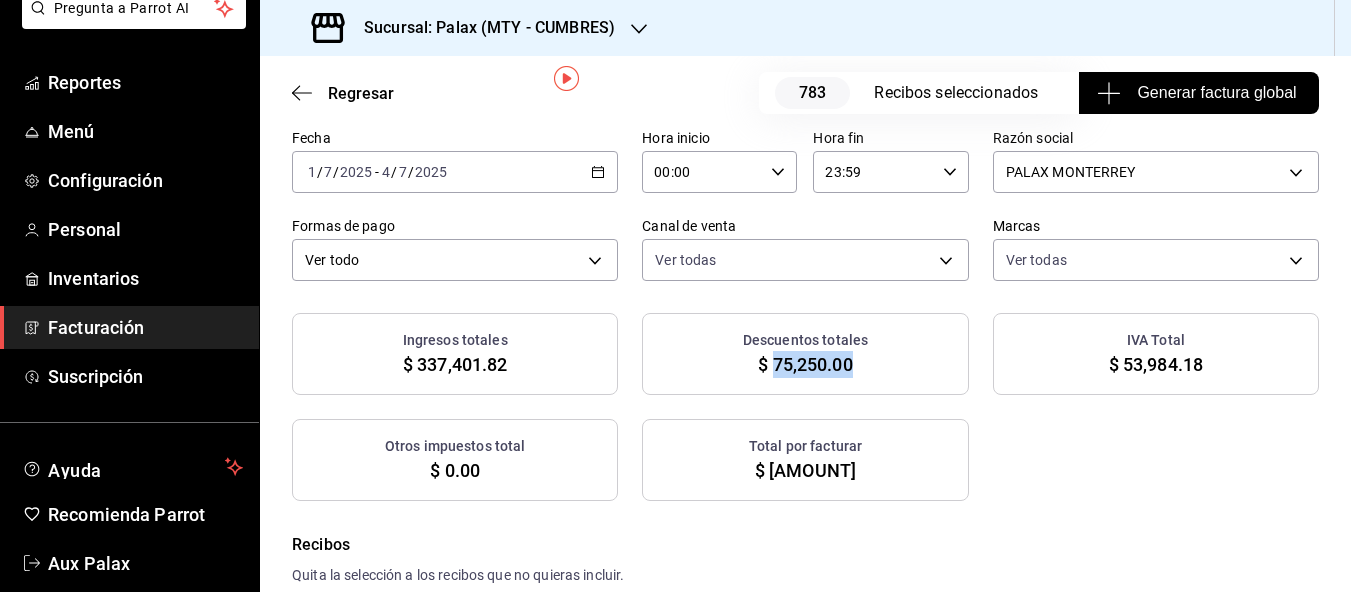 drag, startPoint x: 771, startPoint y: 396, endPoint x: 867, endPoint y: 403, distance: 96.25487 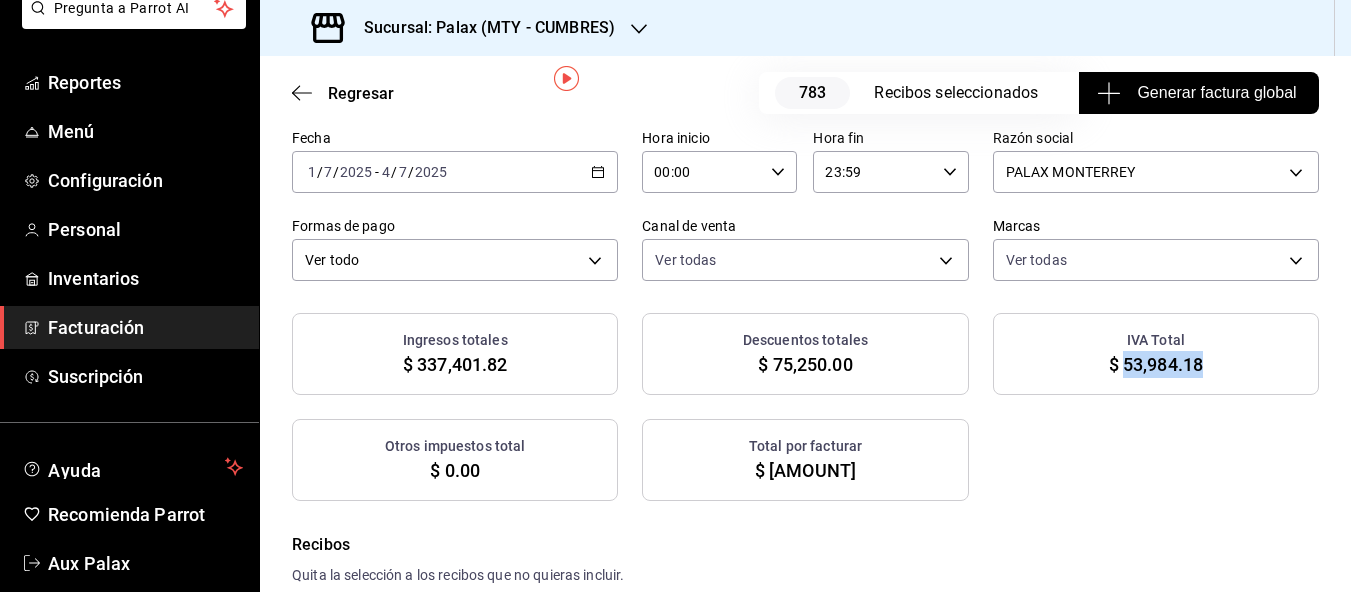 drag, startPoint x: 1121, startPoint y: 393, endPoint x: 1215, endPoint y: 401, distance: 94.33981 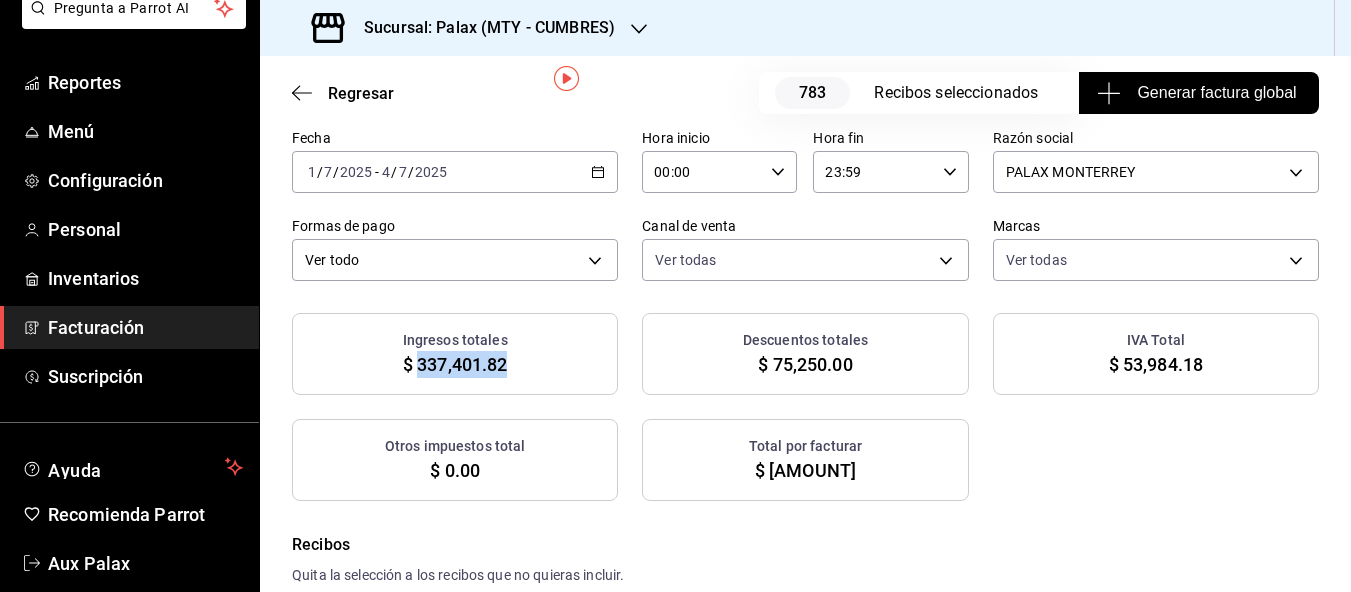 drag, startPoint x: 420, startPoint y: 392, endPoint x: 507, endPoint y: 392, distance: 87 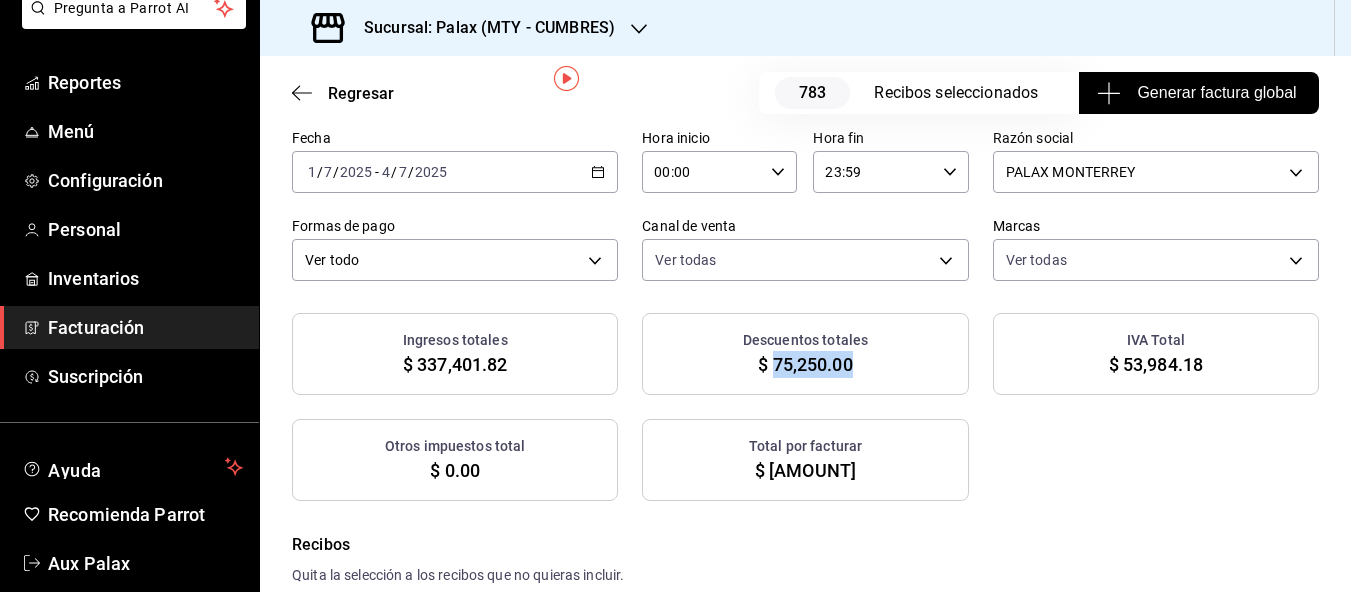 drag, startPoint x: 775, startPoint y: 388, endPoint x: 863, endPoint y: 393, distance: 88.14193 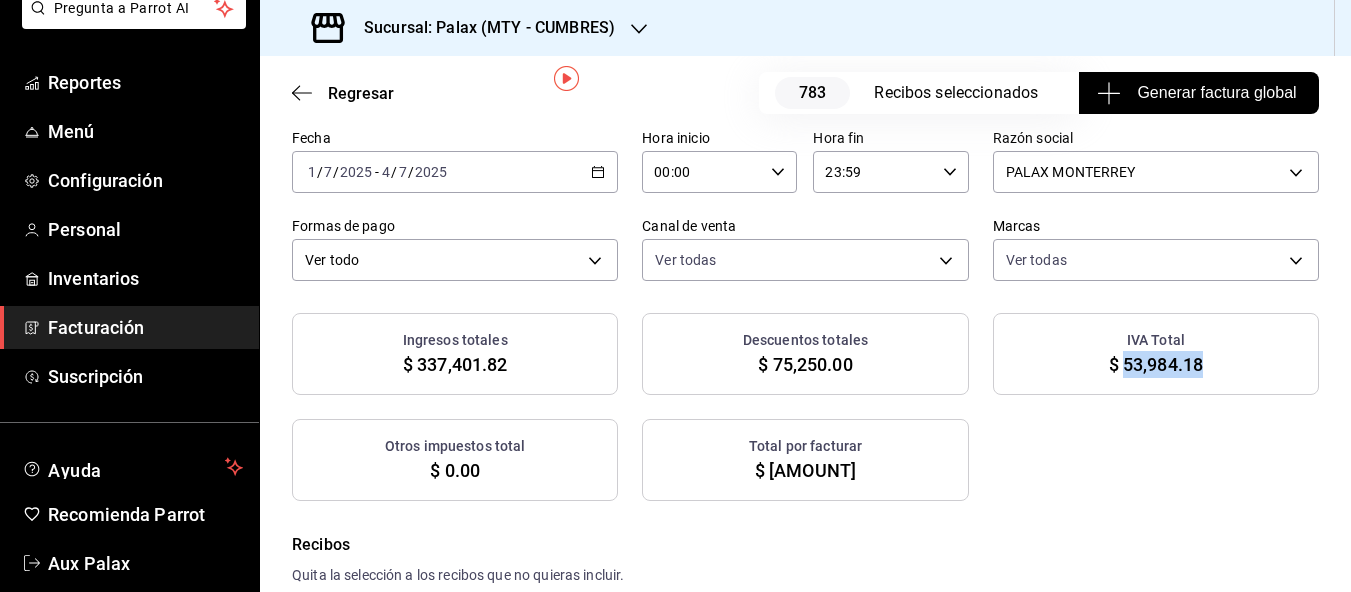 drag, startPoint x: 1125, startPoint y: 388, endPoint x: 1204, endPoint y: 388, distance: 79 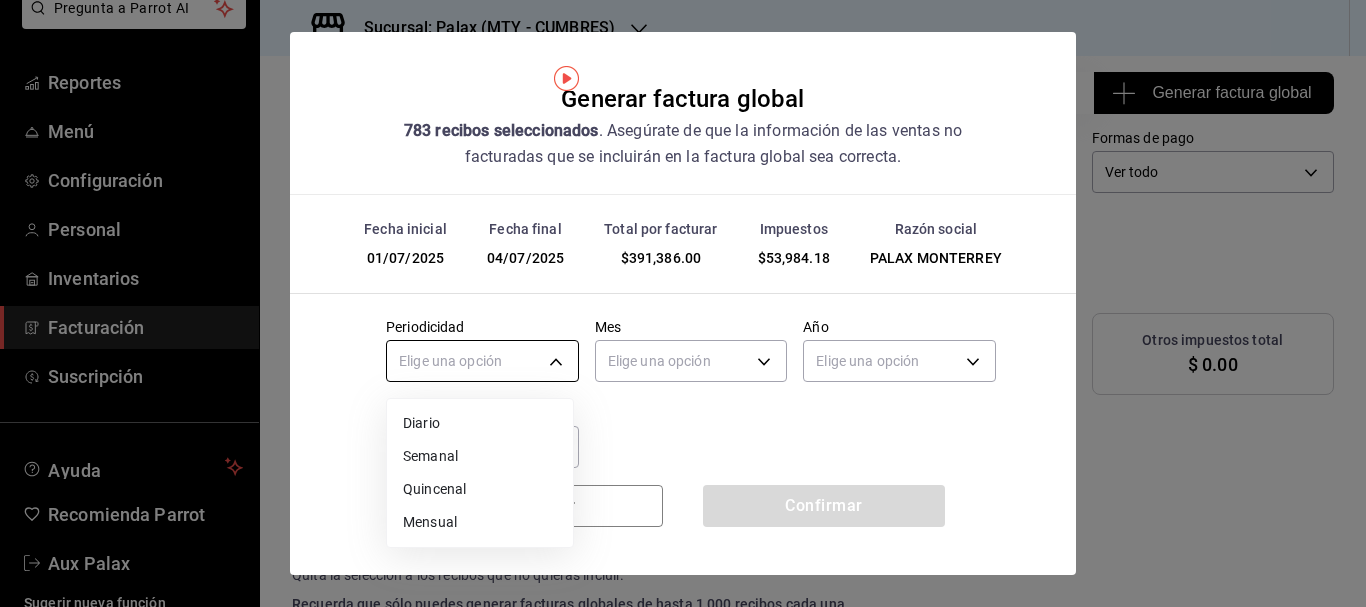 click on "Pregunta a Parrot AI Reportes   Menú   Configuración   Personal   Inventarios   Facturación   Suscripción   Ayuda Recomienda Parrot   Aux Palax   Sugerir nueva función   Sucursal: Palax (MTY - CUMBRES) Regresar 783 Recibos seleccionados Generar factura global Generar factura global Selecciona las ordenes que tus clientes no facturaron para emitir tu factural global. Fecha 2025-07-01 1 / 7 / 2025 - 2025-07-04 4 / 7 / 2025 Hora inicio 00:00 Hora inicio Hora fin 23:59 Hora fin Razón social PALAX MONTERREY 446fb26c-9866-4ce5-bbb2-44f232d2c30a Formas de pago Ver todo ALL Canal de venta Ver todas PARROT,UBER_EATS,RAPPI,DIDI_FOOD,ONLINE Marcas Ver todas 882a14fb-31f9-4d0e-beef-7112030831e8 Ingresos totales $ 337,401.82 Descuentos totales $ 75,250.00 IVA Total $ 53,984.18 Otros impuestos total $ 0.00 Total por facturar $ 391,386.00 Recibos Quita la selección a los recibos que no quieras incluir. Recuerda que sólo puedes generar facturas globales de hasta 1,000 recibos cada una. Fecha # de recibo Tipo de pago" at bounding box center (683, 303) 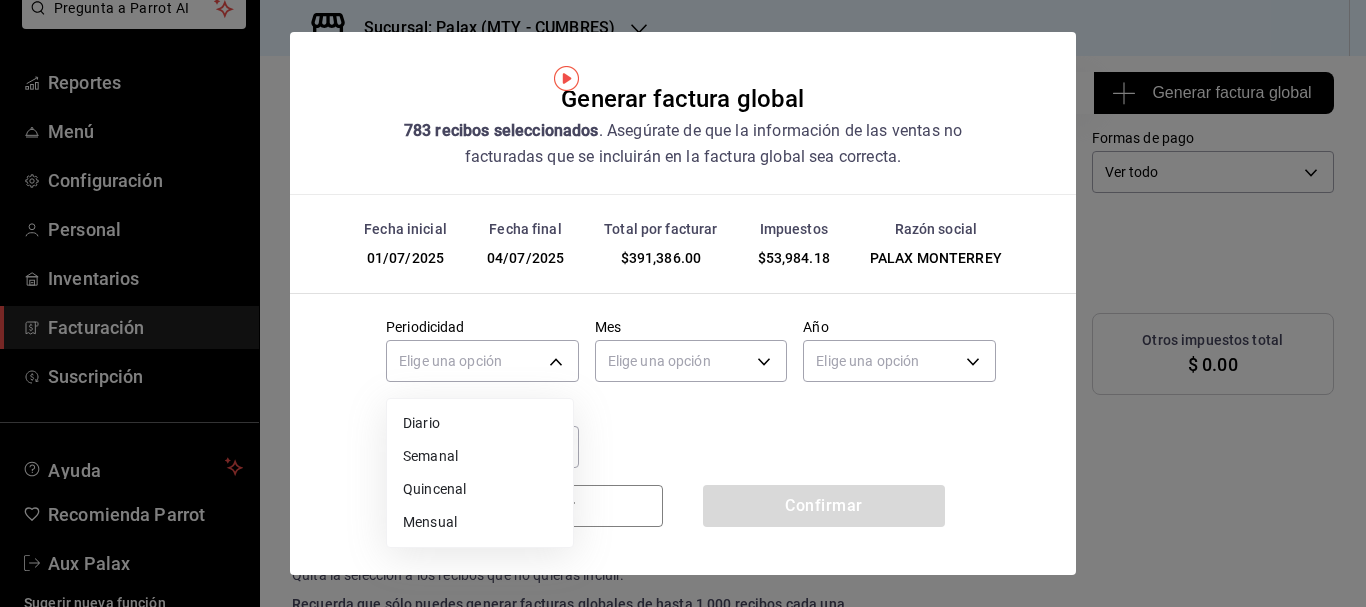 click on "Diario" at bounding box center [480, 423] 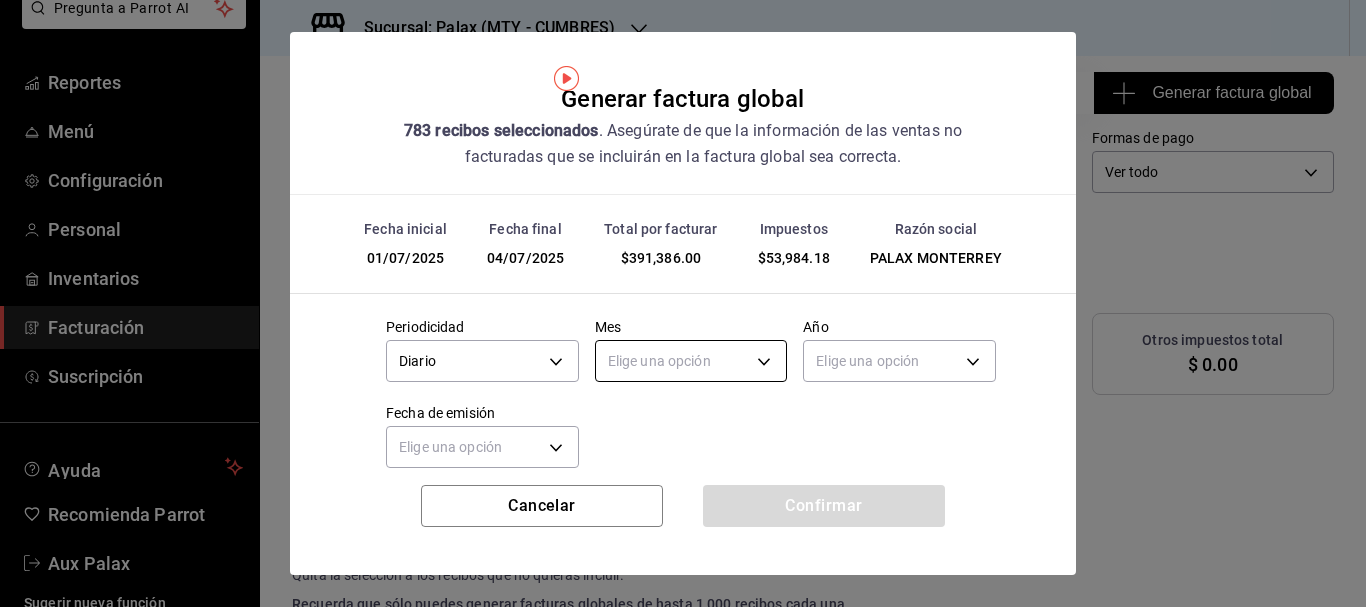 click on "Pregunta a Parrot AI Reportes   Menú   Configuración   Personal   Inventarios   Facturación   Suscripción   Ayuda Recomienda Parrot   Aux Palax   Sugerir nueva función   Sucursal: Palax (MTY - CUMBRES) Regresar 783 Recibos seleccionados Generar factura global Generar factura global Selecciona las ordenes que tus clientes no facturaron para emitir tu factural global. Fecha 2025-07-01 1 / 7 / 2025 - 2025-07-04 4 / 7 / 2025 Hora inicio 00:00 Hora inicio Hora fin 23:59 Hora fin Razón social PALAX MONTERREY 446fb26c-9866-4ce5-bbb2-44f232d2c30a Formas de pago Ver todo ALL Canal de venta Ver todas PARROT,UBER_EATS,RAPPI,DIDI_FOOD,ONLINE Marcas Ver todas 882a14fb-31f9-4d0e-beef-7112030831e8 Ingresos totales $ 337,401.82 Descuentos totales $ 75,250.00 IVA Total $ 53,984.18 Otros impuestos total $ 0.00 Total por facturar $ 391,386.00 Recibos Quita la selección a los recibos que no quieras incluir. Recuerda que sólo puedes generar facturas globales de hasta 1,000 recibos cada una. Fecha # de recibo Tipo de pago" at bounding box center [683, 303] 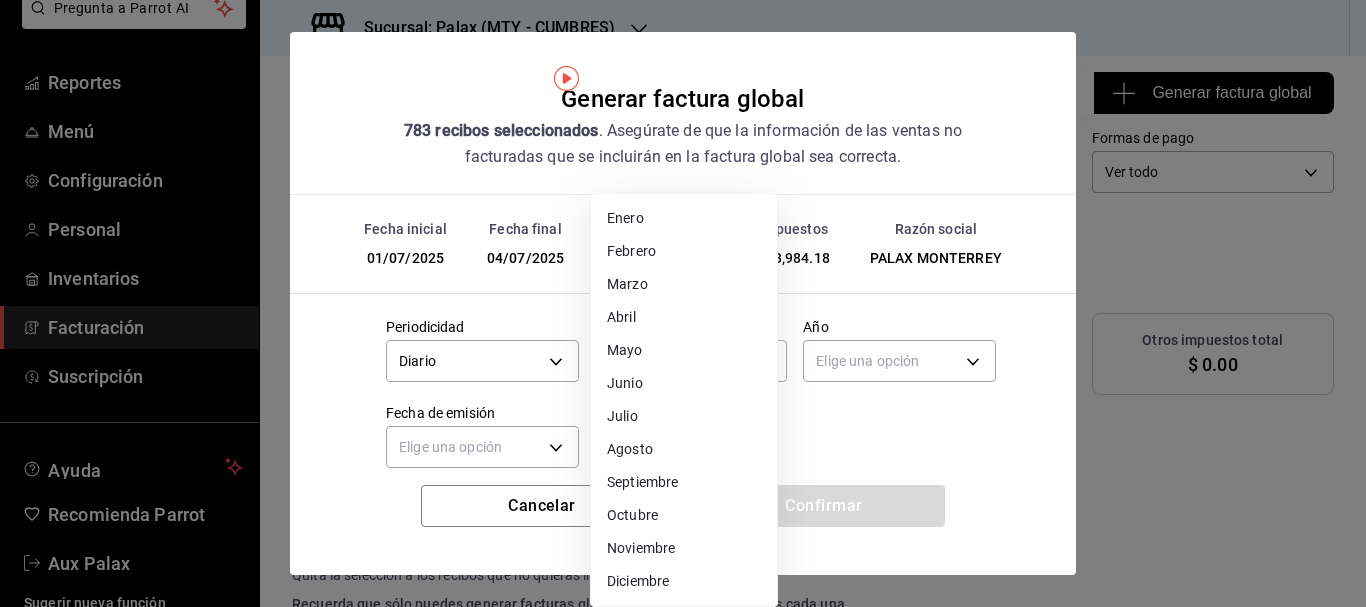 click on "Julio" at bounding box center (684, 416) 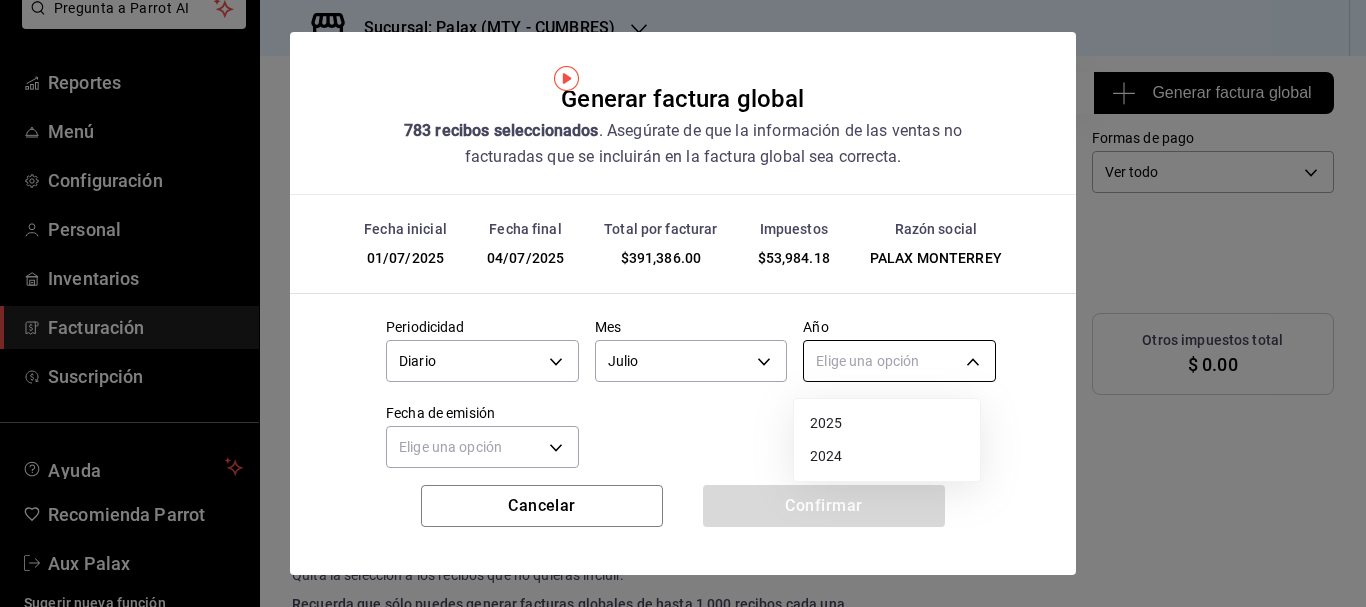 click on "Pregunta a Parrot AI Reportes   Menú   Configuración   Personal   Inventarios   Facturación   Suscripción   Ayuda Recomienda Parrot   Aux Palax   Sugerir nueva función   Sucursal: Palax (MTY - CUMBRES) Regresar 783 Recibos seleccionados Generar factura global Generar factura global Selecciona las ordenes que tus clientes no facturaron para emitir tu factural global. Fecha 2025-07-01 1 / 7 / 2025 - 2025-07-04 4 / 7 / 2025 Hora inicio 00:00 Hora inicio Hora fin 23:59 Hora fin Razón social PALAX MONTERREY 446fb26c-9866-4ce5-bbb2-44f232d2c30a Formas de pago Ver todo ALL Canal de venta Ver todas PARROT,UBER_EATS,RAPPI,DIDI_FOOD,ONLINE Marcas Ver todas 882a14fb-31f9-4d0e-beef-7112030831e8 Ingresos totales $ 337,401.82 Descuentos totales $ 75,250.00 IVA Total $ 53,984.18 Otros impuestos total $ 0.00 Total por facturar $ 391,386.00 Recibos Quita la selección a los recibos que no quieras incluir. Recuerda que sólo puedes generar facturas globales de hasta 1,000 recibos cada una. Fecha # de recibo Tipo de pago" at bounding box center [683, 303] 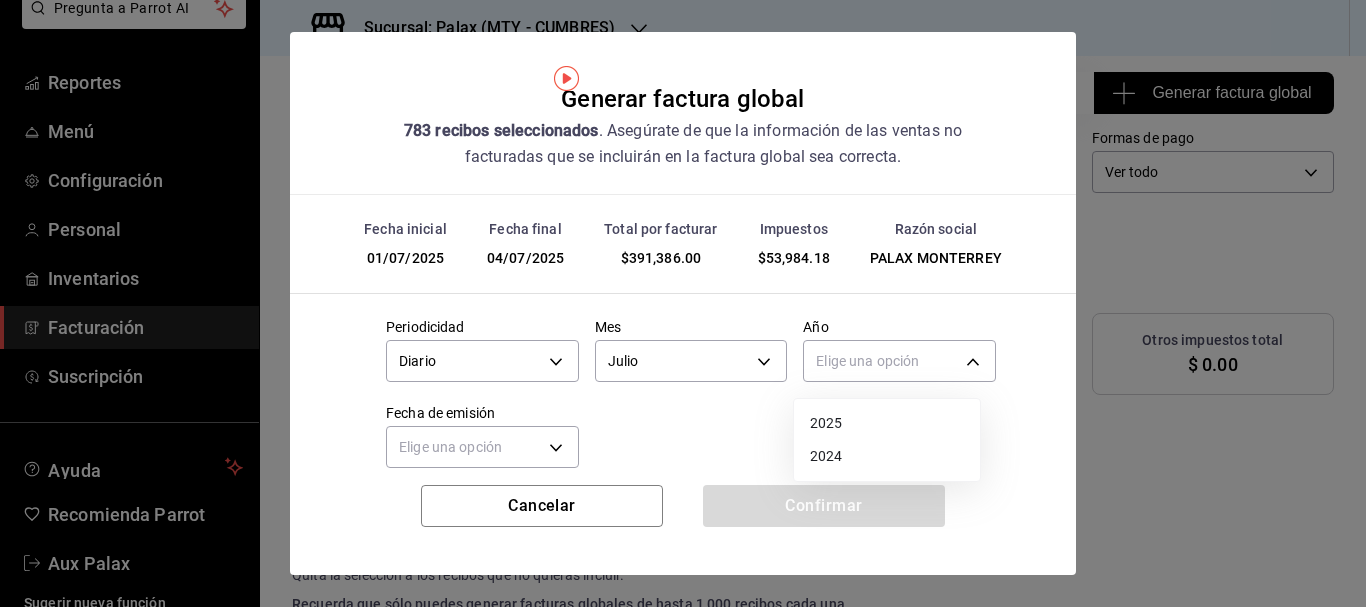 click on "2025" at bounding box center [887, 423] 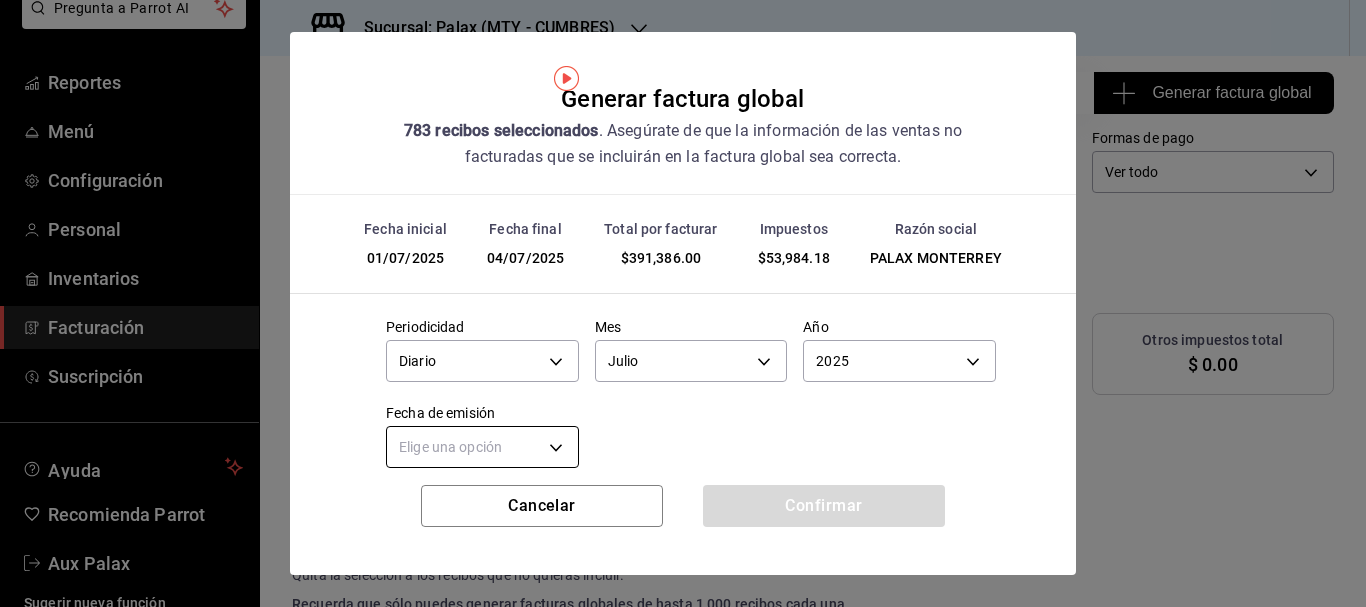click on "Pregunta a Parrot AI Reportes   Menú   Configuración   Personal   Inventarios   Facturación   Suscripción   Ayuda Recomienda Parrot   Aux Palax   Sugerir nueva función   Sucursal: Palax (MTY - CUMBRES) Regresar 783 Recibos seleccionados Generar factura global Generar factura global Selecciona las ordenes que tus clientes no facturaron para emitir tu factural global. Fecha 2025-07-01 1 / 7 / 2025 - 2025-07-04 4 / 7 / 2025 Hora inicio 00:00 Hora inicio Hora fin 23:59 Hora fin Razón social PALAX MONTERREY 446fb26c-9866-4ce5-bbb2-44f232d2c30a Formas de pago Ver todo ALL Canal de venta Ver todas PARROT,UBER_EATS,RAPPI,DIDI_FOOD,ONLINE Marcas Ver todas 882a14fb-31f9-4d0e-beef-7112030831e8 Ingresos totales $ 337,401.82 Descuentos totales $ 75,250.00 IVA Total $ 53,984.18 Otros impuestos total $ 0.00 Total por facturar $ 391,386.00 Recibos Quita la selección a los recibos que no quieras incluir. Recuerda que sólo puedes generar facturas globales de hasta 1,000 recibos cada una. Fecha # de recibo Tipo de pago" at bounding box center (683, 303) 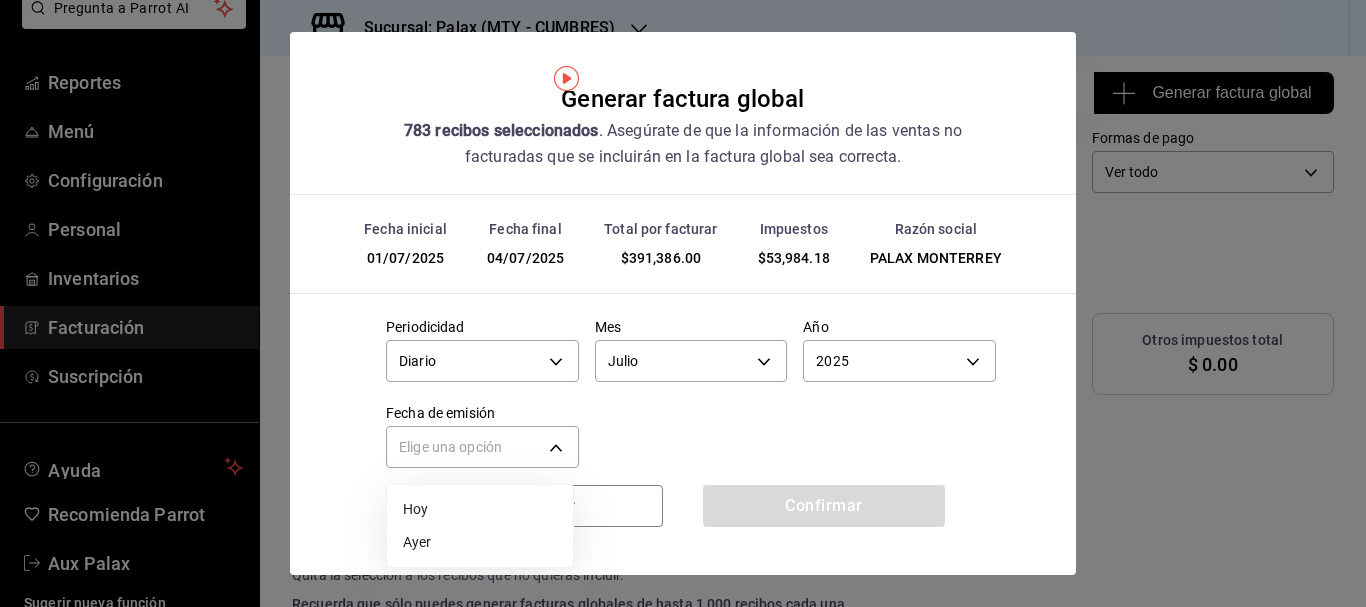 click on "Ayer" at bounding box center [480, 542] 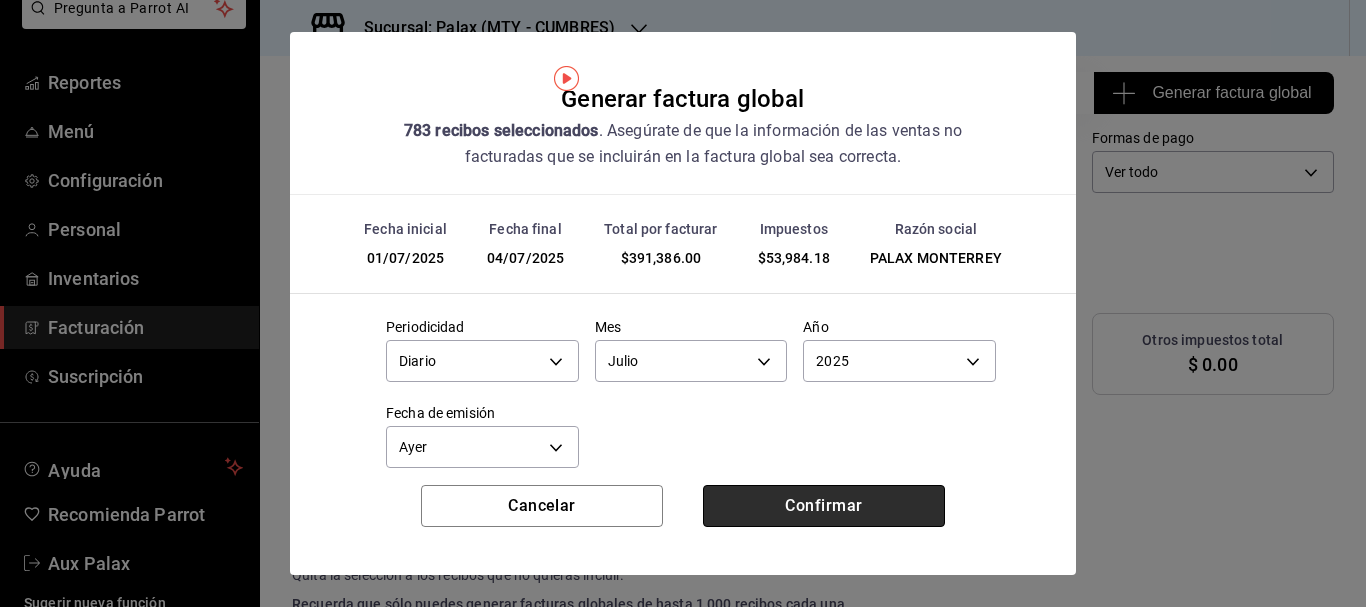 click on "Confirmar" at bounding box center [824, 506] 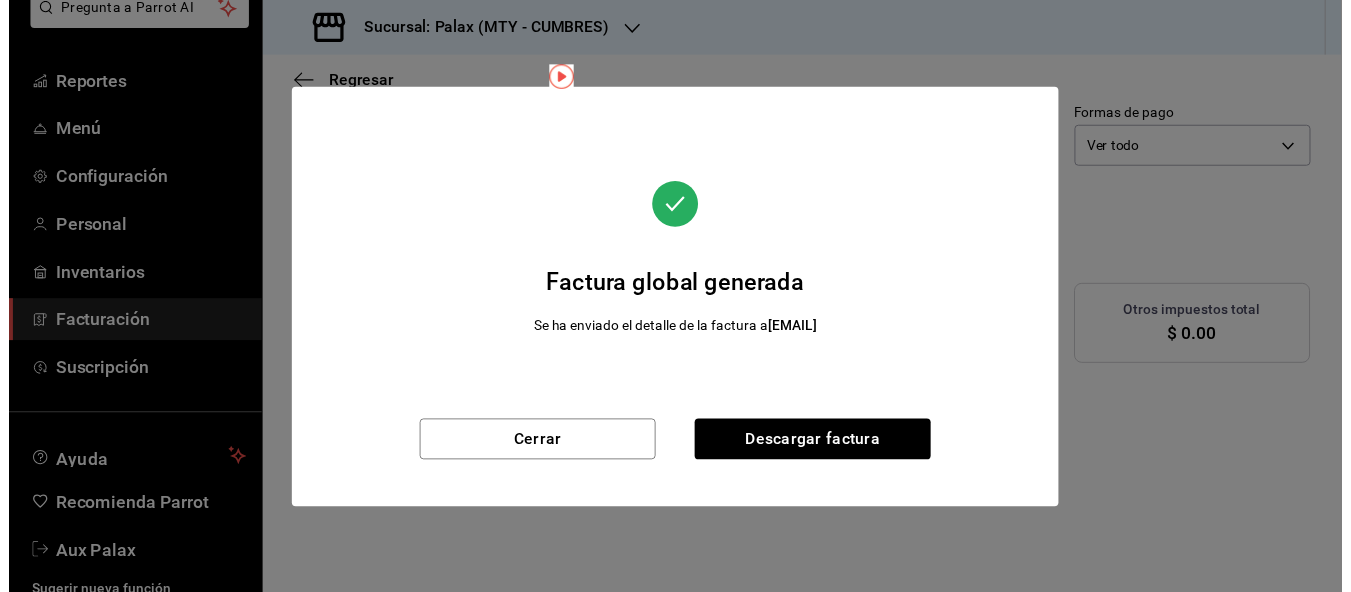 scroll, scrollTop: 77, scrollLeft: 0, axis: vertical 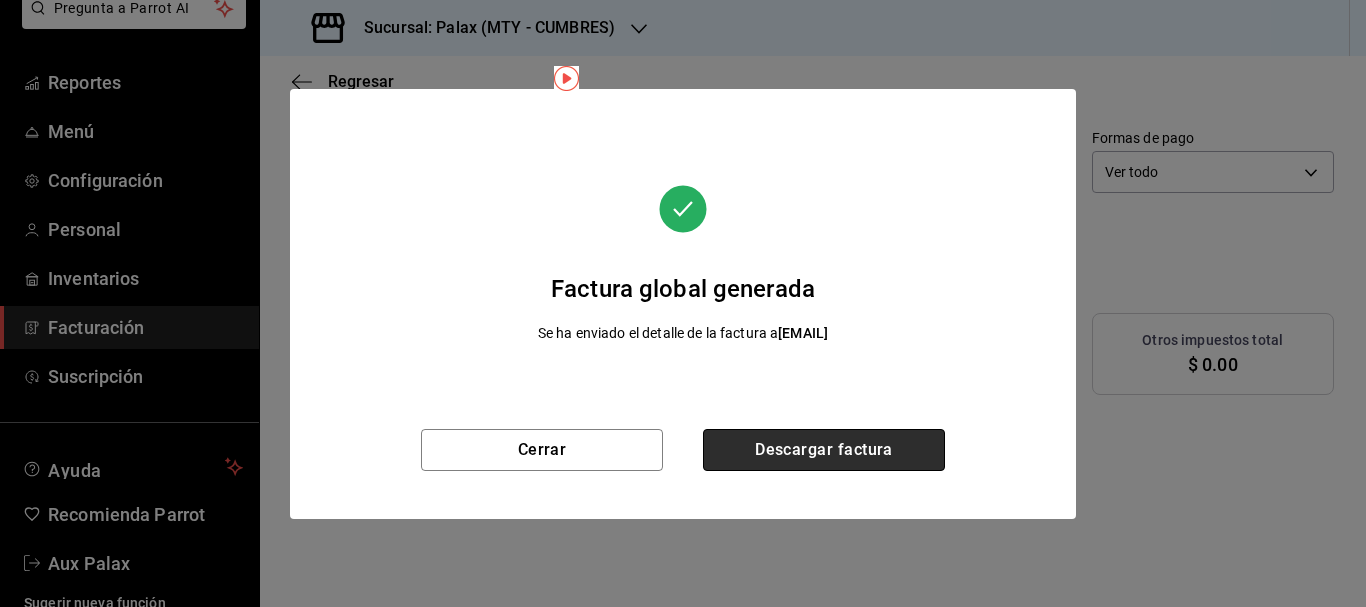 click on "Descargar factura" at bounding box center [824, 450] 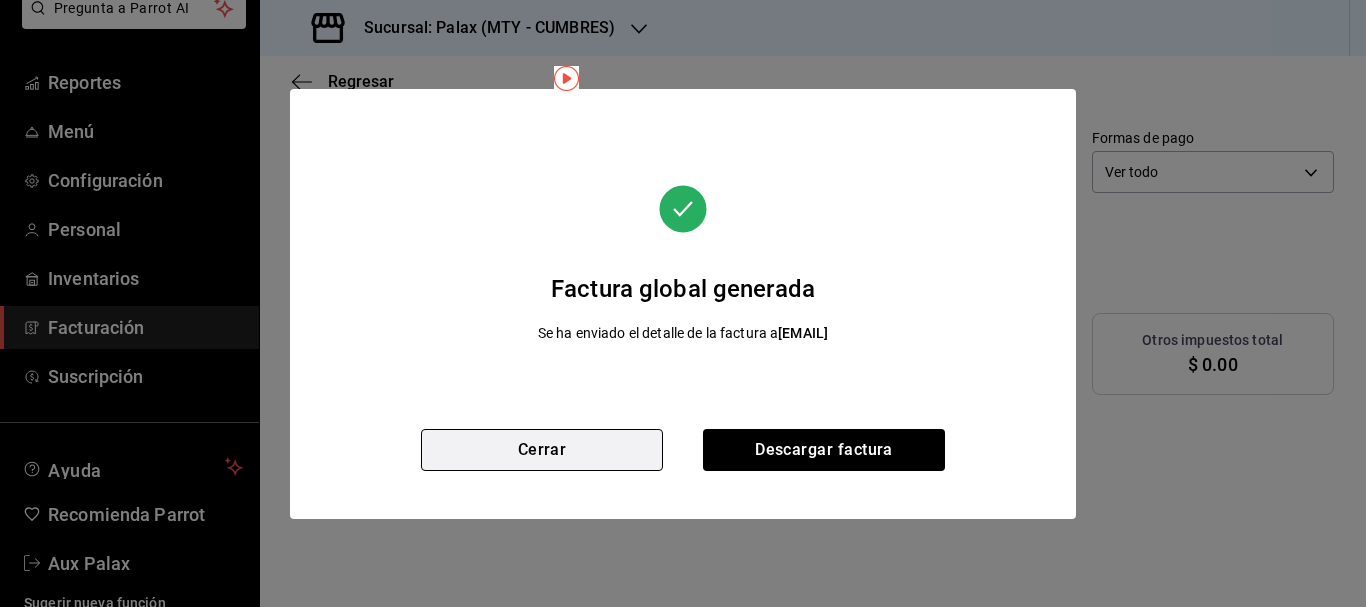 click on "Cerrar" at bounding box center (542, 450) 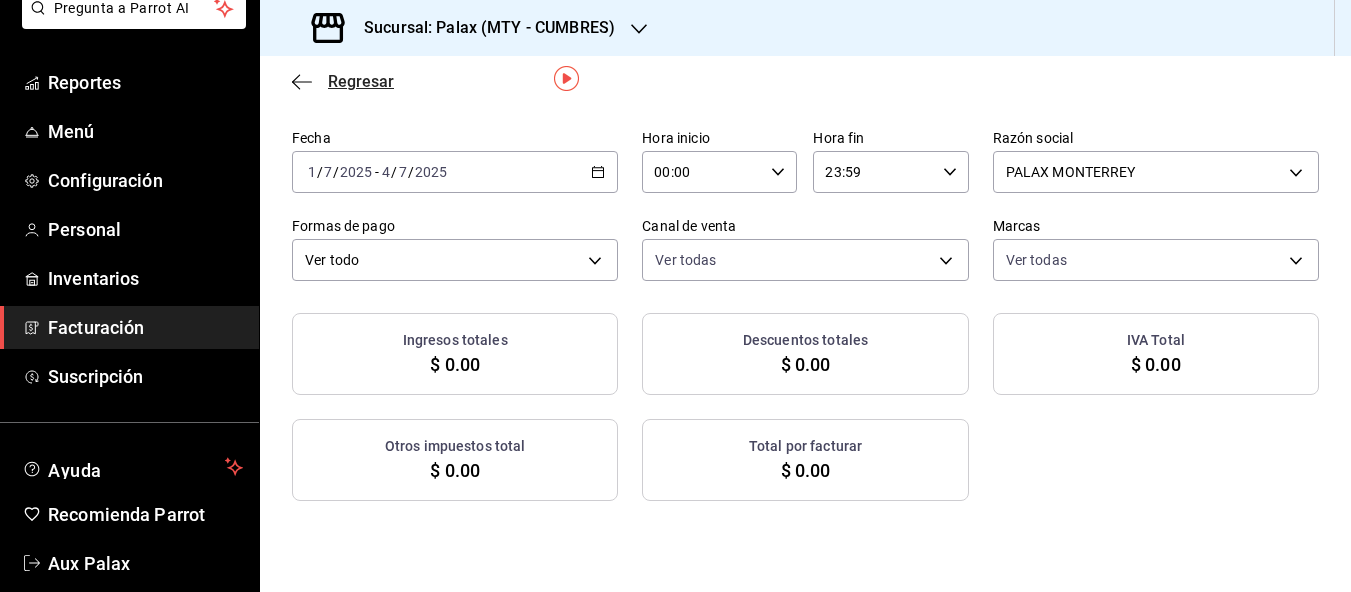 click 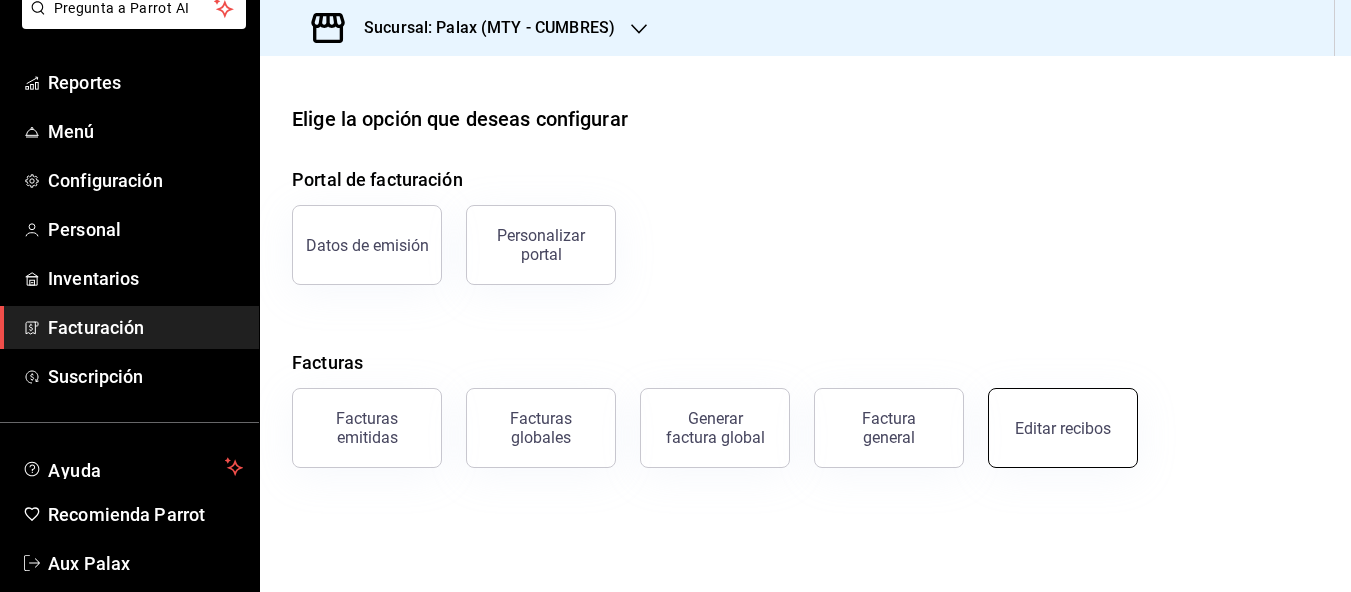 click on "Editar recibos" at bounding box center (1063, 428) 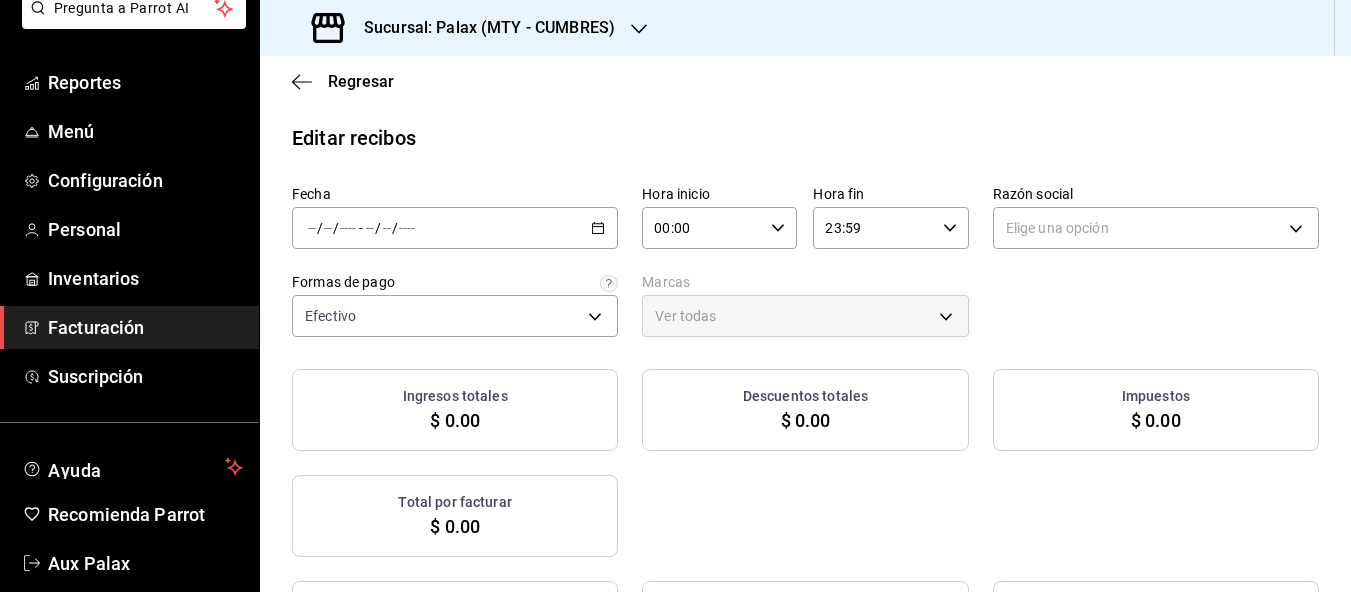 click 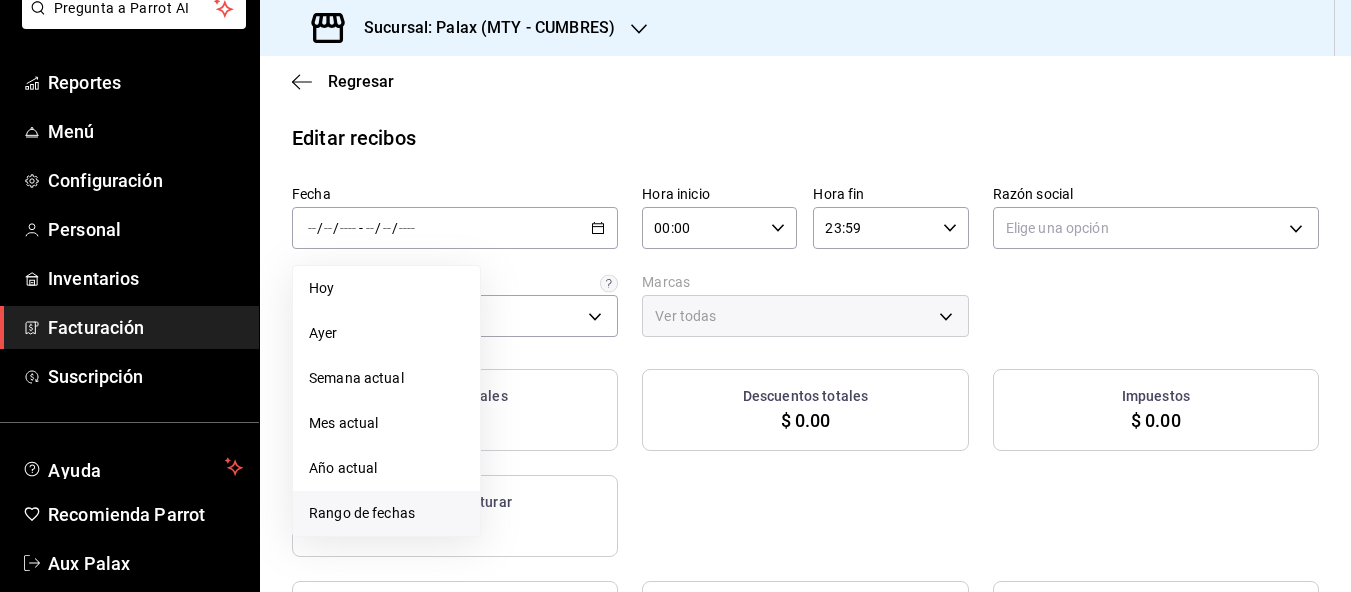 click on "Rango de fechas" at bounding box center (386, 513) 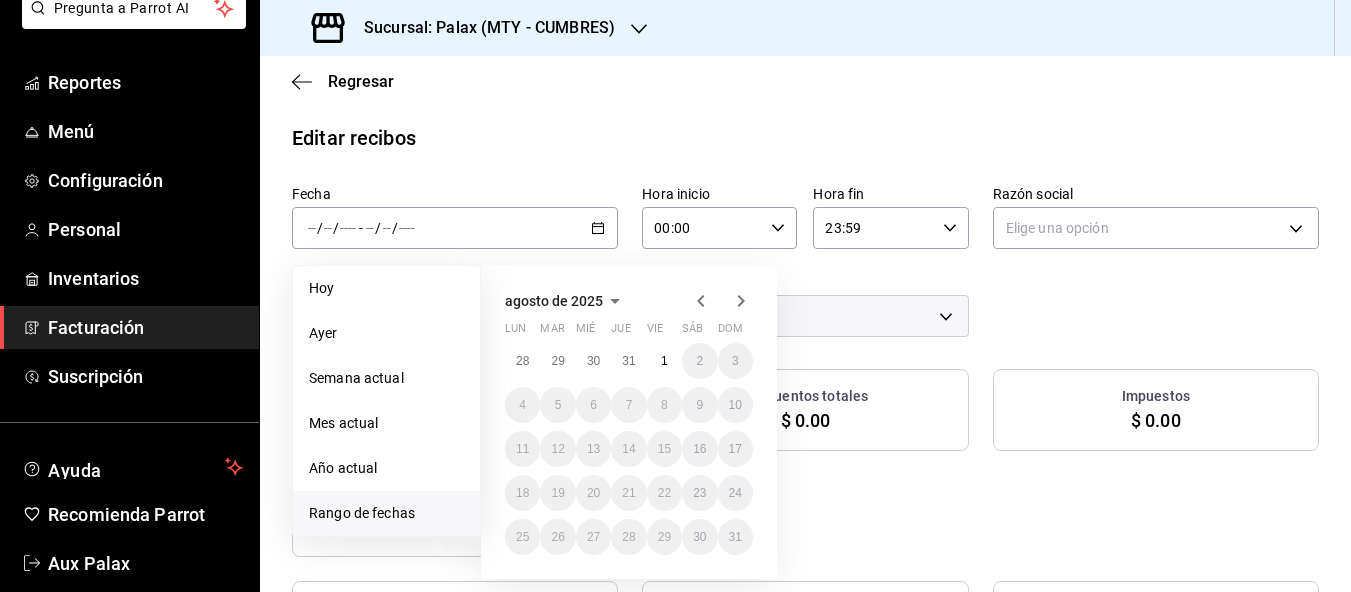 click 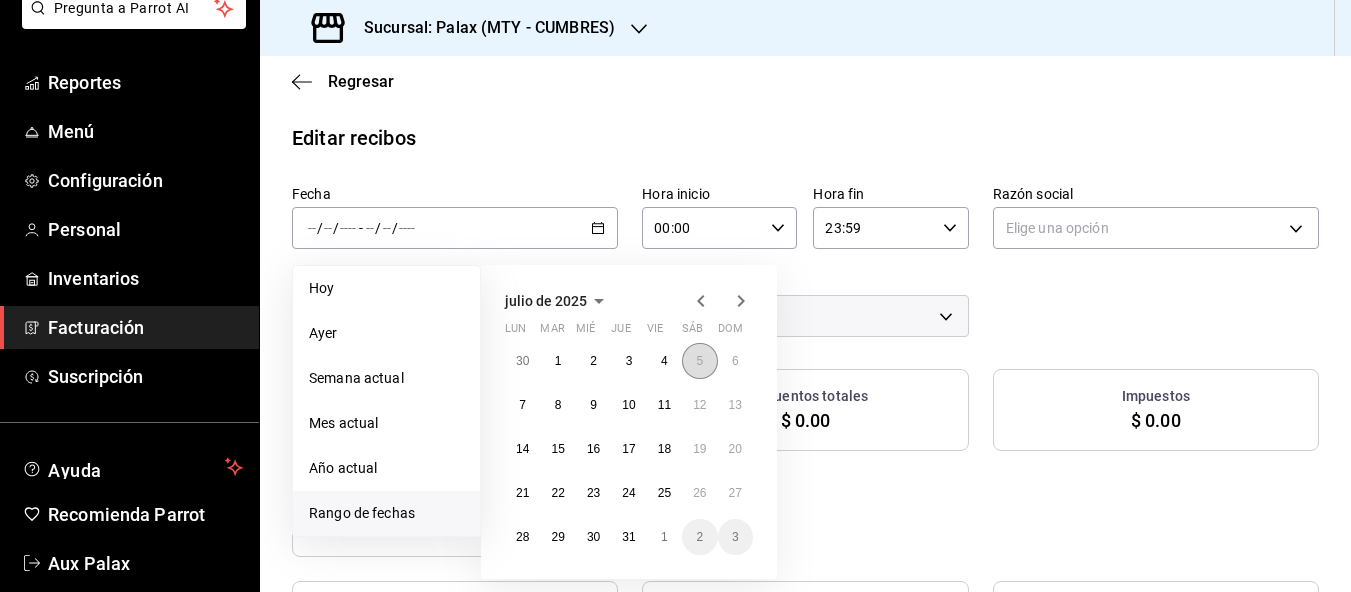 click on "5" at bounding box center (699, 361) 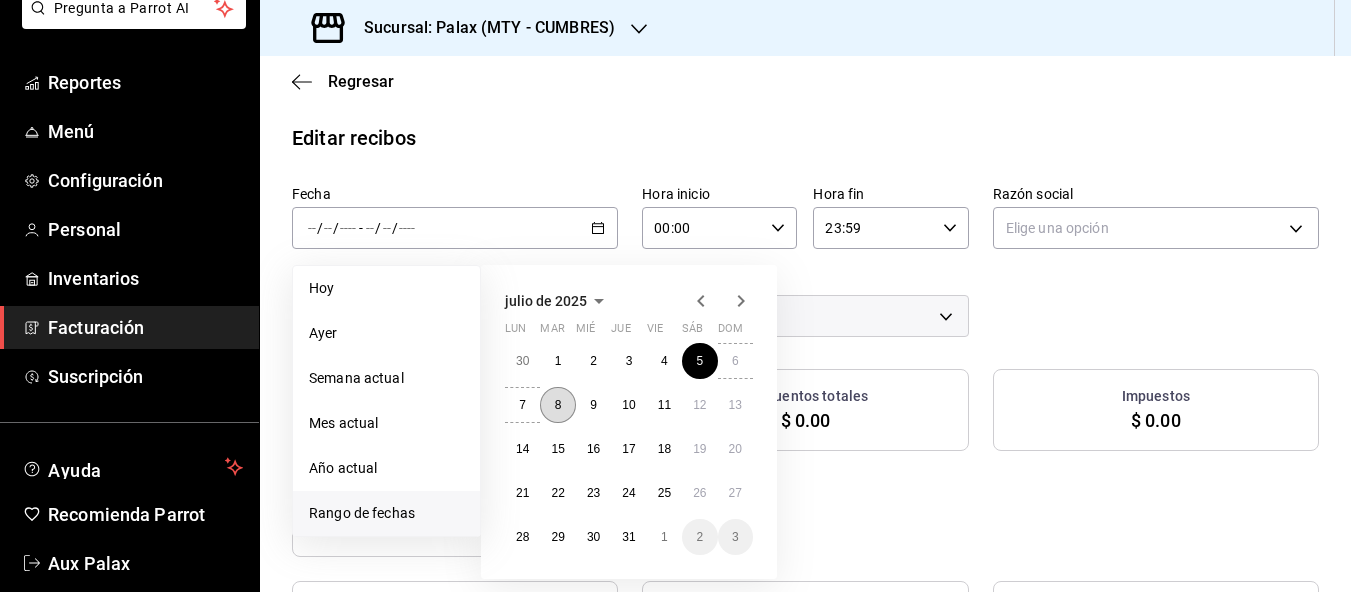 click on "8" at bounding box center (558, 405) 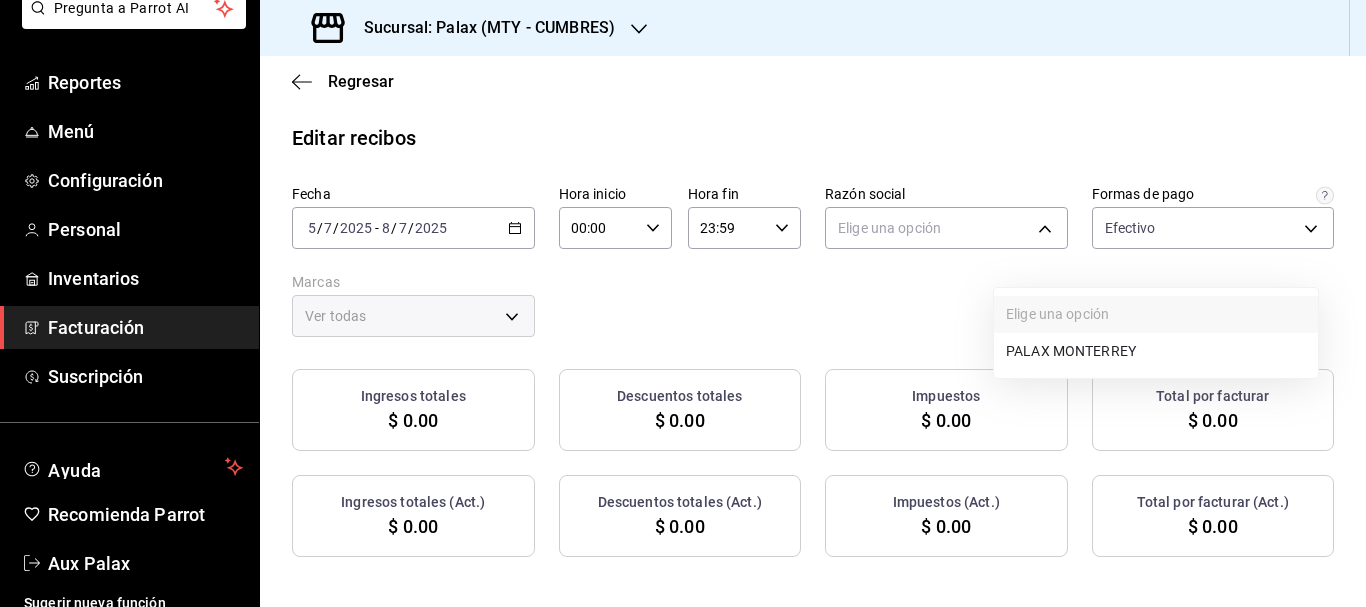 drag, startPoint x: 1123, startPoint y: 241, endPoint x: 1105, endPoint y: 285, distance: 47.539455 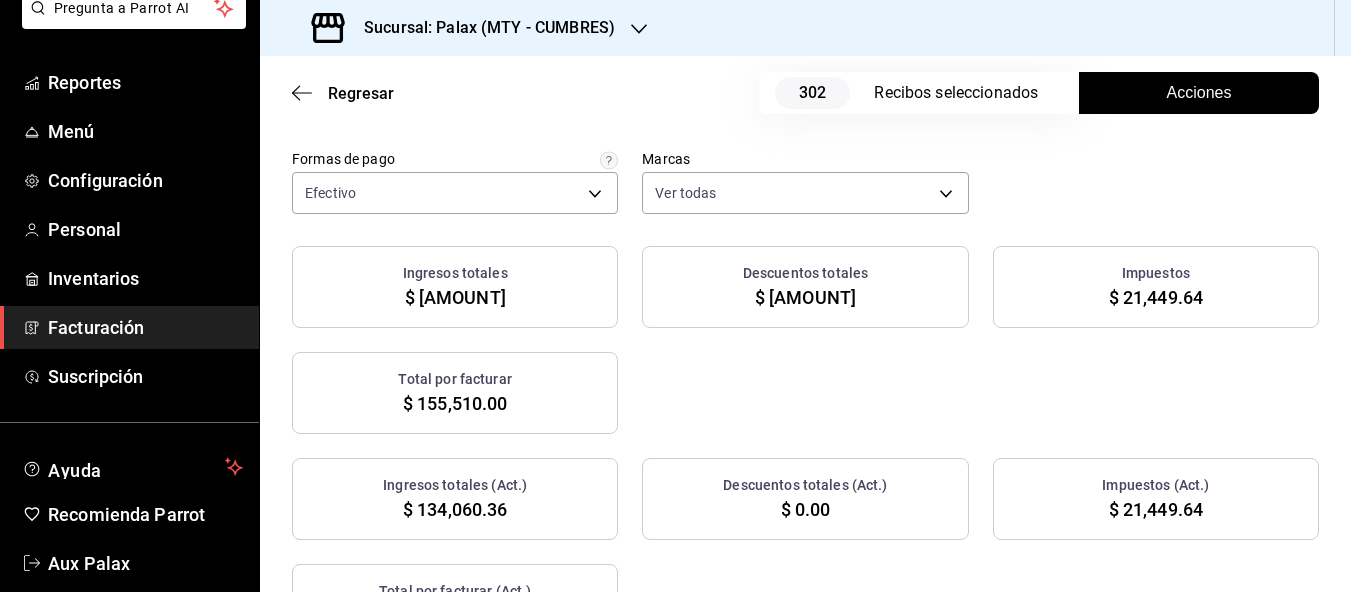 scroll, scrollTop: 100, scrollLeft: 0, axis: vertical 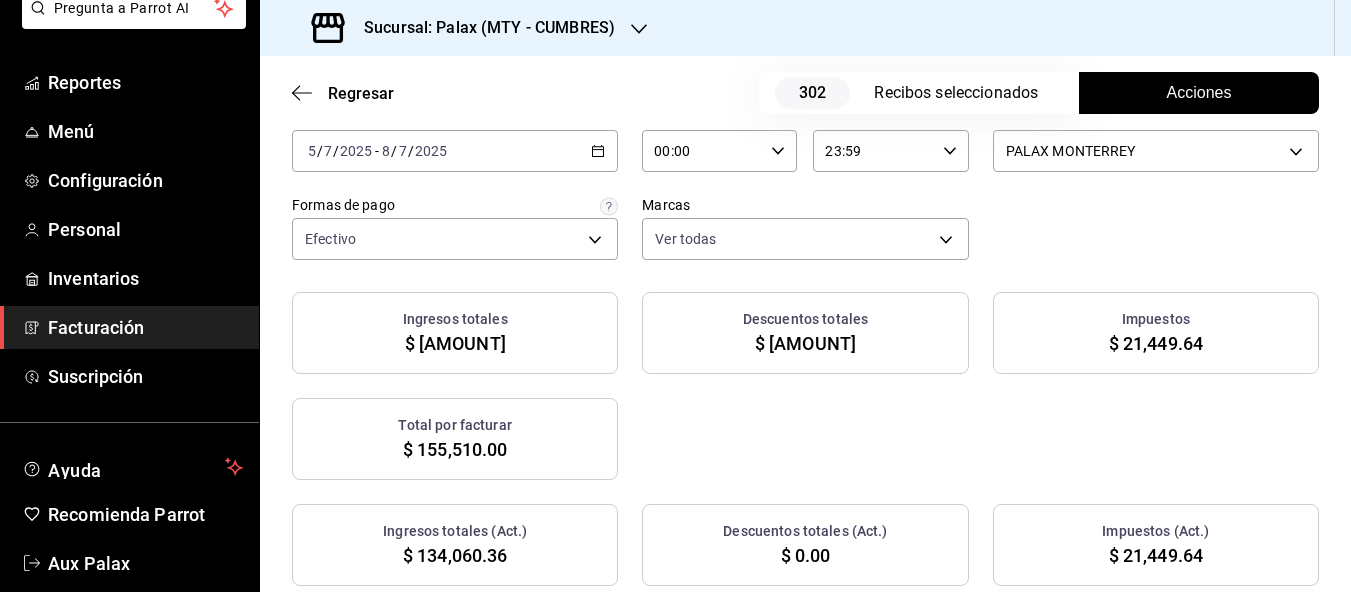 click on "Acciones" at bounding box center (1199, 93) 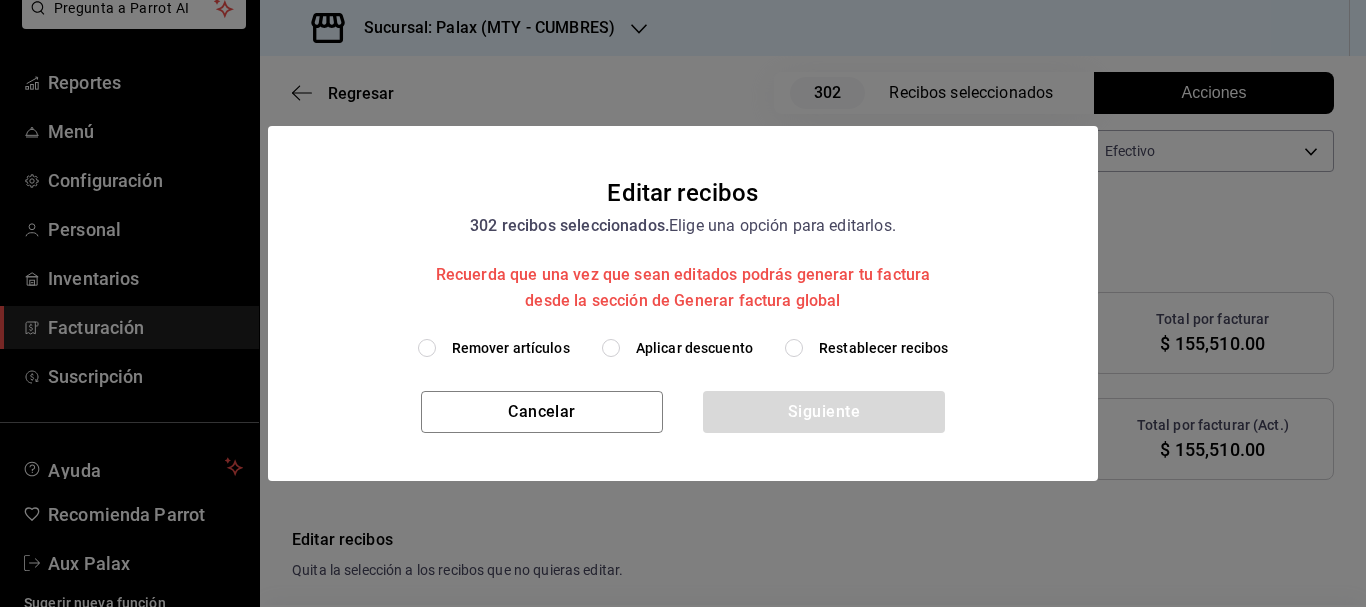 click on "Aplicar descuento" at bounding box center (611, 348) 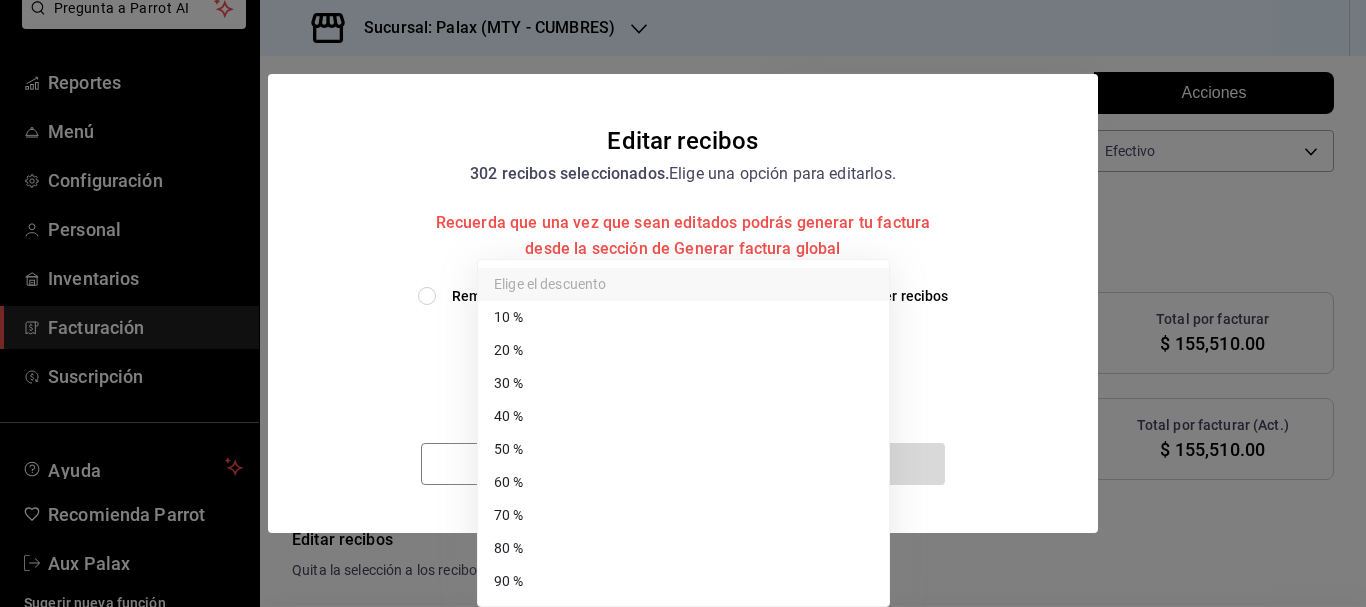 click on "Pregunta a Parrot AI Reportes   Menú   Configuración   Personal   Inventarios   Facturación   Suscripción   Ayuda Recomienda Parrot   Aux Palax   Sugerir nueva función   Sucursal: Palax (MTY - CUMBRES) Regresar 302 Recibos seleccionados Acciones Editar recibos Fecha 2025-07-05 5 / 7 / 2025 - 2025-07-08 8 / 7 / 2025 Hora inicio 00:00 Hora inicio Hora fin 23:59 Hora fin Razón social PALAX MONTERREY 446fb26c-9866-4ce5-bbb2-44f232d2c30a Formas de pago   Efectivo d23edc9a-1a4f-4e27-a8ca-cff9459bcf1a Marcas Ver todas 882a14fb-31f9-4d0e-beef-7112030831e8 Ingresos totales $ 134,190.36 Descuentos totales $ 130.00 Impuestos $ 21,449.64 Total por facturar $ 155,510.00 Ingresos totales (Act.) $ 134,060.36 Descuentos totales (Act.) $ 0.00 Impuestos  (Act.) $ 21,449.64 Total por facturar (Act.) $ 155,510.00 Editar recibos Quita la selección a los recibos que no quieras editar. Act. # de recibo Artículos (Orig.) Artículos (Act.) Subtotal (Orig.) Subtotal (Act.) Descuento total (Orig.) Descuento total (Act.) No 6 6" at bounding box center (683, 303) 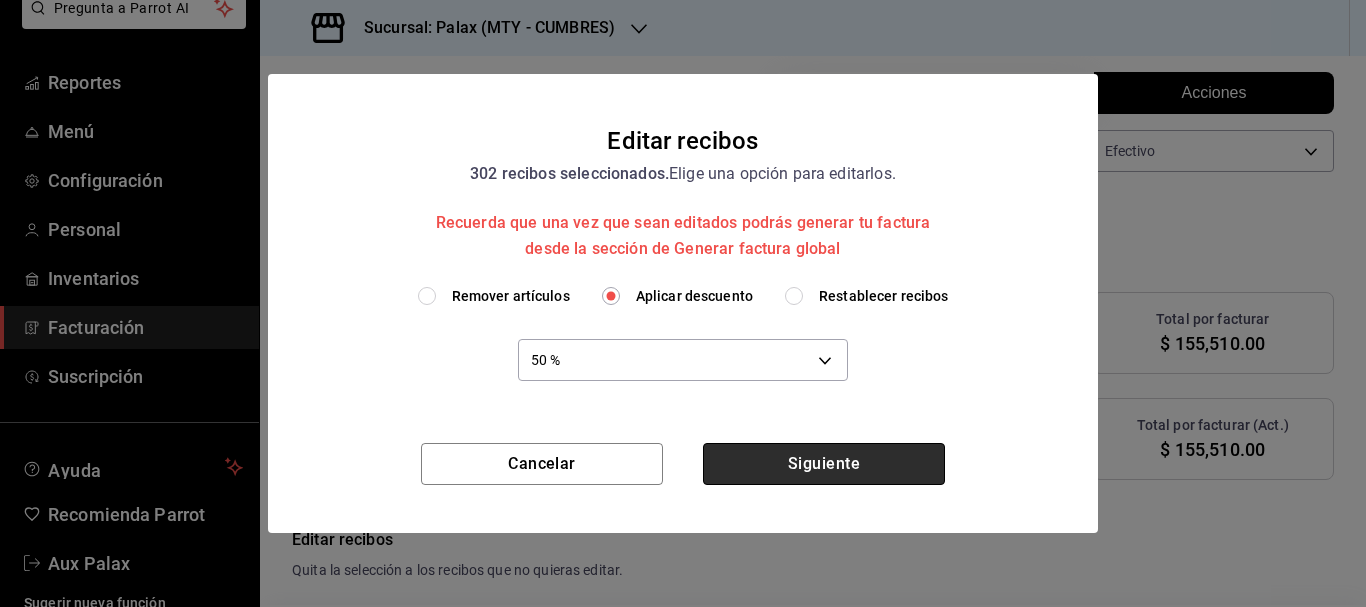 click on "Siguiente" at bounding box center [824, 464] 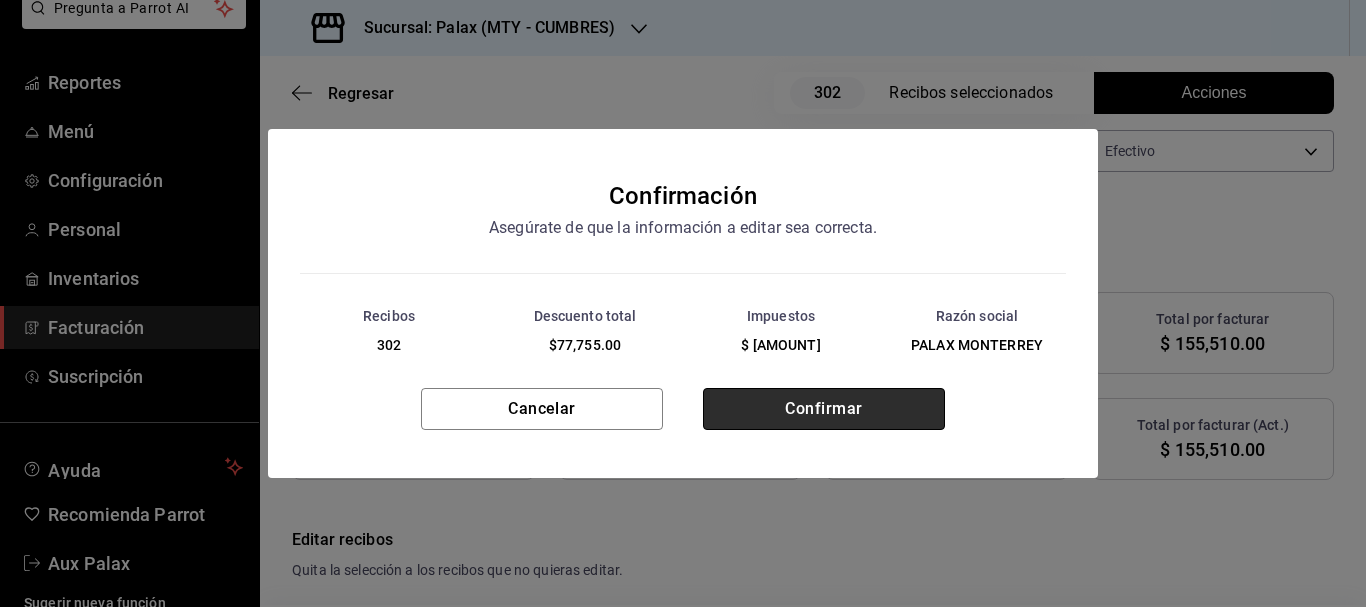 click on "Confirmar" at bounding box center [824, 409] 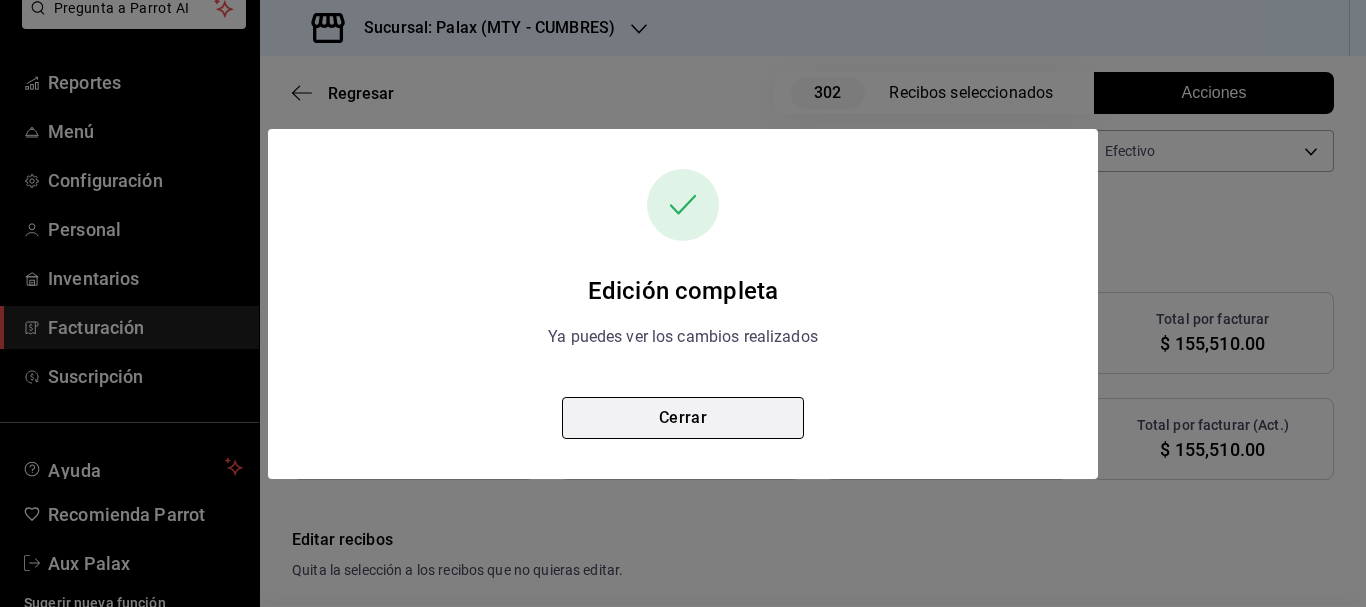 click on "Cerrar" at bounding box center [683, 418] 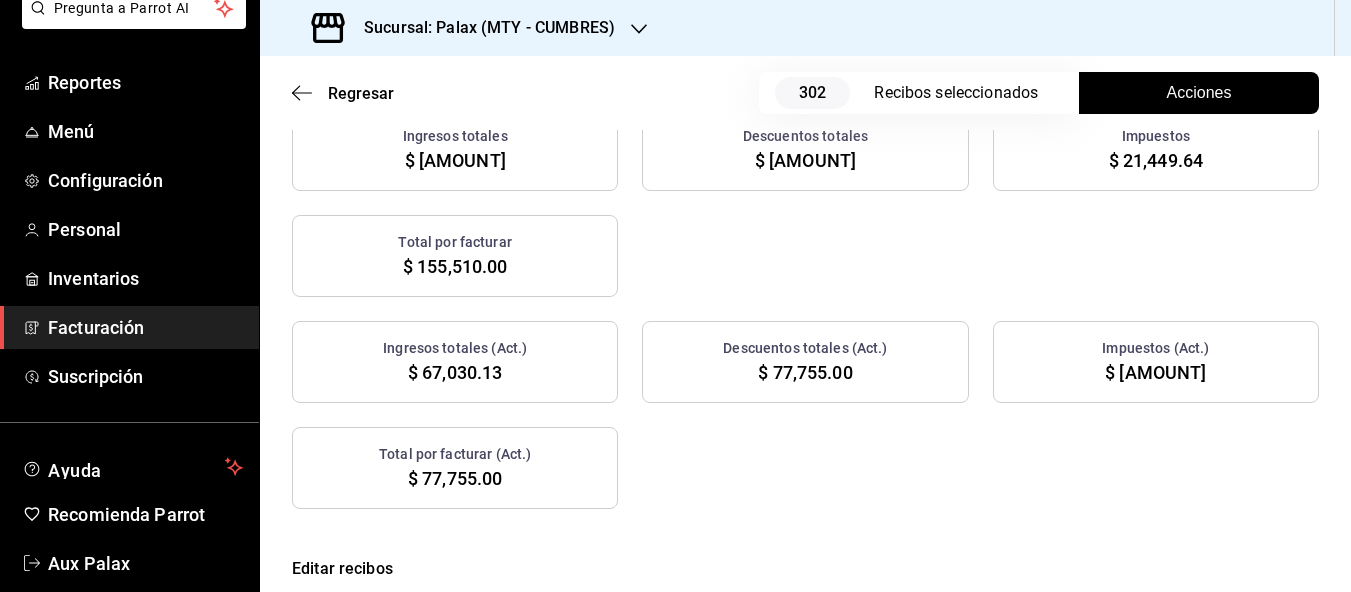 scroll, scrollTop: 300, scrollLeft: 0, axis: vertical 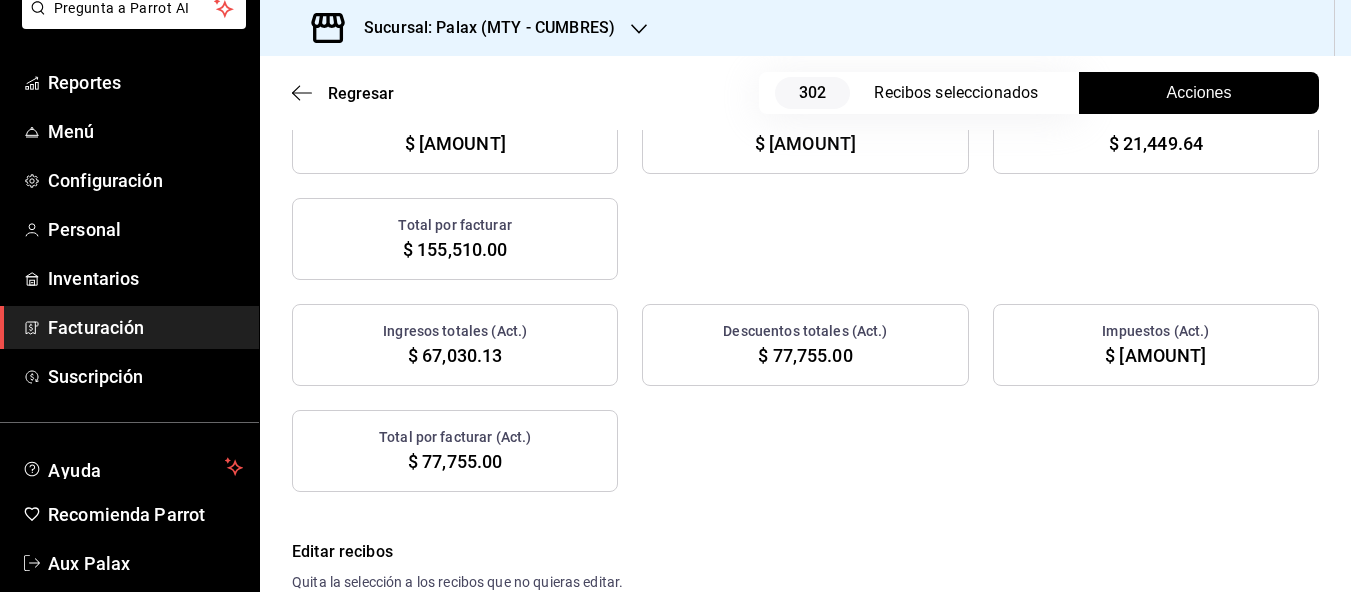 drag, startPoint x: 159, startPoint y: 430, endPoint x: 207, endPoint y: 429, distance: 48.010414 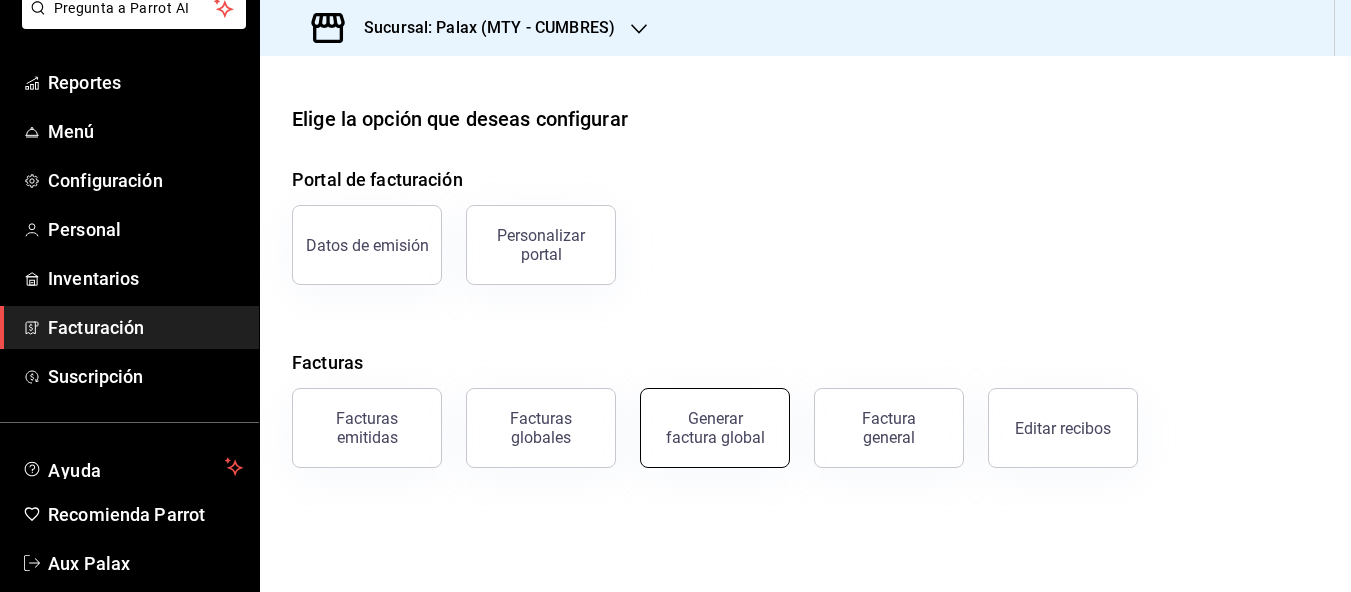 click on "Generar factura global" at bounding box center (715, 428) 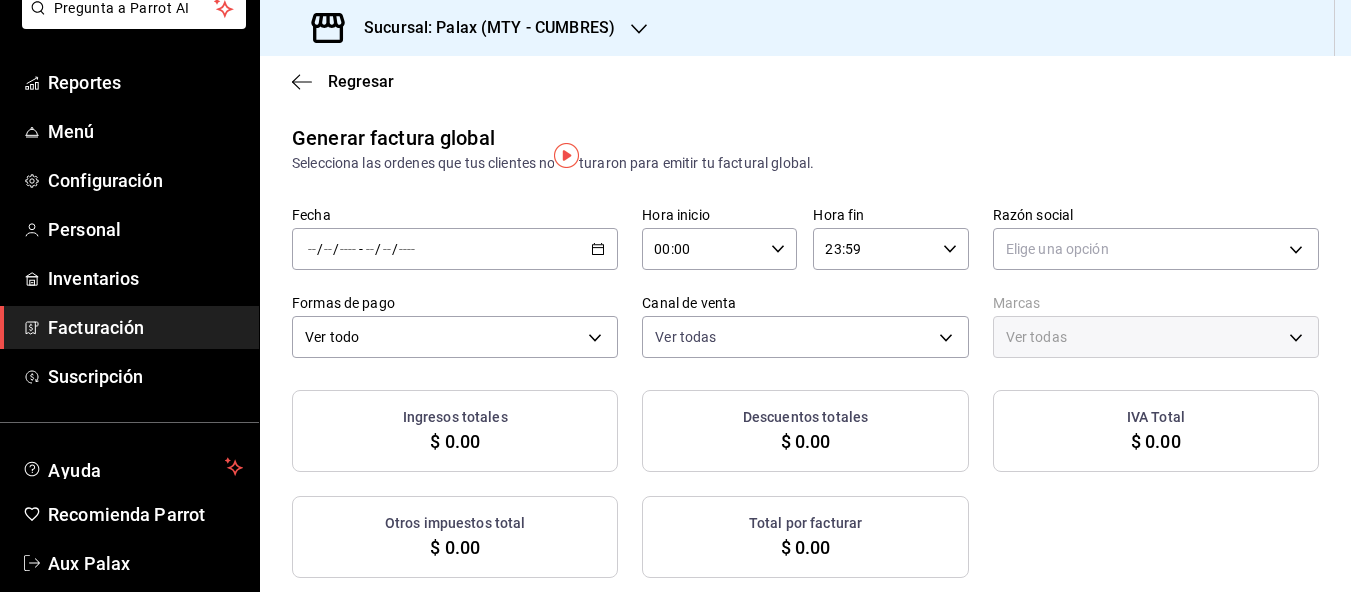 drag, startPoint x: 592, startPoint y: 272, endPoint x: 537, endPoint y: 321, distance: 73.661385 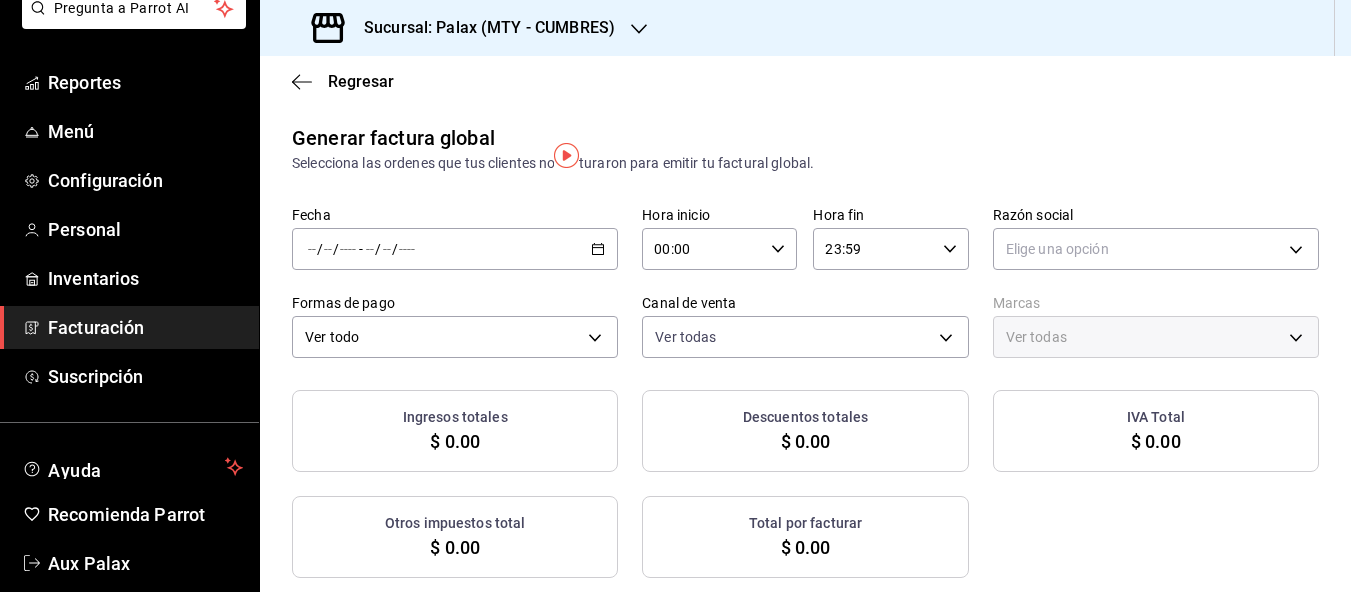 click on "/ / - / /" at bounding box center [455, 249] 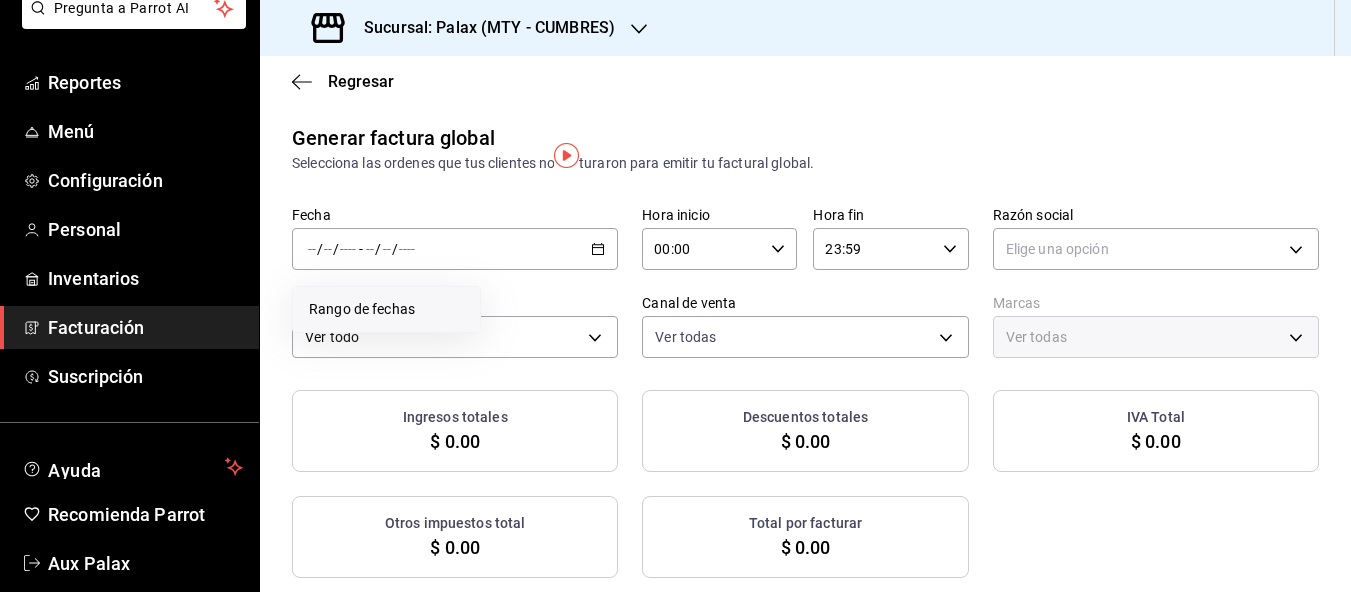 click on "Rango de fechas" at bounding box center (386, 309) 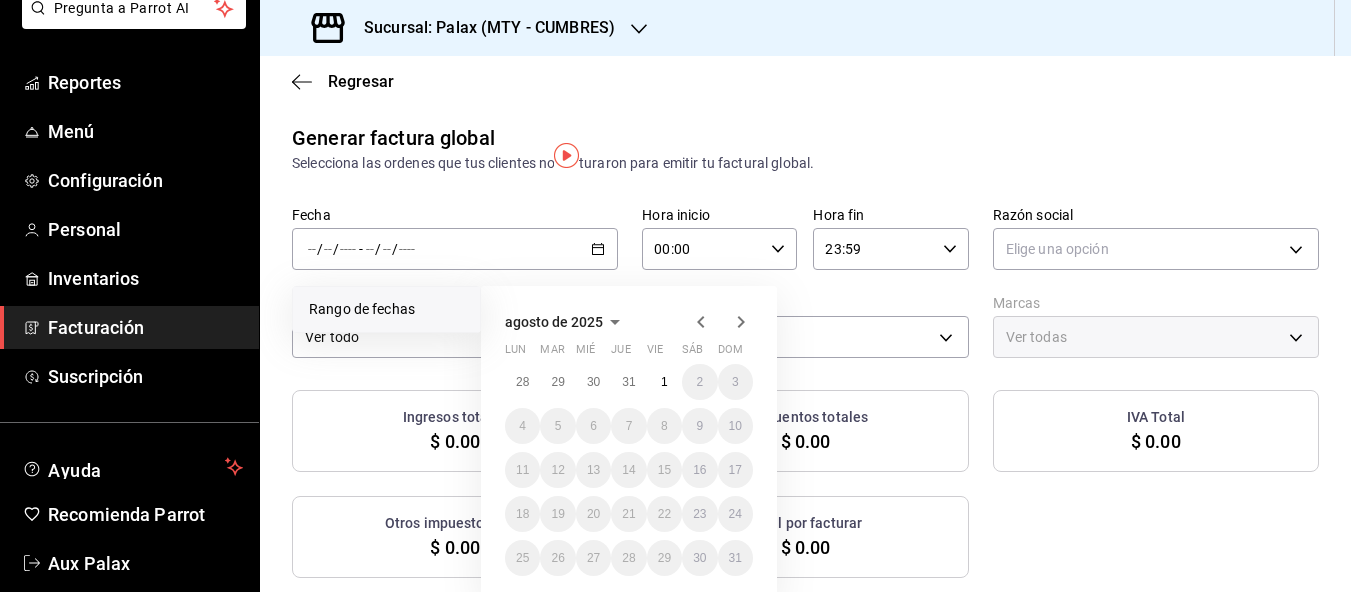 click 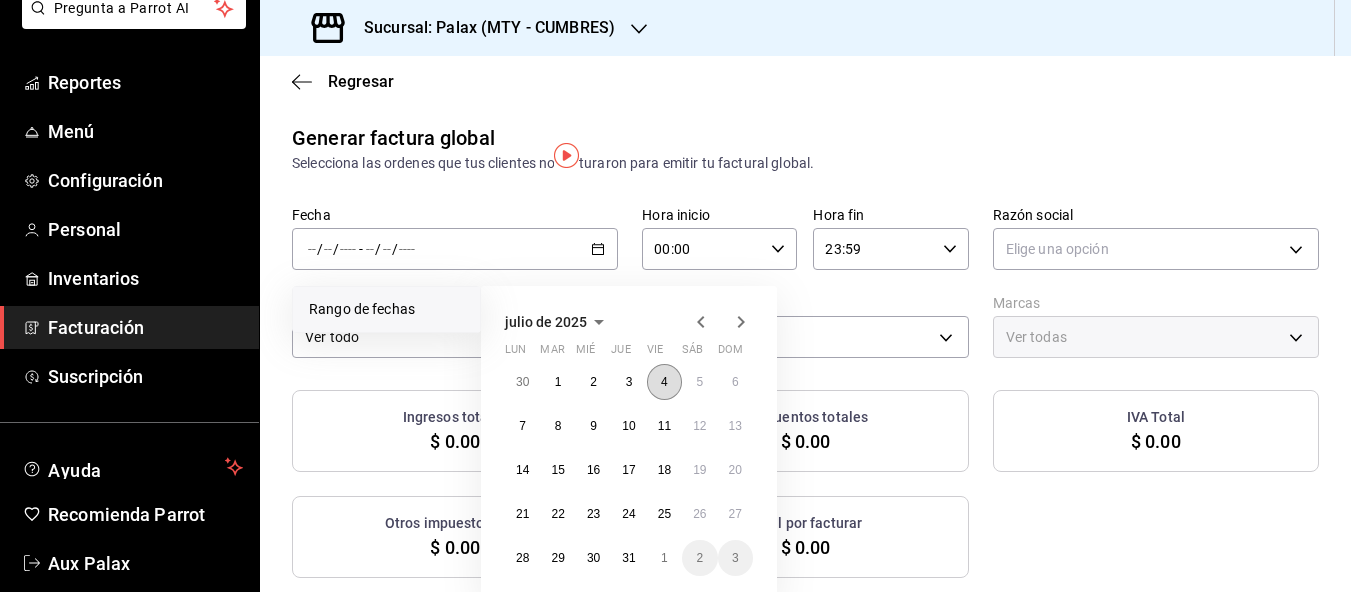 click on "4" at bounding box center [664, 382] 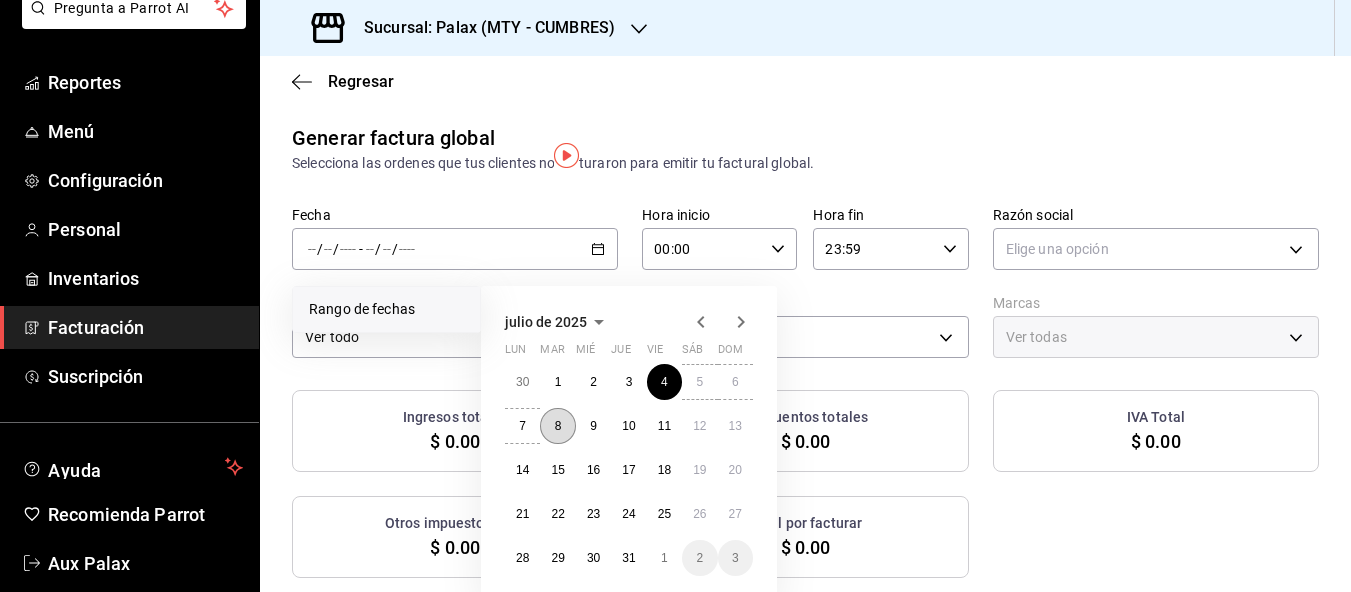 click on "8" at bounding box center [557, 426] 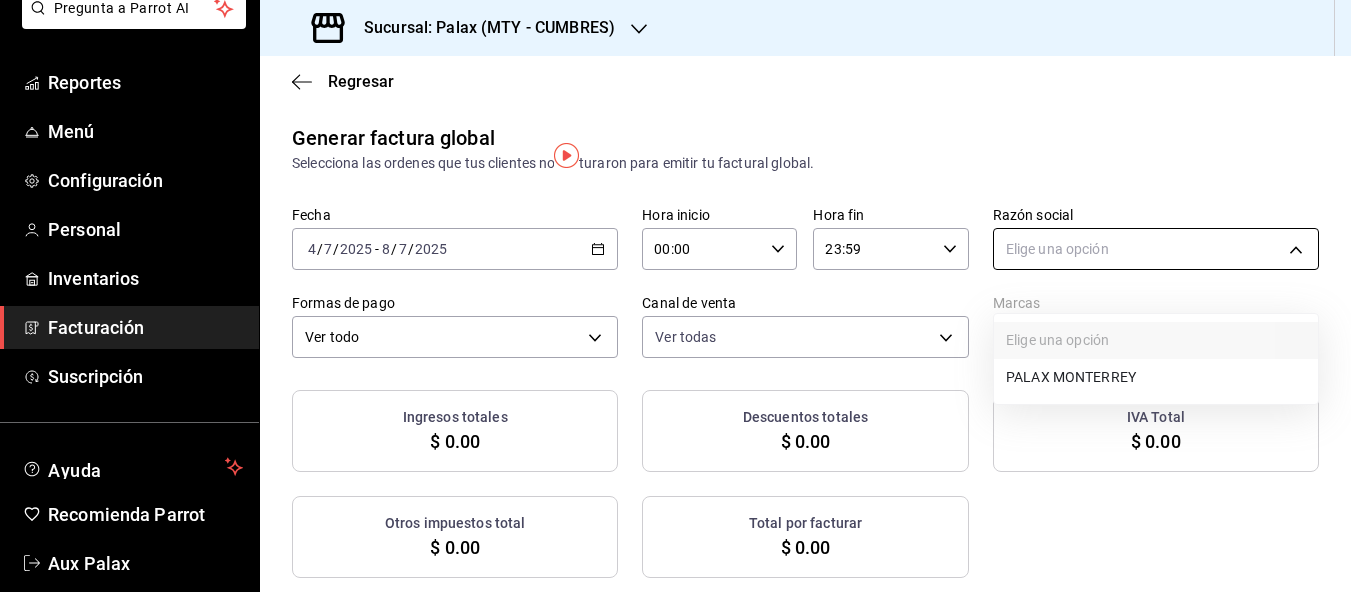 click on "Pregunta a Parrot AI Reportes   Menú   Configuración   Personal   Inventarios   Facturación   Suscripción   Ayuda Recomienda Parrot   Aux Palax   Sugerir nueva función   Sucursal: Palax (MTY - CUMBRES) Regresar Generar factura global Selecciona las ordenes que tus clientes no facturaron para emitir tu factural global. Fecha 2025-07-04 4 / 7 / 2025 - 2025-07-08 8 / 7 / 2025 Hora inicio 00:00 Hora inicio Hora fin 23:59 Hora fin Razón social Elige una opción Formas de pago Ver todo ALL Canal de venta Ver todas PARROT,UBER_EATS,RAPPI,DIDI_FOOD,ONLINE Marcas Ver todas Ingresos totales $ 0.00 Descuentos totales $ 0.00 IVA Total $ 0.00 Otros impuestos total $ 0.00 Total por facturar $ 0.00 No hay información que mostrar GANA 1 MES GRATIS EN TU SUSCRIPCIÓN AQUÍ Ver video tutorial Ir a video Pregunta a Parrot AI Reportes   Menú   Configuración   Personal   Inventarios   Facturación   Suscripción   Ayuda Recomienda Parrot   Aux Palax   Sugerir nueva función   Visitar centro de ayuda (81) 2046 6363" at bounding box center [675, 296] 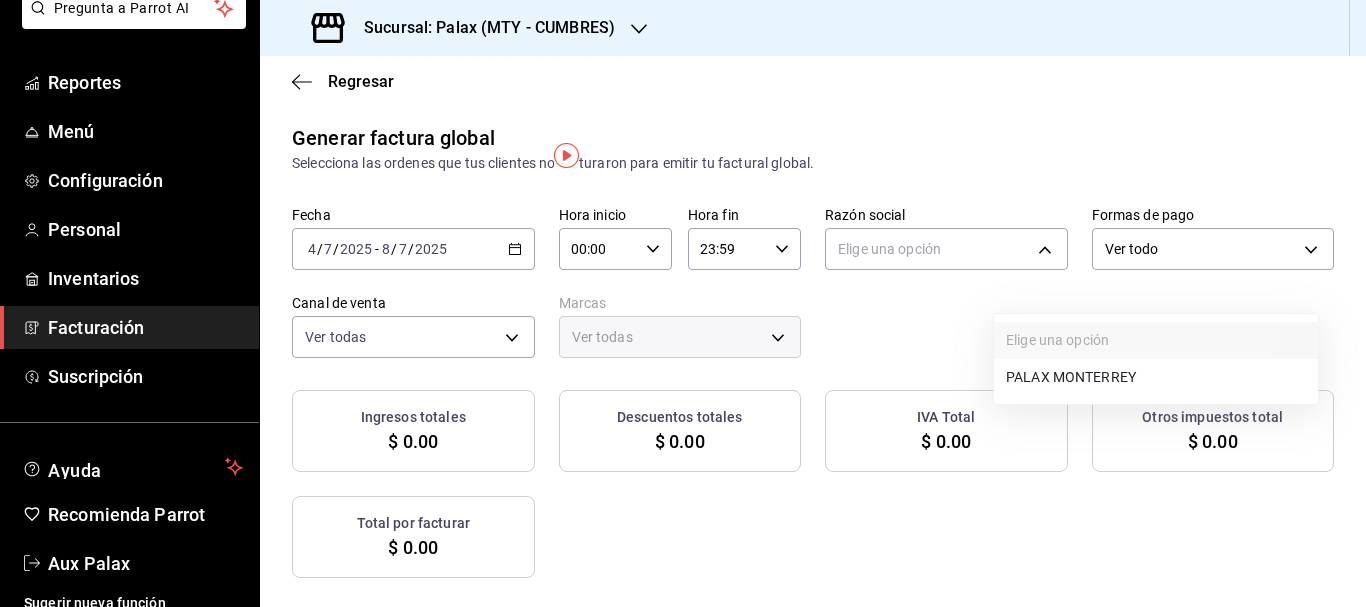 drag, startPoint x: 1018, startPoint y: 371, endPoint x: 989, endPoint y: 378, distance: 29.832869 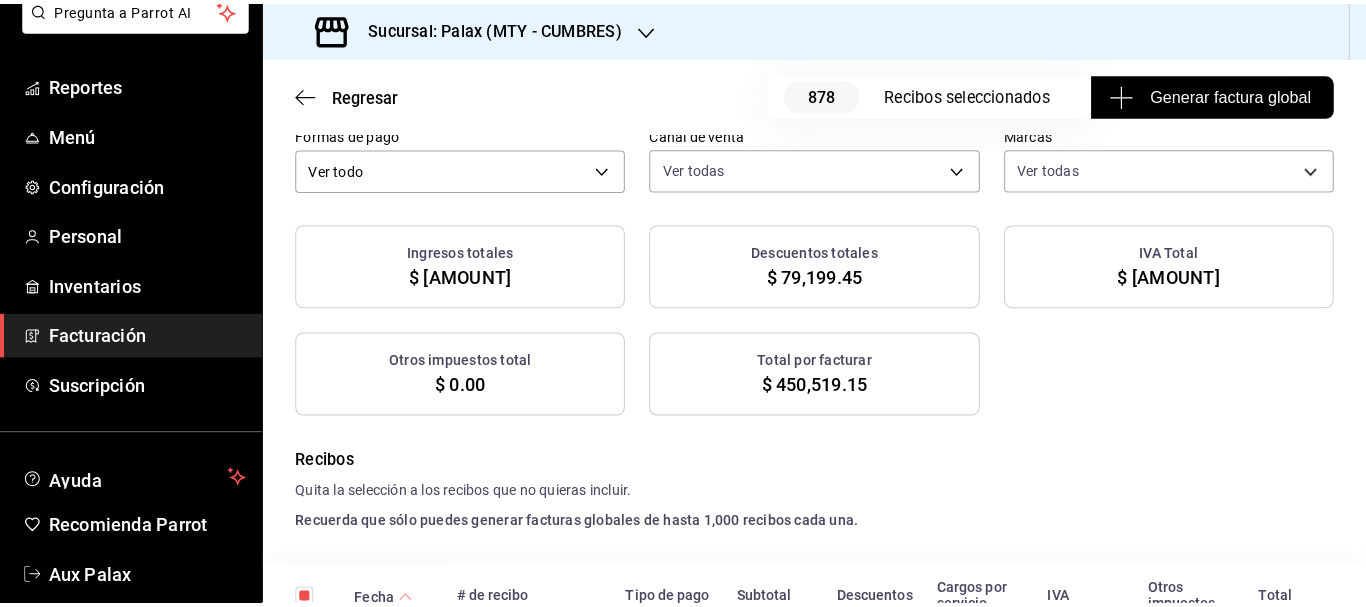 scroll, scrollTop: 100, scrollLeft: 0, axis: vertical 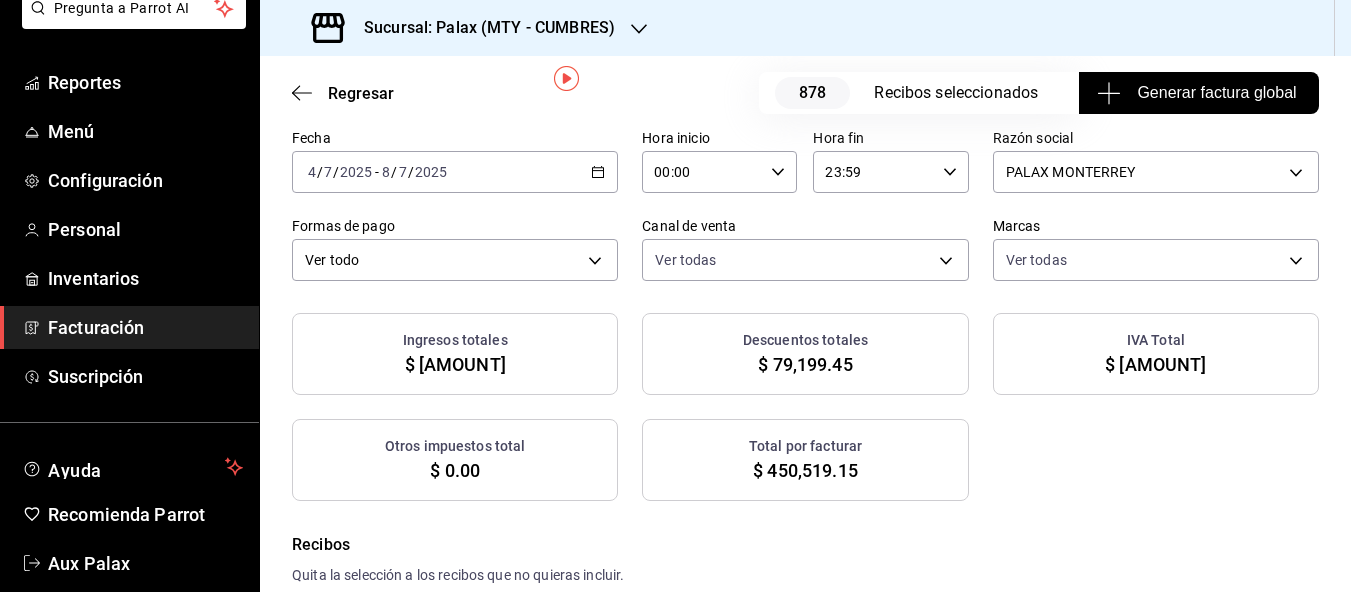 click on "Generar factura global" at bounding box center (1198, 93) 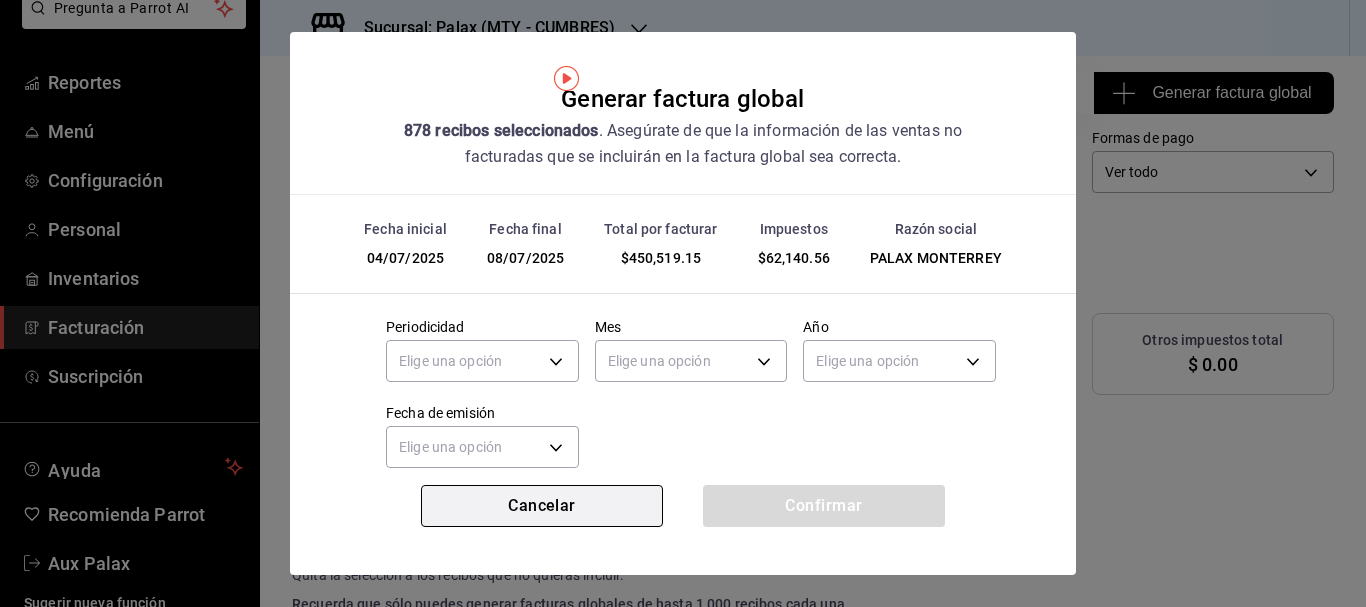 click on "Cancelar" at bounding box center [542, 506] 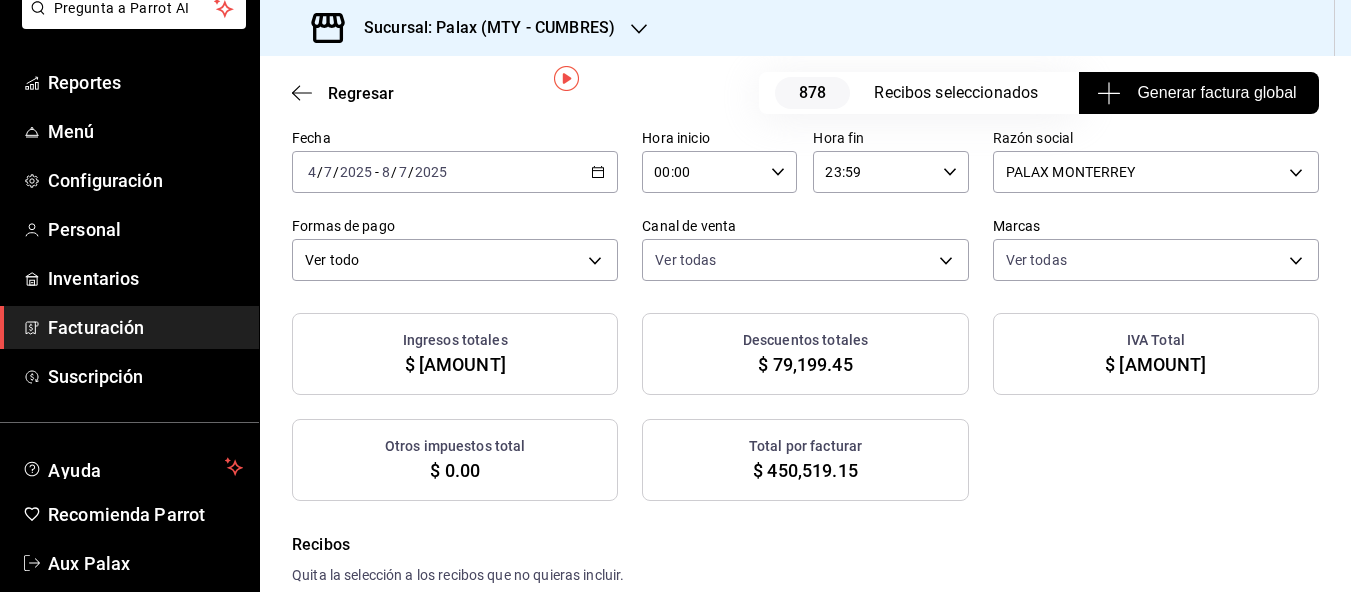 drag, startPoint x: 415, startPoint y: 389, endPoint x: 511, endPoint y: 392, distance: 96.04687 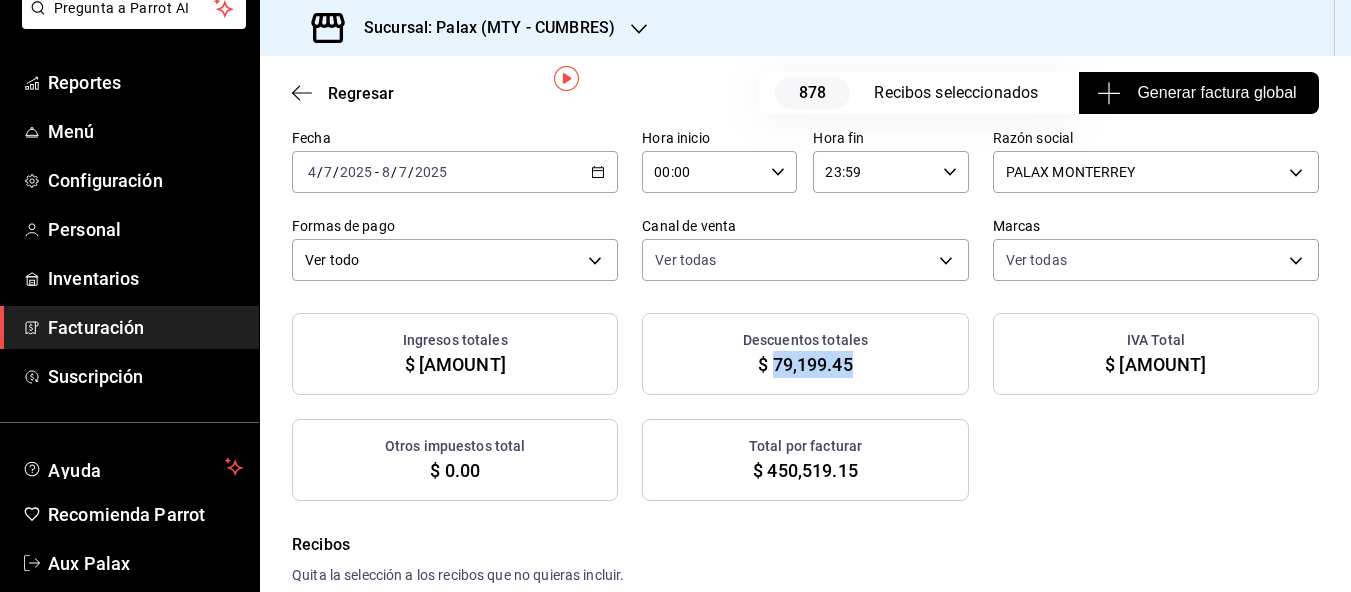 drag, startPoint x: 774, startPoint y: 387, endPoint x: 854, endPoint y: 387, distance: 80 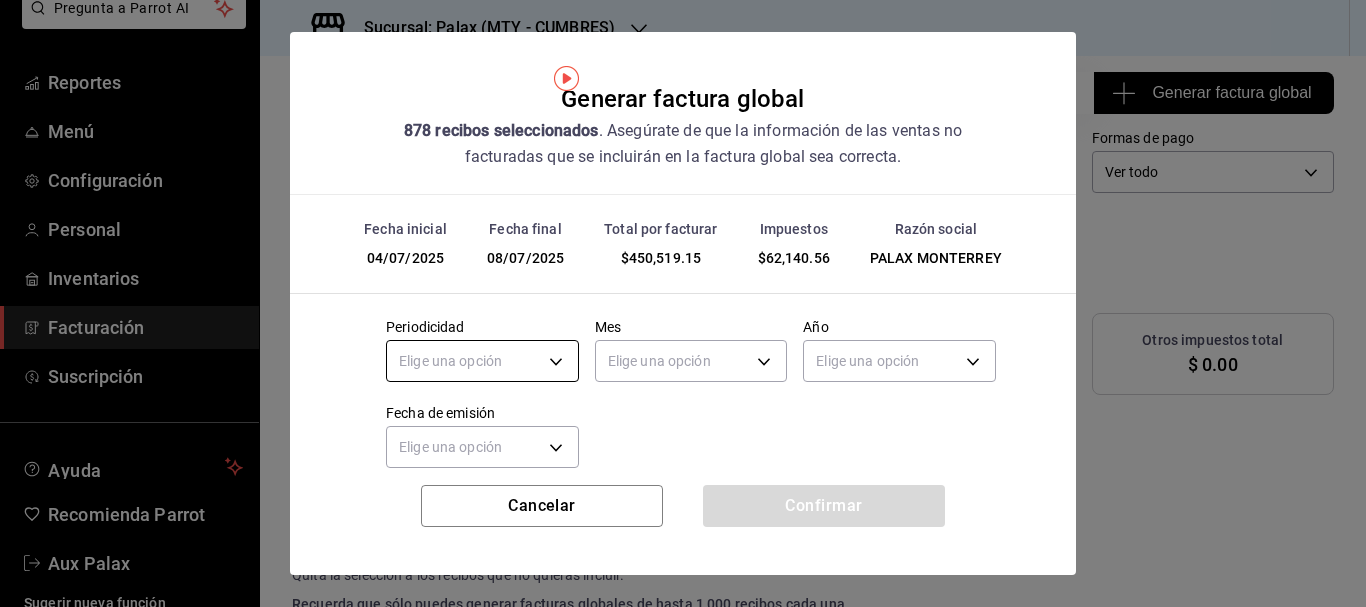 click on "Pregunta a Parrot AI Reportes   Menú   Configuración   Personal   Inventarios   Facturación   Suscripción   Ayuda Recomienda Parrot   Aux Palax   Sugerir nueva función   Sucursal: Palax (MTY - CUMBRES) Regresar 878 Recibos seleccionados Generar factura global Generar factura global Selecciona las ordenes que tus clientes no facturaron para emitir tu factural global. Fecha 2025-07-04 4 / 7 / 2025 - 2025-07-08 8 / 7 / 2025 Hora inicio 00:00 Hora inicio Hora fin 23:59 Hora fin Razón social PALAX MONTERREY 446fb26c-9866-4ce5-bbb2-44f232d2c30a Formas de pago Ver todo ALL Canal de venta Ver todas PARROT,UBER_EATS,RAPPI,DIDI_FOOD,ONLINE Marcas Ver todas 882a14fb-31f9-4d0e-beef-7112030831e8 Ingresos totales $ 388,378.59 Descuentos totales $ 79,199.45 IVA Total $ 62,140.56 Otros impuestos total $ 0.00 Total por facturar $ 450,519.15 Recibos Quita la selección a los recibos que no quieras incluir. Recuerda que sólo puedes generar facturas globales de hasta 1,000 recibos cada una. Fecha # de recibo Tipo de pago" at bounding box center [683, 303] 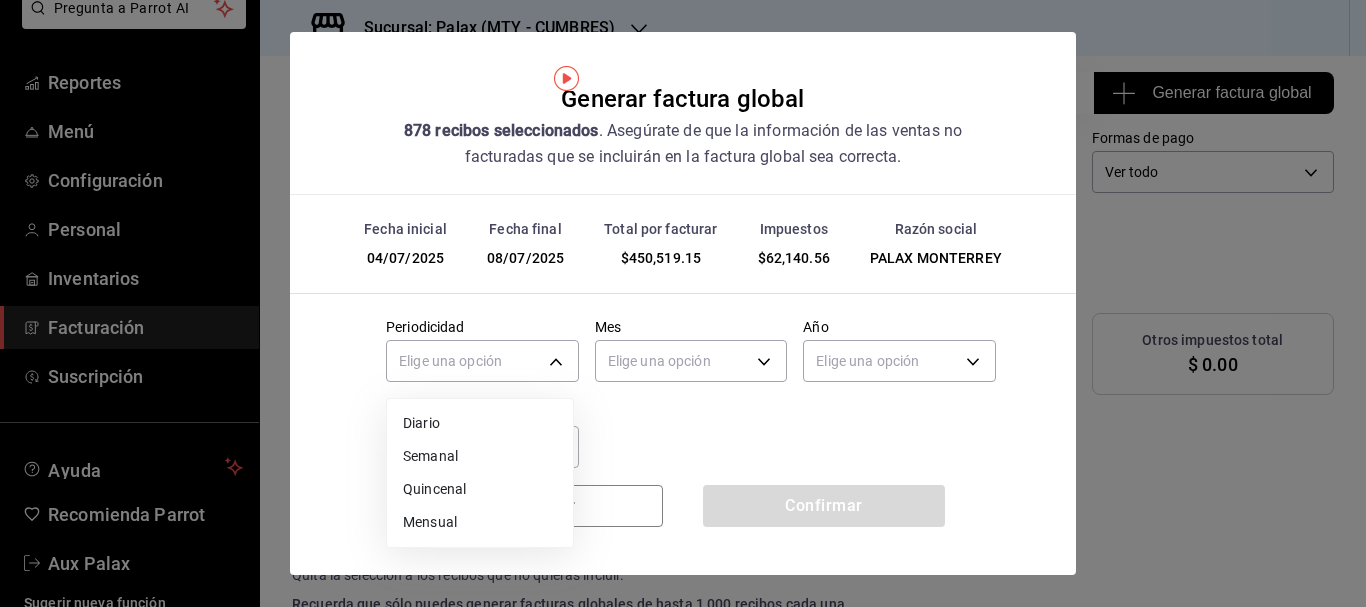 click on "Diario" at bounding box center [480, 423] 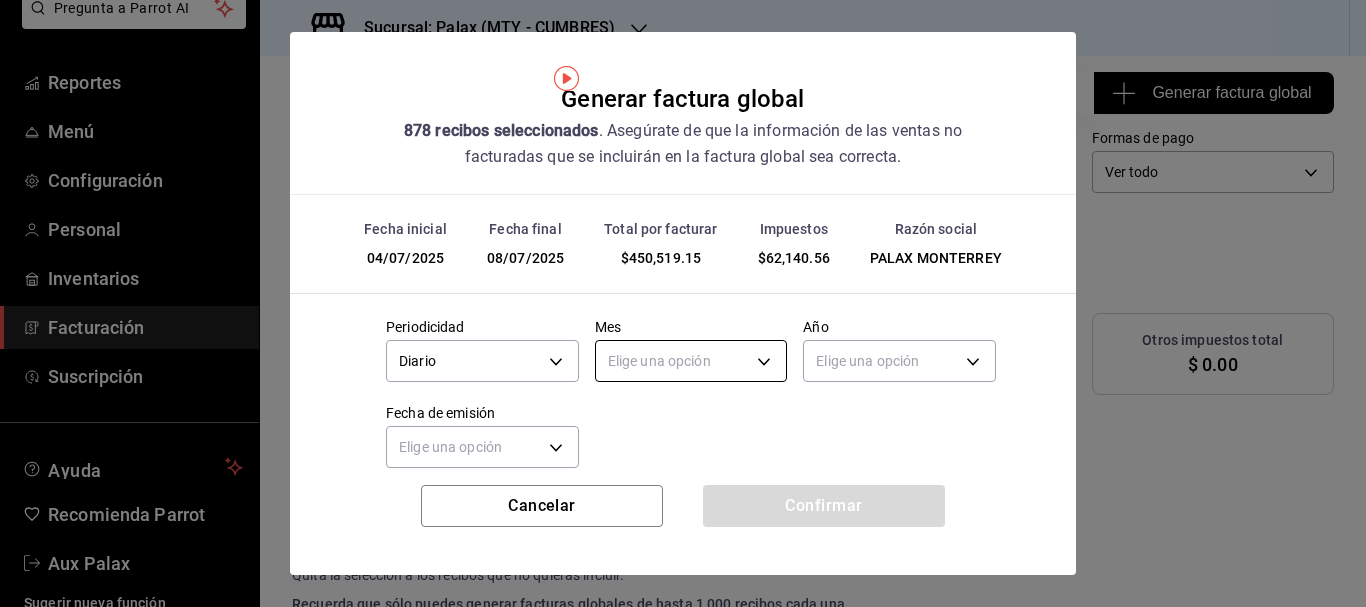 click on "Pregunta a Parrot AI Reportes   Menú   Configuración   Personal   Inventarios   Facturación   Suscripción   Ayuda Recomienda Parrot   Aux Palax   Sugerir nueva función   Sucursal: Palax (MTY - CUMBRES) Regresar 878 Recibos seleccionados Generar factura global Generar factura global Selecciona las ordenes que tus clientes no facturaron para emitir tu factural global. Fecha 2025-07-04 4 / 7 / 2025 - 2025-07-08 8 / 7 / 2025 Hora inicio 00:00 Hora inicio Hora fin 23:59 Hora fin Razón social PALAX MONTERREY 446fb26c-9866-4ce5-bbb2-44f232d2c30a Formas de pago Ver todo ALL Canal de venta Ver todas PARROT,UBER_EATS,RAPPI,DIDI_FOOD,ONLINE Marcas Ver todas 882a14fb-31f9-4d0e-beef-7112030831e8 Ingresos totales $ 388,378.59 Descuentos totales $ 79,199.45 IVA Total $ 62,140.56 Otros impuestos total $ 0.00 Total por facturar $ 450,519.15 Recibos Quita la selección a los recibos que no quieras incluir. Recuerda que sólo puedes generar facturas globales de hasta 1,000 recibos cada una. Fecha # de recibo Tipo de pago" at bounding box center [683, 303] 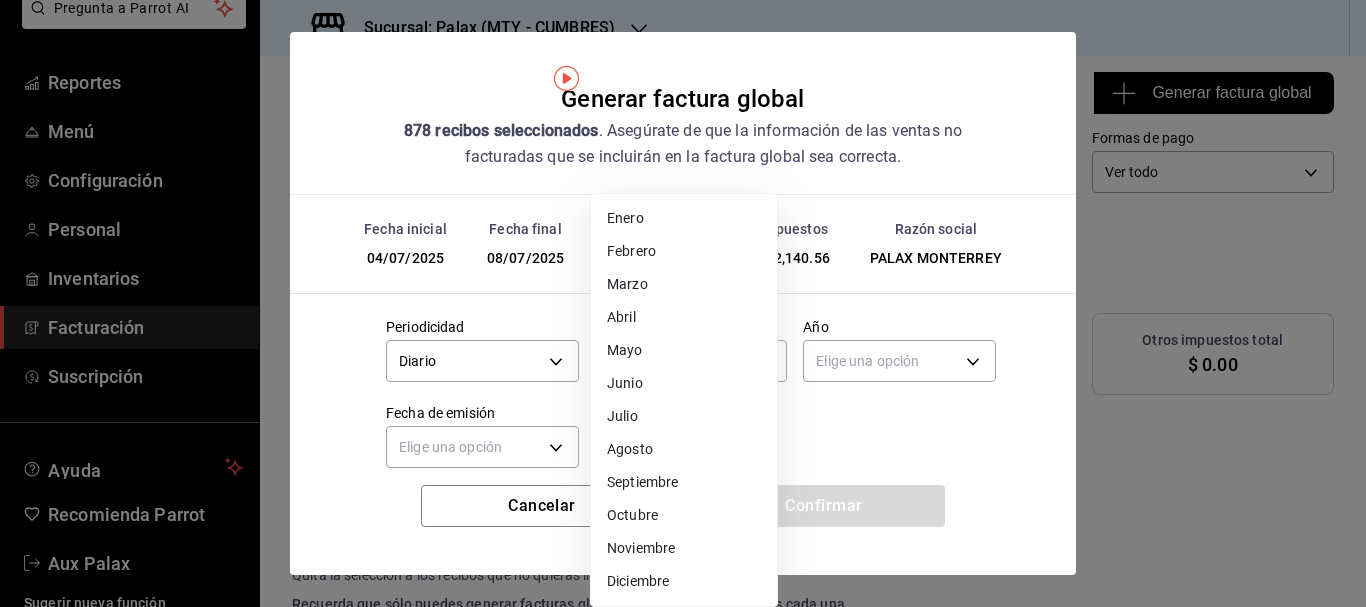 click on "Julio" at bounding box center (684, 416) 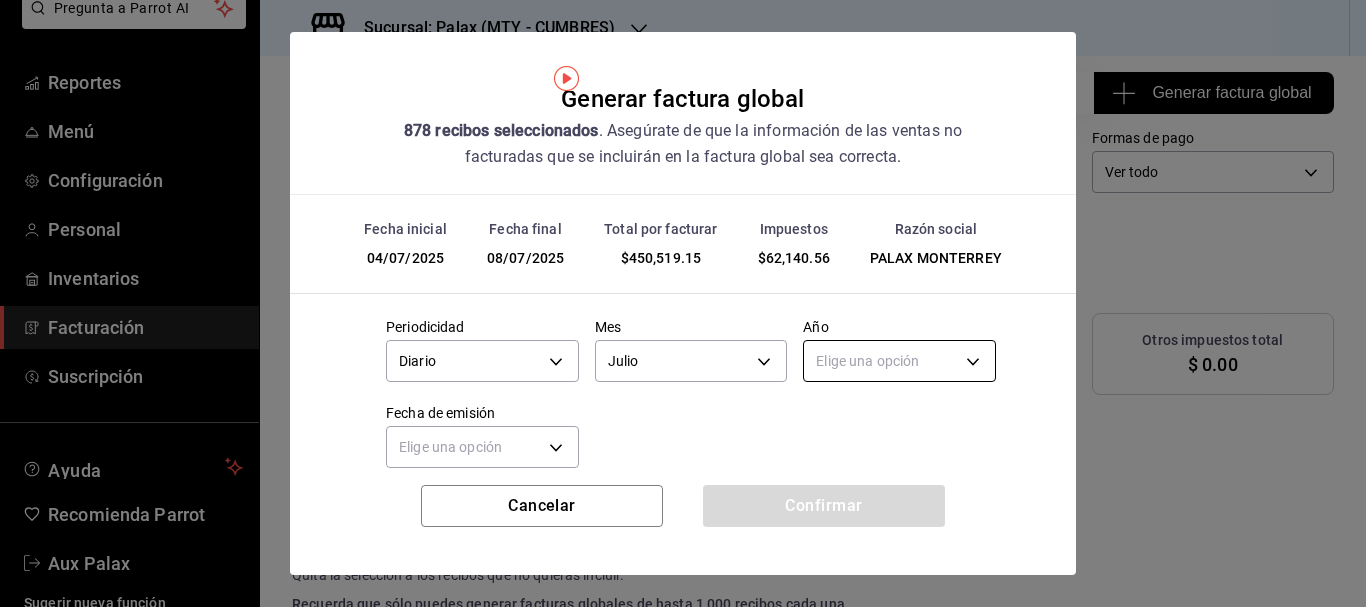 click on "Pregunta a Parrot AI Reportes   Menú   Configuración   Personal   Inventarios   Facturación   Suscripción   Ayuda Recomienda Parrot   Aux Palax   Sugerir nueva función   Sucursal: Palax (MTY - CUMBRES) Regresar 878 Recibos seleccionados Generar factura global Generar factura global Selecciona las ordenes que tus clientes no facturaron para emitir tu factural global. Fecha 2025-07-04 4 / 7 / 2025 - 2025-07-08 8 / 7 / 2025 Hora inicio 00:00 Hora inicio Hora fin 23:59 Hora fin Razón social PALAX MONTERREY 446fb26c-9866-4ce5-bbb2-44f232d2c30a Formas de pago Ver todo ALL Canal de venta Ver todas PARROT,UBER_EATS,RAPPI,DIDI_FOOD,ONLINE Marcas Ver todas 882a14fb-31f9-4d0e-beef-7112030831e8 Ingresos totales $ 388,378.59 Descuentos totales $ 79,199.45 IVA Total $ 62,140.56 Otros impuestos total $ 0.00 Total por facturar $ 450,519.15 Recibos Quita la selección a los recibos que no quieras incluir. Recuerda que sólo puedes generar facturas globales de hasta 1,000 recibos cada una. Fecha # de recibo Tipo de pago" at bounding box center (683, 303) 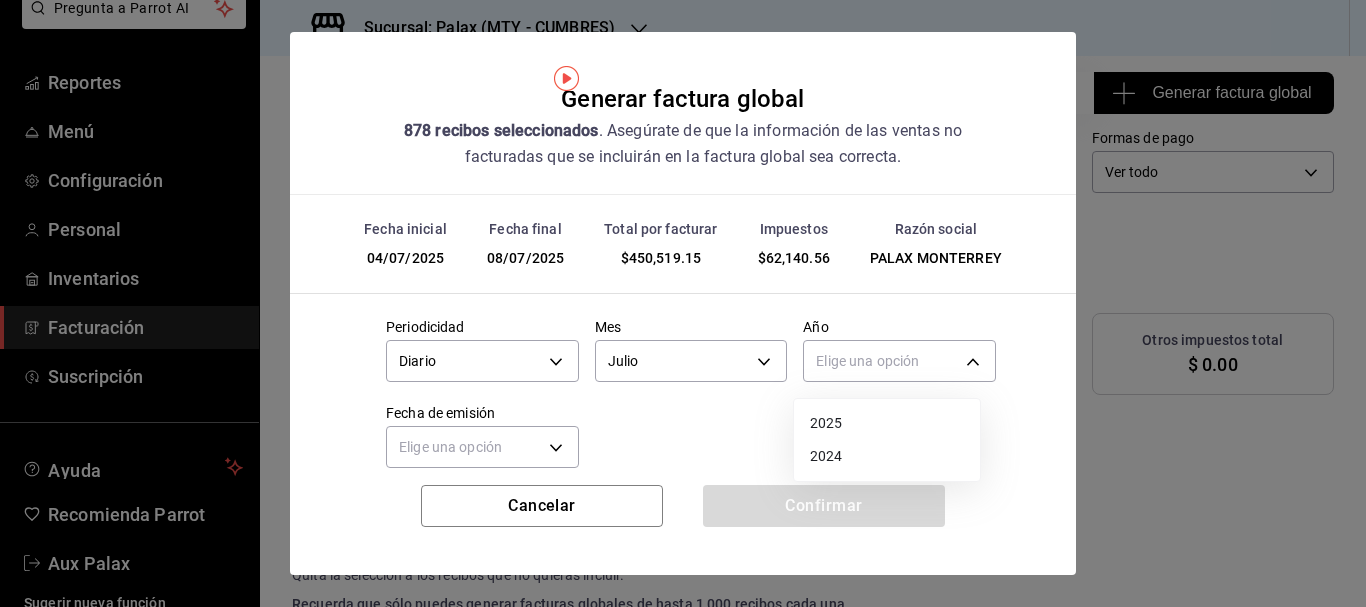 click on "2025" at bounding box center [887, 423] 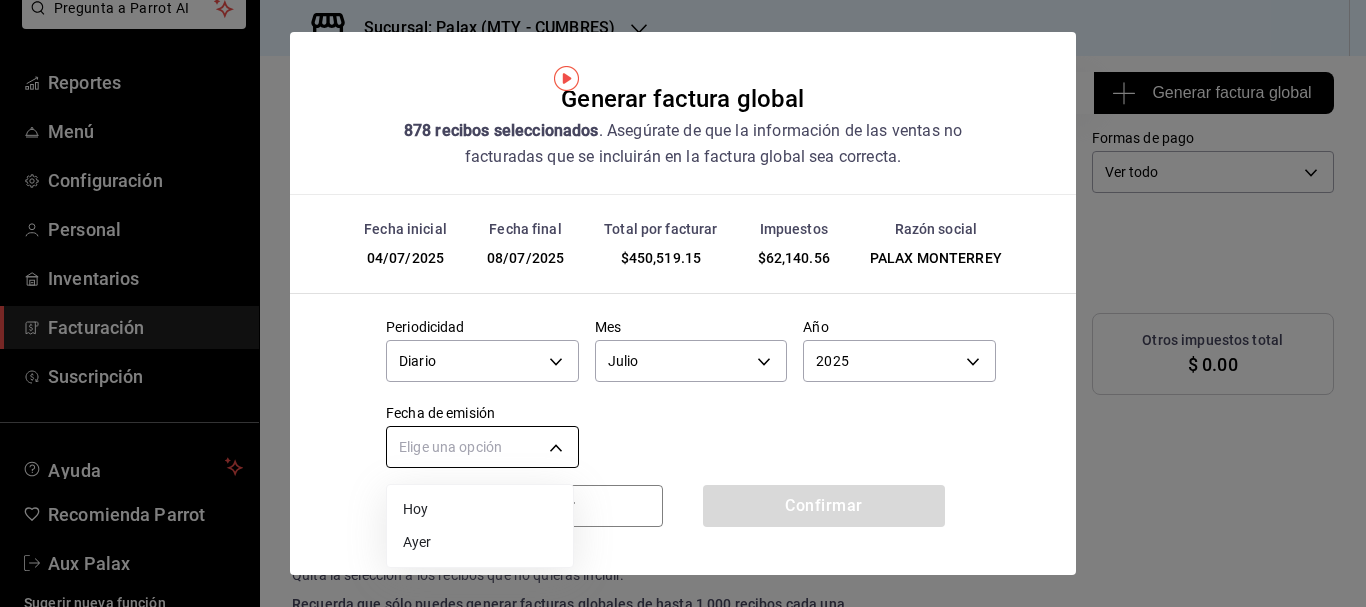 click on "Pregunta a Parrot AI Reportes   Menú   Configuración   Personal   Inventarios   Facturación   Suscripción   Ayuda Recomienda Parrot   Aux Palax   Sugerir nueva función   Sucursal: Palax (MTY - CUMBRES) Regresar 878 Recibos seleccionados Generar factura global Generar factura global Selecciona las ordenes que tus clientes no facturaron para emitir tu factural global. Fecha 2025-07-04 4 / 7 / 2025 - 2025-07-08 8 / 7 / 2025 Hora inicio 00:00 Hora inicio Hora fin 23:59 Hora fin Razón social PALAX MONTERREY 446fb26c-9866-4ce5-bbb2-44f232d2c30a Formas de pago Ver todo ALL Canal de venta Ver todas PARROT,UBER_EATS,RAPPI,DIDI_FOOD,ONLINE Marcas Ver todas 882a14fb-31f9-4d0e-beef-7112030831e8 Ingresos totales $ 388,378.59 Descuentos totales $ 79,199.45 IVA Total $ 62,140.56 Otros impuestos total $ 0.00 Total por facturar $ 450,519.15 Recibos Quita la selección a los recibos que no quieras incluir. Recuerda que sólo puedes generar facturas globales de hasta 1,000 recibos cada una. Fecha # de recibo Tipo de pago" at bounding box center [683, 303] 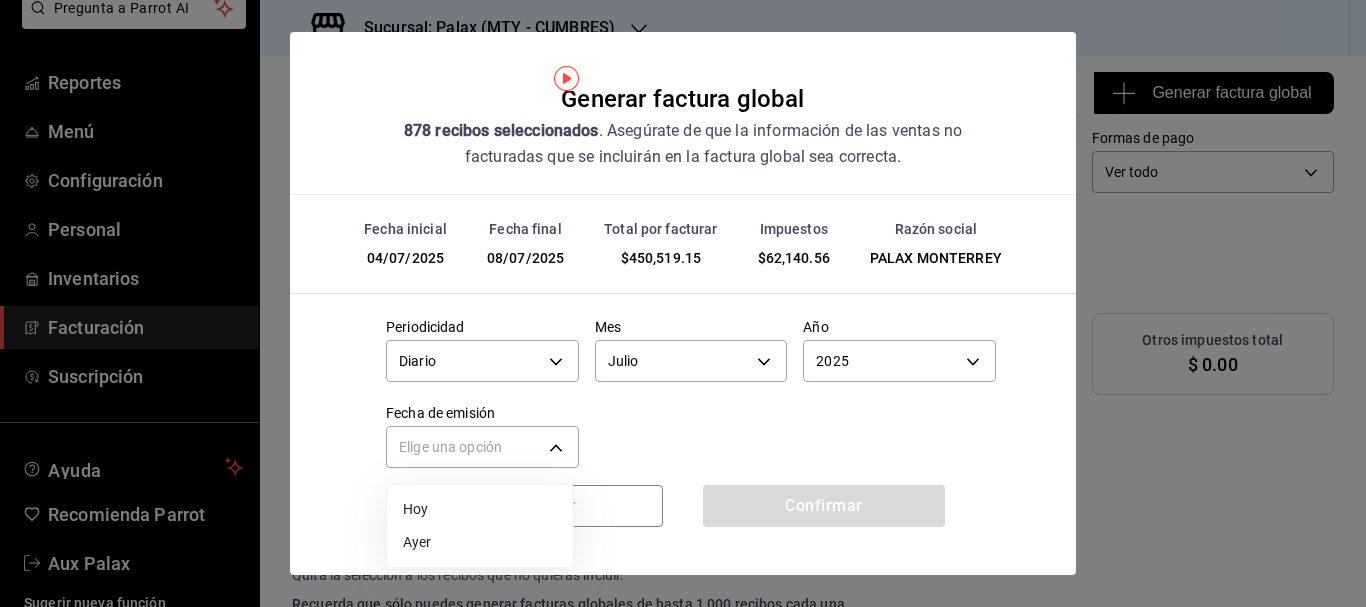 drag, startPoint x: 455, startPoint y: 527, endPoint x: 454, endPoint y: 542, distance: 15.033297 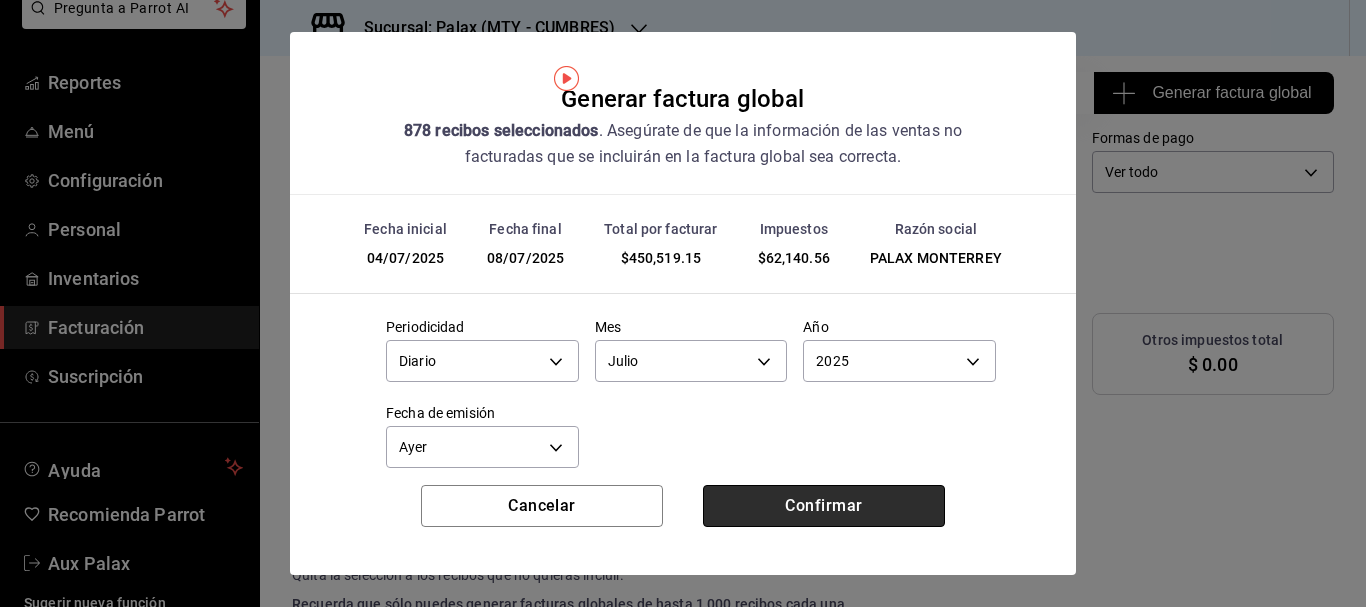 click on "Confirmar" at bounding box center [824, 506] 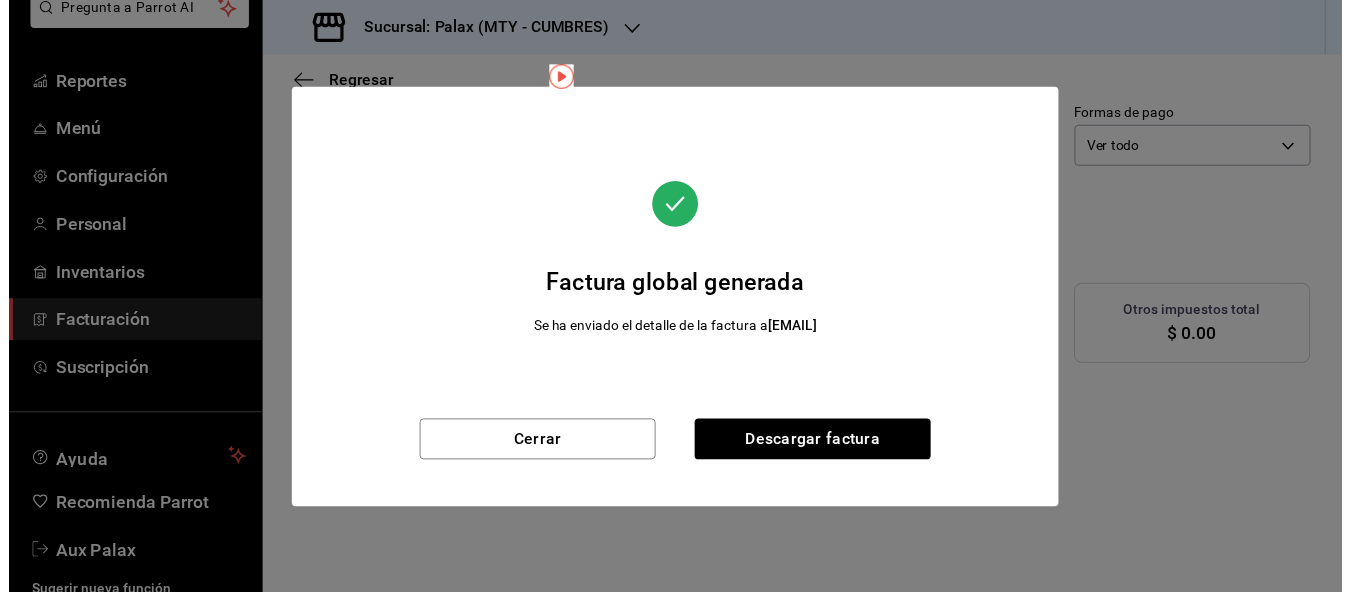 scroll, scrollTop: 77, scrollLeft: 0, axis: vertical 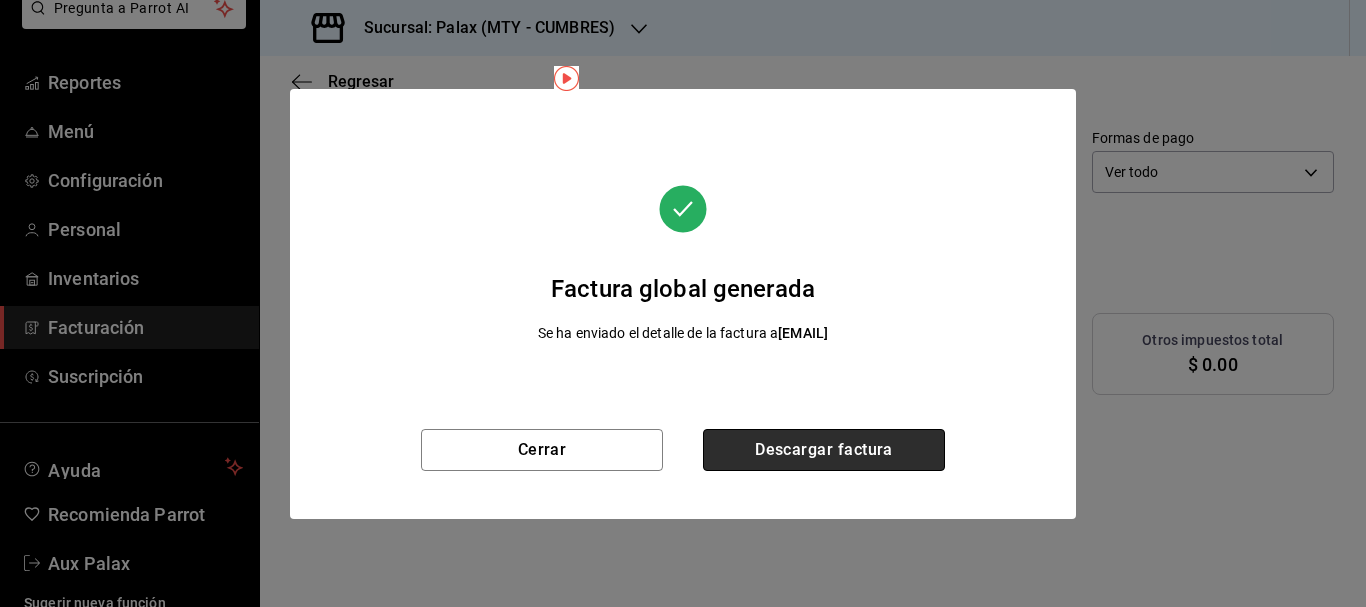 click on "Descargar factura" at bounding box center (824, 450) 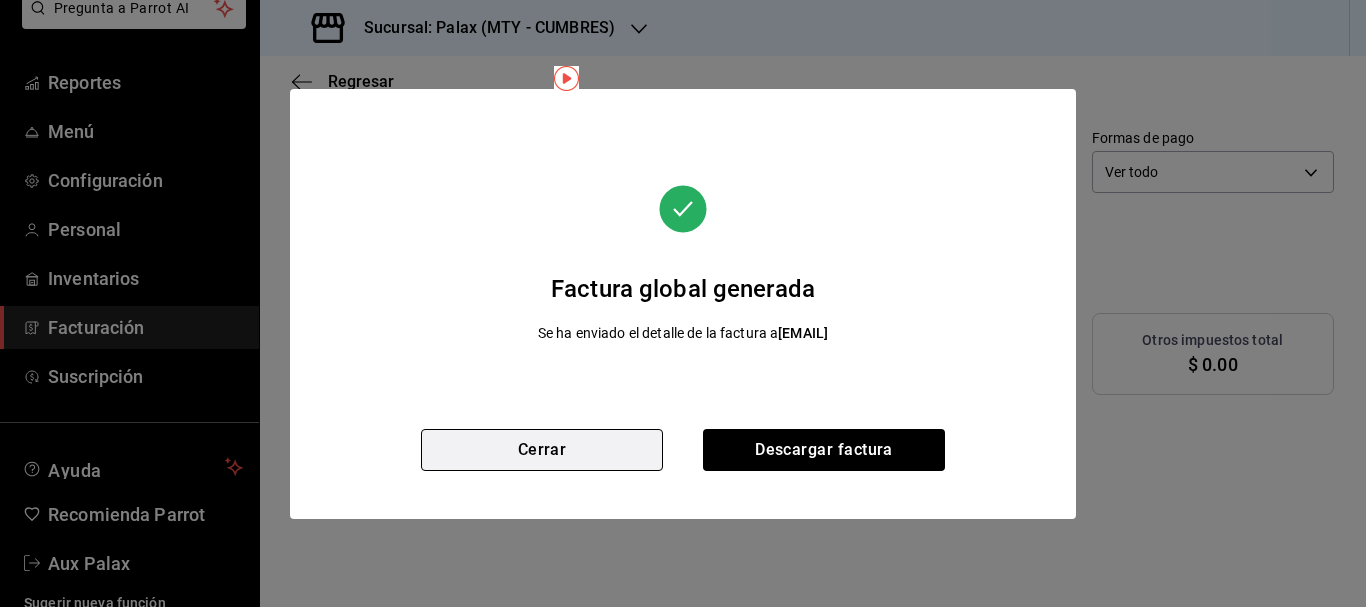 click on "Cerrar" at bounding box center [542, 450] 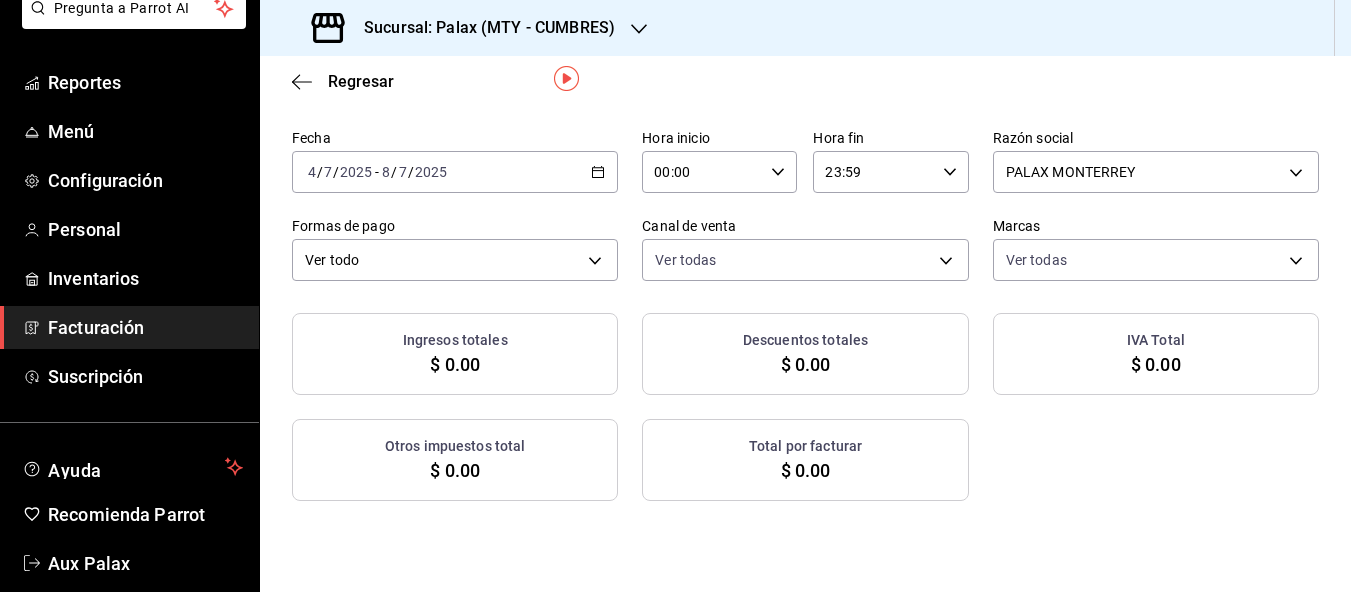 drag, startPoint x: 115, startPoint y: 435, endPoint x: 186, endPoint y: 431, distance: 71.11259 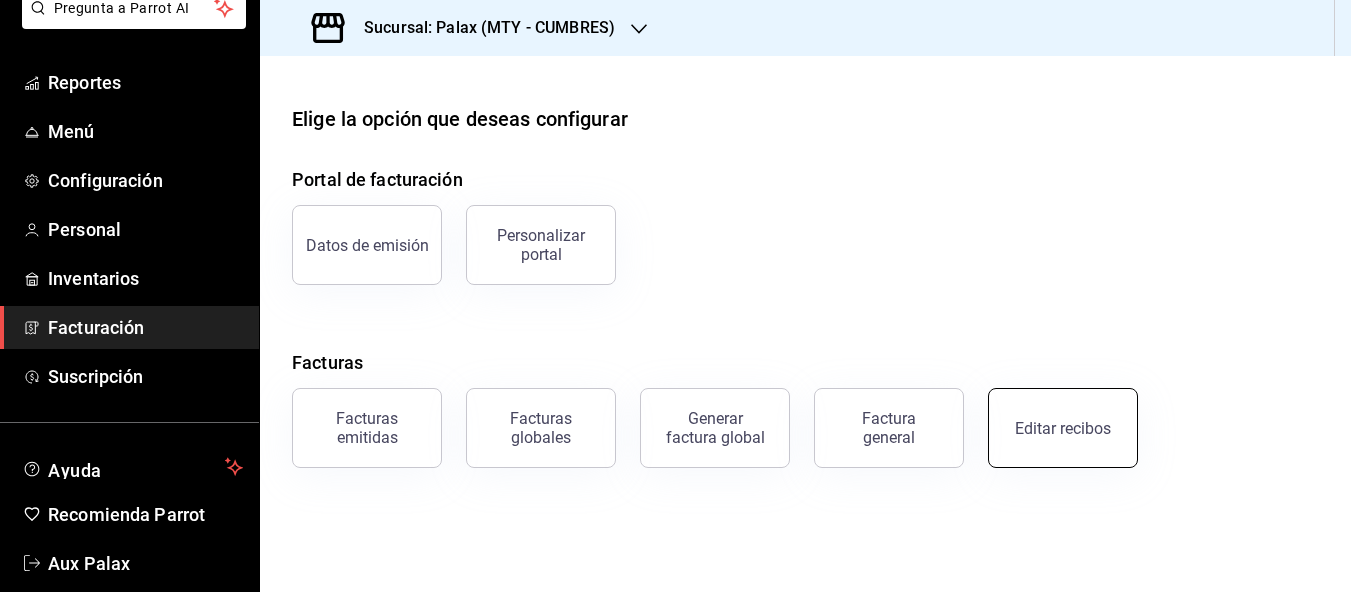 click on "Editar recibos" at bounding box center [1063, 428] 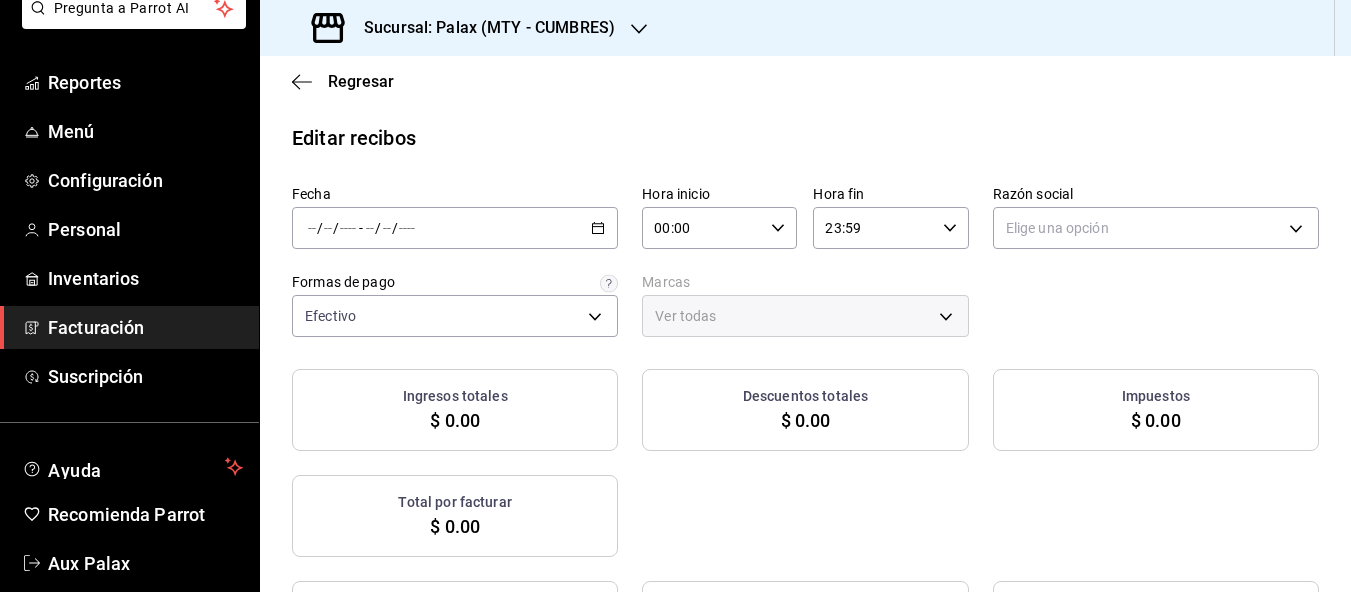 click on "/ / - / /" at bounding box center [455, 228] 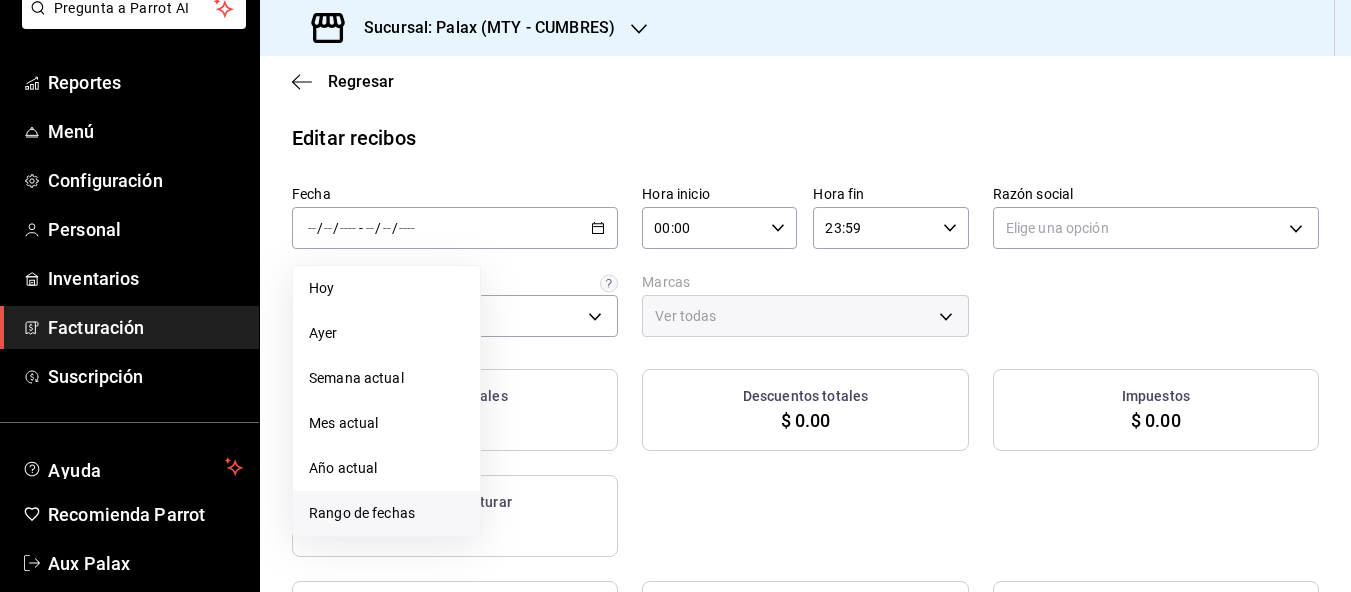 click on "Rango de fechas" at bounding box center [386, 513] 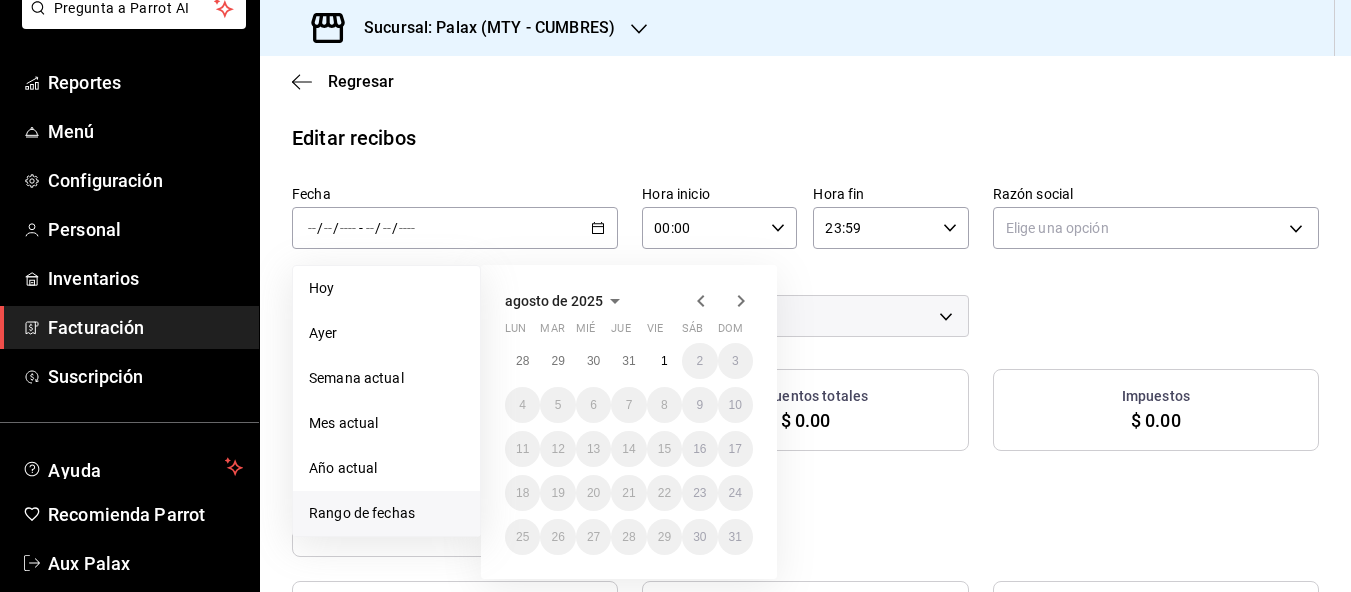 click 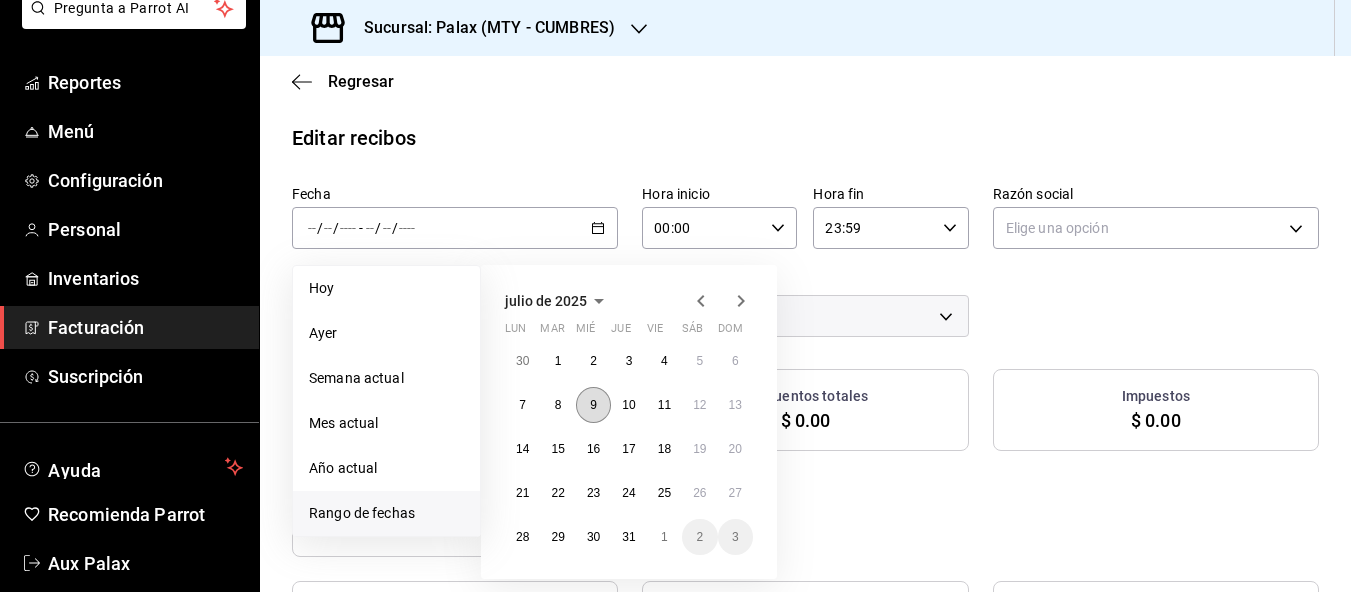 click on "9" at bounding box center [593, 405] 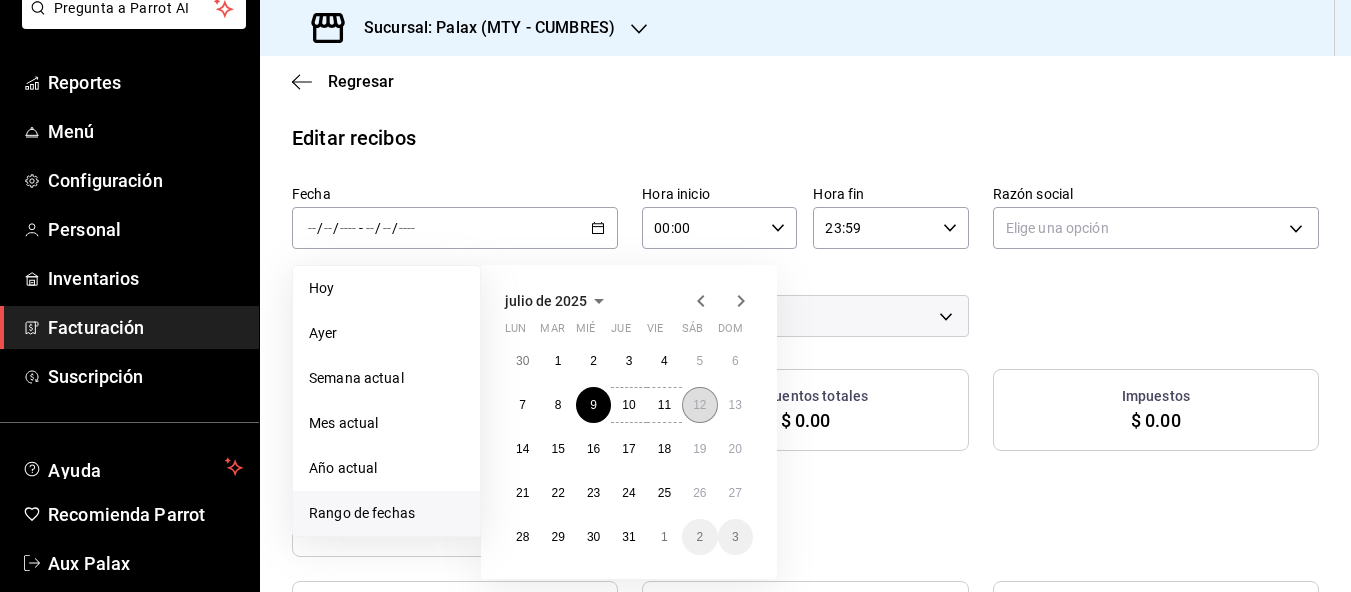 click on "12" at bounding box center [699, 405] 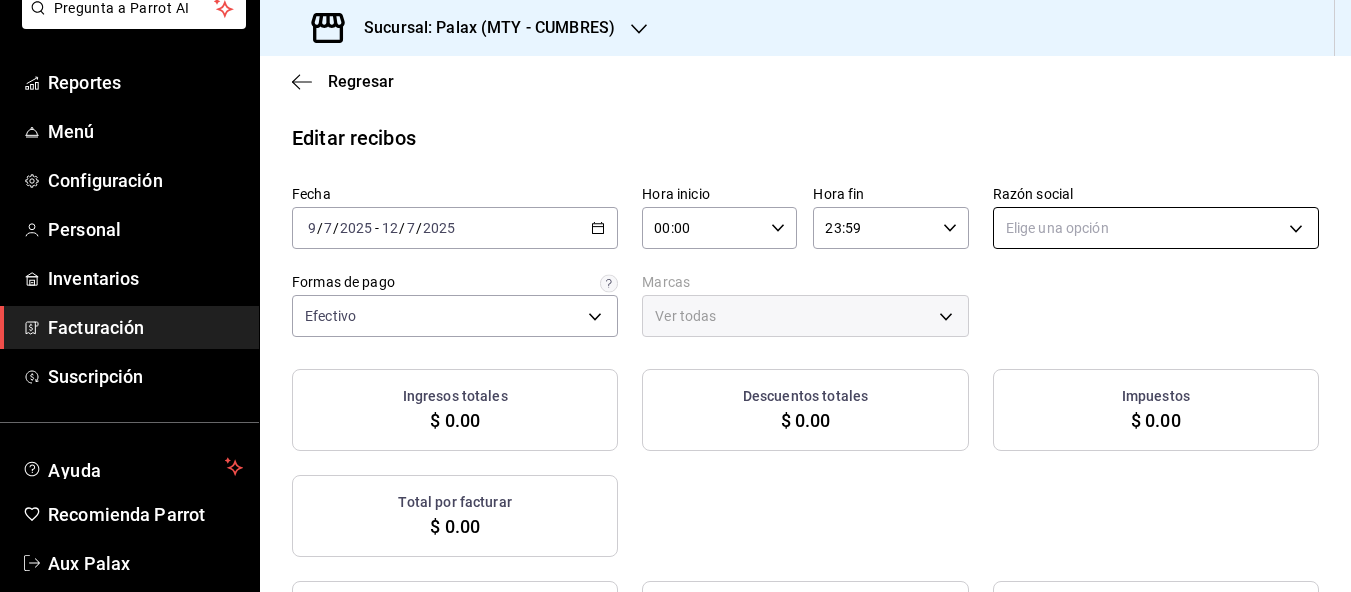 click on "Pregunta a Parrot AI Reportes   Menú   Configuración   Personal   Inventarios   Facturación   Suscripción   Ayuda Recomienda Parrot   Aux Palax   Sugerir nueva función   Sucursal: Palax (MTY - CUMBRES) Regresar Editar recibos Fecha 2025-07-09 9 / 7 / 2025 - 2025-07-12 12 / 7 / 2025 Hora inicio 00:00 Hora inicio Hora fin 23:59 Hora fin Razón social Elige una opción Formas de pago   Efectivo d23edc9a-1a4f-4e27-a8ca-cff9459bcf1a Marcas Ver todas Ingresos totales $ 0.00 Descuentos totales $ 0.00 Impuestos $ 0.00 Total por facturar $ 0.00 Ingresos totales (Act.) $ 0.00 Descuentos totales (Act.) $ 0.00 Impuestos  (Act.) $ 0.00 Total por facturar (Act.) $ 0.00 No hay información que mostrar GANA 1 MES GRATIS EN TU SUSCRIPCIÓN AQUÍ ¿Recuerdas cómo empezó tu restaurante?
Hoy puedes ayudar a un colega a tener el mismo cambio que tú viviste.
Recomienda Parrot directamente desde tu Portal Administrador.
Es fácil y rápido.
🎁 Por cada restaurante que se una, ganas 1 mes gratis. Pregunta a Parrot AI" at bounding box center [675, 296] 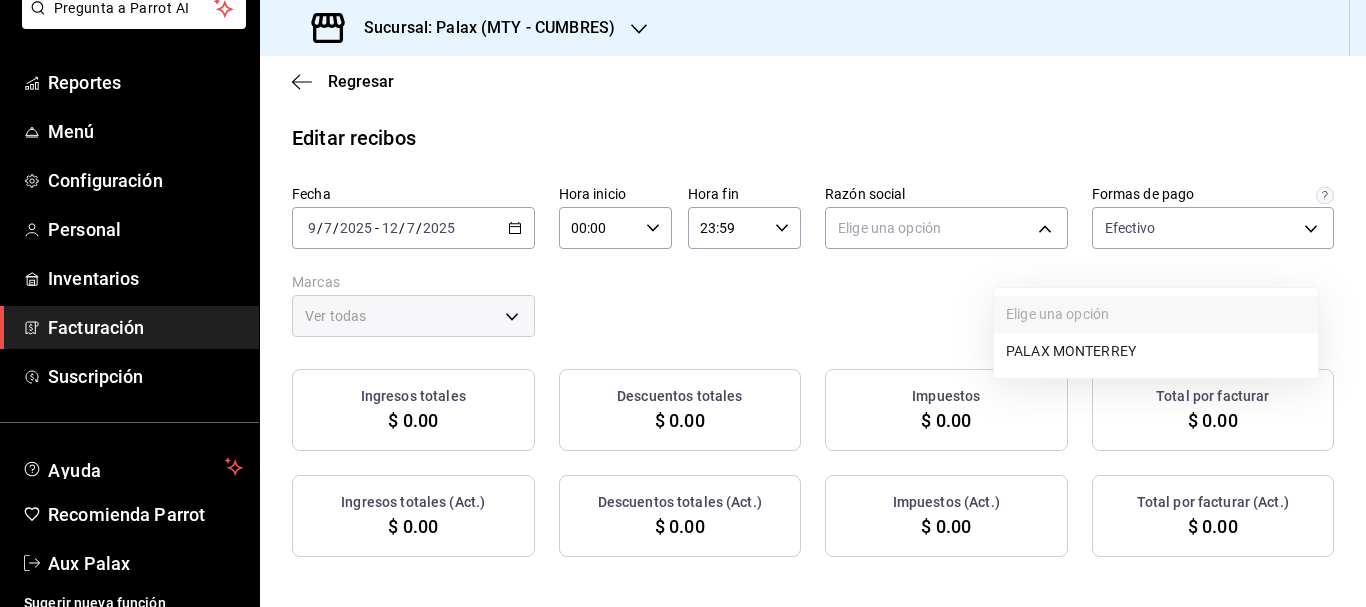 click on "PALAX MONTERREY" at bounding box center [1156, 351] 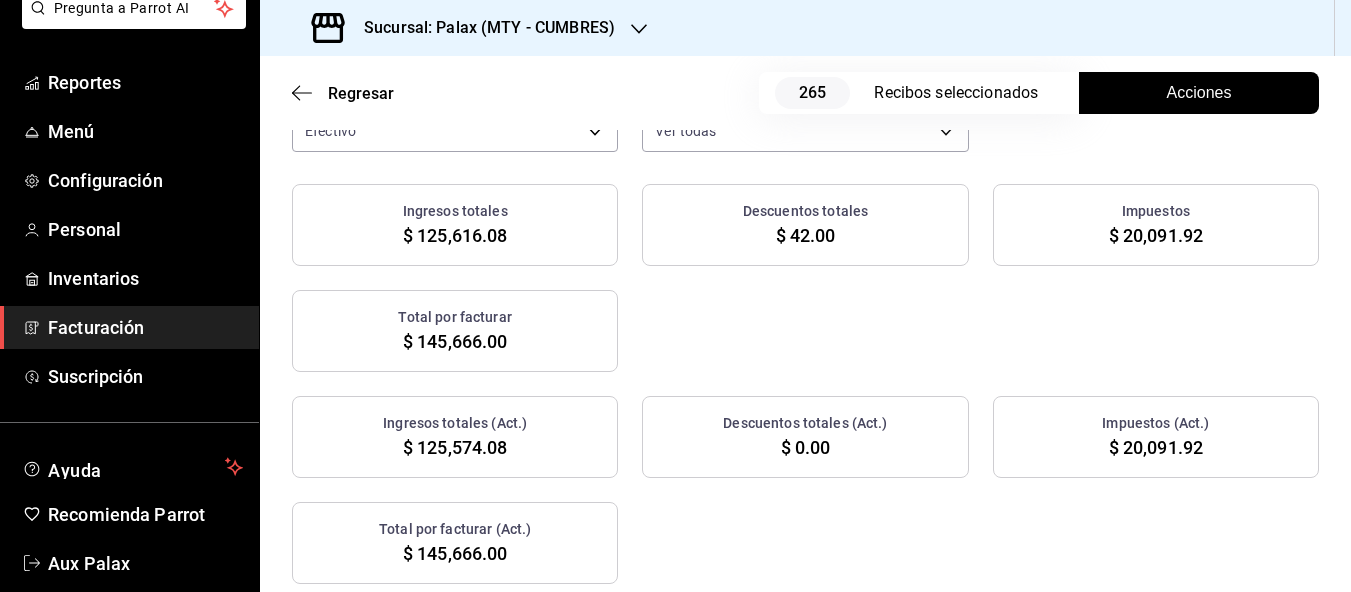 scroll, scrollTop: 0, scrollLeft: 0, axis: both 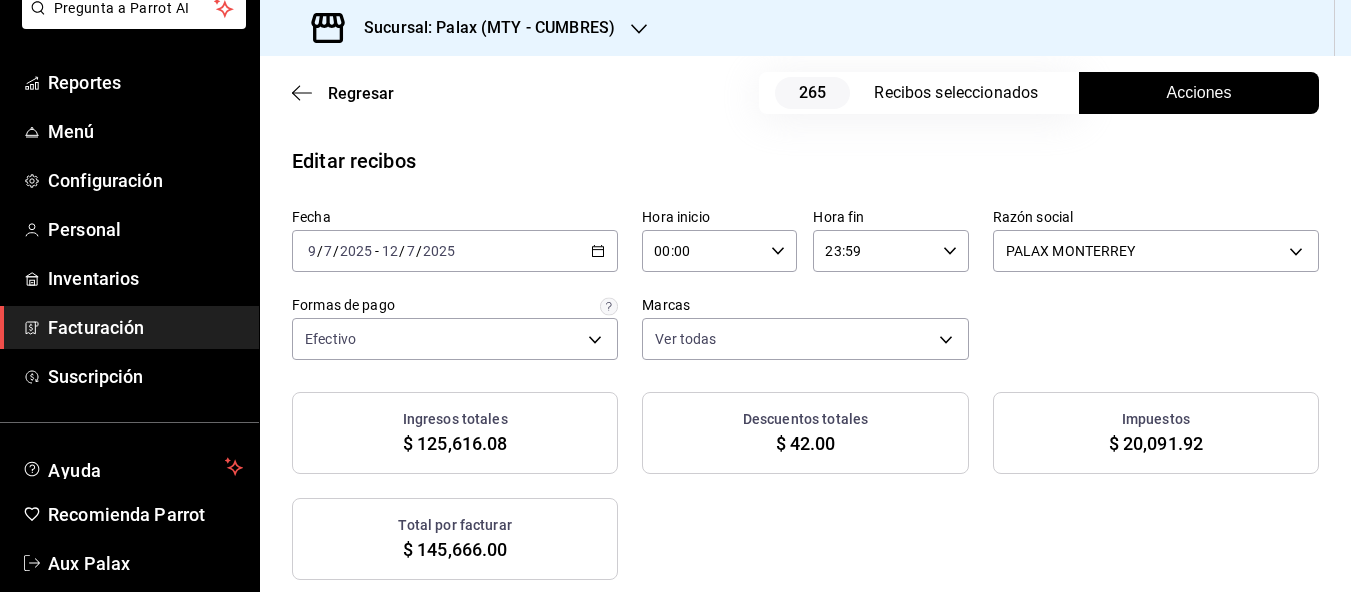 click on "Acciones" at bounding box center (1199, 93) 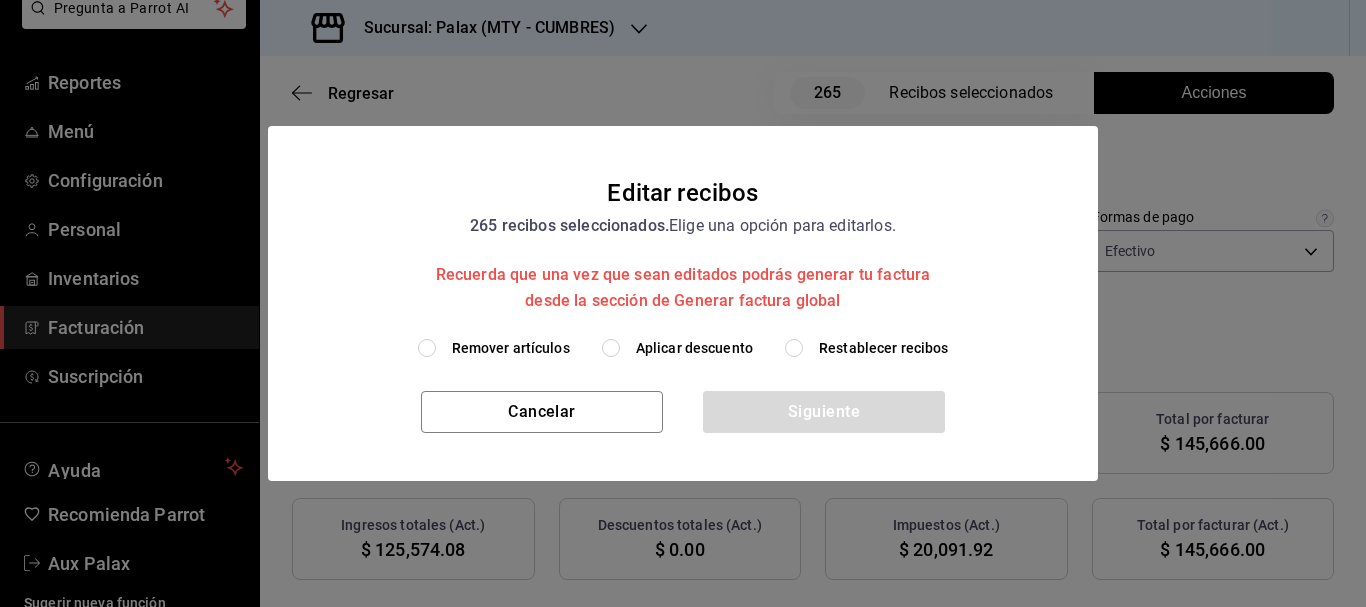 click on "Aplicar descuento" at bounding box center (611, 348) 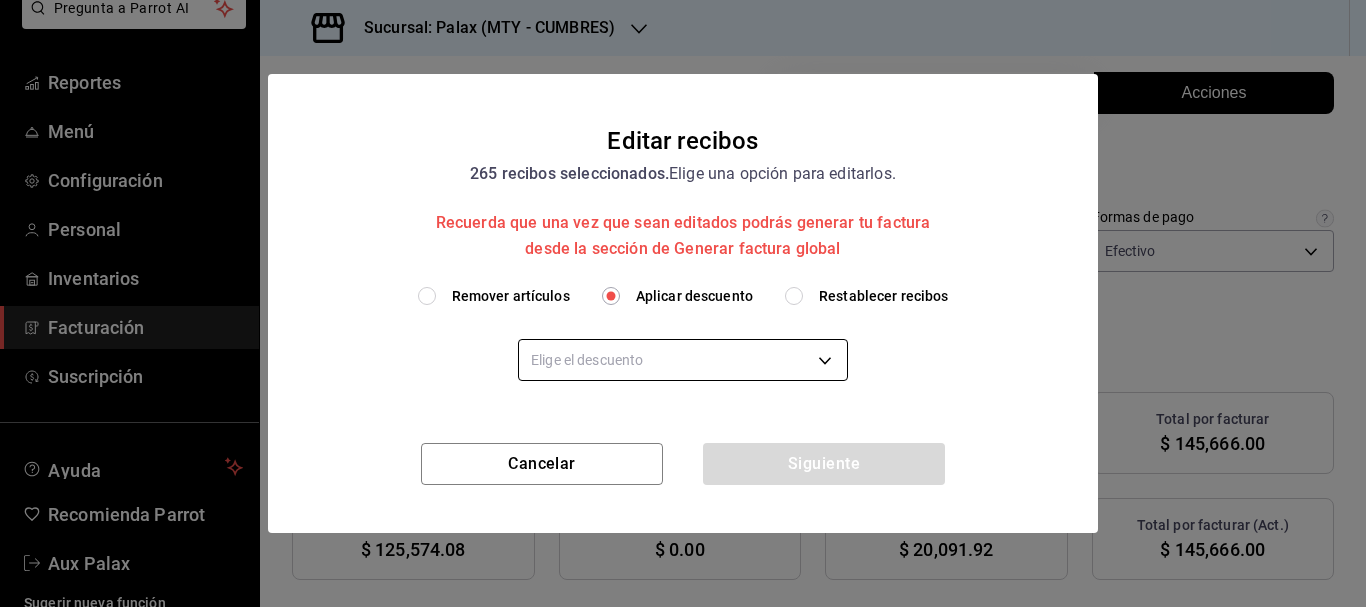 click on "Pregunta a Parrot AI Reportes   Menú   Configuración   Personal   Inventarios   Facturación   Suscripción   Ayuda Recomienda Parrot   Aux Palax   Sugerir nueva función   Sucursal: Palax (MTY - CUMBRES) Regresar 265 Recibos seleccionados Acciones Editar recibos Fecha 2025-07-09 9 / 7 / 2025 - 2025-07-12 12 / 7 / 2025 Hora inicio 00:00 Hora inicio Hora fin 23:59 Hora fin Razón social PALAX MONTERREY 446fb26c-9866-4ce5-bbb2-44f232d2c30a Formas de pago   Efectivo d23edc9a-1a4f-4e27-a8ca-cff9459bcf1a Marcas Ver todas 882a14fb-31f9-4d0e-beef-7112030831e8 Ingresos totales $ 125,616.08 Descuentos totales $ 42.00 Impuestos $ 20,091.92 Total por facturar $ 145,666.00 Ingresos totales (Act.) $ 125,574.08 Descuentos totales (Act.) $ 0.00 Impuestos  (Act.) $ 20,091.92 Total por facturar (Act.) $ 145,666.00 Editar recibos Quita la selección a los recibos que no quieras editar. Act. # de recibo Artículos (Orig.) Artículos (Act.) Subtotal (Orig.) Subtotal (Act.) Descuento total (Orig.) Descuento total (Act.) No 4 4" at bounding box center [683, 303] 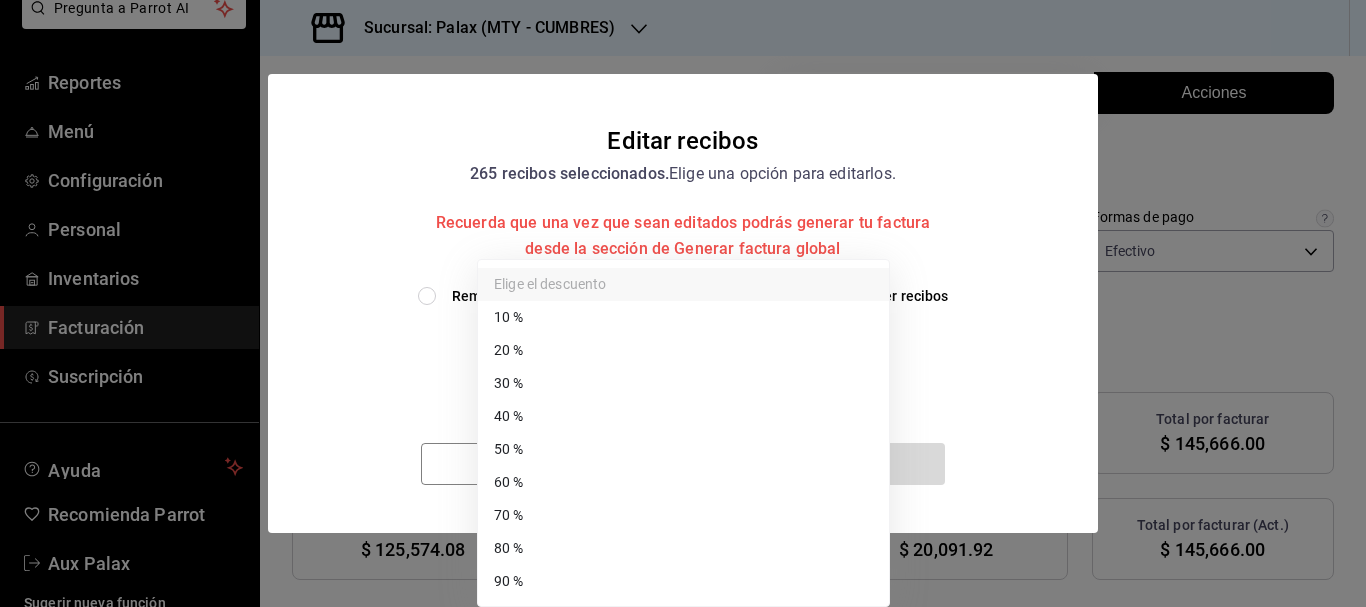 click on "50 %" at bounding box center (683, 449) 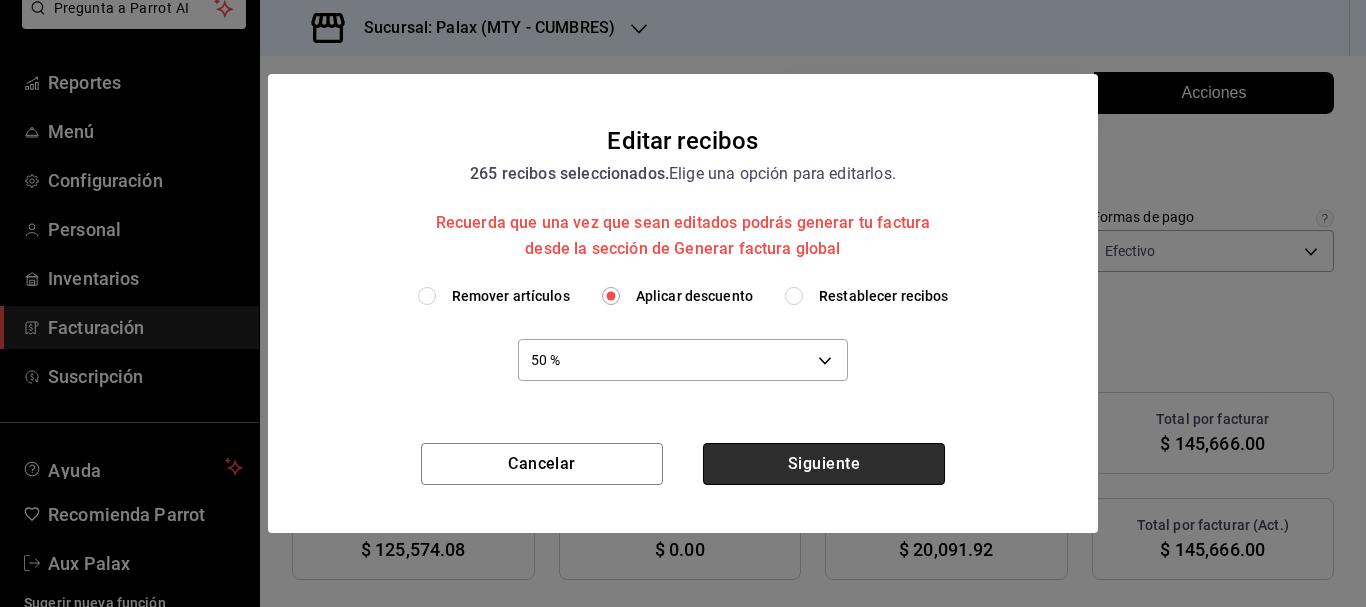 click on "Siguiente" at bounding box center [824, 464] 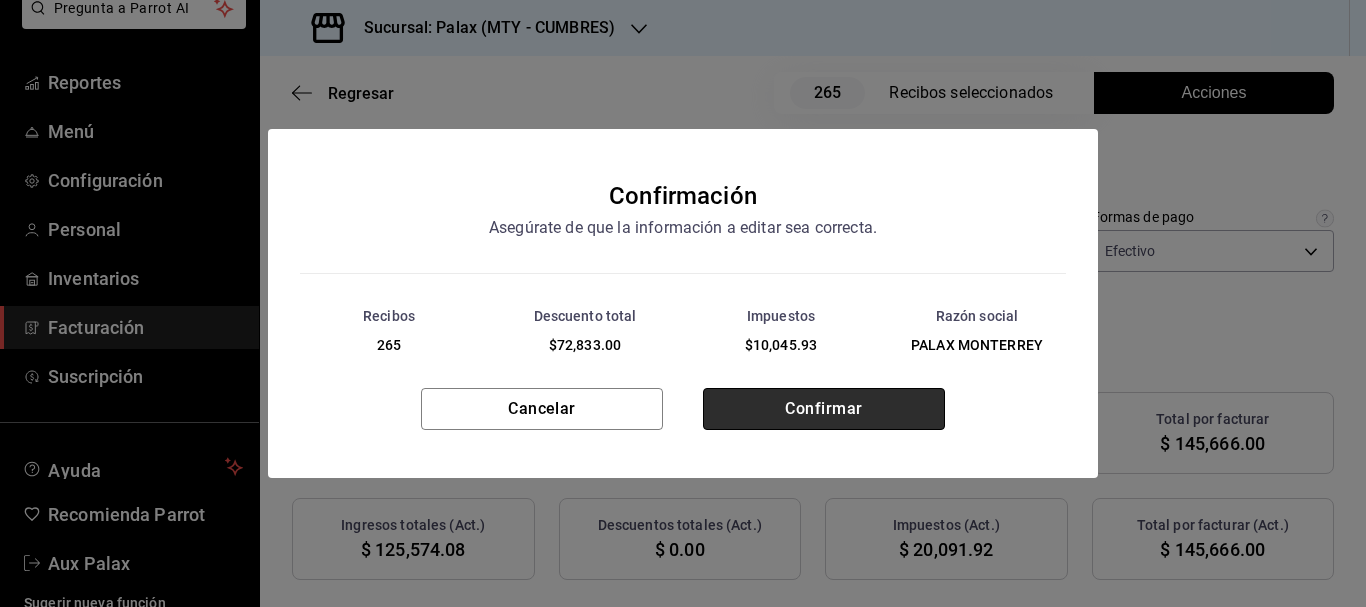 click on "Confirmar" at bounding box center [824, 409] 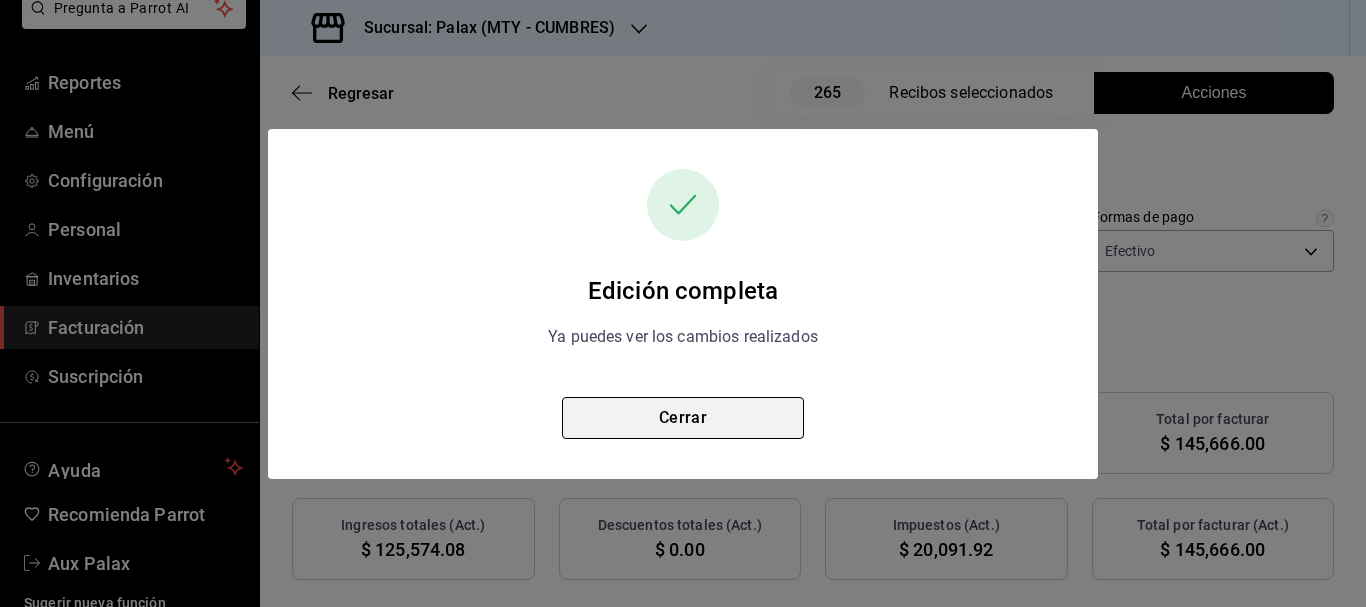 click on "Cerrar" at bounding box center (683, 418) 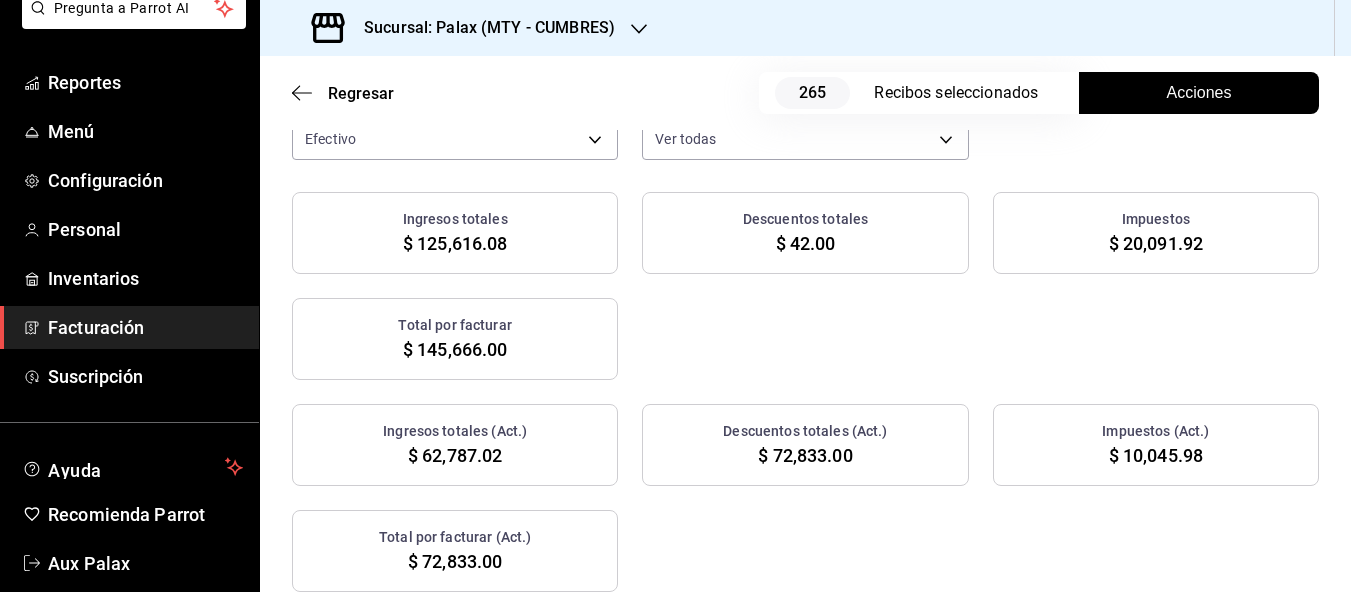 scroll, scrollTop: 100, scrollLeft: 0, axis: vertical 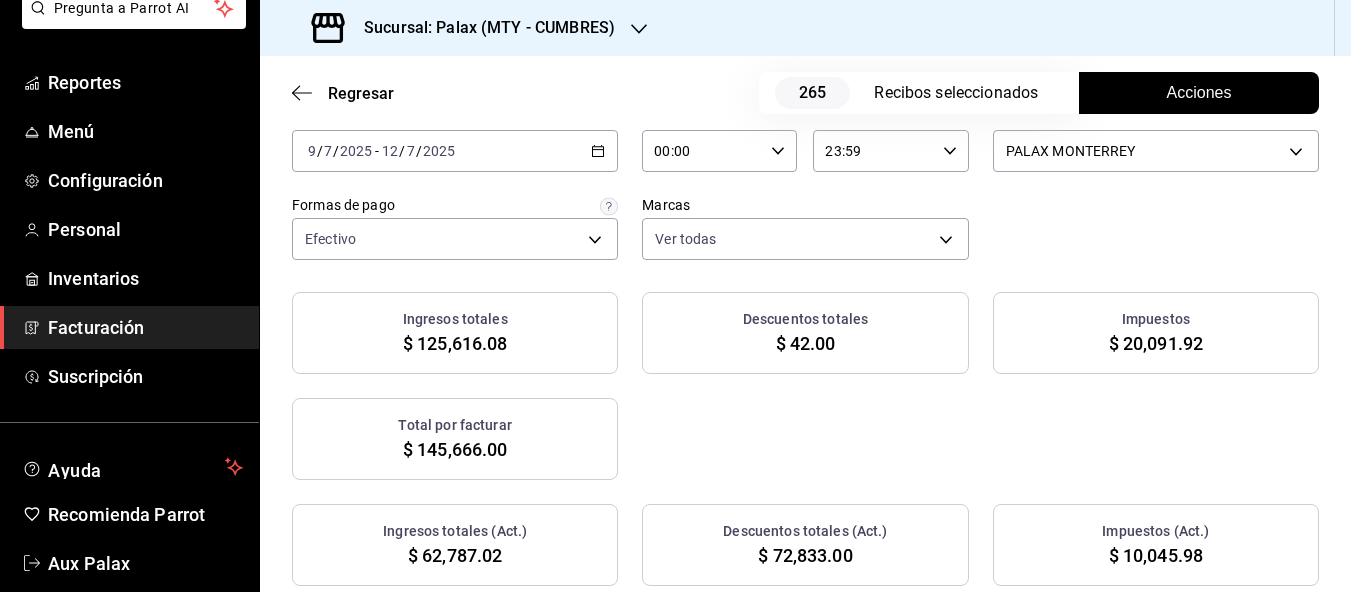 click on "Facturación" at bounding box center [145, 327] 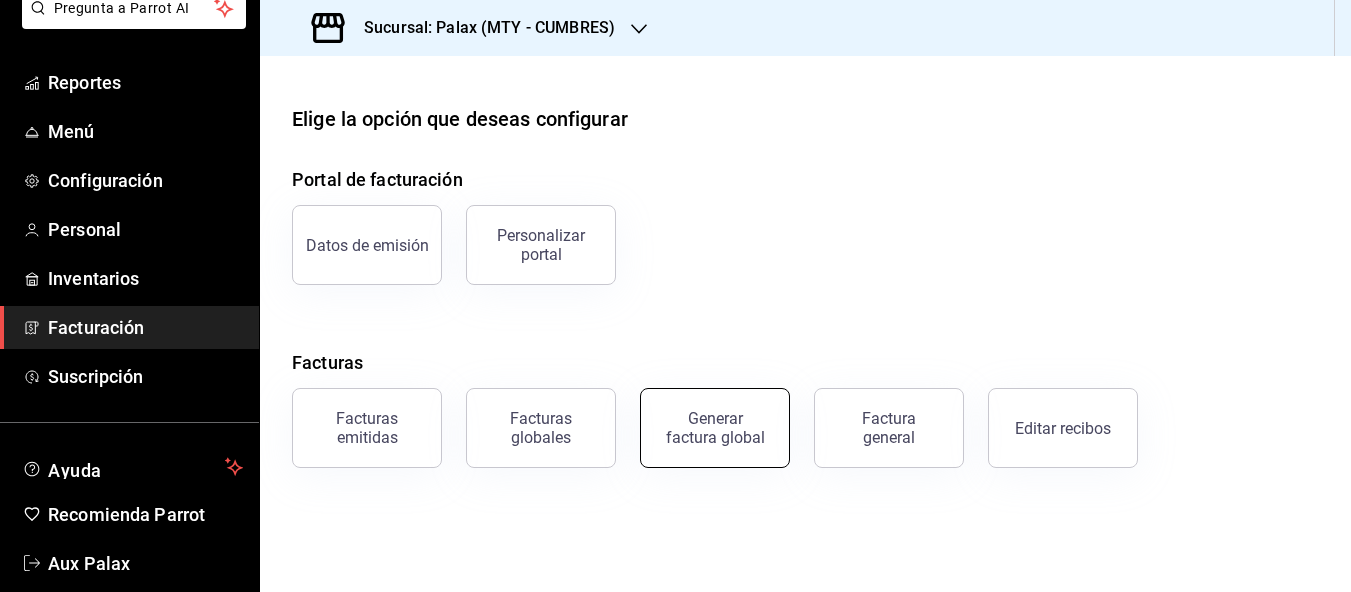 click on "Generar factura global" at bounding box center (715, 428) 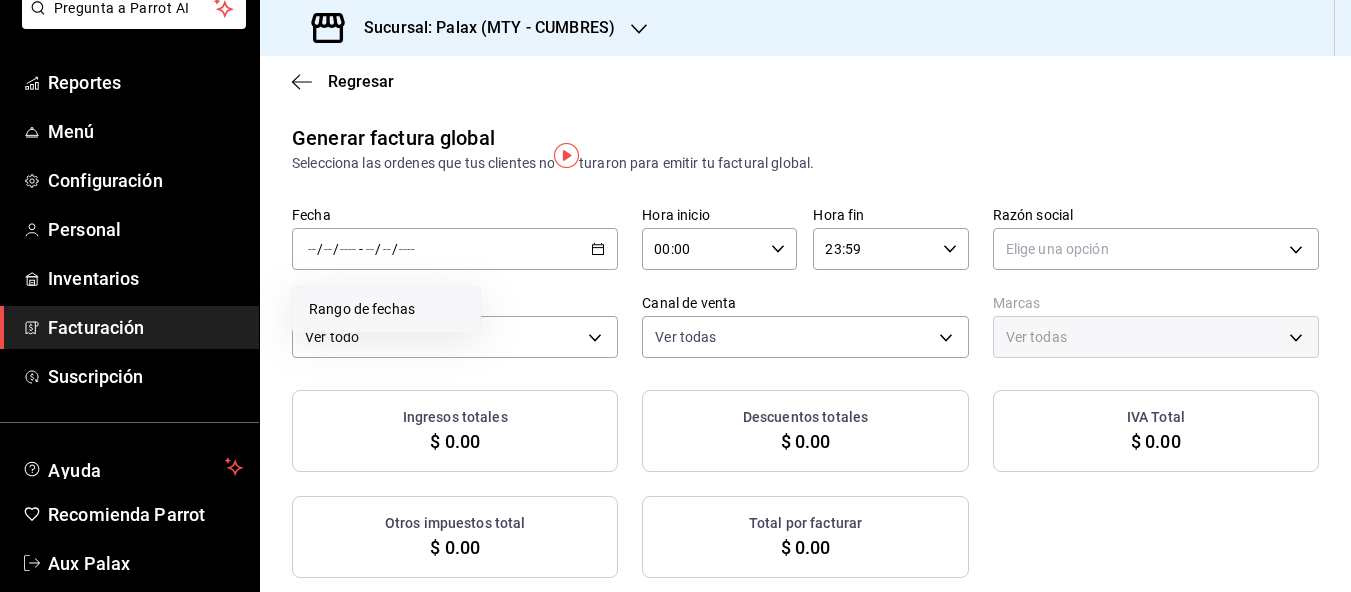 click on "Rango de fechas" at bounding box center (386, 309) 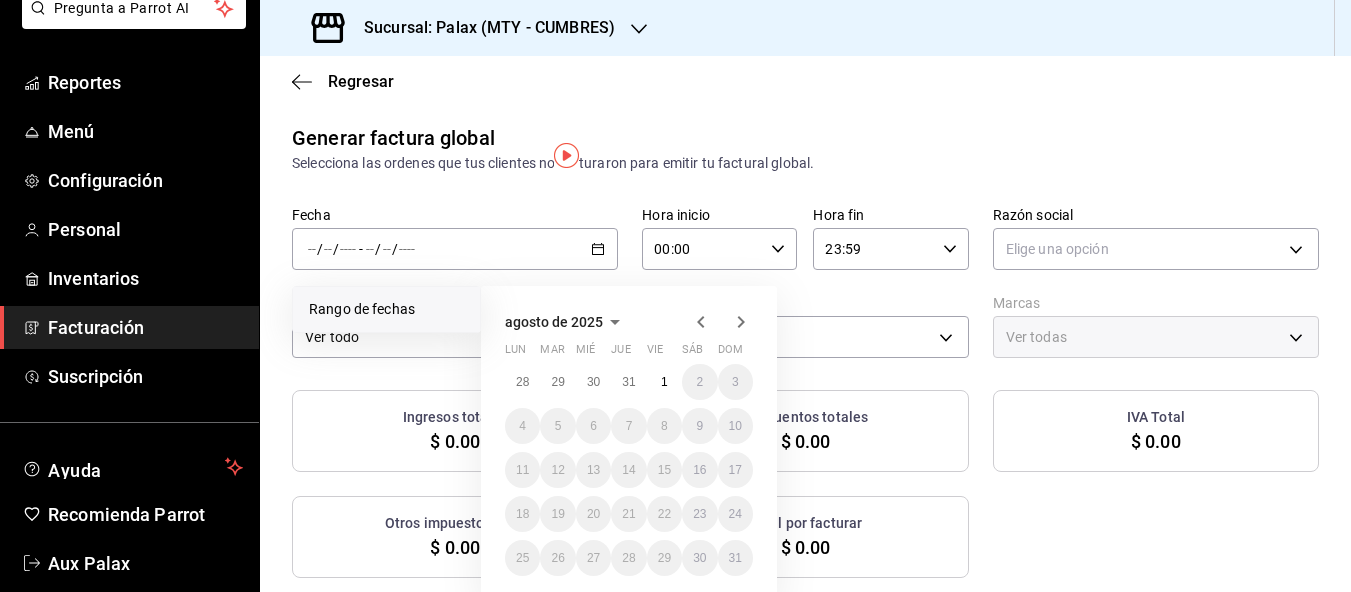 click 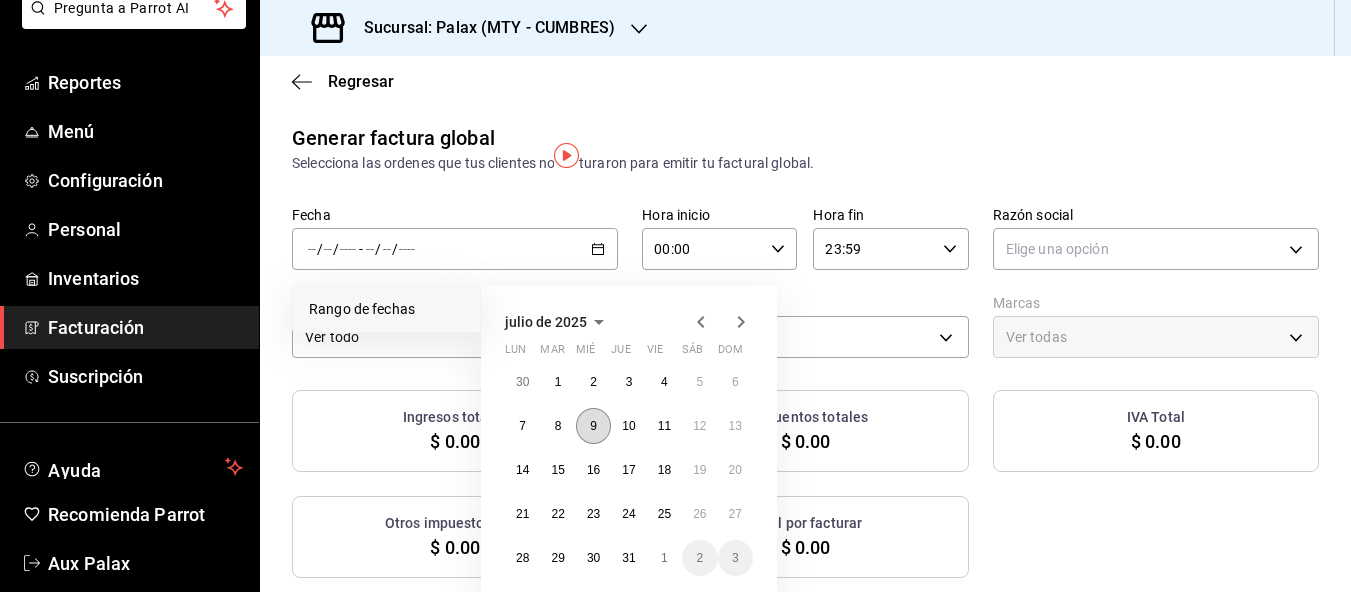 click on "9" at bounding box center (593, 426) 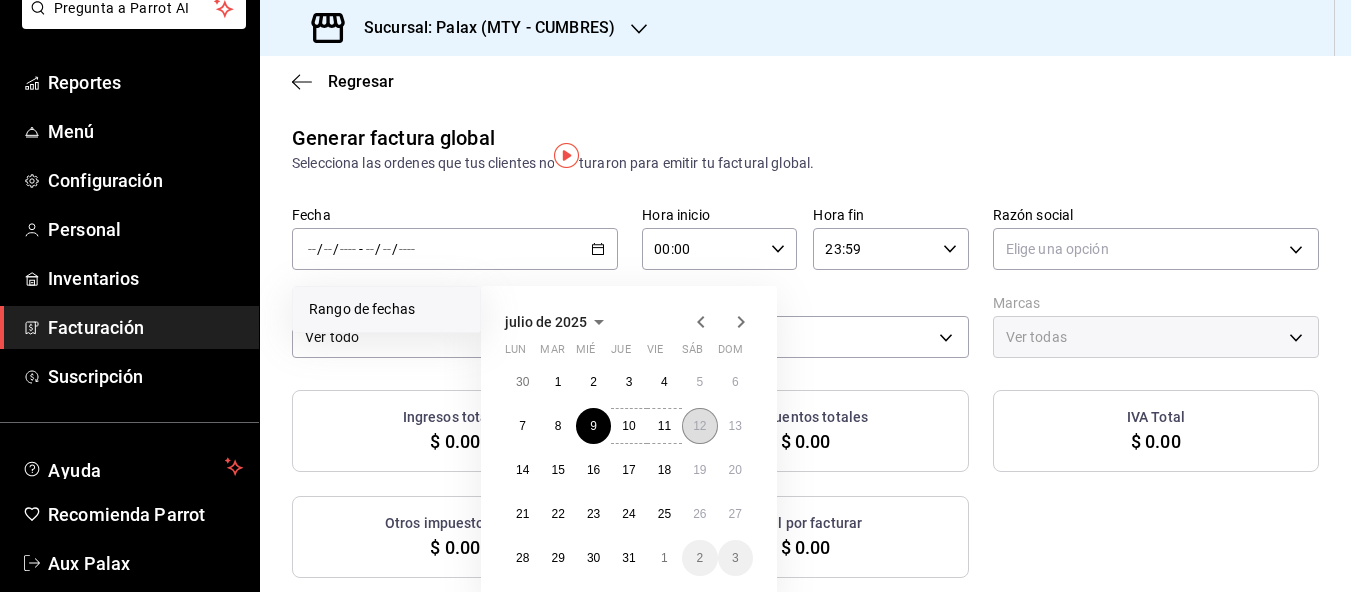 click on "12" at bounding box center [699, 426] 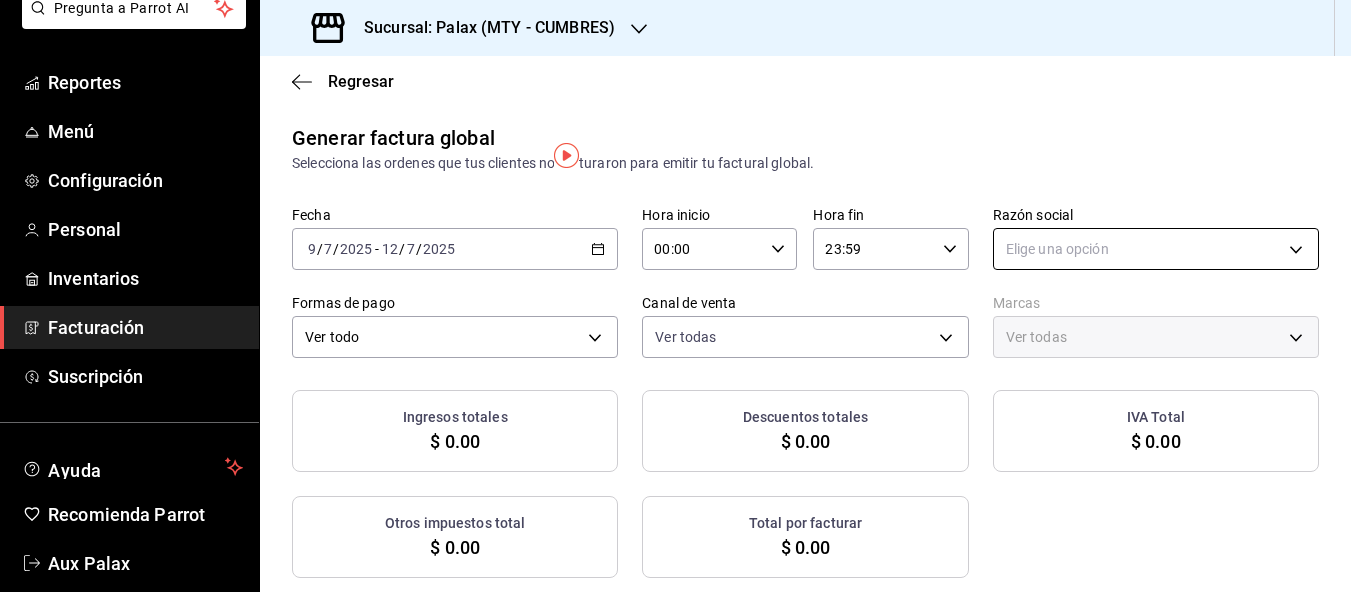 click on "Pregunta a Parrot AI Reportes   Menú   Configuración   Personal   Inventarios   Facturación   Suscripción   Ayuda Recomienda Parrot   Aux Palax   Sugerir nueva función   Sucursal: Palax (MTY - CUMBRES) Regresar Generar factura global Selecciona las ordenes que tus clientes no facturaron para emitir tu factural global. Fecha 2025-07-09 9 / 7 / 2025 - 2025-07-12 12 / 7 / 2025 Hora inicio 00:00 Hora inicio Hora fin 23:59 Hora fin Razón social Elige una opción Formas de pago Ver todo ALL Canal de venta Ver todas PARROT,UBER_EATS,RAPPI,DIDI_FOOD,ONLINE Marcas Ver todas Ingresos totales $ 0.00 Descuentos totales $ 0.00 IVA Total $ 0.00 Otros impuestos total $ 0.00 Total por facturar $ 0.00 No hay información que mostrar GANA 1 MES GRATIS EN TU SUSCRIPCIÓN AQUÍ Ver video tutorial Ir a video Pregunta a Parrot AI Reportes   Menú   Configuración   Personal   Inventarios   Facturación   Suscripción   Ayuda Recomienda Parrot   Aux Palax   Sugerir nueva función   Visitar centro de ayuda (81) 2046 6363" at bounding box center (675, 296) 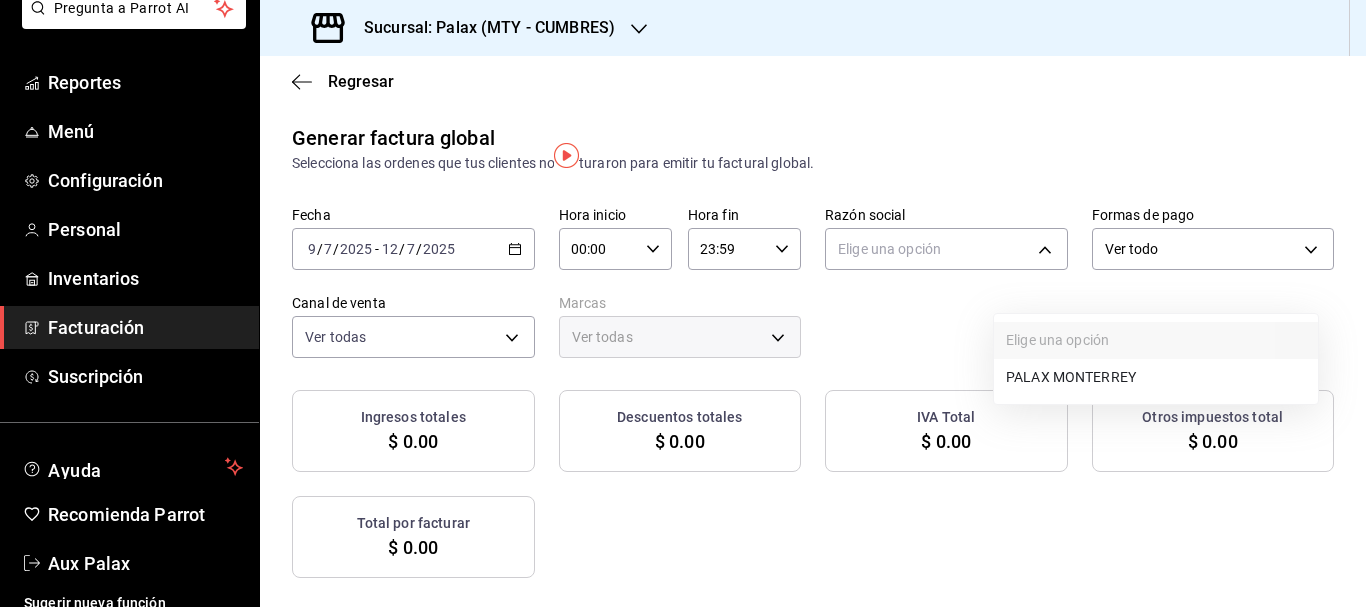 click on "PALAX MONTERREY" at bounding box center (1156, 377) 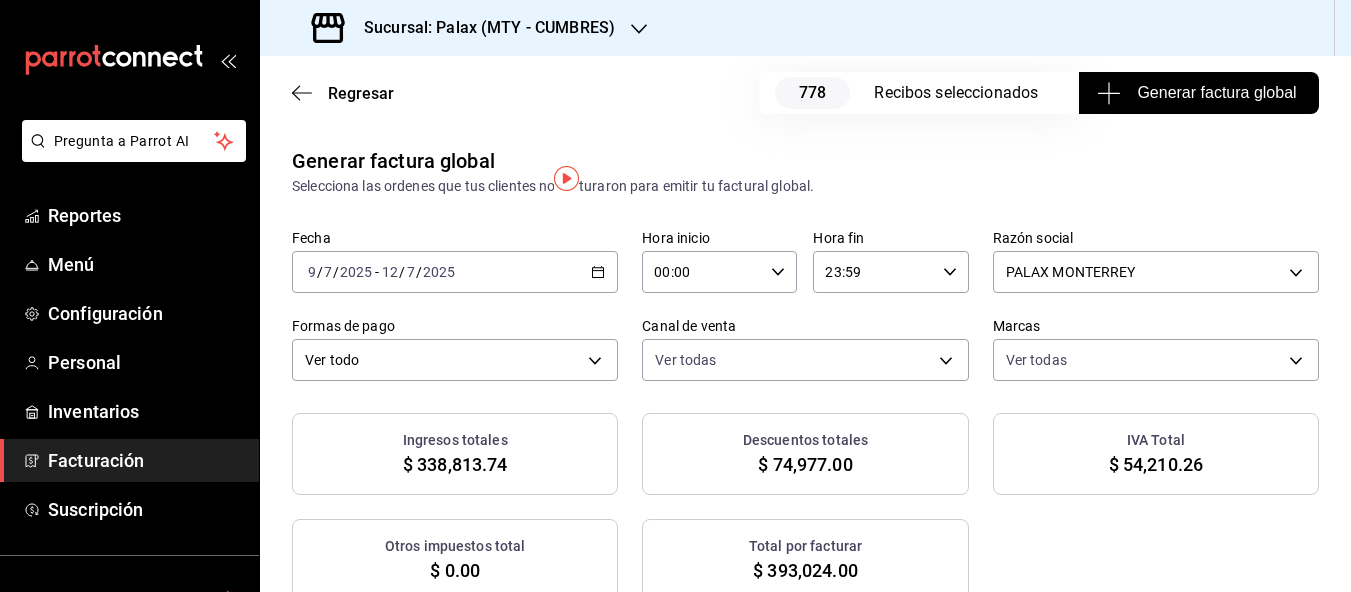 scroll, scrollTop: 0, scrollLeft: 0, axis: both 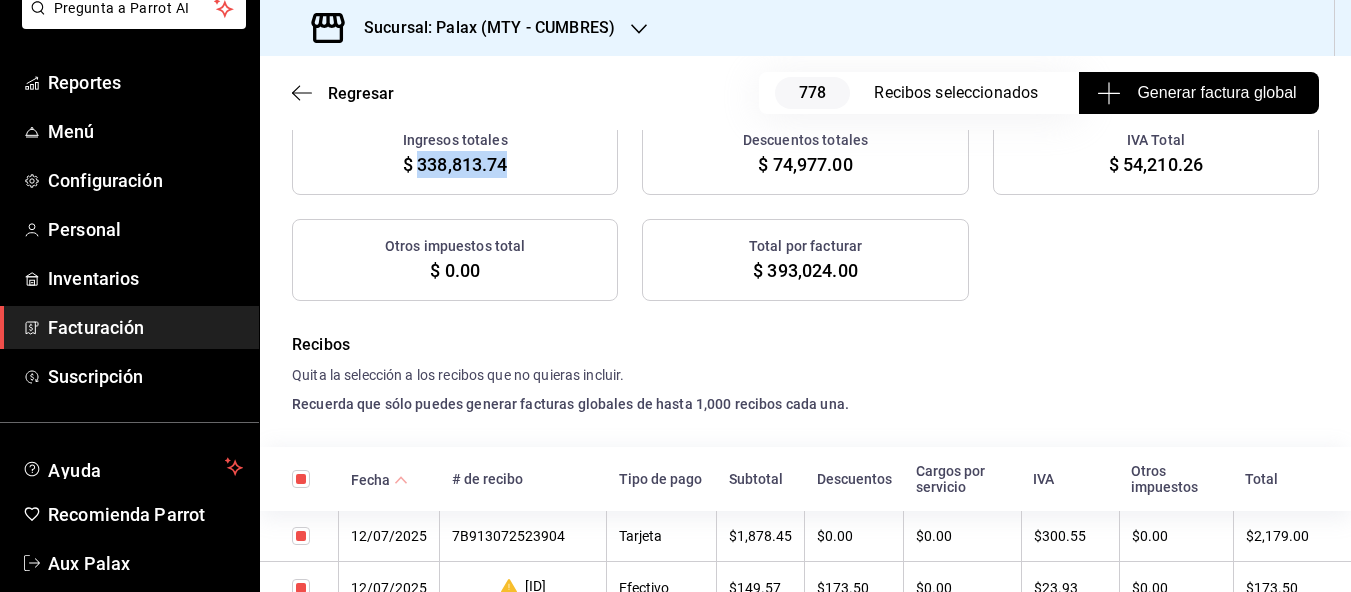 drag, startPoint x: 418, startPoint y: 188, endPoint x: 507, endPoint y: 191, distance: 89.050545 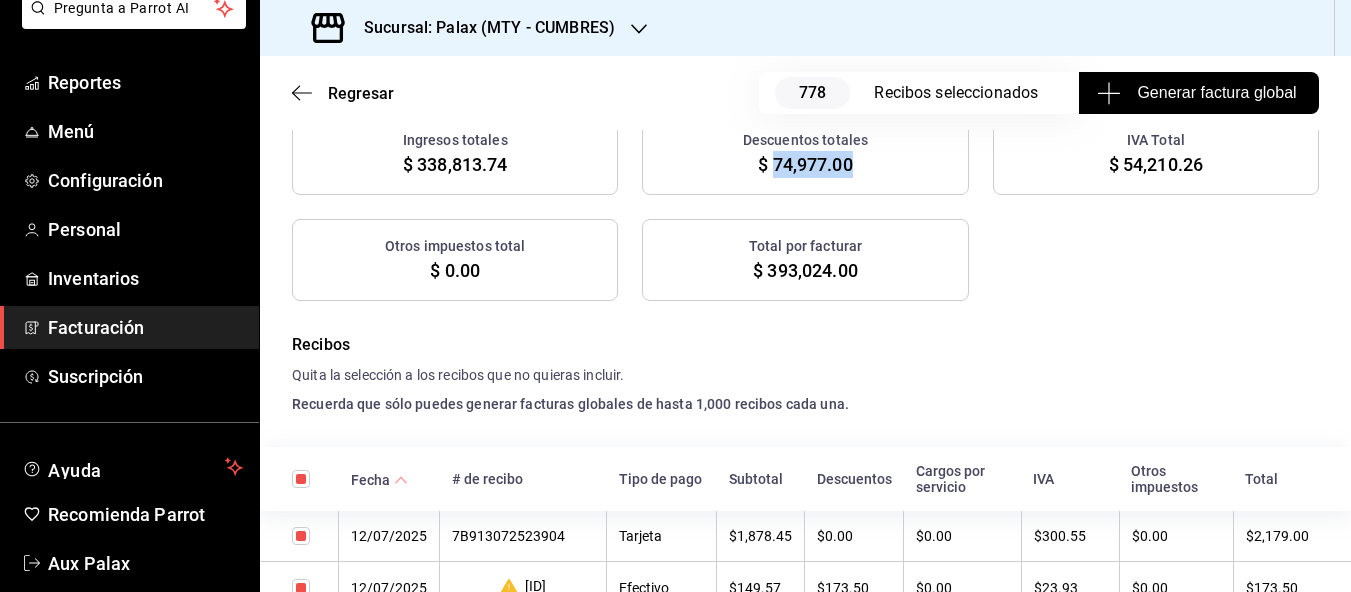 drag, startPoint x: 776, startPoint y: 182, endPoint x: 852, endPoint y: 188, distance: 76.23647 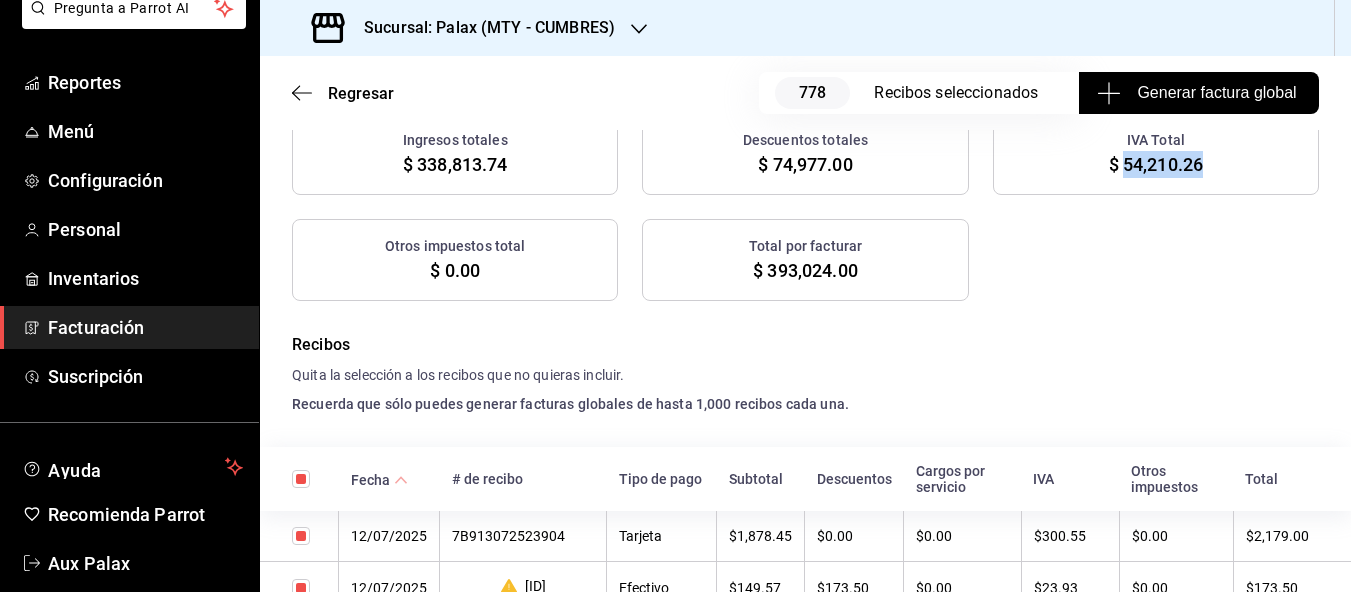 drag, startPoint x: 1124, startPoint y: 187, endPoint x: 1211, endPoint y: 191, distance: 87.0919 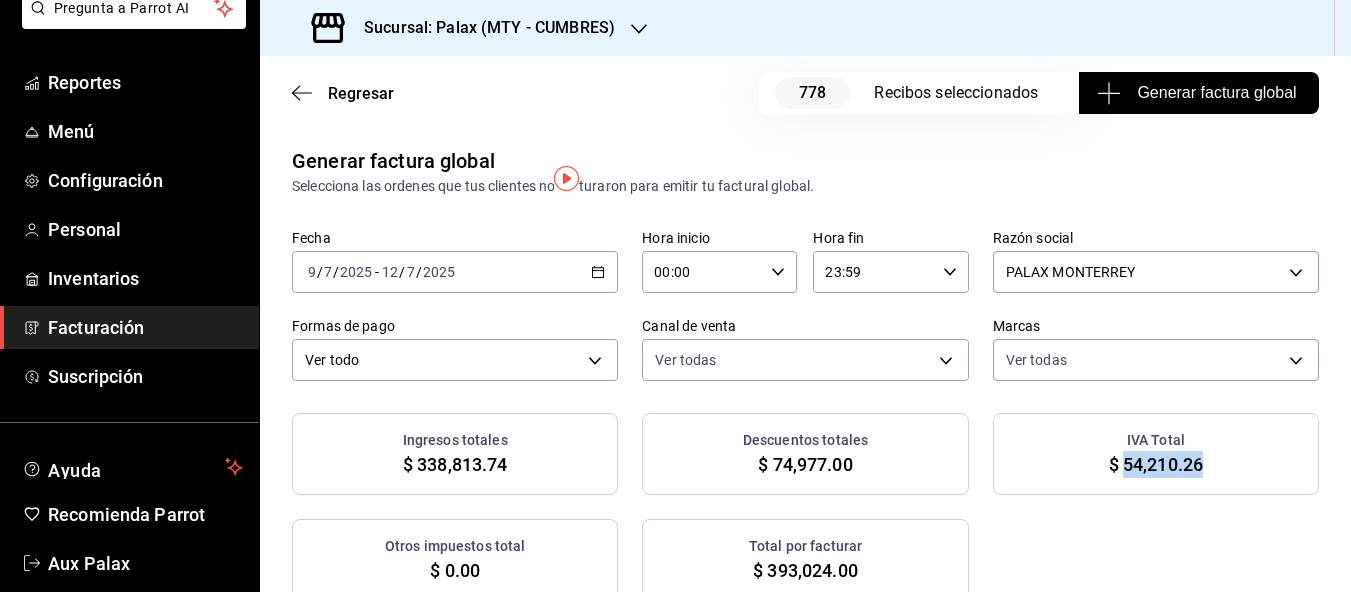 click on "Generar factura global" at bounding box center (1198, 93) 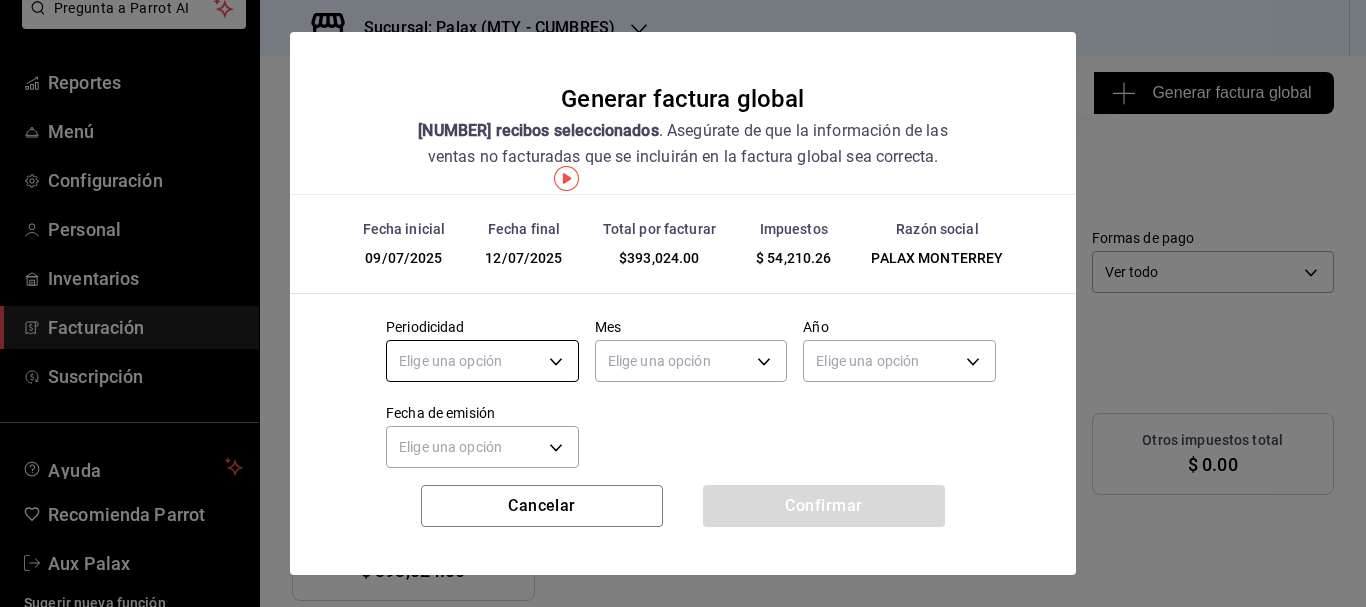 click on "Pregunta a Parrot AI Reportes   Menú   Configuración   Personal   Inventarios   Facturación   Suscripción   Ayuda Recomienda Parrot   Aux Palax   Sugerir nueva función   Sucursal: Palax (MTY - CUMBRES) Regresar 778 Recibos seleccionados Generar factura global Generar factura global Selecciona las ordenes que tus clientes no facturaron para emitir tu factural global. Fecha 2025-07-09 9 / 7 / 2025 - 2025-07-12 12 / 7 / 2025 Hora inicio 00:00 Hora inicio Hora fin 23:59 Hora fin Razón social PALAX MONTERREY 446fb26c-9866-4ce5-bbb2-44f232d2c30a Formas de pago Ver todo ALL Canal de venta Ver todas PARROT,UBER_EATS,RAPPI,DIDI_FOOD,ONLINE Marcas Ver todas 882a14fb-31f9-4d0e-beef-7112030831e8 Ingresos totales $ 338,813.74 Descuentos totales $ 74,977.00 IVA Total $ 54,210.26 Otros impuestos total $ 0.00 Total por facturar $ 393,024.00 Recibos Quita la selección a los recibos que no quieras incluir. Recuerda que sólo puedes generar facturas globales de hasta 1,000 recibos cada una. Fecha # de recibo Tipo de pago" at bounding box center [683, 303] 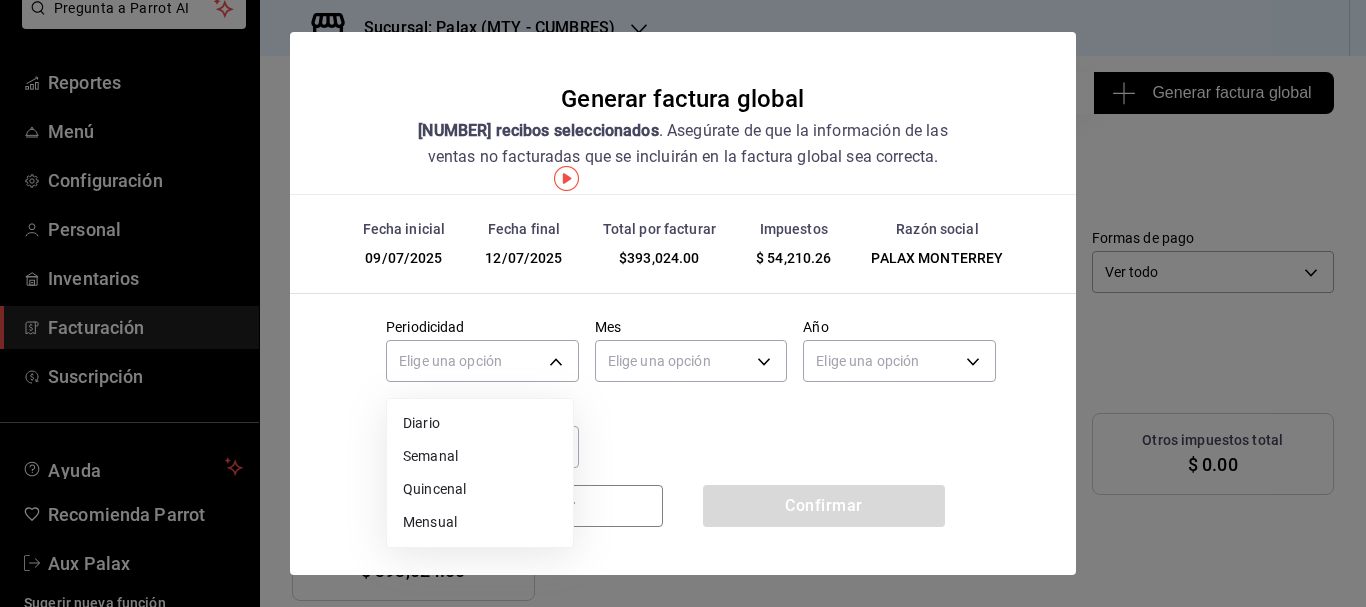 click on "Diario" at bounding box center (480, 423) 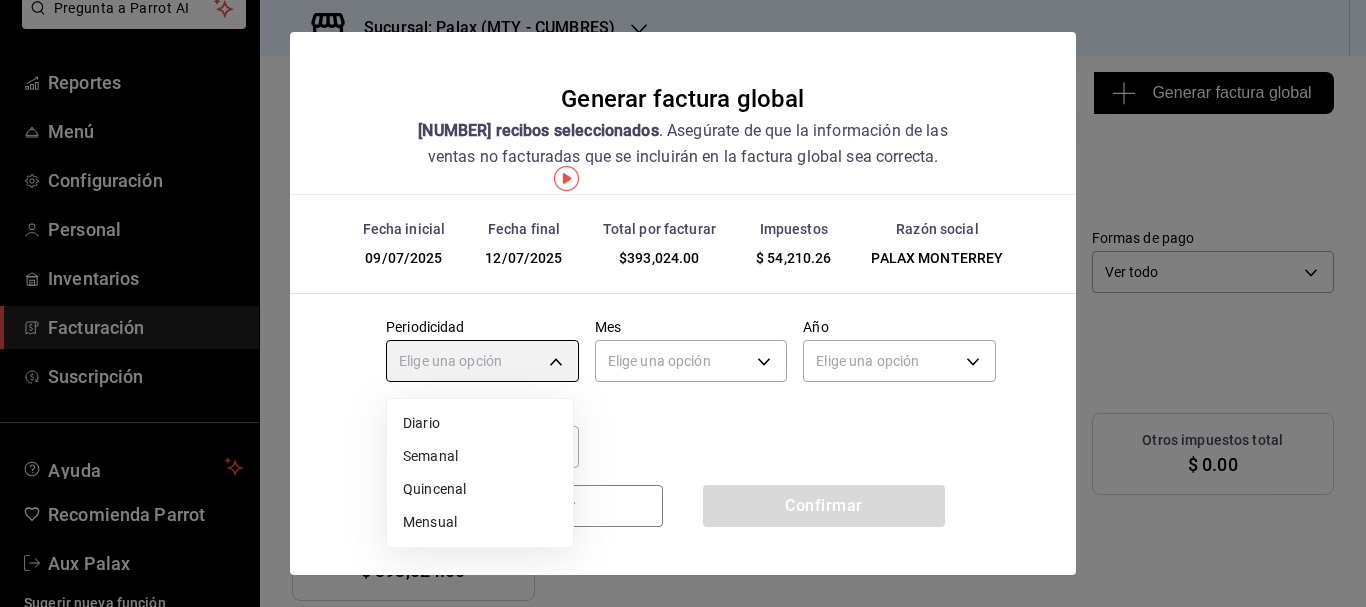 type on "DAILY" 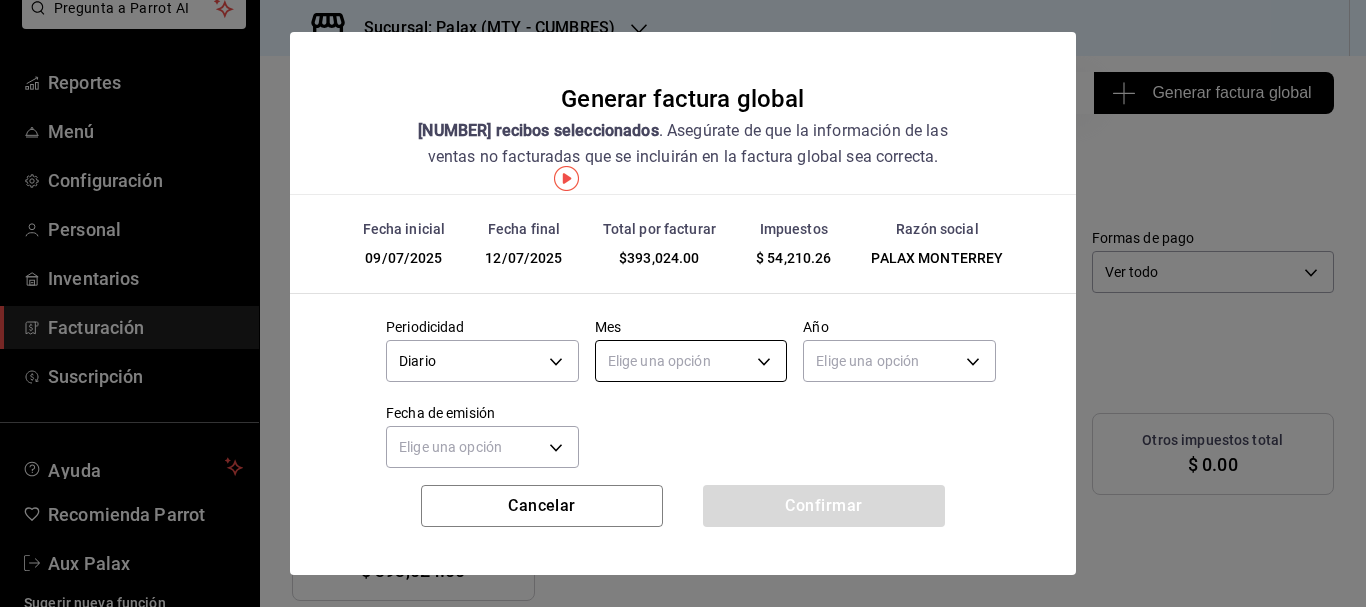 click on "Pregunta a Parrot AI Reportes   Menú   Configuración   Personal   Inventarios   Facturación   Suscripción   Ayuda Recomienda Parrot   Aux Palax   Sugerir nueva función   Sucursal: Palax (MTY - CUMBRES) Regresar 778 Recibos seleccionados Generar factura global Generar factura global Selecciona las ordenes que tus clientes no facturaron para emitir tu factural global. Fecha 2025-07-09 9 / 7 / 2025 - 2025-07-12 12 / 7 / 2025 Hora inicio 00:00 Hora inicio Hora fin 23:59 Hora fin Razón social PALAX MONTERREY 446fb26c-9866-4ce5-bbb2-44f232d2c30a Formas de pago Ver todo ALL Canal de venta Ver todas PARROT,UBER_EATS,RAPPI,DIDI_FOOD,ONLINE Marcas Ver todas 882a14fb-31f9-4d0e-beef-7112030831e8 Ingresos totales $ 338,813.74 Descuentos totales $ 74,977.00 IVA Total $ 54,210.26 Otros impuestos total $ 0.00 Total por facturar $ 393,024.00 Recibos Quita la selección a los recibos que no quieras incluir. Recuerda que sólo puedes generar facturas globales de hasta 1,000 recibos cada una. Fecha # de recibo Tipo de pago" at bounding box center (683, 303) 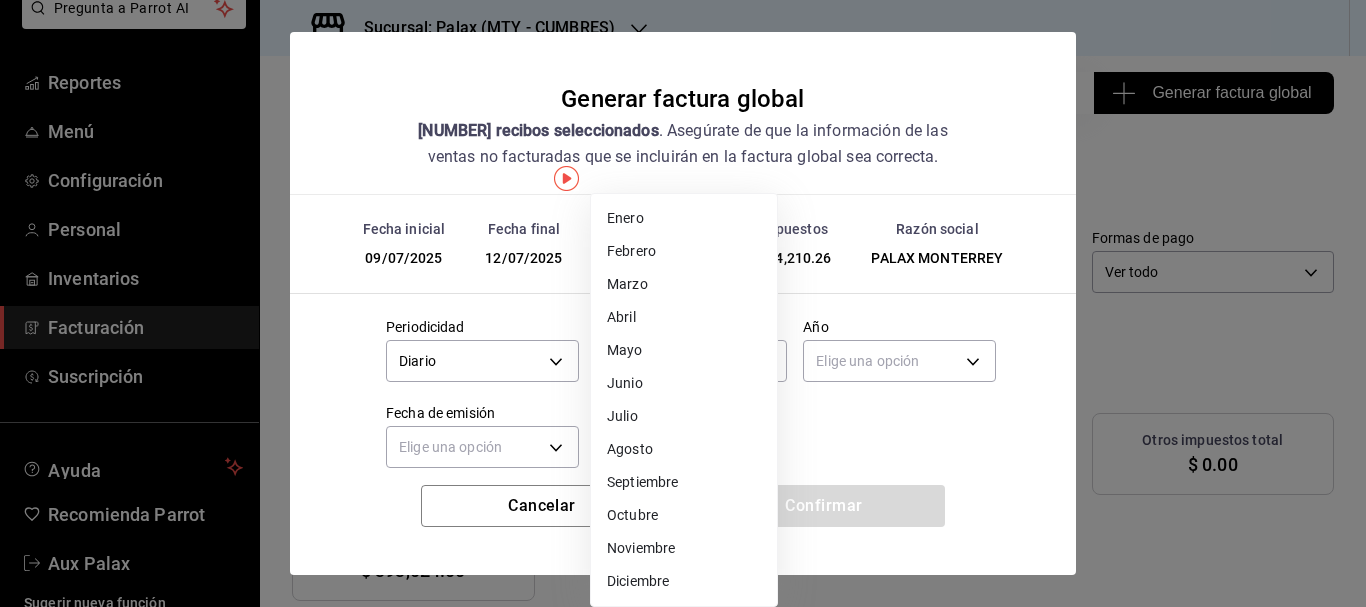 click on "Julio" at bounding box center (684, 416) 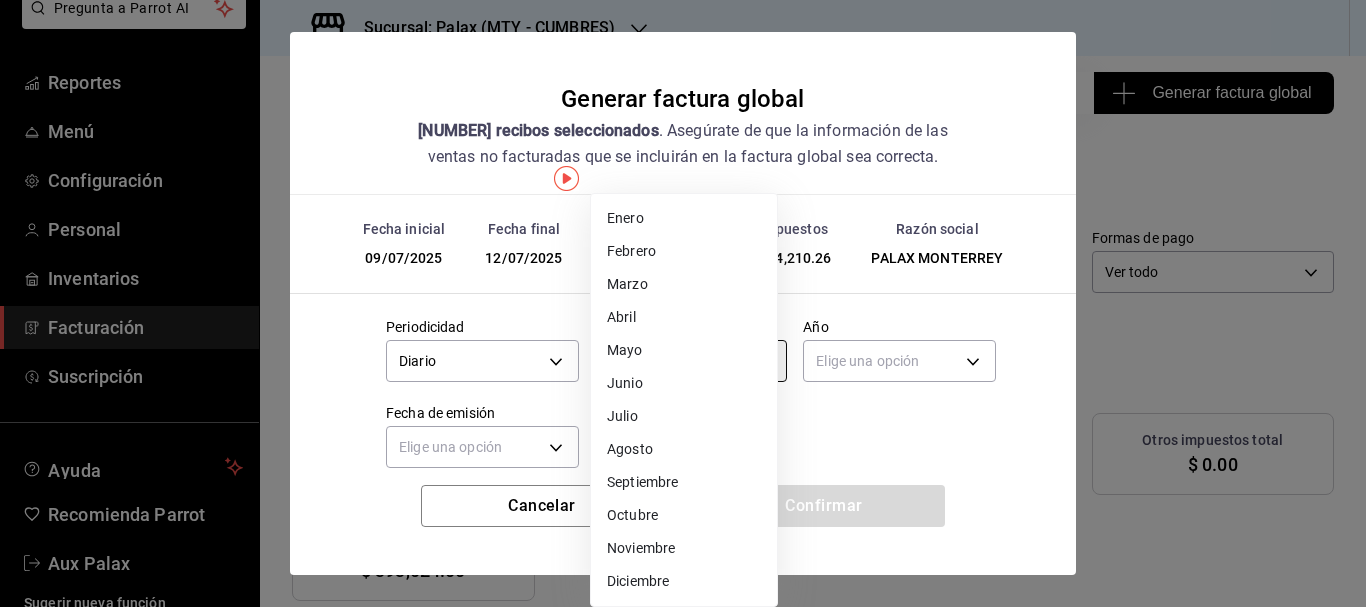 type on "7" 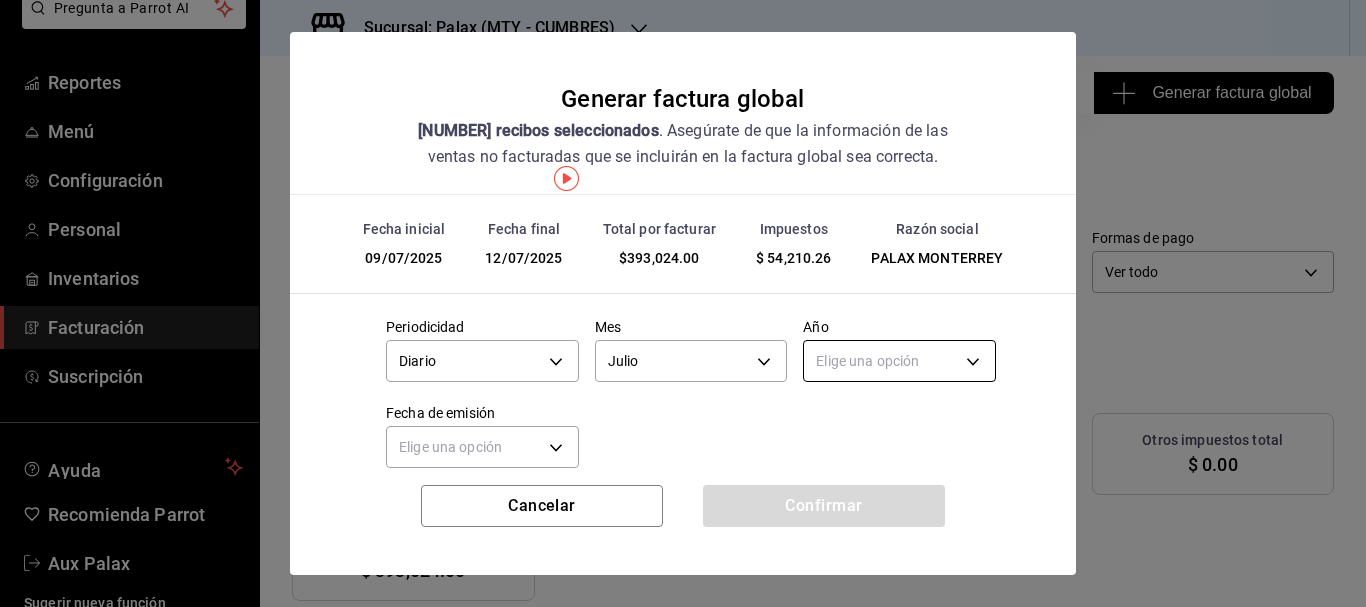 click on "Pregunta a Parrot AI Reportes   Menú   Configuración   Personal   Inventarios   Facturación   Suscripción   Ayuda Recomienda Parrot   Aux Palax   Sugerir nueva función   Sucursal: Palax (MTY - CUMBRES) Regresar 778 Recibos seleccionados Generar factura global Generar factura global Selecciona las ordenes que tus clientes no facturaron para emitir tu factural global. Fecha 2025-07-09 9 / 7 / 2025 - 2025-07-12 12 / 7 / 2025 Hora inicio 00:00 Hora inicio Hora fin 23:59 Hora fin Razón social PALAX MONTERREY 446fb26c-9866-4ce5-bbb2-44f232d2c30a Formas de pago Ver todo ALL Canal de venta Ver todas PARROT,UBER_EATS,RAPPI,DIDI_FOOD,ONLINE Marcas Ver todas 882a14fb-31f9-4d0e-beef-7112030831e8 Ingresos totales $ 338,813.74 Descuentos totales $ 74,977.00 IVA Total $ 54,210.26 Otros impuestos total $ 0.00 Total por facturar $ 393,024.00 Recibos Quita la selección a los recibos que no quieras incluir. Recuerda que sólo puedes generar facturas globales de hasta 1,000 recibos cada una. Fecha # de recibo Tipo de pago" at bounding box center (683, 303) 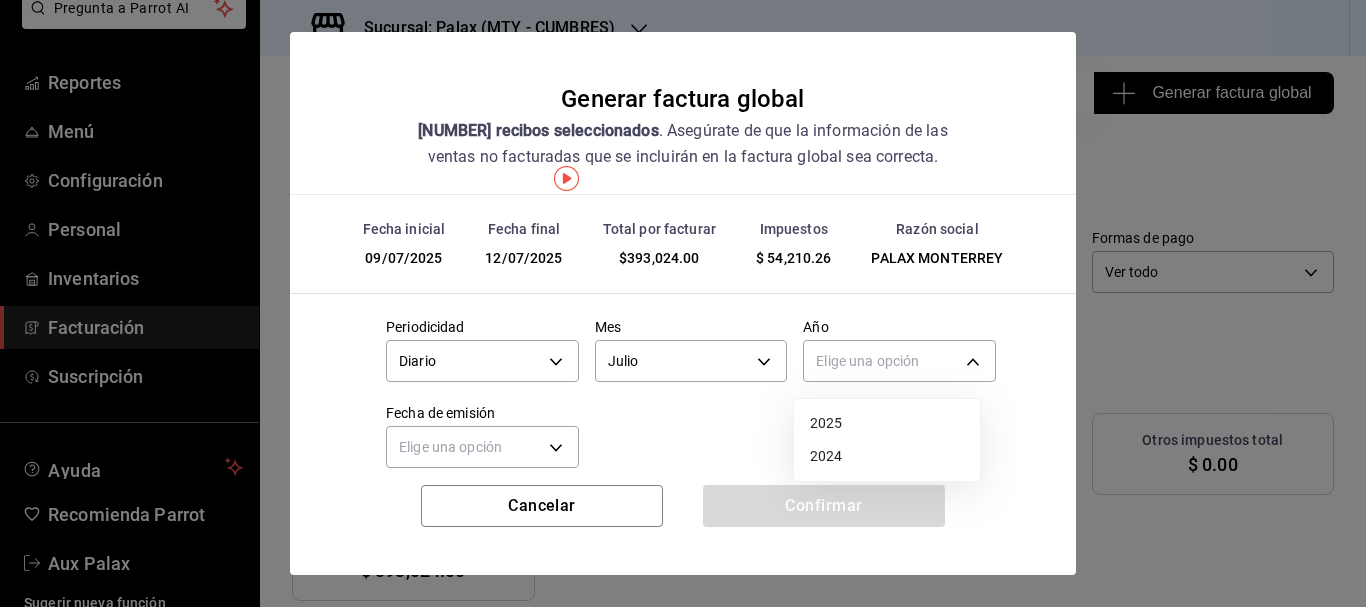 click on "2025" at bounding box center [887, 423] 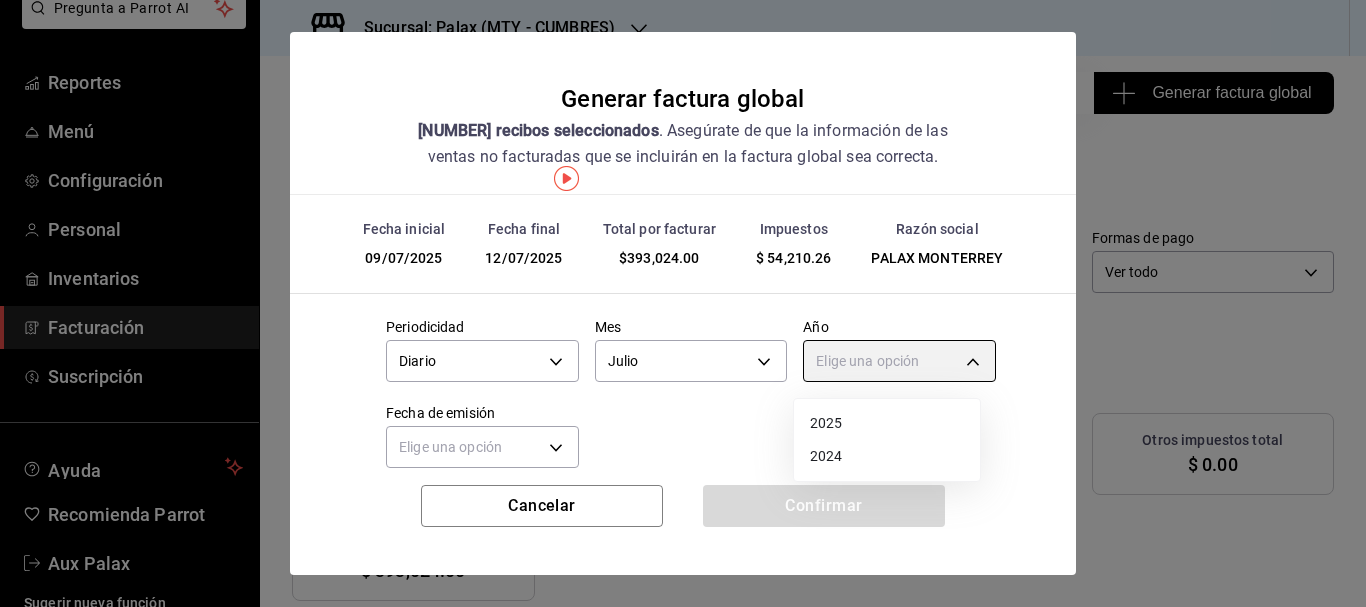 type on "2025" 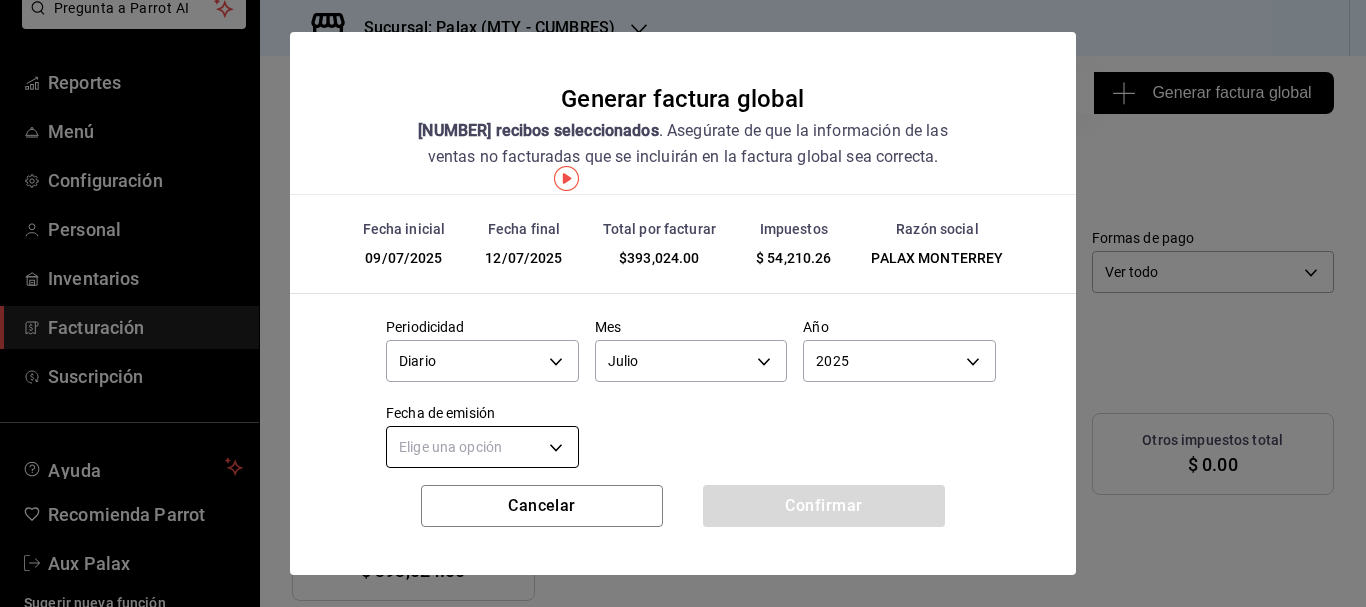 click on "Pregunta a Parrot AI Reportes   Menú   Configuración   Personal   Inventarios   Facturación   Suscripción   Ayuda Recomienda Parrot   Aux Palax   Sugerir nueva función   Sucursal: Palax (MTY - CUMBRES) Regresar 778 Recibos seleccionados Generar factura global Generar factura global Selecciona las ordenes que tus clientes no facturaron para emitir tu factural global. Fecha 2025-07-09 9 / 7 / 2025 - 2025-07-12 12 / 7 / 2025 Hora inicio 00:00 Hora inicio Hora fin 23:59 Hora fin Razón social PALAX MONTERREY 446fb26c-9866-4ce5-bbb2-44f232d2c30a Formas de pago Ver todo ALL Canal de venta Ver todas PARROT,UBER_EATS,RAPPI,DIDI_FOOD,ONLINE Marcas Ver todas 882a14fb-31f9-4d0e-beef-7112030831e8 Ingresos totales $ 338,813.74 Descuentos totales $ 74,977.00 IVA Total $ 54,210.26 Otros impuestos total $ 0.00 Total por facturar $ 393,024.00 Recibos Quita la selección a los recibos que no quieras incluir. Recuerda que sólo puedes generar facturas globales de hasta 1,000 recibos cada una. Fecha # de recibo Tipo de pago" at bounding box center (683, 303) 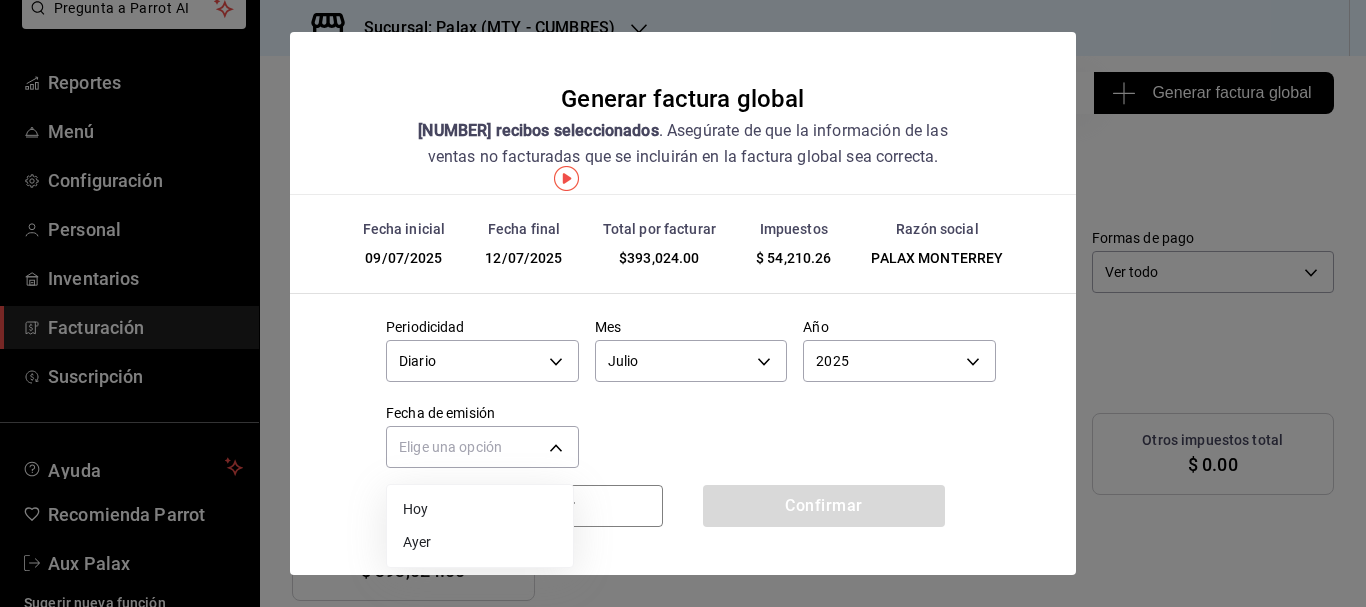 click on "Ayer" at bounding box center [480, 542] 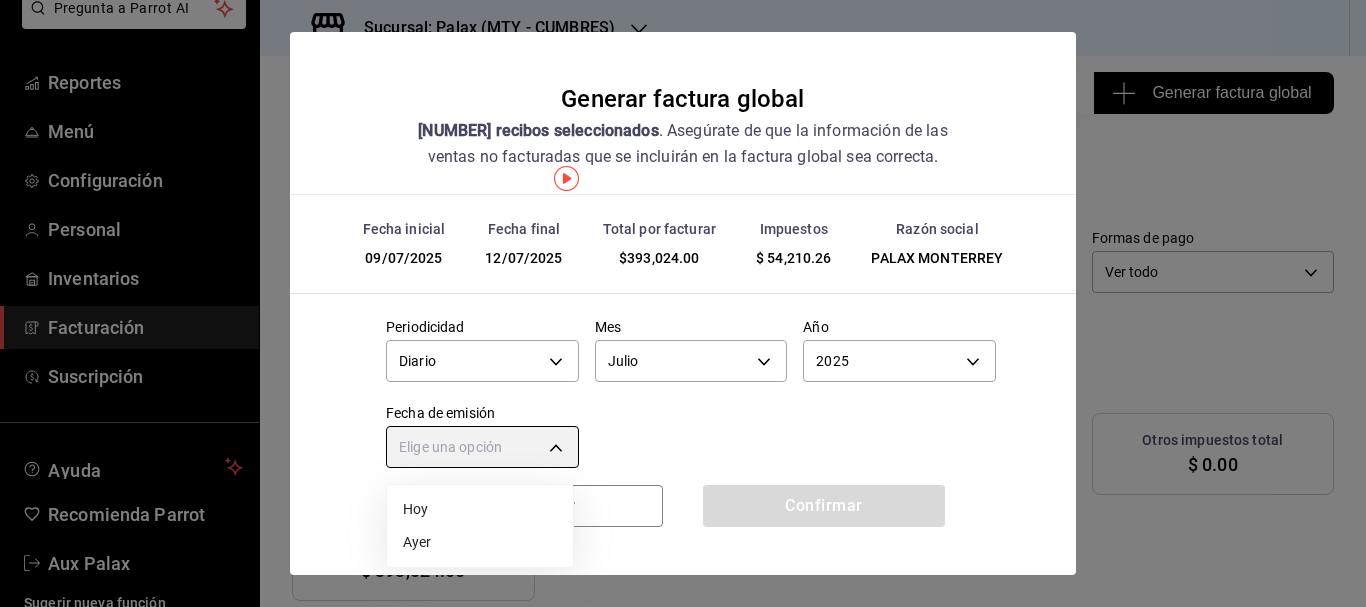 type on "YESTERDAY" 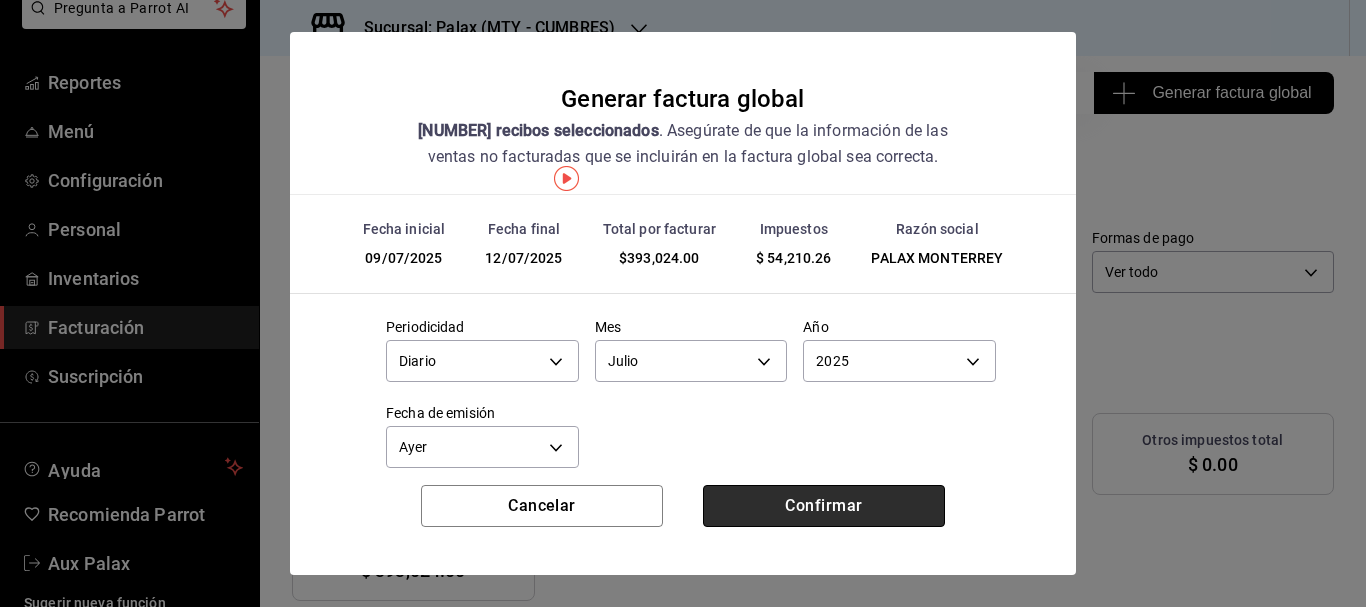 click on "Confirmar" at bounding box center [824, 506] 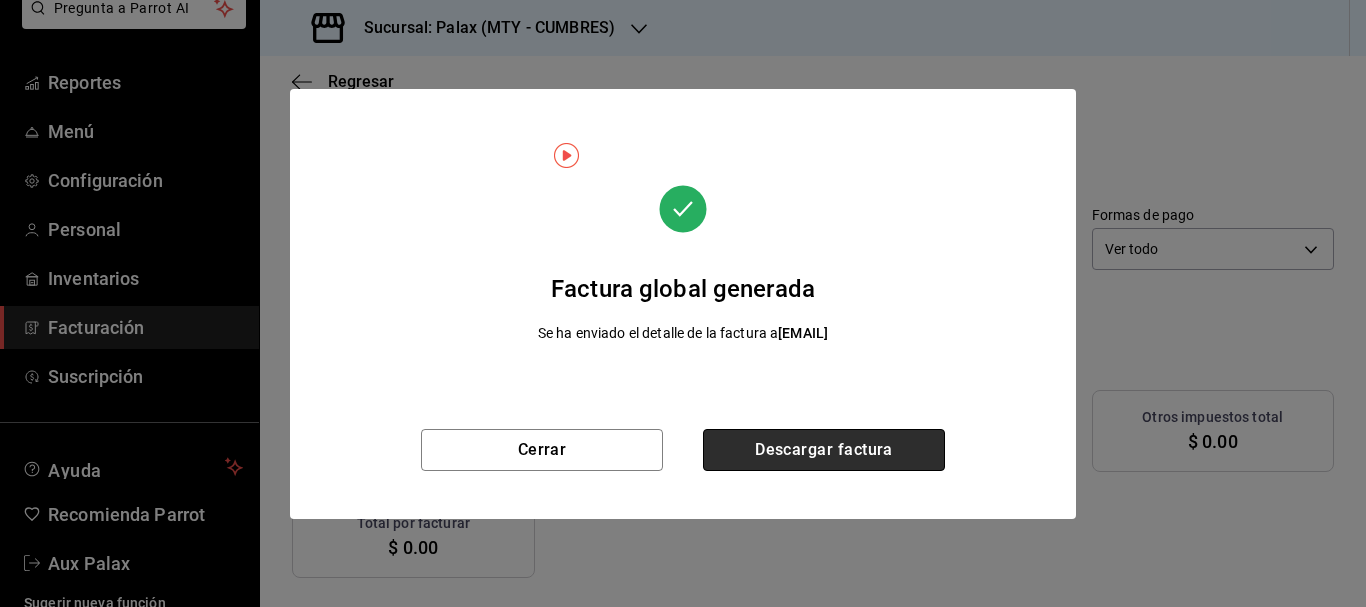 click on "Descargar factura" at bounding box center [824, 450] 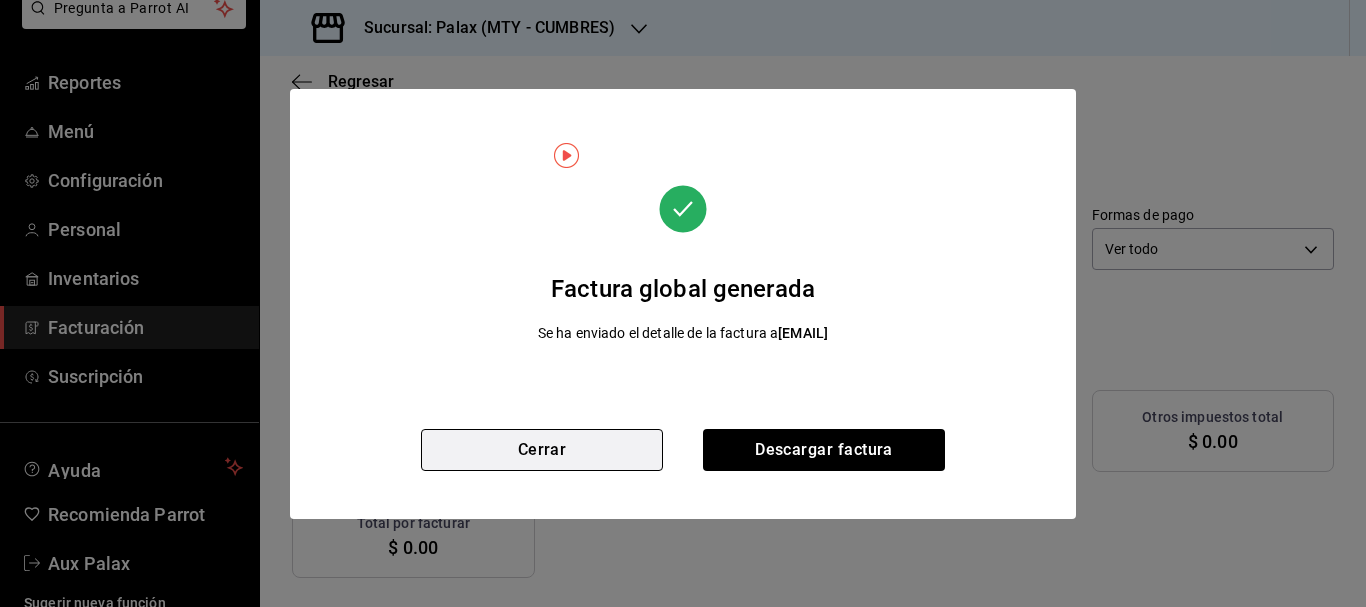 click on "Cerrar" at bounding box center [542, 450] 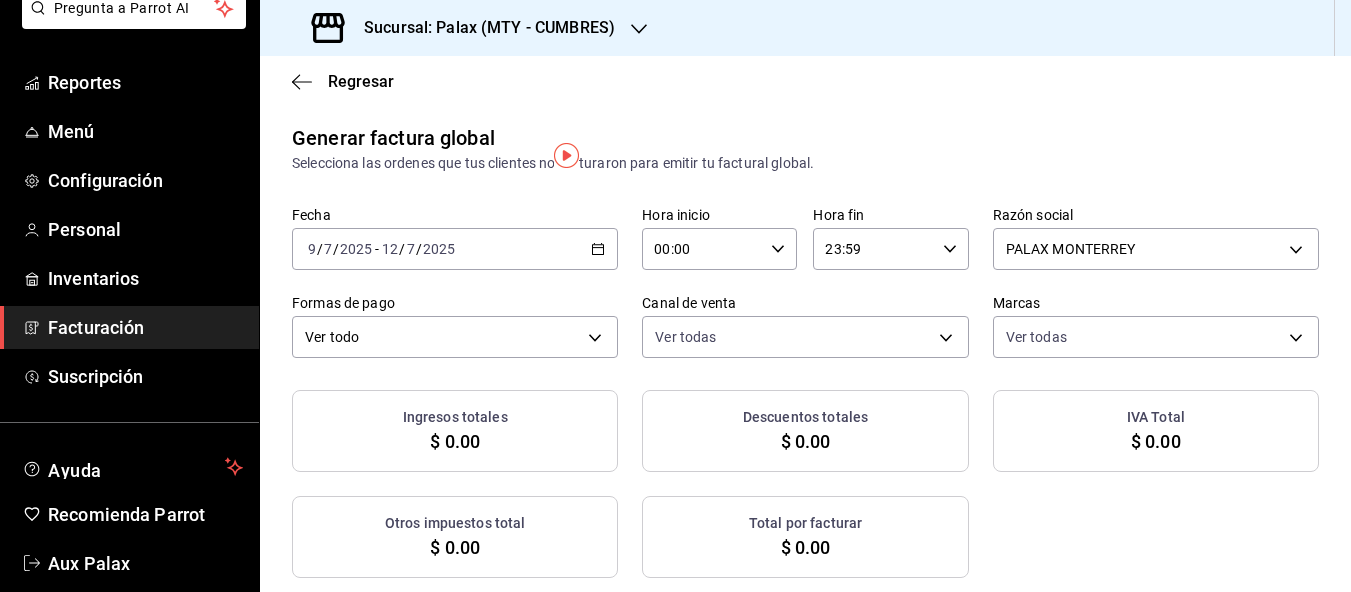 click on "Facturación" at bounding box center (145, 327) 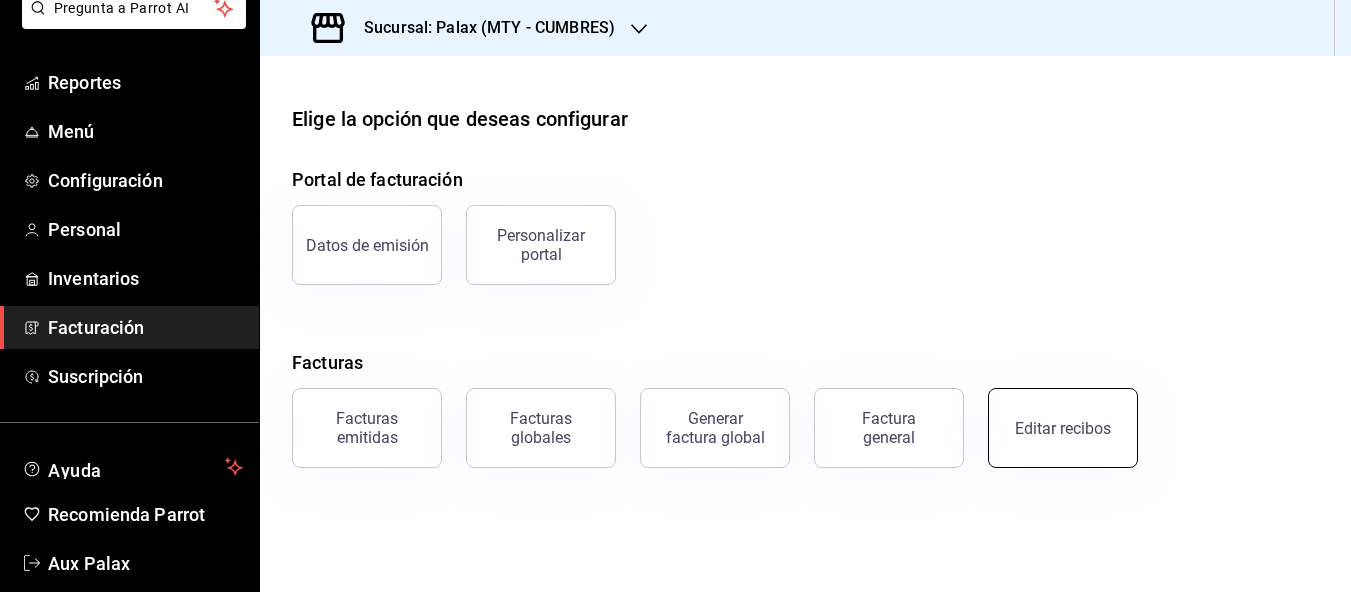 click on "Editar recibos" at bounding box center [1063, 428] 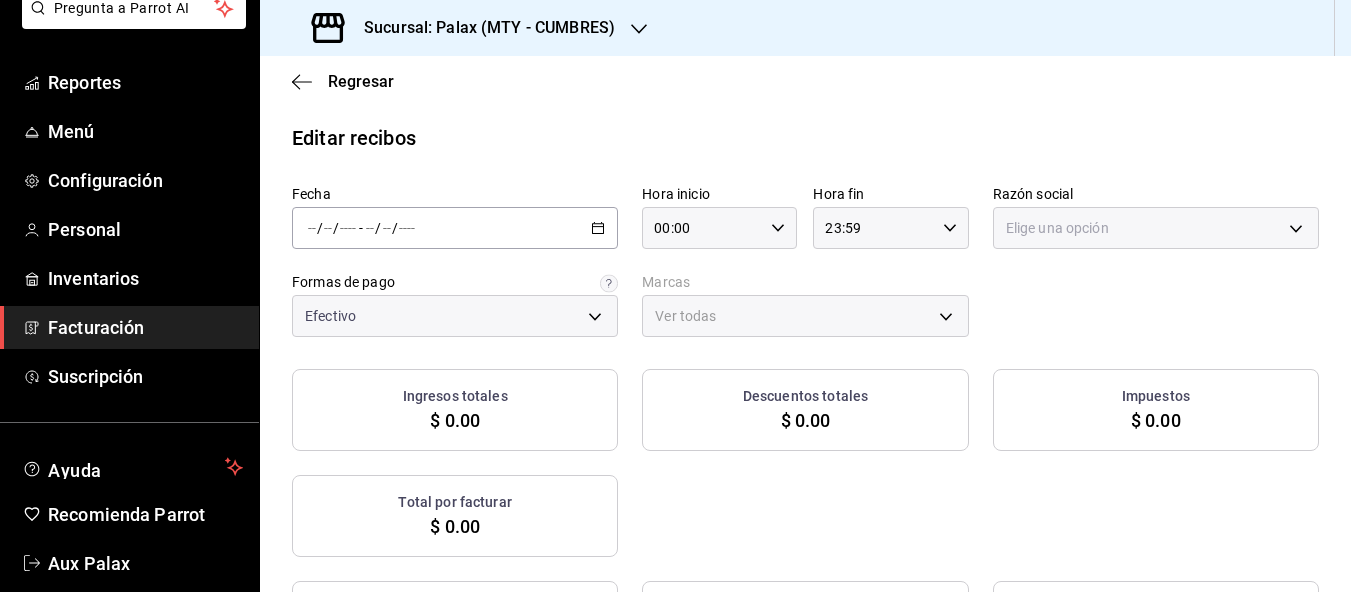 type on "d23edc9a-1a4f-4e27-a8ca-cff9459bcf1a" 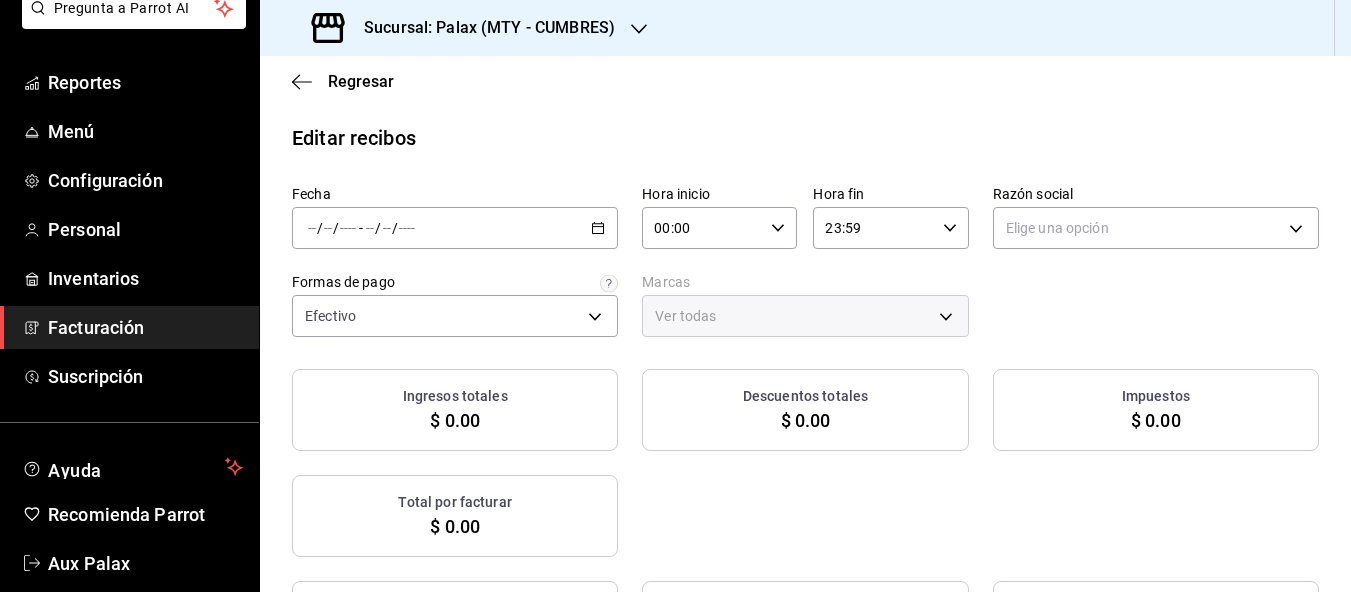 click 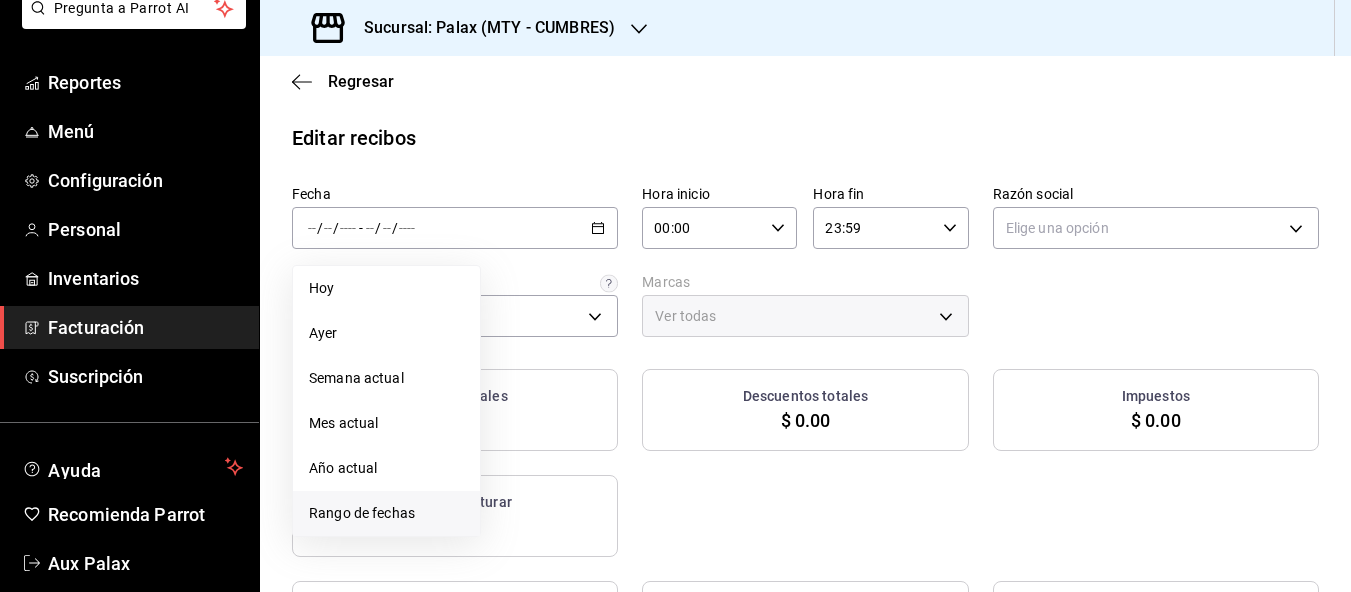 click on "Rango de fechas" at bounding box center (386, 513) 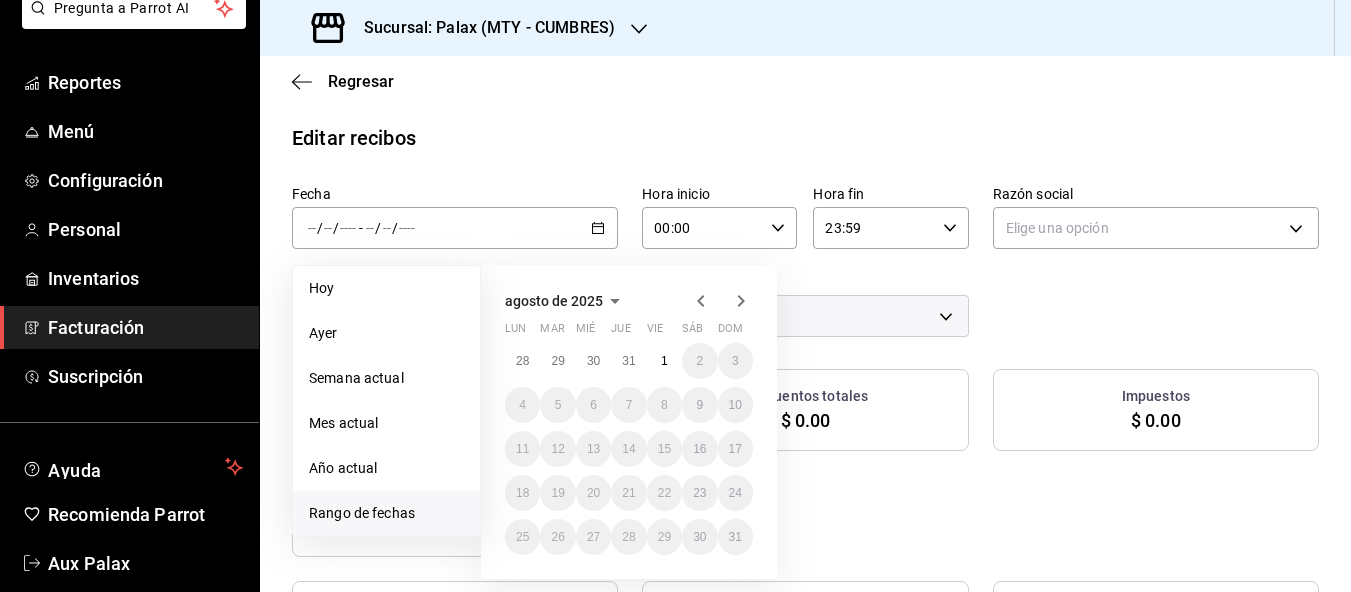 click 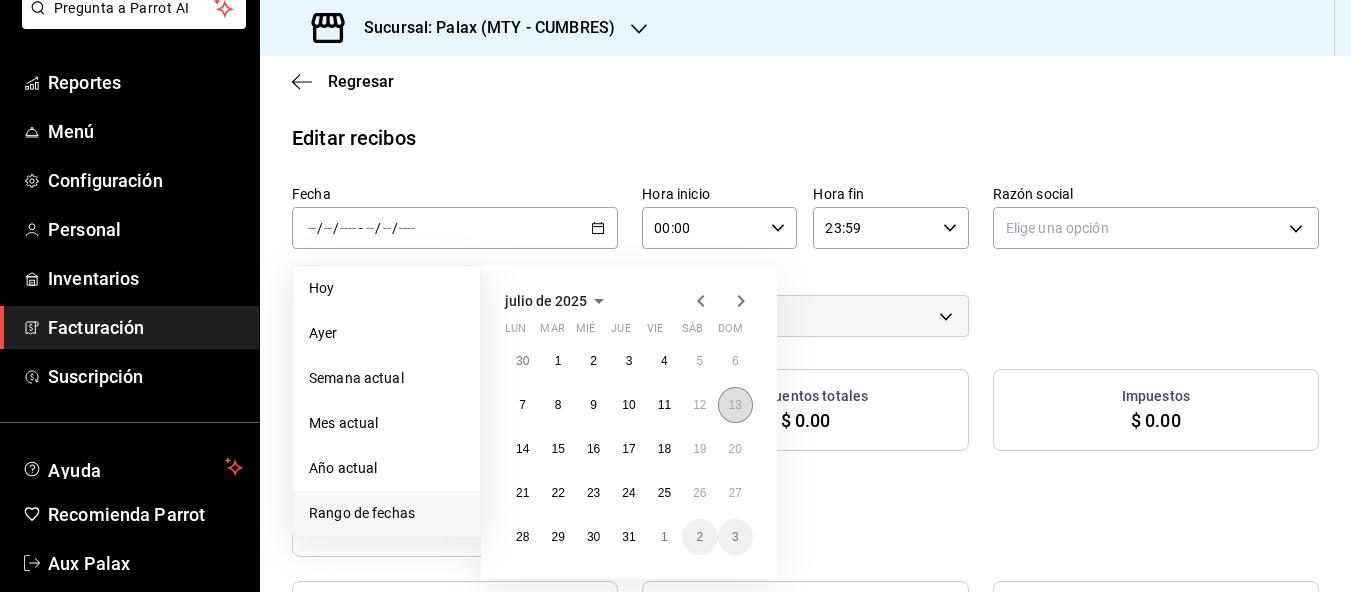 click on "13" at bounding box center (735, 405) 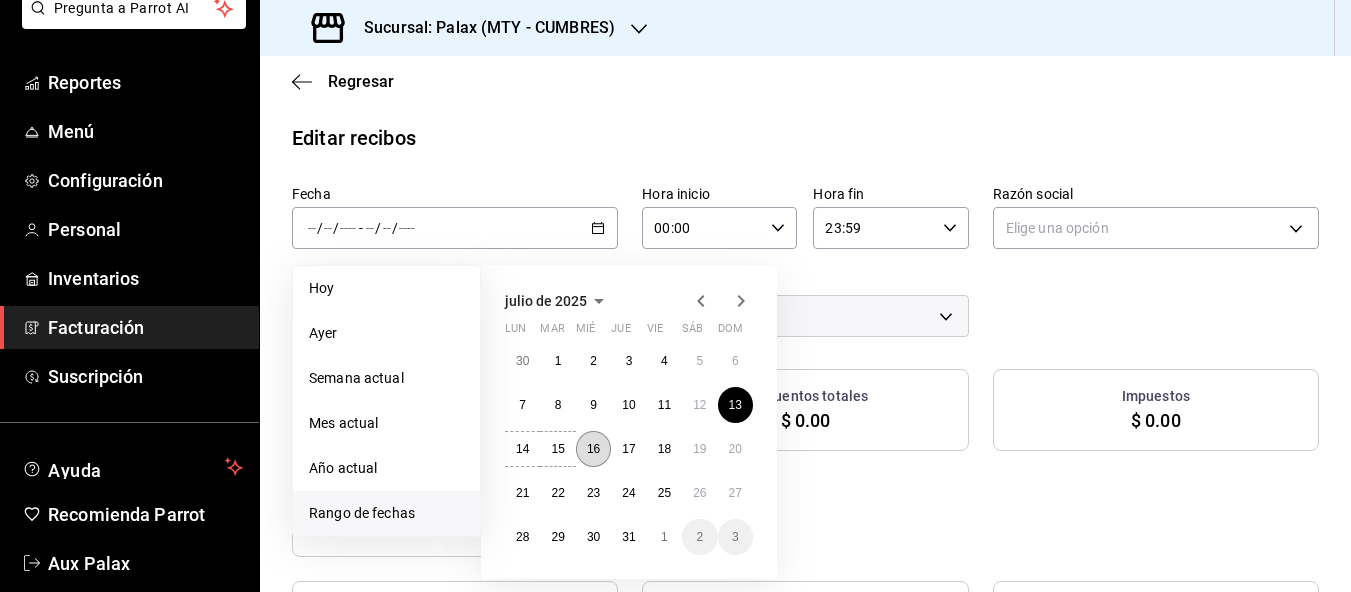 click on "16" at bounding box center (593, 449) 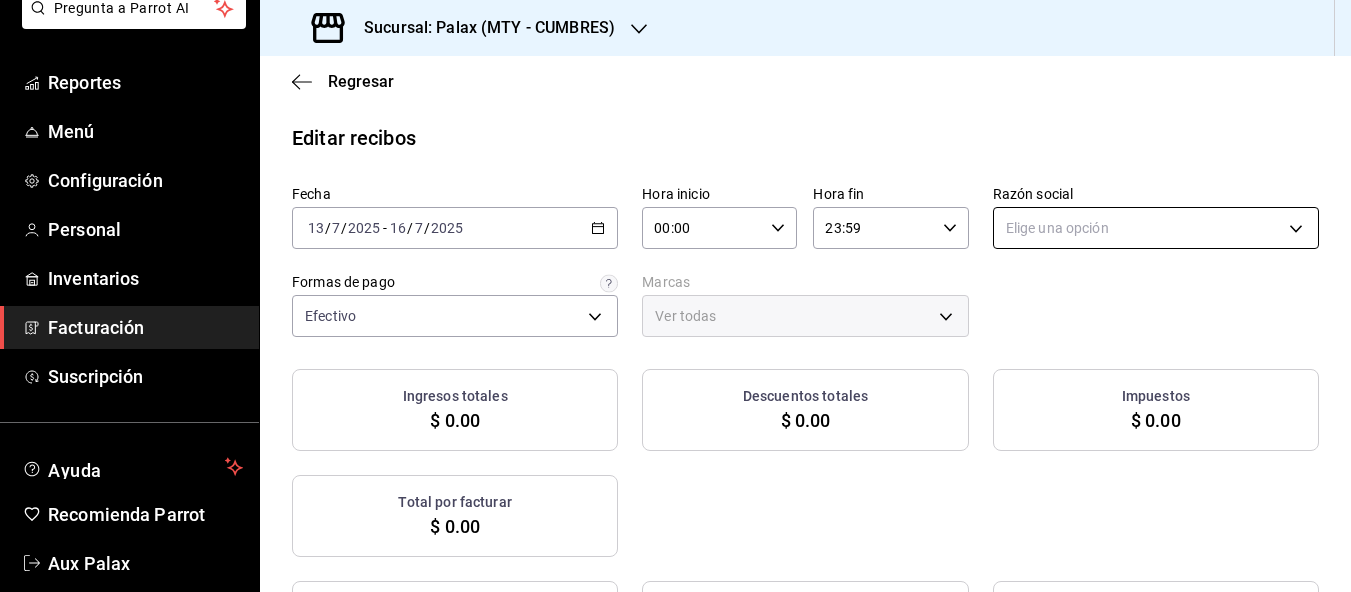 click on "Pregunta a Parrot AI Reportes   Menú   Configuración   Personal   Inventarios   Facturación   Suscripción   Ayuda Recomienda Parrot   Aux Palax   Sugerir nueva función   Sucursal: Palax (MTY - CUMBRES) Regresar Editar recibos Fecha 2025-07-13 13 / 7 / 2025 - 2025-07-16 16 / 7 / 2025 Hora inicio 00:00 Hora inicio Hora fin 23:59 Hora fin Razón social Elige una opción Formas de pago   Efectivo d23edc9a-1a4f-4e27-a8ca-cff9459bcf1a Marcas Ver todas Ingresos totales $ 0.00 Descuentos totales $ 0.00 Impuestos $ 0.00 Total por facturar $ 0.00 Ingresos totales (Act.) $ 0.00 Descuentos totales (Act.) $ 0.00 Impuestos  (Act.) $ 0.00 Total por facturar (Act.) $ 0.00 No hay información que mostrar GANA 1 MES GRATIS EN TU SUSCRIPCIÓN AQUÍ ¿Recuerdas cómo empezó tu restaurante?
Hoy puedes ayudar a un colega a tener el mismo cambio que tú viviste.
Recomienda Parrot directamente desde tu Portal Administrador.
Es fácil y rápido.
🎁 Por cada restaurante que se una, ganas 1 mes gratis. Pregunta a Parrot AI" at bounding box center (675, 296) 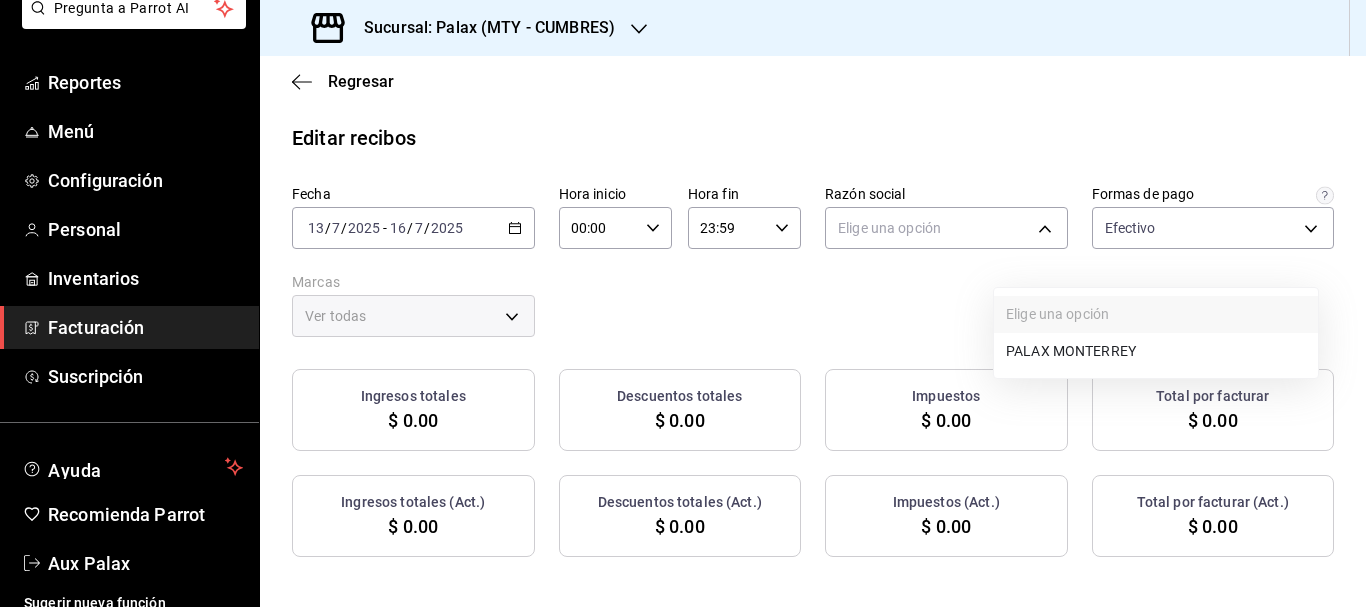 click on "PALAX MONTERREY" at bounding box center [1156, 351] 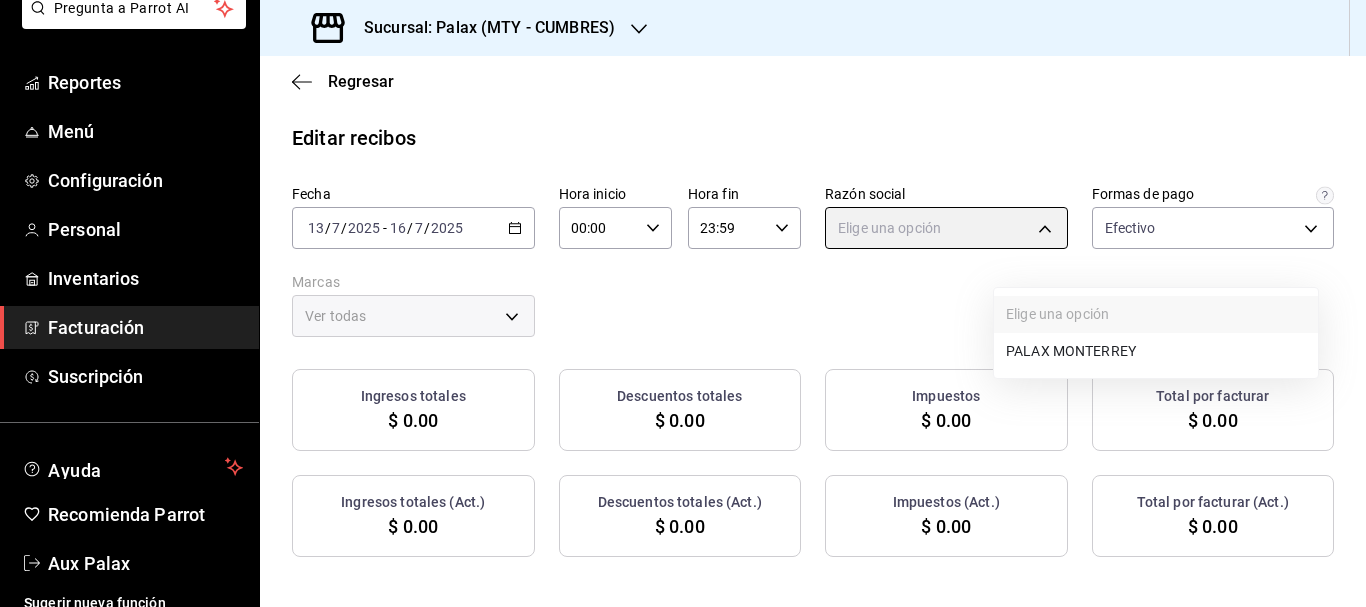 type on "446fb26c-9866-4ce5-bbb2-44f232d2c30a" 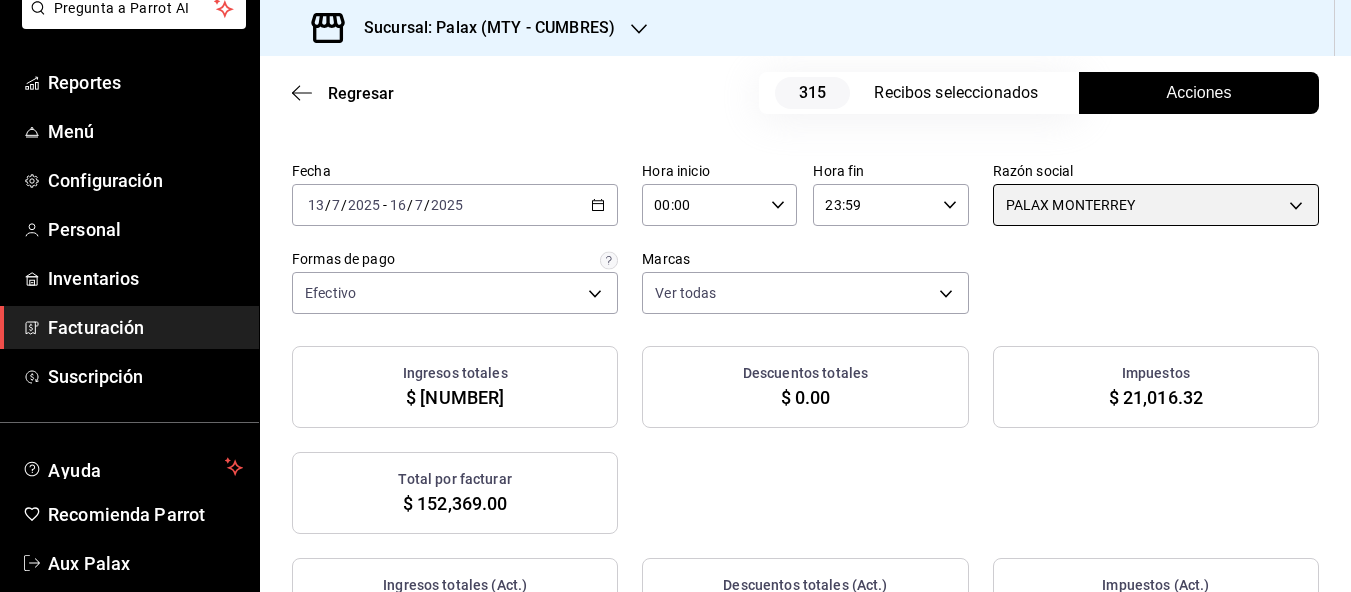 scroll, scrollTop: 0, scrollLeft: 0, axis: both 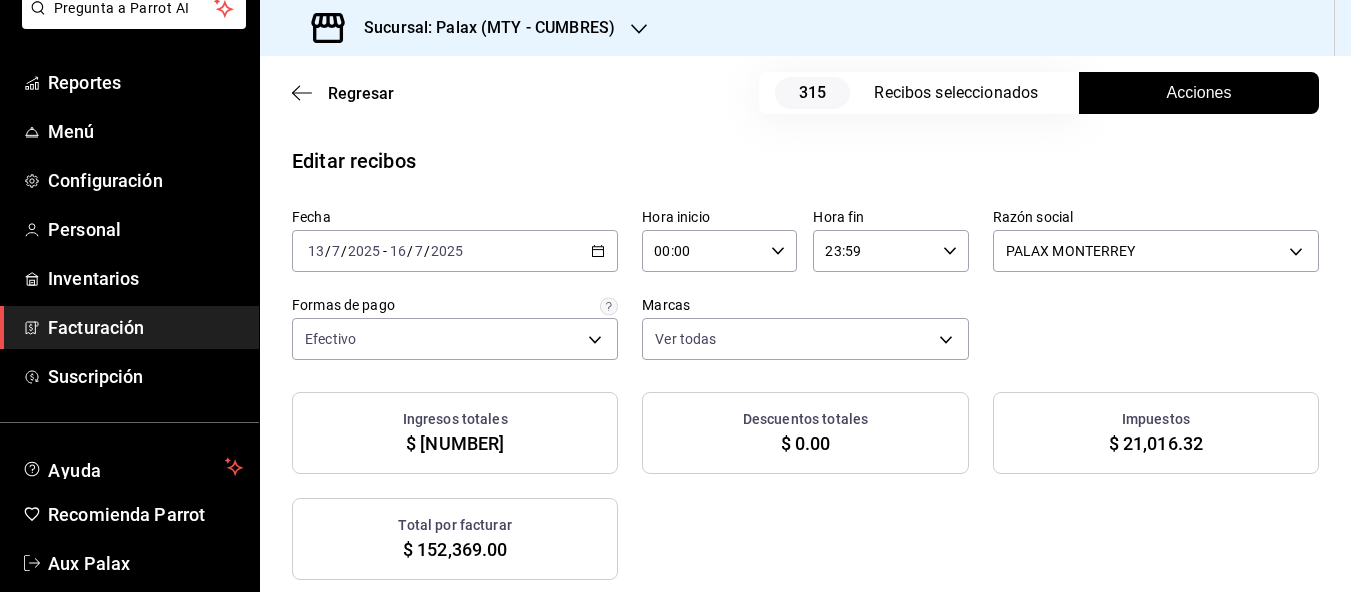 click on "Acciones" at bounding box center (1199, 93) 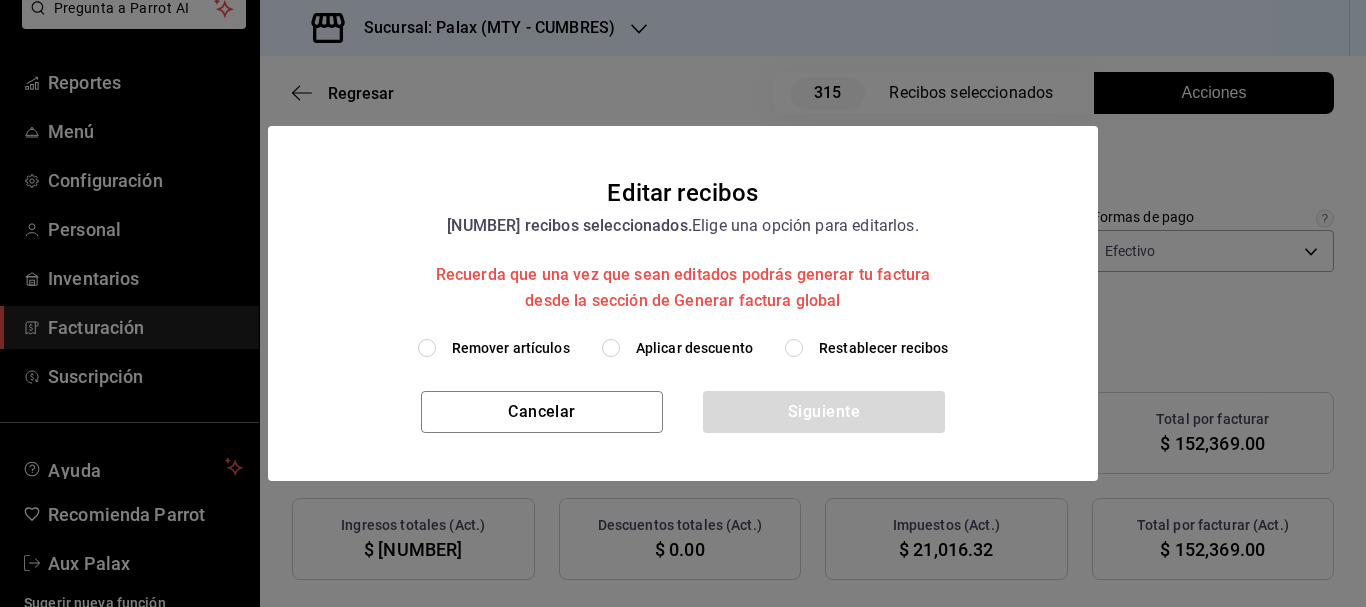 click on "Aplicar descuento" at bounding box center (677, 348) 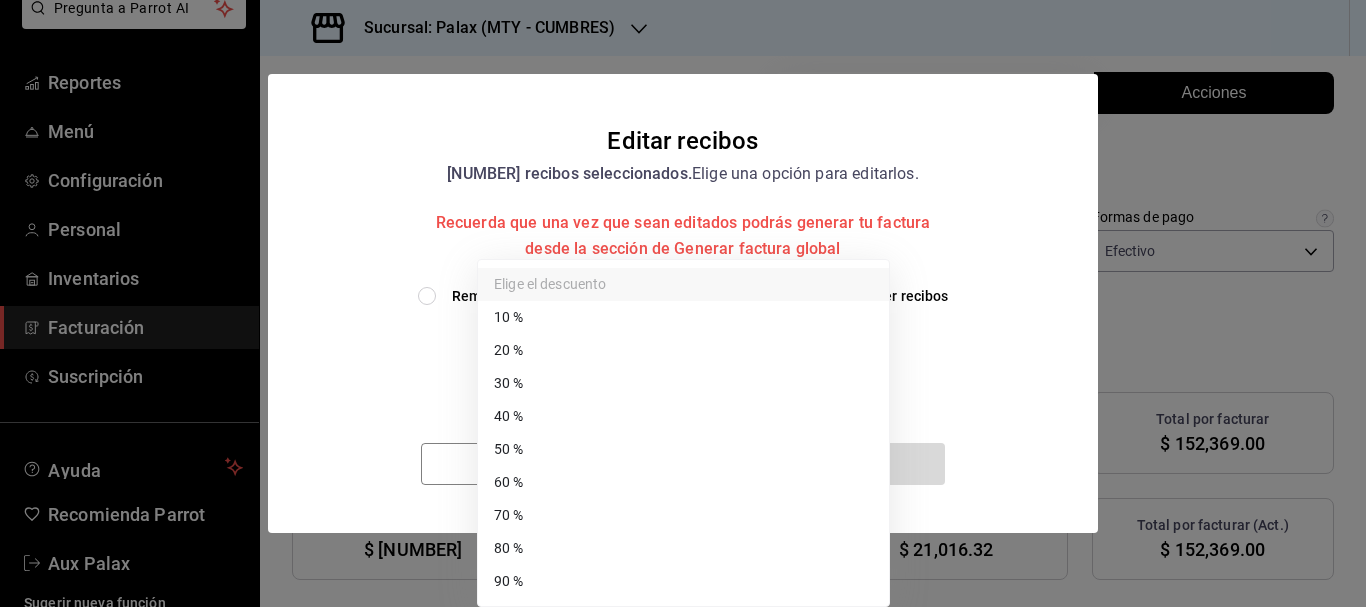 click on "Pregunta a Parrot AI Reportes   Menú   Configuración   Personal   Inventarios   Facturación   Suscripción   Ayuda Recomienda Parrot   Aux Palax   Sugerir nueva función   Sucursal: Palax (MTY - CUMBRES) Regresar 315 Recibos seleccionados Acciones Editar recibos Fecha 2025-07-13 13 / 7 / 2025 - 2025-07-16 16 / 7 / 2025 Hora inicio 00:00 Hora inicio Hora fin 23:59 Hora fin Razón social PALAX MONTERREY 446fb26c-9866-4ce5-bbb2-44f232d2c30a Formas de pago   Efectivo d23edc9a-1a4f-4e27-a8ca-cff9459bcf1a Marcas Ver todas 882a14fb-31f9-4d0e-beef-7112030831e8 Ingresos totales $ 131,352.68 Descuentos totales $ 0.00 Impuestos $ 21,016.32 Total por facturar $ 152,369.00 Ingresos totales (Act.) $ 131,352.68 Descuentos totales (Act.) $ 0.00 Impuestos  (Act.) $ 21,016.32 Total por facturar (Act.) $ 152,369.00 Editar recibos Quita la selección a los recibos que no quieras editar. Act. # de recibo Artículos (Orig.) Artículos (Act.) Subtotal (Orig.) Subtotal (Act.) Descuento total (Orig.) Descuento total (Act.) No 12 2" at bounding box center [683, 303] 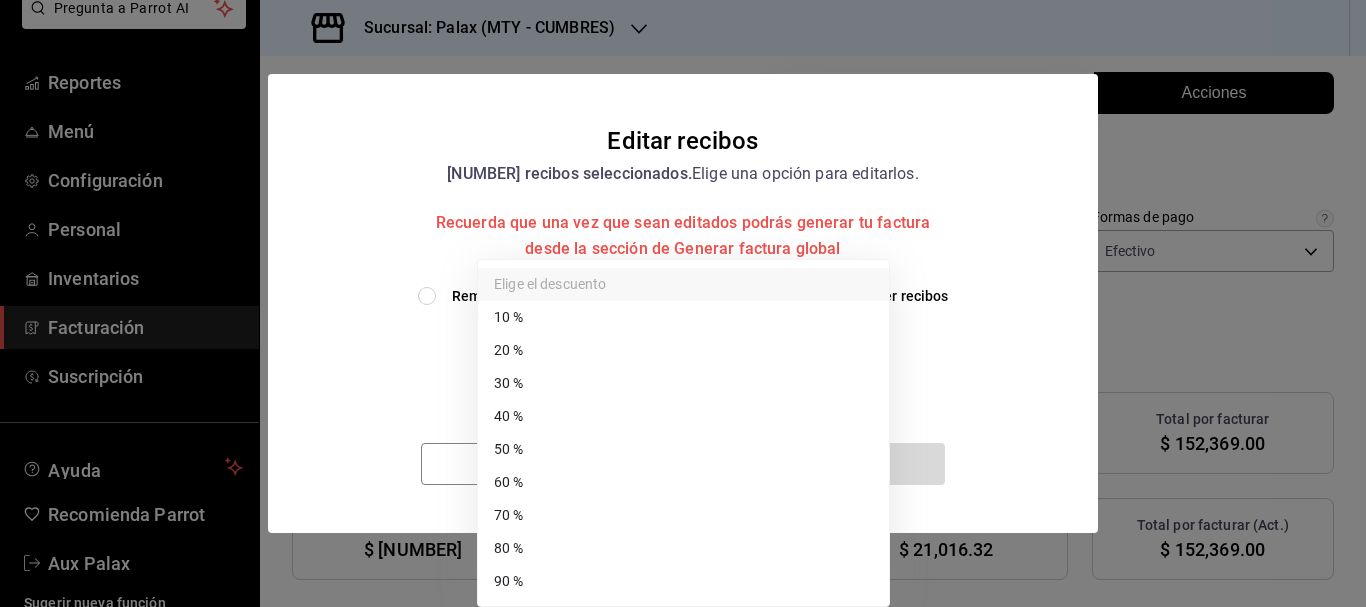click on "50 %" at bounding box center [683, 449] 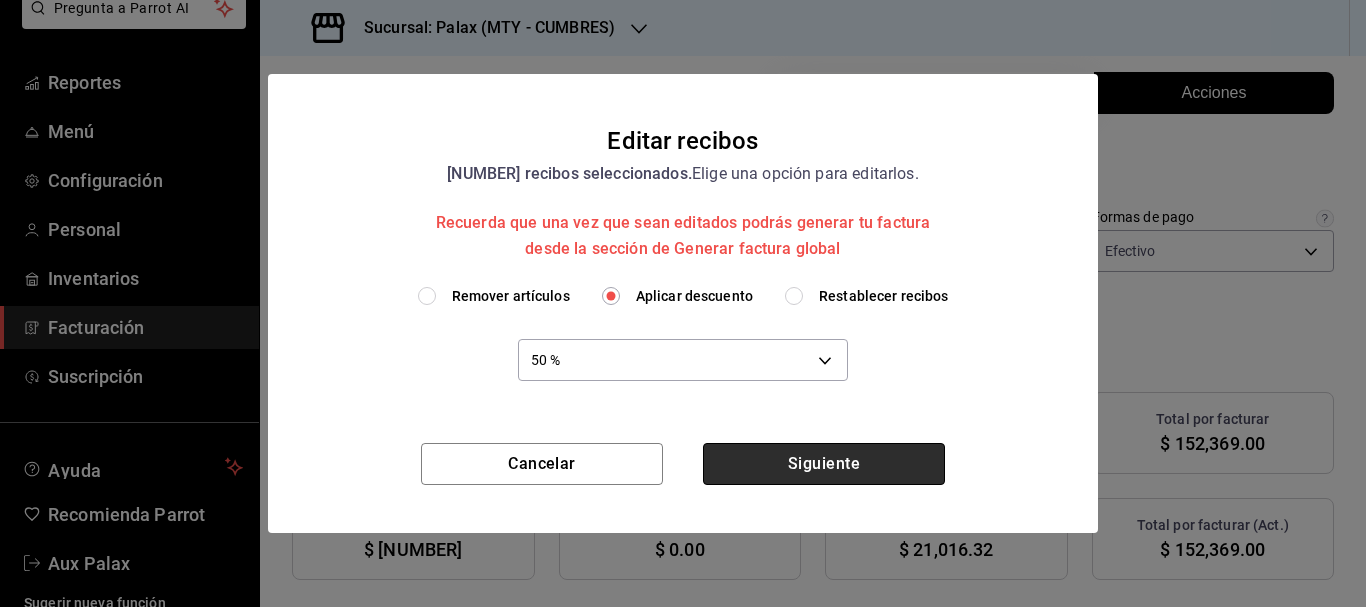 click on "Siguiente" at bounding box center [824, 464] 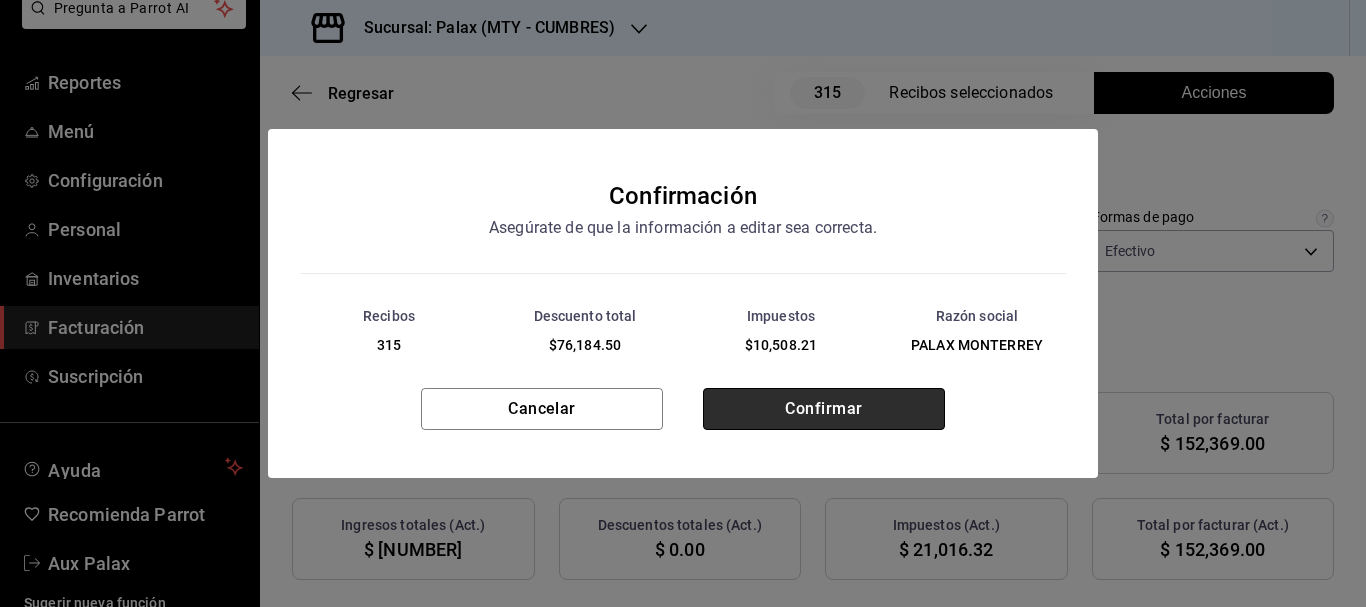 click on "Confirmar" at bounding box center [824, 409] 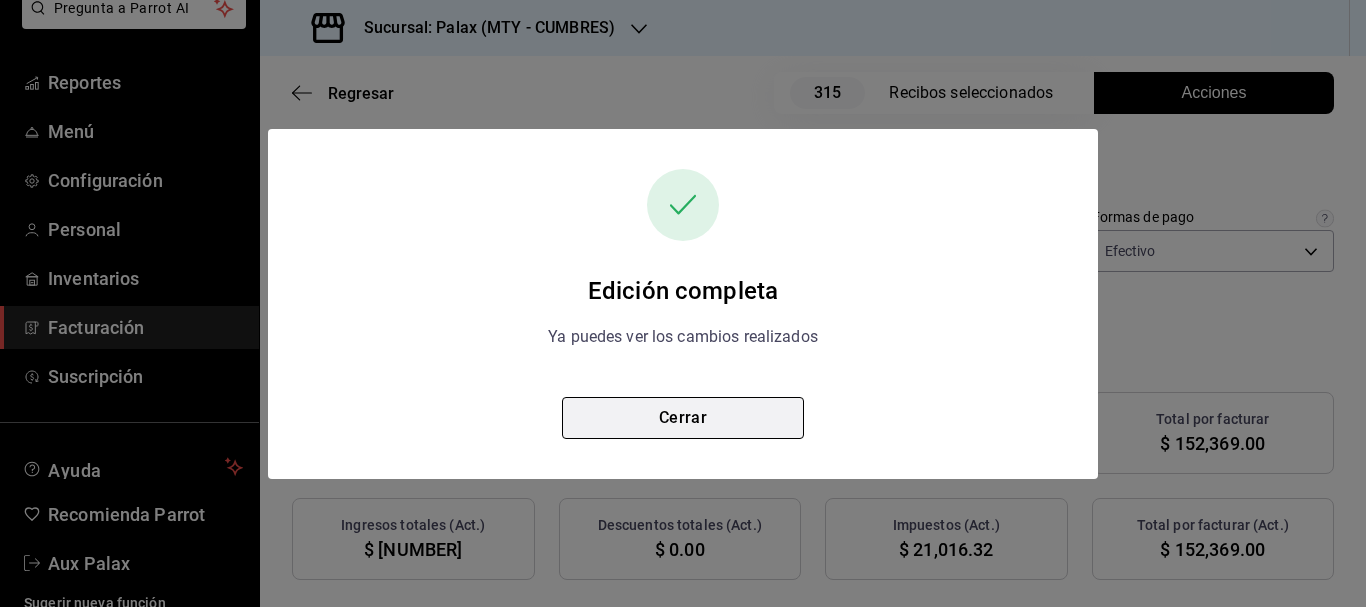click on "Cerrar" at bounding box center [683, 418] 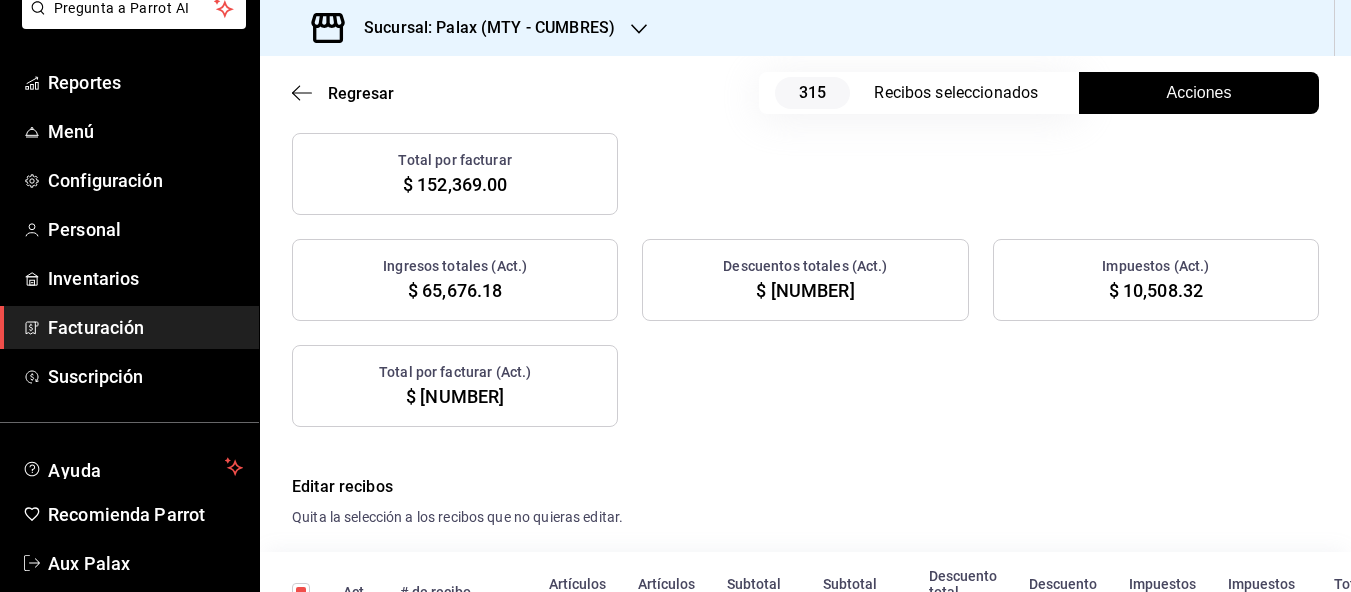 scroll, scrollTop: 600, scrollLeft: 0, axis: vertical 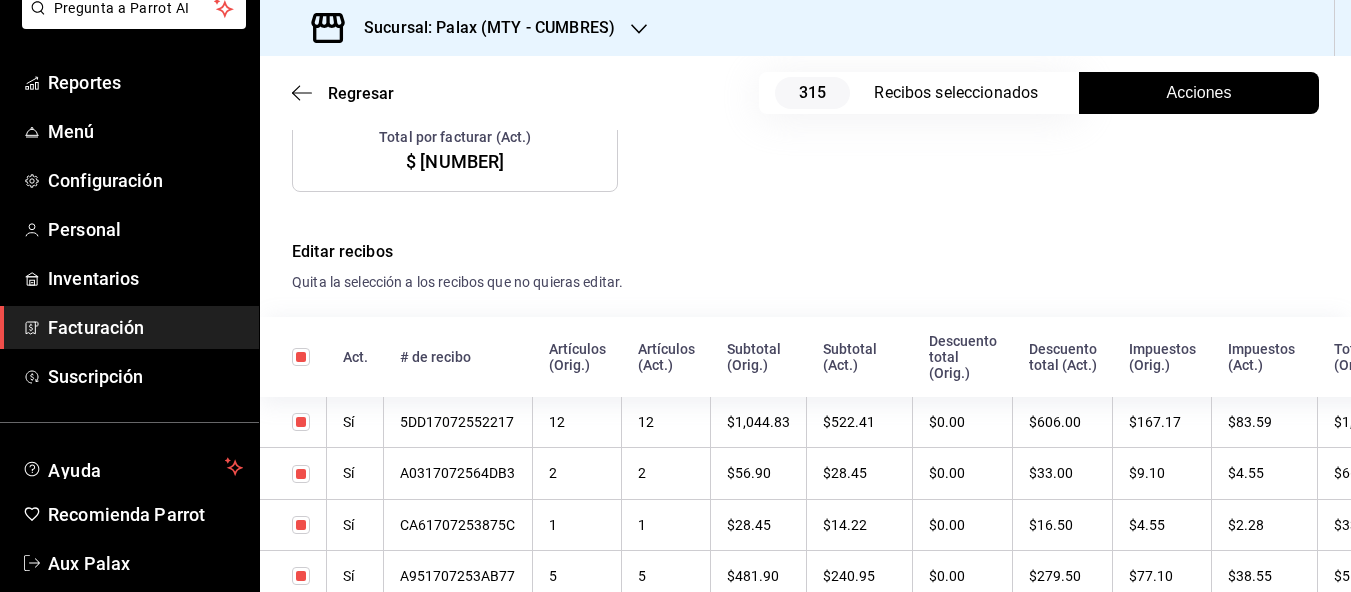 click on "Facturación" at bounding box center (145, 327) 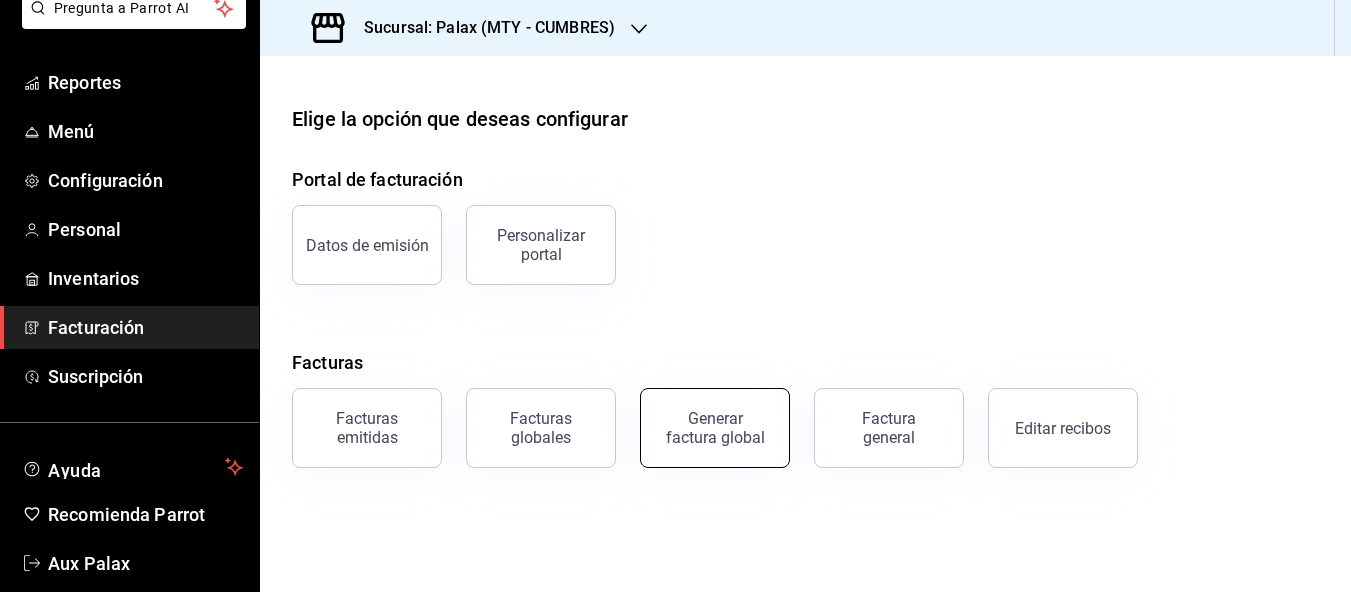 click on "Generar factura global" at bounding box center [715, 428] 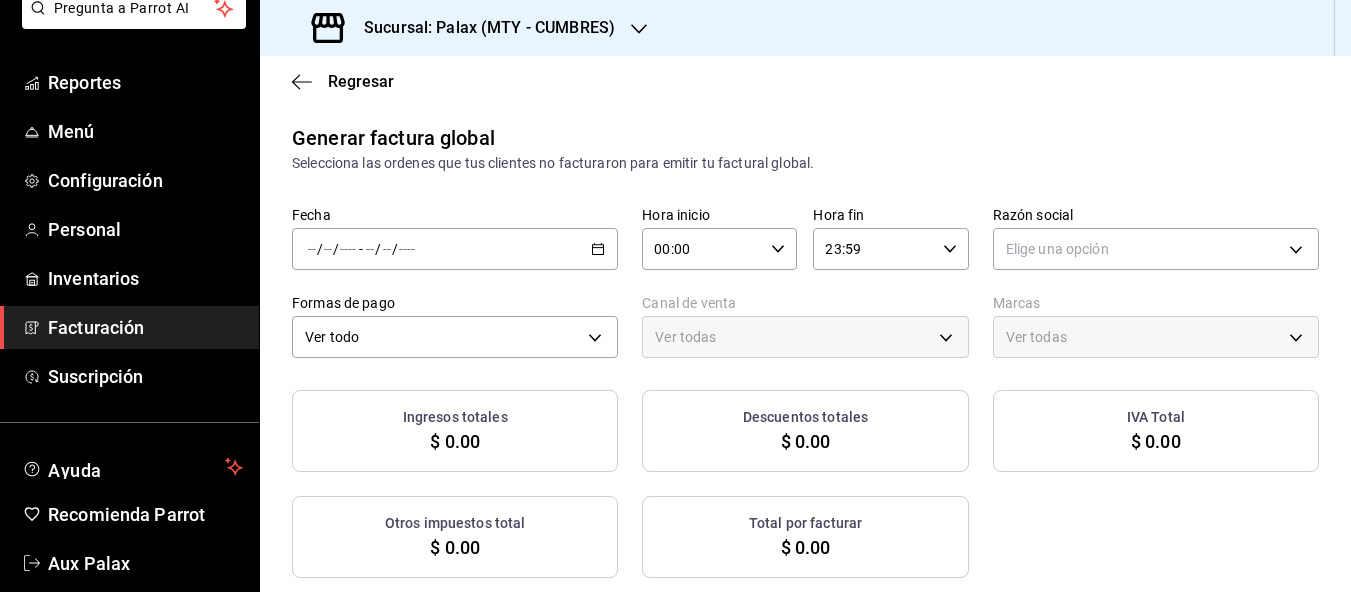 type on "PARROT,UBER_EATS,RAPPI,DIDI_FOOD,ONLINE" 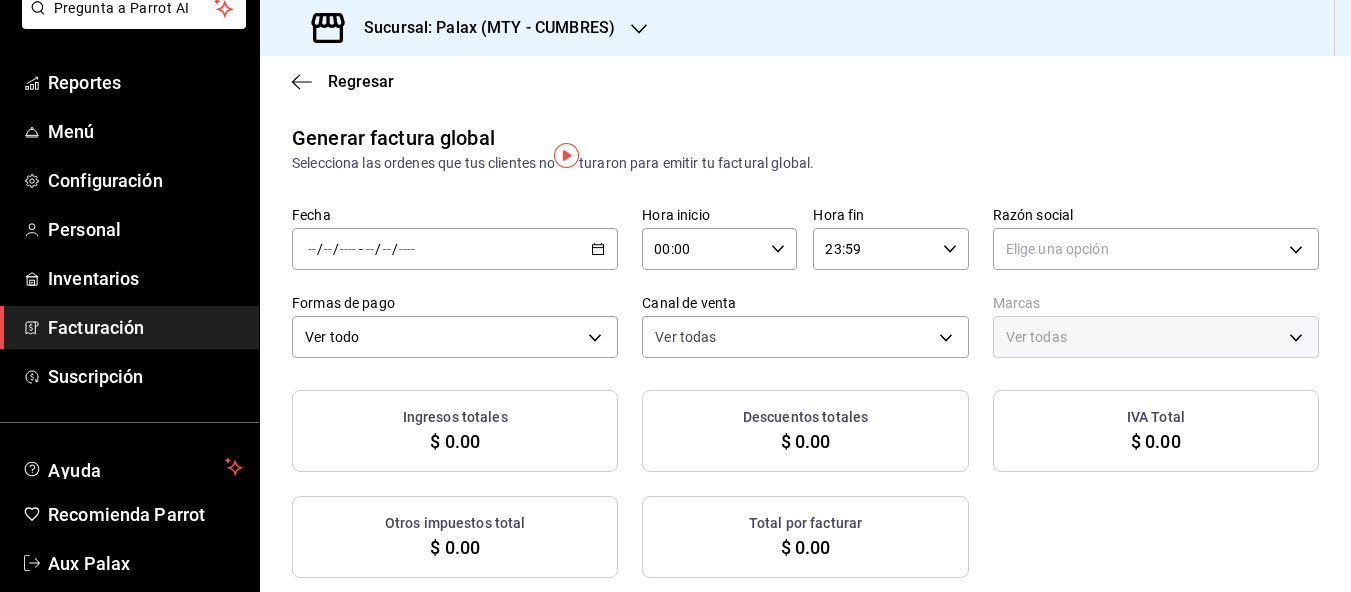 click 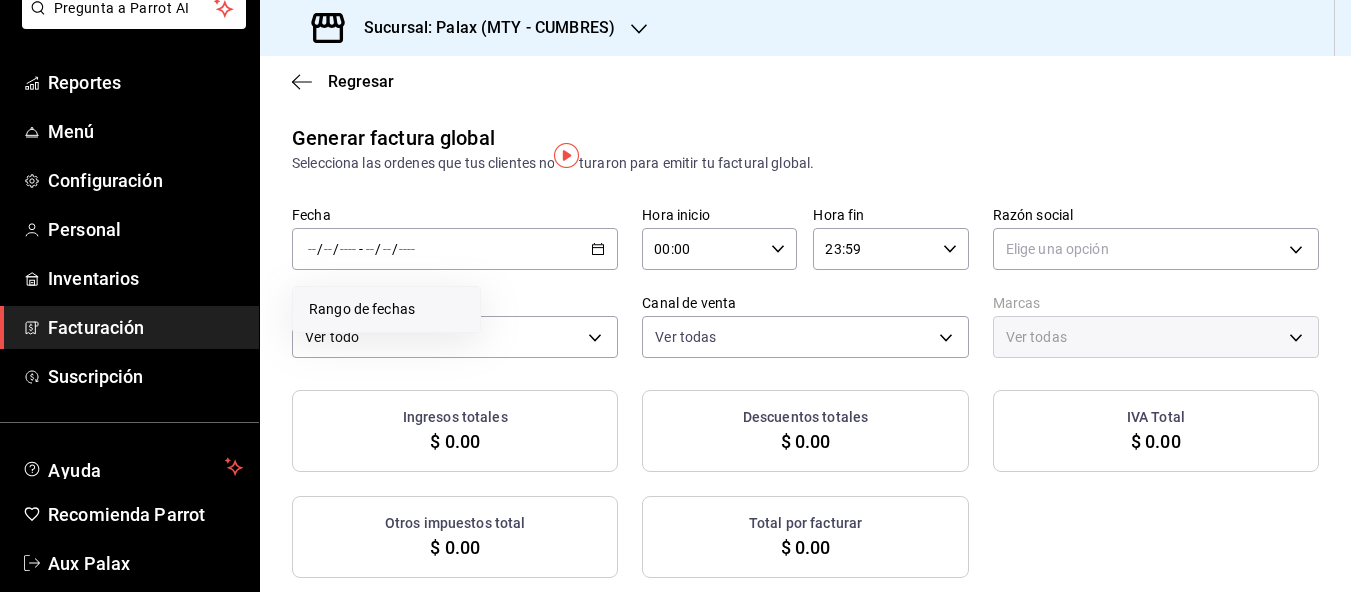 click on "Rango de fechas" at bounding box center [386, 309] 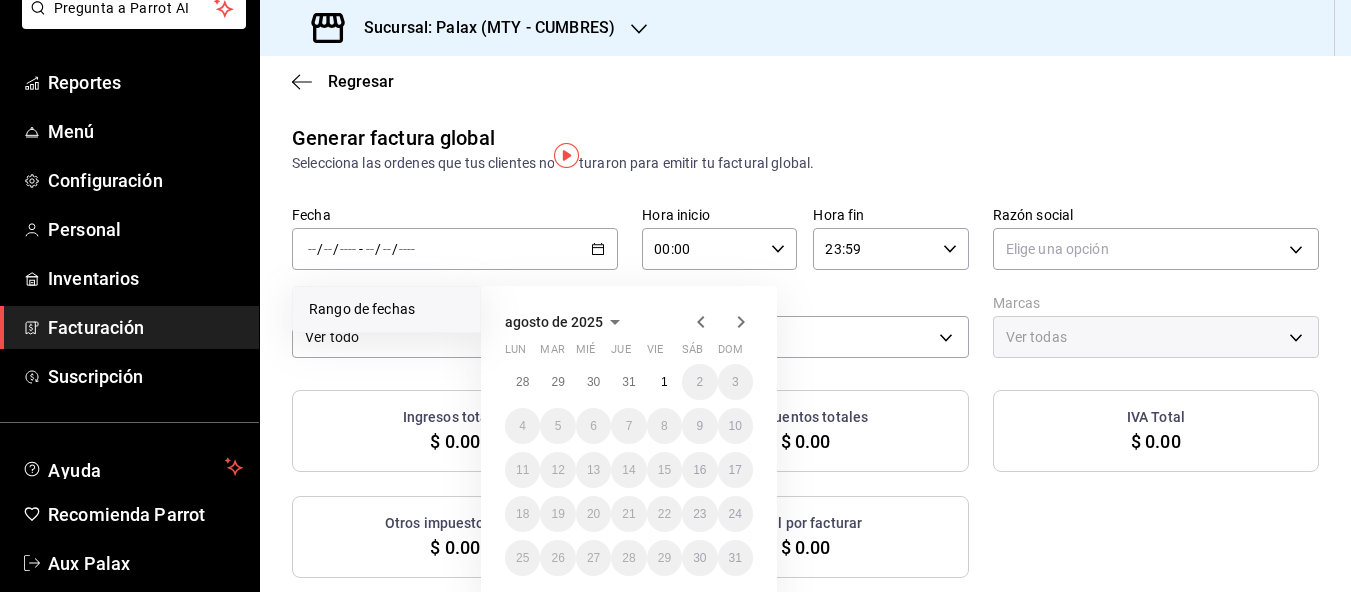 click 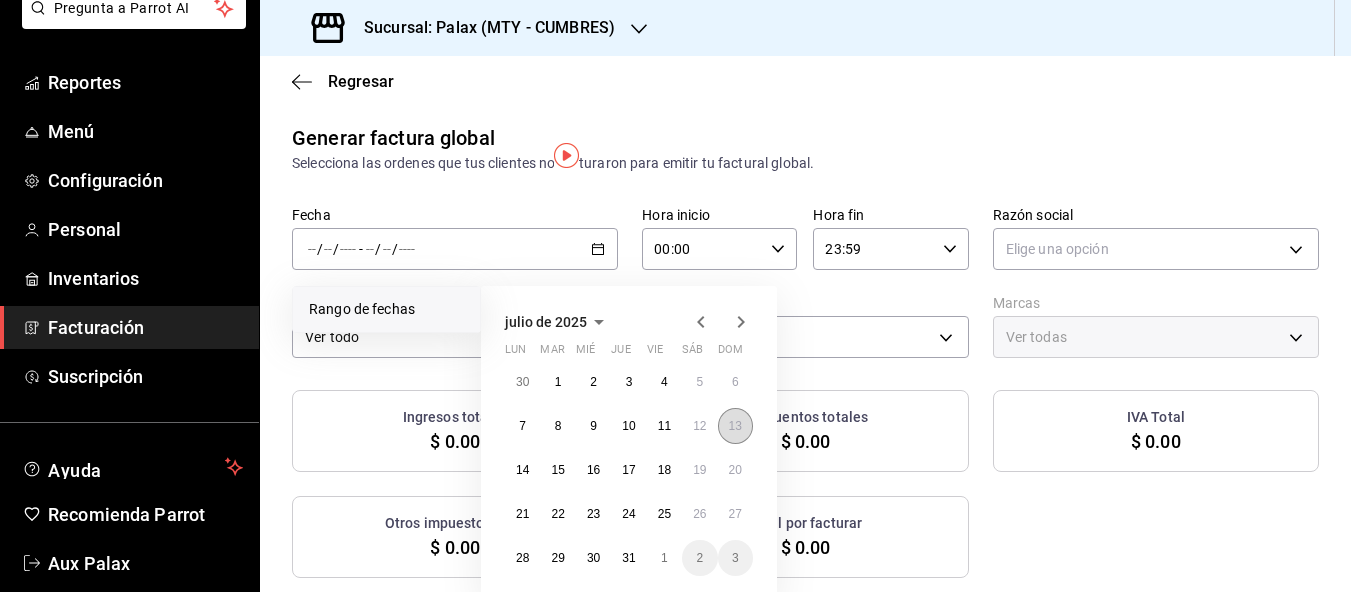 click on "13" at bounding box center (735, 426) 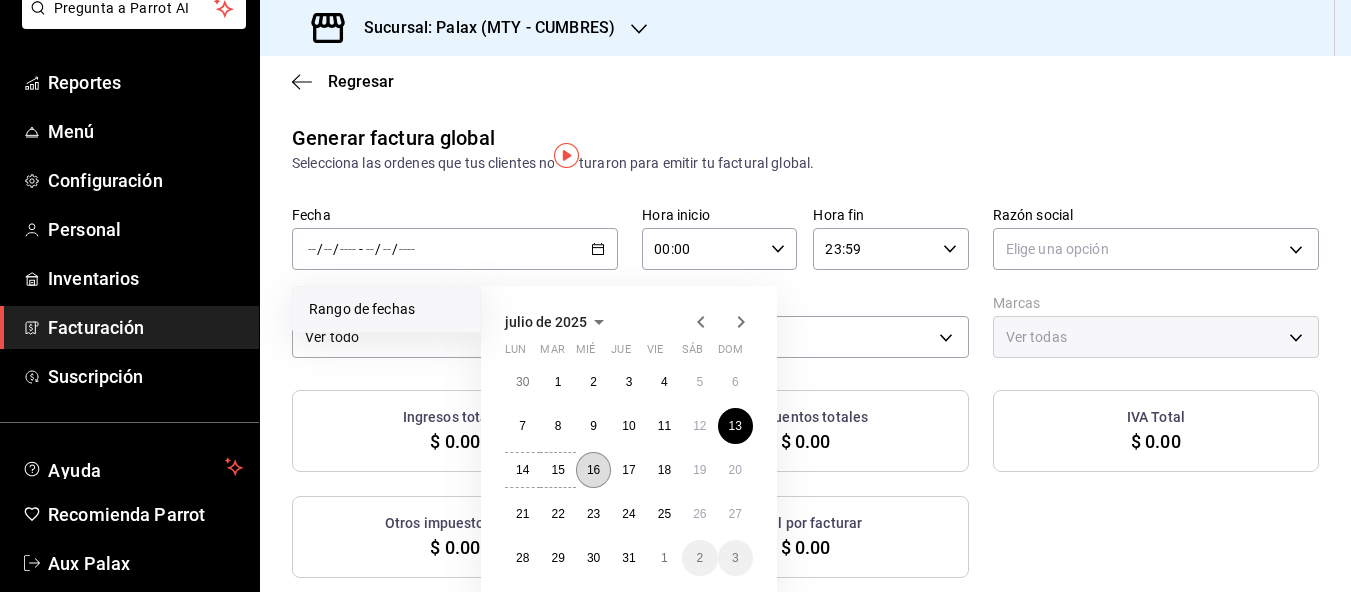 click on "16" at bounding box center [593, 470] 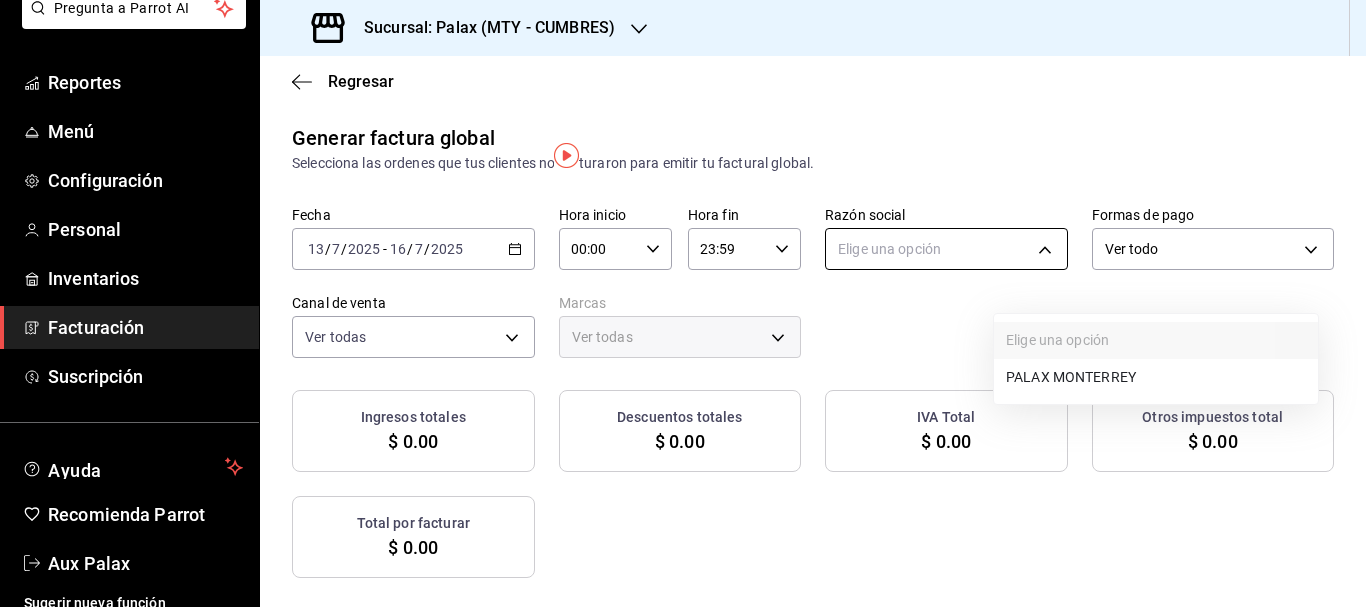 click on "Pregunta a Parrot AI Reportes   Menú   Configuración   Personal   Inventarios   Facturación   Suscripción   Ayuda Recomienda Parrot   Aux Palax   Sugerir nueva función   Sucursal: Palax (MTY - CUMBRES) Regresar Generar factura global Selecciona las ordenes que tus clientes no facturaron para emitir tu factural global. Fecha 2025-07-13 13 / 7 / 2025 - 2025-07-16 16 / 7 / 2025 Hora inicio 00:00 Hora inicio Hora fin 23:59 Hora fin Razón social Elige una opción Formas de pago Ver todo ALL Canal de venta Ver todas PARROT,UBER_EATS,RAPPI,DIDI_FOOD,ONLINE Marcas Ver todas Ingresos totales $ 0.00 Descuentos totales $ 0.00 IVA Total $ 0.00 Otros impuestos total $ 0.00 Total por facturar $ 0.00 No hay información que mostrar GANA 1 MES GRATIS EN TU SUSCRIPCIÓN AQUÍ Ver video tutorial Ir a video Pregunta a Parrot AI Reportes   Menú   Configuración   Personal   Inventarios   Facturación   Suscripción   Ayuda Recomienda Parrot   Aux Palax   Sugerir nueva función   Visitar centro de ayuda (81) 2046 6363" at bounding box center (683, 303) 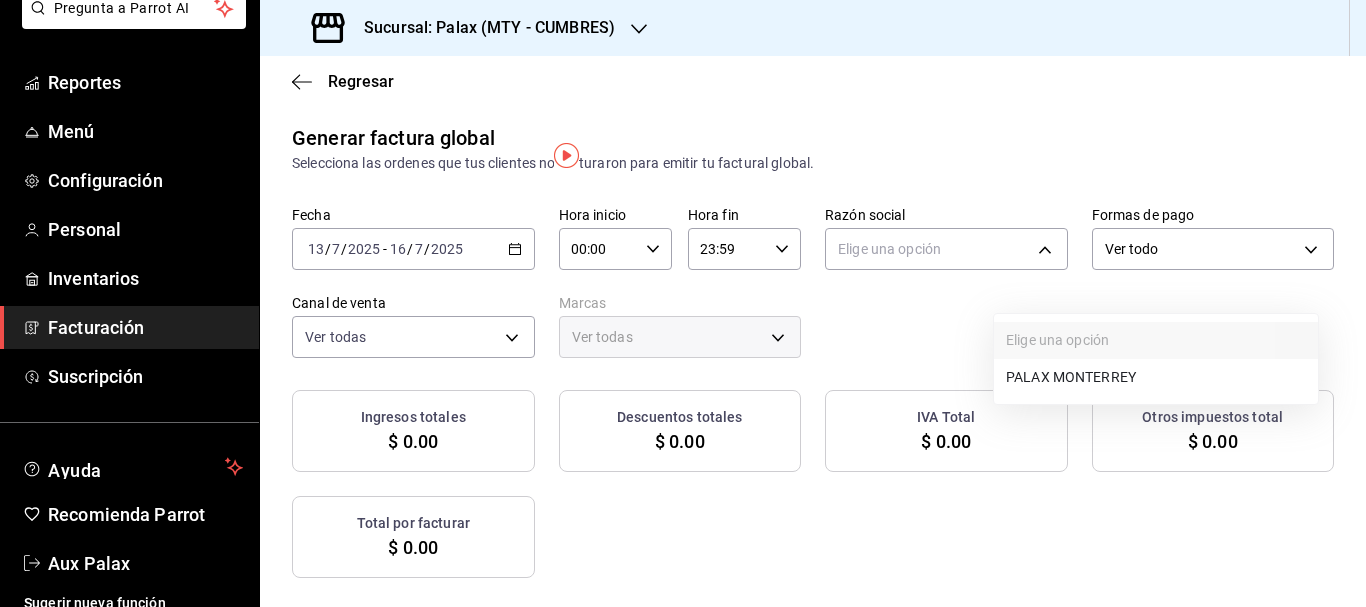 click on "PALAX MONTERREY" at bounding box center [1156, 377] 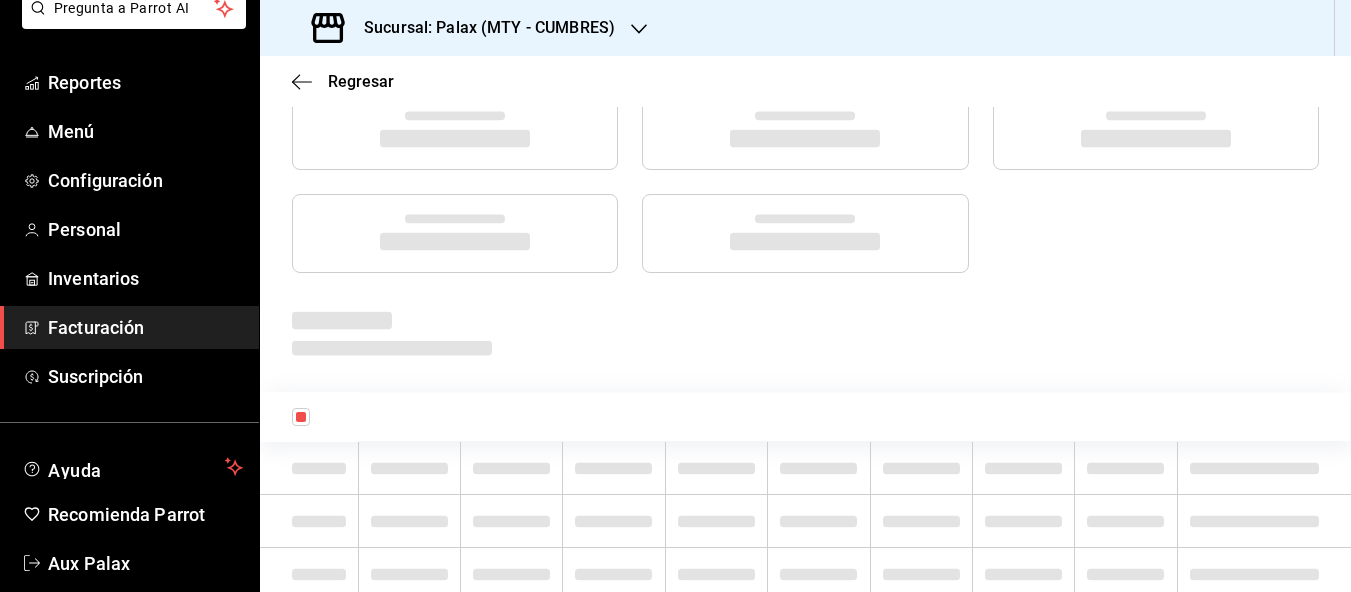 scroll, scrollTop: 300, scrollLeft: 0, axis: vertical 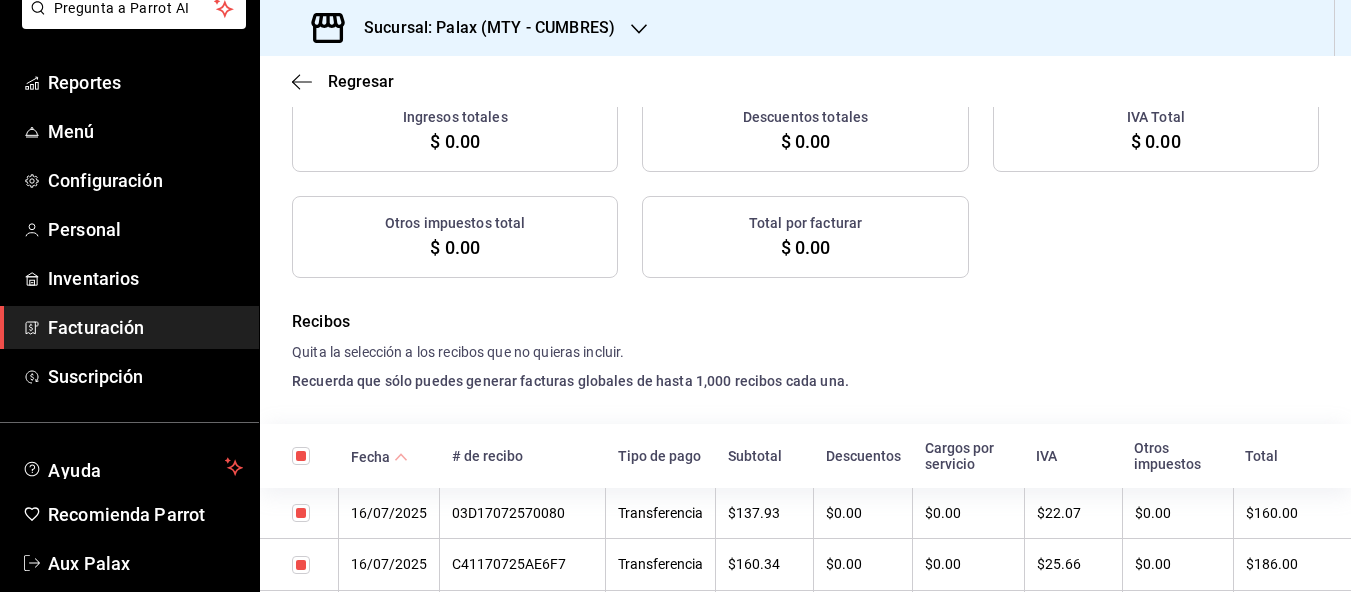 checkbox on "true" 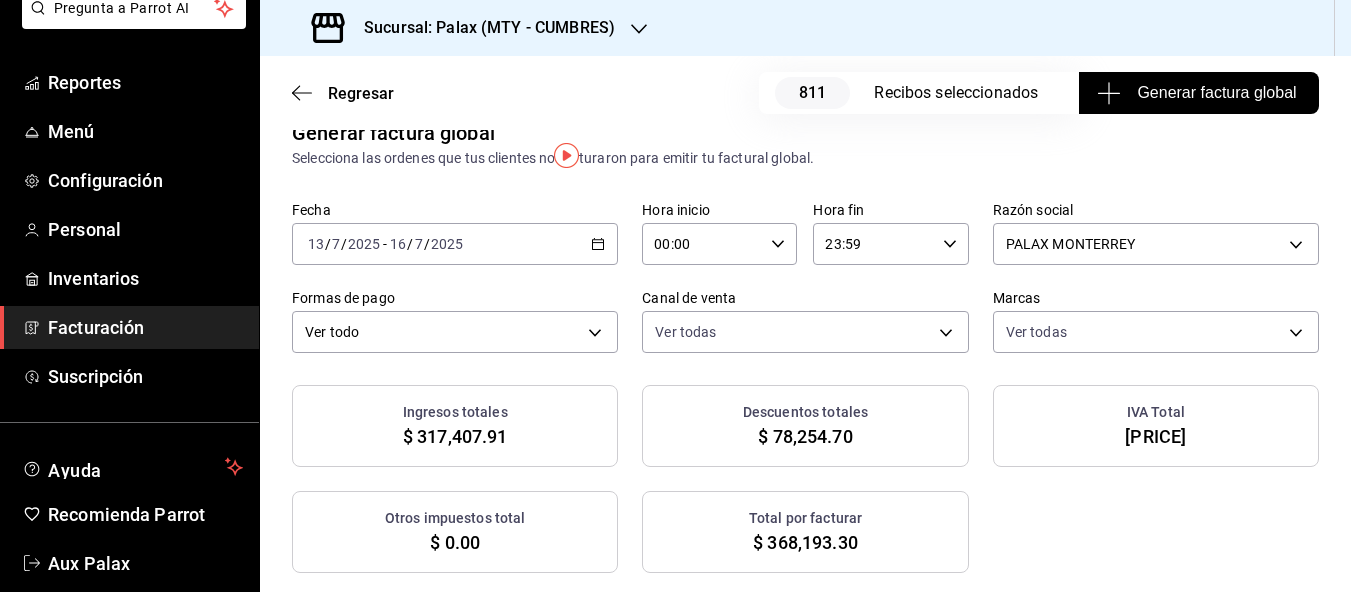 scroll, scrollTop: 23, scrollLeft: 0, axis: vertical 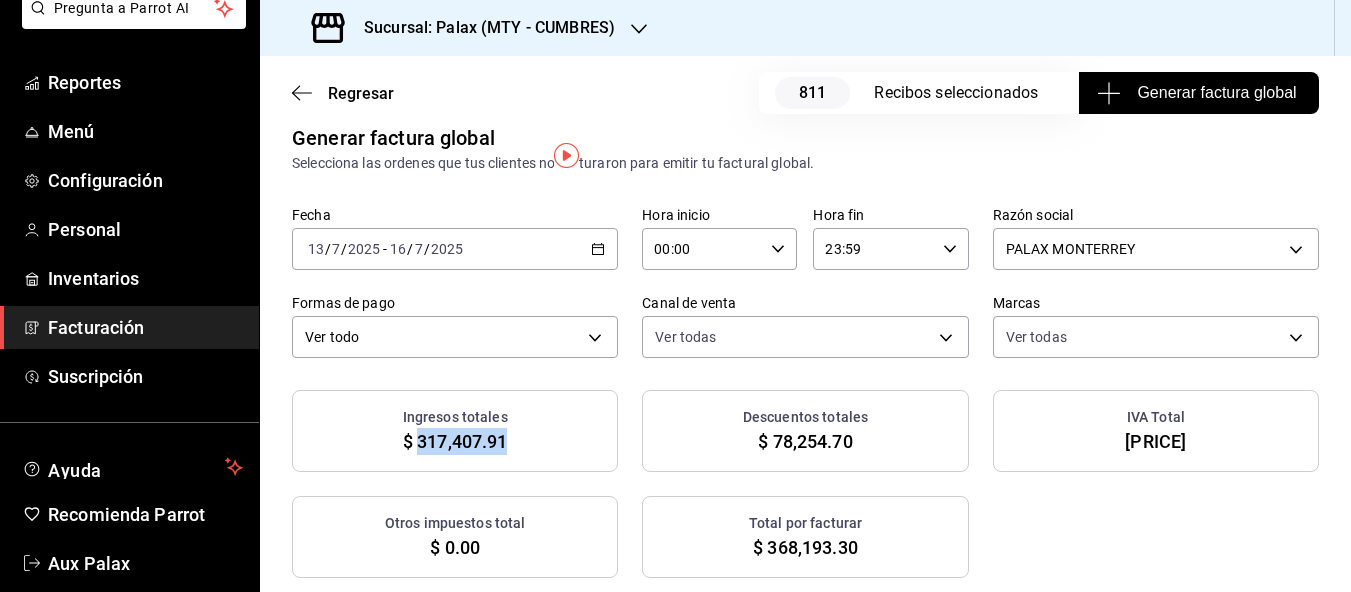 drag, startPoint x: 418, startPoint y: 467, endPoint x: 507, endPoint y: 481, distance: 90.0944 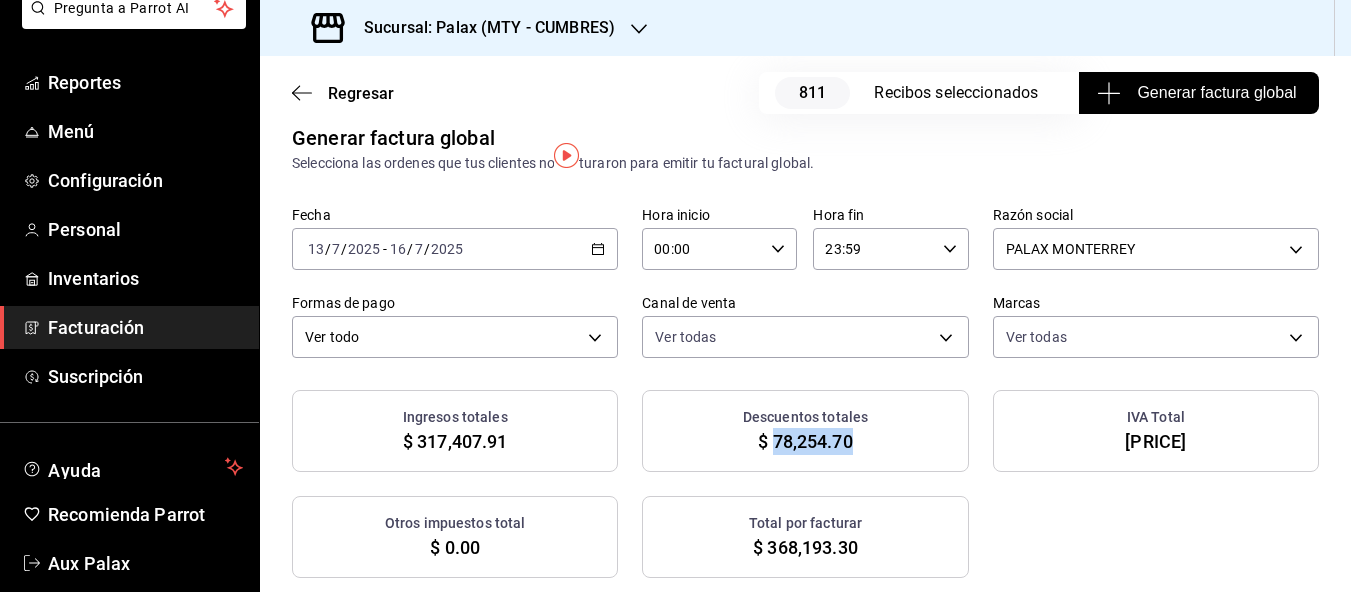 drag, startPoint x: 799, startPoint y: 466, endPoint x: 859, endPoint y: 467, distance: 60.00833 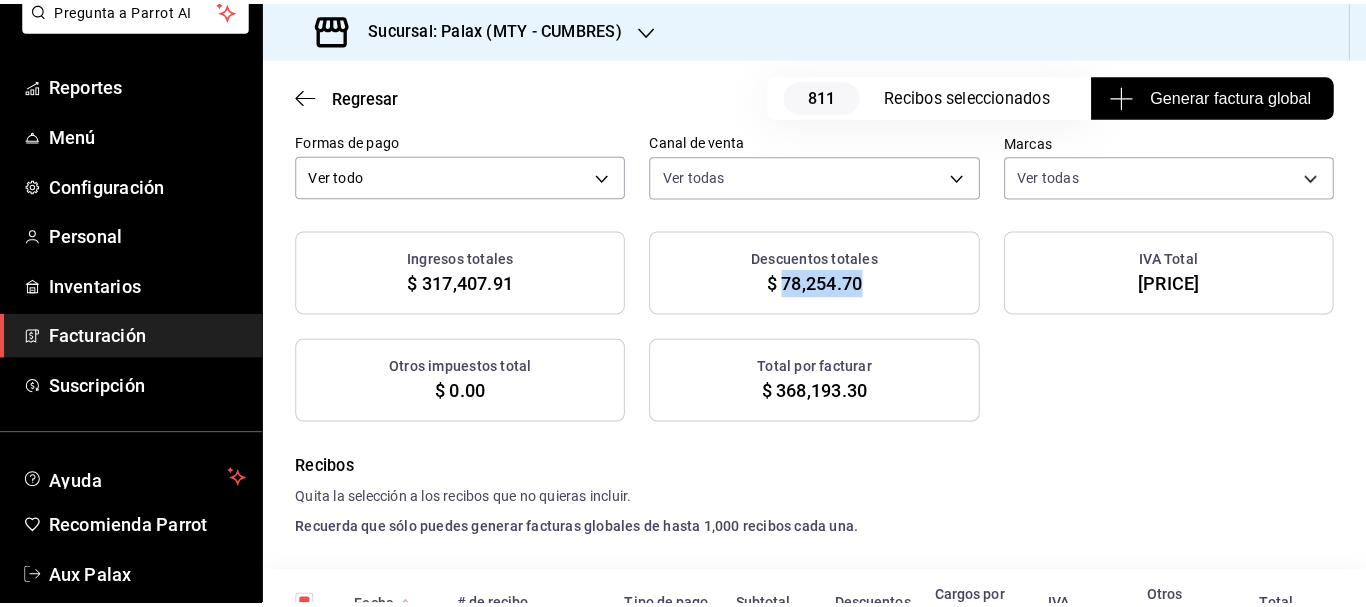 scroll, scrollTop: 223, scrollLeft: 0, axis: vertical 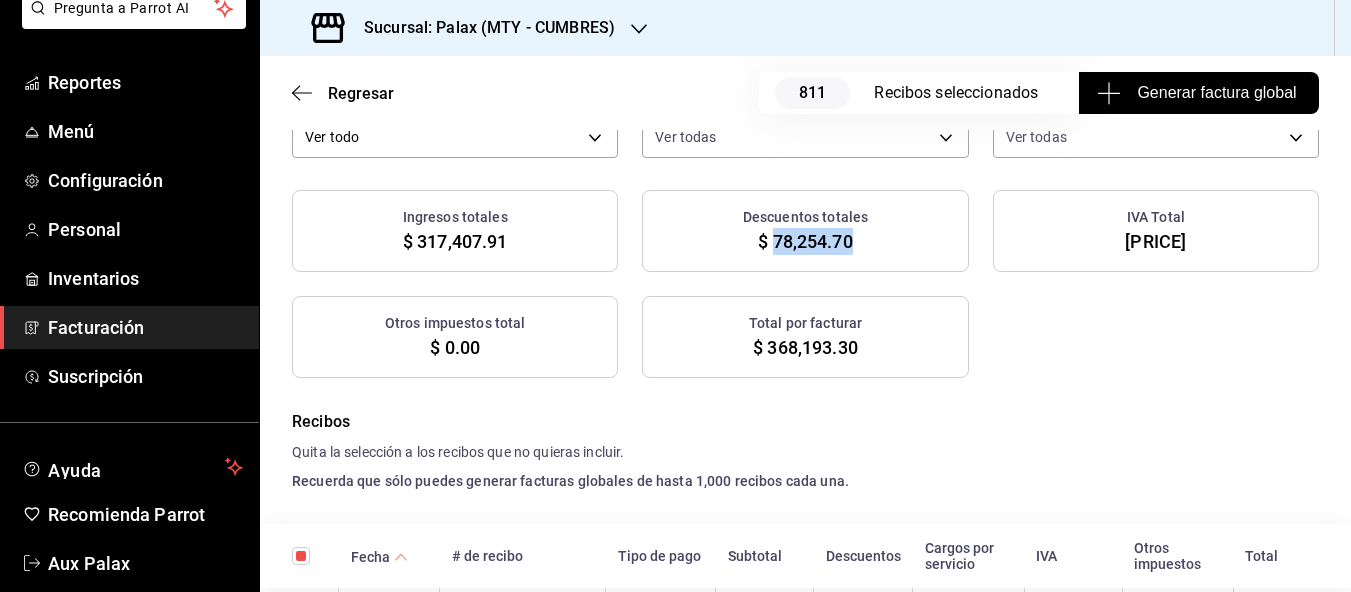 click on "Generar factura global" at bounding box center (1198, 93) 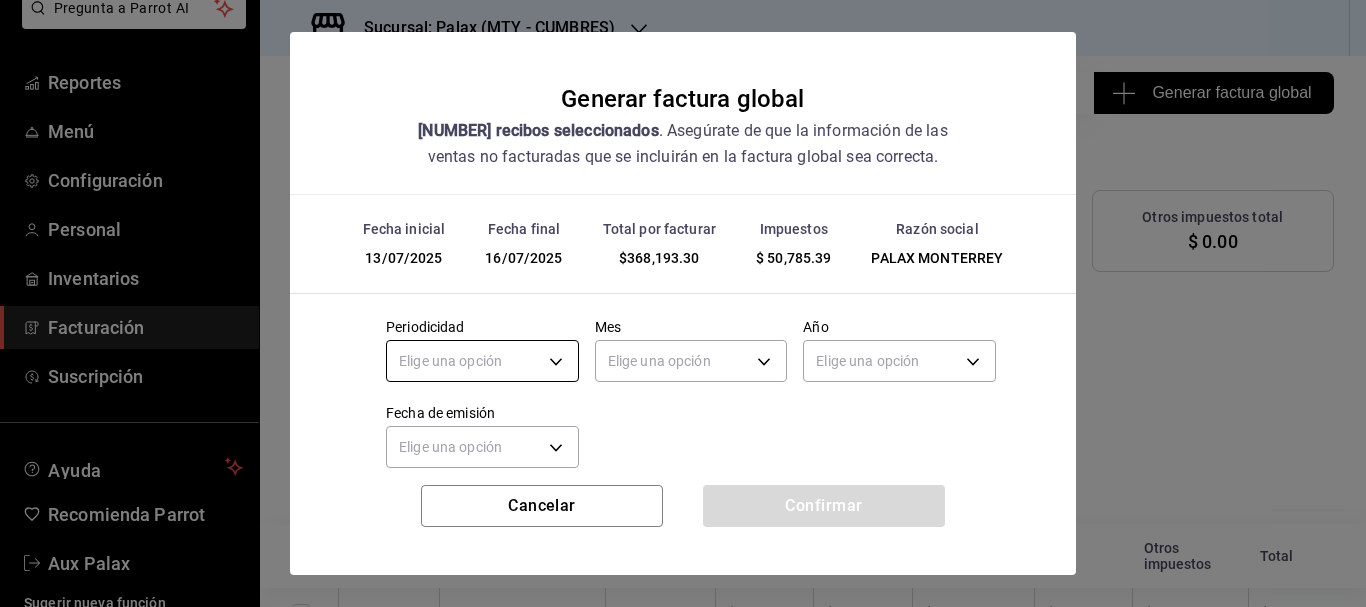 click on "Pregunta a Parrot AI Reportes   Menú   Configuración   Personal   Inventarios   Facturación   Suscripción   Ayuda Recomienda Parrot   Aux Palax   Sugerir nueva función   Sucursal: Palax (MTY - CUMBRES) Regresar 811 Recibos seleccionados Generar factura global Generar factura global Selecciona las ordenes que tus clientes no facturaron para emitir tu factural global. Fecha 2025-07-13 13 / 7 / 2025 - 2025-07-16 16 / 7 / 2025 Hora inicio 00:00 Hora inicio Hora fin 23:59 Hora fin Razón social PALAX MONTERREY 446fb26c-9866-4ce5-bbb2-44f232d2c30a Formas de pago Ver todo ALL Canal de venta Ver todas PARROT,UBER_EATS,RAPPI,DIDI_FOOD,ONLINE Marcas Ver todas 882a14fb-31f9-4d0e-beef-7112030831e8 Ingresos totales $ 317,407.91 Descuentos totales $ 78,254.70 IVA Total $ 50,785.39 Otros impuestos total $ 0.00 Total por facturar $ 368,193.30 Recibos Quita la selección a los recibos que no quieras incluir. Recuerda que sólo puedes generar facturas globales de hasta 1,000 recibos cada una. Fecha # de recibo Subtotal" at bounding box center [683, 303] 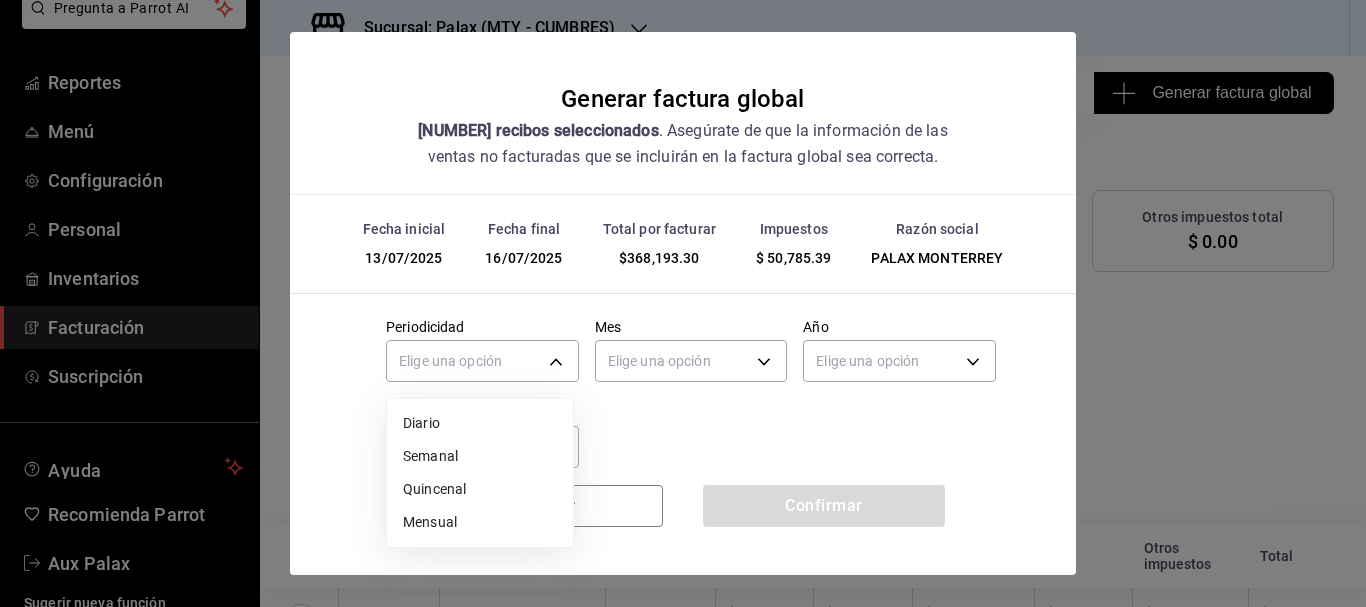 click on "Diario" at bounding box center [480, 423] 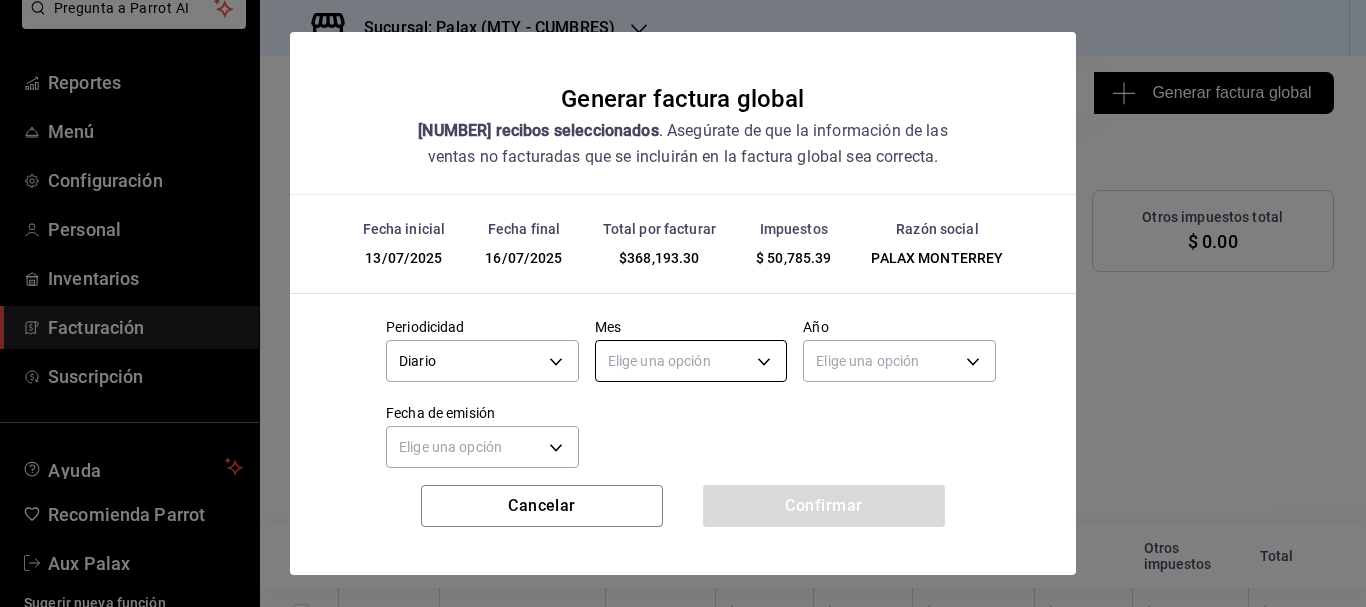 click on "Pregunta a Parrot AI Reportes   Menú   Configuración   Personal   Inventarios   Facturación   Suscripción   Ayuda Recomienda Parrot   Aux Palax   Sugerir nueva función   Sucursal: Palax (MTY - CUMBRES) Regresar 811 Recibos seleccionados Generar factura global Generar factura global Selecciona las ordenes que tus clientes no facturaron para emitir tu factural global. Fecha 2025-07-13 13 / 7 / 2025 - 2025-07-16 16 / 7 / 2025 Hora inicio 00:00 Hora inicio Hora fin 23:59 Hora fin Razón social PALAX MONTERREY 446fb26c-9866-4ce5-bbb2-44f232d2c30a Formas de pago Ver todo ALL Canal de venta Ver todas PARROT,UBER_EATS,RAPPI,DIDI_FOOD,ONLINE Marcas Ver todas 882a14fb-31f9-4d0e-beef-7112030831e8 Ingresos totales $ 317,407.91 Descuentos totales $ 78,254.70 IVA Total $ 50,785.39 Otros impuestos total $ 0.00 Total por facturar $ 368,193.30 Recibos Quita la selección a los recibos que no quieras incluir. Recuerda que sólo puedes generar facturas globales de hasta 1,000 recibos cada una. Fecha # de recibo Subtotal" at bounding box center (683, 303) 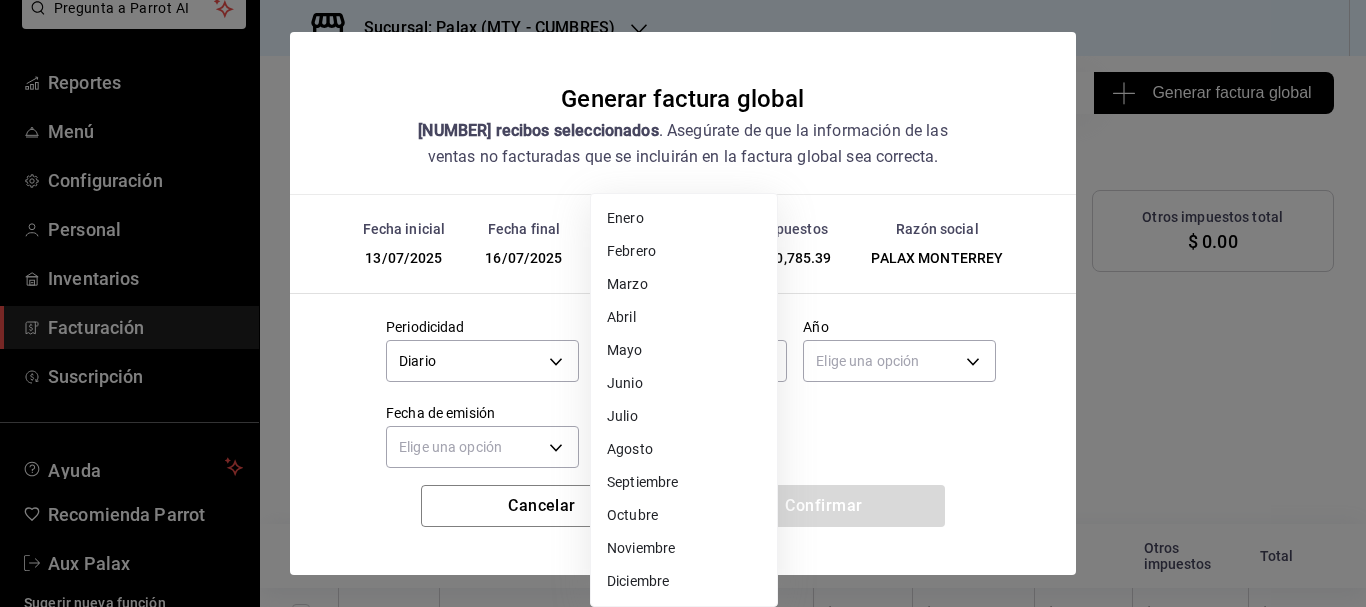click on "Julio" at bounding box center [684, 416] 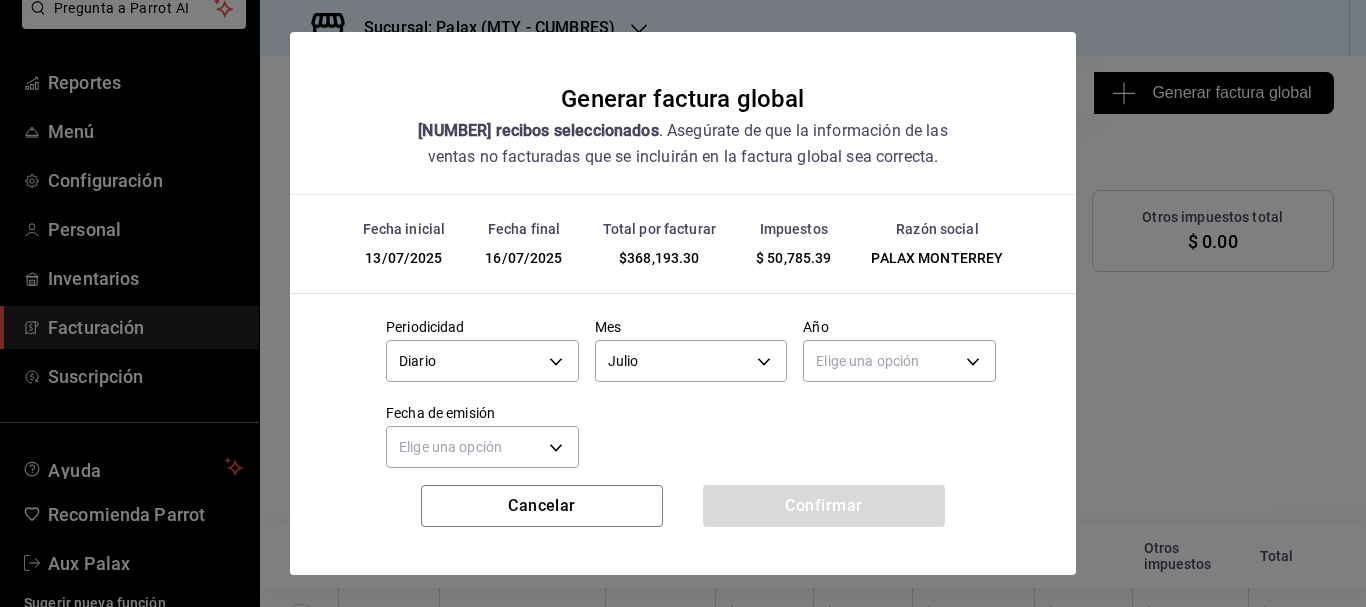 click on "Pregunta a Parrot AI Reportes   Menú   Configuración   Personal   Inventarios   Facturación   Suscripción   Ayuda Recomienda Parrot   Aux Palax   Sugerir nueva función   Sucursal: Palax (MTY - CUMBRES) Regresar 811 Recibos seleccionados Generar factura global Generar factura global Selecciona las ordenes que tus clientes no facturaron para emitir tu factural global. Fecha 2025-07-13 13 / 7 / 2025 - 2025-07-16 16 / 7 / 2025 Hora inicio 00:00 Hora inicio Hora fin 23:59 Hora fin Razón social PALAX MONTERREY 446fb26c-9866-4ce5-bbb2-44f232d2c30a Formas de pago Ver todo ALL Canal de venta Ver todas PARROT,UBER_EATS,RAPPI,DIDI_FOOD,ONLINE Marcas Ver todas 882a14fb-31f9-4d0e-beef-7112030831e8 Ingresos totales $ 317,407.91 Descuentos totales $ 78,254.70 IVA Total $ 50,785.39 Otros impuestos total $ 0.00 Total por facturar $ 368,193.30 Recibos Quita la selección a los recibos que no quieras incluir. Recuerda que sólo puedes generar facturas globales de hasta 1,000 recibos cada una. Fecha # de recibo Subtotal" at bounding box center (683, 303) 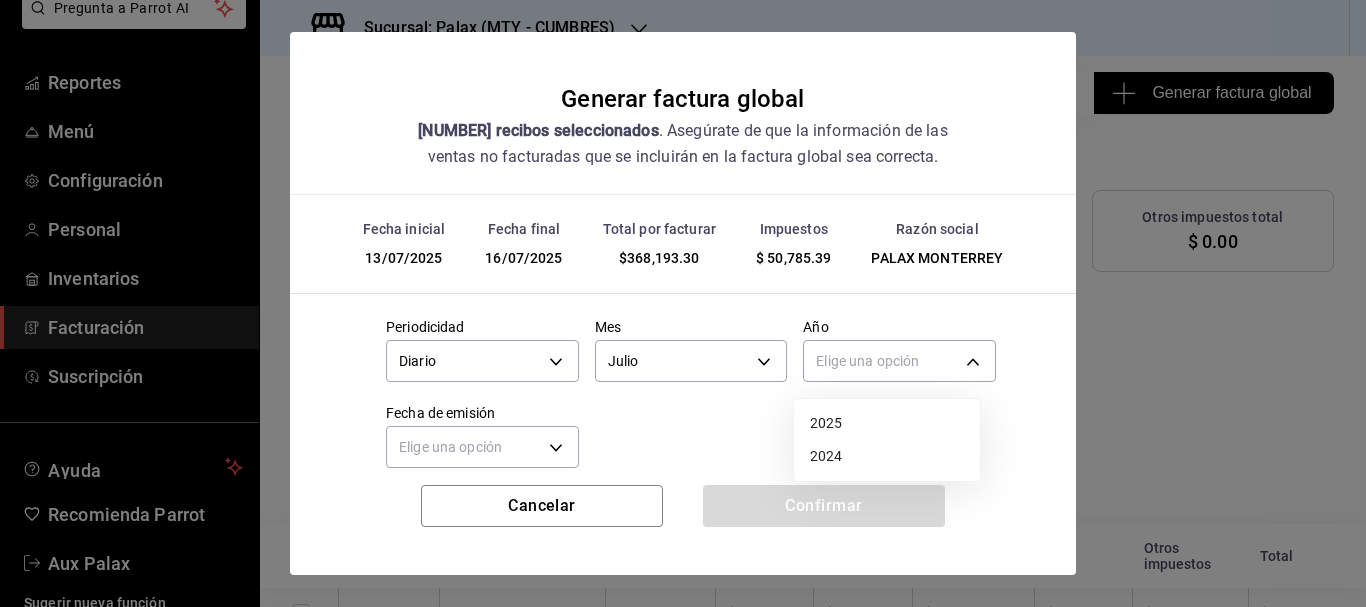 click on "2025" at bounding box center [887, 423] 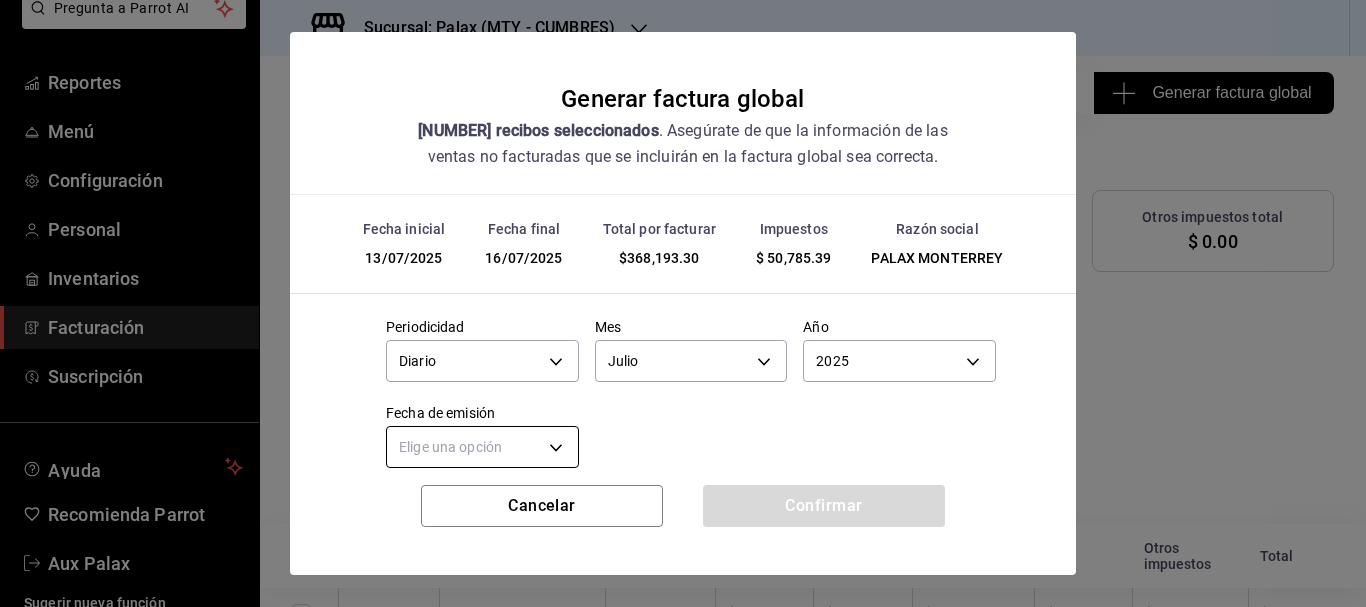 click on "Pregunta a Parrot AI Reportes   Menú   Configuración   Personal   Inventarios   Facturación   Suscripción   Ayuda Recomienda Parrot   Aux Palax   Sugerir nueva función   Sucursal: Palax (MTY - CUMBRES) Regresar 811 Recibos seleccionados Generar factura global Generar factura global Selecciona las ordenes que tus clientes no facturaron para emitir tu factural global. Fecha 2025-07-13 13 / 7 / 2025 - 2025-07-16 16 / 7 / 2025 Hora inicio 00:00 Hora inicio Hora fin 23:59 Hora fin Razón social PALAX MONTERREY 446fb26c-9866-4ce5-bbb2-44f232d2c30a Formas de pago Ver todo ALL Canal de venta Ver todas PARROT,UBER_EATS,RAPPI,DIDI_FOOD,ONLINE Marcas Ver todas 882a14fb-31f9-4d0e-beef-7112030831e8 Ingresos totales $ 317,407.91 Descuentos totales $ 78,254.70 IVA Total $ 50,785.39 Otros impuestos total $ 0.00 Total por facturar $ 368,193.30 Recibos Quita la selección a los recibos que no quieras incluir. Recuerda que sólo puedes generar facturas globales de hasta 1,000 recibos cada una. Fecha # de recibo Subtotal" at bounding box center (683, 303) 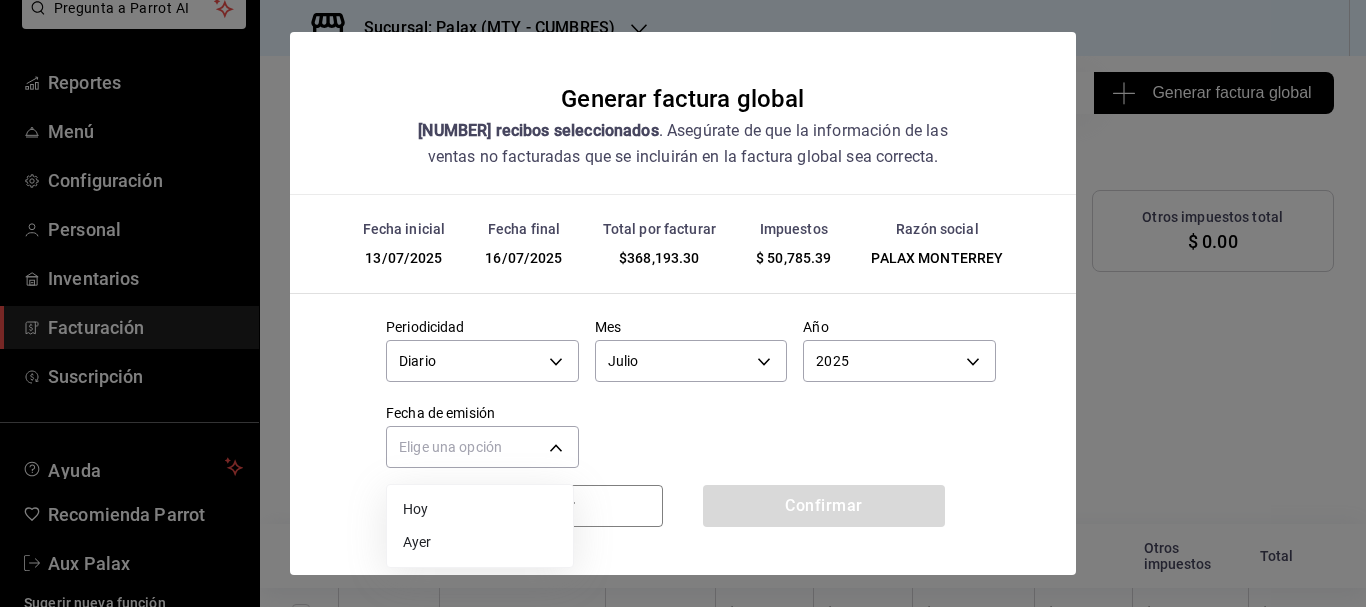 click on "Ayer" at bounding box center [480, 542] 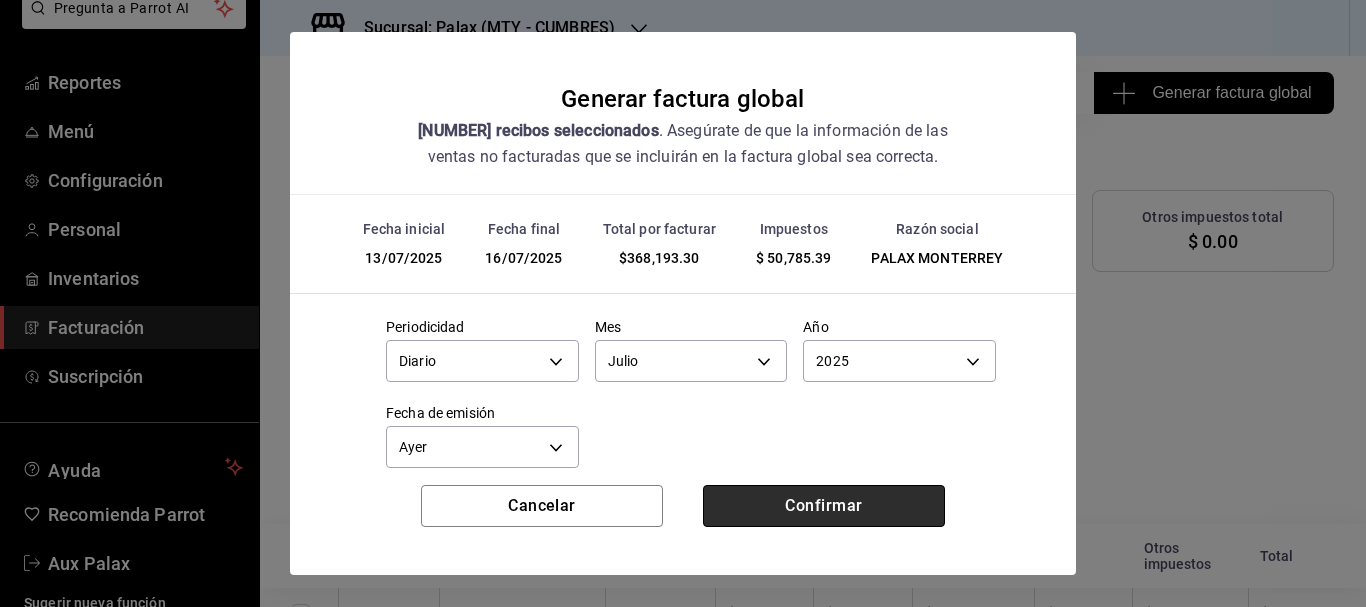 click on "Confirmar" at bounding box center (824, 506) 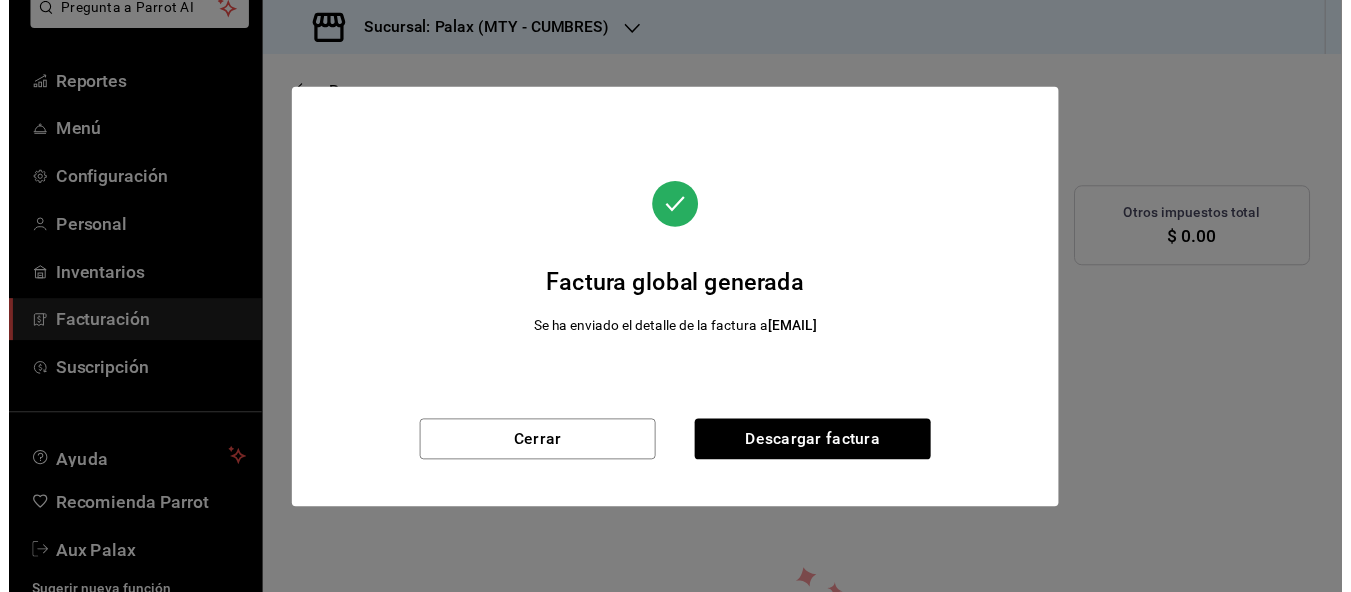 scroll, scrollTop: 200, scrollLeft: 0, axis: vertical 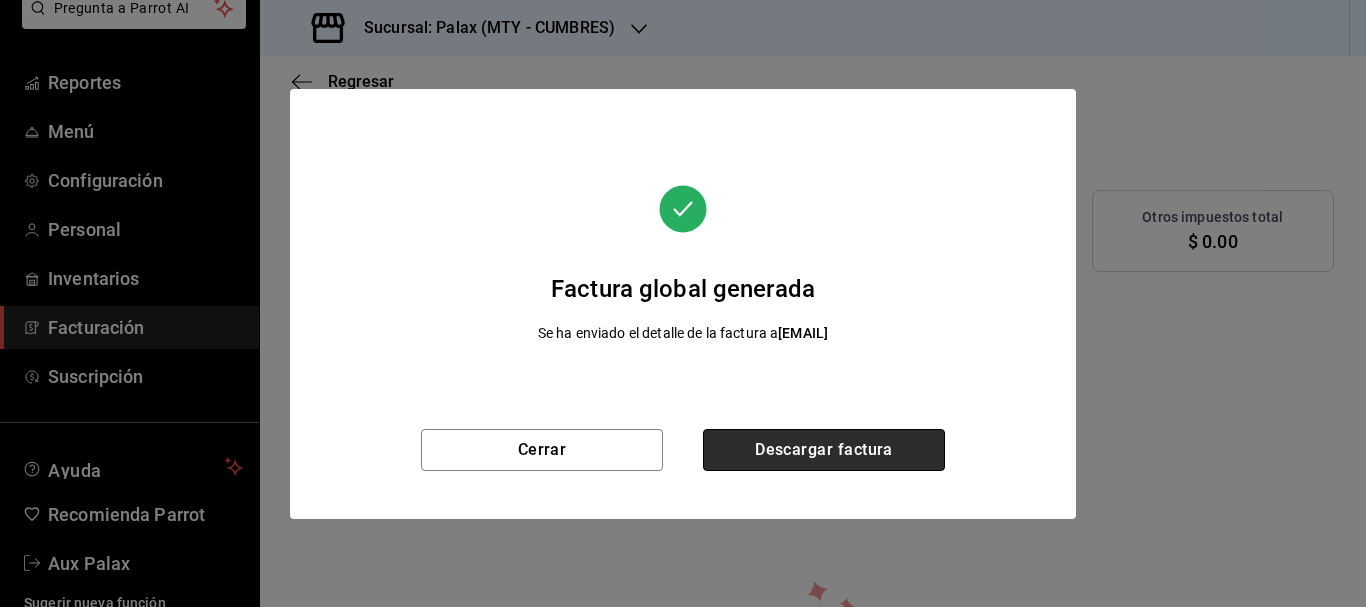 click on "Descargar factura" at bounding box center [824, 450] 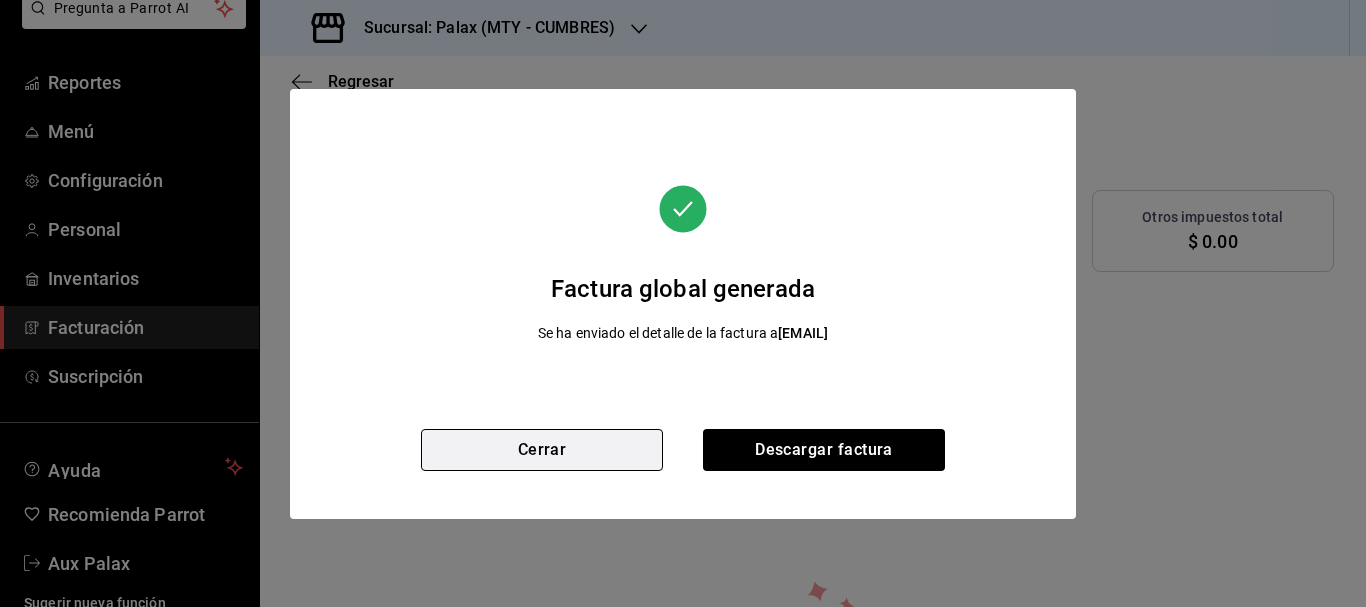 click on "Cerrar" at bounding box center [542, 450] 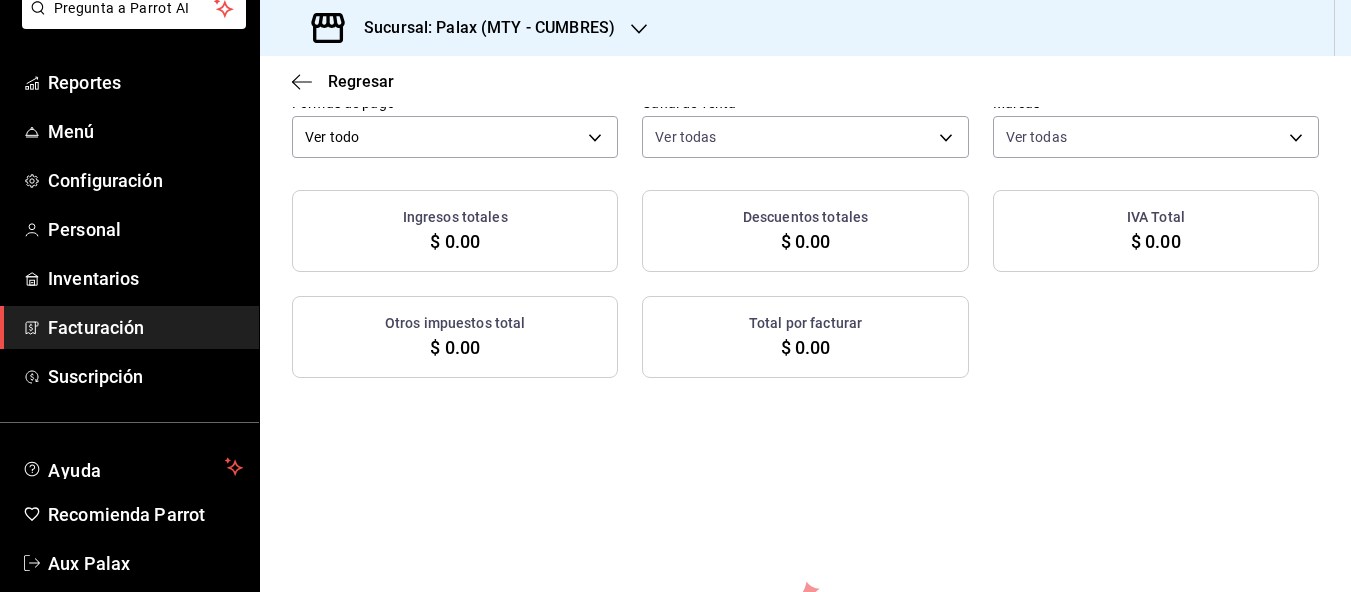 click on "Facturación" at bounding box center (145, 327) 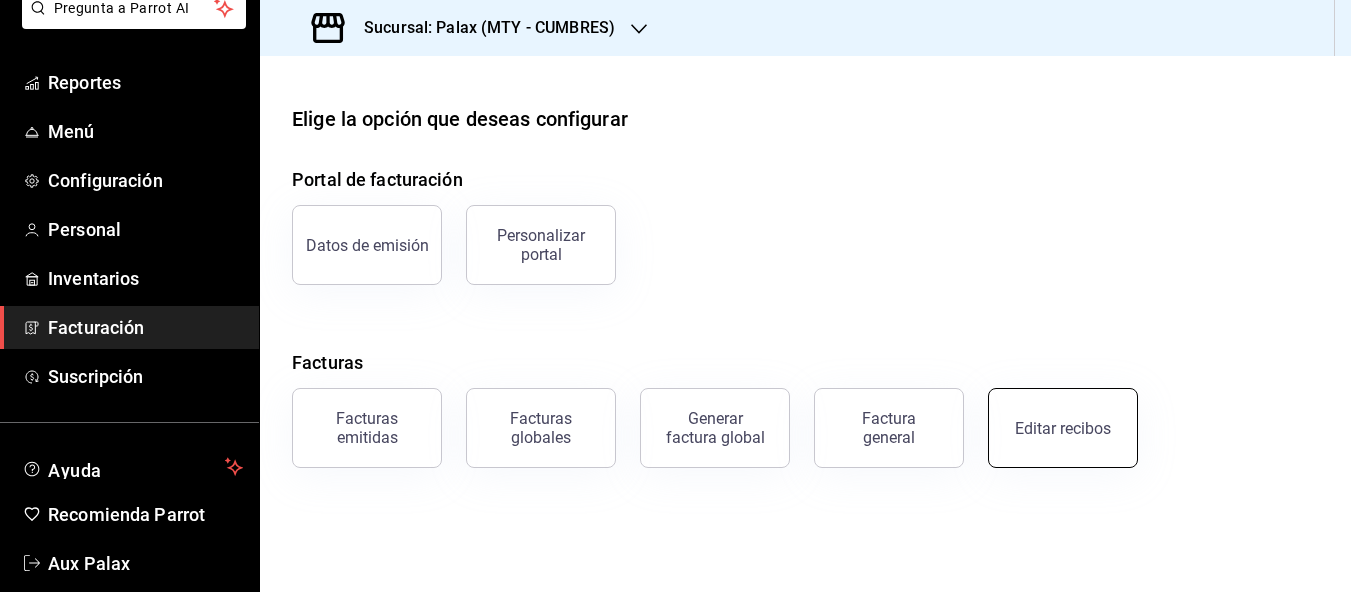 click on "Editar recibos" at bounding box center [1063, 428] 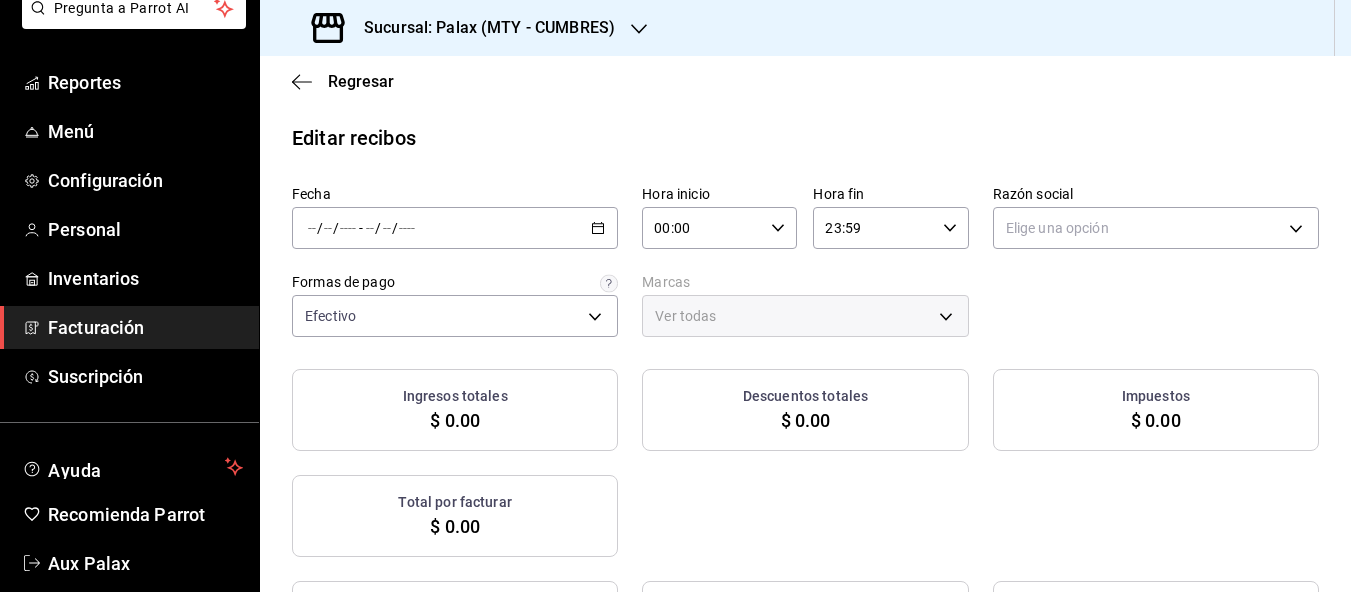 click 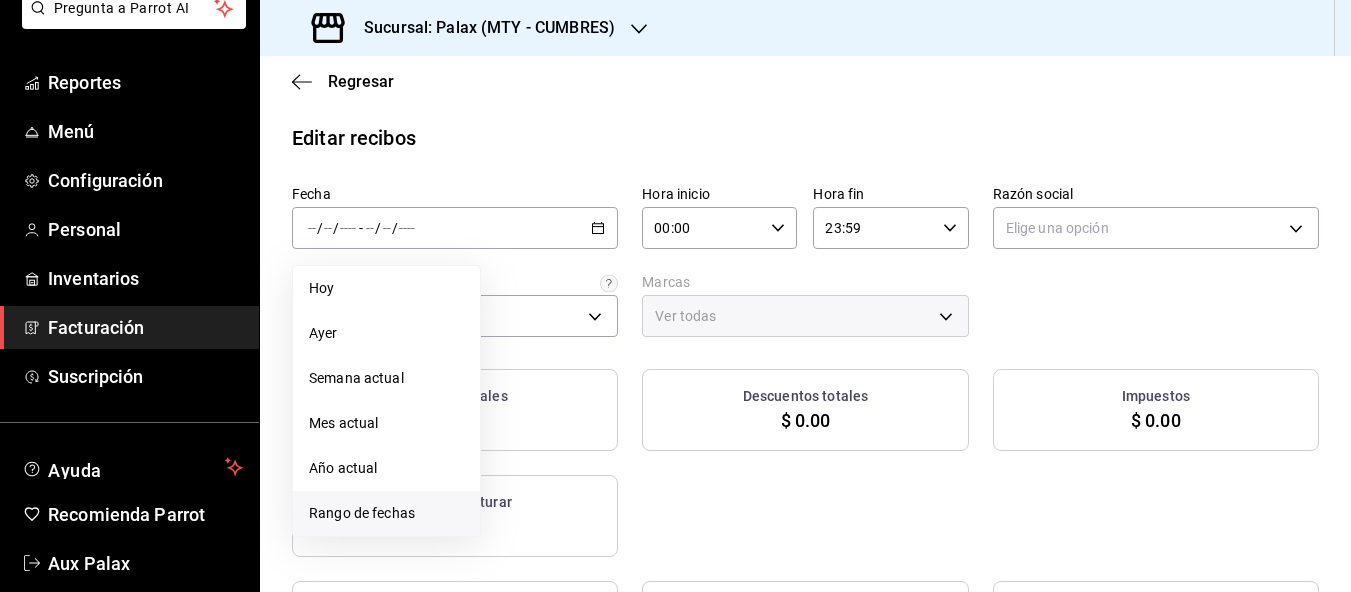 click on "Rango de fechas" at bounding box center [386, 513] 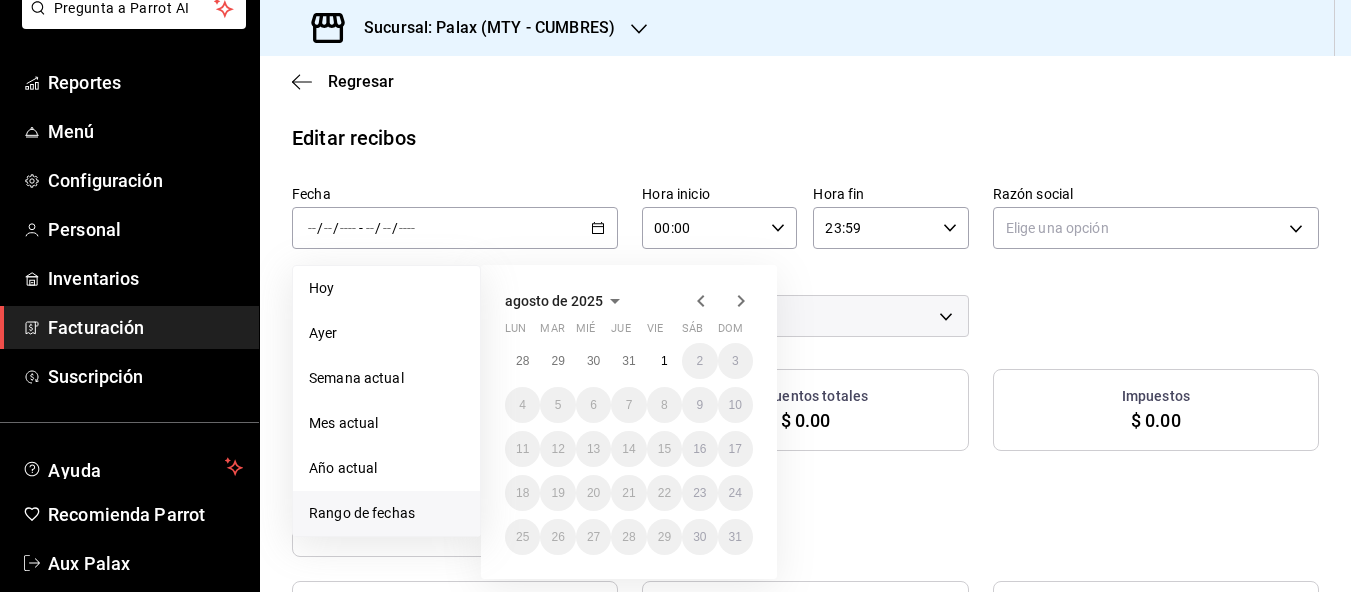click 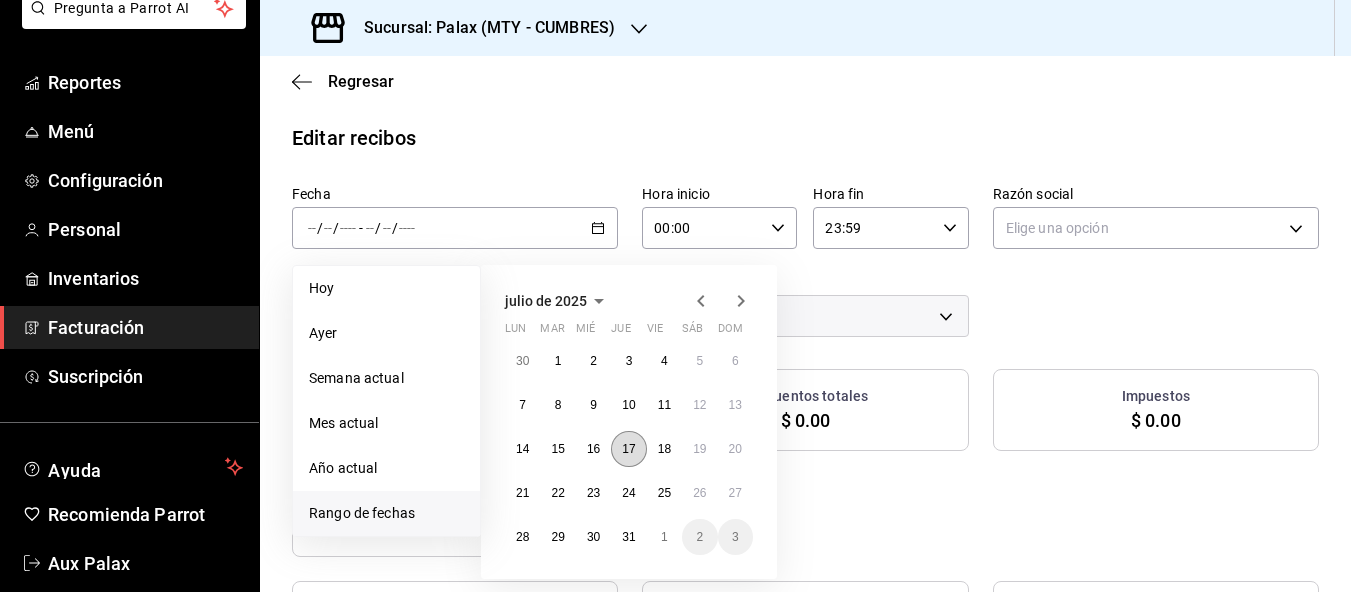 click on "17" at bounding box center (628, 449) 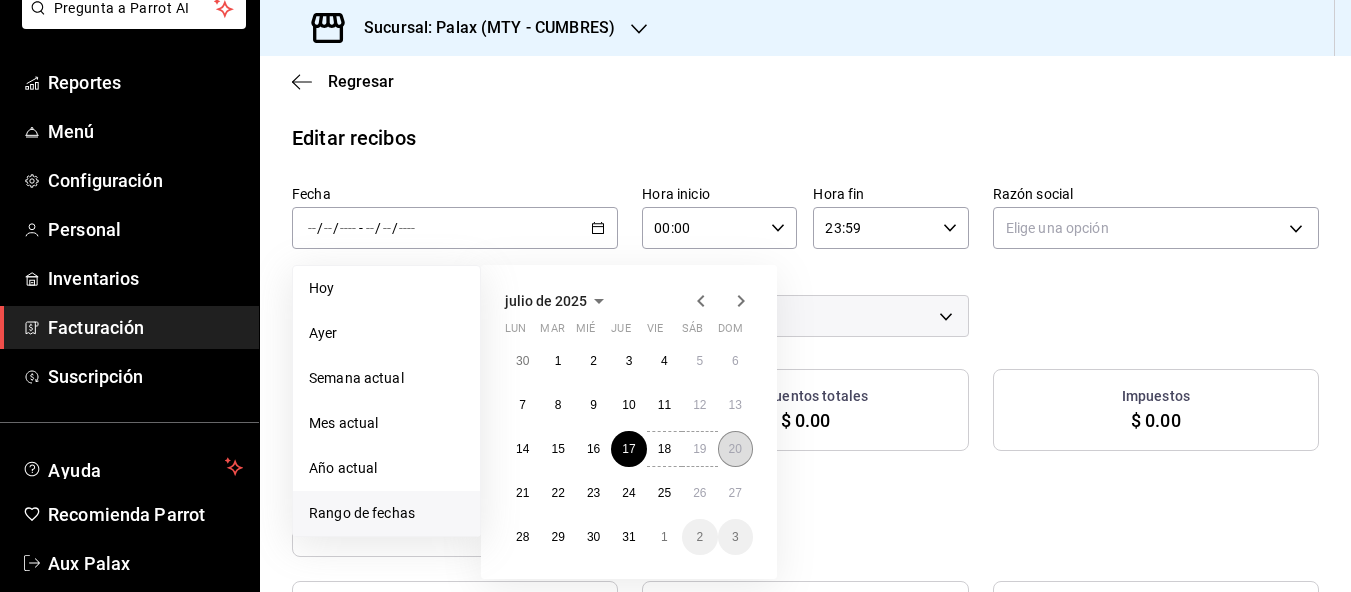 click on "20" at bounding box center [735, 449] 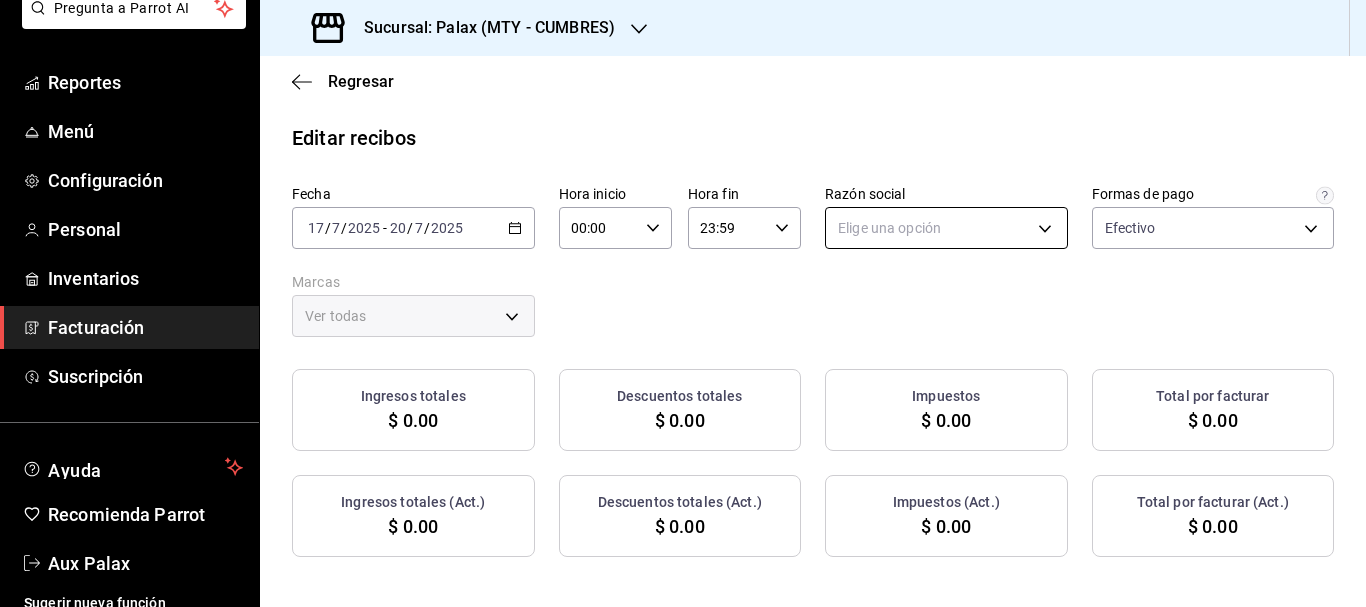 click on "Pregunta a Parrot AI Reportes   Menú   Configuración   Personal   Inventarios   Facturación   Suscripción   Ayuda Recomienda Parrot   Aux Palax   Sugerir nueva función   Sucursal: Palax (MTY - CUMBRES) Regresar Editar recibos Fecha 2025-07-17 17 / 7 / 2025 - 2025-07-20 20 / 7 / 2025 Hora inicio 00:00 Hora inicio Hora fin 23:59 Hora fin Razón social Elige una opción Formas de pago   Efectivo d23edc9a-1a4f-4e27-a8ca-cff9459bcf1a Marcas Ver todas Ingresos totales $ 0.00 Descuentos totales $ 0.00 Impuestos $ 0.00 Total por facturar $ 0.00 Ingresos totales (Act.) $ 0.00 Descuentos totales (Act.) $ 0.00 Impuestos  (Act.) $ 0.00 Total por facturar (Act.) $ 0.00 No hay información que mostrar GANA 1 MES GRATIS EN TU SUSCRIPCIÓN AQUÍ ¿Recuerdas cómo empezó tu restaurante?
Hoy puedes ayudar a un colega a tener el mismo cambio que tú viviste.
Recomienda Parrot directamente desde tu Portal Administrador.
Es fácil y rápido.
🎁 Por cada restaurante que se una, ganas 1 mes gratis. Pregunta a Parrot AI" at bounding box center (683, 303) 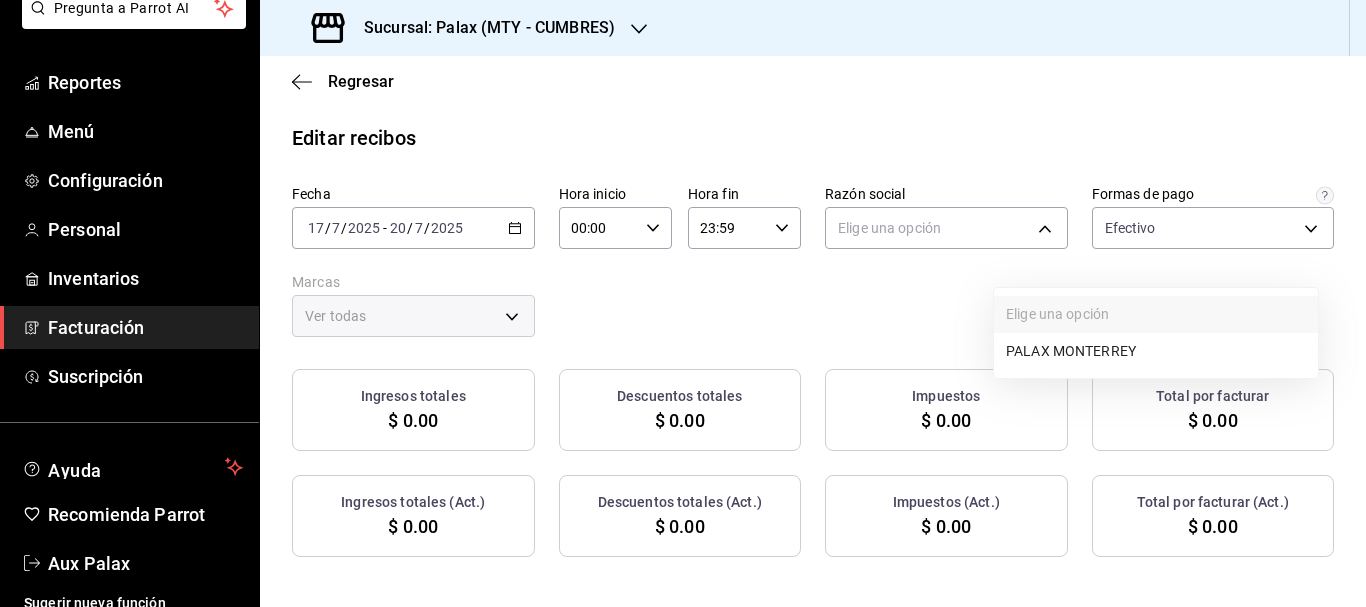 click on "PALAX MONTERREY" at bounding box center (1156, 351) 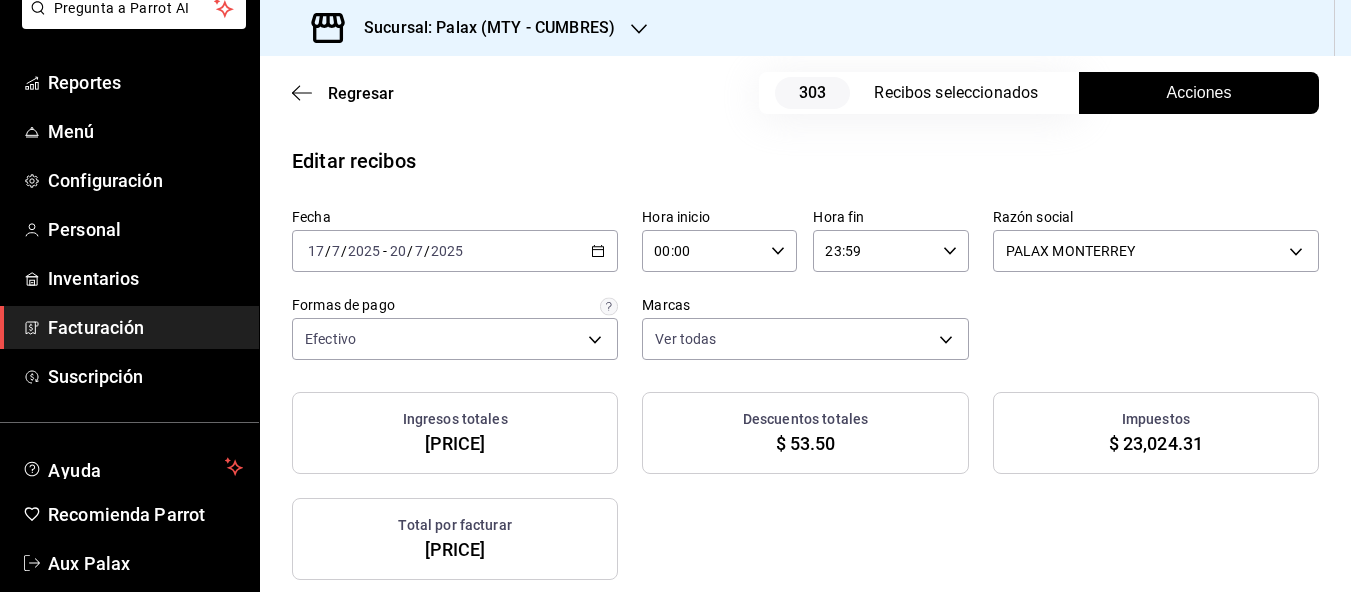 click on "Acciones" at bounding box center (1199, 93) 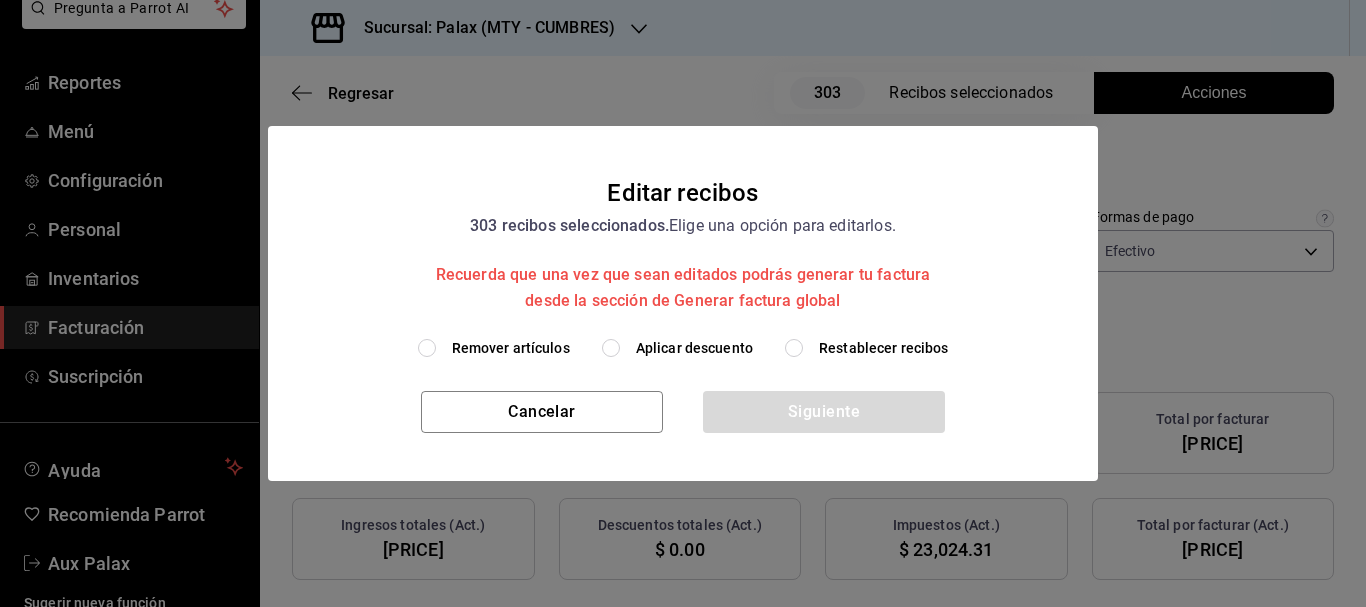 click on "Aplicar descuento" at bounding box center [694, 348] 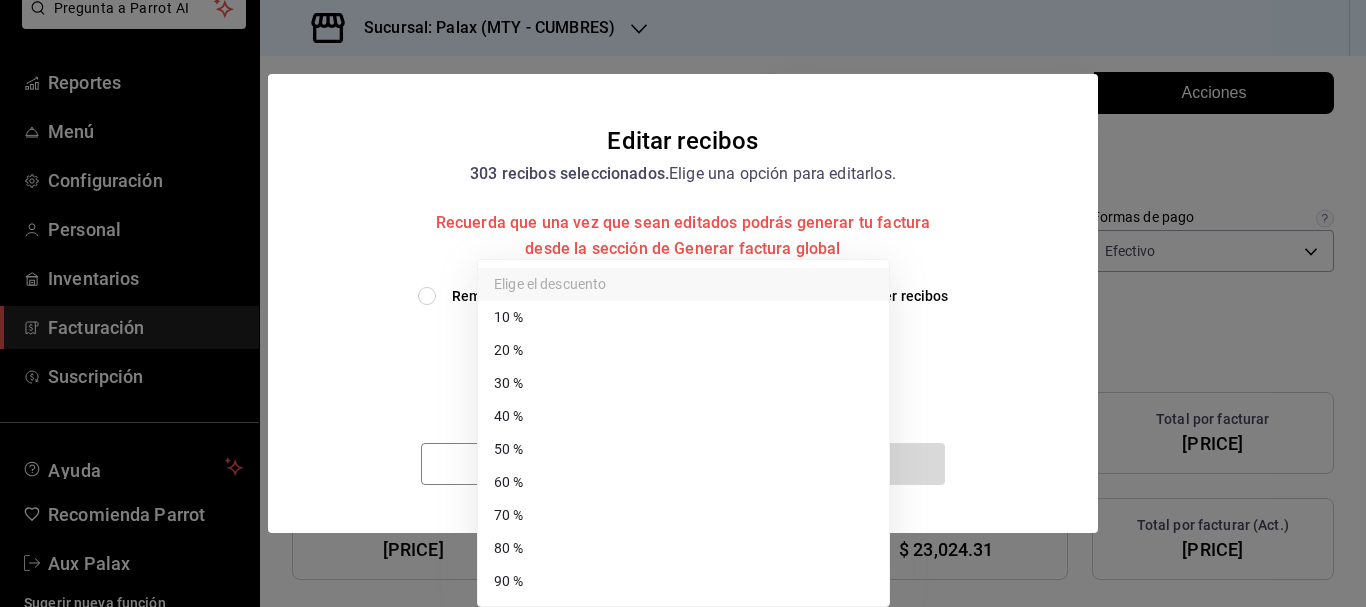 click on "Pregunta a Parrot AI Reportes   Menú   Configuración   Personal   Inventarios   Facturación   Suscripción   Ayuda Recomienda Parrot   Aux Palax   Sugerir nueva función   Sucursal: Palax (MTY - CUMBRES) Regresar 303 Recibos seleccionados Acciones Editar recibos Fecha 2025-07-17 17 / 7 / 2025 - 2025-07-20 20 / 7 / 2025 Hora inicio 00:00 Hora inicio Hora fin 23:59 Hora fin Razón social PALAX MONTERREY 446fb26c-9866-4ce5-bbb2-44f232d2c30a Formas de pago   Efectivo d23edc9a-1a4f-4e27-a8ca-cff9459bcf1a Marcas Ver todas 882a14fb-31f9-4d0e-beef-7112030831e8 Ingresos totales $ 143,955.69 Descuentos totales $ 53.50 Impuestos $ 23,024.31 Total por facturar $ 166,926.50 Ingresos totales (Act.) $ 143,902.19 Descuentos totales (Act.) $ 0.00 Impuestos  (Act.) $ 23,024.31 Total por facturar (Act.) $ 166,926.50 Editar recibos Quita la selección a los recibos que no quieras editar. Act. # de recibo Artículos (Orig.) Artículos (Act.) Subtotal (Orig.) Subtotal (Act.) Descuento total (Orig.) Descuento total (Act.) No 4 4" at bounding box center [683, 303] 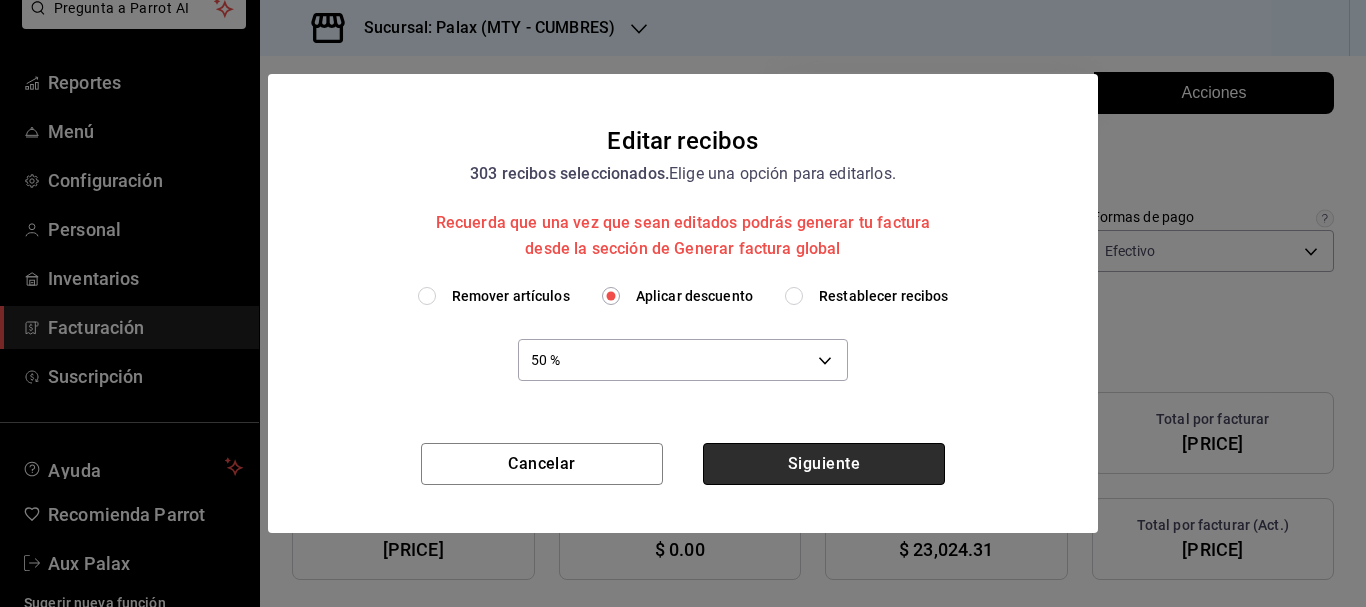 click on "Siguiente" at bounding box center [824, 464] 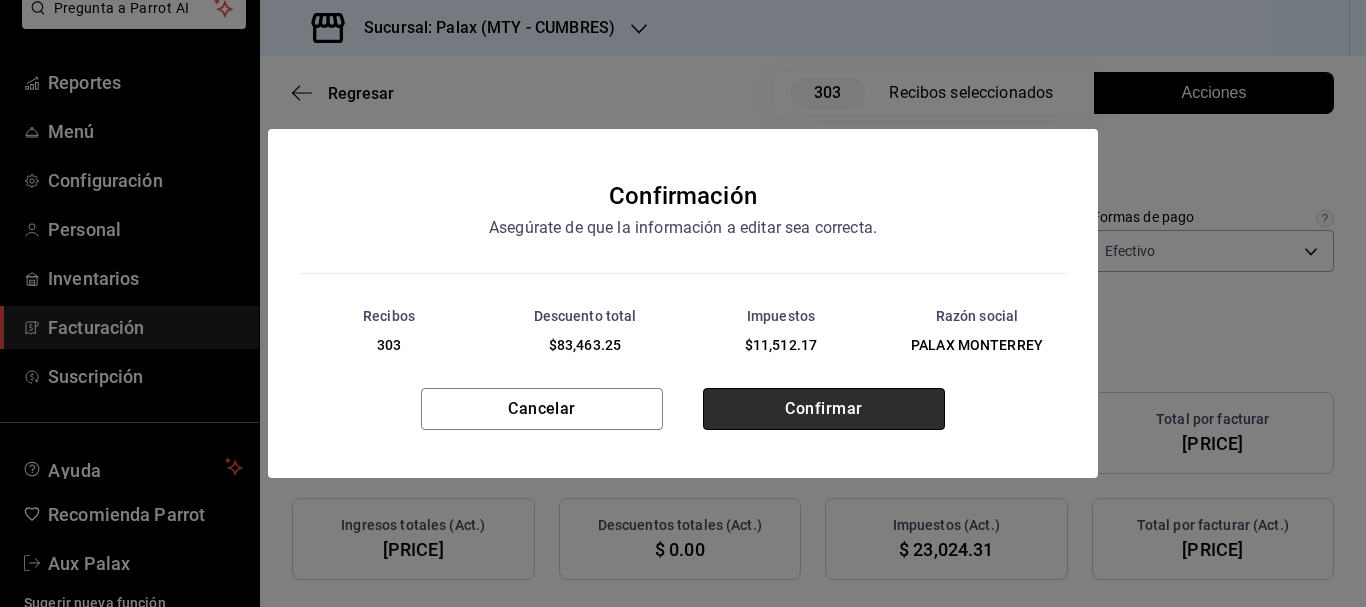 click on "Confirmar" at bounding box center [824, 409] 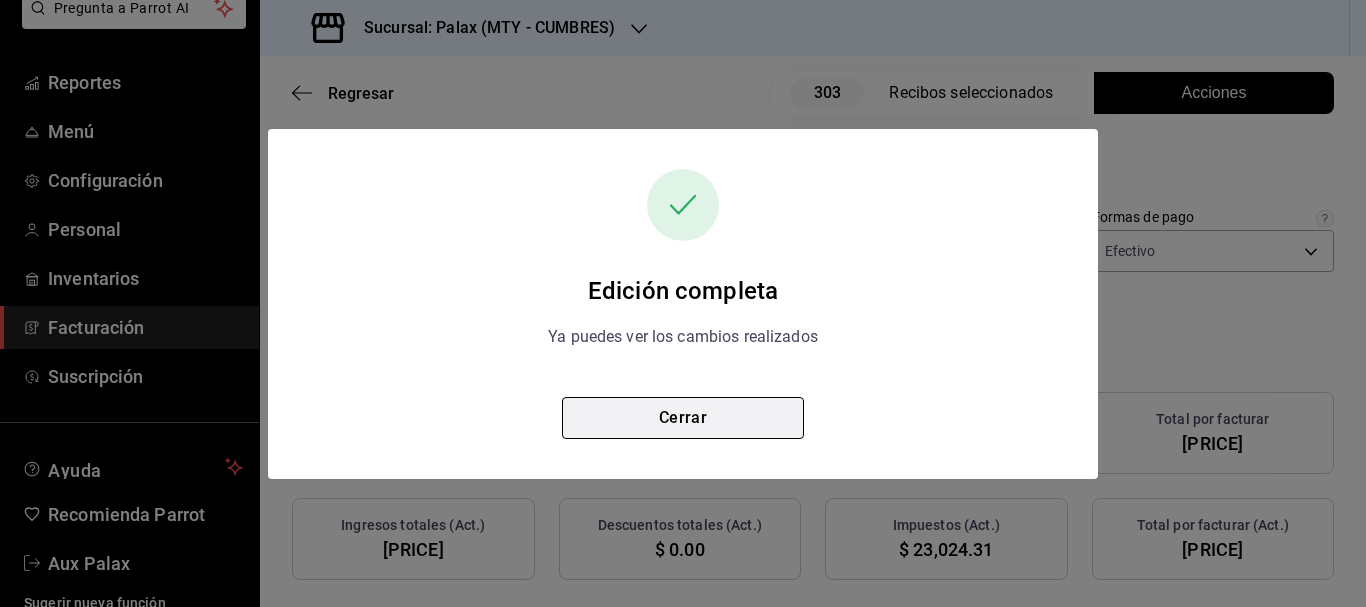 click on "Cerrar" at bounding box center [683, 418] 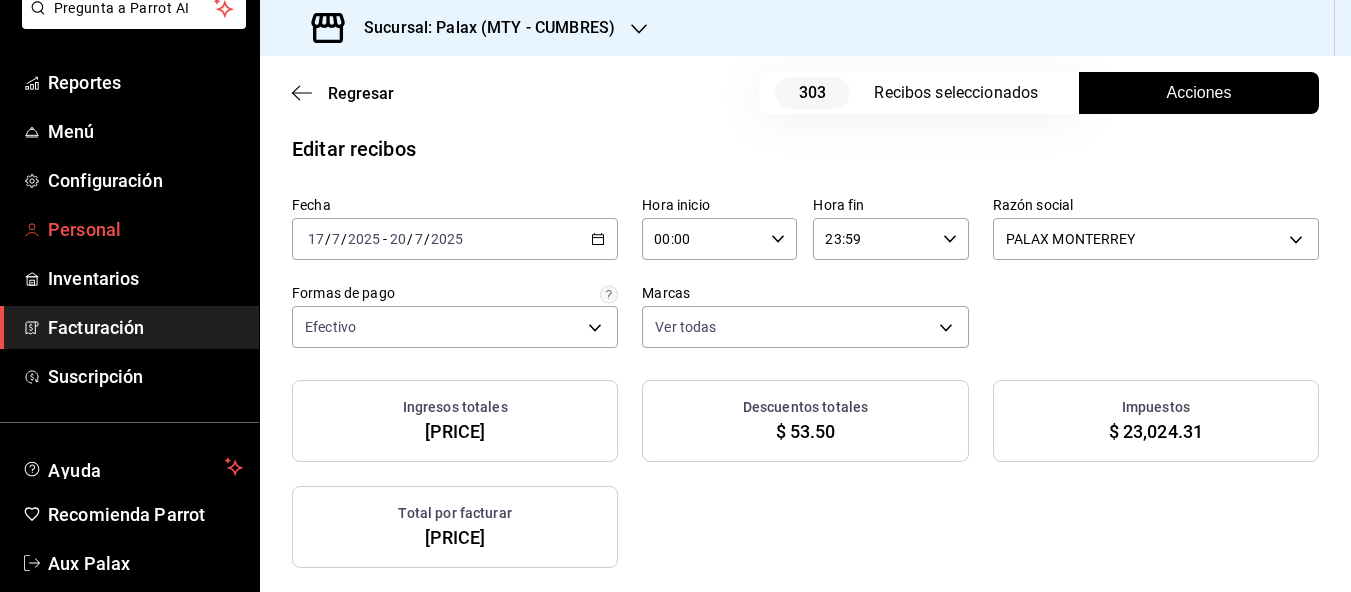 scroll, scrollTop: 0, scrollLeft: 0, axis: both 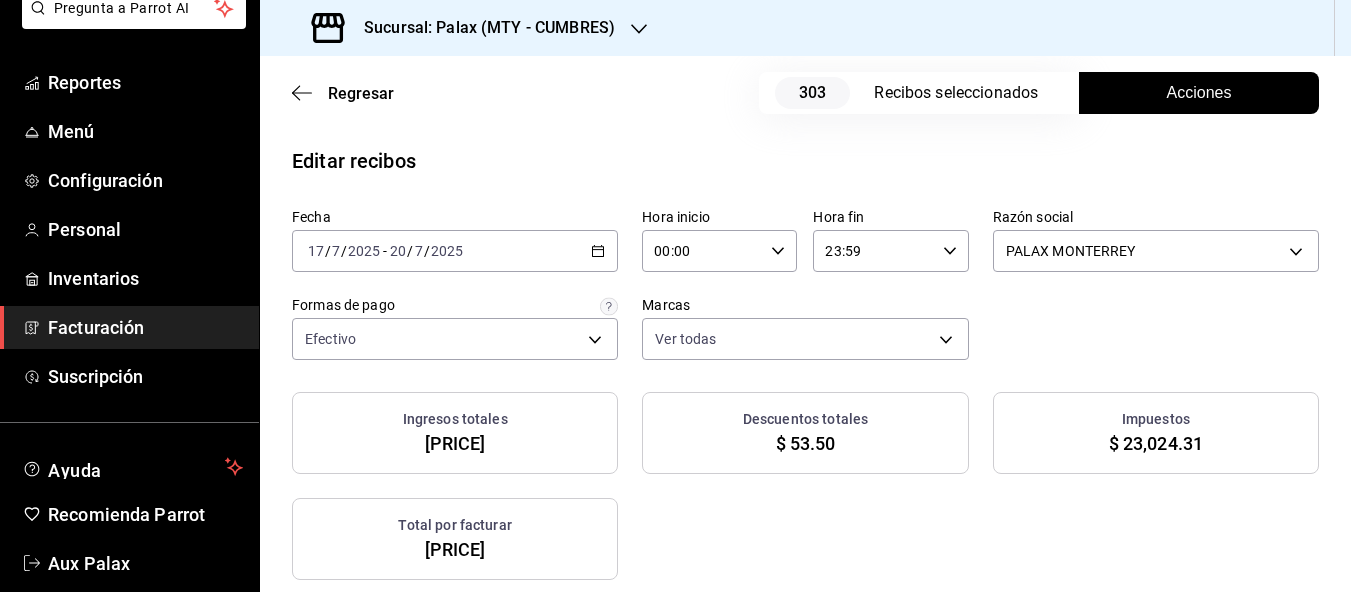 click on "Facturación" at bounding box center [145, 327] 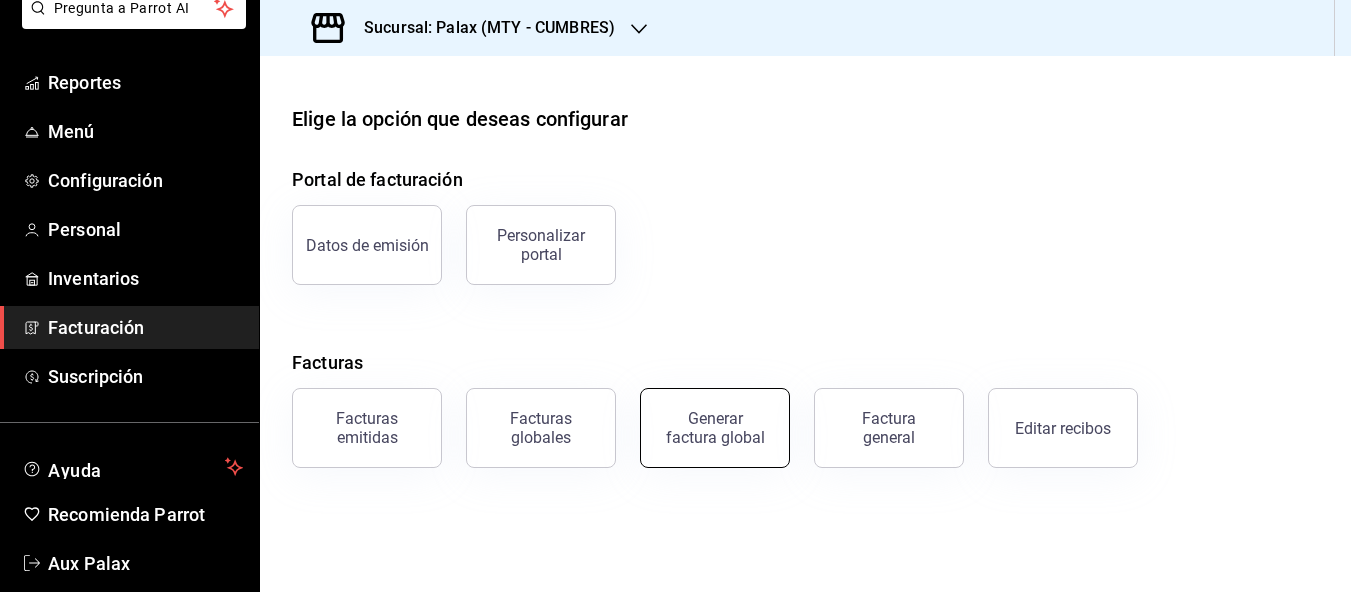 click on "Generar factura global" at bounding box center [715, 428] 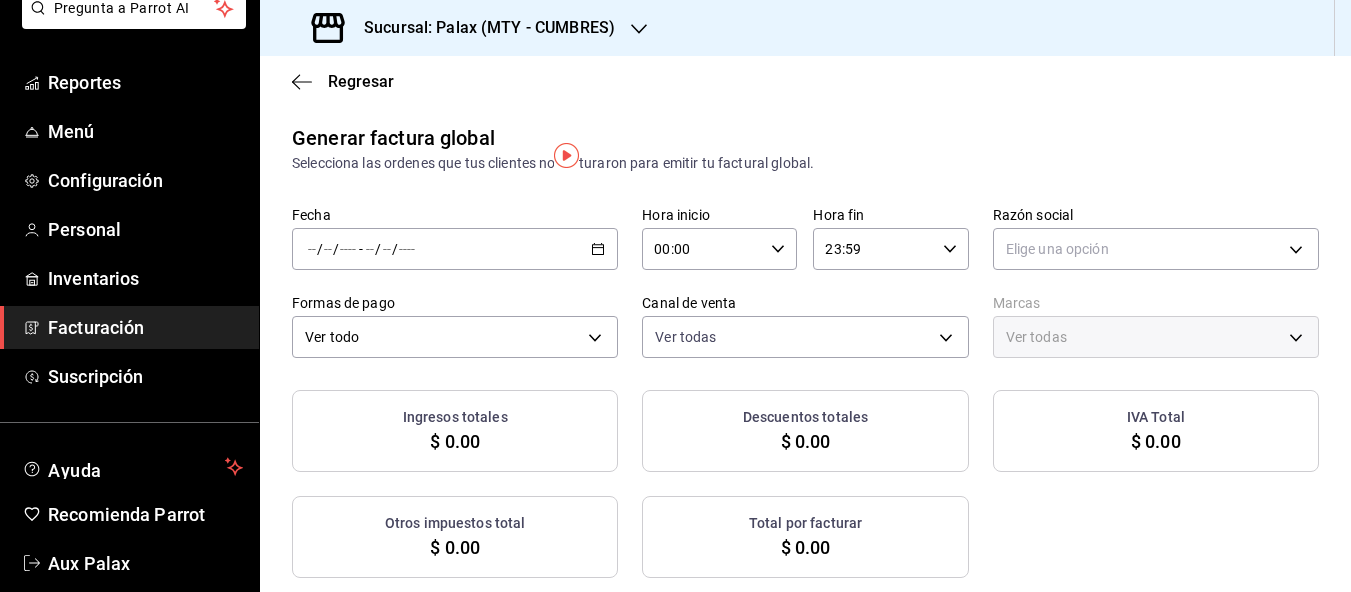click 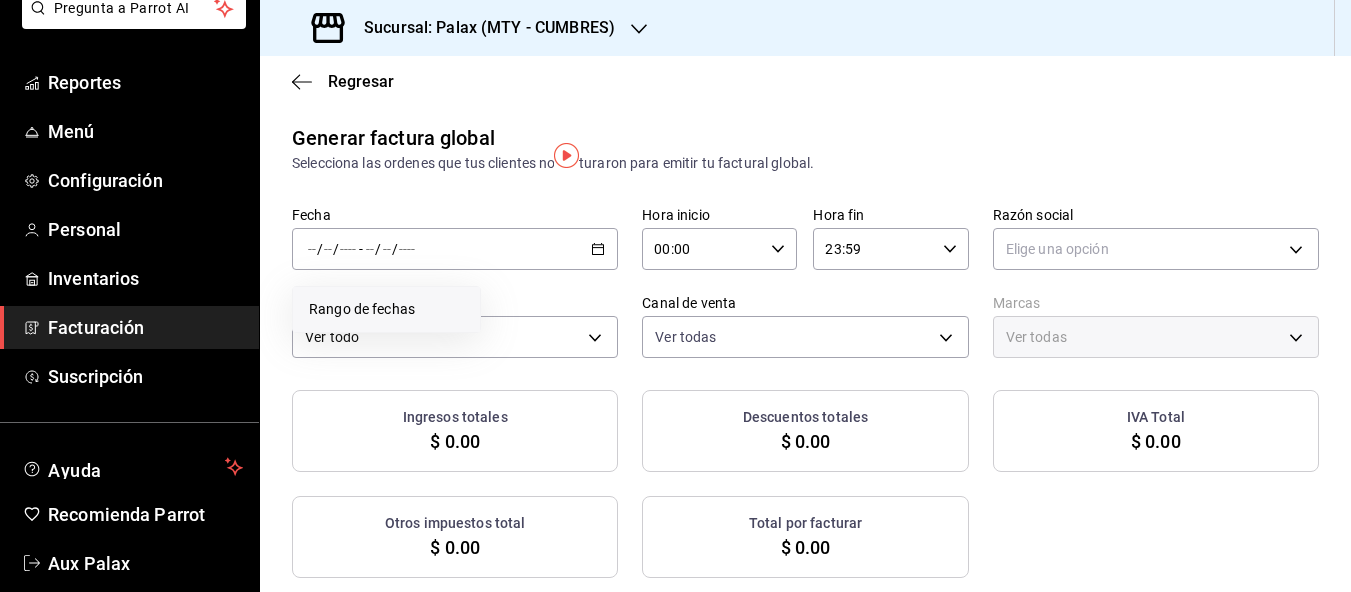 click on "Rango de fechas" at bounding box center [386, 309] 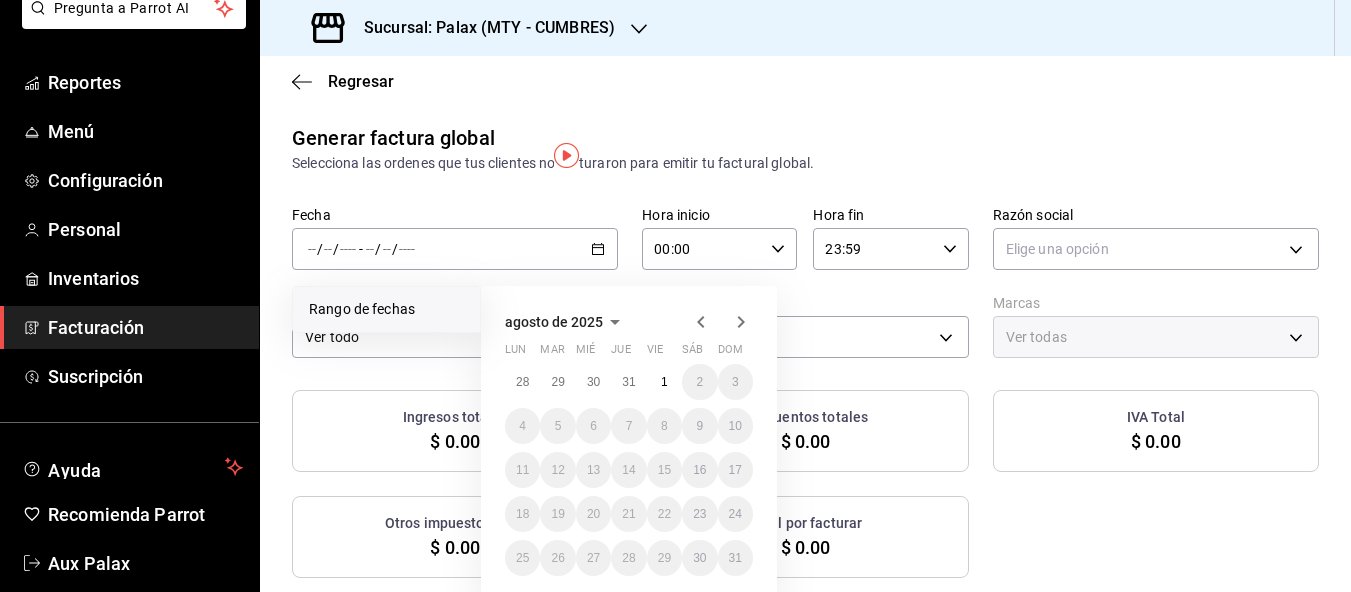 click 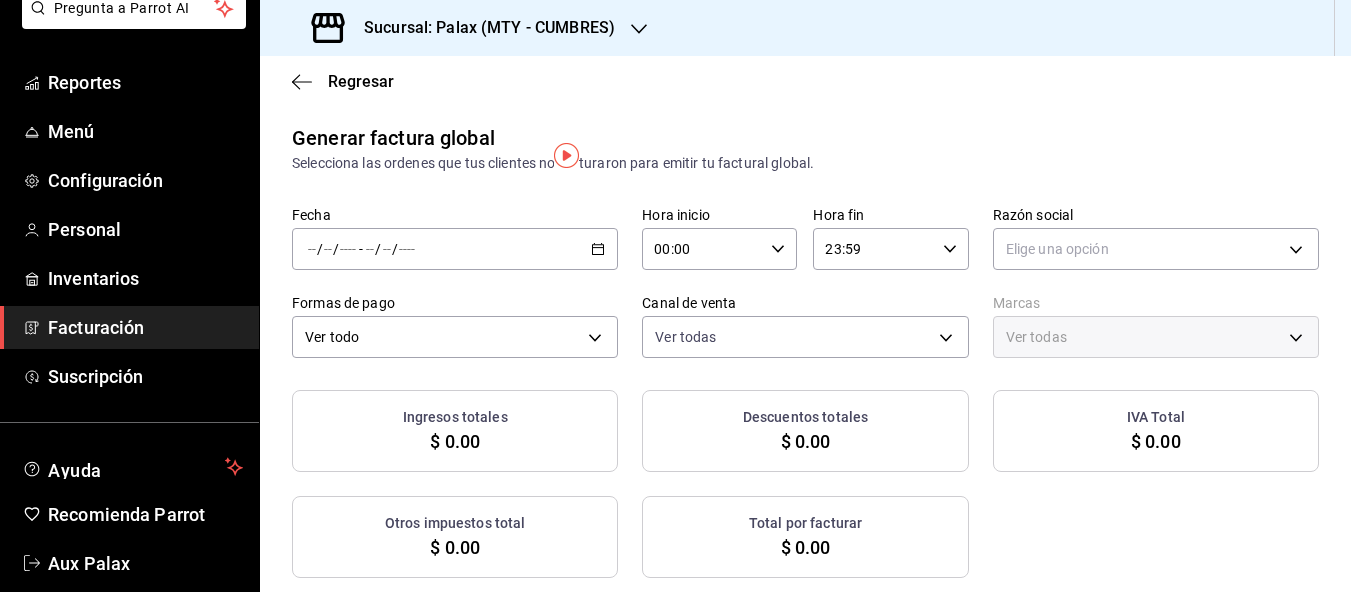 click on "Facturación" at bounding box center [145, 327] 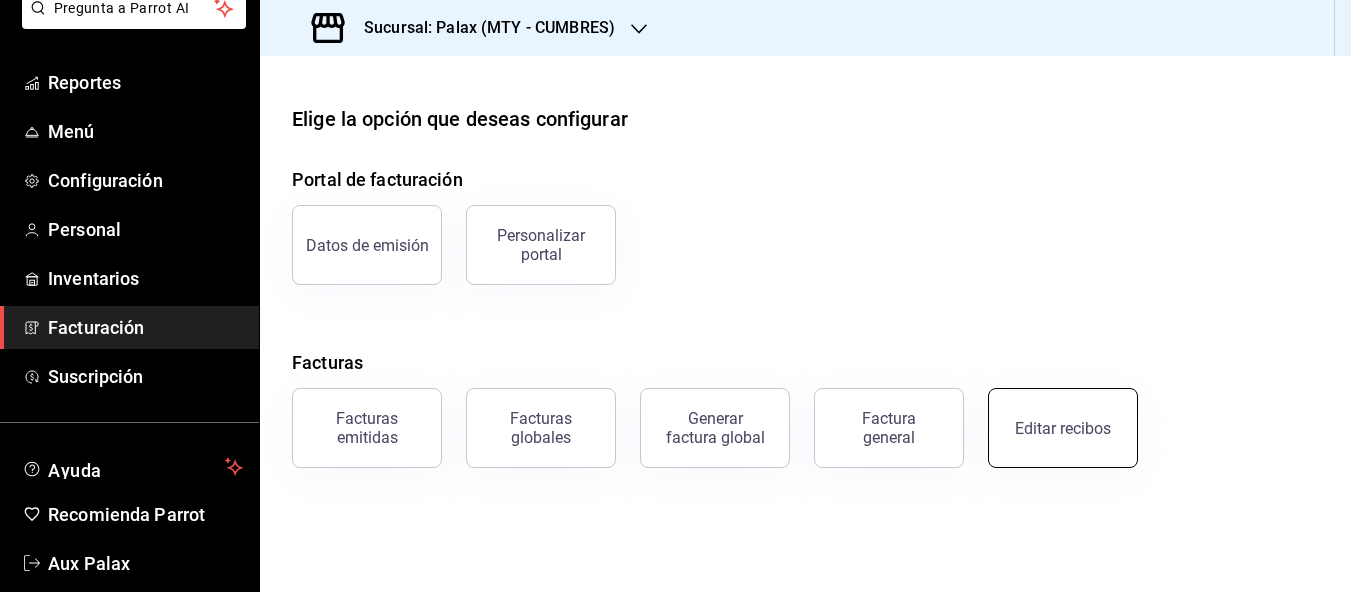 click on "Editar recibos" at bounding box center [1063, 428] 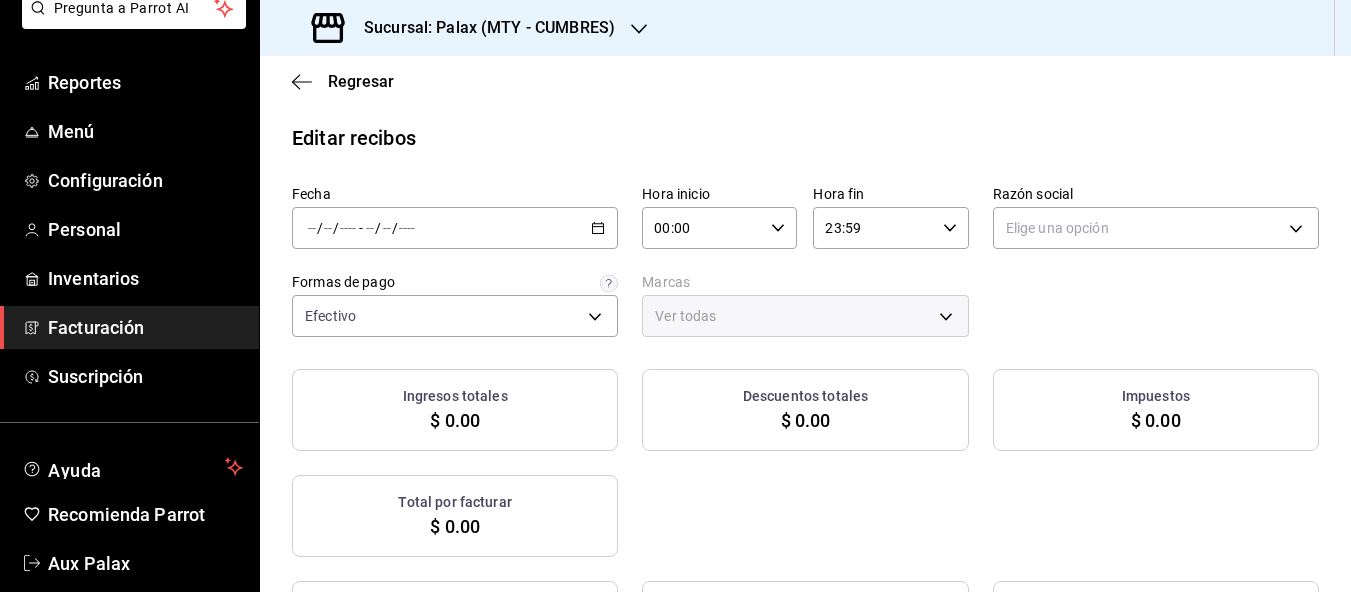 click 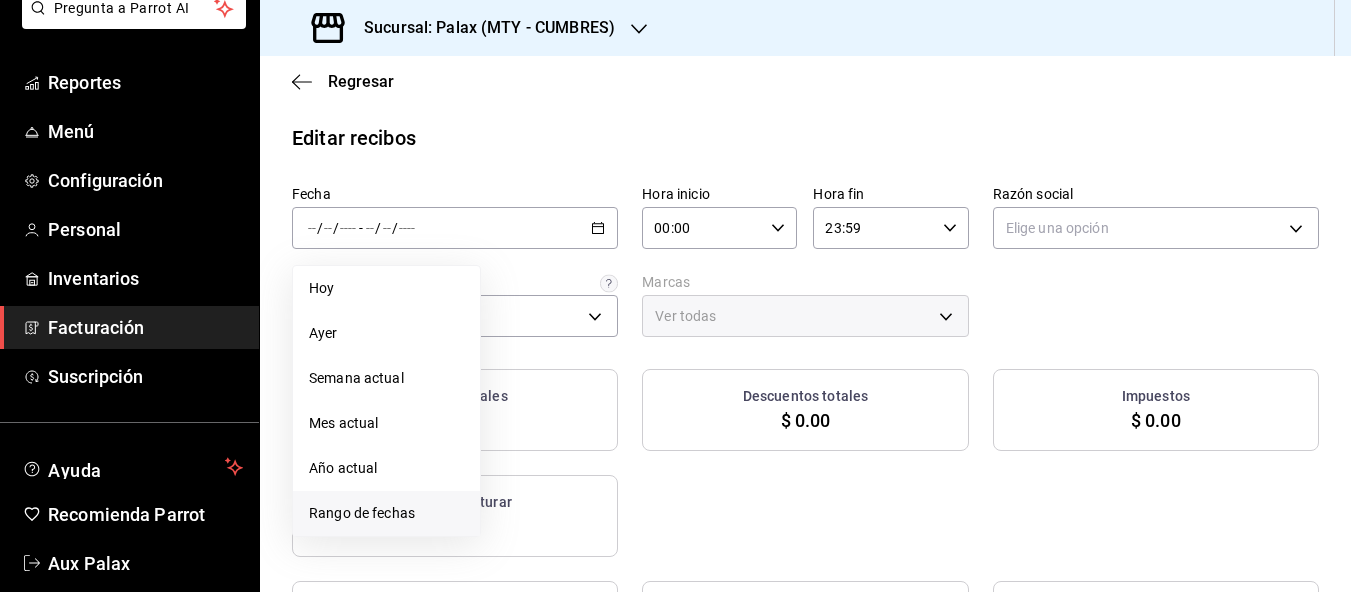 click on "Rango de fechas" at bounding box center [386, 513] 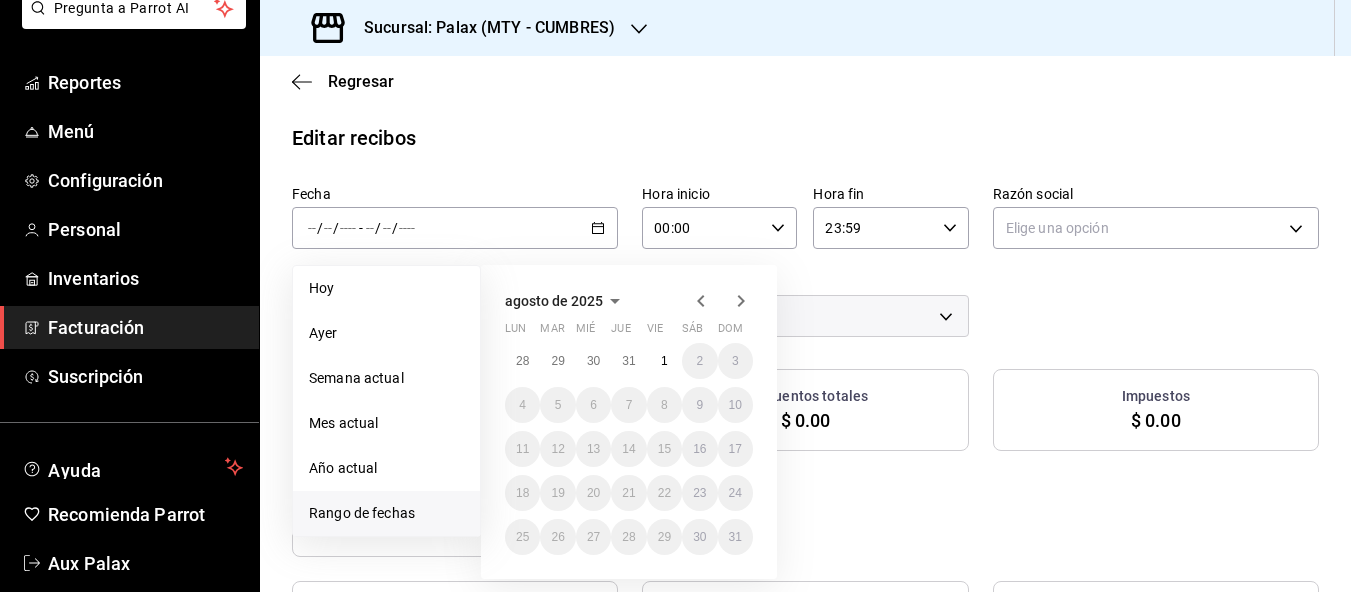 click 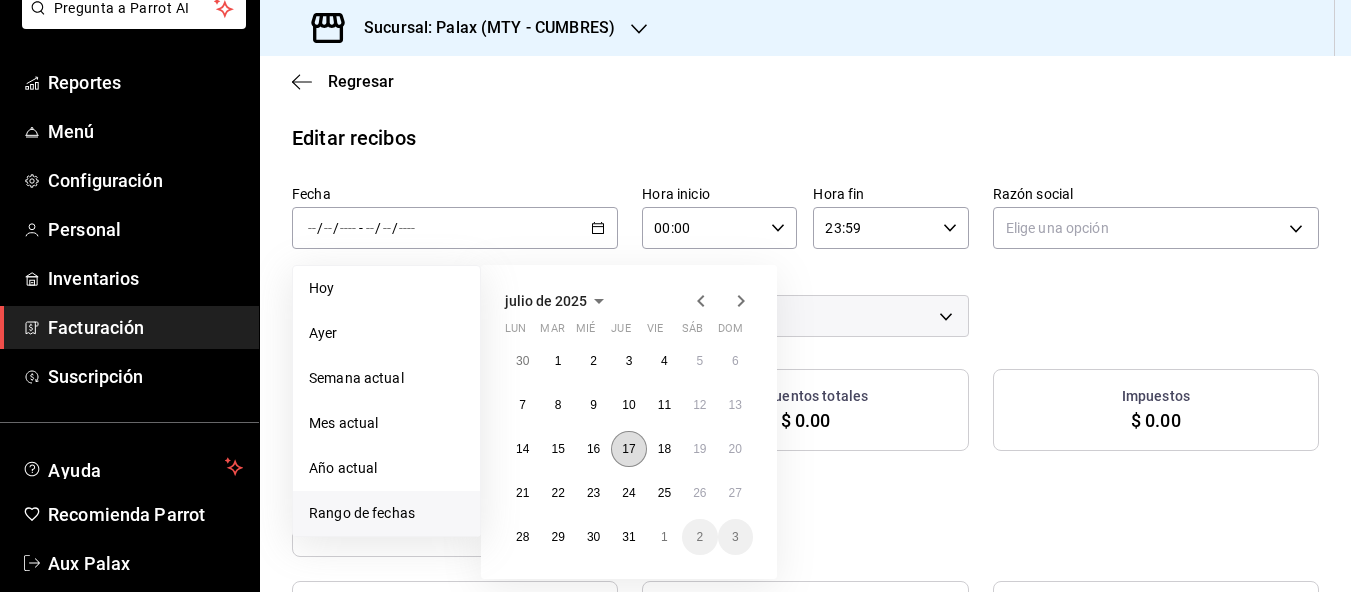 click on "17" at bounding box center (628, 449) 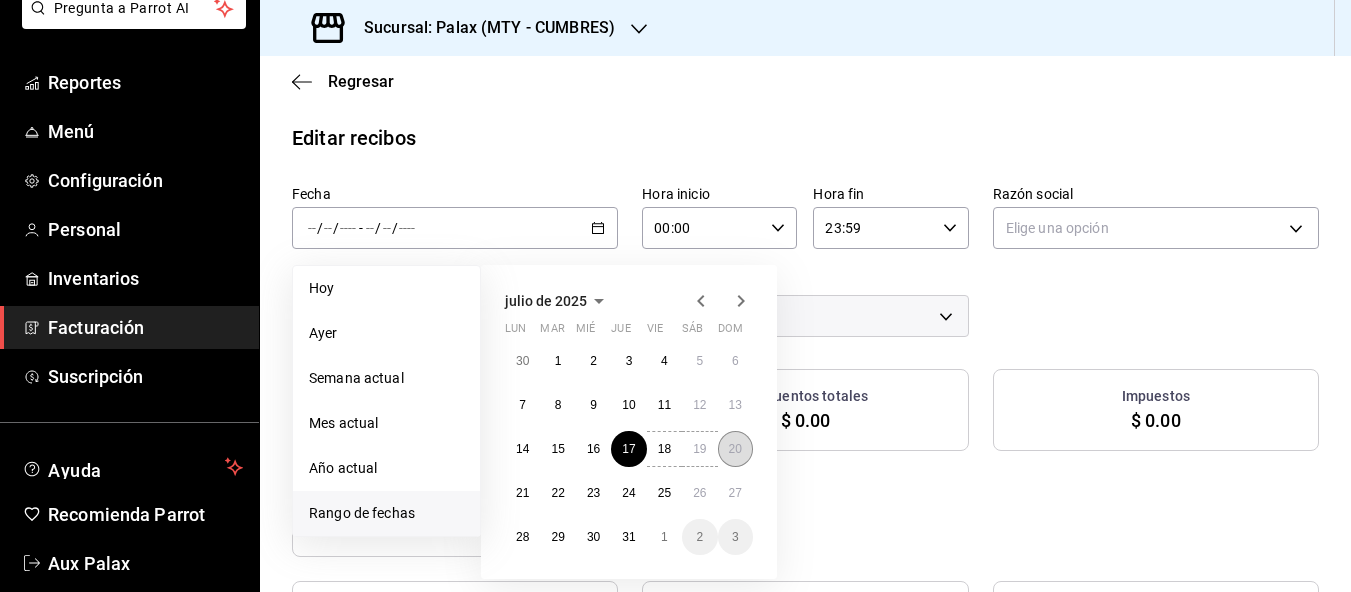 click on "20" at bounding box center (735, 449) 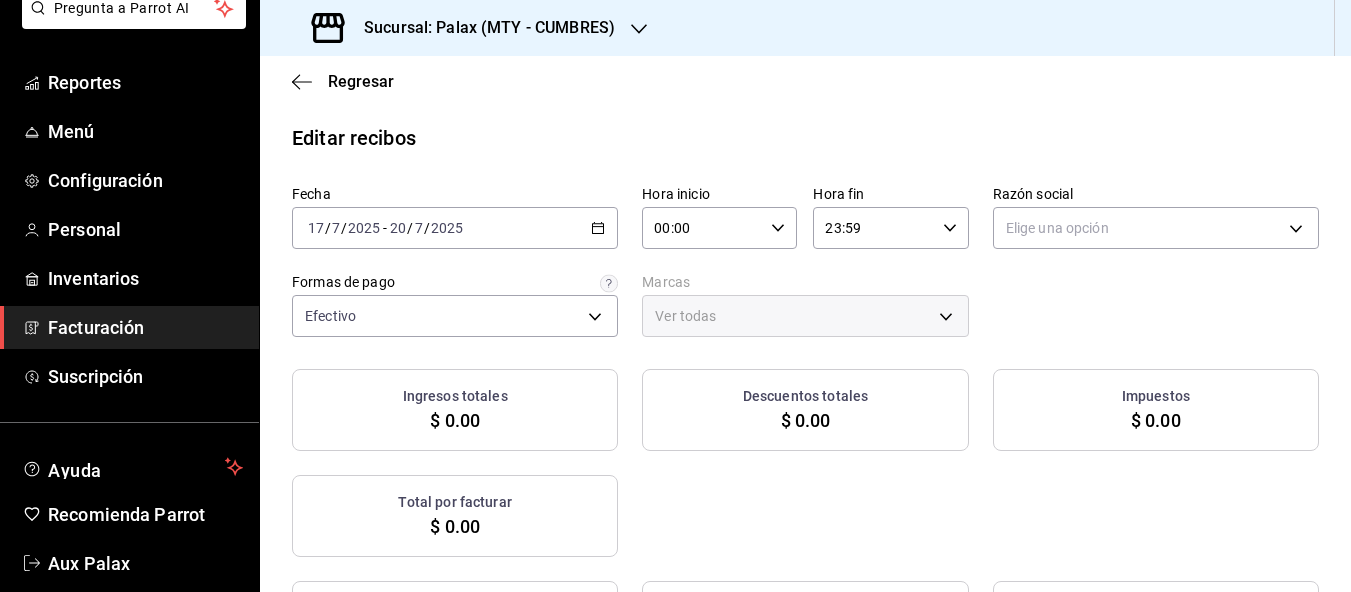 click on "Elige una opción" at bounding box center (1156, 224) 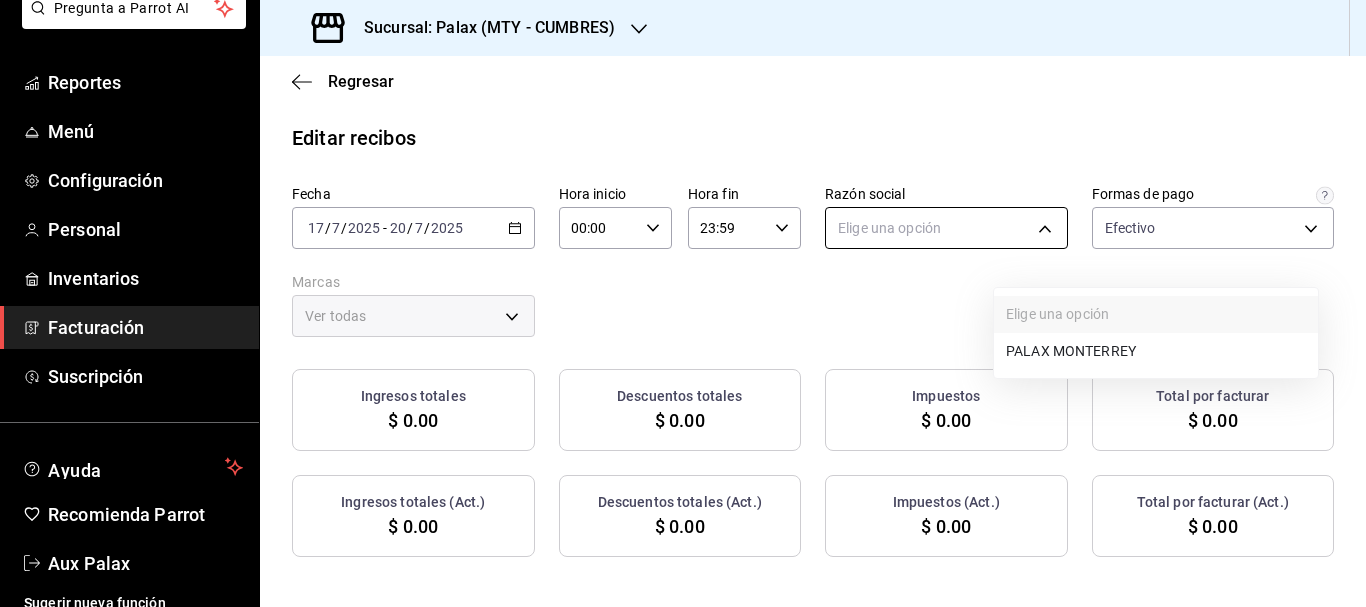 click on "Pregunta a Parrot AI Reportes   Menú   Configuración   Personal   Inventarios   Facturación   Suscripción   Ayuda Recomienda Parrot   Aux Palax   Sugerir nueva función   Sucursal: Palax (MTY - CUMBRES) Regresar Editar recibos Fecha 2025-07-17 17 / 7 / 2025 - 2025-07-20 20 / 7 / 2025 Hora inicio 00:00 Hora inicio Hora fin 23:59 Hora fin Razón social Elige una opción Formas de pago   Efectivo d23edc9a-1a4f-4e27-a8ca-cff9459bcf1a Marcas Ver todas Ingresos totales $ 0.00 Descuentos totales $ 0.00 Impuestos $ 0.00 Total por facturar $ 0.00 Ingresos totales (Act.) $ 0.00 Descuentos totales (Act.) $ 0.00 Impuestos  (Act.) $ 0.00 Total por facturar (Act.) $ 0.00 No hay información que mostrar GANA 1 MES GRATIS EN TU SUSCRIPCIÓN AQUÍ ¿Recuerdas cómo empezó tu restaurante?
Hoy puedes ayudar a un colega a tener el mismo cambio que tú viviste.
Recomienda Parrot directamente desde tu Portal Administrador.
Es fácil y rápido.
🎁 Por cada restaurante que se una, ganas 1 mes gratis. Pregunta a Parrot AI" at bounding box center (683, 303) 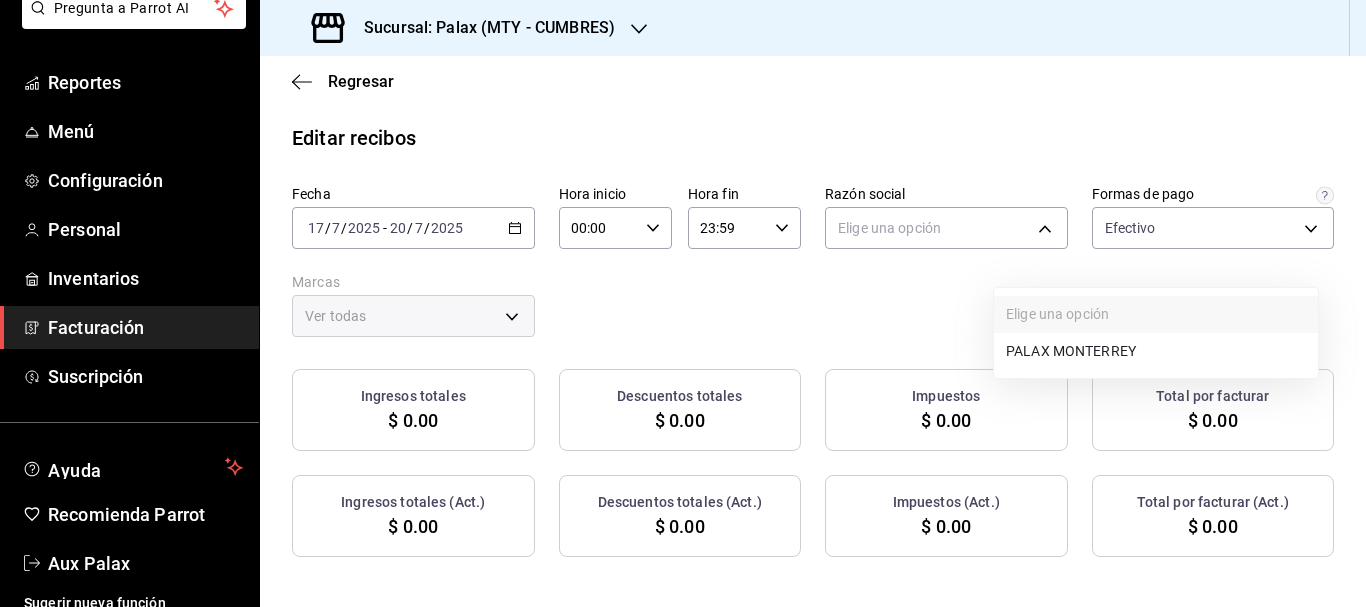 click on "PALAX MONTERREY" at bounding box center [1156, 351] 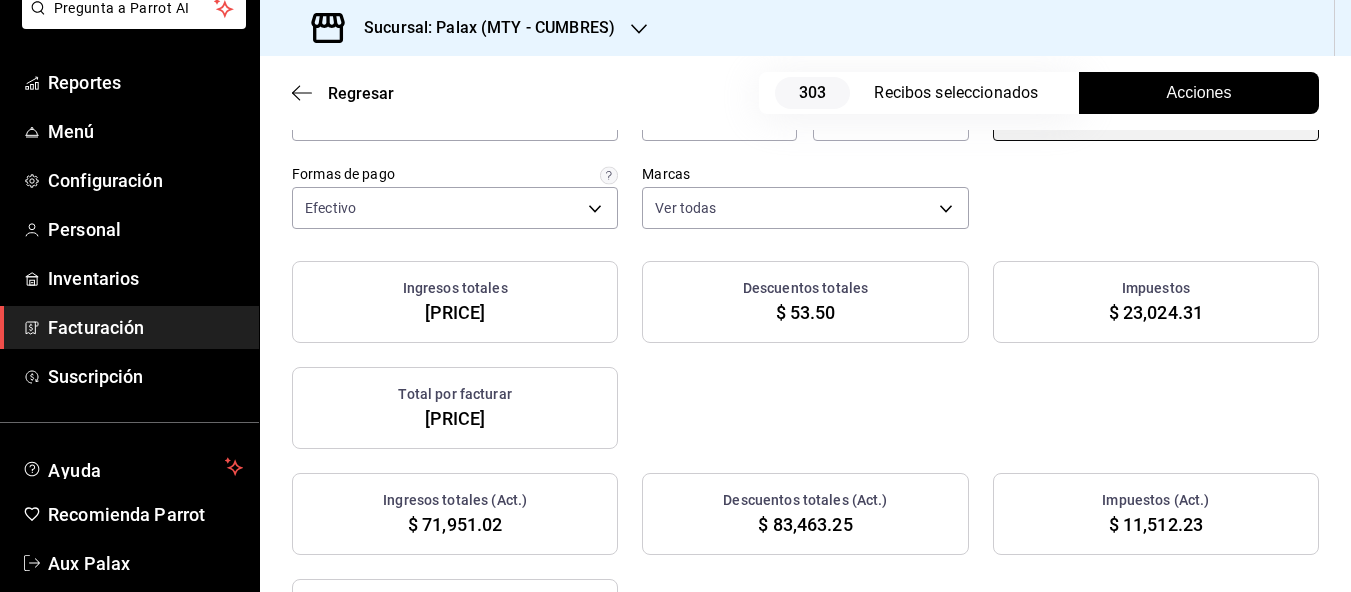 scroll, scrollTop: 100, scrollLeft: 0, axis: vertical 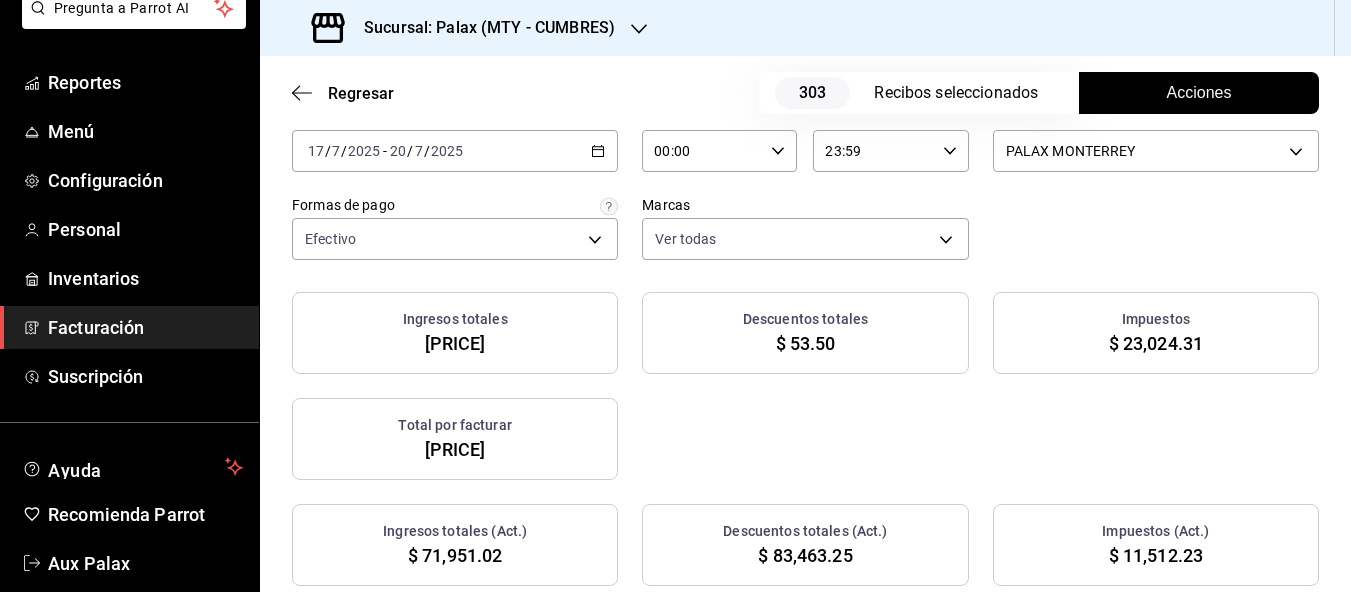 click on "Facturación" at bounding box center (145, 327) 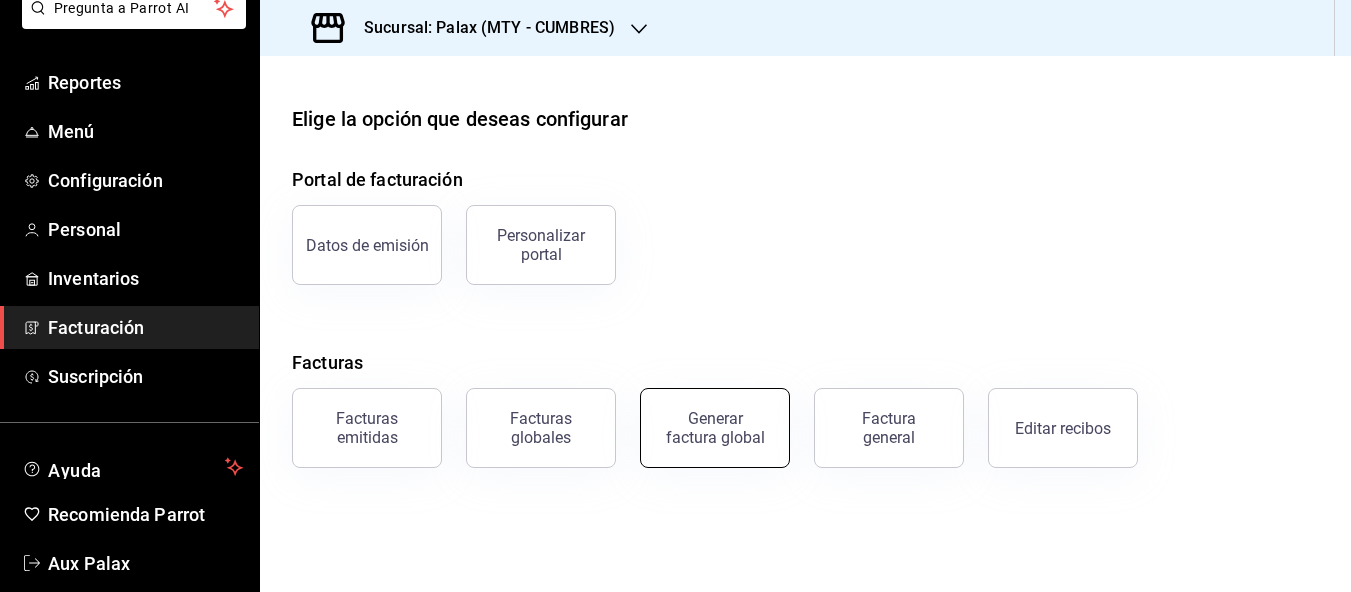 click on "Generar factura global" at bounding box center [715, 428] 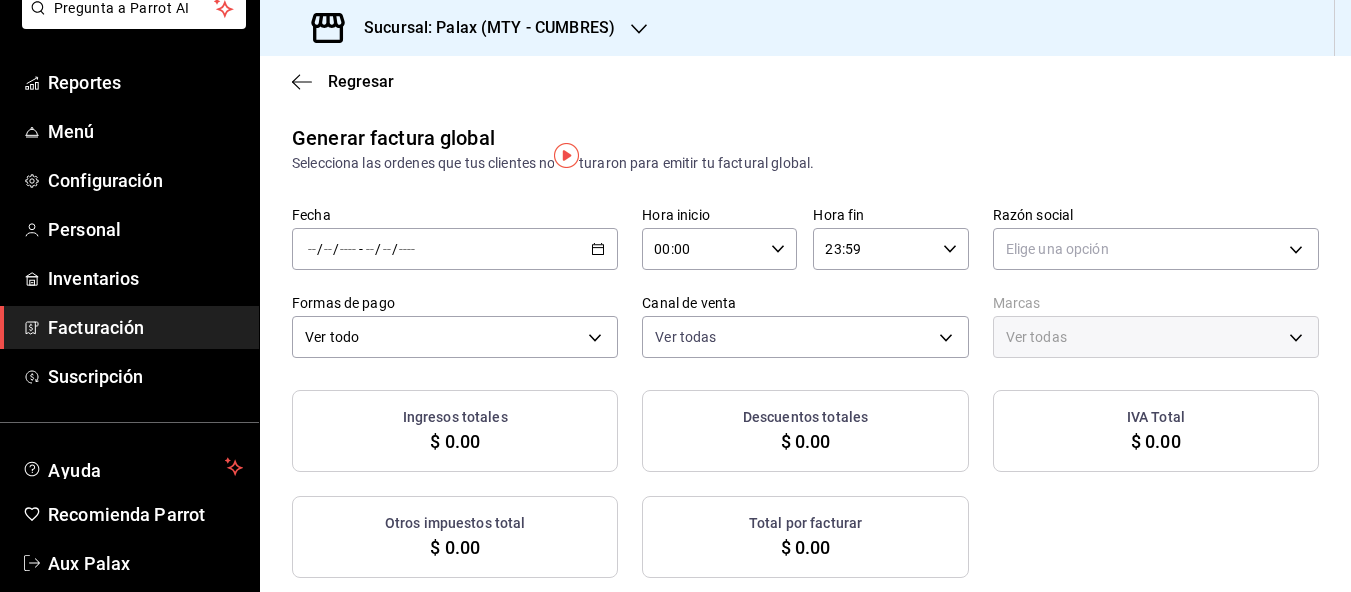 click 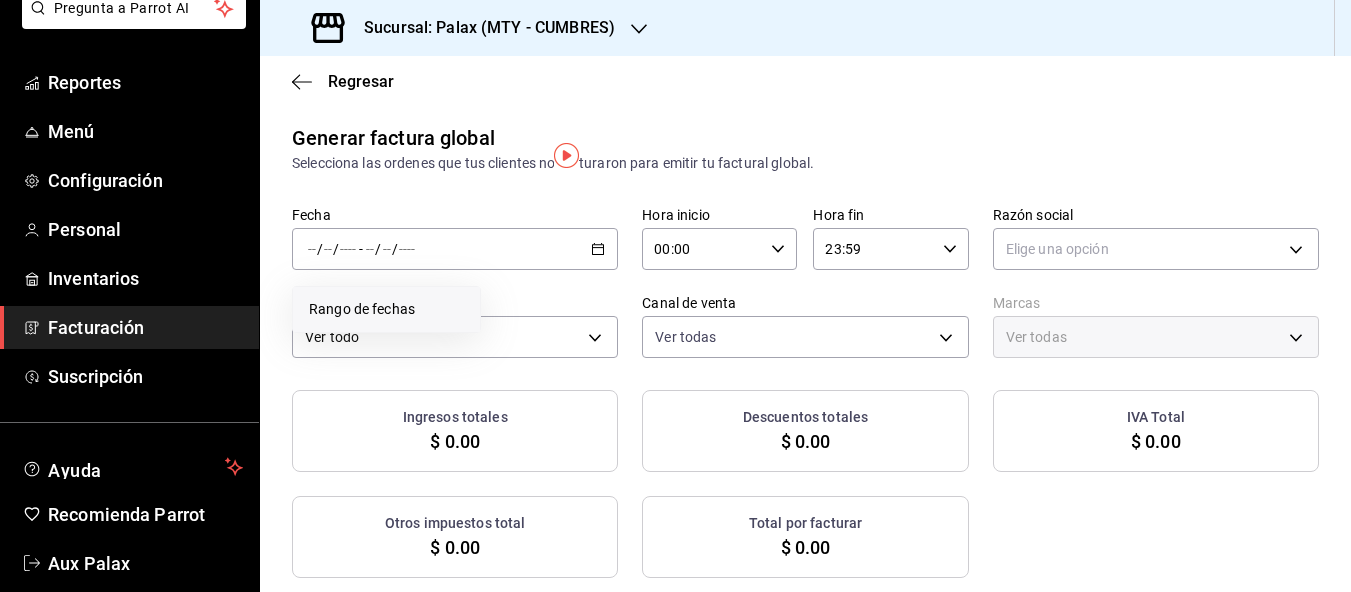 click on "Rango de fechas" at bounding box center [386, 309] 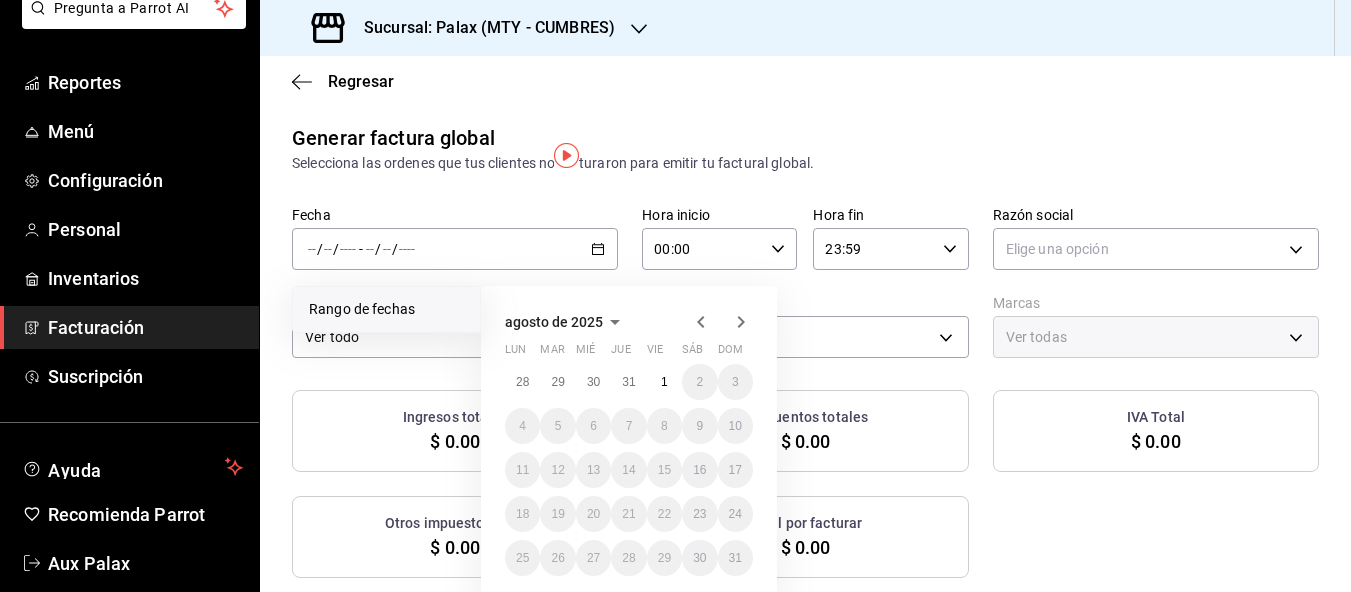 click 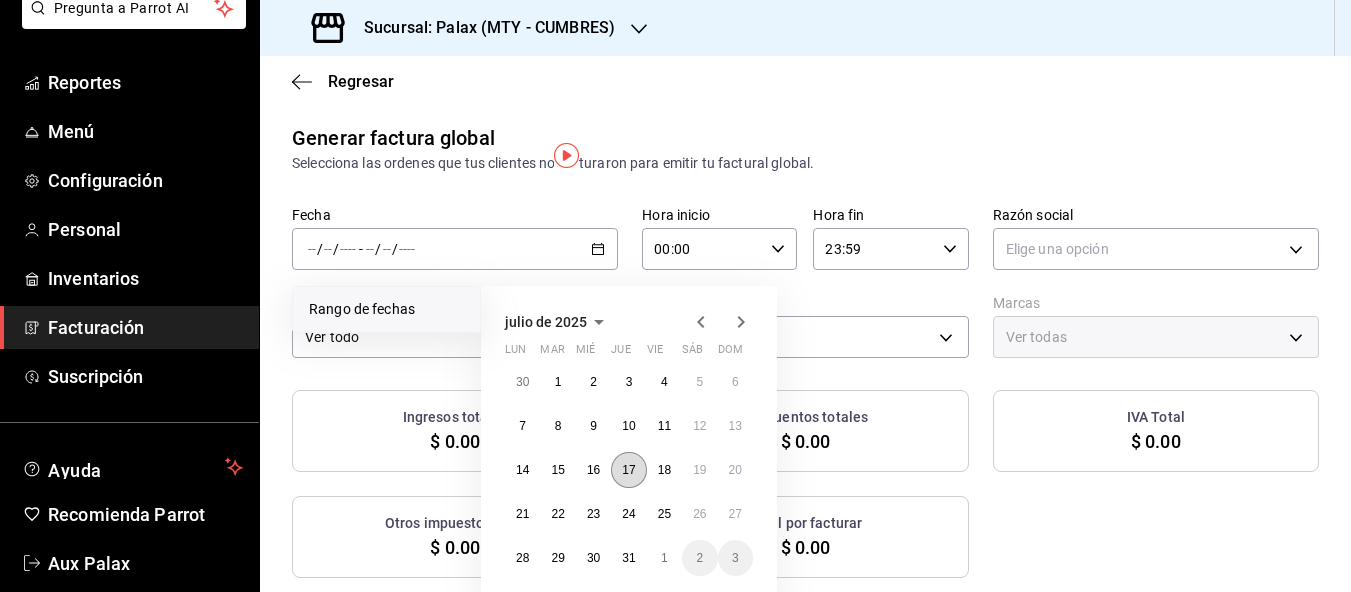 drag, startPoint x: 623, startPoint y: 491, endPoint x: 671, endPoint y: 431, distance: 76.837494 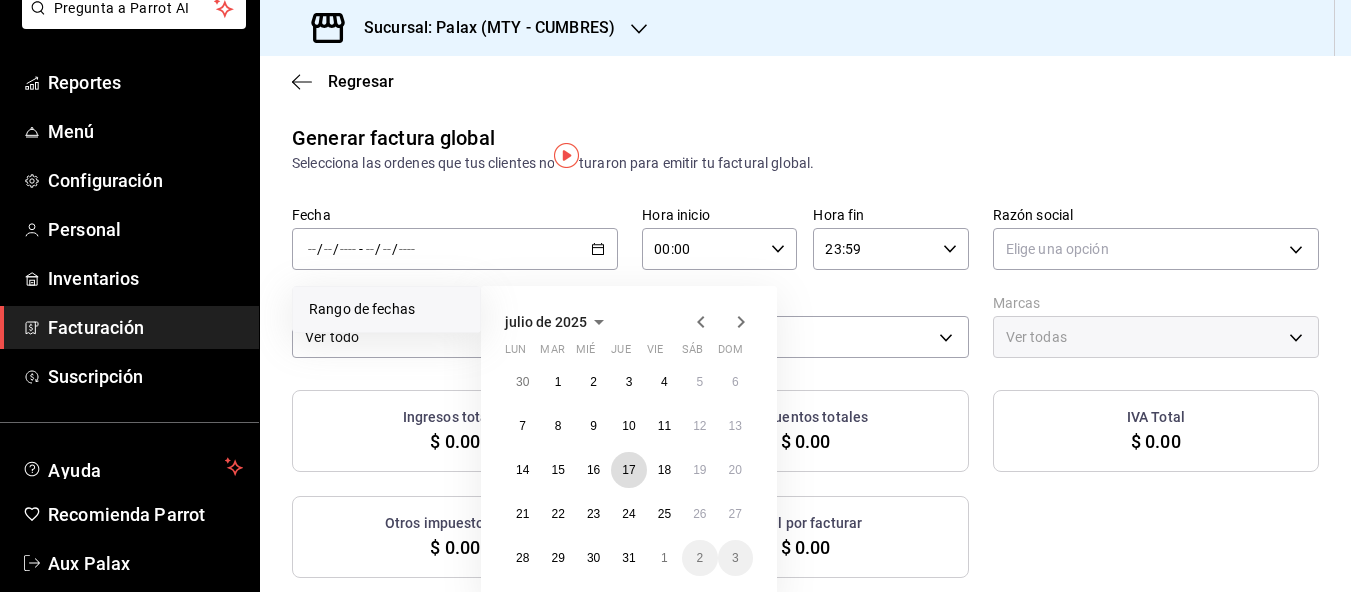 click on "17" at bounding box center (628, 470) 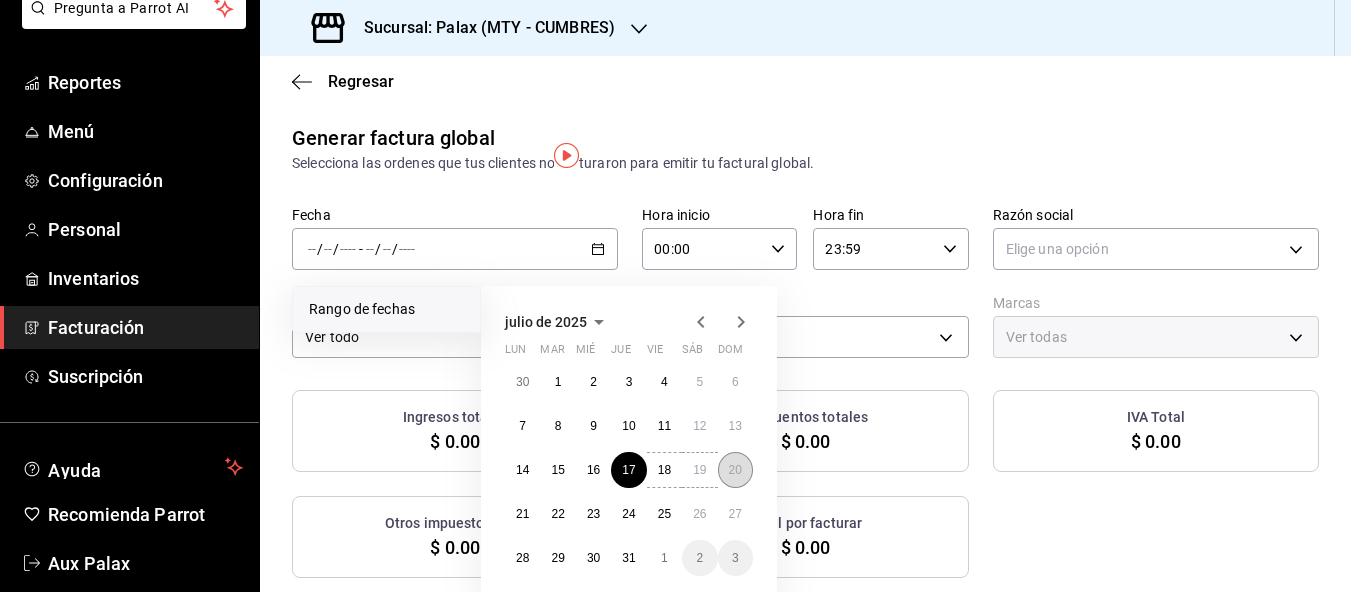 click on "20" at bounding box center [735, 470] 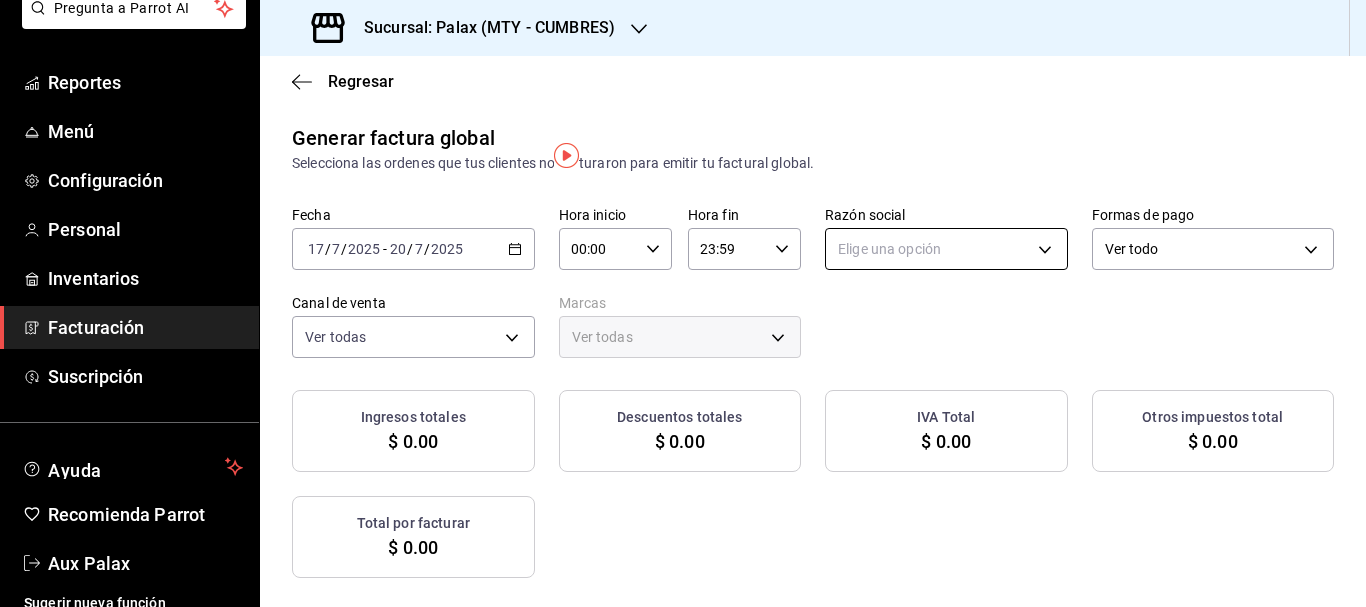click on "Pregunta a Parrot AI Reportes   Menú   Configuración   Personal   Inventarios   Facturación   Suscripción   Ayuda Recomienda Parrot   Aux Palax   Sugerir nueva función   Sucursal: Palax (MTY - CUMBRES) Regresar Generar factura global Selecciona las ordenes que tus clientes no facturaron para emitir tu factural global. Fecha 2025-07-17 17 / 7 / 2025 - 2025-07-20 20 / 7 / 2025 Hora inicio 00:00 Hora inicio Hora fin 23:59 Hora fin Razón social Elige una opción Formas de pago Ver todo ALL Canal de venta Ver todas PARROT,UBER_EATS,RAPPI,DIDI_FOOD,ONLINE Marcas Ver todas Ingresos totales $ 0.00 Descuentos totales $ 0.00 IVA Total $ 0.00 Otros impuestos total $ 0.00 Total por facturar $ 0.00 No hay información que mostrar GANA 1 MES GRATIS EN TU SUSCRIPCIÓN AQUÍ Ver video tutorial Ir a video Pregunta a Parrot AI Reportes   Menú   Configuración   Personal   Inventarios   Facturación   Suscripción   Ayuda Recomienda Parrot   Aux Palax   Sugerir nueva función   Visitar centro de ayuda (81) 2046 6363" at bounding box center [683, 303] 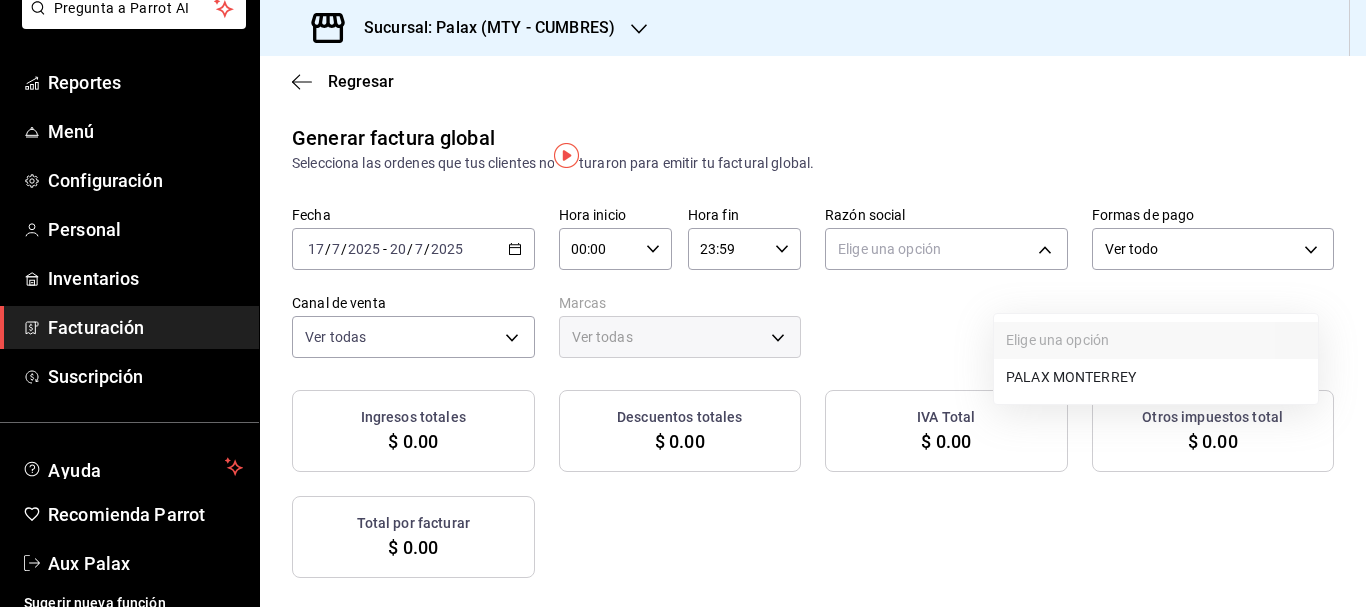 click on "PALAX MONTERREY" at bounding box center [1156, 377] 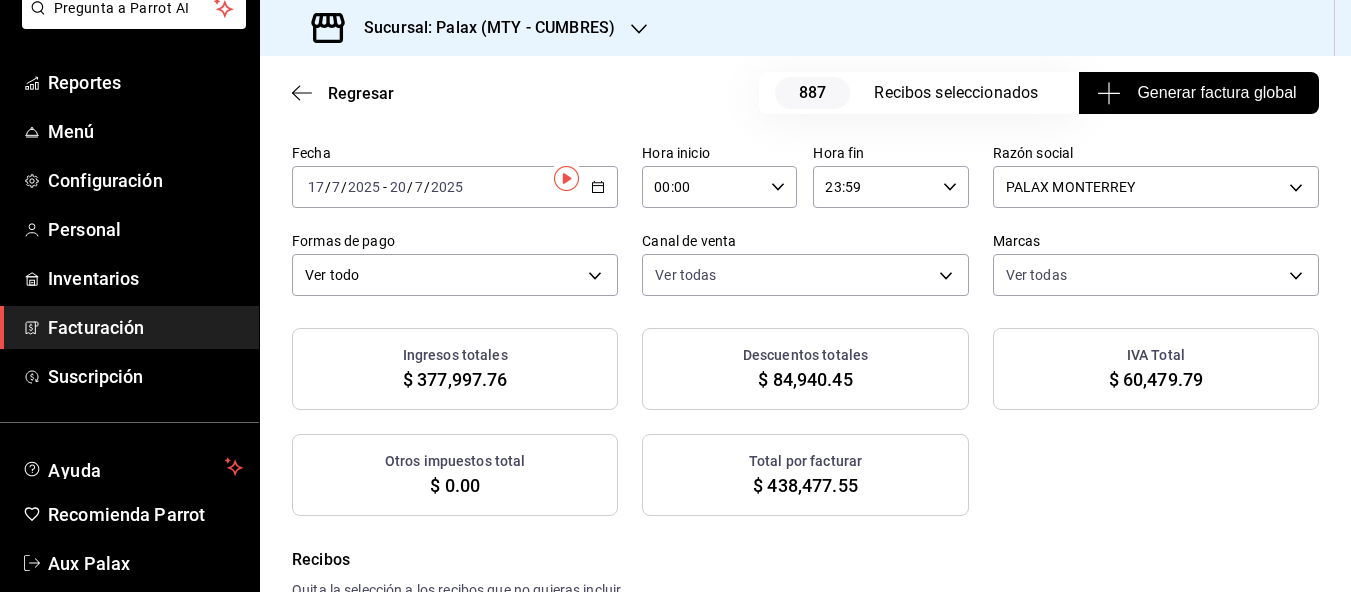 scroll, scrollTop: 0, scrollLeft: 0, axis: both 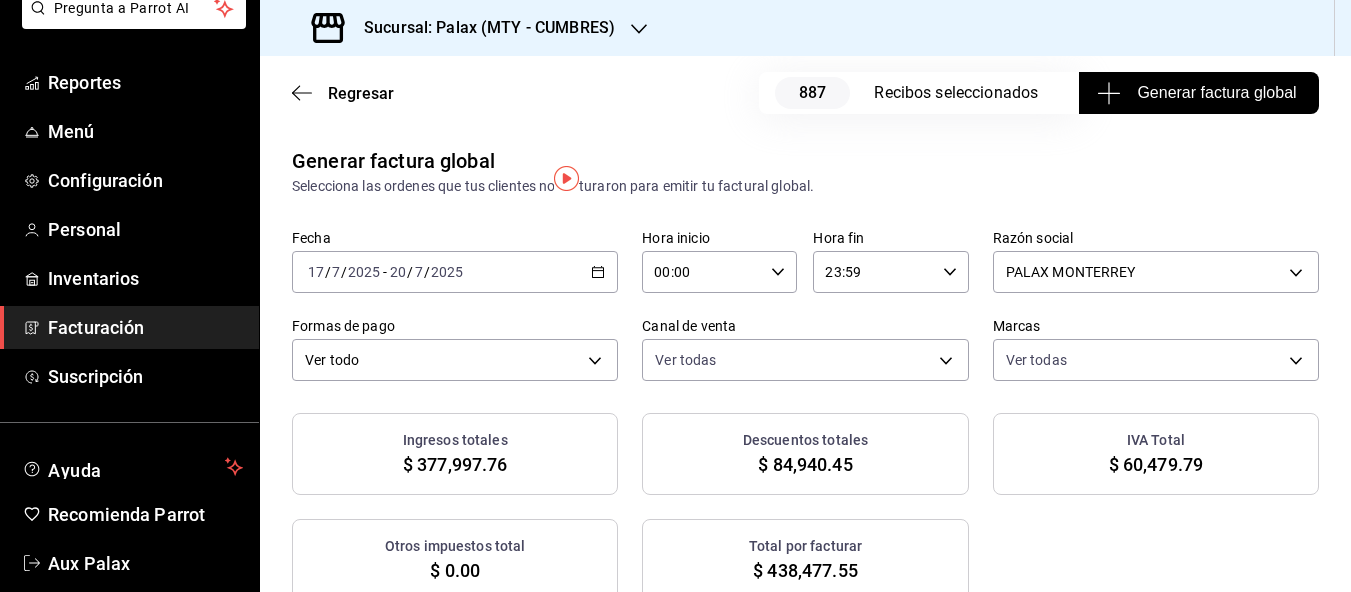 click on "Generar factura global" at bounding box center (1198, 93) 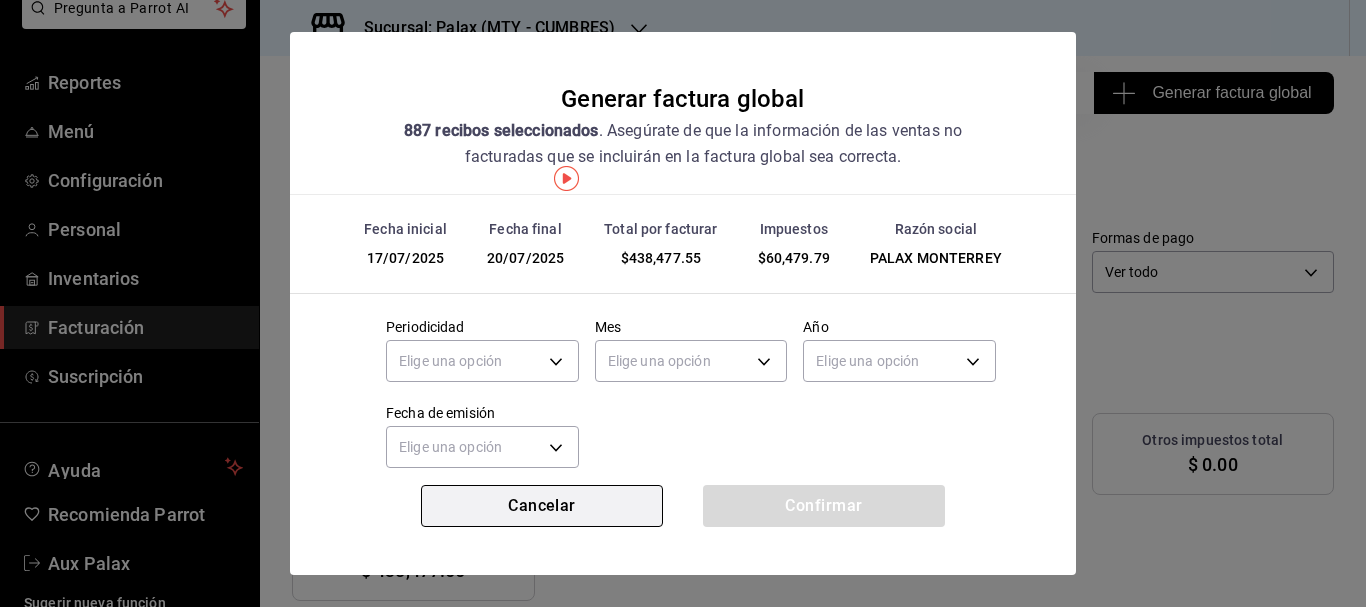 click on "Cancelar" at bounding box center [542, 506] 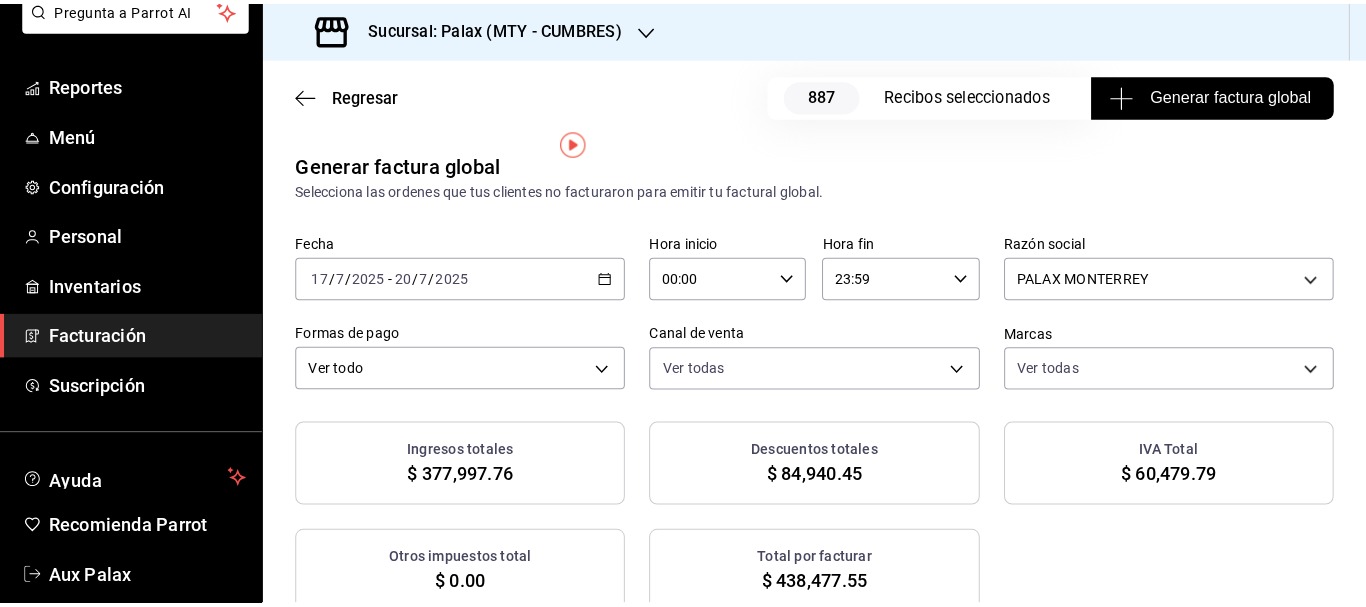 scroll, scrollTop: 100, scrollLeft: 0, axis: vertical 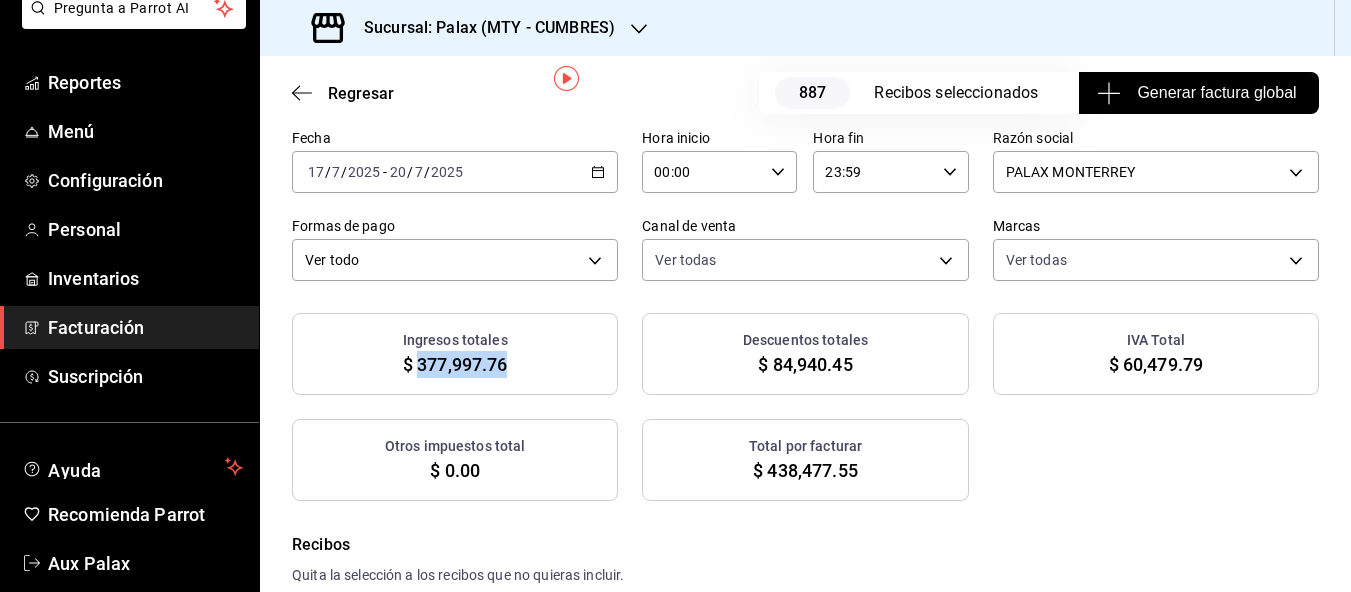 drag, startPoint x: 419, startPoint y: 387, endPoint x: 516, endPoint y: 390, distance: 97.04638 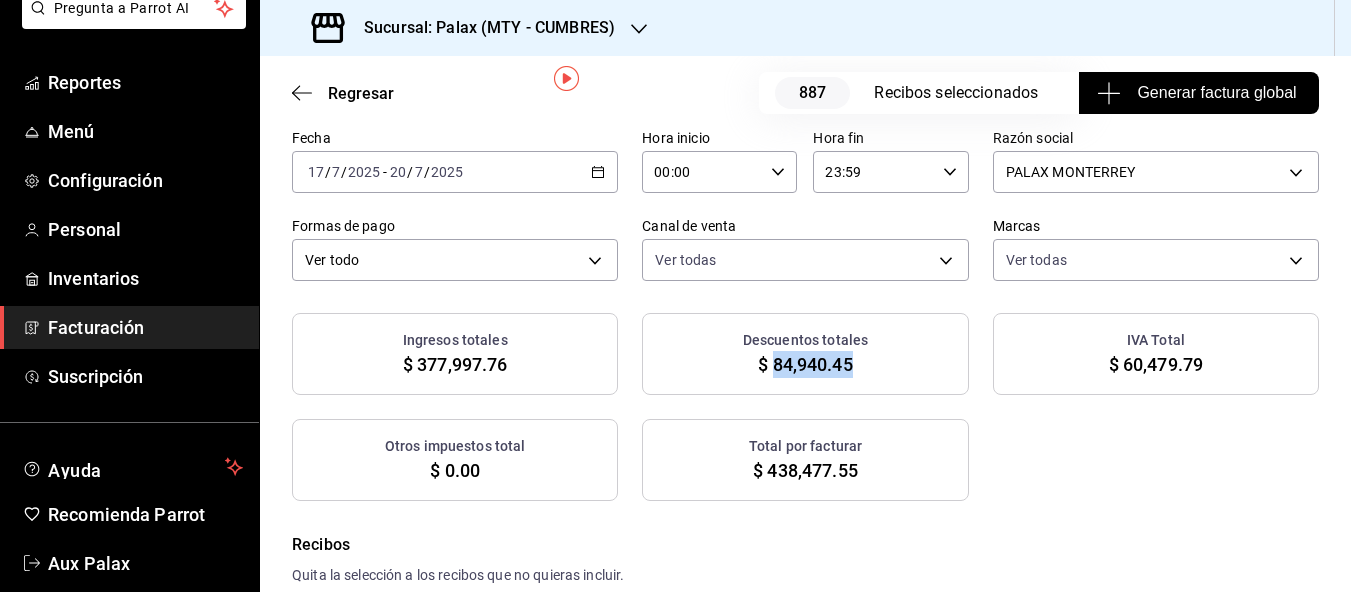 drag, startPoint x: 773, startPoint y: 391, endPoint x: 859, endPoint y: 391, distance: 86 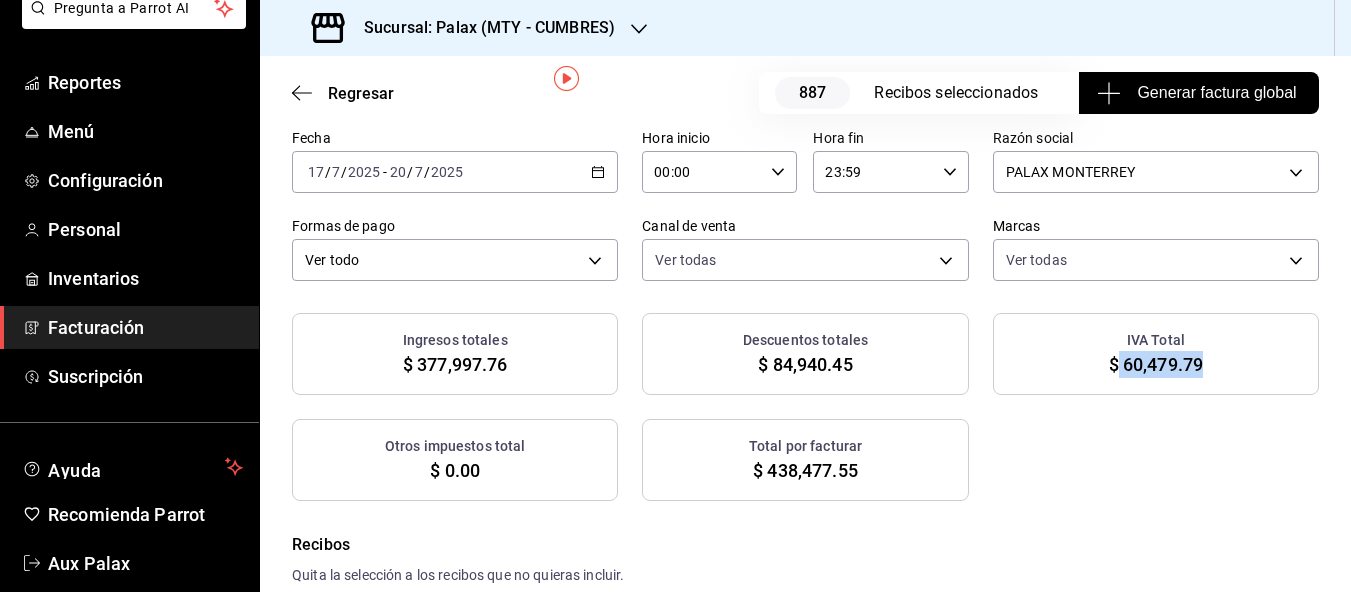 drag, startPoint x: 1120, startPoint y: 394, endPoint x: 1205, endPoint y: 398, distance: 85.09406 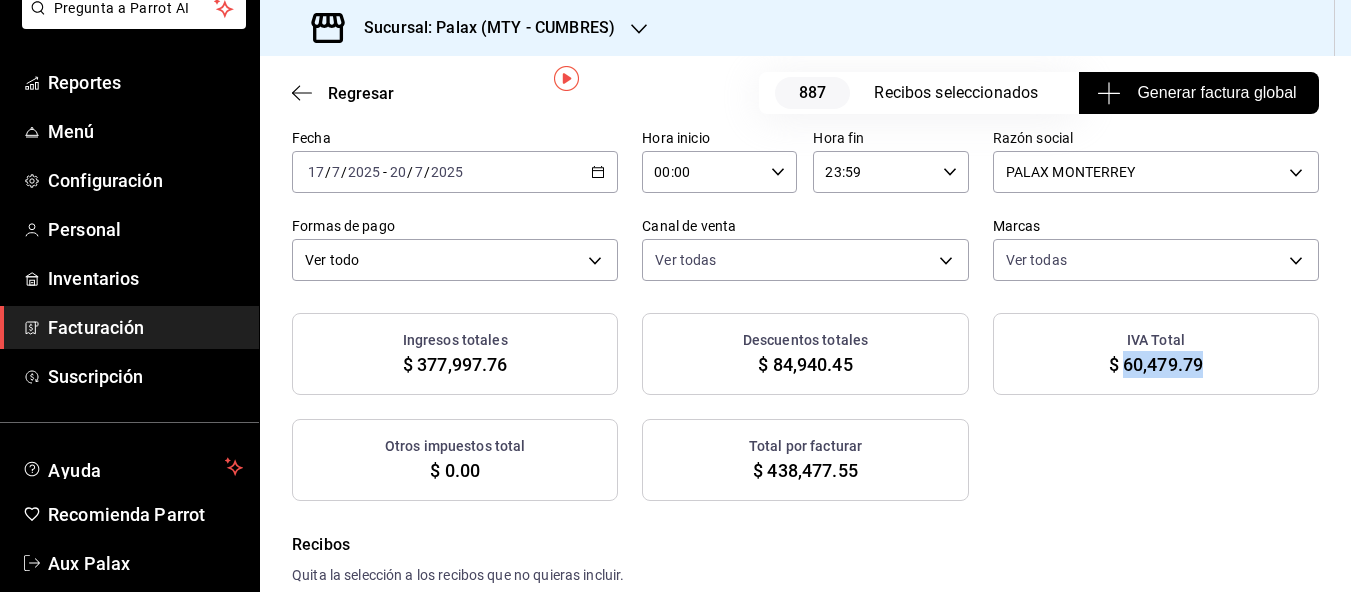 drag, startPoint x: 1122, startPoint y: 388, endPoint x: 1206, endPoint y: 401, distance: 85 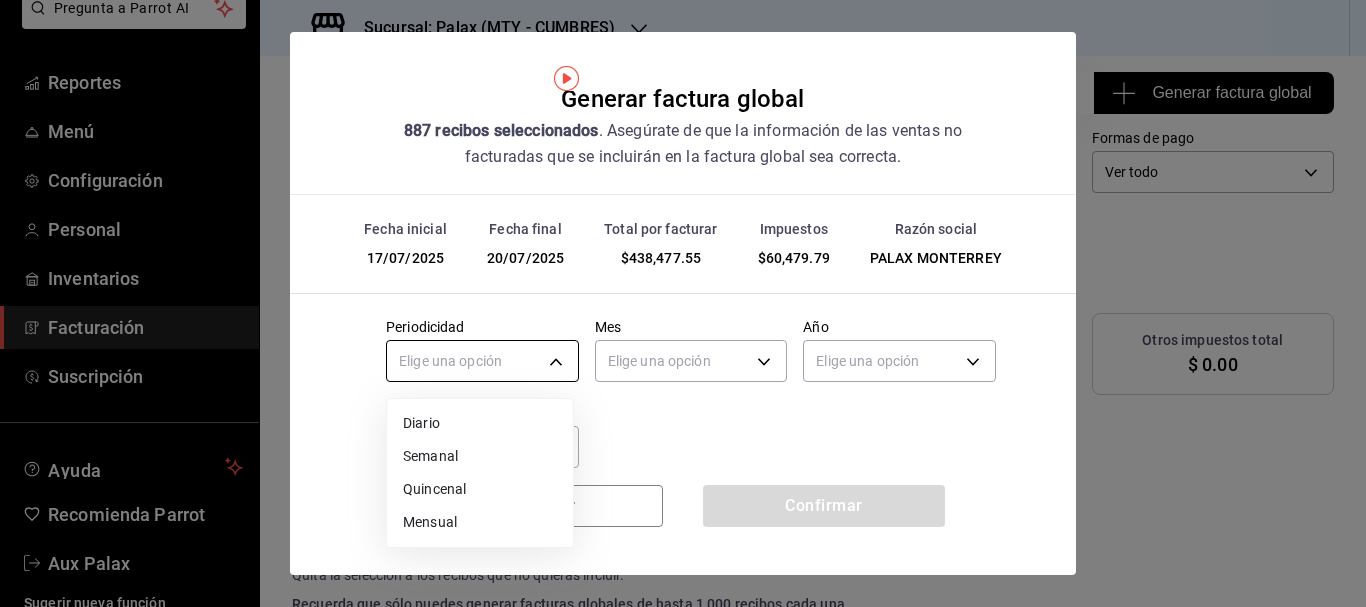 click on "Pregunta a Parrot AI Reportes   Menú   Configuración   Personal   Inventarios   Facturación   Suscripción   Ayuda Recomienda Parrot   Aux Palax   Sugerir nueva función   Sucursal: Palax (MTY - CUMBRES) Regresar 887 Recibos seleccionados Generar factura global Generar factura global Selecciona las ordenes que tus clientes no facturaron para emitir tu factural global. Fecha 2025-07-17 17 / 7 / 2025 - 2025-07-20 20 / 7 / 2025 Hora inicio 00:00 Hora inicio Hora fin 23:59 Hora fin Razón social PALAX MONTERREY 446fb26c-9866-4ce5-bbb2-44f232d2c30a Formas de pago Ver todo ALL Canal de venta Ver todas PARROT,UBER_EATS,RAPPI,DIDI_FOOD,ONLINE Marcas Ver todas 882a14fb-31f9-4d0e-beef-7112030831e8 Ingresos totales $ 377,997.76 Descuentos totales $ 84,940.45 IVA Total $ 60,479.79 Otros impuestos total $ 0.00 Total por facturar $ 438,477.55 Recibos Quita la selección a los recibos que no quieras incluir. Recuerda que sólo puedes generar facturas globales de hasta 1,000 recibos cada una. Fecha # de recibo Subtotal" at bounding box center [683, 303] 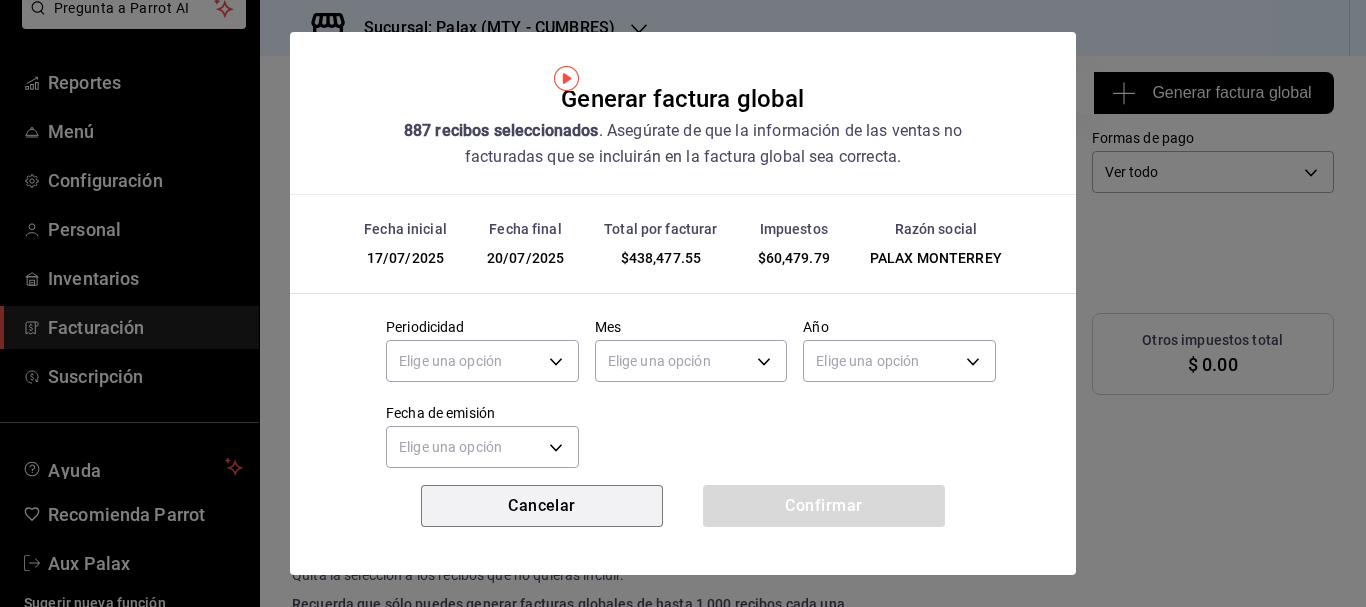click on "Cancelar" at bounding box center [542, 506] 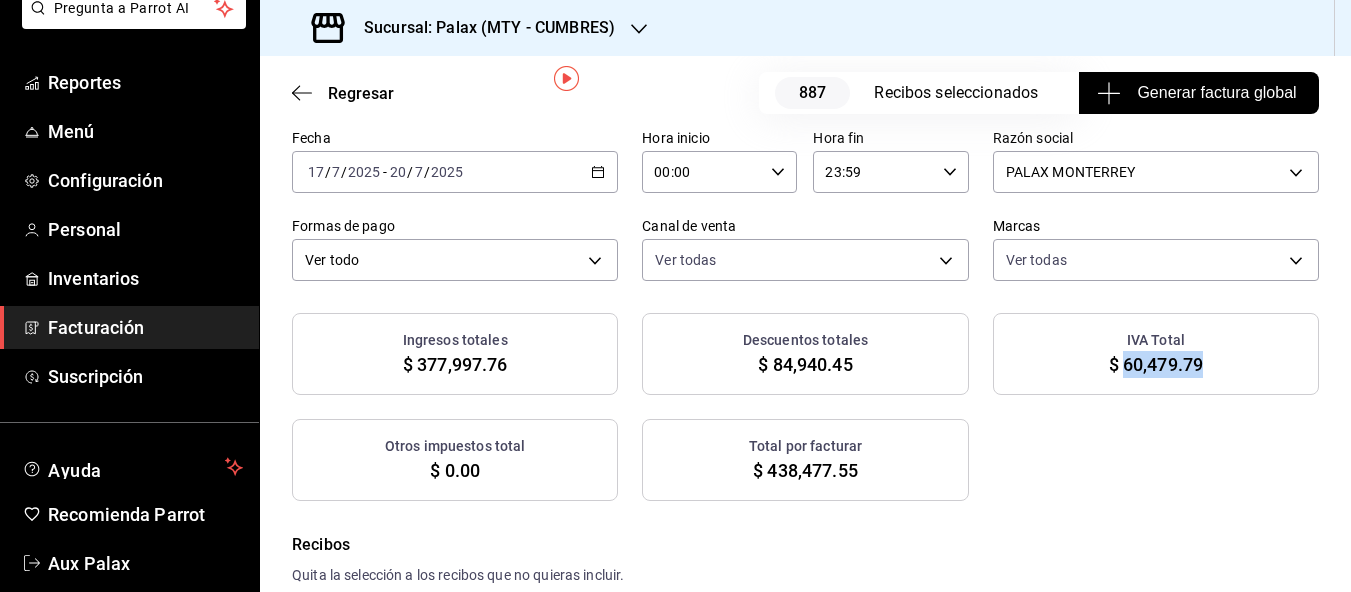click on "Generar factura global" at bounding box center [1198, 93] 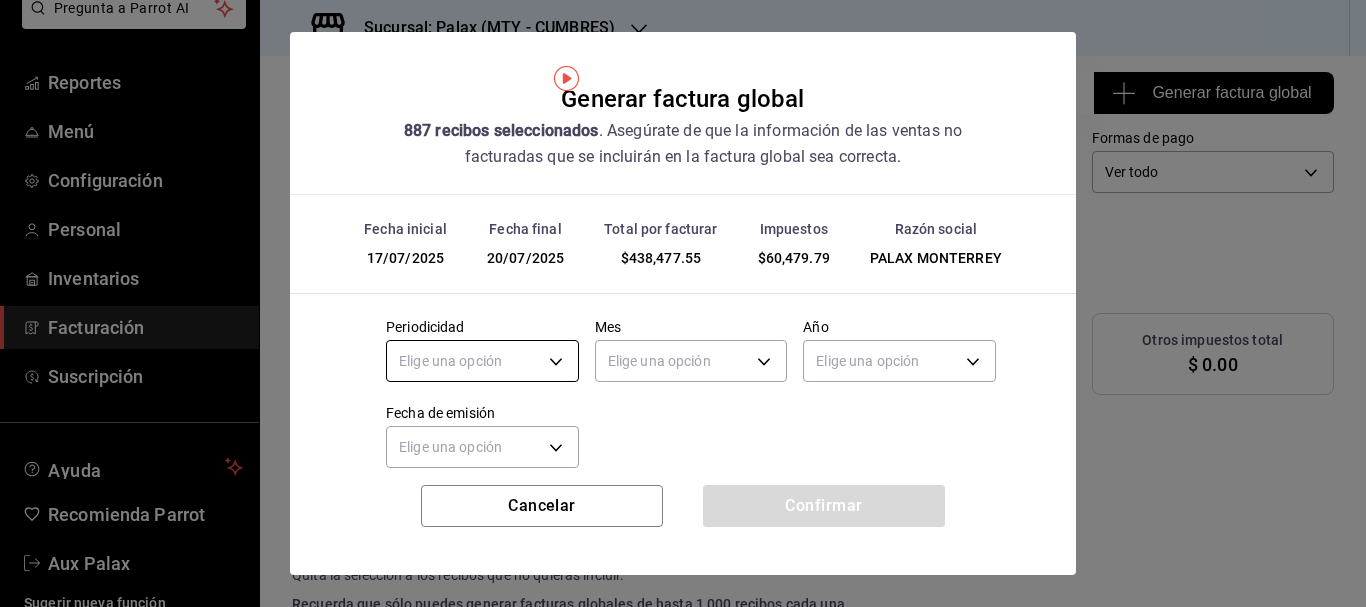 click on "Pregunta a Parrot AI Reportes   Menú   Configuración   Personal   Inventarios   Facturación   Suscripción   Ayuda Recomienda Parrot   Aux Palax   Sugerir nueva función   Sucursal: Palax (MTY - CUMBRES) Regresar 887 Recibos seleccionados Generar factura global Generar factura global Selecciona las ordenes que tus clientes no facturaron para emitir tu factural global. Fecha 2025-07-17 17 / 7 / 2025 - 2025-07-20 20 / 7 / 2025 Hora inicio 00:00 Hora inicio Hora fin 23:59 Hora fin Razón social PALAX MONTERREY 446fb26c-9866-4ce5-bbb2-44f232d2c30a Formas de pago Ver todo ALL Canal de venta Ver todas PARROT,UBER_EATS,RAPPI,DIDI_FOOD,ONLINE Marcas Ver todas 882a14fb-31f9-4d0e-beef-7112030831e8 Ingresos totales $ 377,997.76 Descuentos totales $ 84,940.45 IVA Total $ 60,479.79 Otros impuestos total $ 0.00 Total por facturar $ 438,477.55 Recibos Quita la selección a los recibos que no quieras incluir. Recuerda que sólo puedes generar facturas globales de hasta 1,000 recibos cada una. Fecha # de recibo Subtotal" at bounding box center [683, 303] 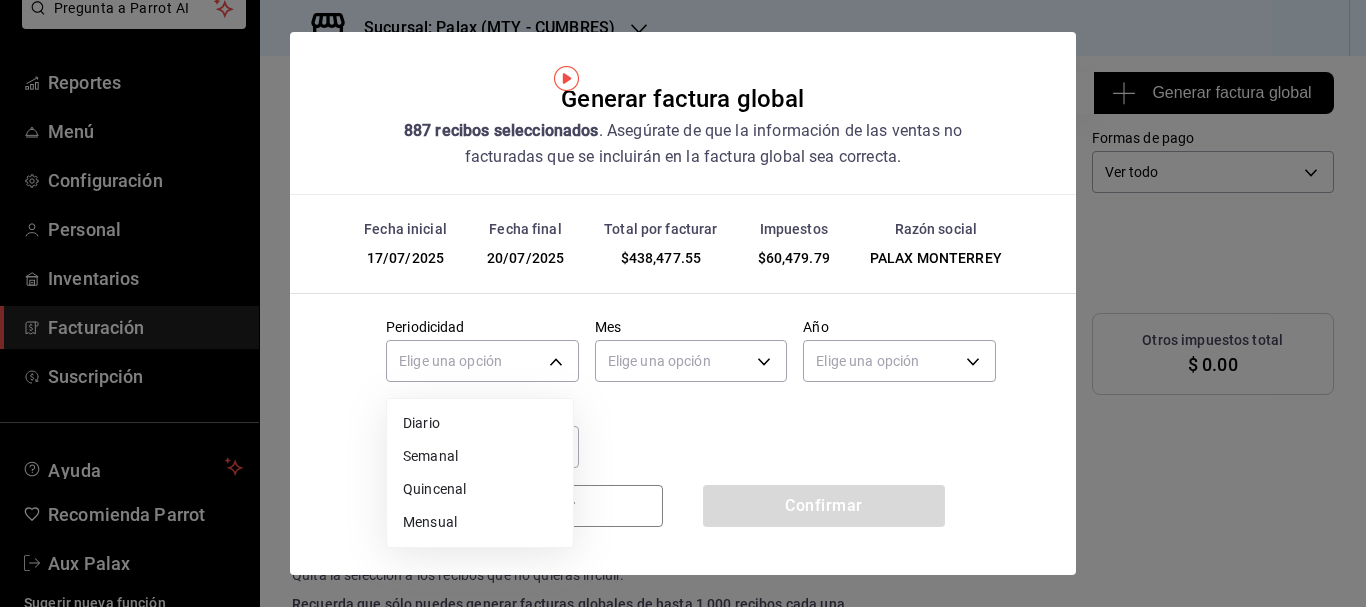click on "Diario" at bounding box center [480, 423] 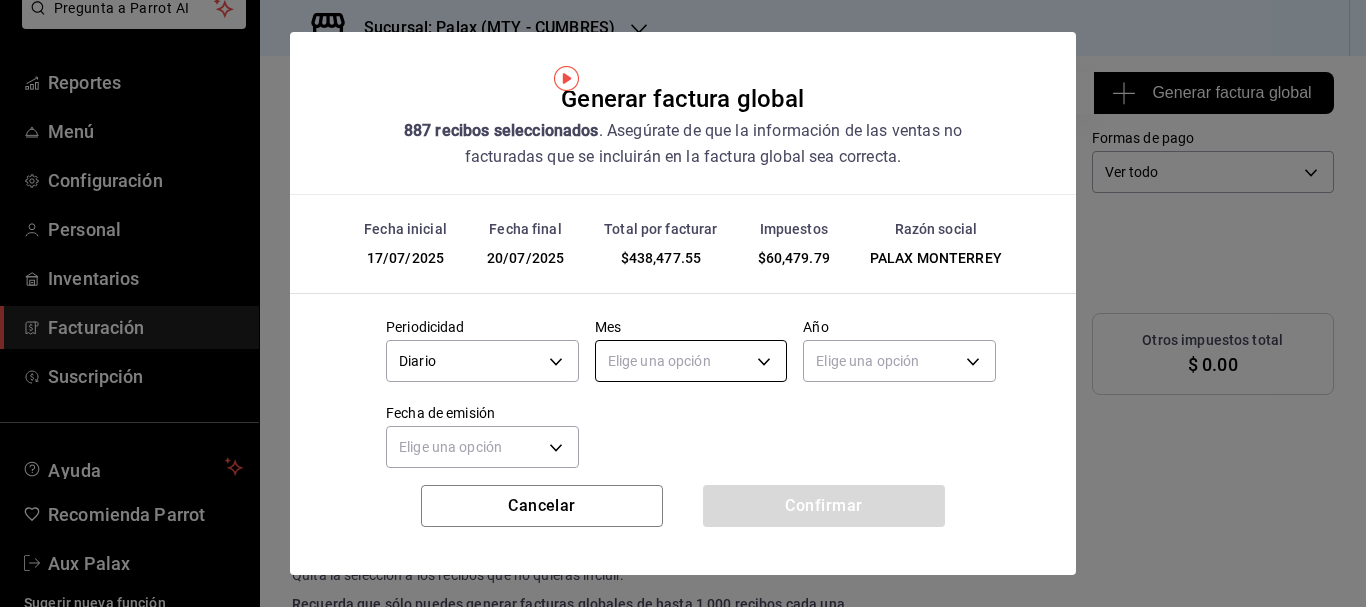 click on "Pregunta a Parrot AI Reportes   Menú   Configuración   Personal   Inventarios   Facturación   Suscripción   Ayuda Recomienda Parrot   Aux Palax   Sugerir nueva función   Sucursal: Palax (MTY - CUMBRES) Regresar 887 Recibos seleccionados Generar factura global Generar factura global Selecciona las ordenes que tus clientes no facturaron para emitir tu factural global. Fecha 2025-07-17 17 / 7 / 2025 - 2025-07-20 20 / 7 / 2025 Hora inicio 00:00 Hora inicio Hora fin 23:59 Hora fin Razón social PALAX MONTERREY 446fb26c-9866-4ce5-bbb2-44f232d2c30a Formas de pago Ver todo ALL Canal de venta Ver todas PARROT,UBER_EATS,RAPPI,DIDI_FOOD,ONLINE Marcas Ver todas 882a14fb-31f9-4d0e-beef-7112030831e8 Ingresos totales $ 377,997.76 Descuentos totales $ 84,940.45 IVA Total $ 60,479.79 Otros impuestos total $ 0.00 Total por facturar $ 438,477.55 Recibos Quita la selección a los recibos que no quieras incluir. Recuerda que sólo puedes generar facturas globales de hasta 1,000 recibos cada una. Fecha # de recibo Subtotal" at bounding box center [683, 303] 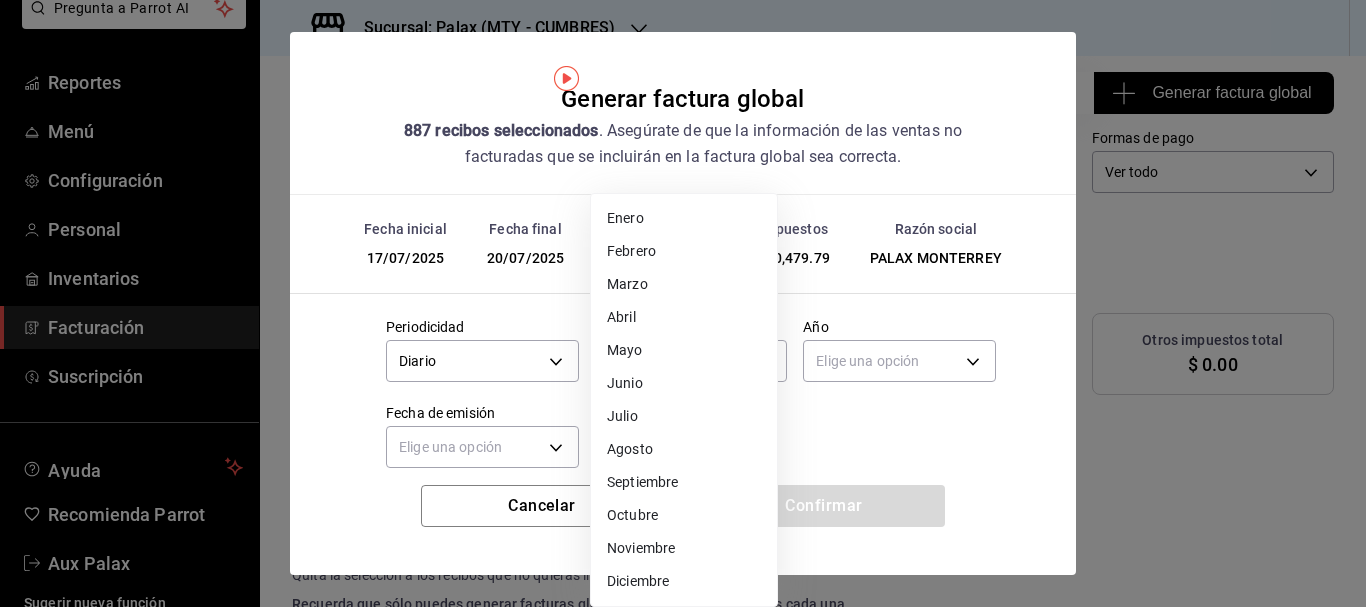 click on "Julio" at bounding box center (684, 416) 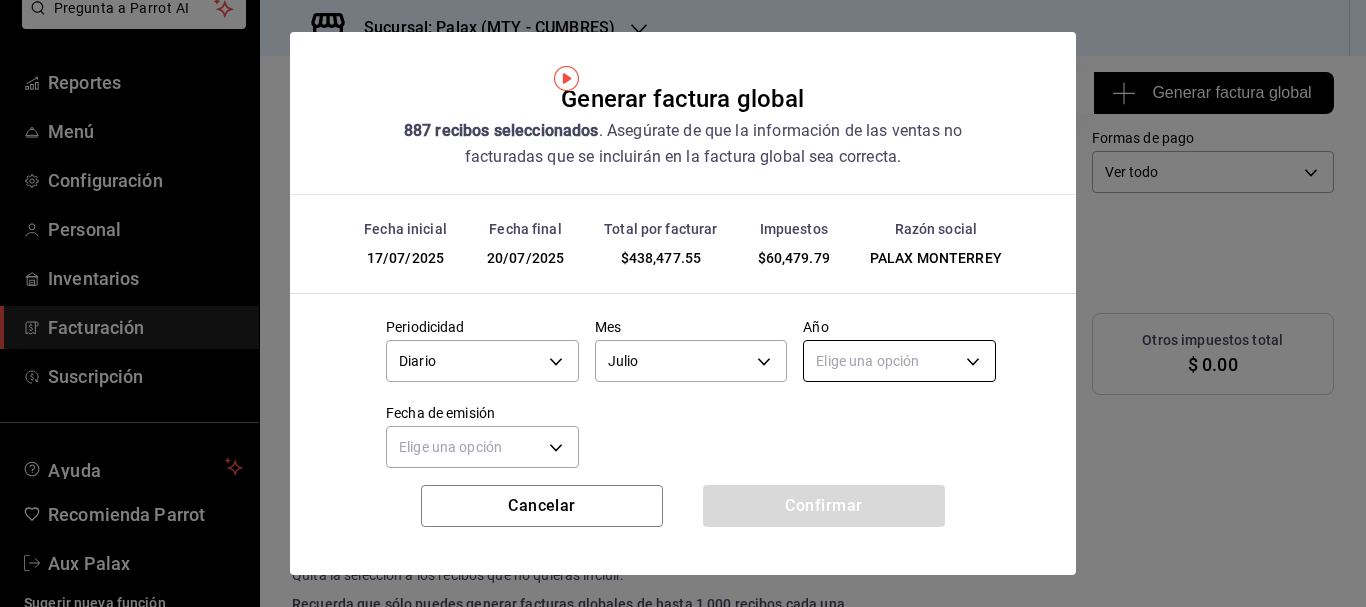 click on "Pregunta a Parrot AI Reportes   Menú   Configuración   Personal   Inventarios   Facturación   Suscripción   Ayuda Recomienda Parrot   Aux Palax   Sugerir nueva función   Sucursal: Palax (MTY - CUMBRES) Regresar 887 Recibos seleccionados Generar factura global Generar factura global Selecciona las ordenes que tus clientes no facturaron para emitir tu factural global. Fecha 2025-07-17 17 / 7 / 2025 - 2025-07-20 20 / 7 / 2025 Hora inicio 00:00 Hora inicio Hora fin 23:59 Hora fin Razón social PALAX MONTERREY 446fb26c-9866-4ce5-bbb2-44f232d2c30a Formas de pago Ver todo ALL Canal de venta Ver todas PARROT,UBER_EATS,RAPPI,DIDI_FOOD,ONLINE Marcas Ver todas 882a14fb-31f9-4d0e-beef-7112030831e8 Ingresos totales $ 377,997.76 Descuentos totales $ 84,940.45 IVA Total $ 60,479.79 Otros impuestos total $ 0.00 Total por facturar $ 438,477.55 Recibos Quita la selección a los recibos que no quieras incluir. Recuerda que sólo puedes generar facturas globales de hasta 1,000 recibos cada una. Fecha # de recibo Subtotal" at bounding box center (683, 303) 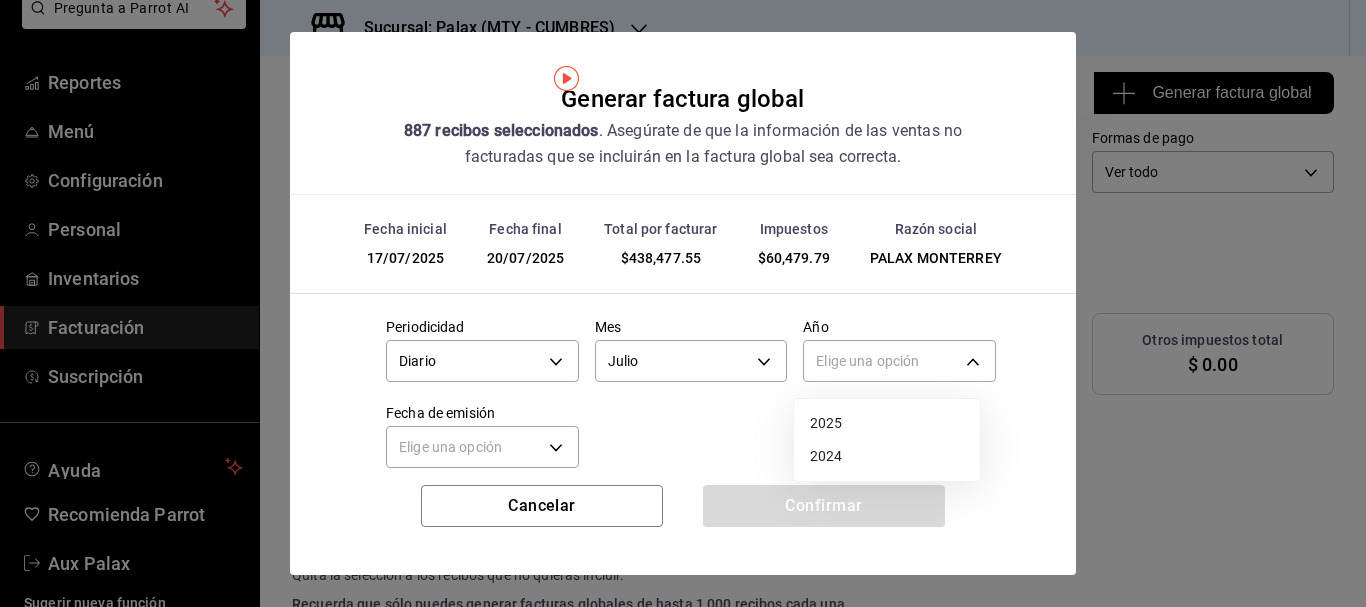 click on "2025" at bounding box center [887, 423] 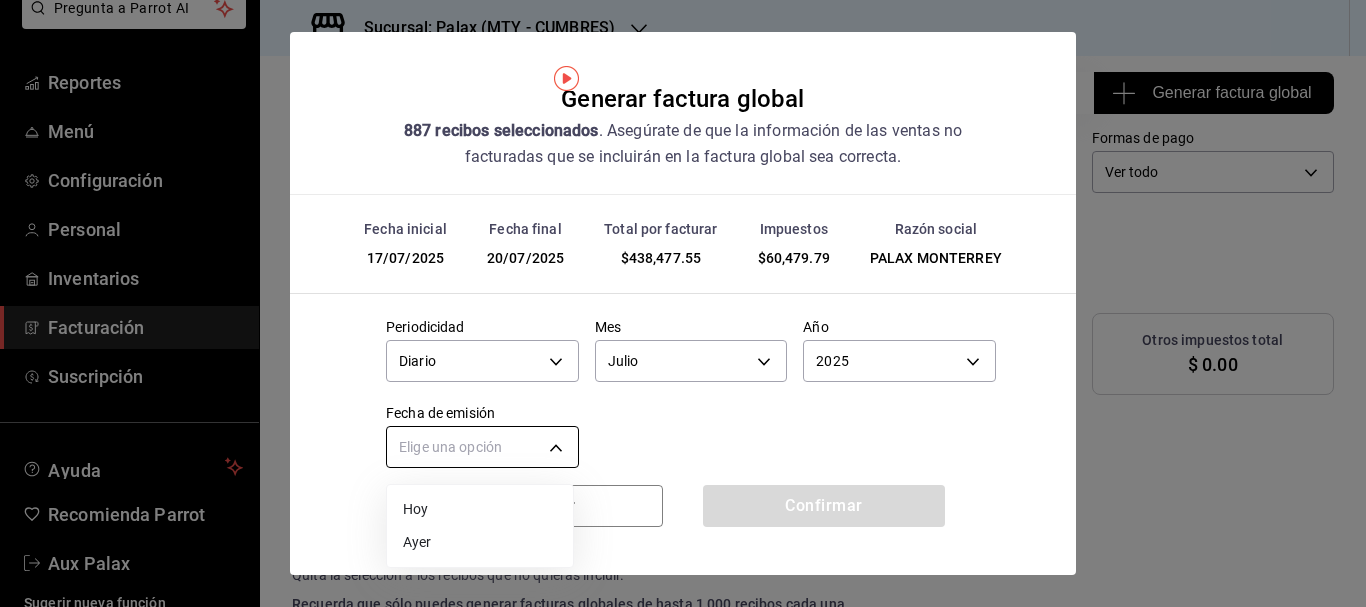 click on "Pregunta a Parrot AI Reportes   Menú   Configuración   Personal   Inventarios   Facturación   Suscripción   Ayuda Recomienda Parrot   Aux Palax   Sugerir nueva función   Sucursal: Palax (MTY - CUMBRES) Regresar 887 Recibos seleccionados Generar factura global Generar factura global Selecciona las ordenes que tus clientes no facturaron para emitir tu factural global. Fecha 2025-07-17 17 / 7 / 2025 - 2025-07-20 20 / 7 / 2025 Hora inicio 00:00 Hora inicio Hora fin 23:59 Hora fin Razón social PALAX MONTERREY 446fb26c-9866-4ce5-bbb2-44f232d2c30a Formas de pago Ver todo ALL Canal de venta Ver todas PARROT,UBER_EATS,RAPPI,DIDI_FOOD,ONLINE Marcas Ver todas 882a14fb-31f9-4d0e-beef-7112030831e8 Ingresos totales $ 377,997.76 Descuentos totales $ 84,940.45 IVA Total $ 60,479.79 Otros impuestos total $ 0.00 Total por facturar $ 438,477.55 Recibos Quita la selección a los recibos que no quieras incluir. Recuerda que sólo puedes generar facturas globales de hasta 1,000 recibos cada una. Fecha # de recibo Subtotal" at bounding box center (683, 303) 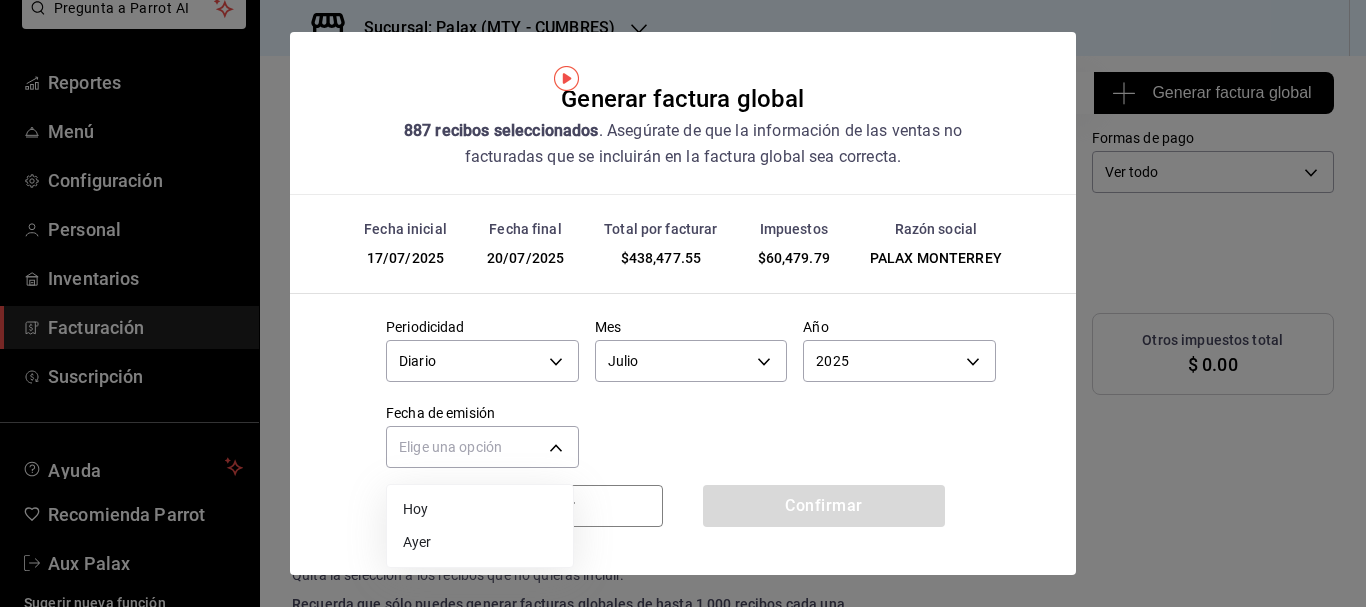 click on "Ayer" at bounding box center (480, 542) 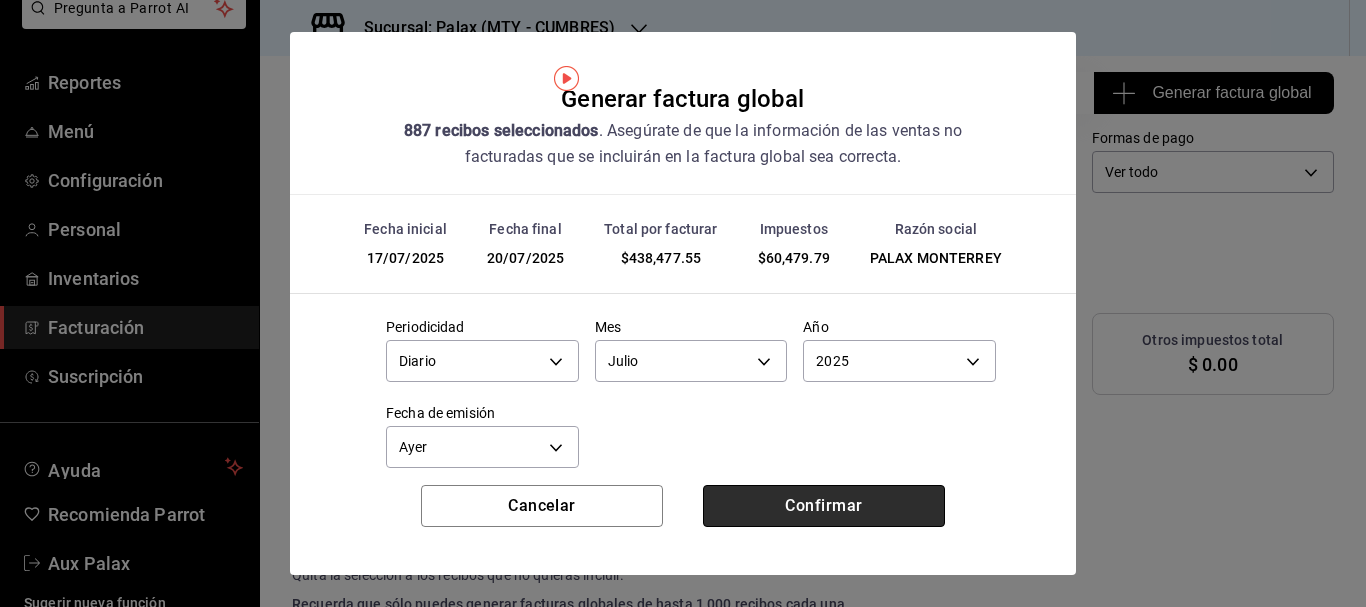 click on "Confirmar" at bounding box center (824, 506) 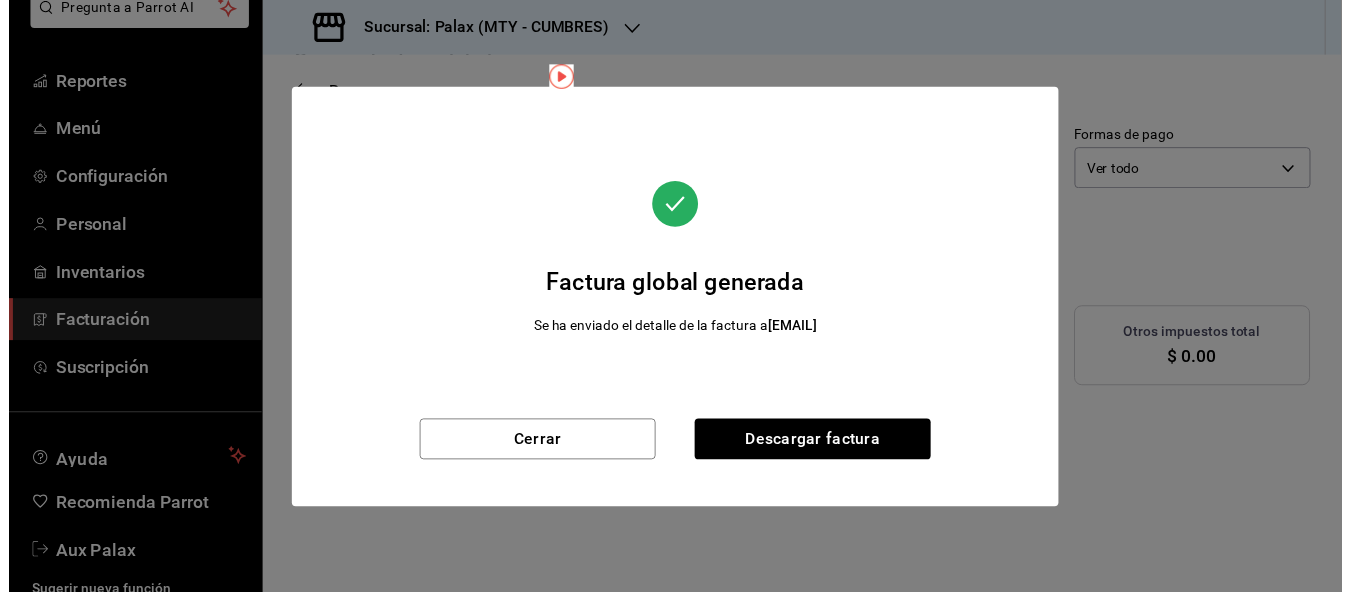 scroll, scrollTop: 77, scrollLeft: 0, axis: vertical 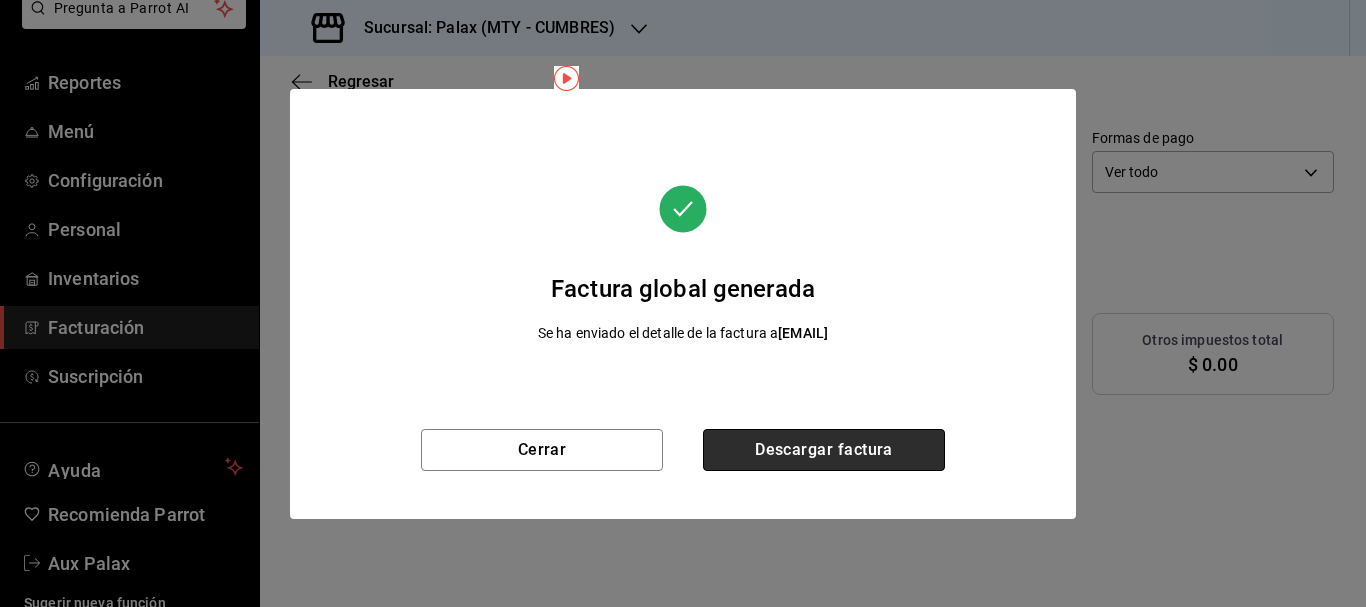 click on "Descargar factura" at bounding box center (824, 450) 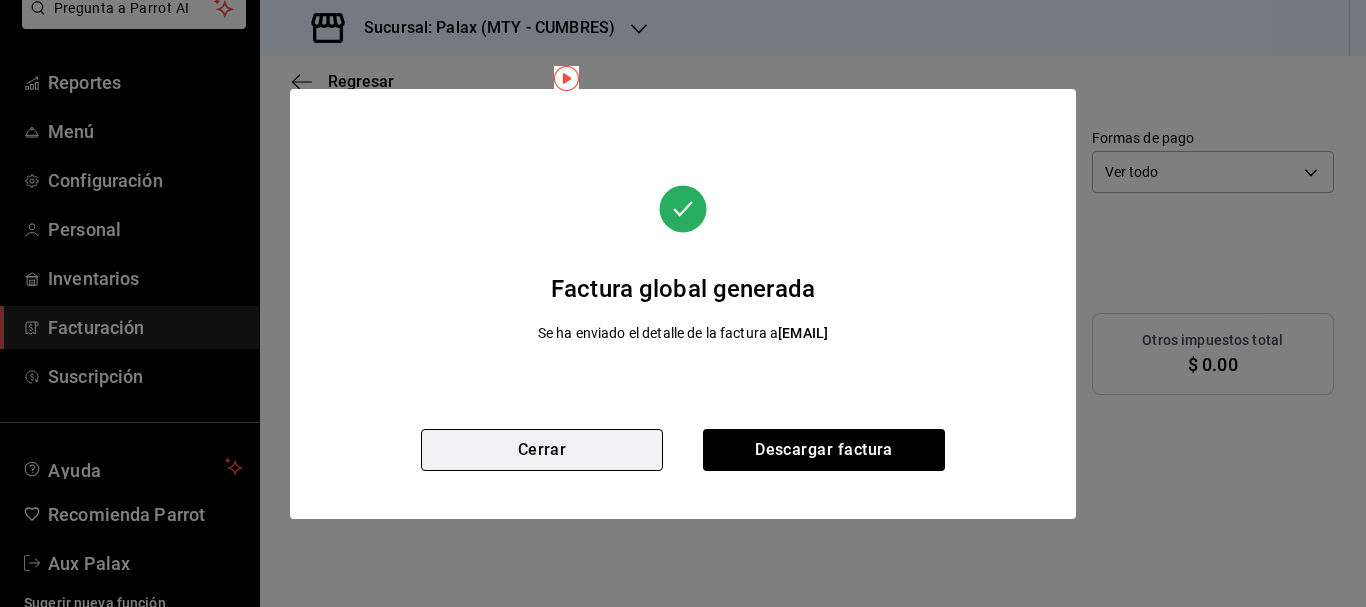 click on "Cerrar" at bounding box center (542, 450) 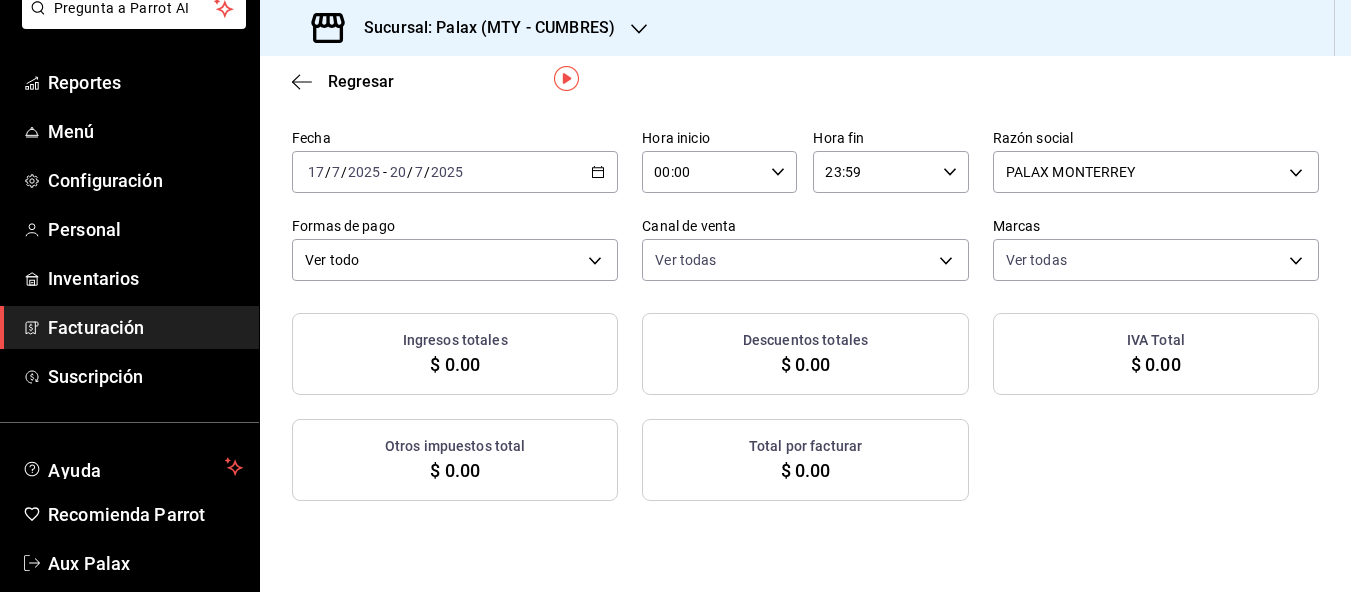 click on "Facturación" at bounding box center (145, 327) 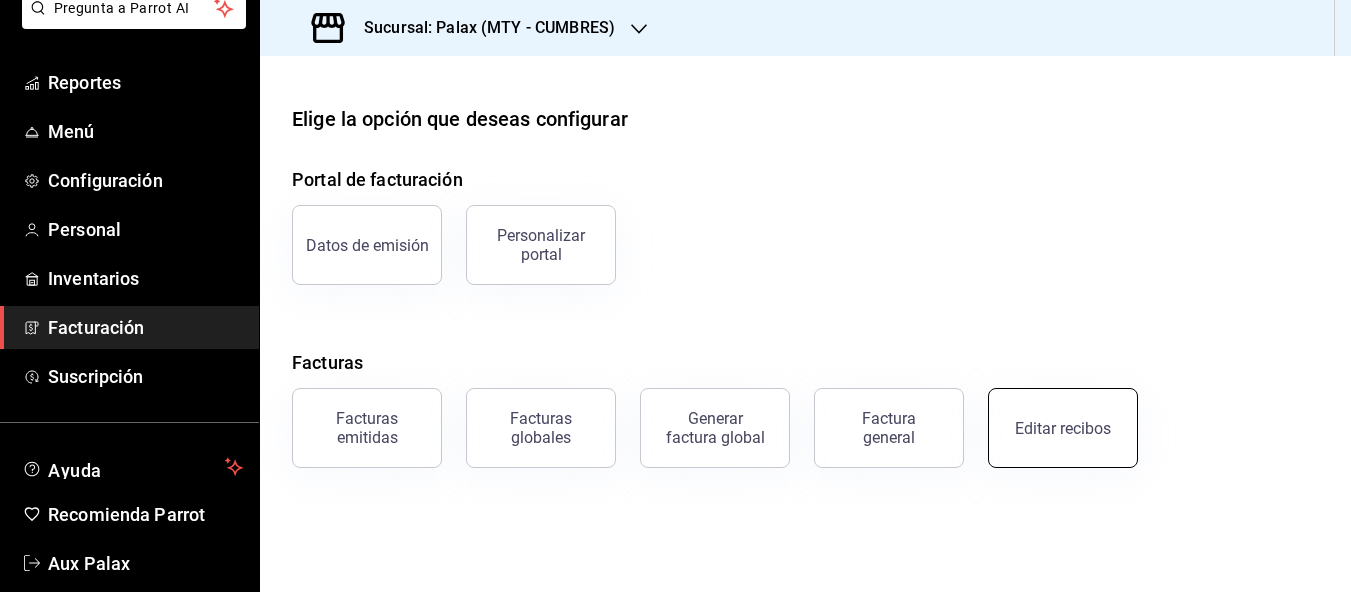 click on "Editar recibos" at bounding box center (1063, 428) 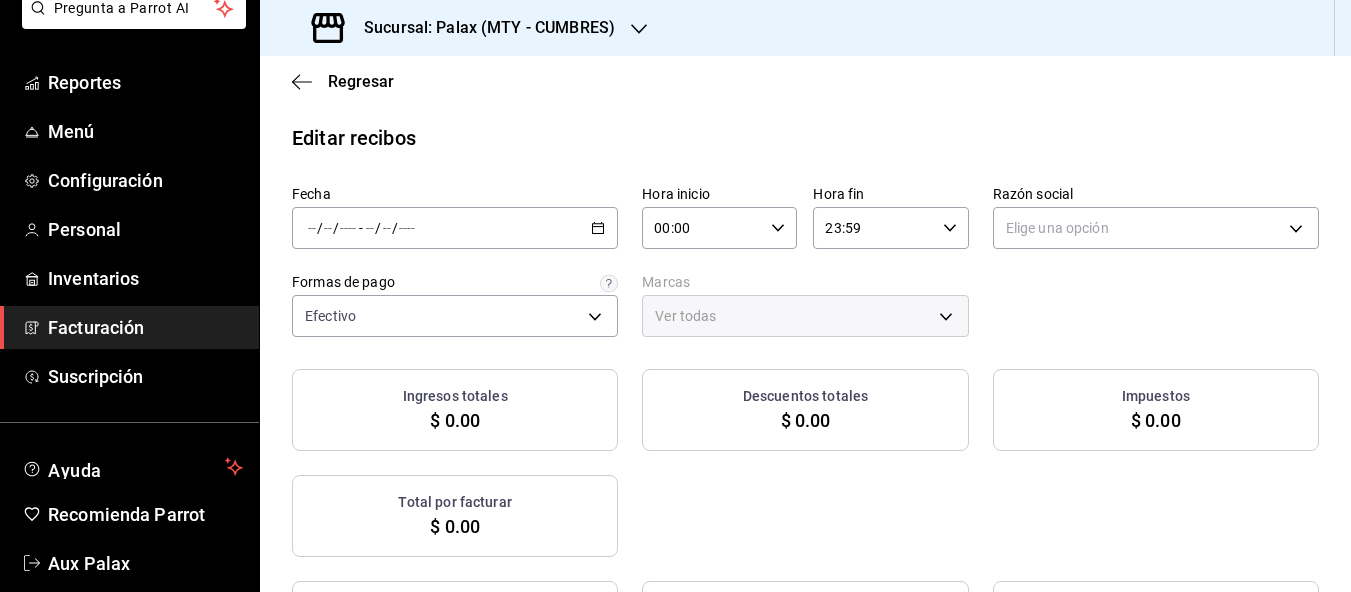 click 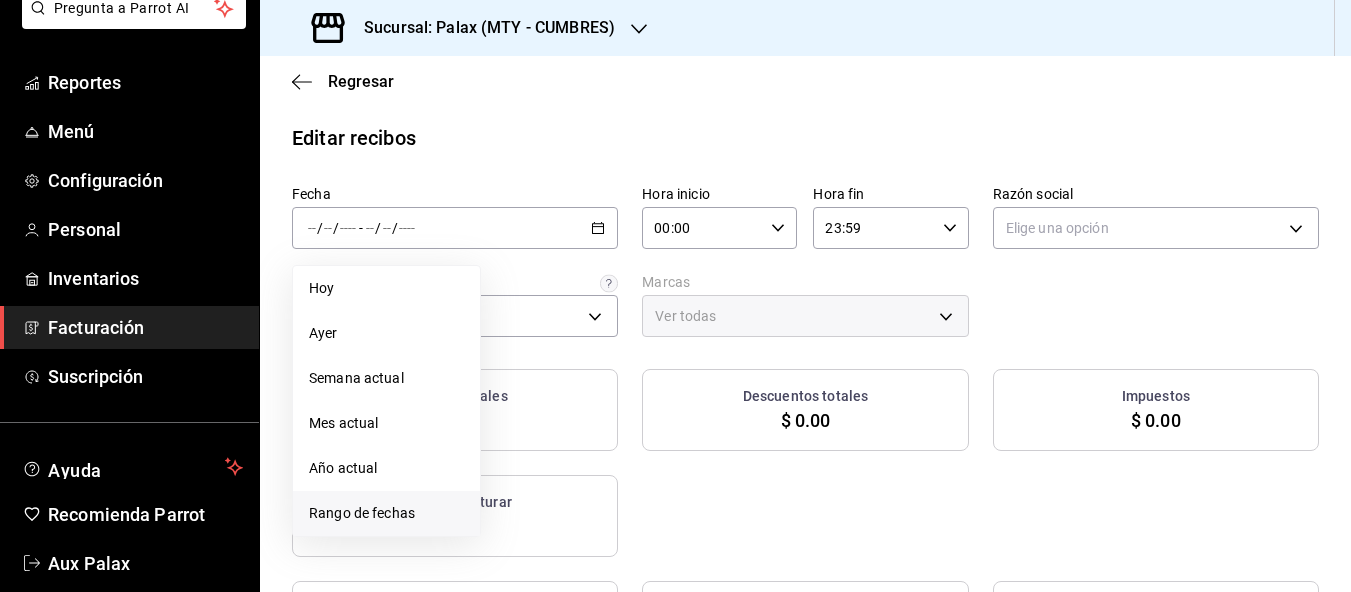 click on "Rango de fechas" at bounding box center (386, 513) 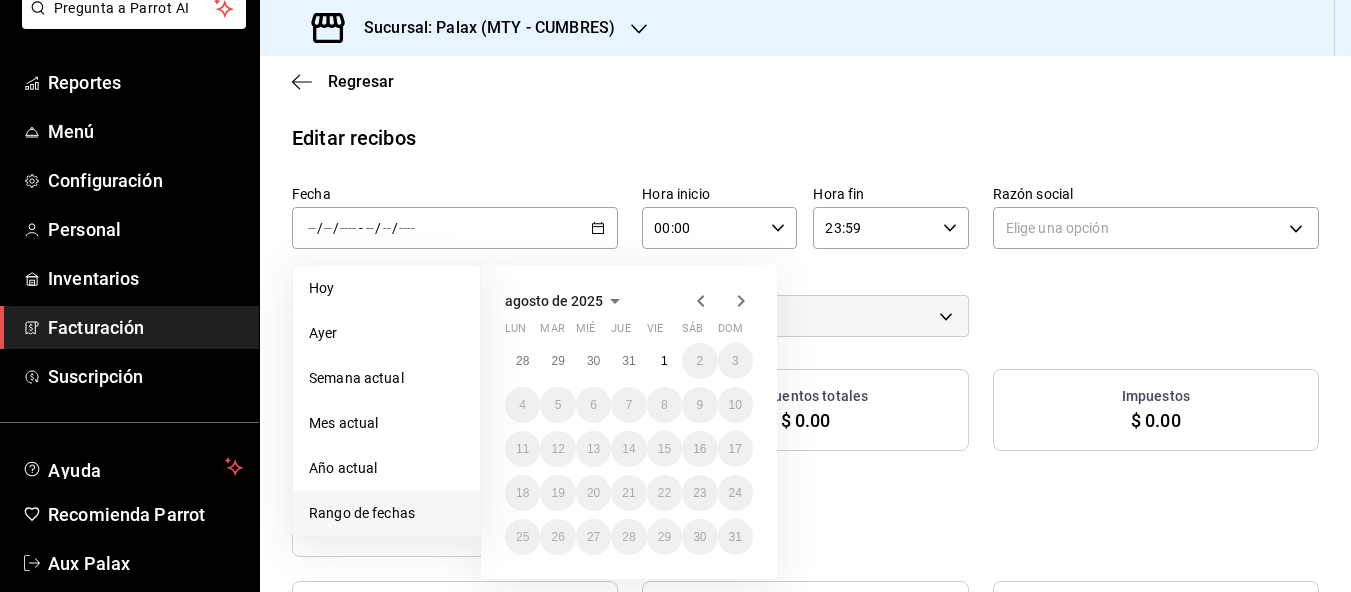 click 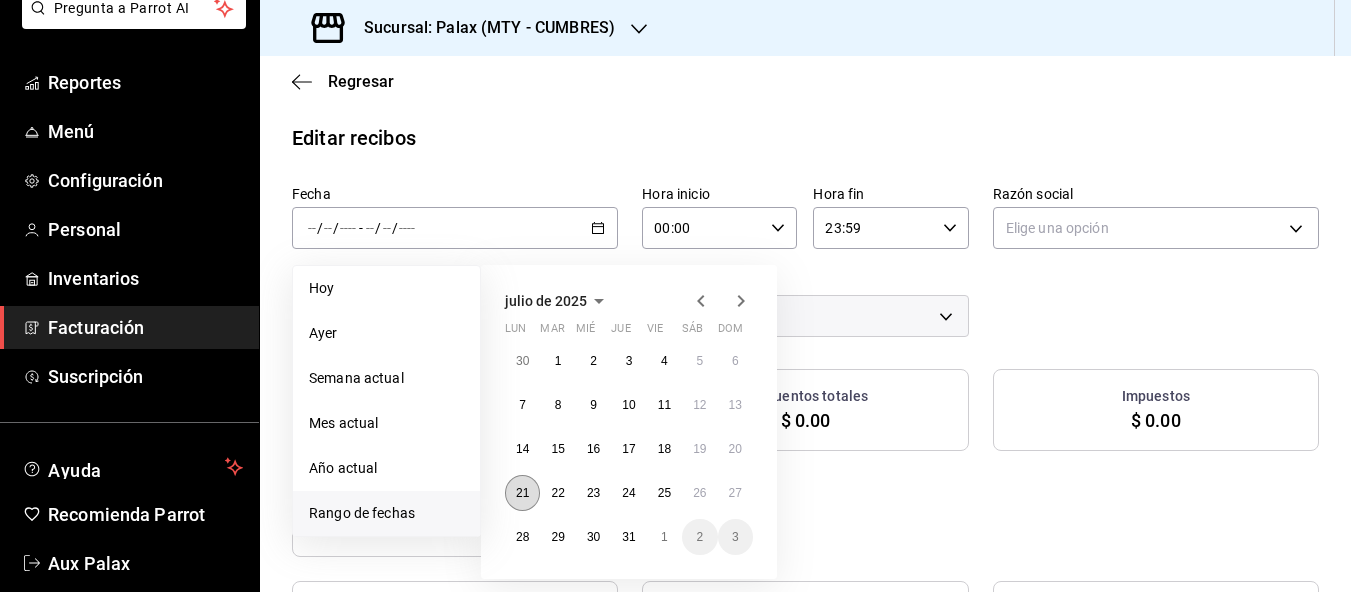 click on "21" at bounding box center [522, 493] 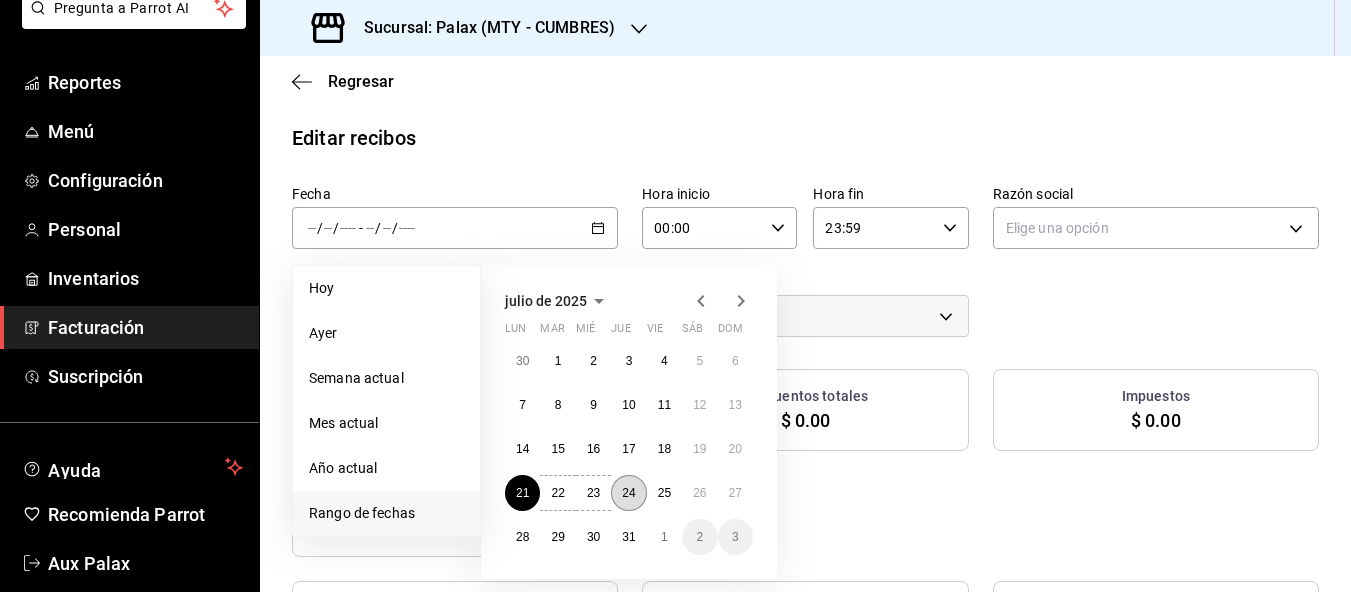 click on "24" at bounding box center [628, 493] 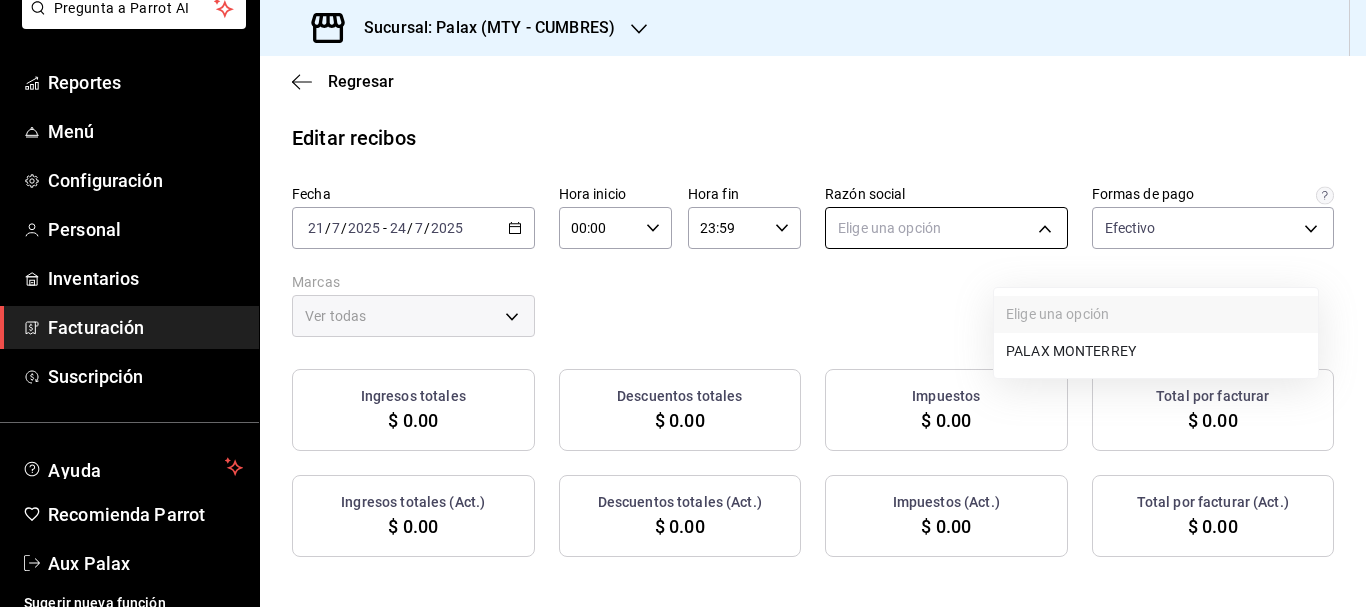click on "Pregunta a Parrot AI Reportes   Menú   Configuración   Personal   Inventarios   Facturación   Suscripción   Ayuda Recomienda Parrot   Aux Palax   Sugerir nueva función   Sucursal: Palax (MTY - CUMBRES) Regresar Editar recibos Fecha 2025-07-21 21 / 7 / 2025 - 2025-07-24 24 / 7 / 2025 Hora inicio 00:00 Hora inicio Hora fin 23:59 Hora fin Razón social Elige una opción Formas de pago   Efectivo d23edc9a-1a4f-4e27-a8ca-cff9459bcf1a Marcas Ver todas Ingresos totales $ 0.00 Descuentos totales $ 0.00 Impuestos $ 0.00 Total por facturar $ 0.00 Ingresos totales (Act.) $ 0.00 Descuentos totales (Act.) $ 0.00 Impuestos  (Act.) $ 0.00 Total por facturar (Act.) $ 0.00 No hay información que mostrar GANA 1 MES GRATIS EN TU SUSCRIPCIÓN AQUÍ ¿Recuerdas cómo empezó tu restaurante?
Hoy puedes ayudar a un colega a tener el mismo cambio que tú viviste.
Recomienda Parrot directamente desde tu Portal Administrador.
Es fácil y rápido.
🎁 Por cada restaurante que se una, ganas 1 mes gratis. Ver video tutorial" at bounding box center [683, 303] 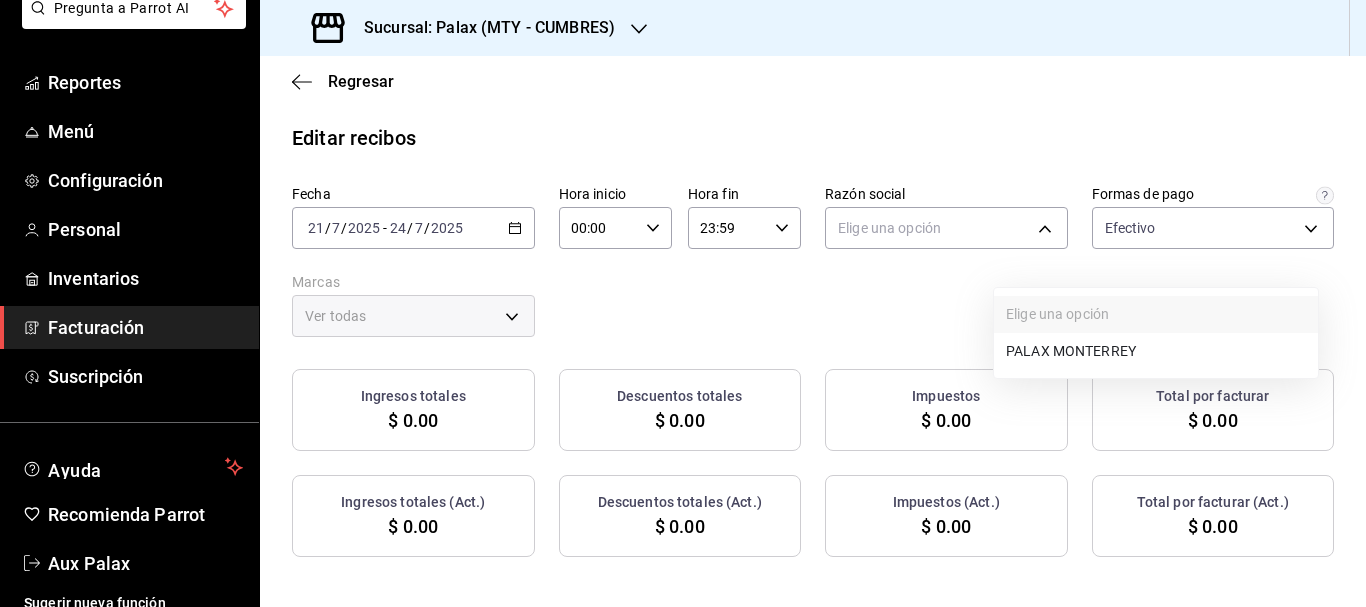 click on "PALAX MONTERREY" at bounding box center [1156, 351] 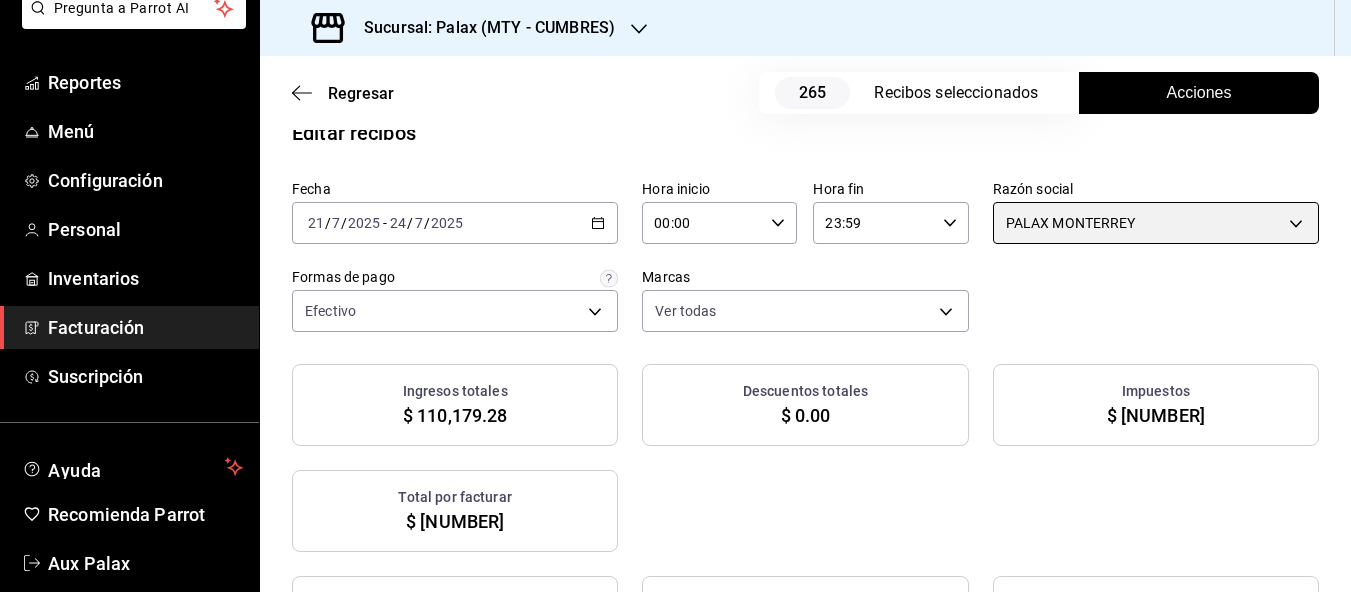 scroll, scrollTop: 0, scrollLeft: 0, axis: both 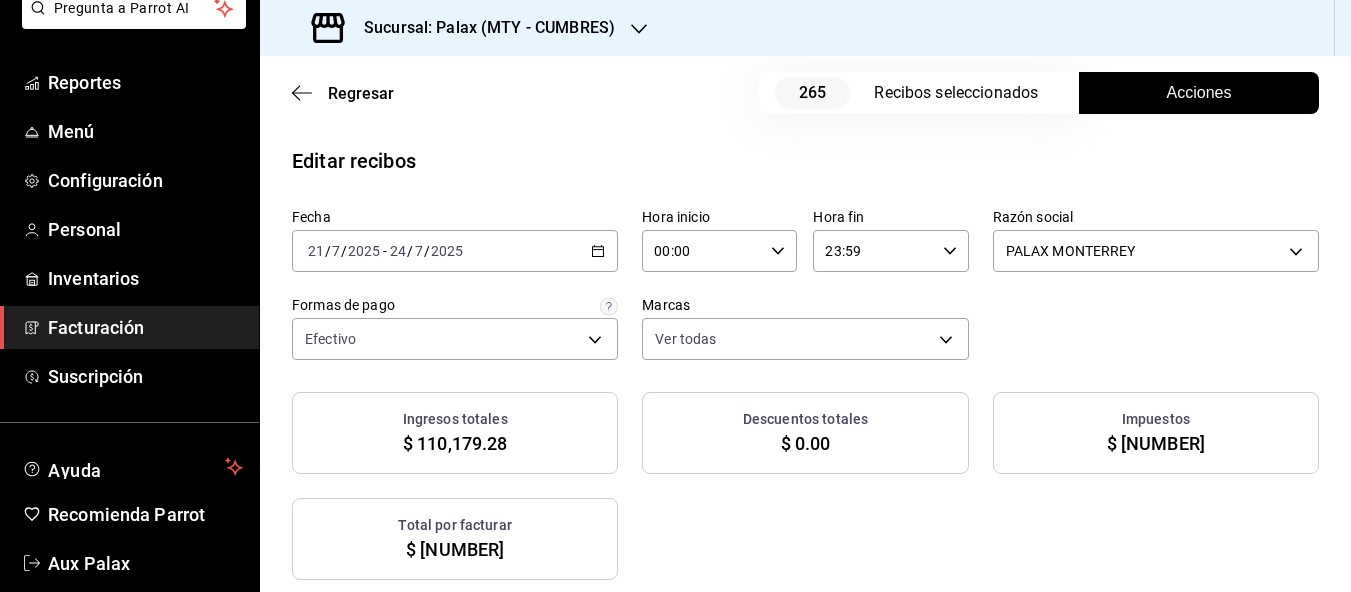 click on "Acciones" at bounding box center [1199, 93] 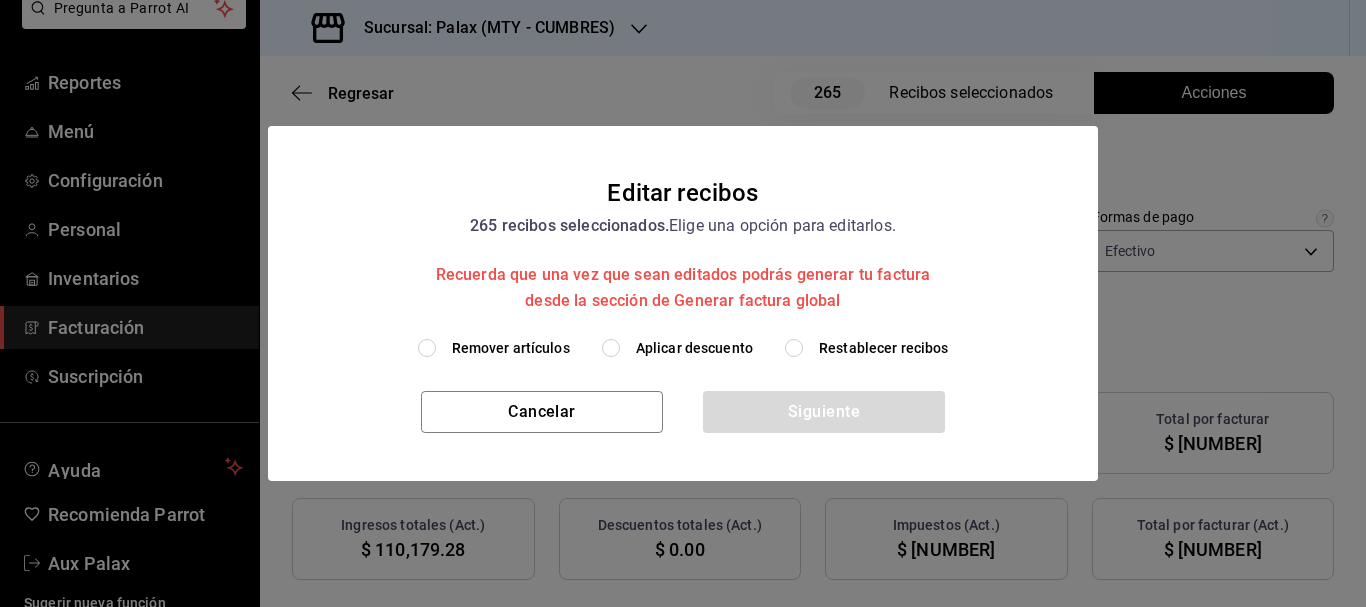 click on "Aplicar descuento" at bounding box center [611, 348] 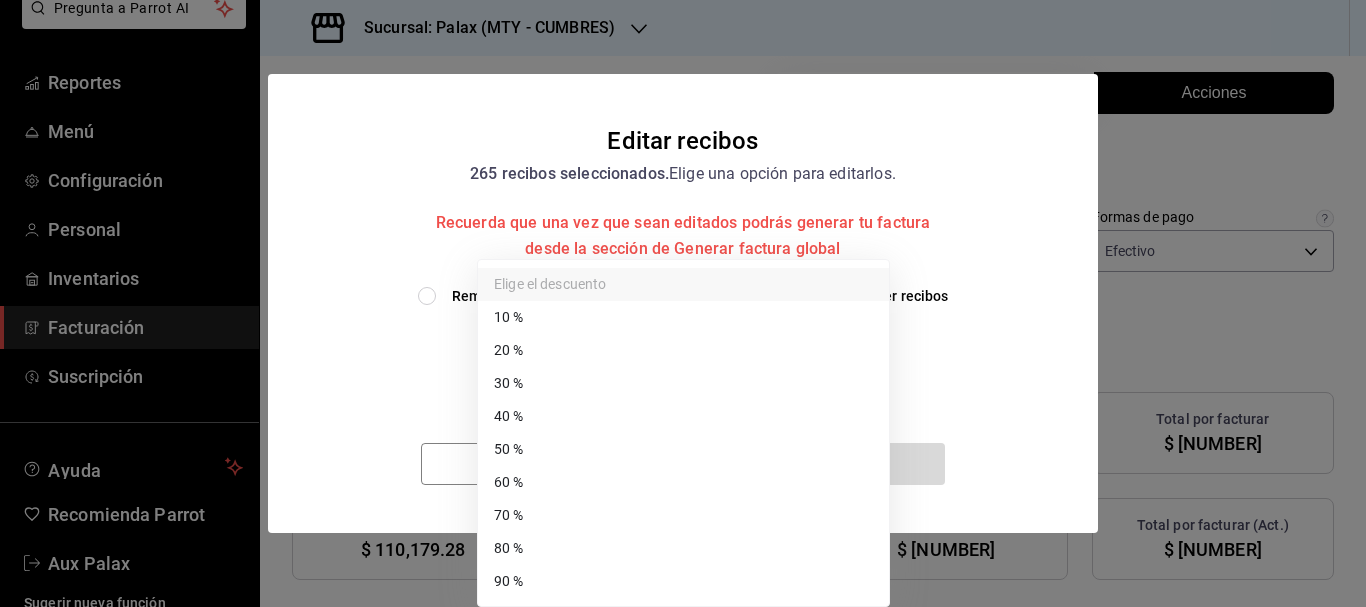 click on "Pregunta a Parrot AI Reportes   Menú   Configuración   Personal   Inventarios   Facturación   Suscripción   Ayuda Recomienda Parrot   Aux Palax   Sugerir nueva función   Sucursal: Palax (MTY - CUMBRES) Regresar 265 Recibos seleccionados Acciones Editar recibos Fecha 2025-07-21 21 / 7 / 2025 - 2025-07-24 24 / 7 / 2025 Hora inicio 00:00 Hora inicio Hora fin 23:59 Hora fin Razón social PALAX MONTERREY 446fb26c-9866-4ce5-bbb2-44f232d2c30a Formas de pago   Efectivo d23edc9a-1a4f-4e27-a8ca-cff9459bcf1a Marcas Ver todas 882a14fb-31f9-4d0e-beef-7112030831e8 Ingresos totales $ 110,179.28 Descuentos totales $ 0.00 Impuestos $ 17,628.72 Total por facturar $ 127,808.00 Ingresos totales (Act.) $ 110,179.28 Descuentos totales (Act.) $ 0.00 Impuestos  (Act.) $ 17,628.72 Total por facturar (Act.) $ 127,808.00 Editar recibos Quita la selección a los recibos que no quieras editar. Act. # de recibo Artículos (Orig.) Artículos (Act.) Subtotal (Orig.) Subtotal (Act.) Descuento total (Orig.) Descuento total (Act.) No 5 5" at bounding box center [683, 303] 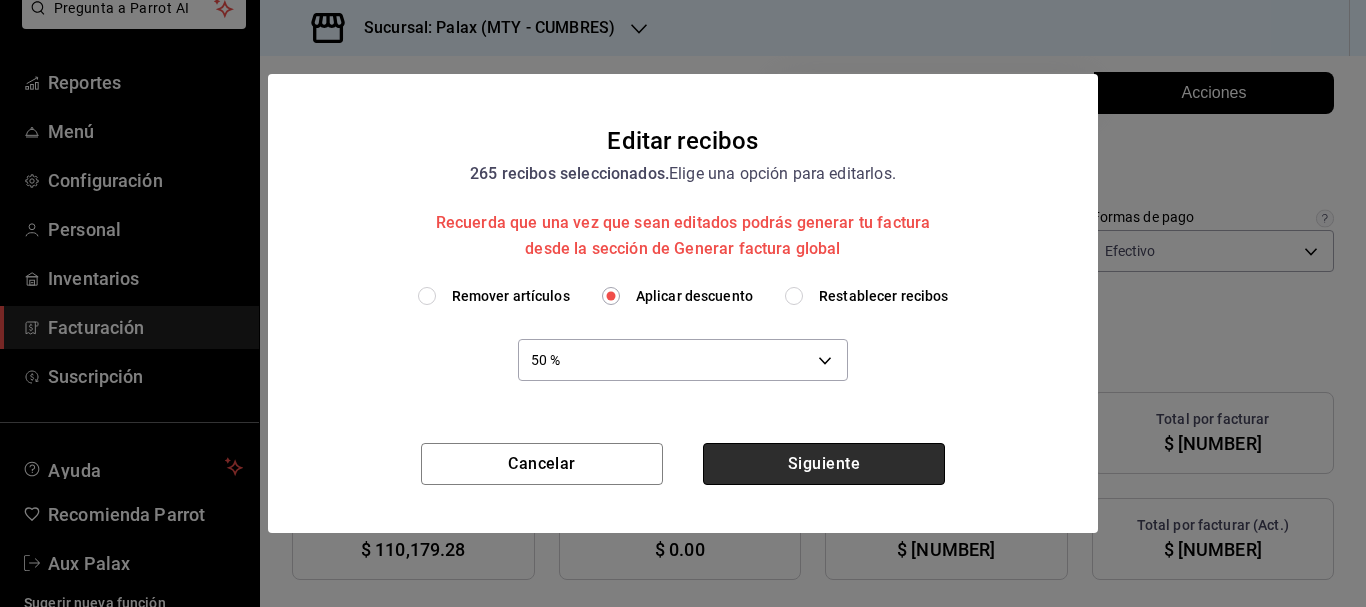 click on "Siguiente" at bounding box center (824, 464) 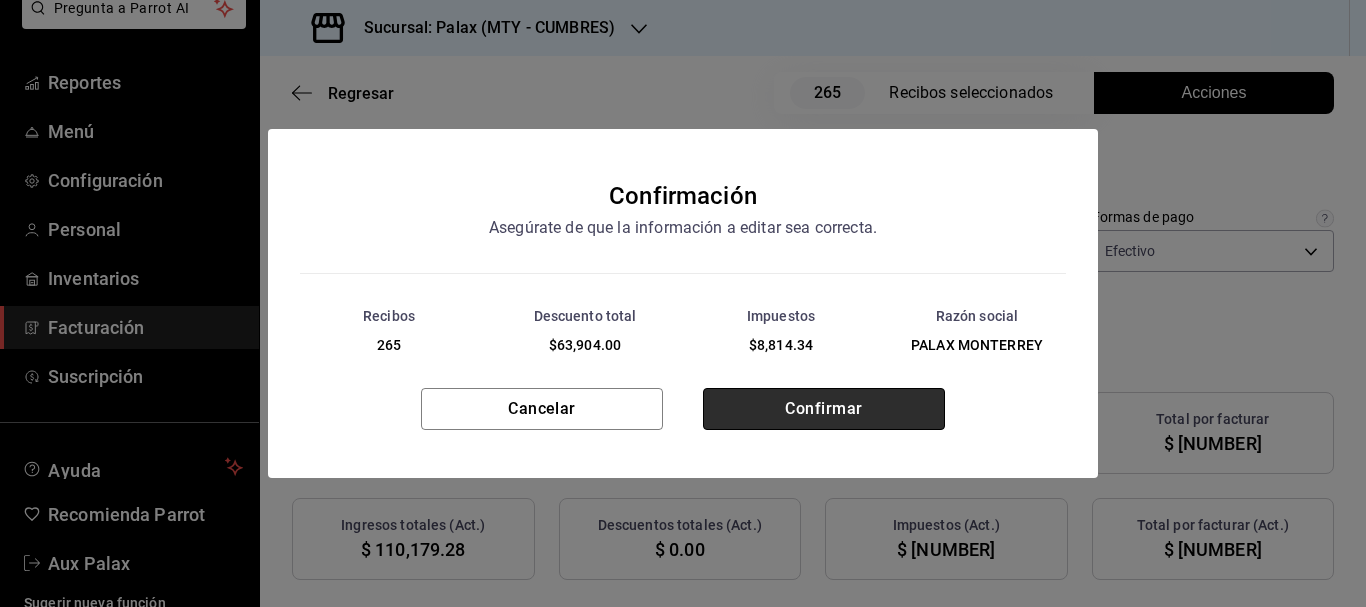 click on "Confirmar" at bounding box center [824, 409] 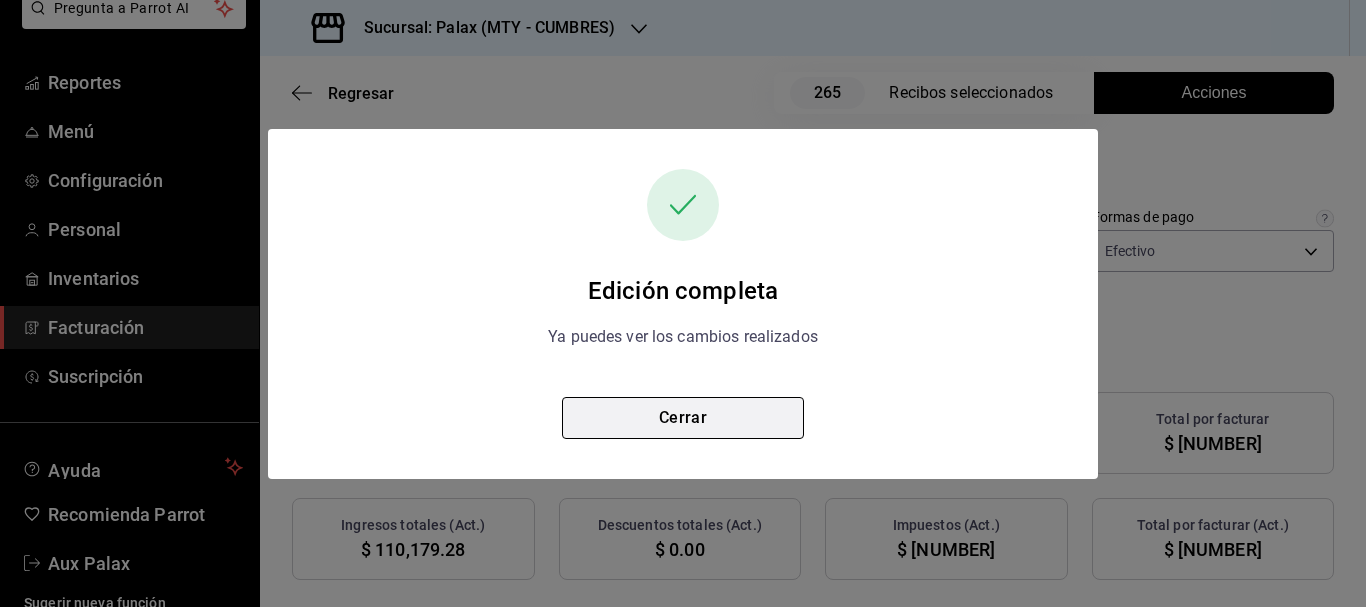 click on "Cerrar" at bounding box center [683, 418] 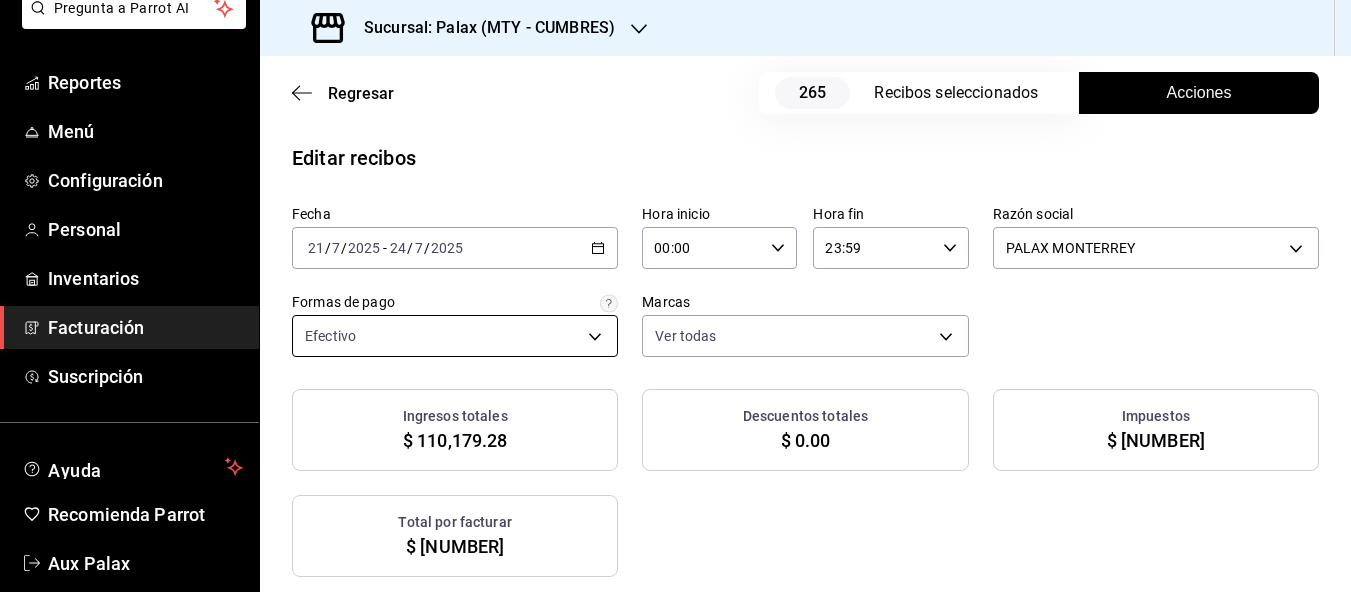 scroll, scrollTop: 0, scrollLeft: 0, axis: both 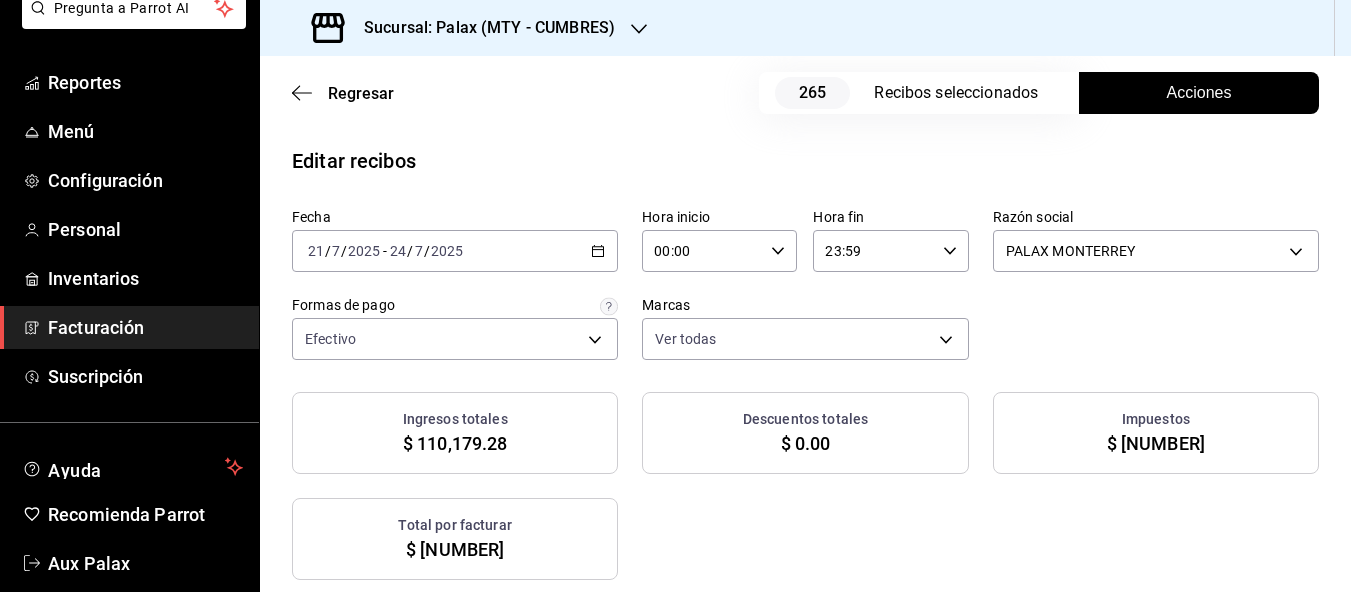 click on "Facturación" at bounding box center (129, 327) 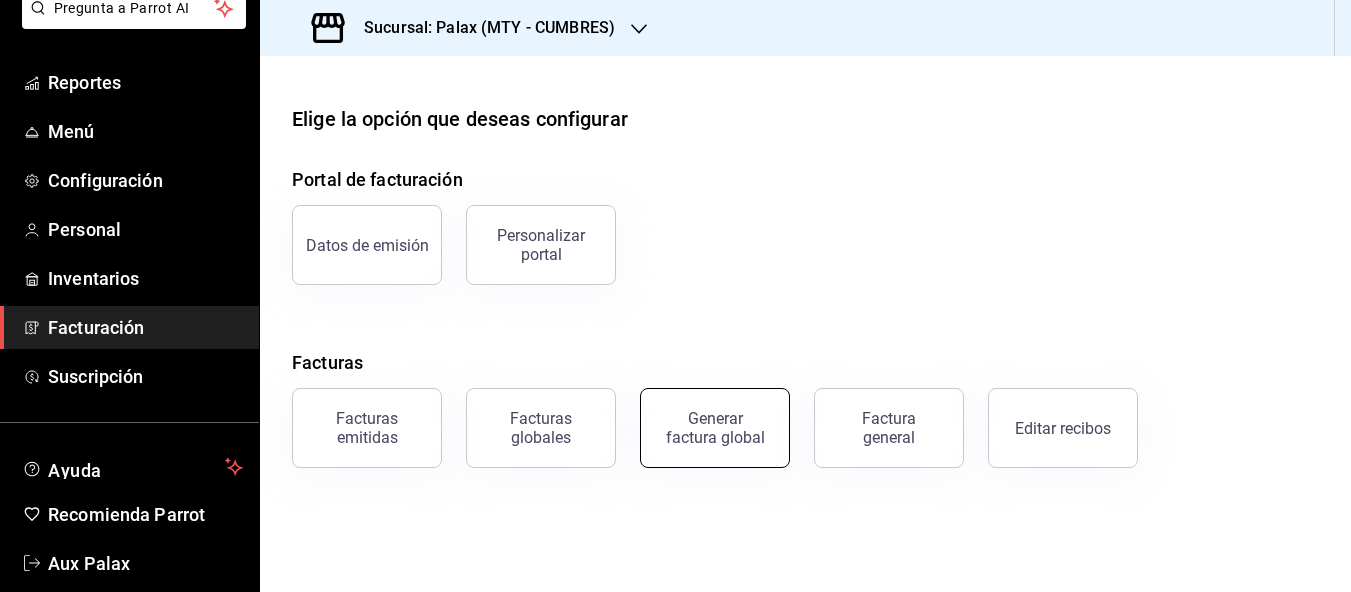 click on "Generar factura global" at bounding box center (715, 428) 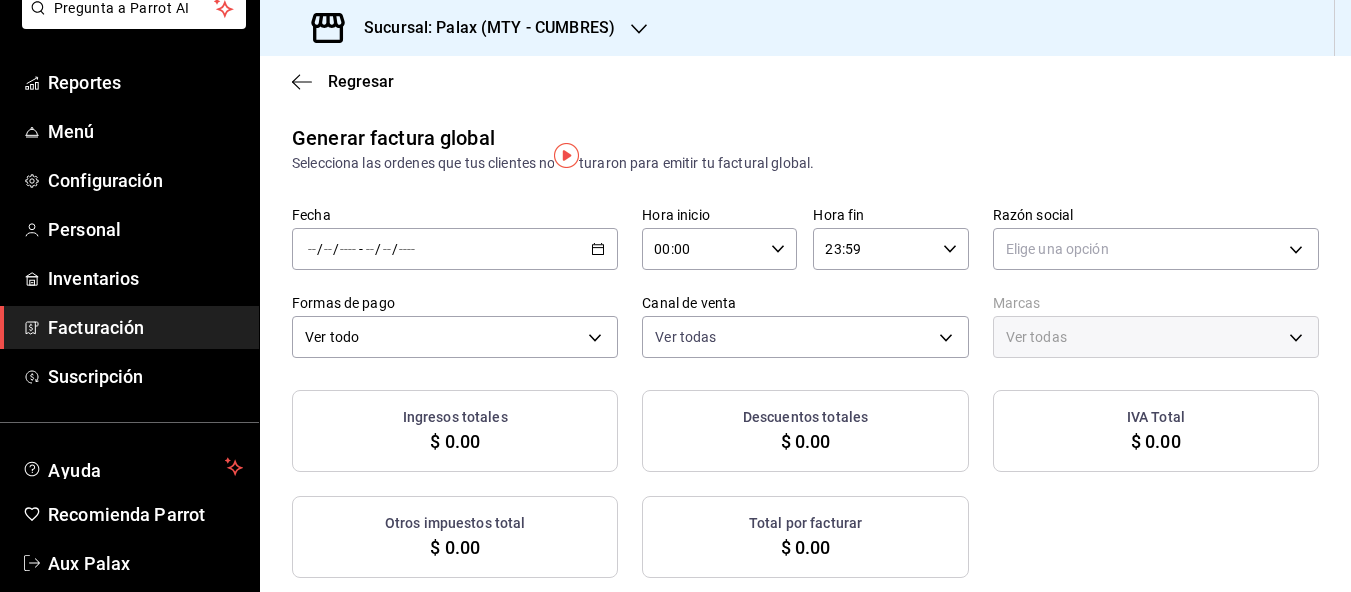 click 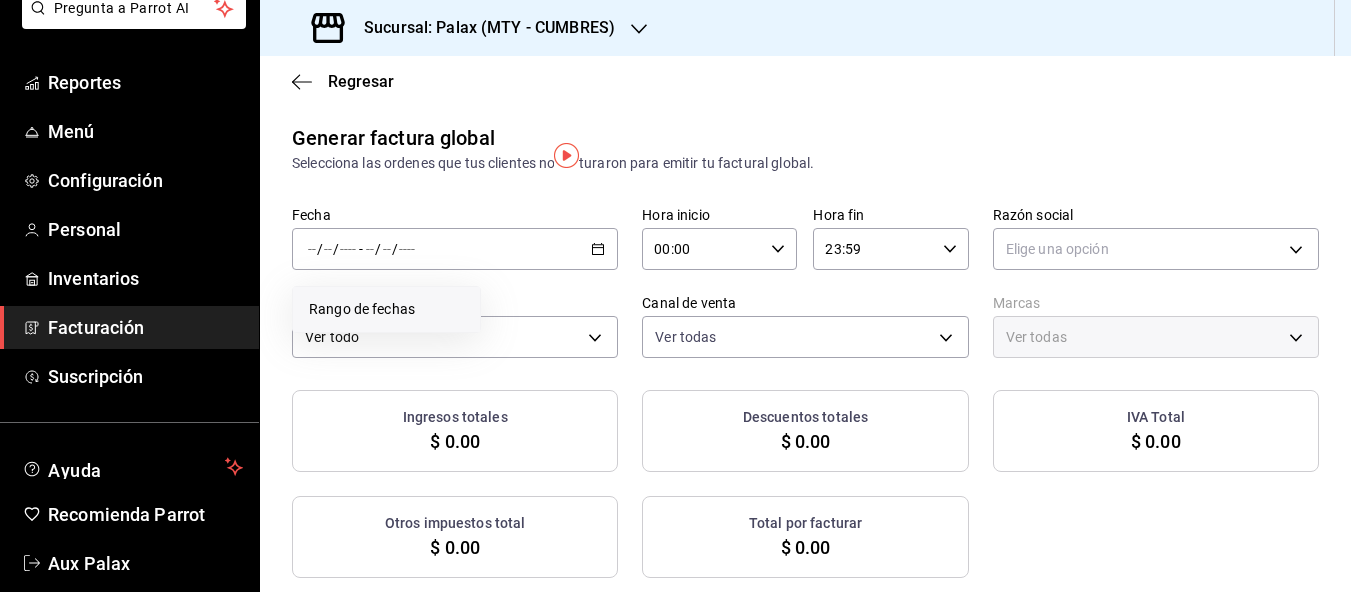 click on "Rango de fechas" at bounding box center [386, 309] 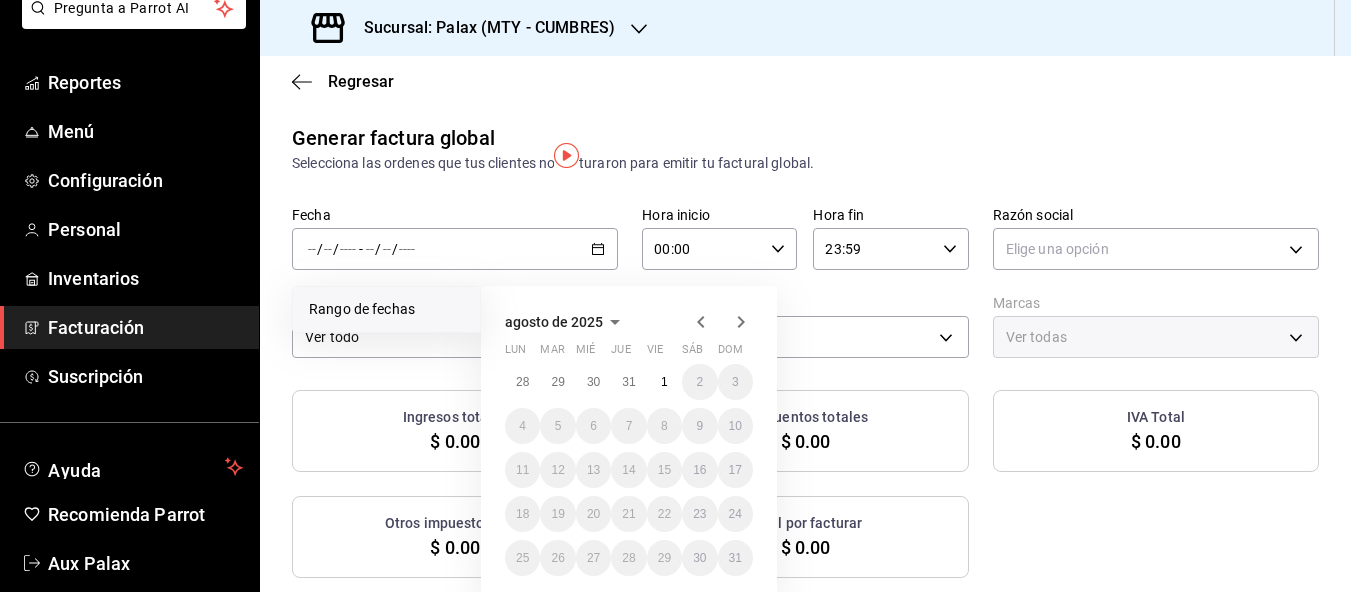 click 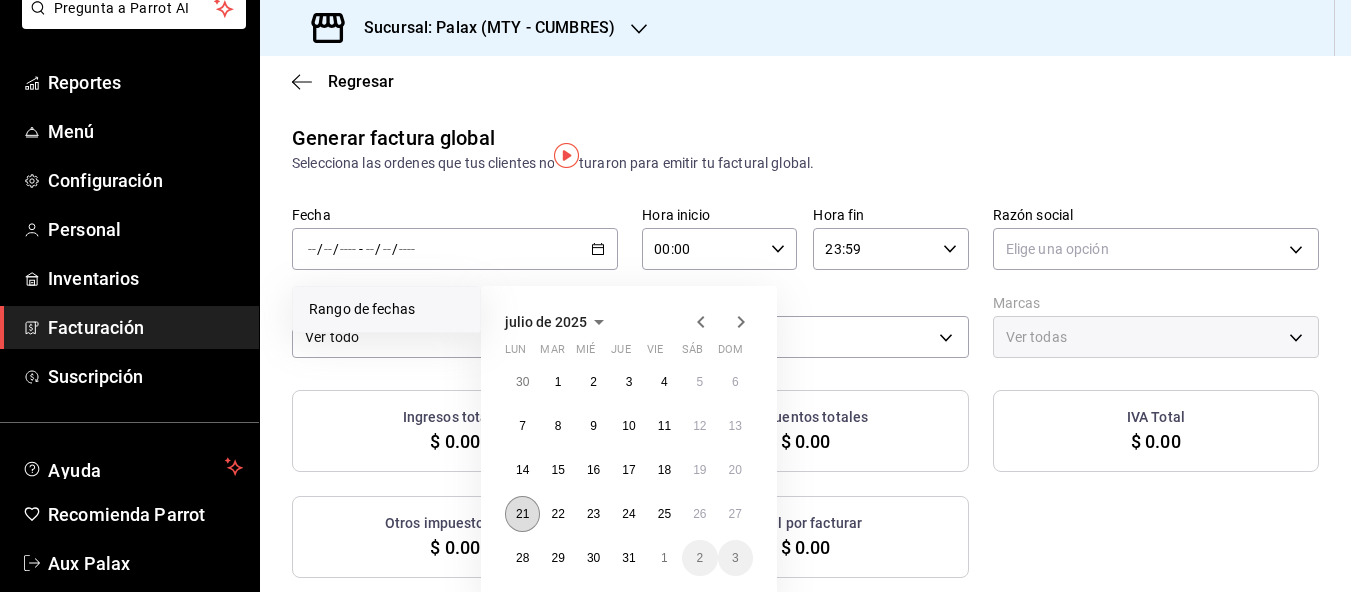 click on "21" at bounding box center (522, 514) 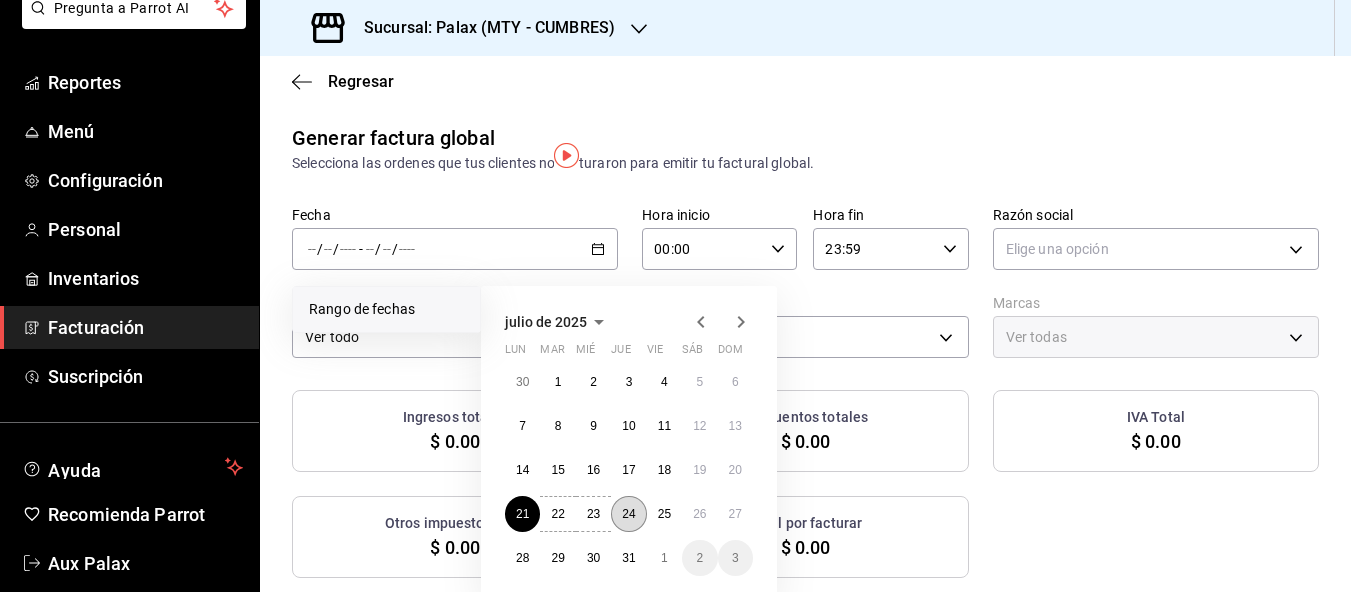 click on "24" at bounding box center (628, 514) 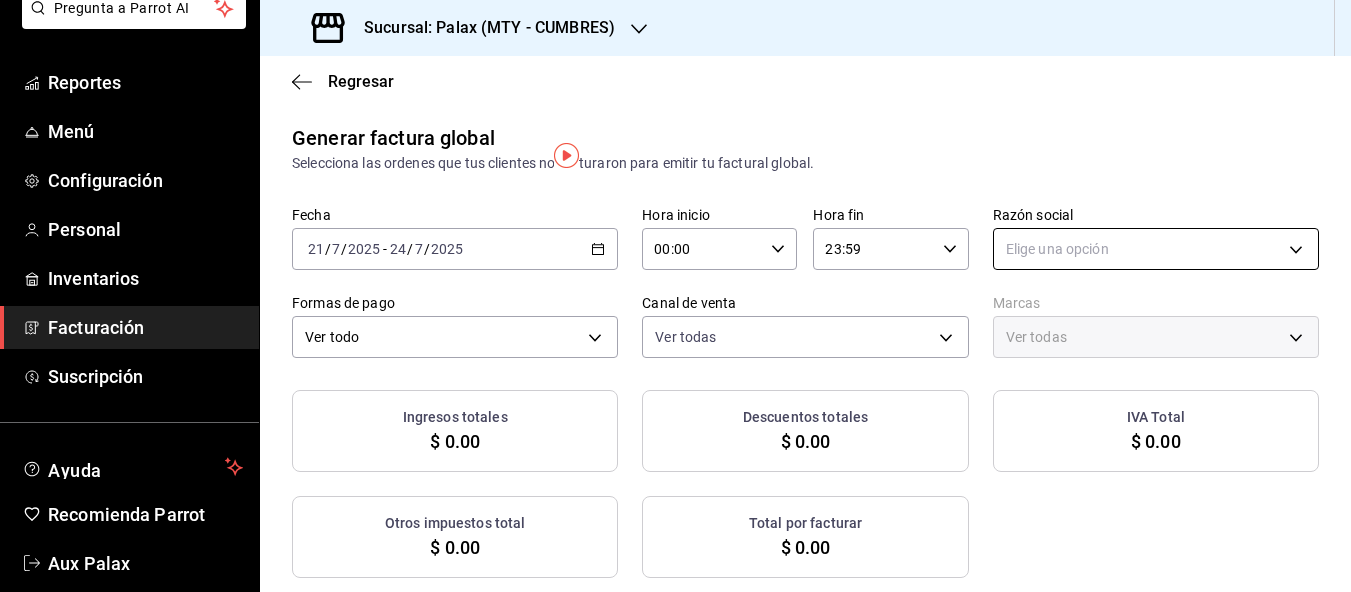 click on "Pregunta a Parrot AI Reportes   Menú   Configuración   Personal   Inventarios   Facturación   Suscripción   Ayuda Recomienda Parrot   Aux Palax   Sugerir nueva función   Sucursal: Palax (MTY - CUMBRES) Regresar Generar factura global Selecciona las ordenes que tus clientes no facturaron para emitir tu factural global. Fecha 2025-07-21 21 / 7 / 2025 - 2025-07-24 24 / 7 / 2025 Hora inicio 00:00 Hora inicio Hora fin 23:59 Hora fin Razón social Elige una opción Formas de pago Ver todo ALL Canal de venta Ver todas PARROT,UBER_EATS,RAPPI,DIDI_FOOD,ONLINE Marcas Ver todas Ingresos totales $ 0.00 Descuentos totales $ 0.00 IVA Total $ 0.00 Otros impuestos total $ 0.00 Total por facturar $ 0.00 No hay información que mostrar GANA 1 MES GRATIS EN TU SUSCRIPCIÓN AQUÍ Ver video tutorial Ir a video Pregunta a Parrot AI Reportes   Menú   Configuración   Personal   Inventarios   Facturación   Suscripción   Ayuda Recomienda Parrot   Aux Palax   Sugerir nueva función   Visitar centro de ayuda (81) 2046 6363" at bounding box center (675, 296) 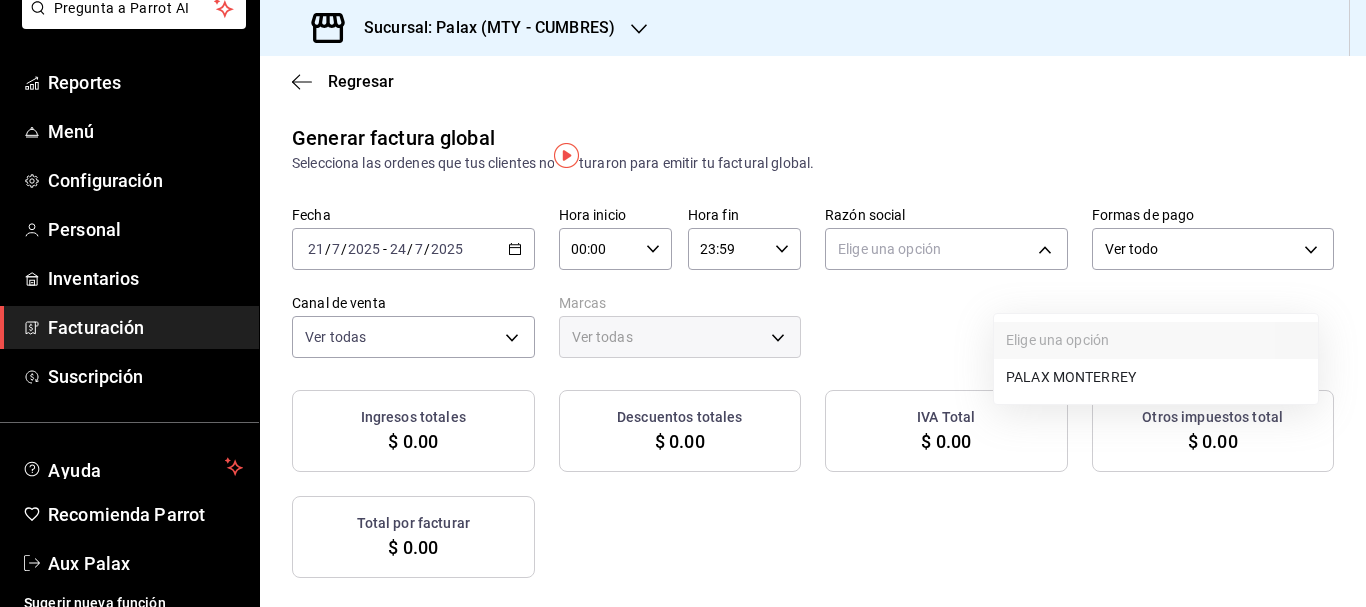 click on "PALAX MONTERREY" at bounding box center [1156, 377] 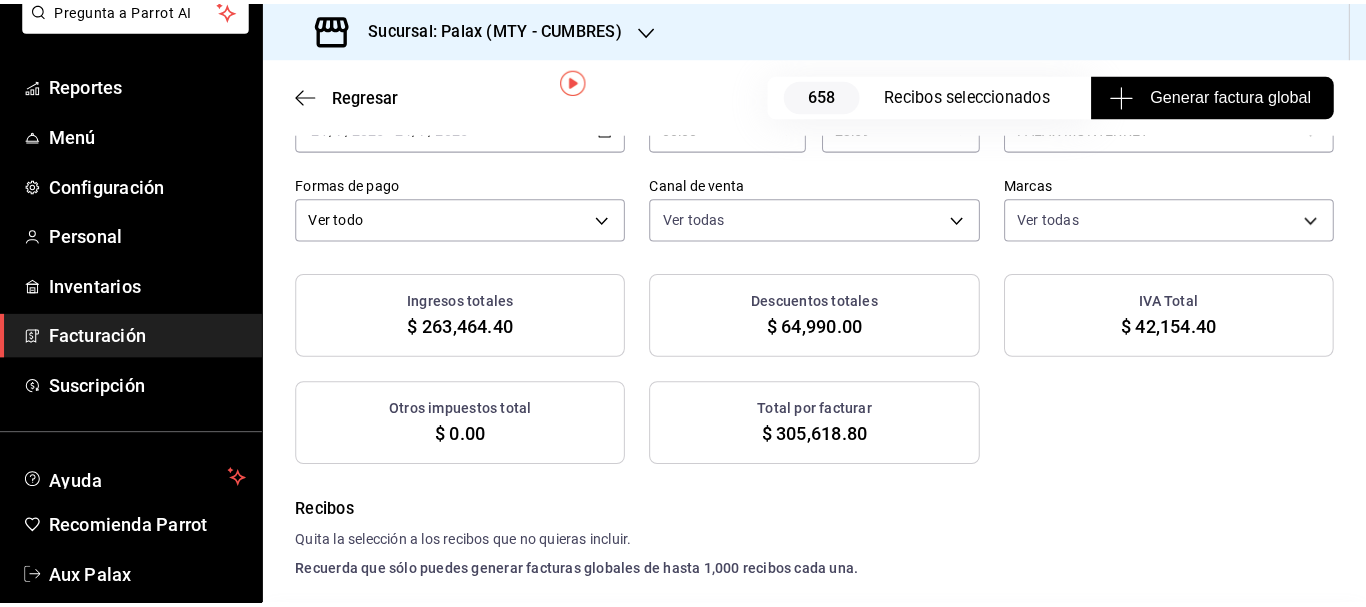 scroll, scrollTop: 23, scrollLeft: 0, axis: vertical 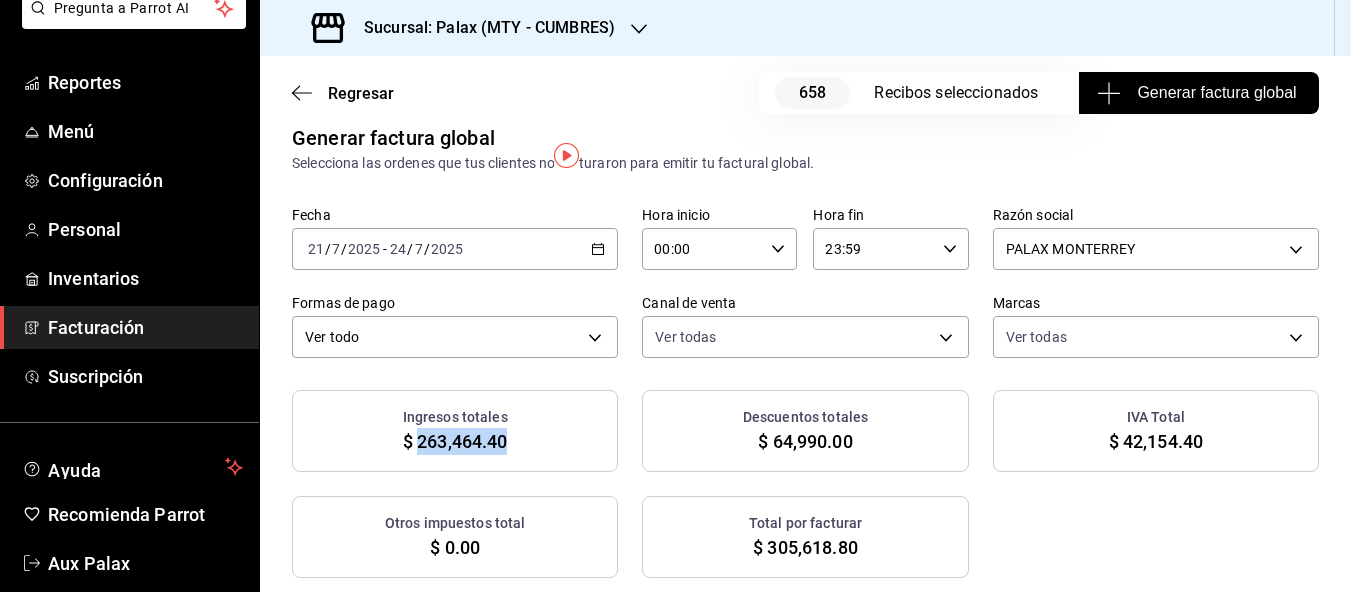 drag, startPoint x: 418, startPoint y: 469, endPoint x: 507, endPoint y: 470, distance: 89.005615 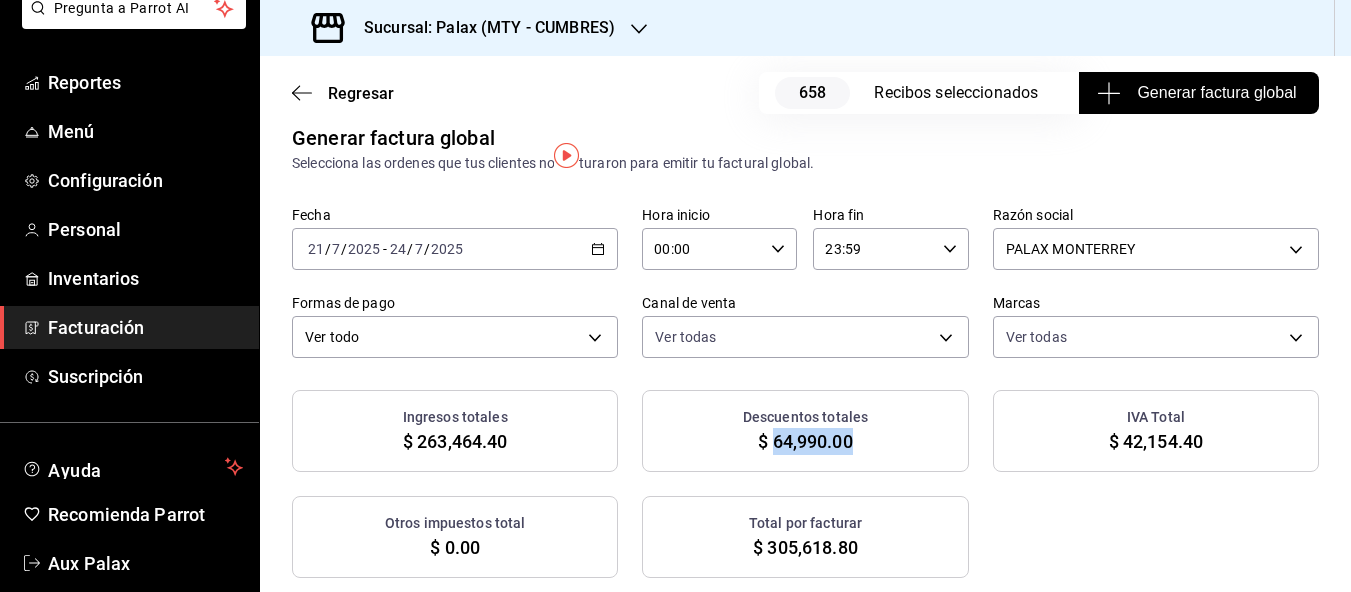 drag, startPoint x: 776, startPoint y: 471, endPoint x: 854, endPoint y: 473, distance: 78.025635 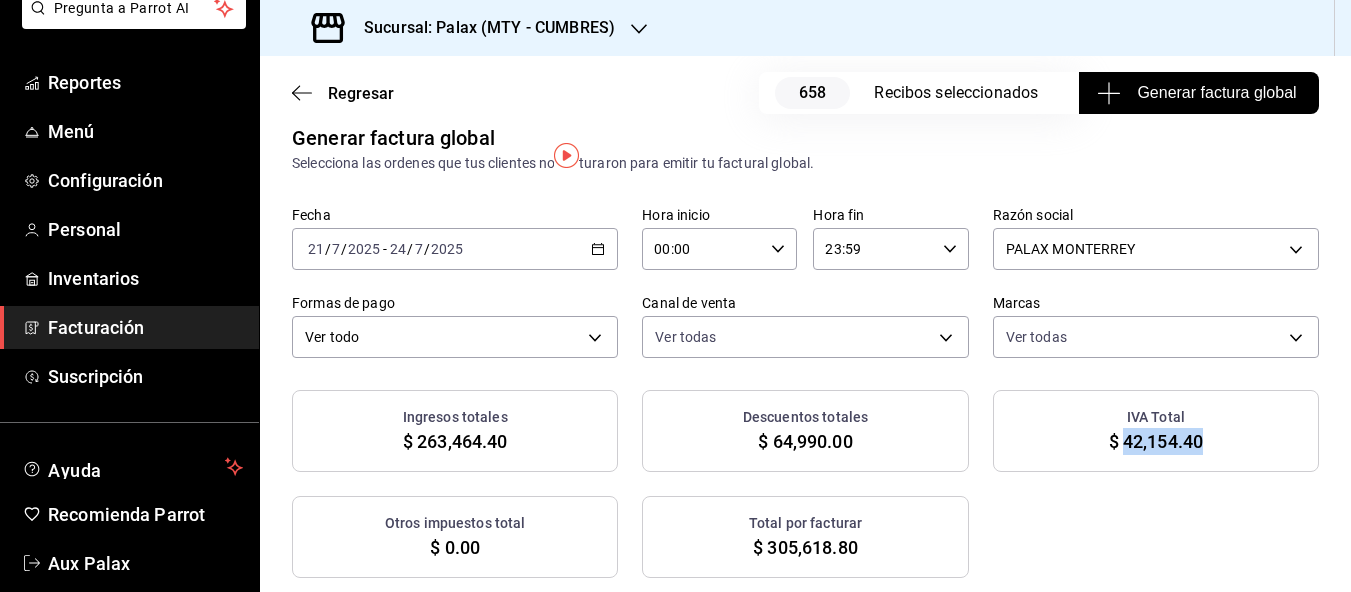 drag, startPoint x: 1125, startPoint y: 468, endPoint x: 1206, endPoint y: 466, distance: 81.02469 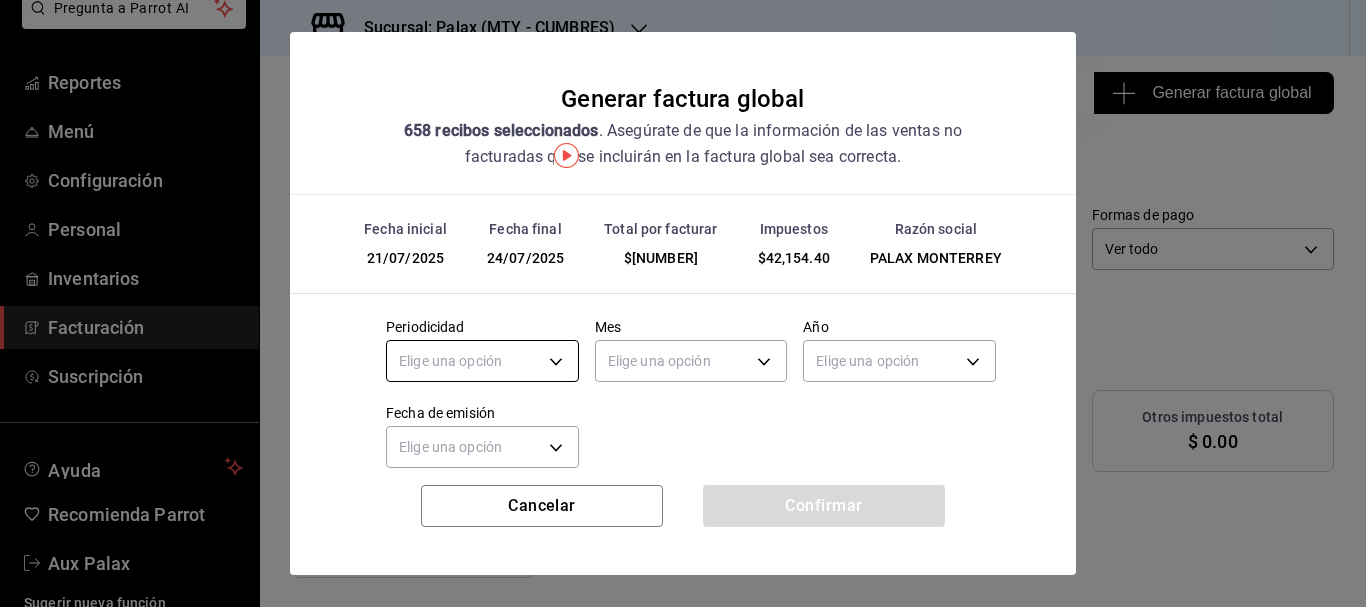 click on "Pregunta a Parrot AI Reportes   Menú   Configuración   Personal   Inventarios   Facturación   Suscripción   Ayuda Recomienda Parrot   Aux Palax   Sugerir nueva función   Sucursal: Palax (MTY - CUMBRES) Regresar 658 Recibos seleccionados Generar factura global Generar factura global Selecciona las ordenes que tus clientes no facturaron para emitir tu factural global. Fecha 2025-07-21 21 / 7 / 2025 - 2025-07-24 24 / 7 / 2025 Hora inicio 00:00 Hora inicio Hora fin 23:59 Hora fin Razón social PALAX MONTERREY 446fb26c-9866-4ce5-bbb2-44f232d2c30a Formas de pago Ver todo ALL Canal de venta Ver todas PARROT,UBER_EATS,RAPPI,DIDI_FOOD,ONLINE Marcas Ver todas 882a14fb-31f9-4d0e-beef-7112030831e8 Ingresos totales $ 263,464.40 Descuentos totales $ 64,990.00 IVA Total $ 42,154.40 Otros impuestos total $ 0.00 Total por facturar $ 305,618.80 Recibos Quita la selección a los recibos que no quieras incluir. Recuerda que sólo puedes generar facturas globales de hasta 1,000 recibos cada una. Fecha # de recibo Subtotal" at bounding box center (683, 303) 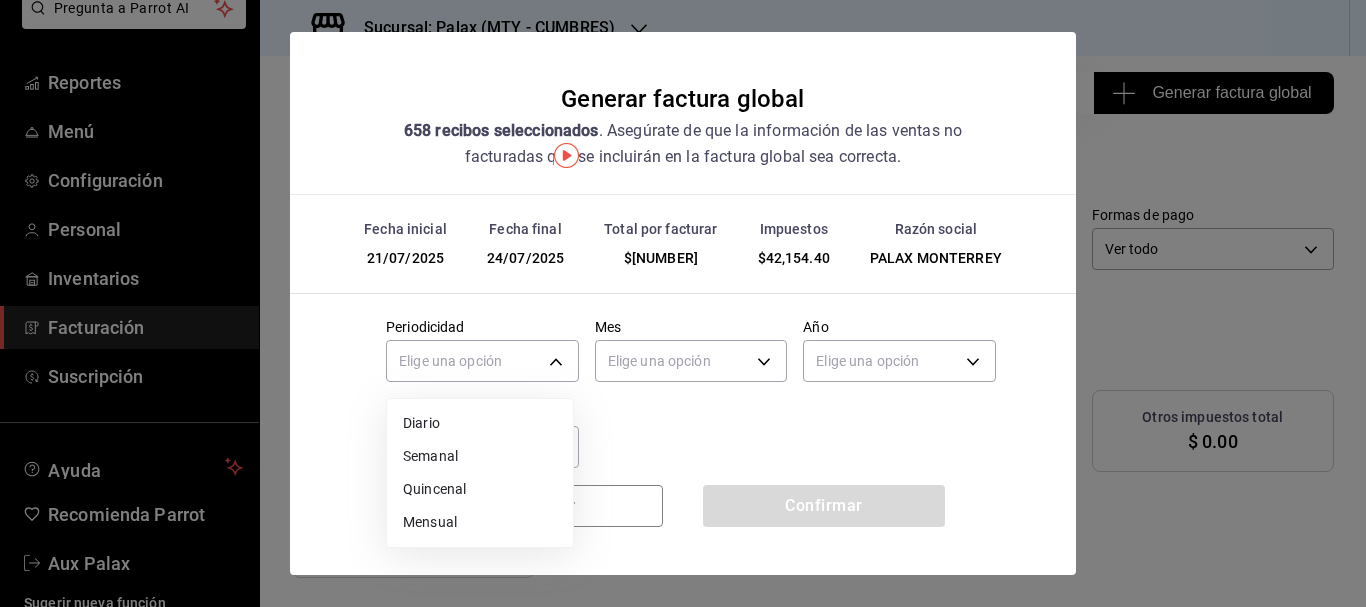 click on "Diario" at bounding box center [480, 423] 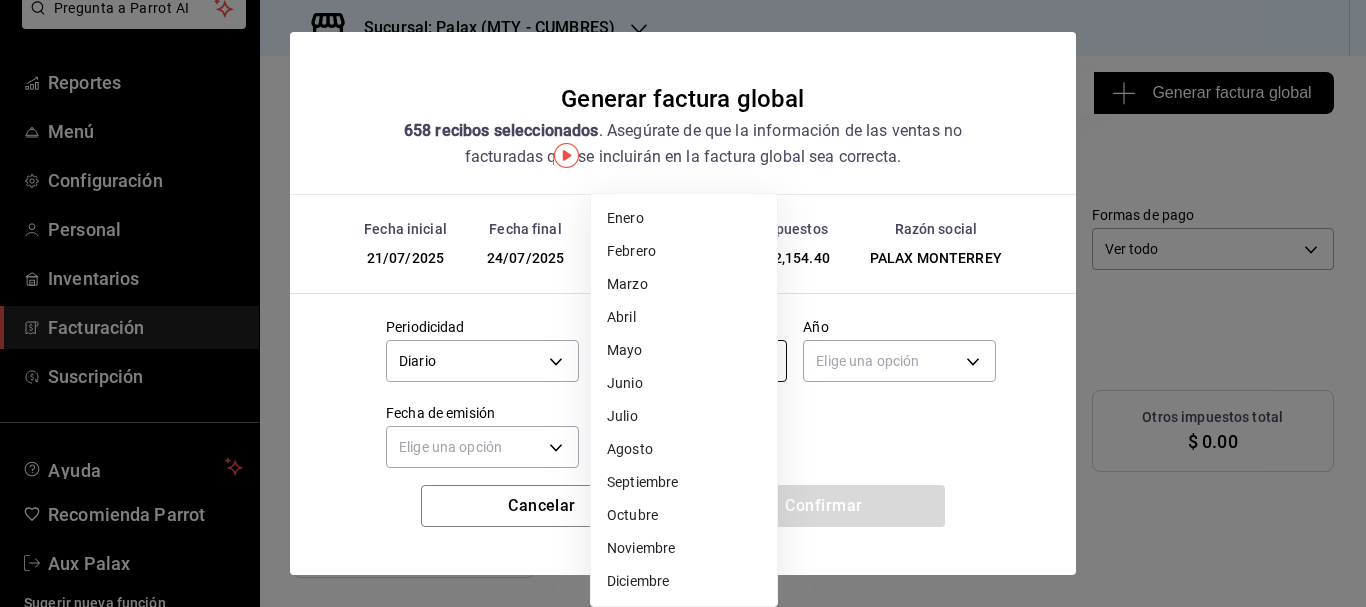click on "Pregunta a Parrot AI Reportes   Menú   Configuración   Personal   Inventarios   Facturación   Suscripción   Ayuda Recomienda Parrot   Aux Palax   Sugerir nueva función   Sucursal: Palax (MTY - CUMBRES) Regresar 658 Recibos seleccionados Generar factura global Generar factura global Selecciona las ordenes que tus clientes no facturaron para emitir tu factural global. Fecha 2025-07-21 21 / 7 / 2025 - 2025-07-24 24 / 7 / 2025 Hora inicio 00:00 Hora inicio Hora fin 23:59 Hora fin Razón social PALAX MONTERREY 446fb26c-9866-4ce5-bbb2-44f232d2c30a Formas de pago Ver todo ALL Canal de venta Ver todas PARROT,UBER_EATS,RAPPI,DIDI_FOOD,ONLINE Marcas Ver todas 882a14fb-31f9-4d0e-beef-7112030831e8 Ingresos totales $ 263,464.40 Descuentos totales $ 64,990.00 IVA Total $ 42,154.40 Otros impuestos total $ 0.00 Total por facturar $ 305,618.80 Recibos Quita la selección a los recibos que no quieras incluir. Recuerda que sólo puedes generar facturas globales de hasta 1,000 recibos cada una. Fecha # de recibo Subtotal" at bounding box center [683, 303] 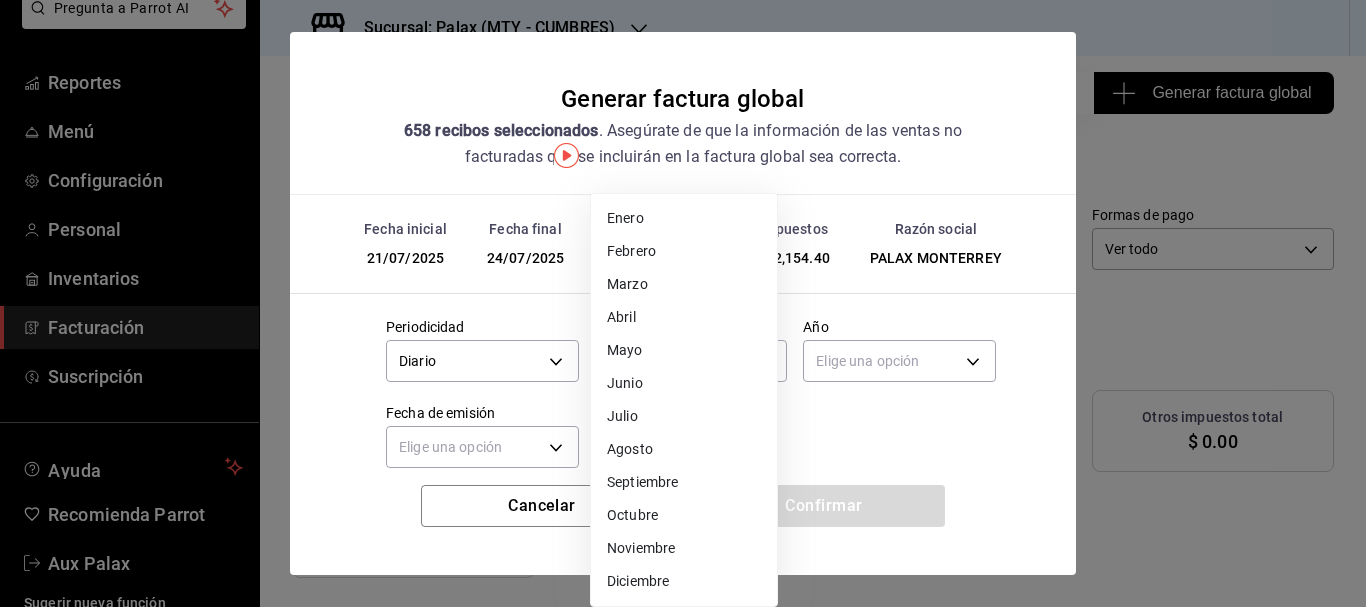click on "Julio" at bounding box center [684, 416] 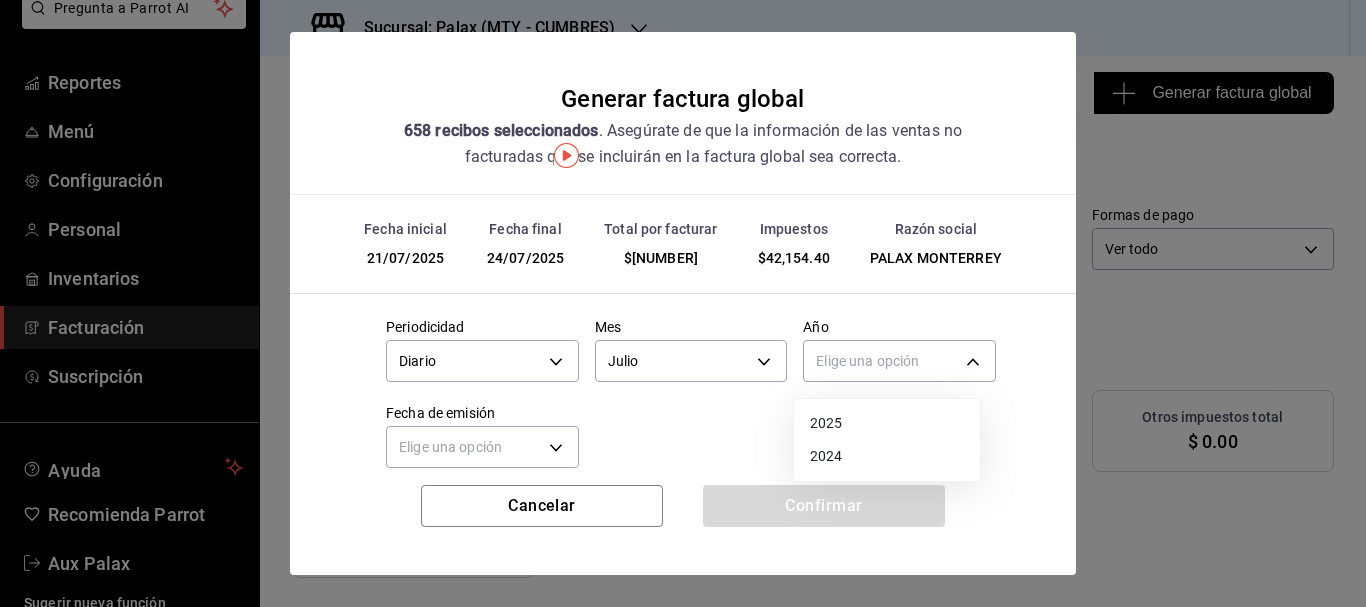 click on "Pregunta a Parrot AI Reportes   Menú   Configuración   Personal   Inventarios   Facturación   Suscripción   Ayuda Recomienda Parrot   Aux Palax   Sugerir nueva función   Sucursal: Palax (MTY - CUMBRES) Regresar 658 Recibos seleccionados Generar factura global Generar factura global Selecciona las ordenes que tus clientes no facturaron para emitir tu factural global. Fecha 2025-07-21 21 / 7 / 2025 - 2025-07-24 24 / 7 / 2025 Hora inicio 00:00 Hora inicio Hora fin 23:59 Hora fin Razón social PALAX MONTERREY 446fb26c-9866-4ce5-bbb2-44f232d2c30a Formas de pago Ver todo ALL Canal de venta Ver todas PARROT,UBER_EATS,RAPPI,DIDI_FOOD,ONLINE Marcas Ver todas 882a14fb-31f9-4d0e-beef-7112030831e8 Ingresos totales $ 263,464.40 Descuentos totales $ 64,990.00 IVA Total $ 42,154.40 Otros impuestos total $ 0.00 Total por facturar $ 305,618.80 Recibos Quita la selección a los recibos que no quieras incluir. Recuerda que sólo puedes generar facturas globales de hasta 1,000 recibos cada una. Fecha # de recibo Subtotal" at bounding box center [683, 303] 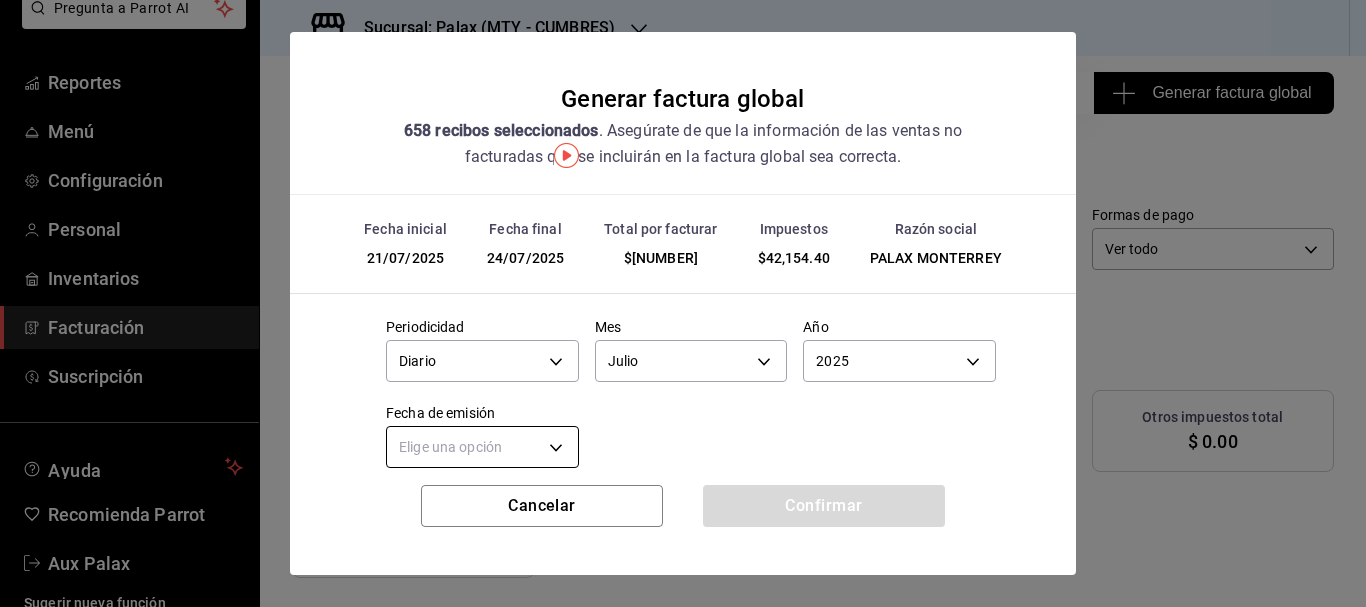click on "Pregunta a Parrot AI Reportes   Menú   Configuración   Personal   Inventarios   Facturación   Suscripción   Ayuda Recomienda Parrot   Aux Palax   Sugerir nueva función   Sucursal: Palax (MTY - CUMBRES) Regresar 658 Recibos seleccionados Generar factura global Generar factura global Selecciona las ordenes que tus clientes no facturaron para emitir tu factural global. Fecha 2025-07-21 21 / 7 / 2025 - 2025-07-24 24 / 7 / 2025 Hora inicio 00:00 Hora inicio Hora fin 23:59 Hora fin Razón social PALAX MONTERREY 446fb26c-9866-4ce5-bbb2-44f232d2c30a Formas de pago Ver todo ALL Canal de venta Ver todas PARROT,UBER_EATS,RAPPI,DIDI_FOOD,ONLINE Marcas Ver todas 882a14fb-31f9-4d0e-beef-7112030831e8 Ingresos totales $ 263,464.40 Descuentos totales $ 64,990.00 IVA Total $ 42,154.40 Otros impuestos total $ 0.00 Total por facturar $ 305,618.80 Recibos Quita la selección a los recibos que no quieras incluir. Recuerda que sólo puedes generar facturas globales de hasta 1,000 recibos cada una. Fecha # de recibo Subtotal" at bounding box center (683, 303) 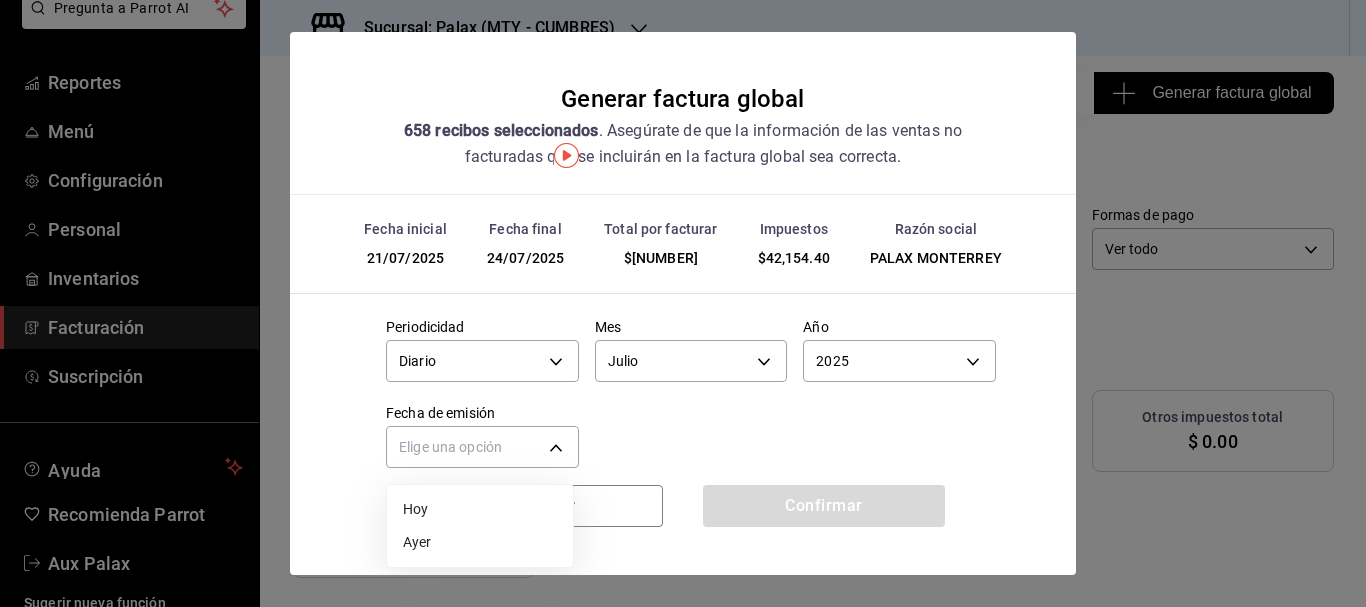 drag, startPoint x: 411, startPoint y: 539, endPoint x: 445, endPoint y: 541, distance: 34.058773 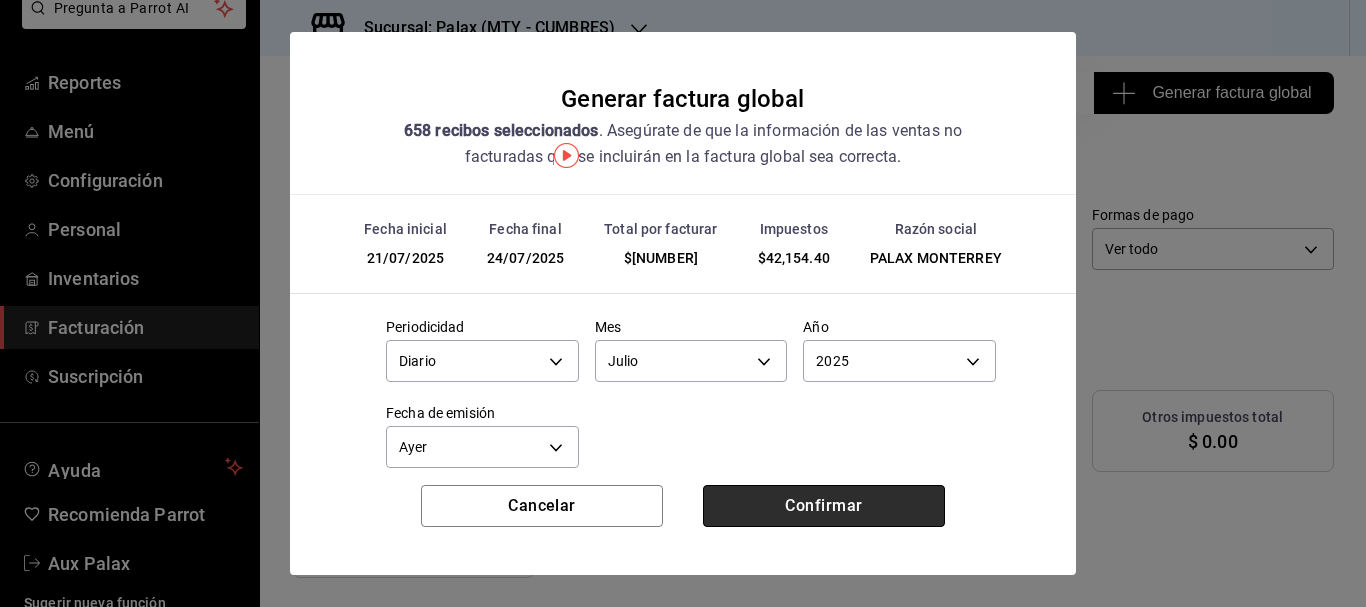 click on "Confirmar" at bounding box center [824, 506] 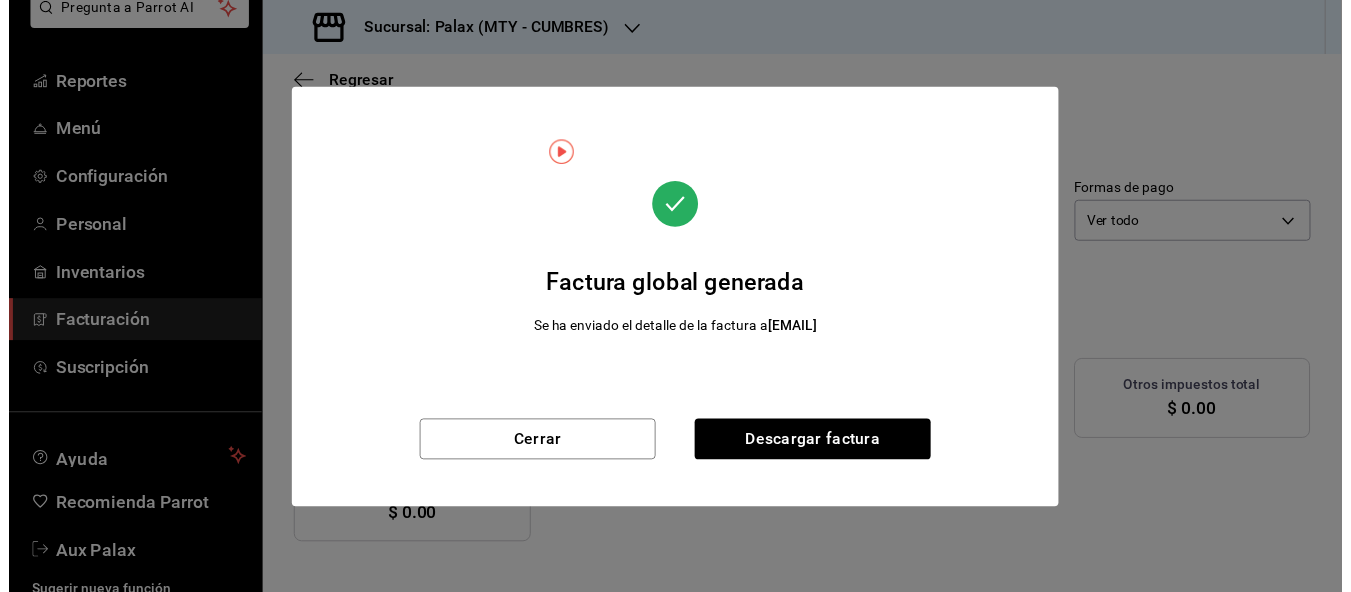 scroll, scrollTop: 0, scrollLeft: 0, axis: both 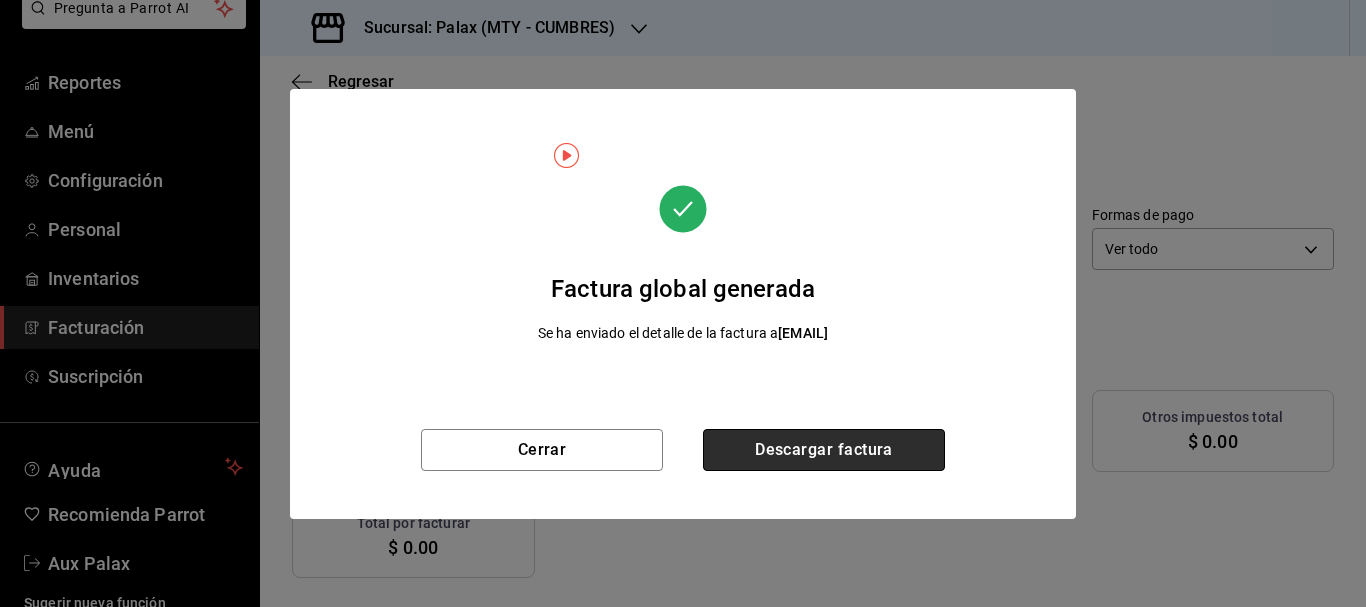 click on "Descargar factura" at bounding box center (824, 450) 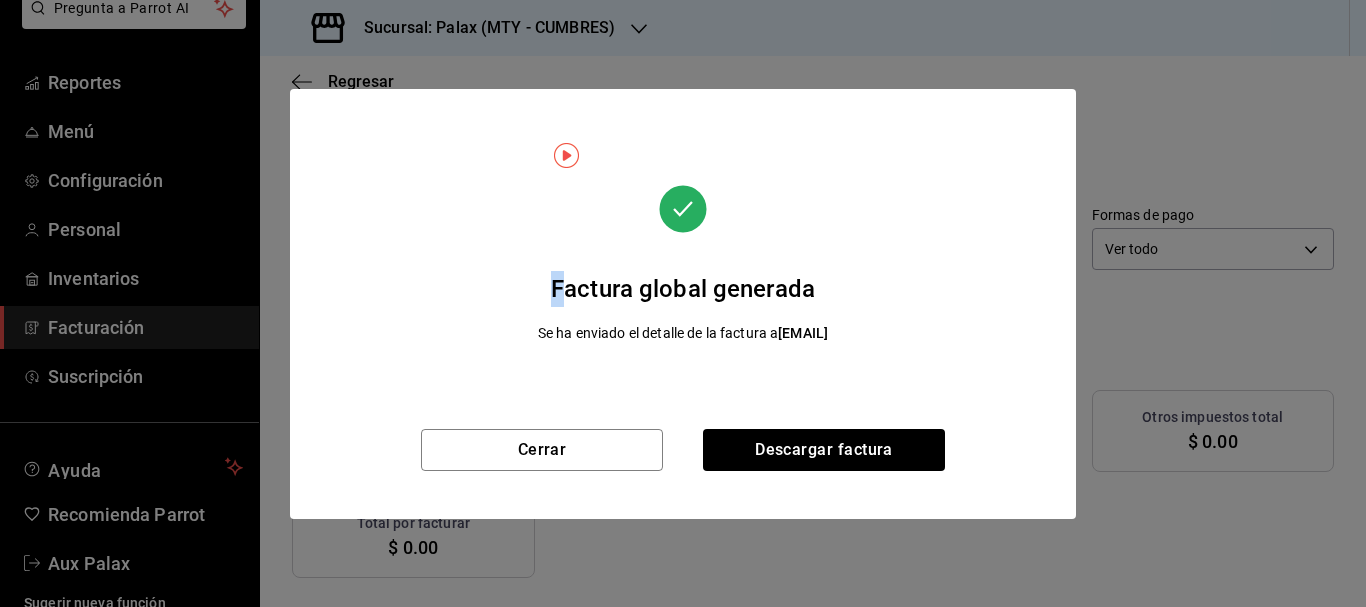 drag, startPoint x: 474, startPoint y: 180, endPoint x: 560, endPoint y: 254, distance: 113.454834 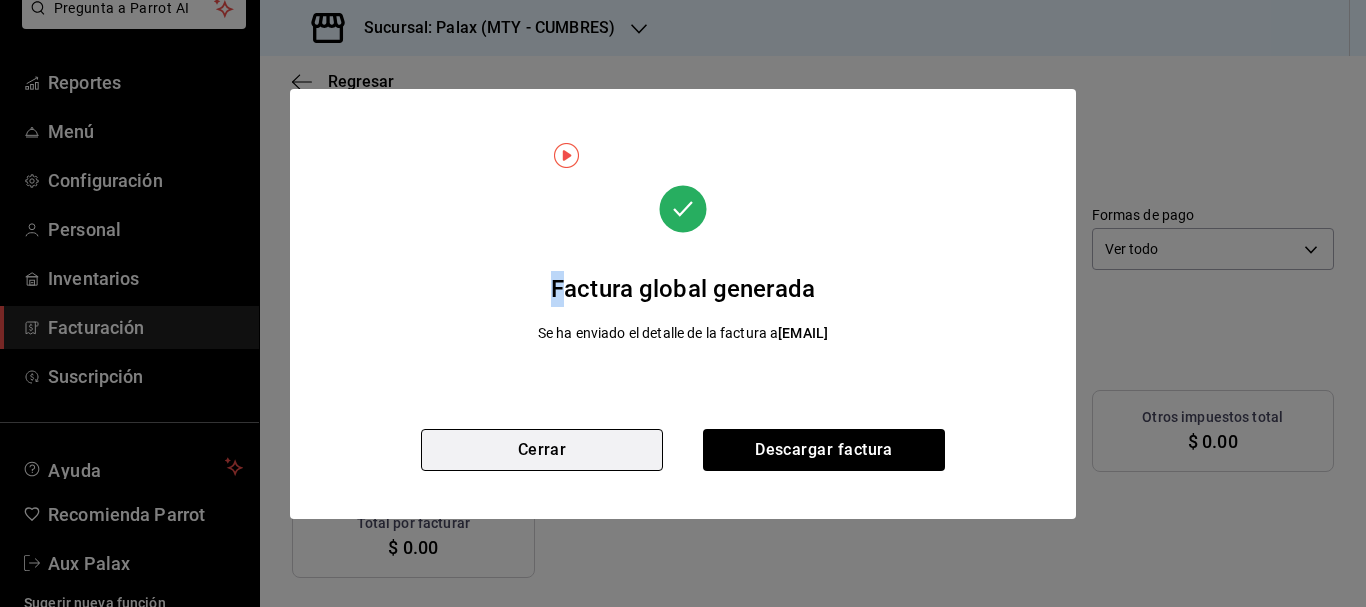 click on "Cerrar" at bounding box center (542, 450) 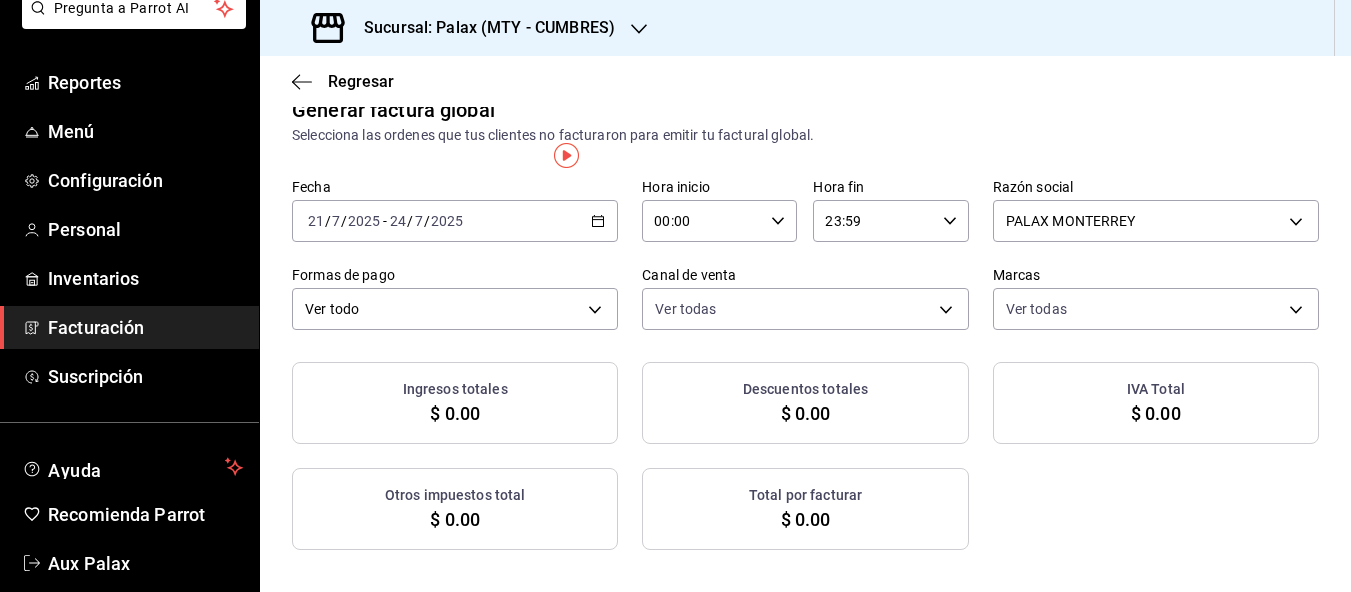 scroll, scrollTop: 0, scrollLeft: 0, axis: both 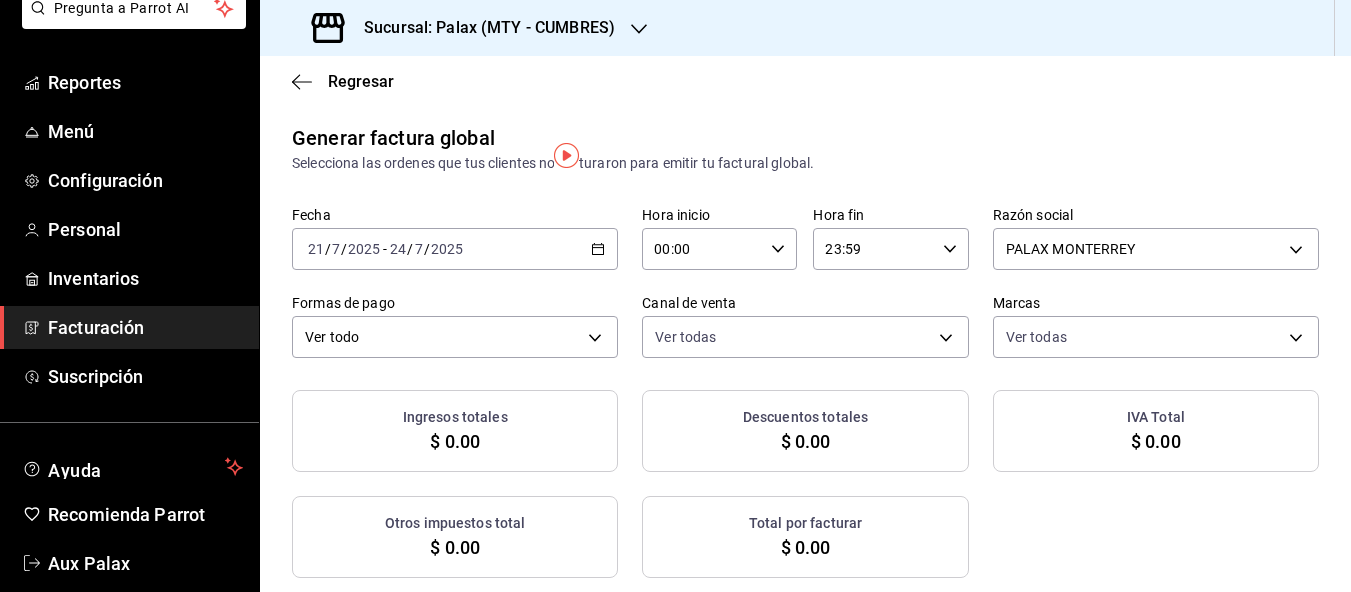 click on "Facturación" at bounding box center [145, 327] 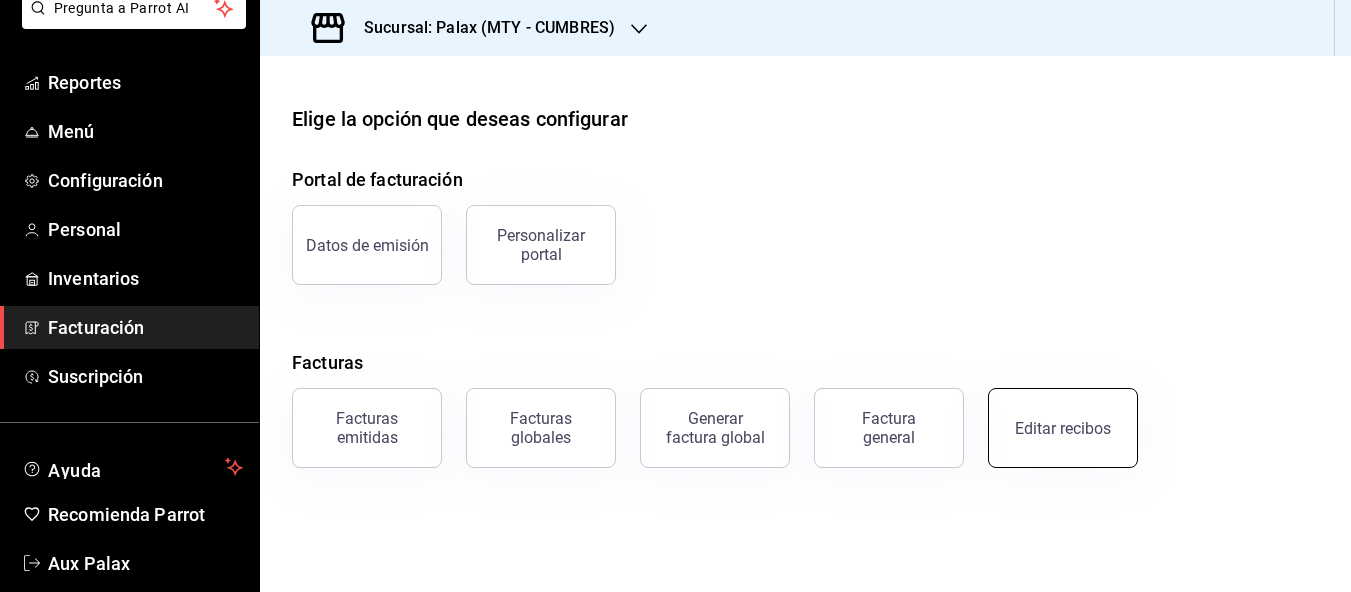 click on "Editar recibos" at bounding box center [1063, 428] 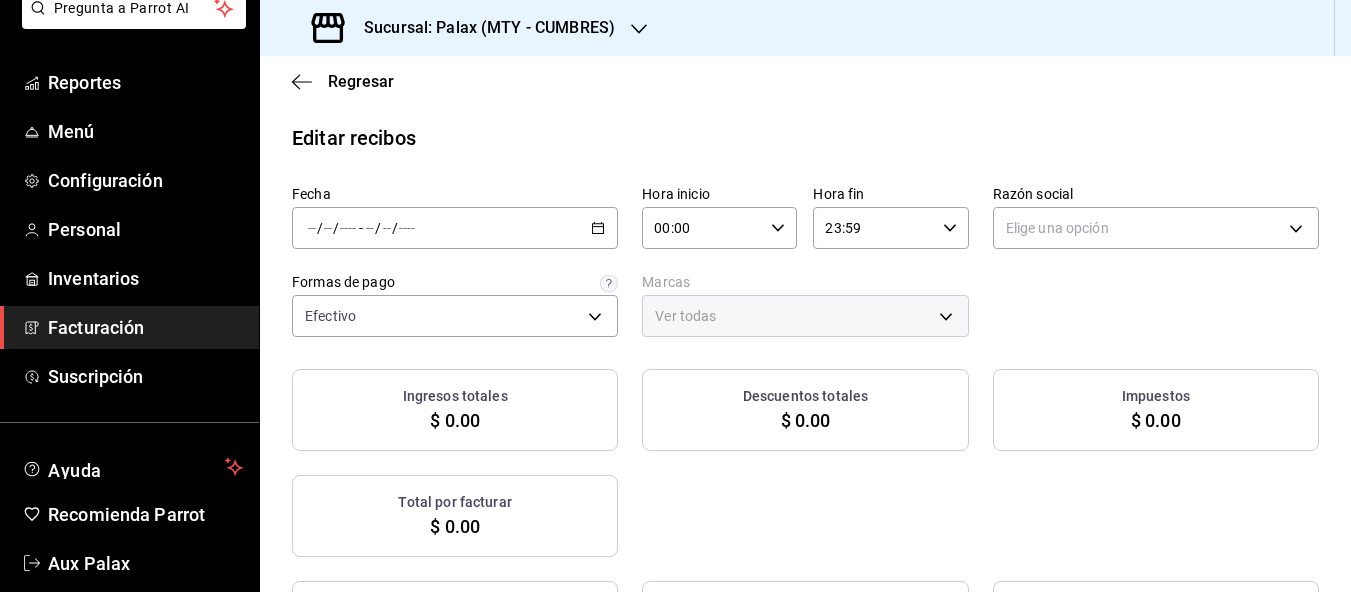 click 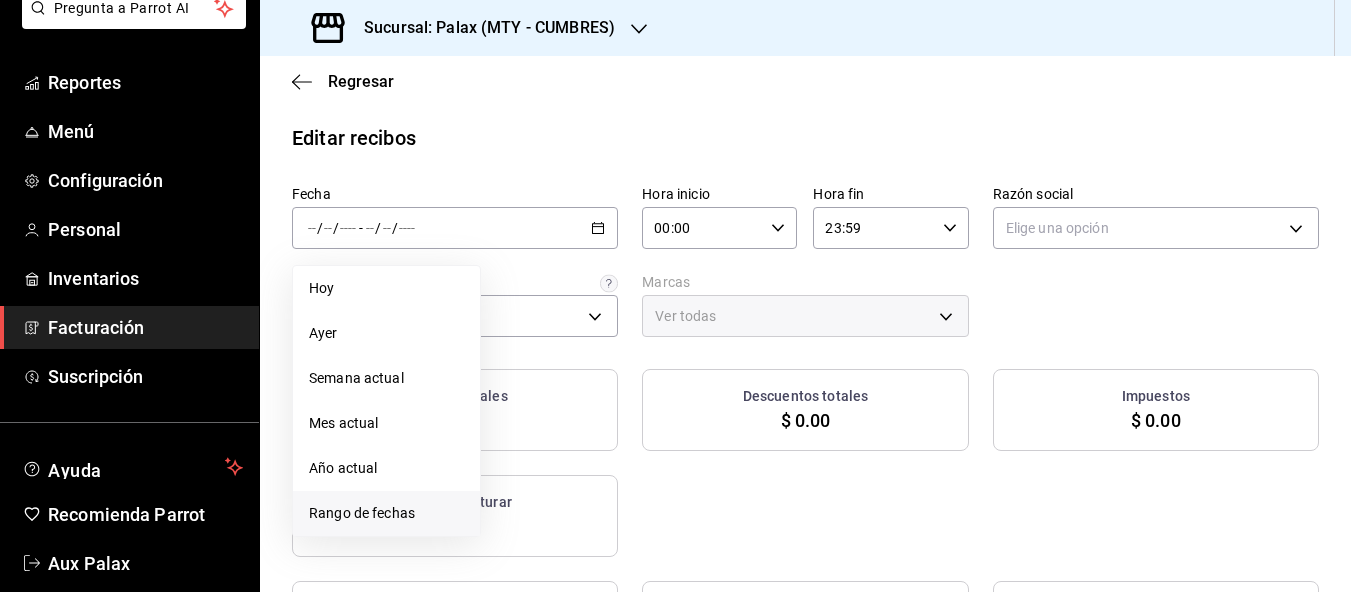 click on "Rango de fechas" at bounding box center (386, 513) 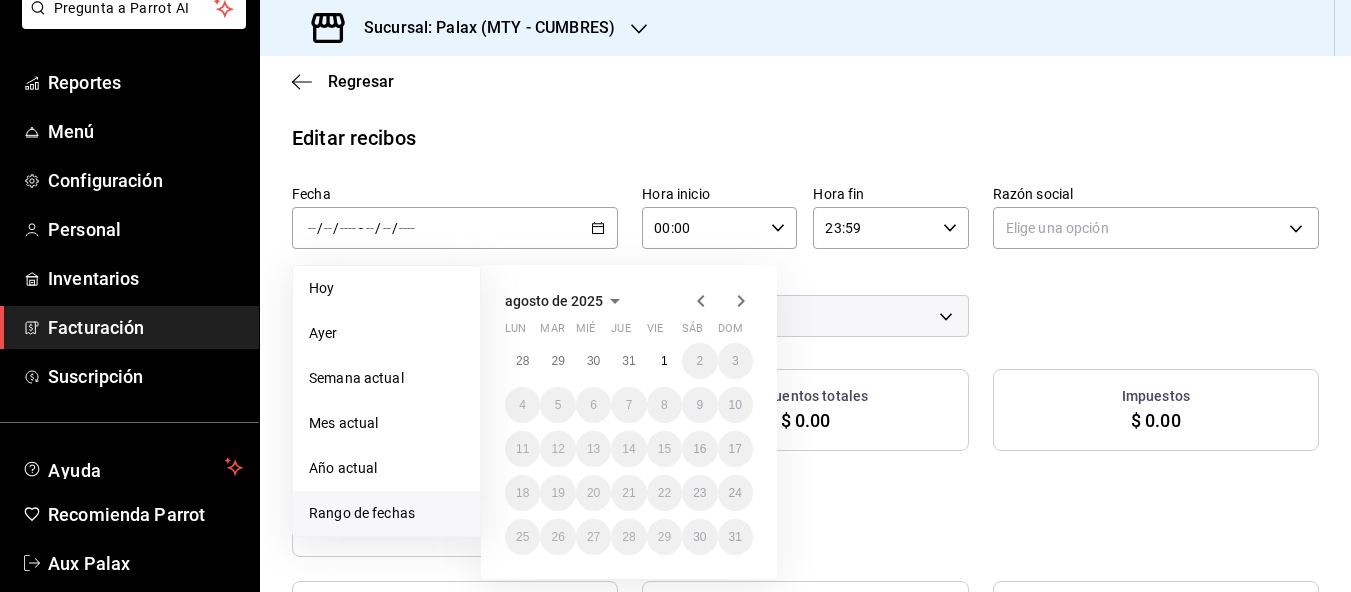 click 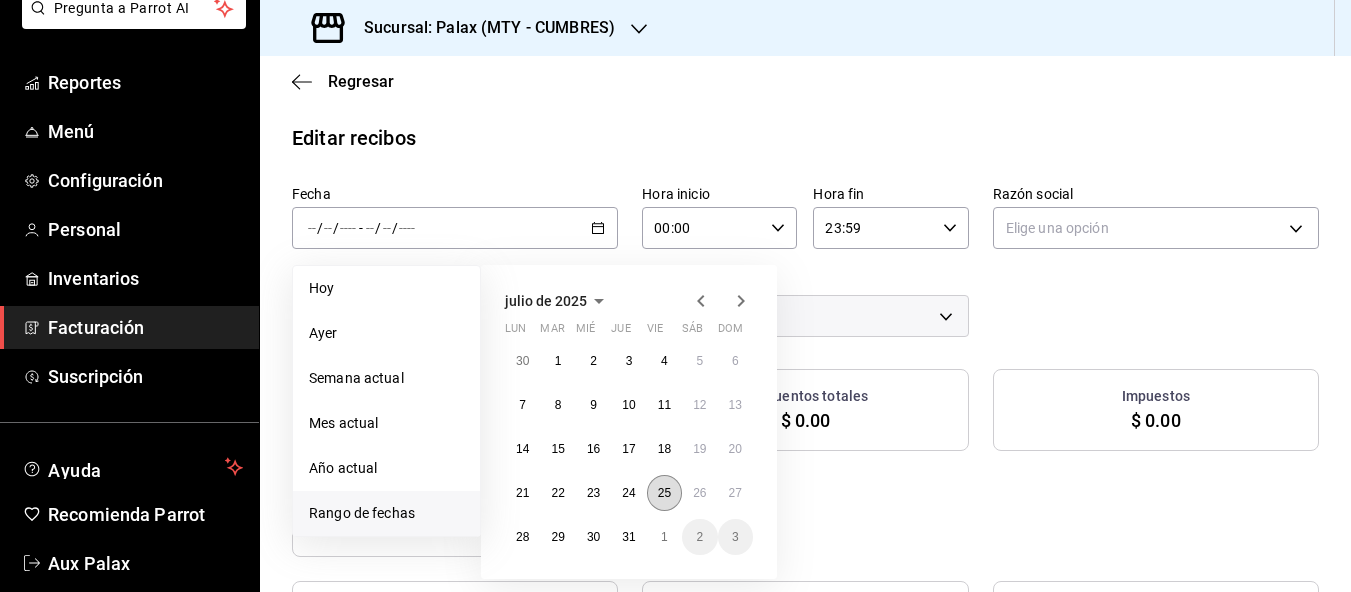 click on "25" at bounding box center [664, 493] 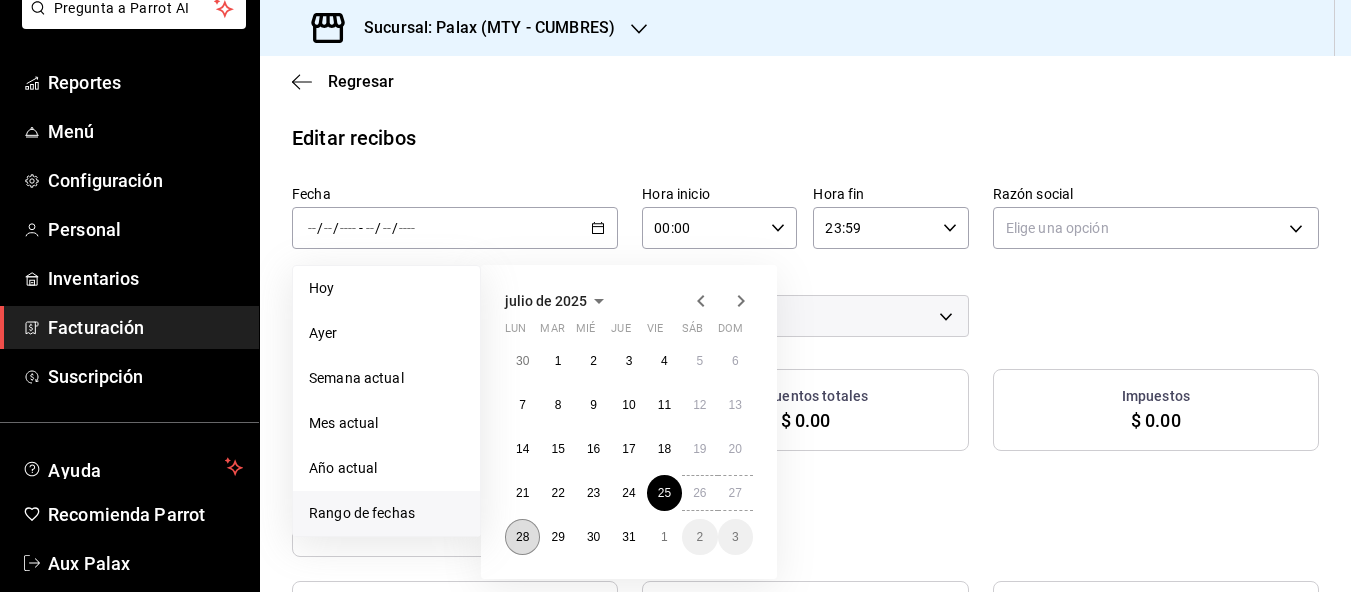 click on "28" at bounding box center [522, 537] 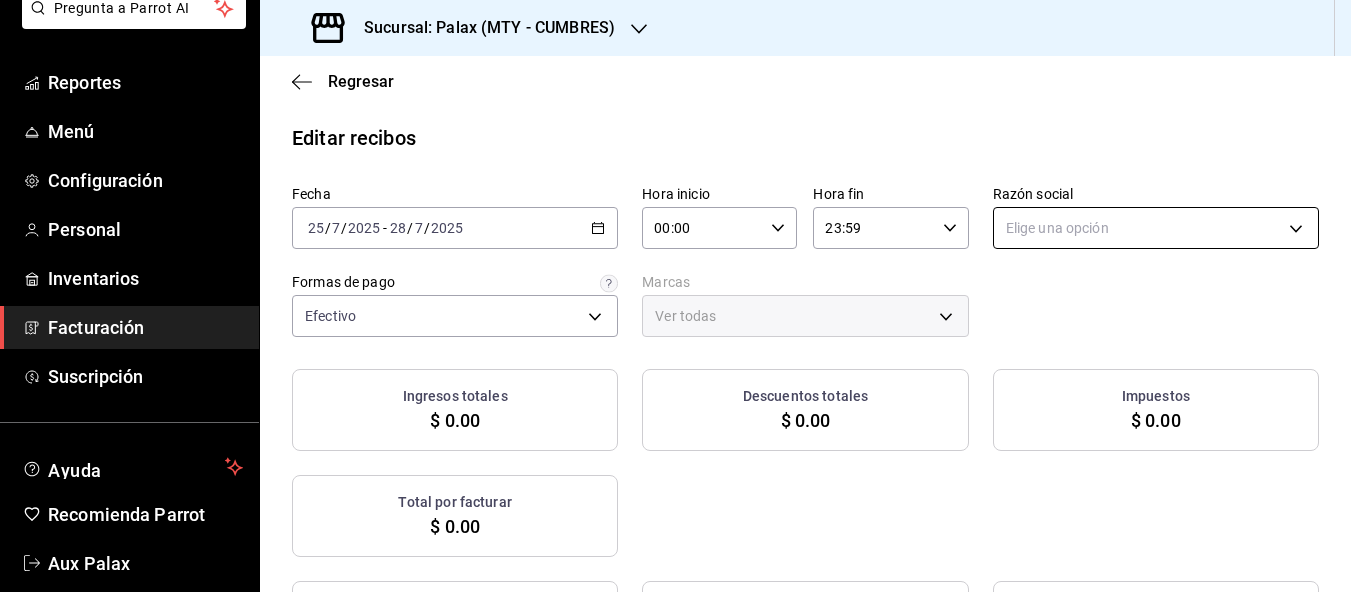 click on "Pregunta a Parrot AI Reportes   Menú   Configuración   Personal   Inventarios   Facturación   Suscripción   Ayuda Recomienda Parrot   Aux Palax   Sugerir nueva función   Sucursal: Palax (MTY - CUMBRES) Regresar Editar recibos Fecha 2025-07-25 25 / 7 / 2025 - 2025-07-28 28 / 7 / 2025 Hora inicio 00:00 Hora inicio Hora fin 23:59 Hora fin Razón social Elige una opción Formas de pago   Efectivo d23edc9a-1a4f-4e27-a8ca-cff9459bcf1a Marcas Ver todas Ingresos totales $ 0.00 Descuentos totales $ 0.00 Impuestos $ 0.00 Total por facturar $ 0.00 Ingresos totales (Act.) $ 0.00 Descuentos totales (Act.) $ 0.00 Impuestos  (Act.) $ 0.00 Total por facturar (Act.) $ 0.00 No hay información que mostrar GANA 1 MES GRATIS EN TU SUSCRIPCIÓN AQUÍ ¿Recuerdas cómo empezó tu restaurante?
Hoy puedes ayudar a un colega a tener el mismo cambio que tú viviste.
Recomienda Parrot directamente desde tu Portal Administrador.
Es fácil y rápido.
🎁 Por cada restaurante que se una, ganas 1 mes gratis. Pregunta a Parrot AI" at bounding box center [675, 296] 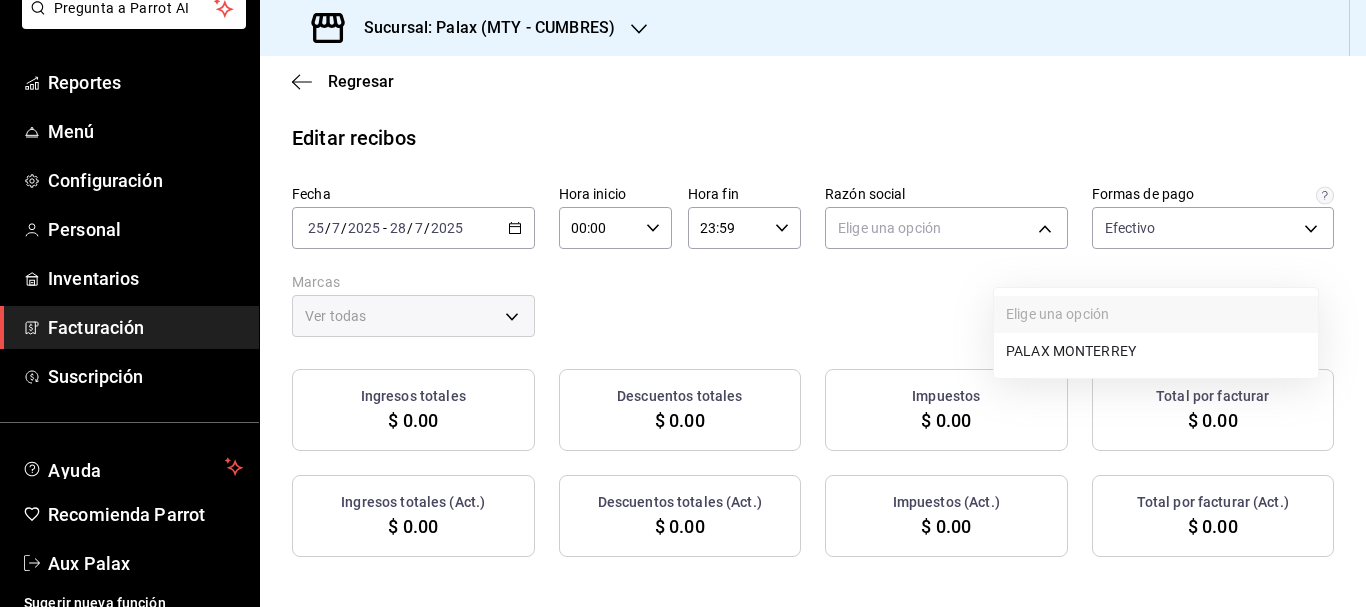 click on "PALAX MONTERREY" at bounding box center (1156, 351) 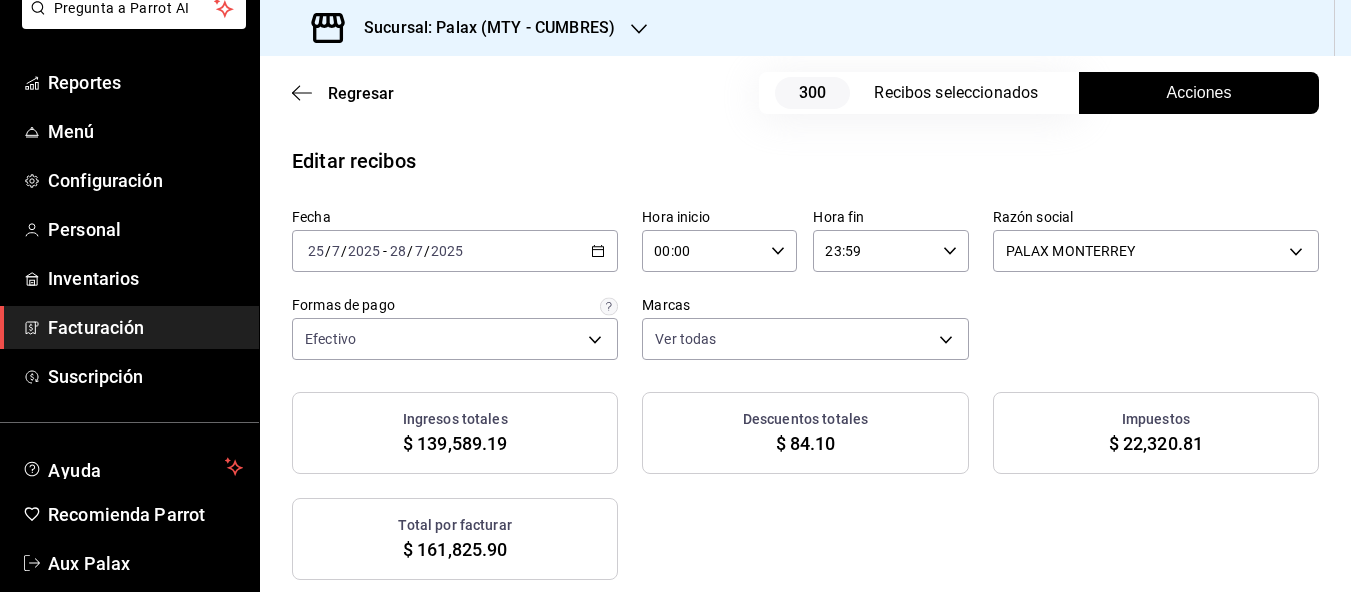 click on "Acciones" at bounding box center (1199, 93) 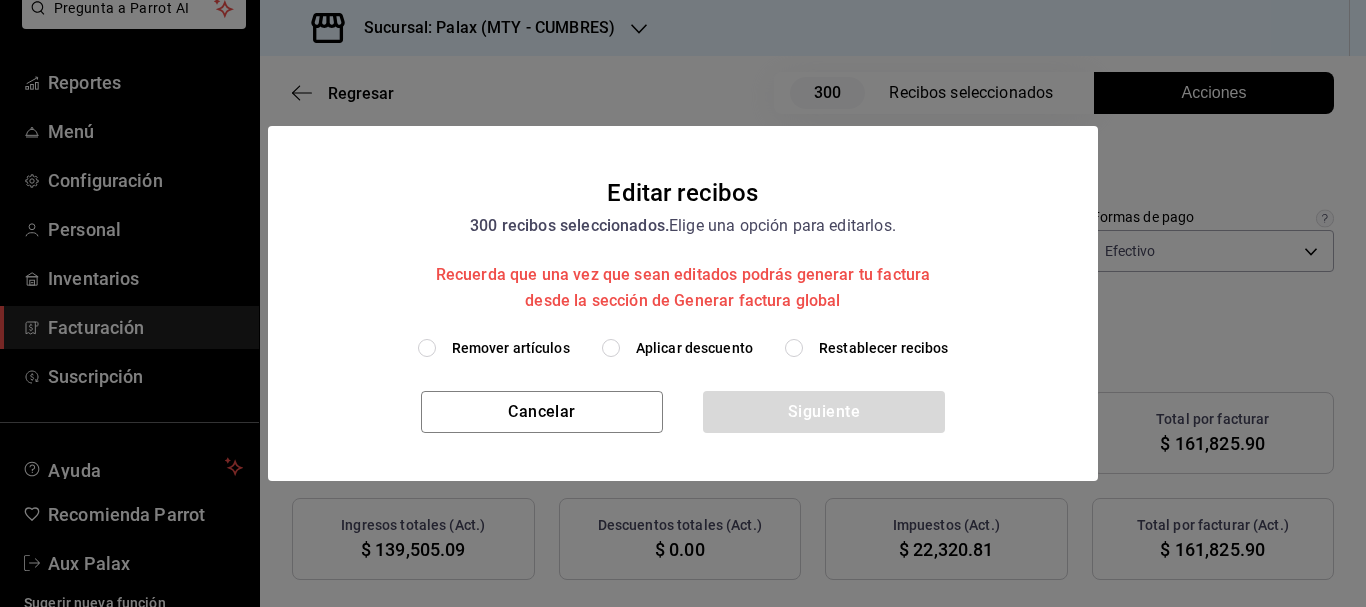 click on "Aplicar descuento" at bounding box center (611, 348) 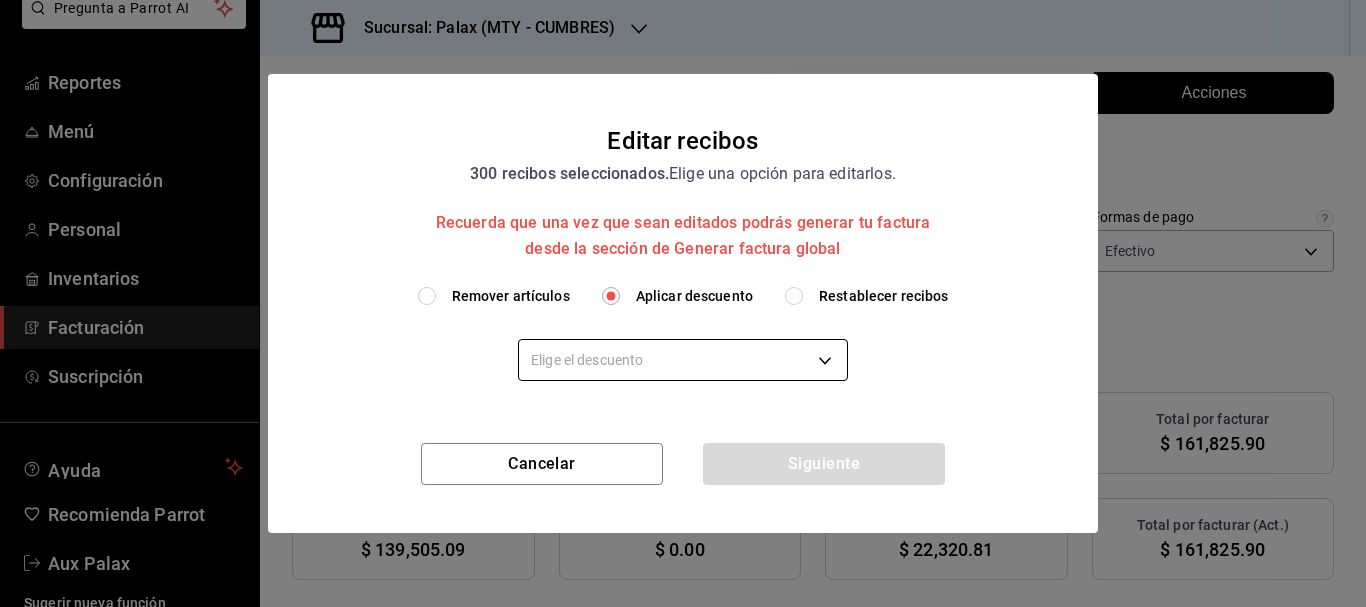click on "Pregunta a Parrot AI Reportes   Menú   Configuración   Personal   Inventarios   Facturación   Suscripción   Ayuda Recomienda Parrot   Aux Palax   Sugerir nueva función   Sucursal: Palax (MTY - CUMBRES) Regresar 300 Recibos seleccionados Acciones Editar recibos Fecha 2025-07-25 25 / 7 / 2025 - 2025-07-28 28 / 7 / 2025 Hora inicio 00:00 Hora inicio Hora fin 23:59 Hora fin Razón social PALAX MONTERREY 446fb26c-9866-4ce5-bbb2-44f232d2c30a Formas de pago   Efectivo d23edc9a-1a4f-4e27-a8ca-cff9459bcf1a Marcas Ver todas 882a14fb-31f9-4d0e-beef-7112030831e8 Ingresos totales $ 139,589.19 Descuentos totales $ 84.10 Impuestos $ 22,320.81 Total por facturar $ 161,825.90 Ingresos totales (Act.) $ 139,505.09 Descuentos totales (Act.) $ 0.00 Impuestos  (Act.) $ 22,320.81 Total por facturar (Act.) $ 161,825.90 Editar recibos Quita la selección a los recibos que no quieras editar. Act. # de recibo Artículos (Orig.) Artículos (Act.) Subtotal (Orig.) Subtotal (Act.) Descuento total (Orig.) Descuento total (Act.) No 9 9" at bounding box center (683, 303) 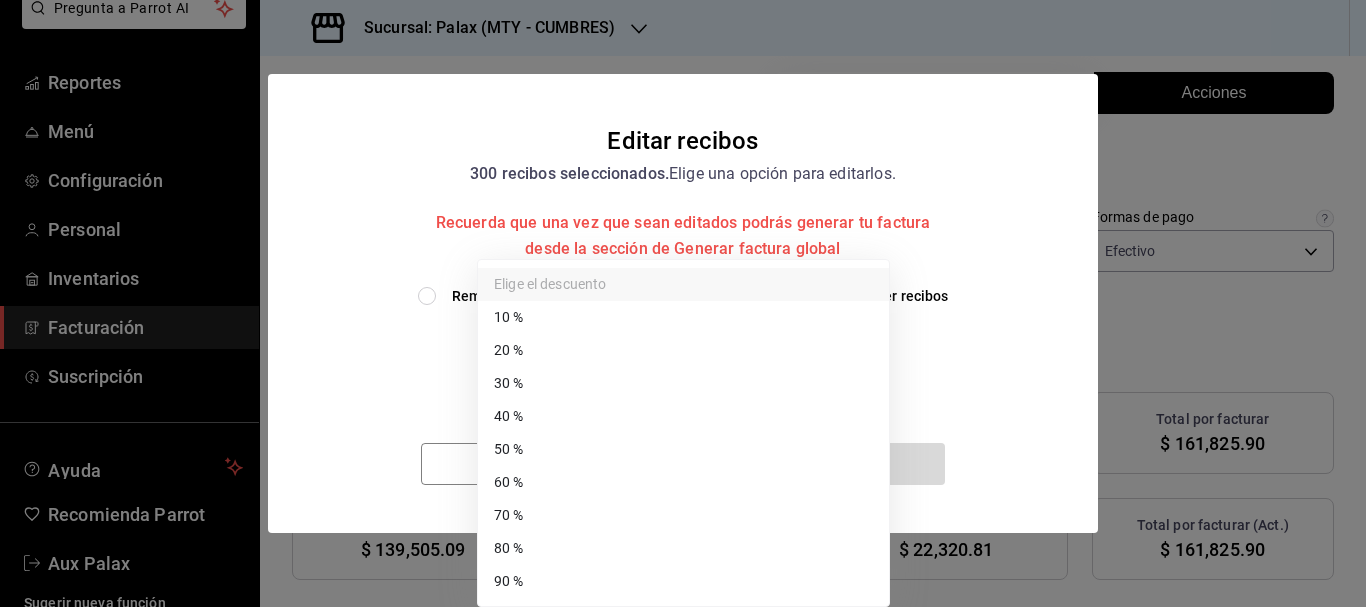 click on "40 %" at bounding box center [683, 416] 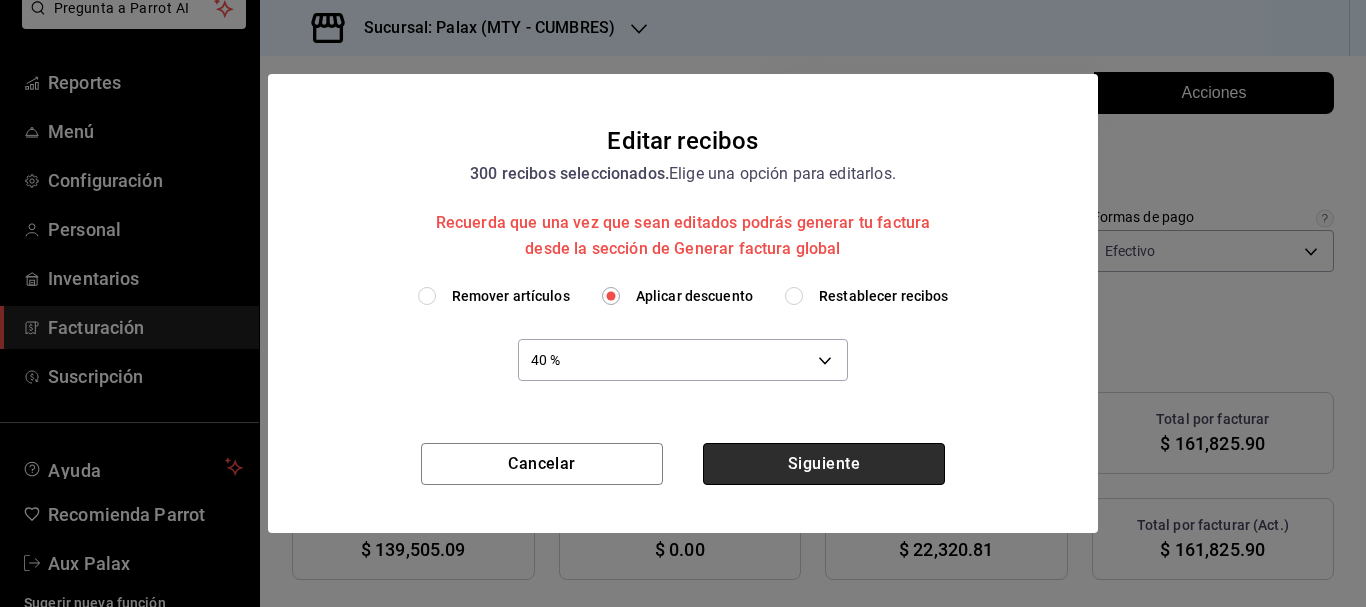 click on "Siguiente" at bounding box center [824, 464] 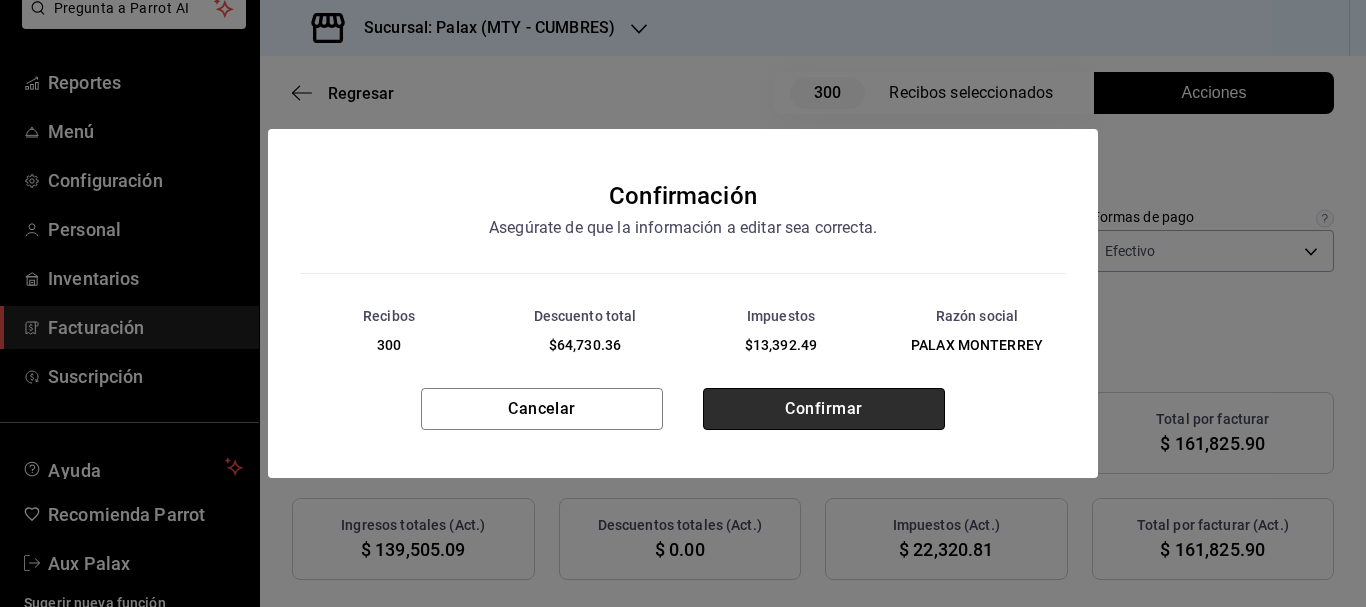 click on "Confirmar" at bounding box center [824, 409] 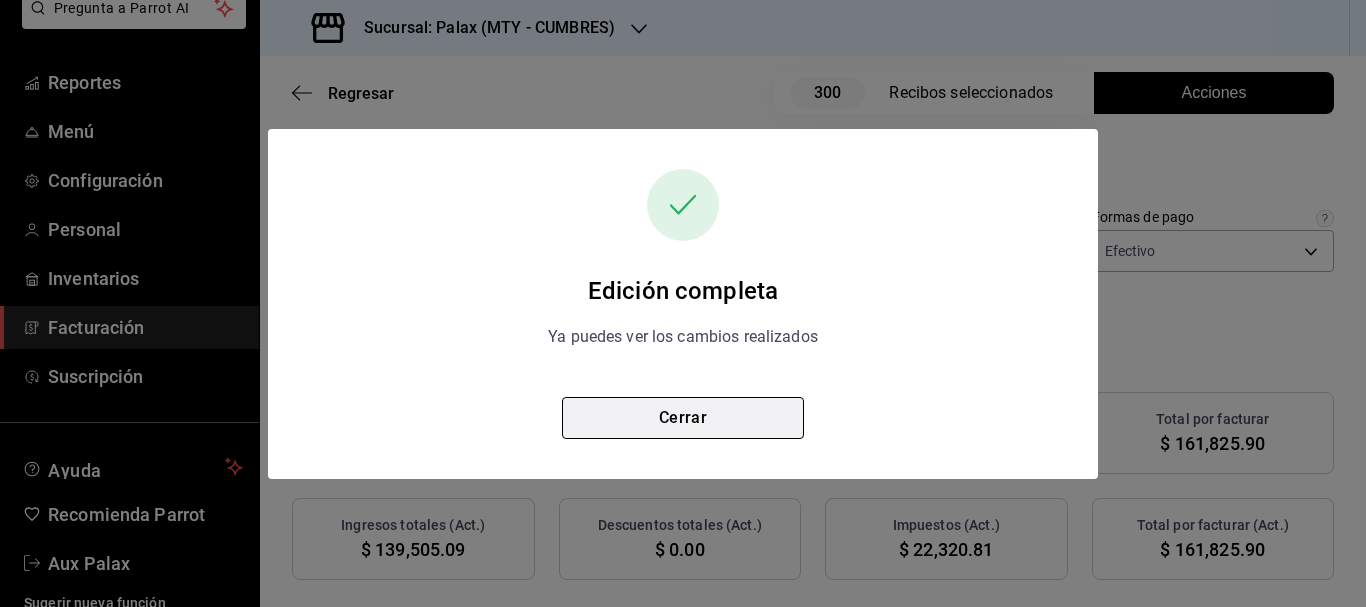 click on "Cerrar" at bounding box center [683, 418] 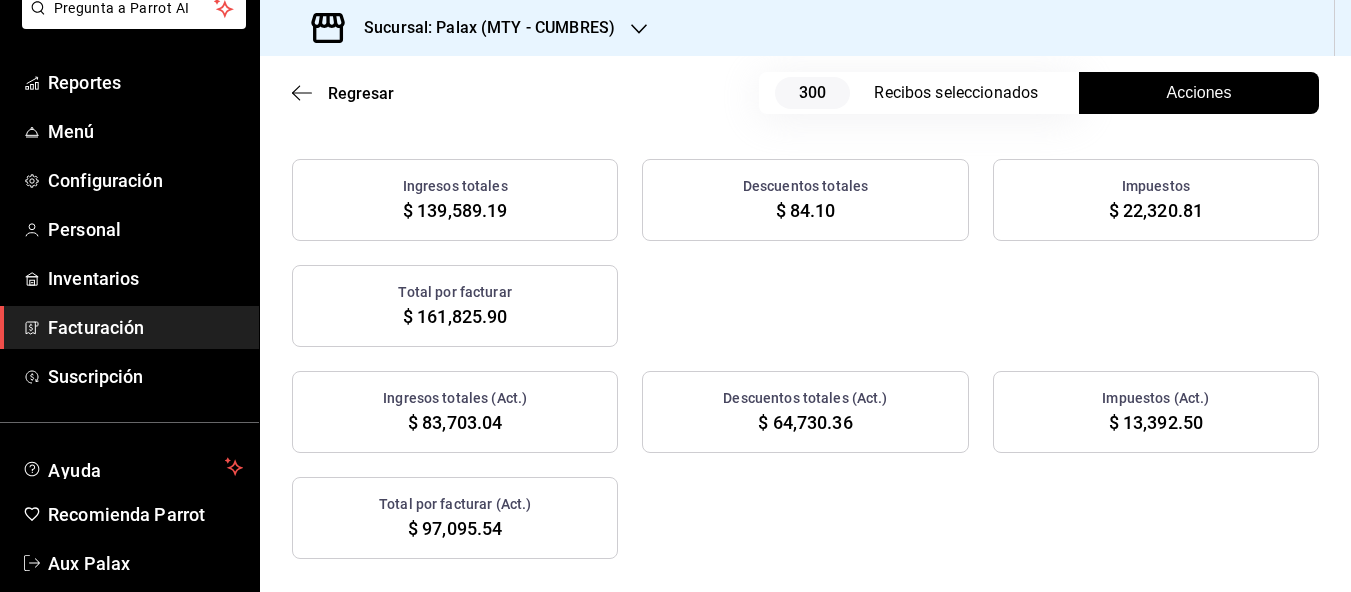 scroll, scrollTop: 100, scrollLeft: 0, axis: vertical 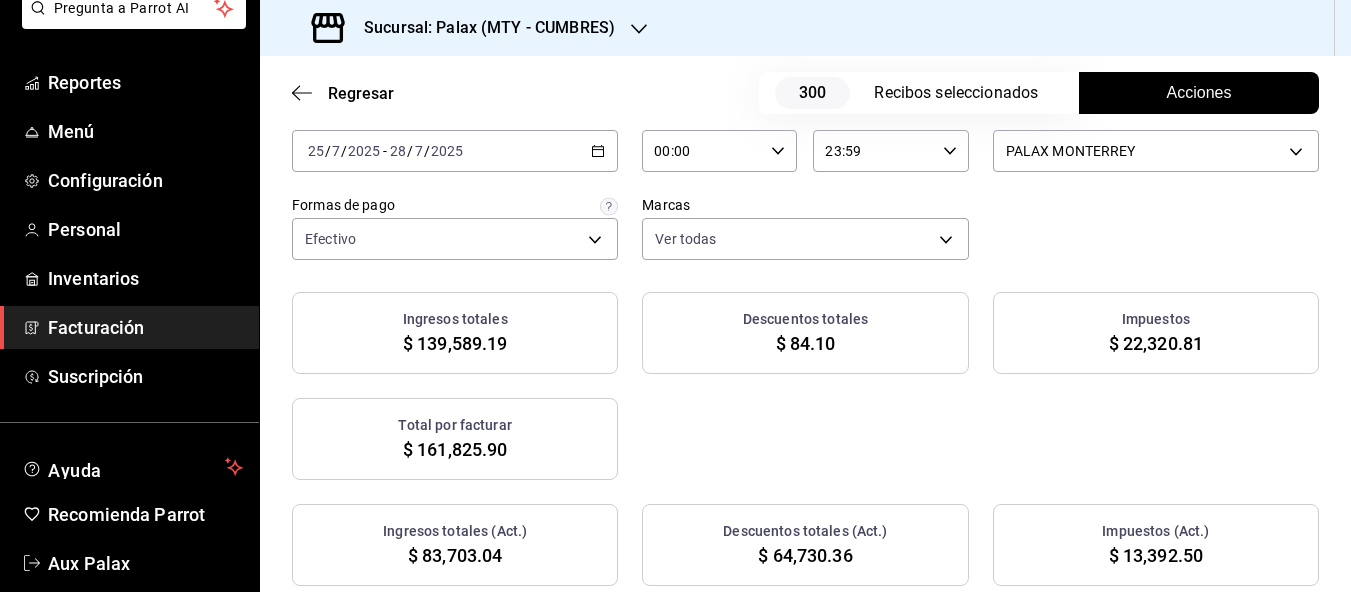 click on "Facturación" at bounding box center [145, 327] 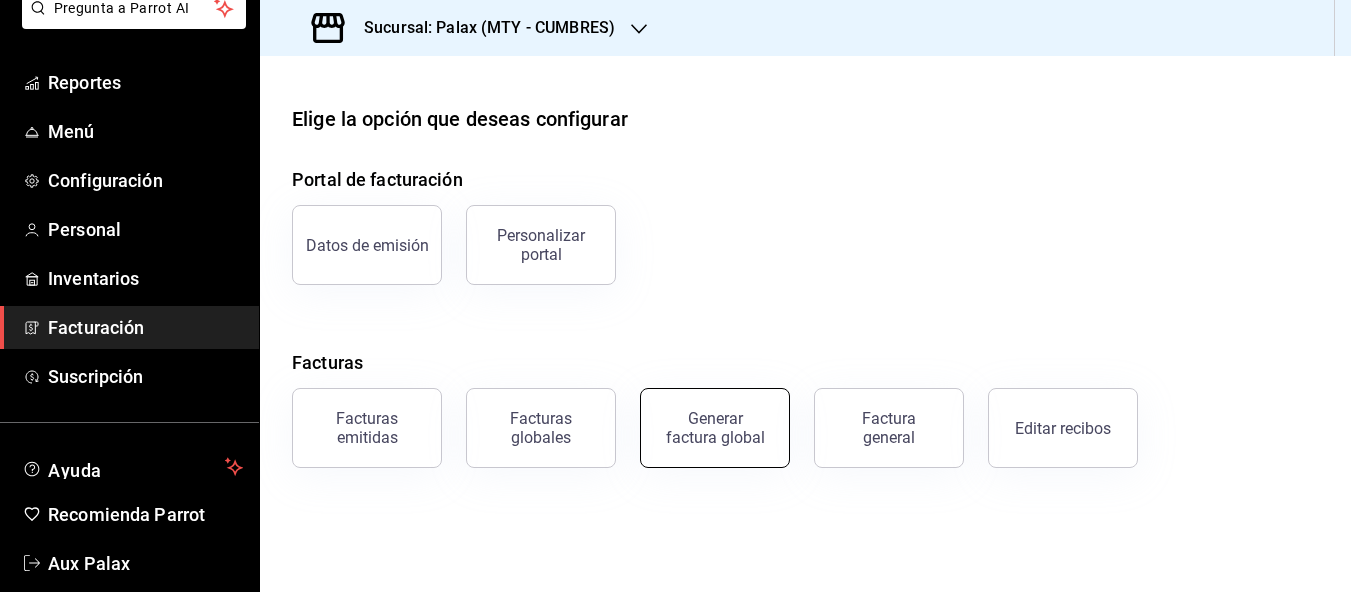 click on "Generar factura global" at bounding box center [715, 428] 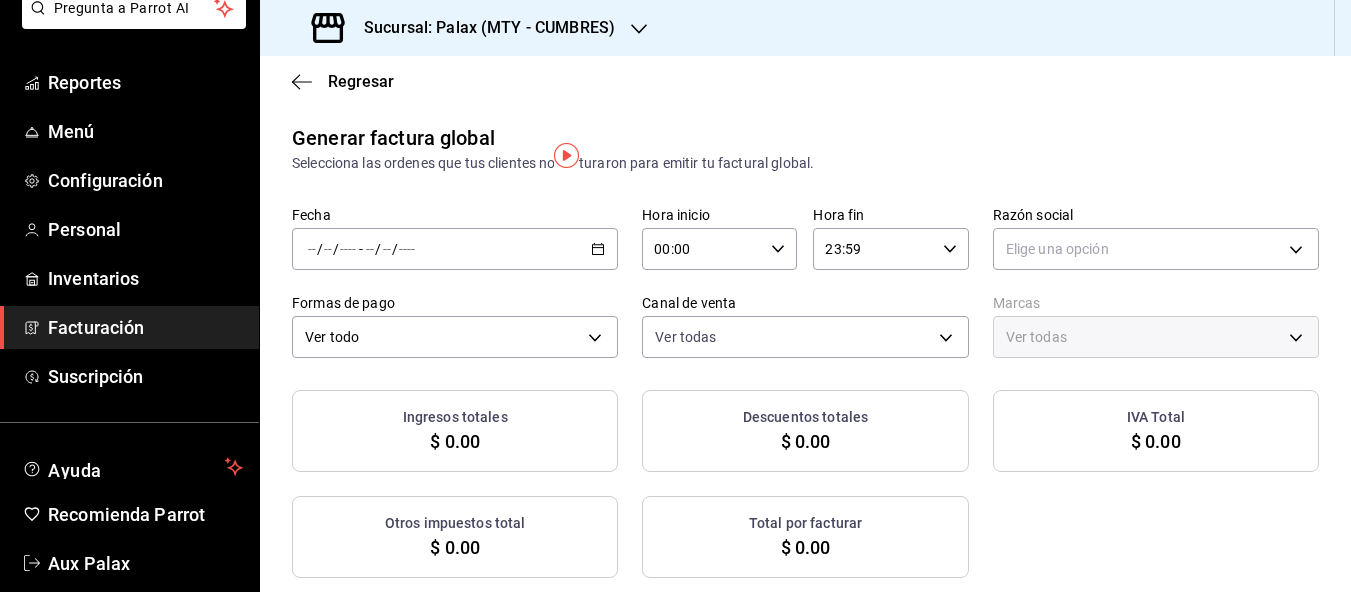 click on "/ / - / /" at bounding box center [455, 249] 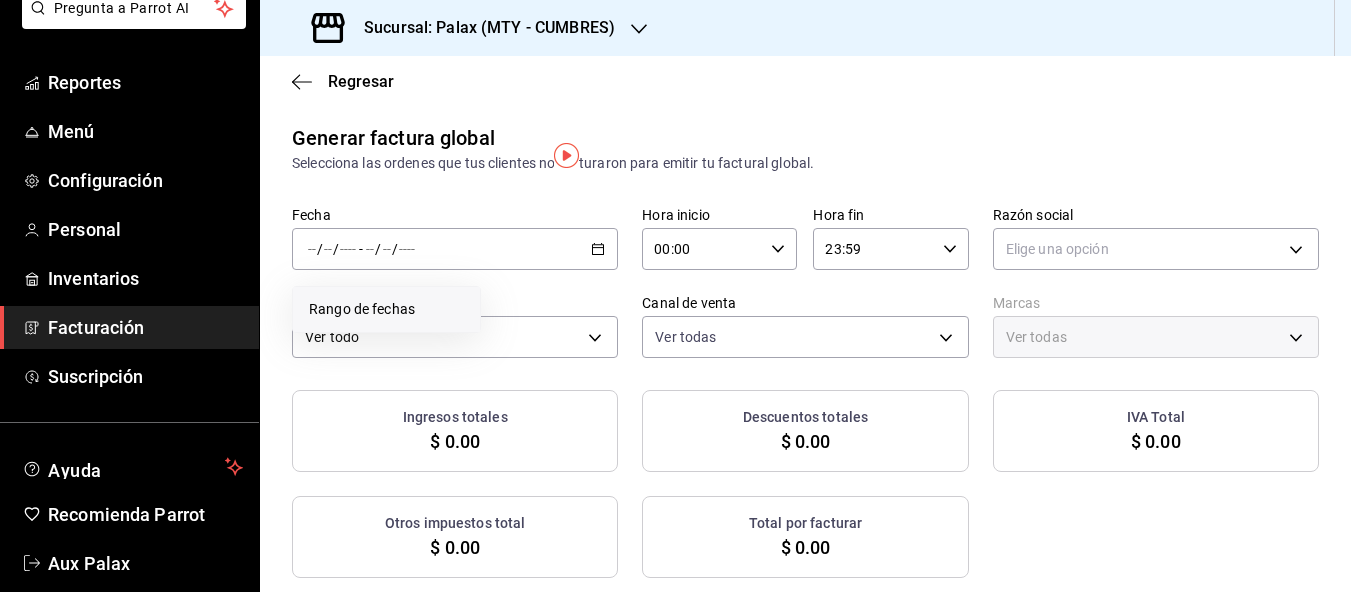 click on "Rango de fechas" at bounding box center [386, 309] 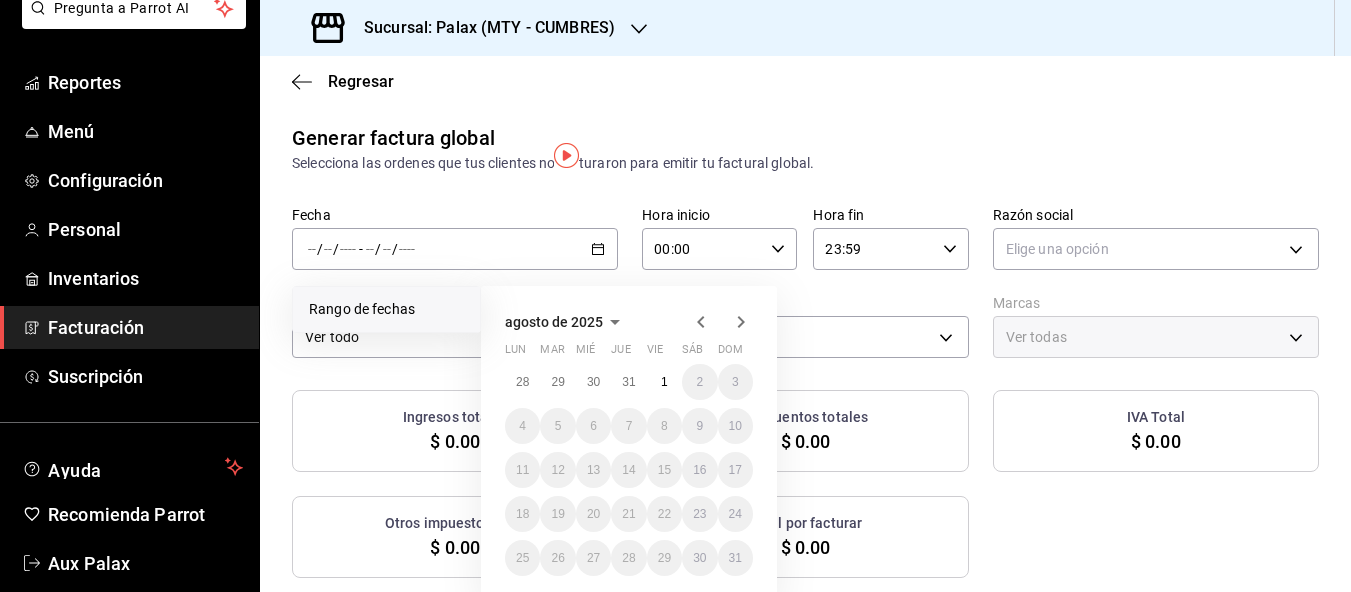 click 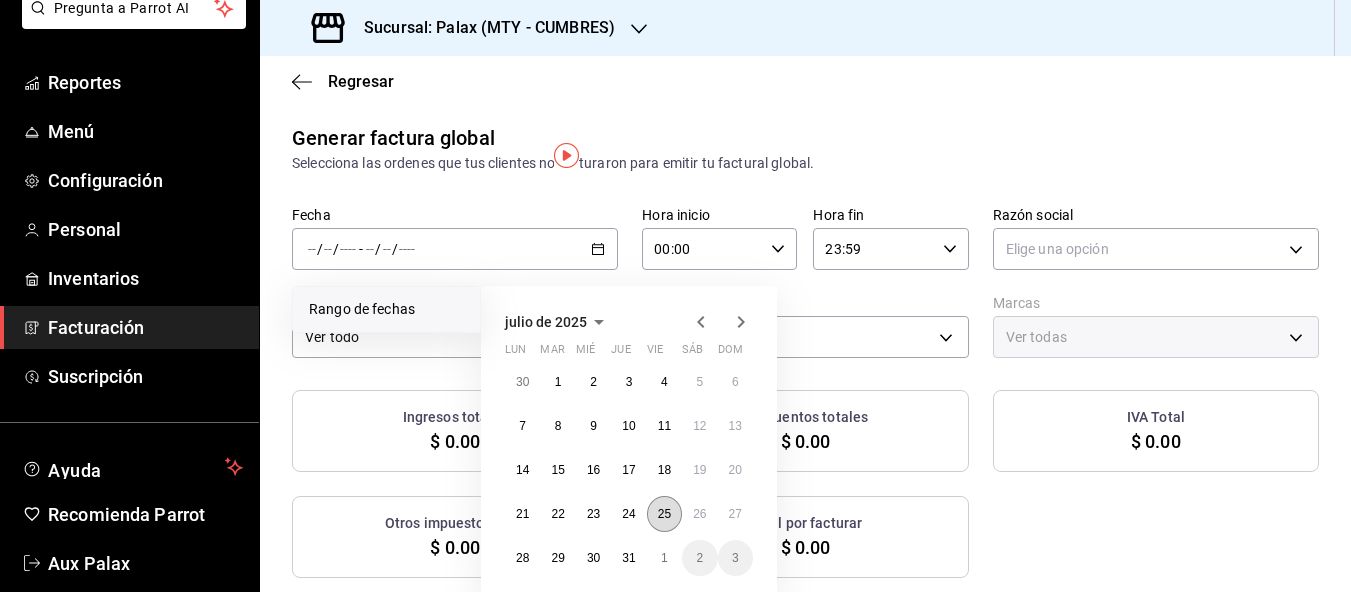 click on "25" at bounding box center [664, 514] 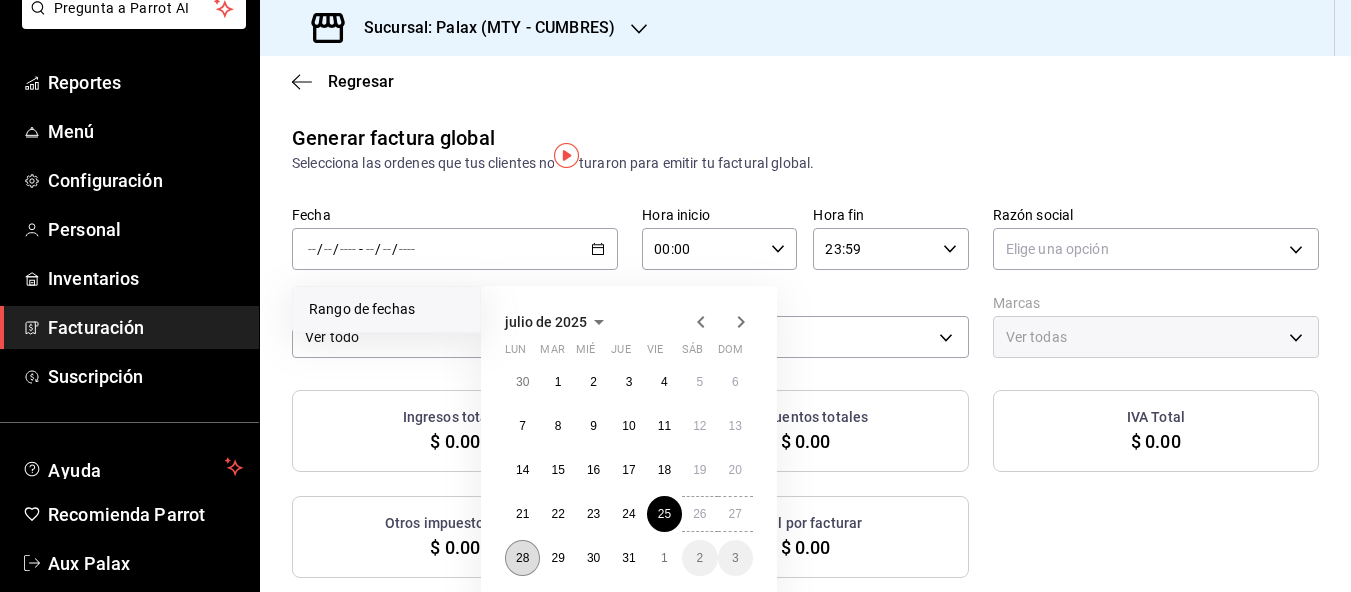 click on "28" at bounding box center [522, 558] 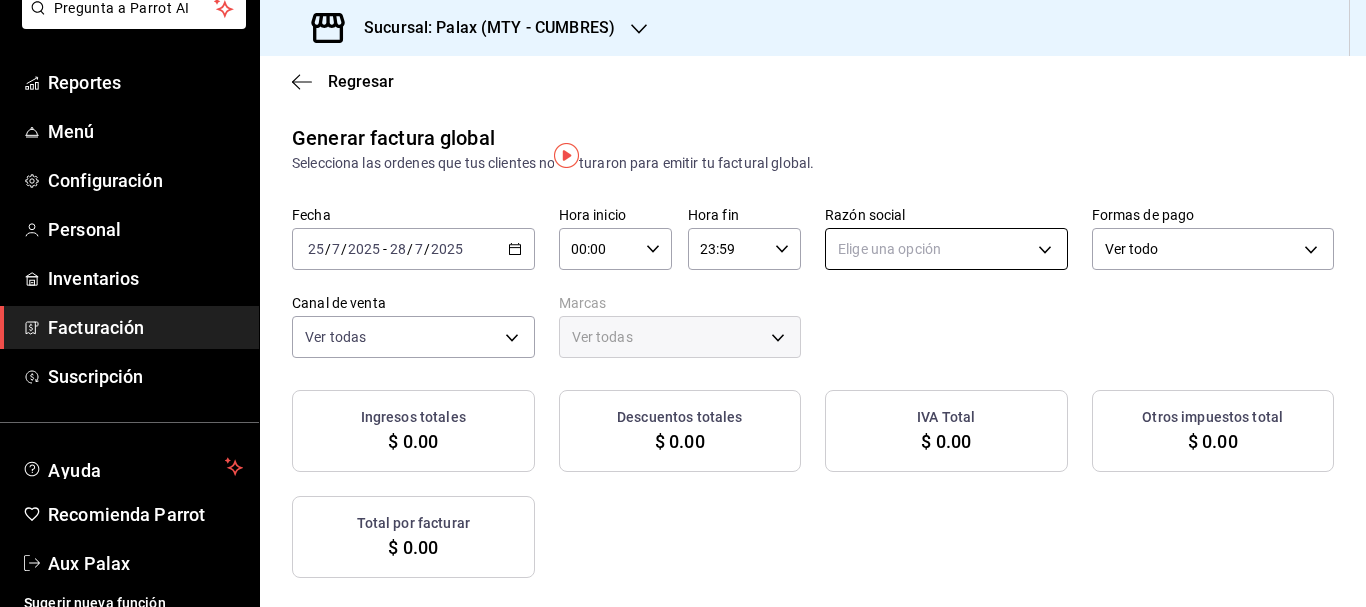 click on "Pregunta a Parrot AI Reportes   Menú   Configuración   Personal   Inventarios   Facturación   Suscripción   Ayuda Recomienda Parrot   Aux Palax   Sugerir nueva función   Sucursal: Palax (MTY - CUMBRES) Regresar Generar factura global Selecciona las ordenes que tus clientes no facturaron para emitir tu factural global. Fecha 2025-07-25 25 / 7 / 2025 - 2025-07-28 28 / 7 / 2025 Hora inicio 00:00 Hora inicio Hora fin 23:59 Hora fin Razón social Elige una opción Formas de pago Ver todo ALL Canal de venta Ver todas PARROT,UBER_EATS,RAPPI,DIDI_FOOD,ONLINE Marcas Ver todas Ingresos totales $ 0.00 Descuentos totales $ 0.00 IVA Total $ 0.00 Otros impuestos total $ 0.00 Total por facturar $ 0.00 No hay información que mostrar GANA 1 MES GRATIS EN TU SUSCRIPCIÓN AQUÍ Ver video tutorial Ir a video Pregunta a Parrot AI Reportes   Menú   Configuración   Personal   Inventarios   Facturación   Suscripción   Ayuda Recomienda Parrot   Aux Palax   Sugerir nueva función   Visitar centro de ayuda (81) 2046 6363" at bounding box center (683, 303) 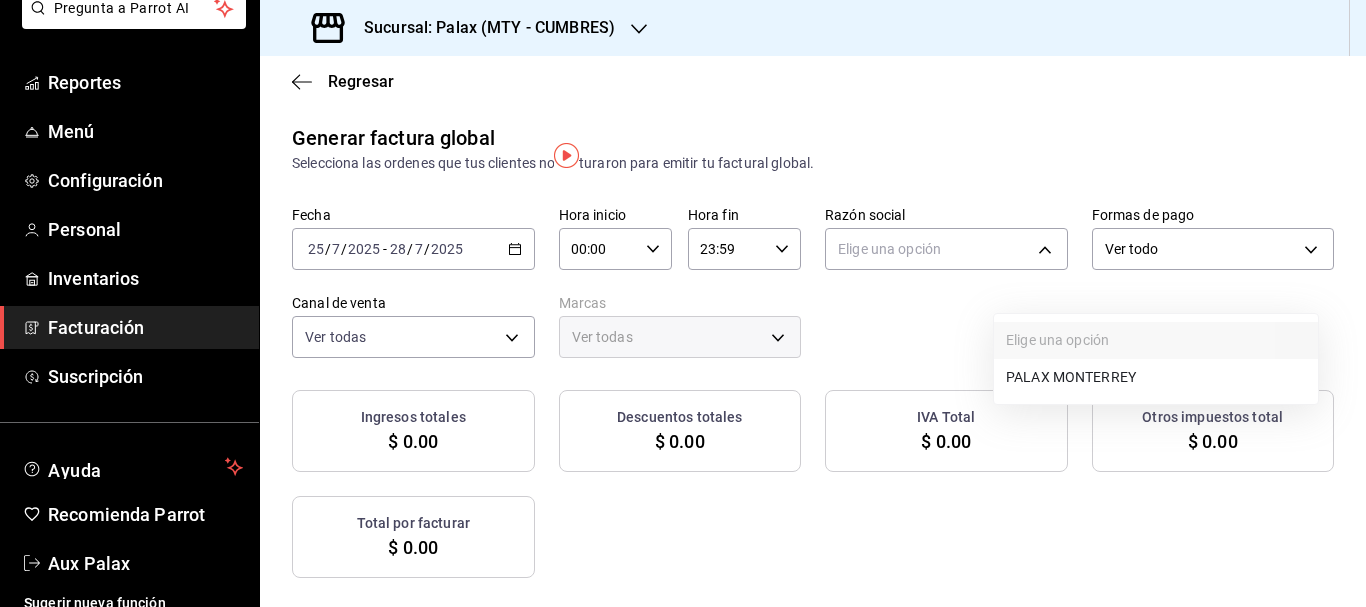 click on "PALAX MONTERREY" at bounding box center (1156, 377) 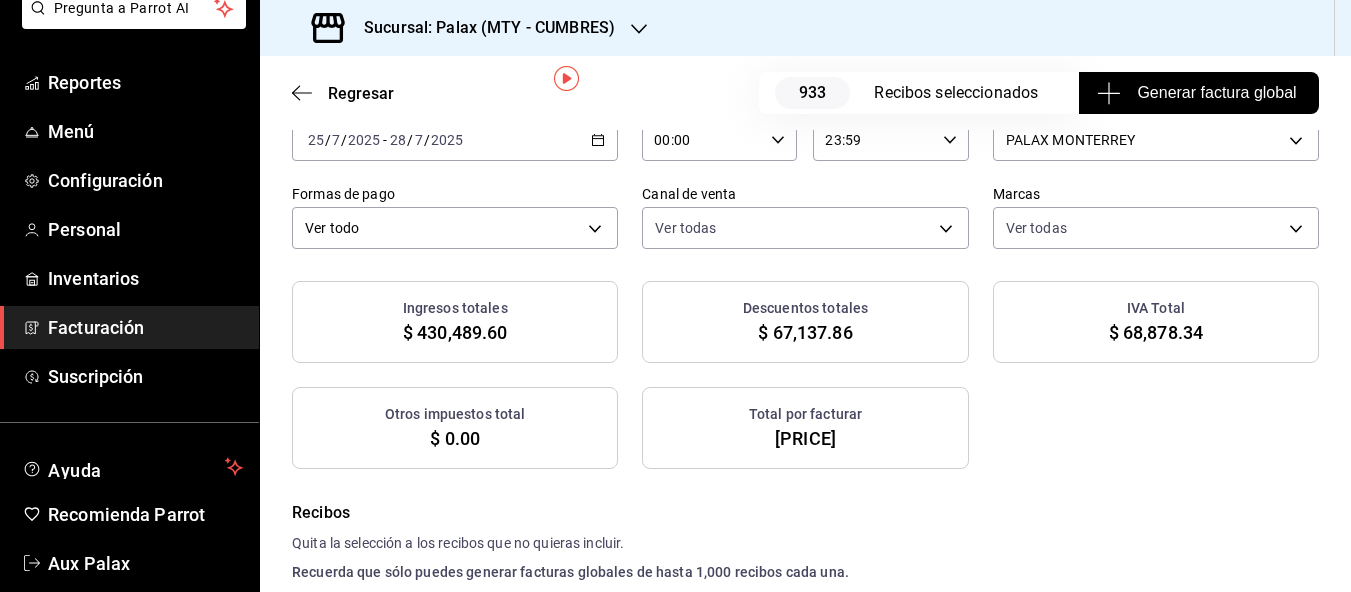 scroll, scrollTop: 100, scrollLeft: 0, axis: vertical 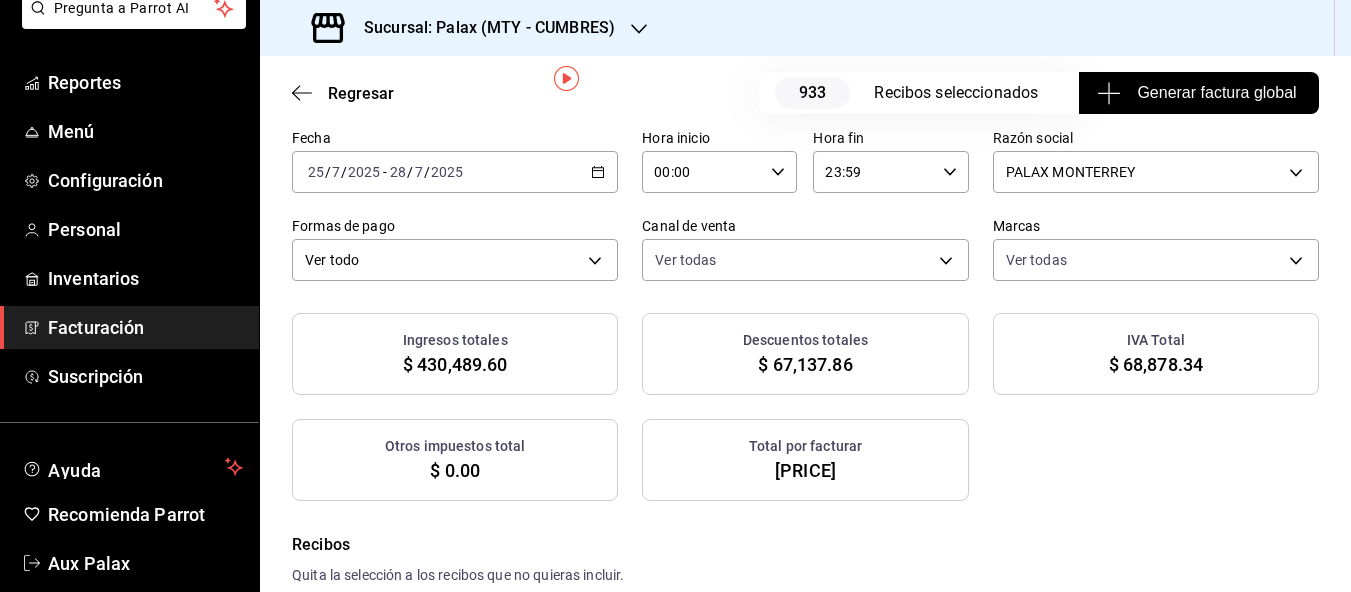 click on "Facturación" at bounding box center [145, 327] 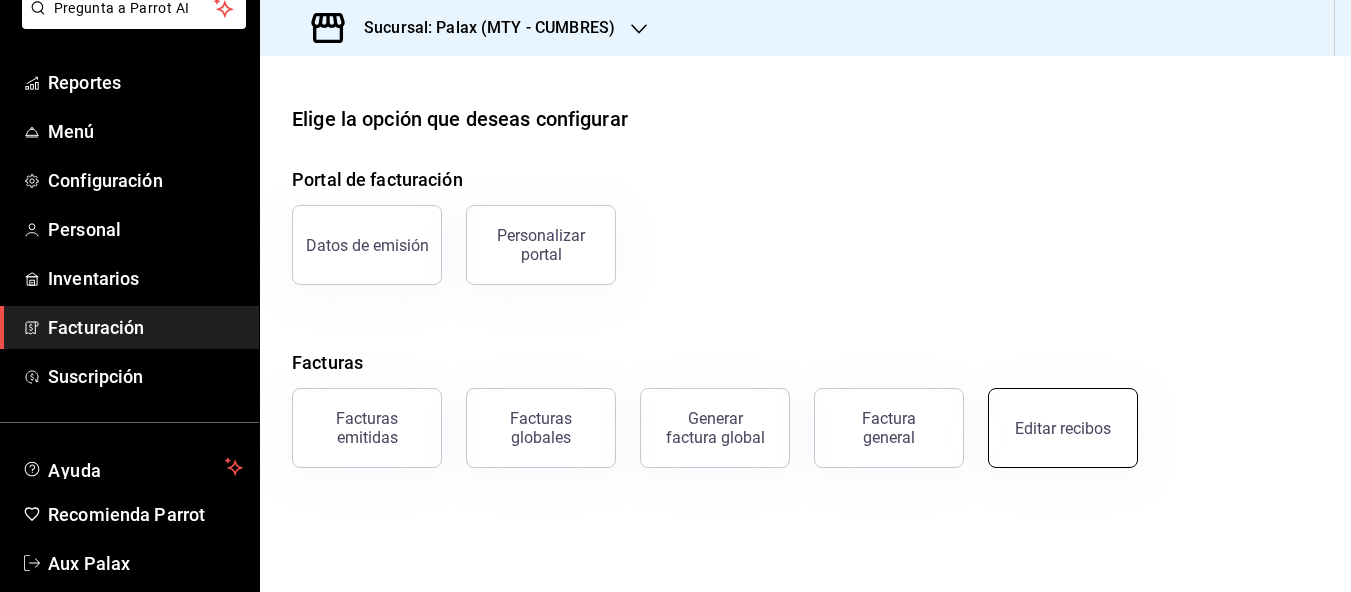 click on "Editar recibos" at bounding box center [1063, 428] 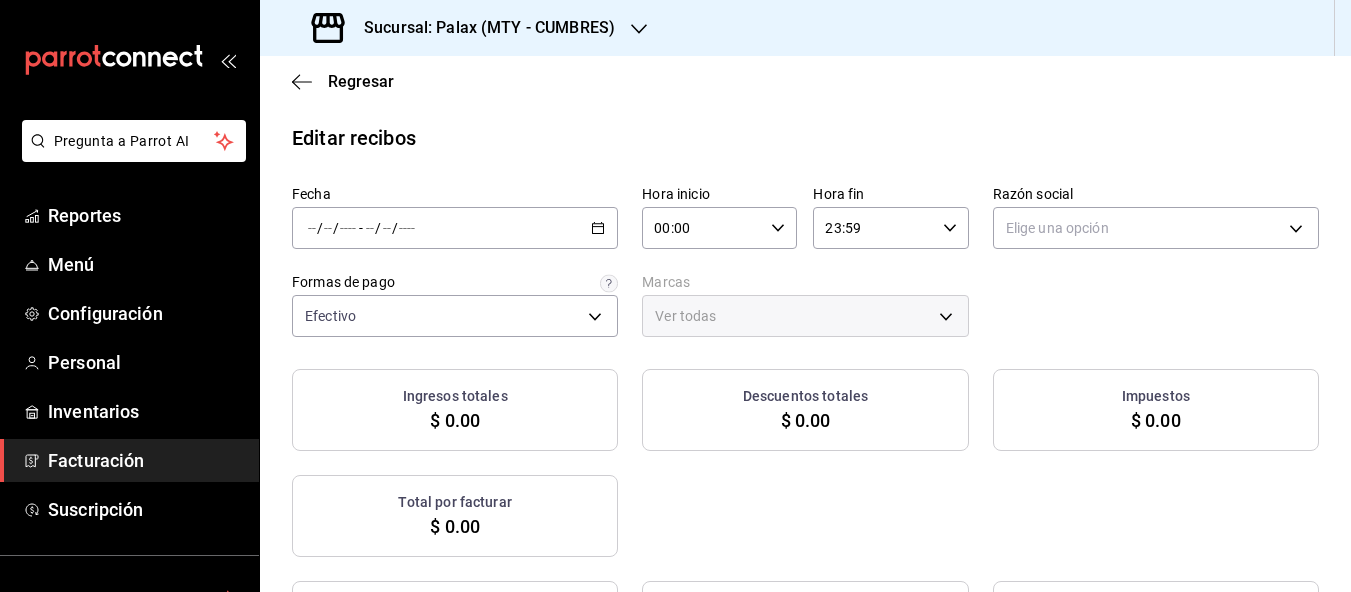 scroll, scrollTop: 0, scrollLeft: 0, axis: both 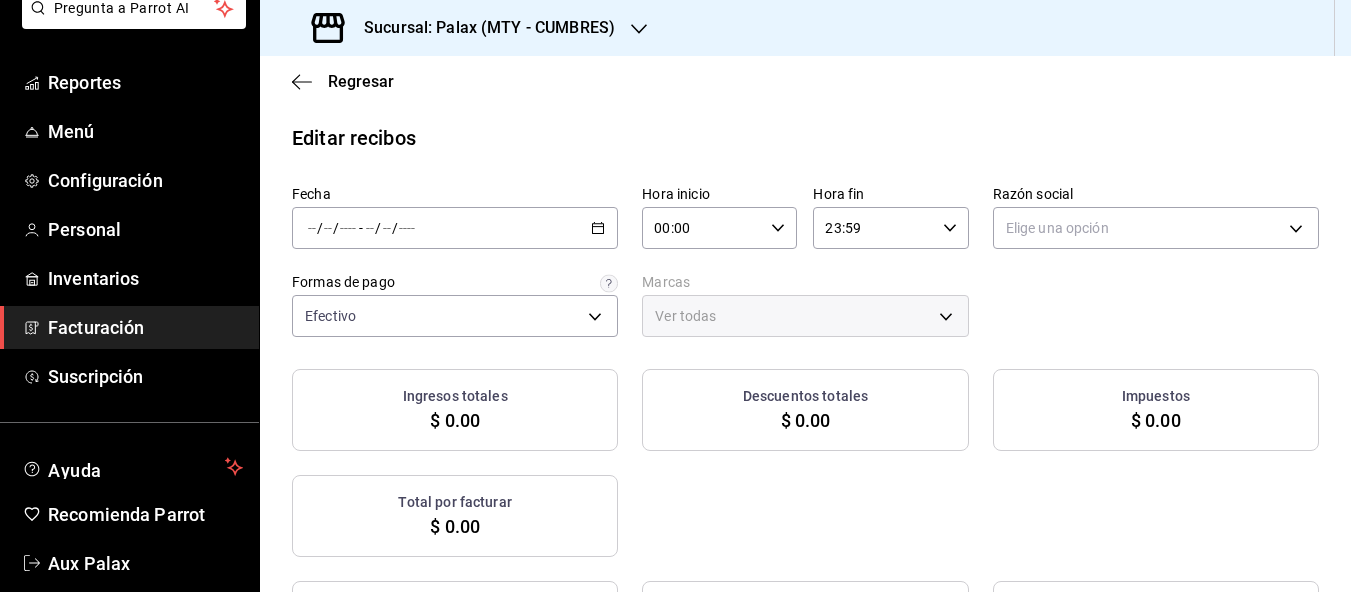 click on "/ / - / /" at bounding box center [455, 228] 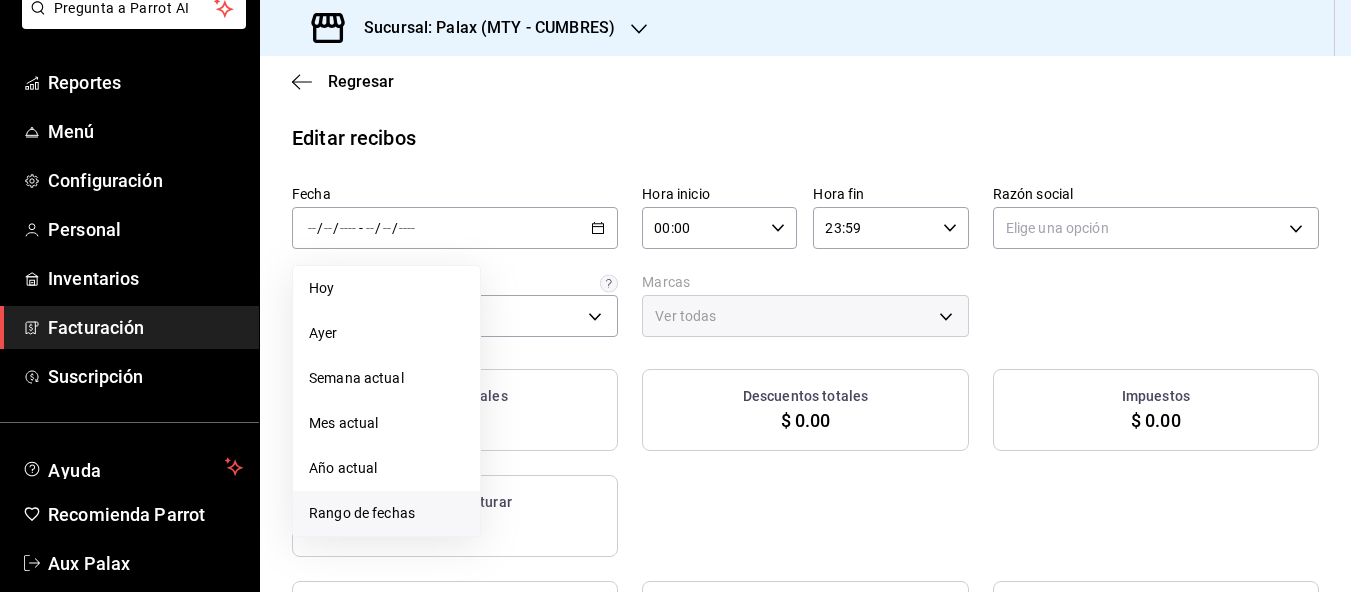 click on "Rango de fechas" at bounding box center (386, 513) 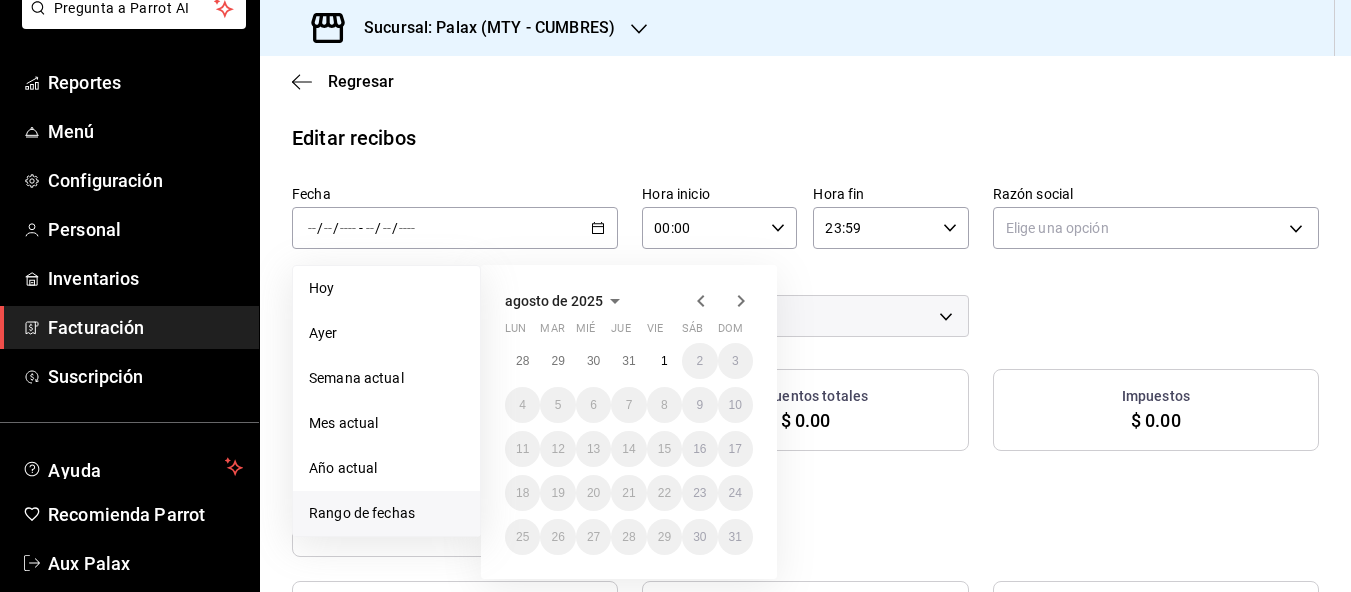 click 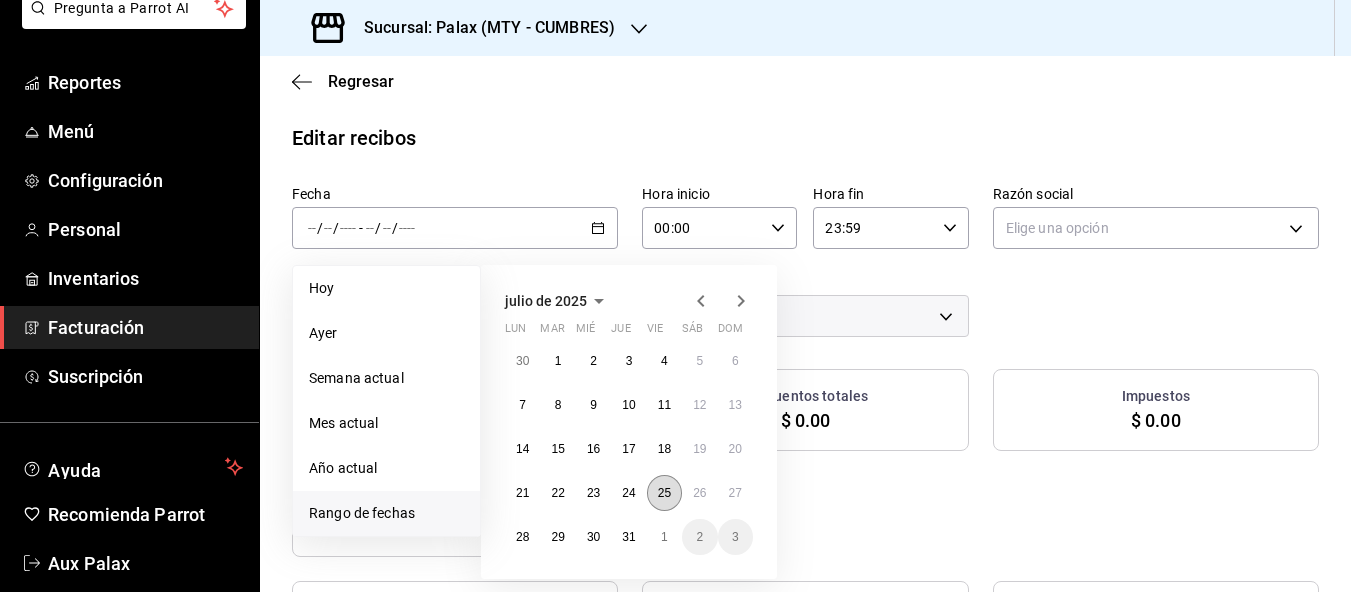 click on "25" at bounding box center [664, 493] 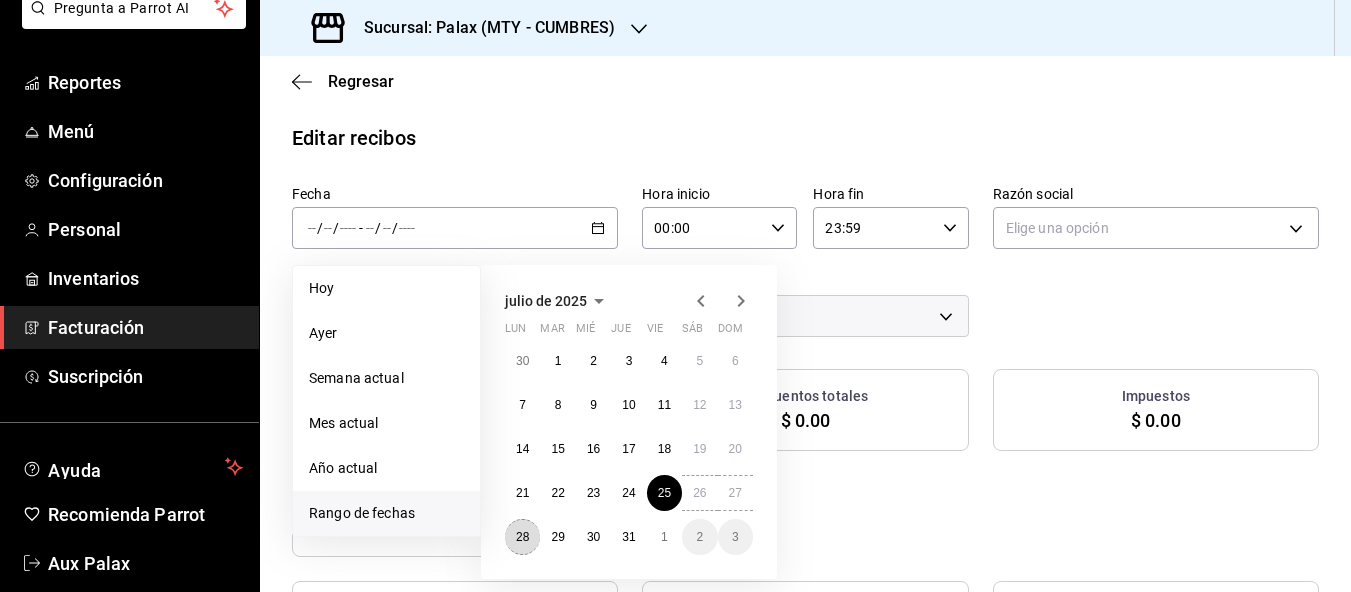 click on "28" at bounding box center (522, 537) 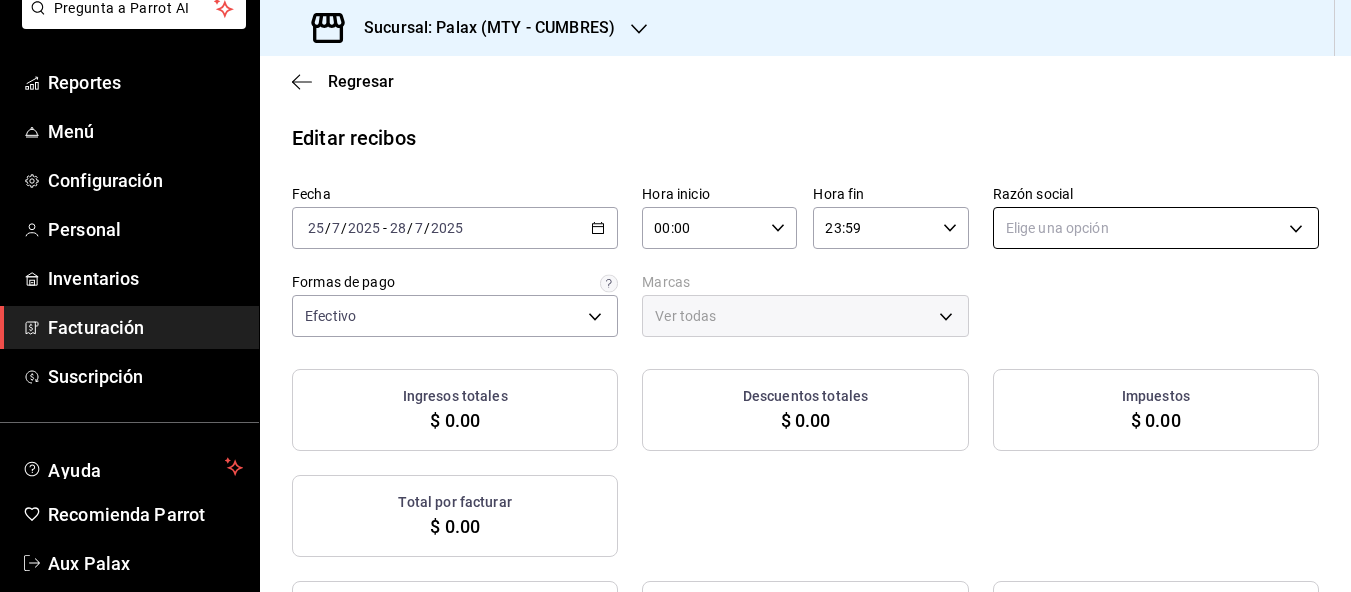 click on "Pregunta a Parrot AI Reportes   Menú   Configuración   Personal   Inventarios   Facturación   Suscripción   Ayuda Recomienda Parrot   Aux Palax   Sugerir nueva función   Sucursal: Palax (MTY - CUMBRES) Regresar Editar recibos Fecha [DATE] [DATE] - [DATE] [DATE] Hora inicio [TIME] Hora inicio Hora fin [TIME] Hora fin Razón social Elige una opción Formas de pago   Efectivo [UUID] Marcas Ver todas Ingresos totales $ 0.00 Descuentos totales $ 0.00 Impuestos $ 0.00 Total por facturar $ 0.00 Ingresos totales (Act.) $ 0.00 Descuentos totales (Act.) $ 0.00 Impuestos  (Act.) $ 0.00 Total por facturar (Act.) $ 0.00 No hay información que mostrar GANA 1 MES GRATIS EN TU SUSCRIPCIÓN AQUÍ ¿Recuerdas cómo empezó tu restaurante?
Hoy puedes ayudar a un colega a tener el mismo cambio que tú viviste.
Recomienda Parrot directamente desde tu Portal Administrador.
Es fácil y rápido.
🎁 Por cada restaurante que se una, ganas 1 mes gratis. Pregunta a Parrot AI" at bounding box center (675, 296) 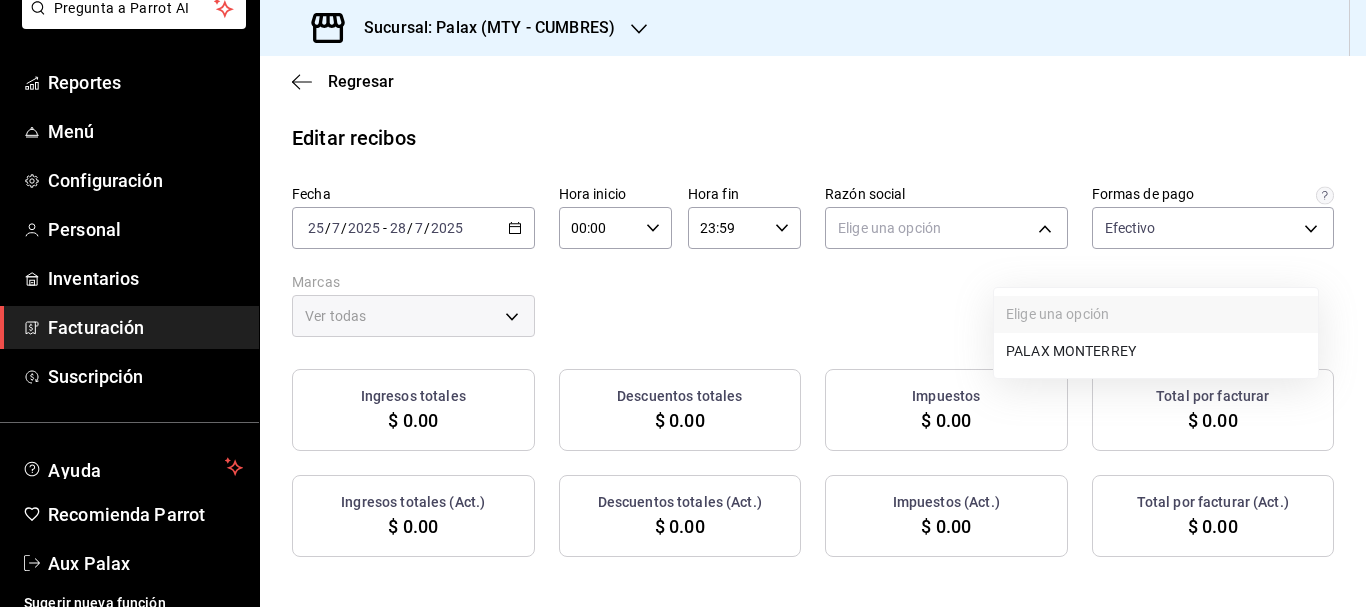 drag, startPoint x: 1058, startPoint y: 355, endPoint x: 1043, endPoint y: 359, distance: 15.524175 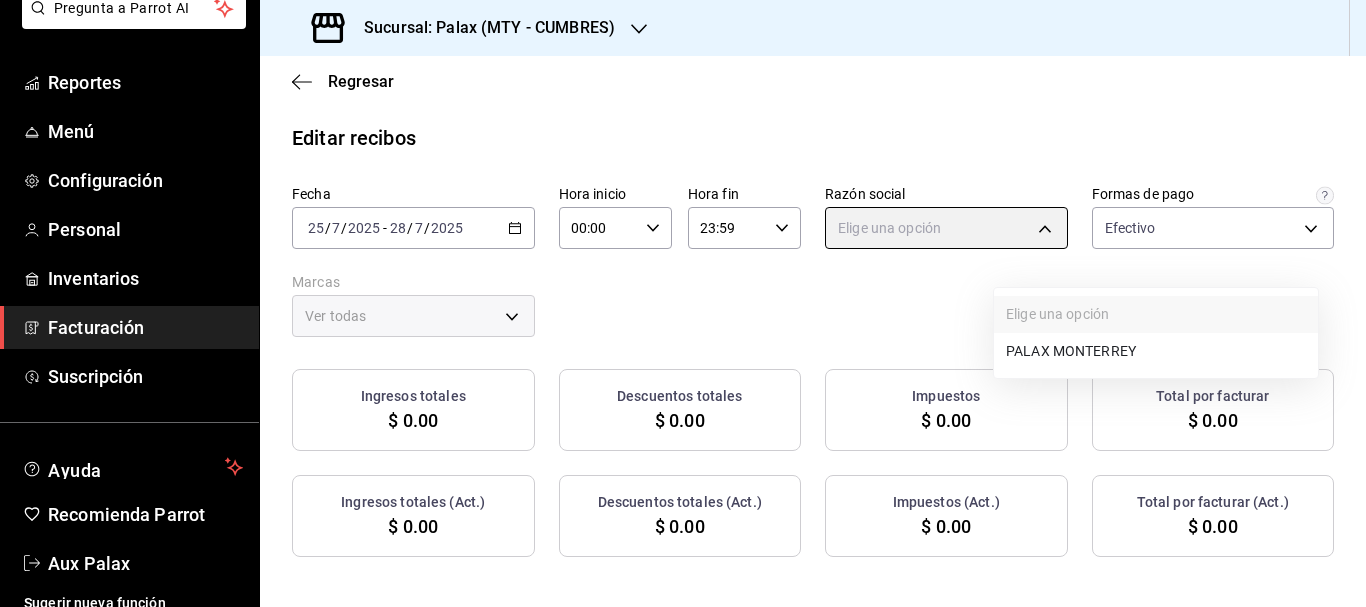 type on "446fb26c-9866-4ce5-bbb2-44f232d2c30a" 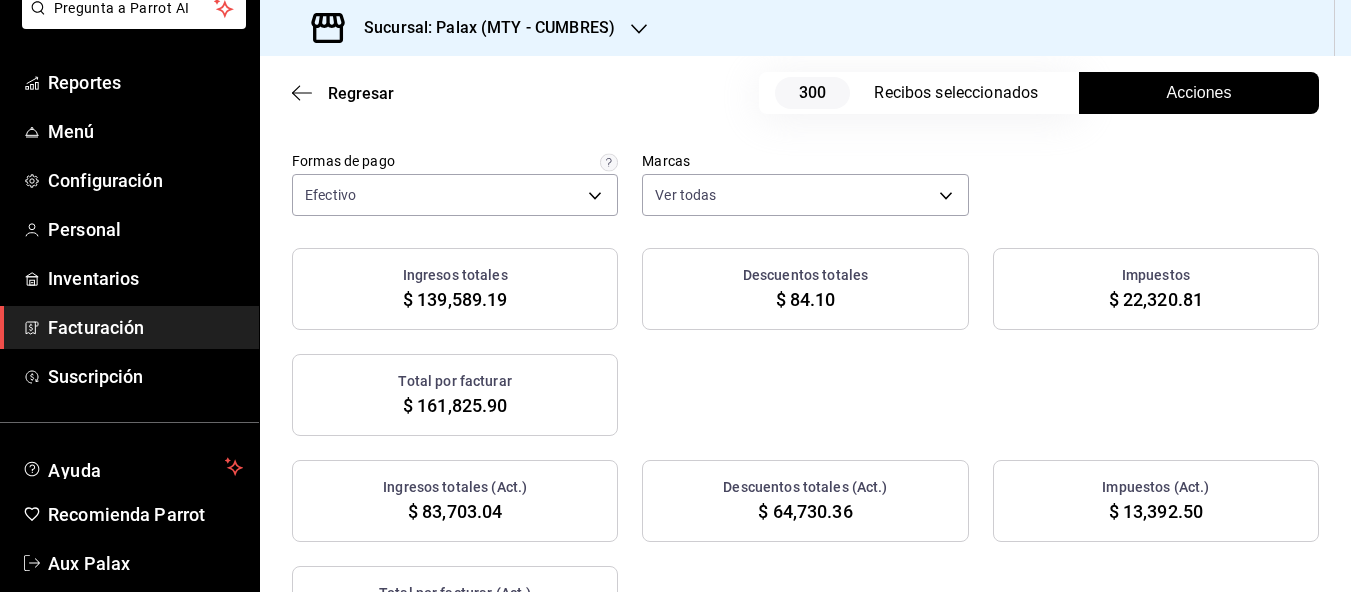 scroll, scrollTop: 100, scrollLeft: 0, axis: vertical 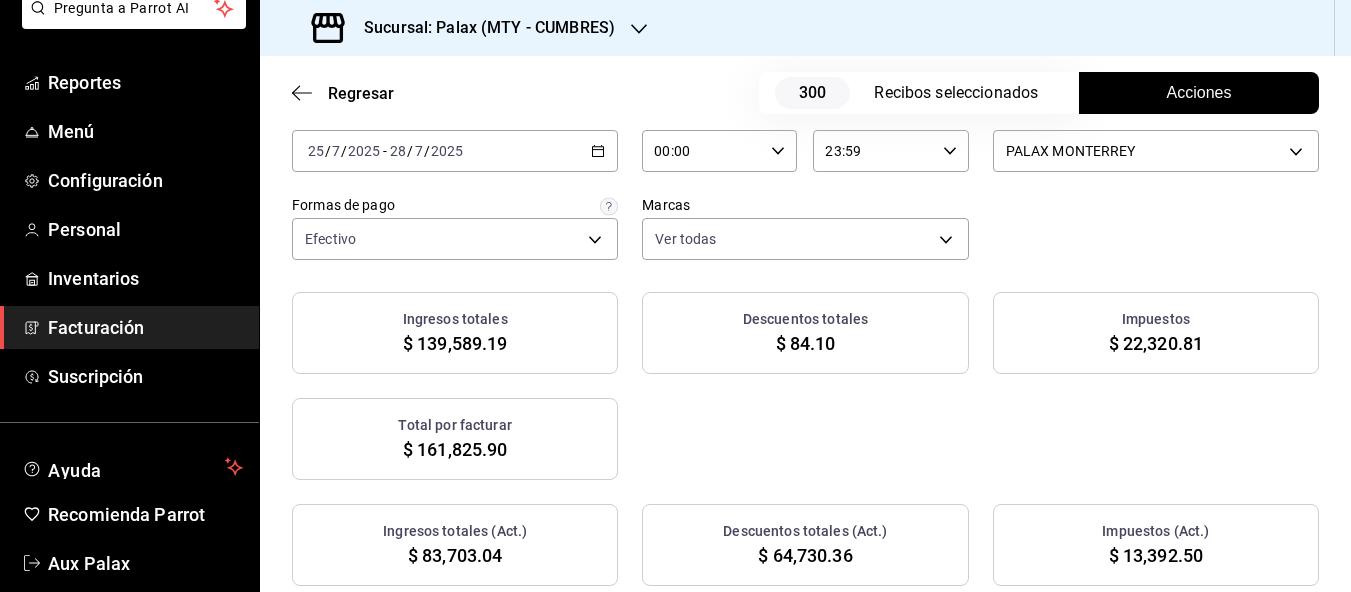 click on "Acciones" at bounding box center (1199, 93) 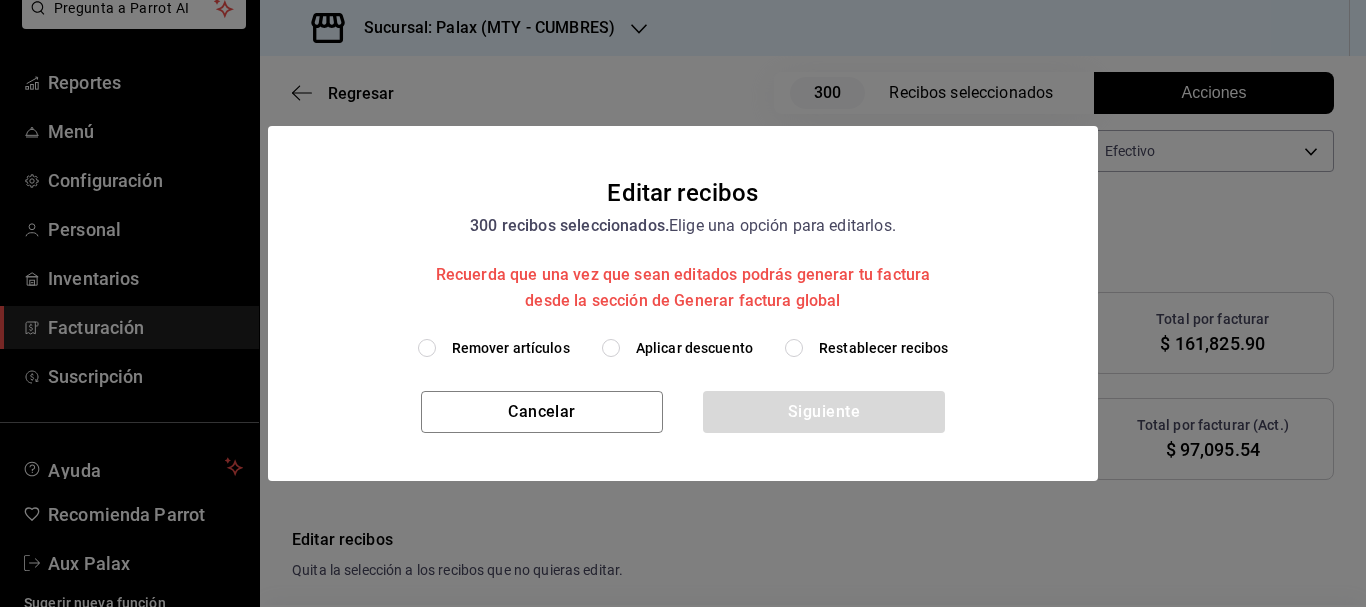 click on "Restablecer recibos" at bounding box center (794, 348) 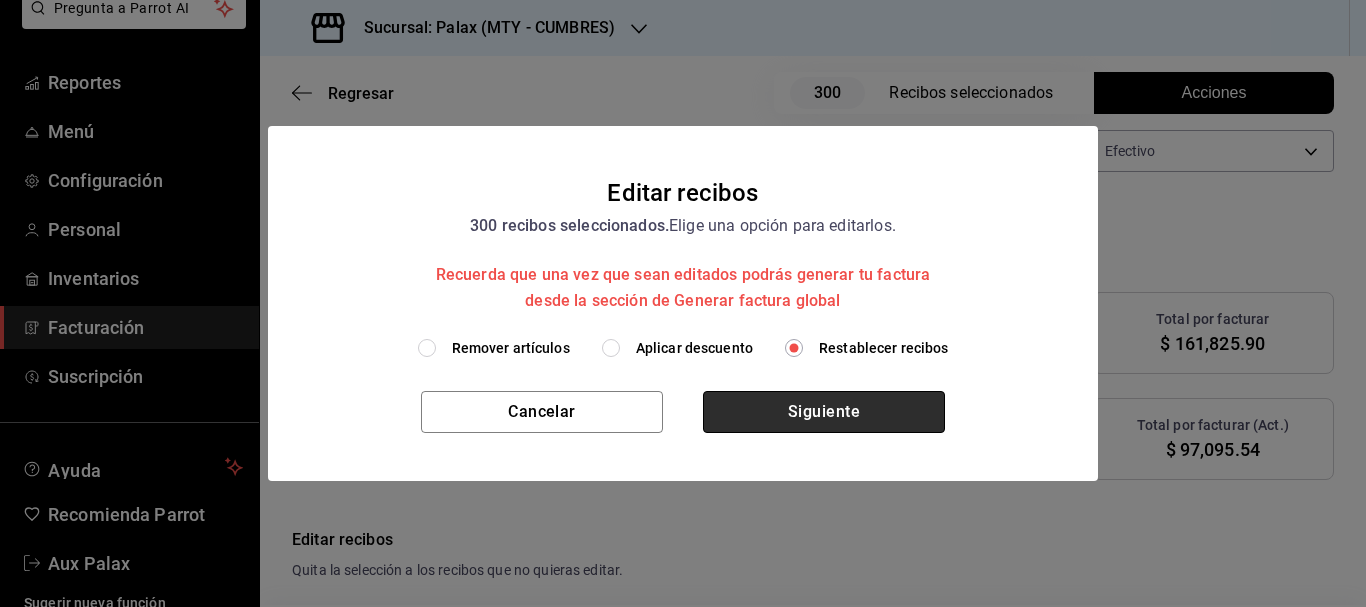 click on "Siguiente" at bounding box center [824, 412] 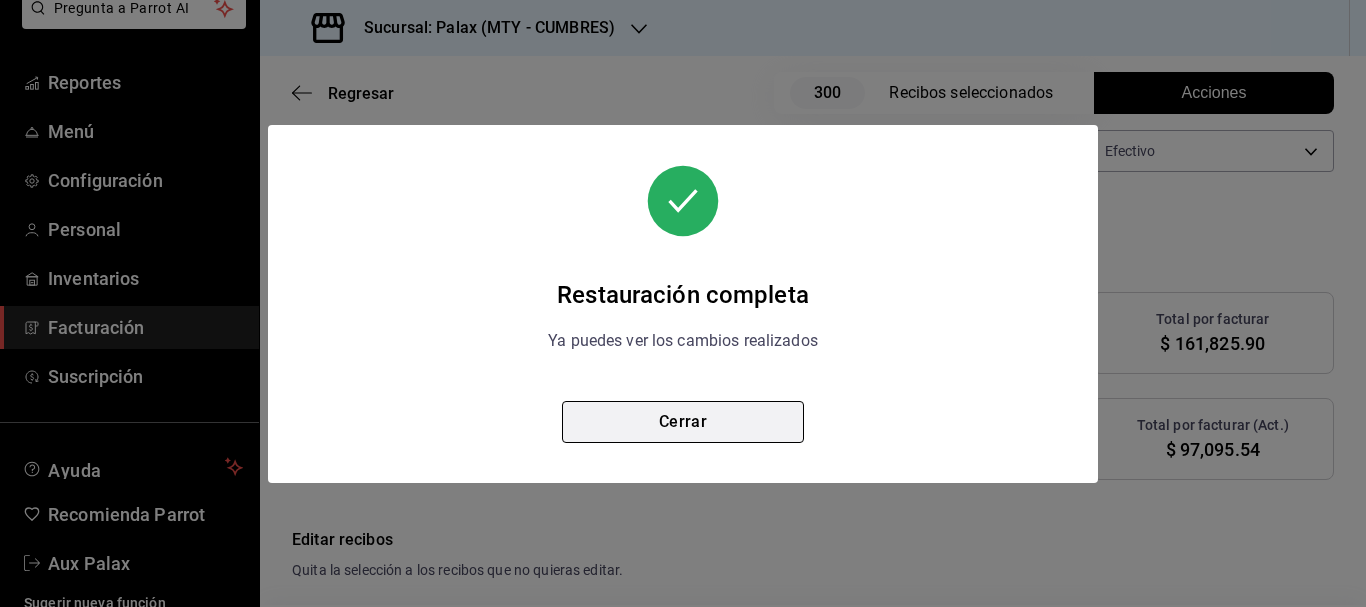 click on "Cerrar" at bounding box center [683, 422] 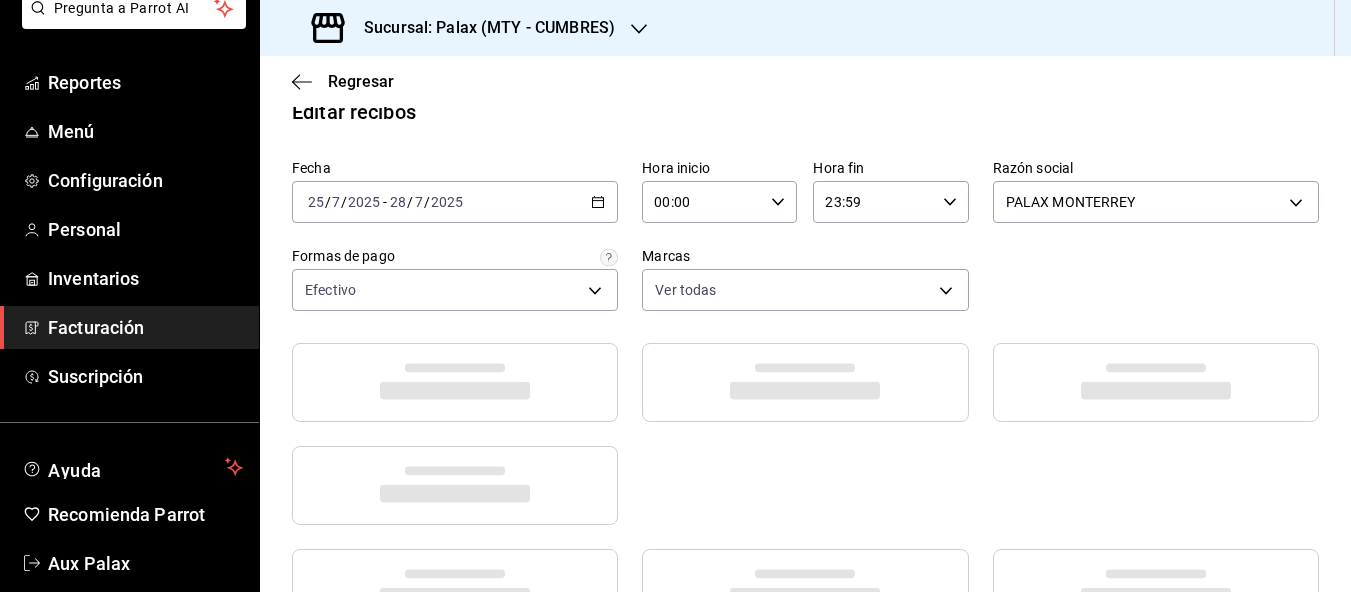 scroll, scrollTop: 0, scrollLeft: 0, axis: both 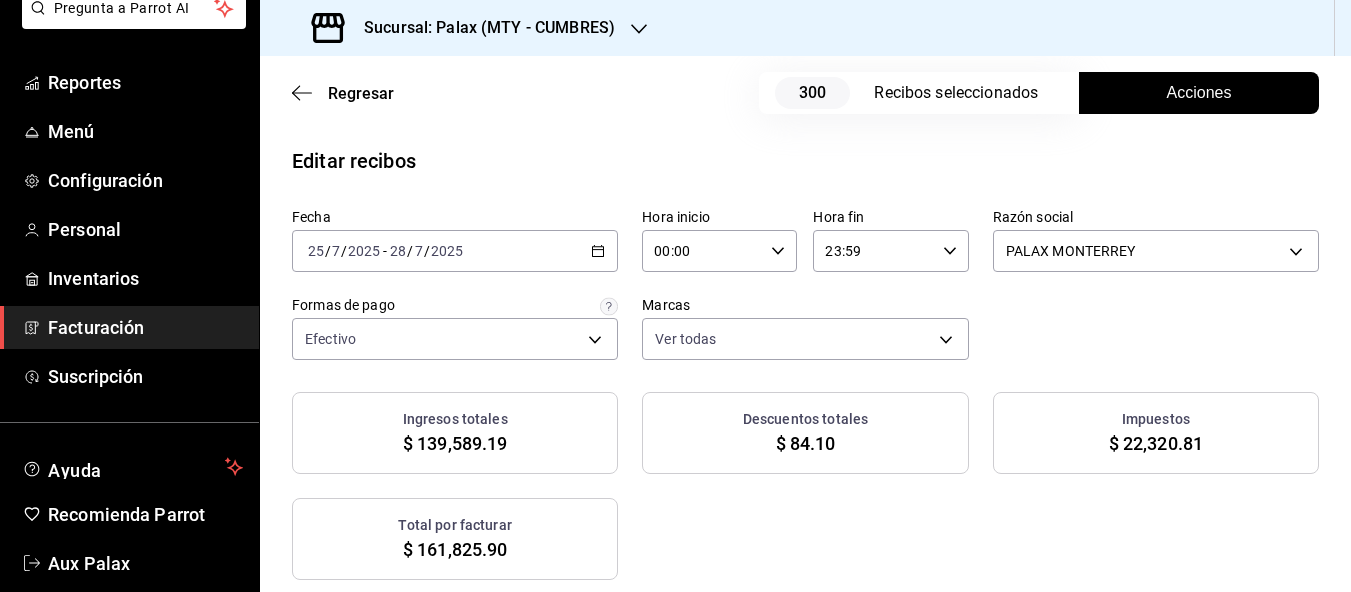 click on "Acciones" at bounding box center [1199, 93] 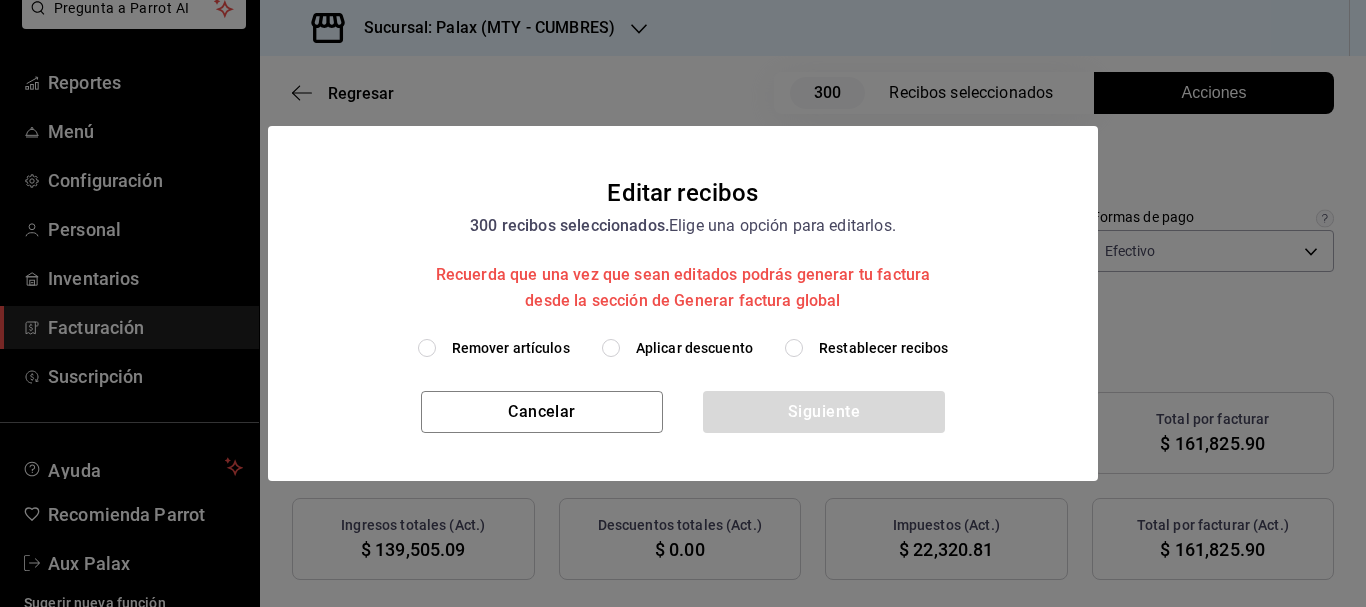 click on "Aplicar descuento" at bounding box center [694, 348] 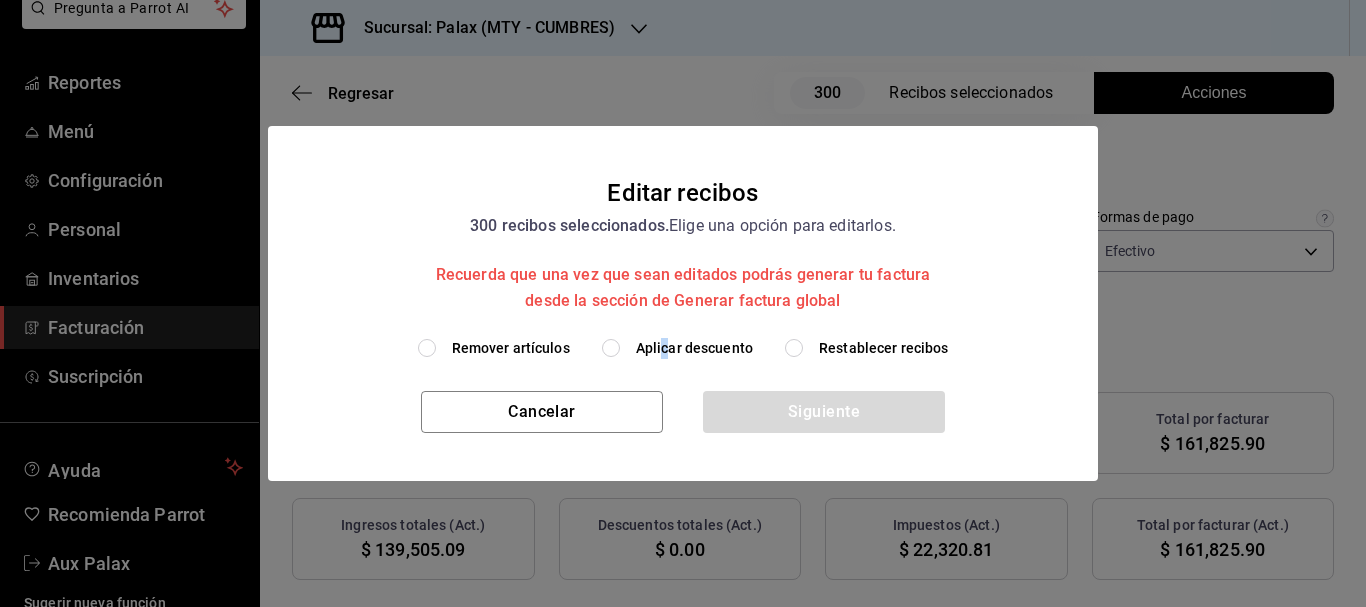 click on "Aplicar descuento" at bounding box center (611, 348) 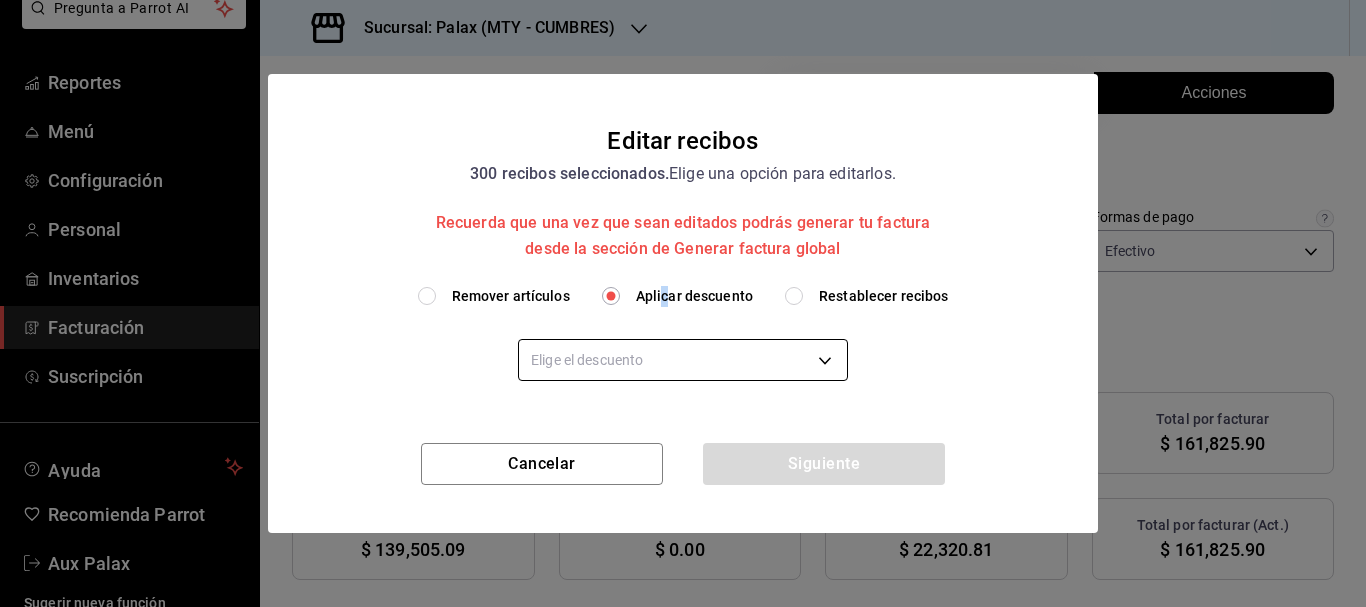 click on "Pregunta a Parrot AI Reportes   Menú   Configuración   Personal   Inventarios   Facturación   Suscripción   Ayuda Recomienda Parrot   Aux Palax   Sugerir nueva función   Sucursal: Palax (MTY - CUMBRES) Regresar 300 Recibos seleccionados Acciones Editar recibos Fecha [DATE] [DATE] - [DATE] [DATE] Hora inicio 00:00 Hora inicio Hora fin 23:59 Hora fin Razón social PALAX MONTERREY [UUID] Formas de pago   Efectivo [UUID] Marcas Ver todas [UUID] Ingresos totales $ 139,589.19 Descuentos totales $ 84.10 Impuestos $ 22,320.81 Total por facturar $ 161,825.90 Ingresos totales (Act.) $ 139,505.09 Descuentos totales (Act.) $ 0.00 Impuestos  (Act.) $ 22,320.81 Total por facturar (Act.) $ 161,825.90 Editar recibos Quita la selección a los recibos que no quieras editar. Act. # de recibo Artículos (Orig.) Artículos (Act.) Subtotal (Orig.) Subtotal (Act.) Descuento total (Orig.) Descuento total (Act.) No 9 9" at bounding box center (683, 303) 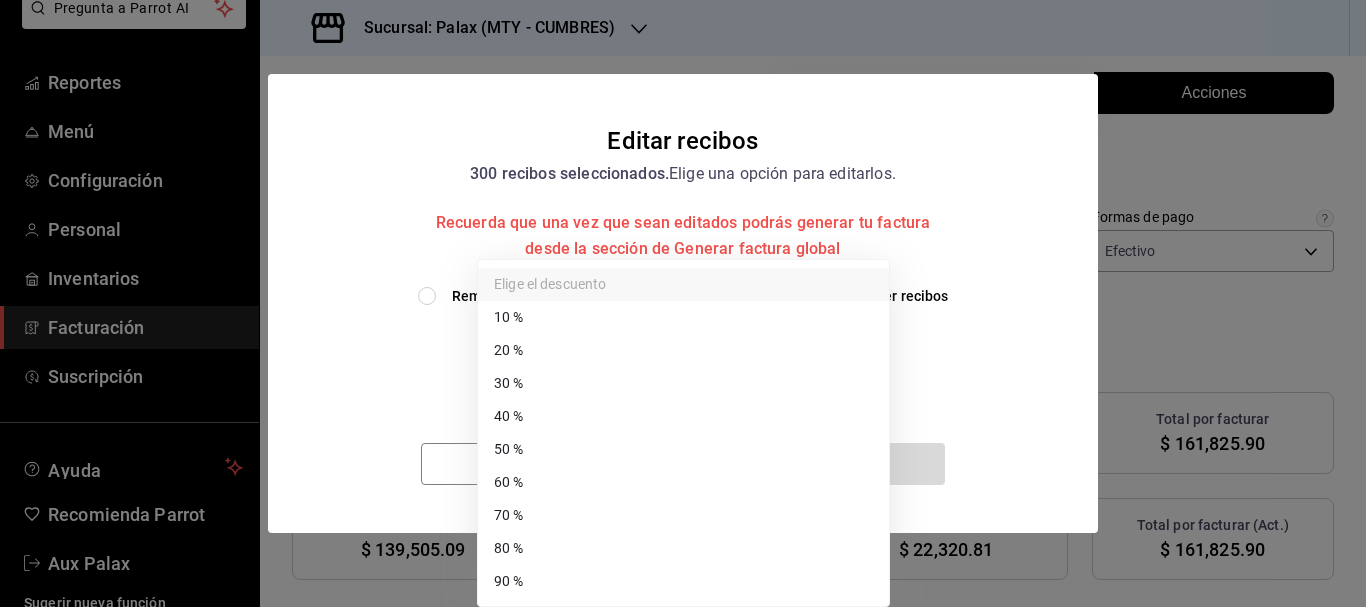 click on "50 %" at bounding box center (683, 449) 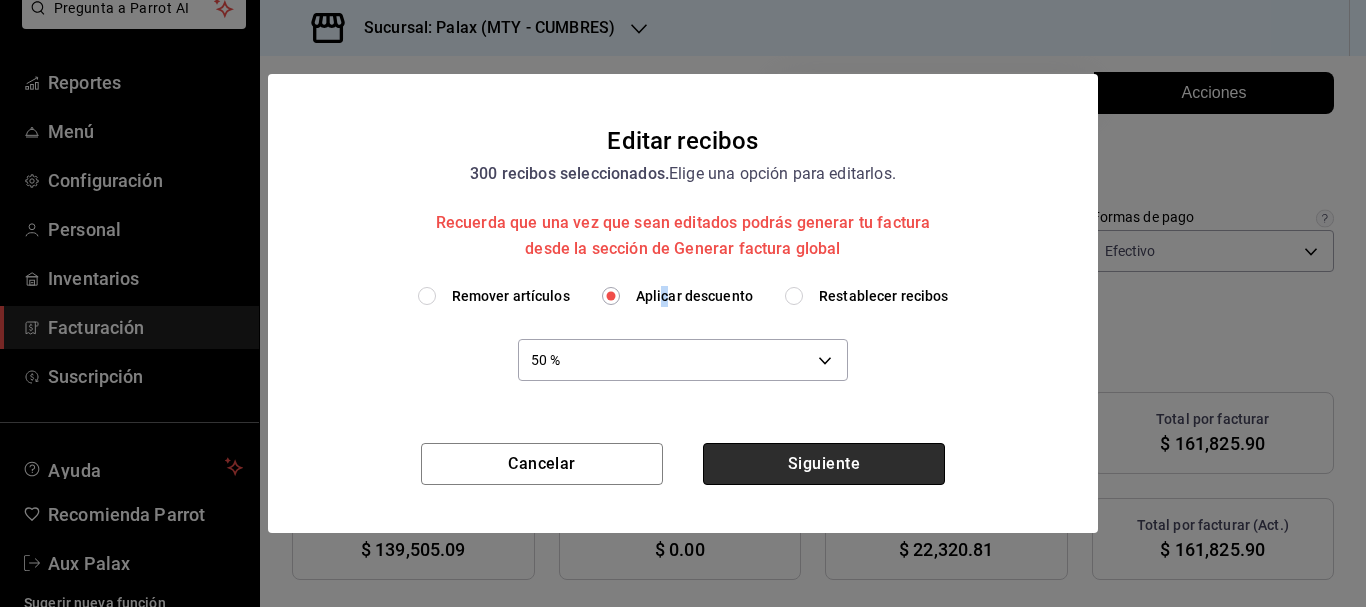 click on "Siguiente" at bounding box center [824, 464] 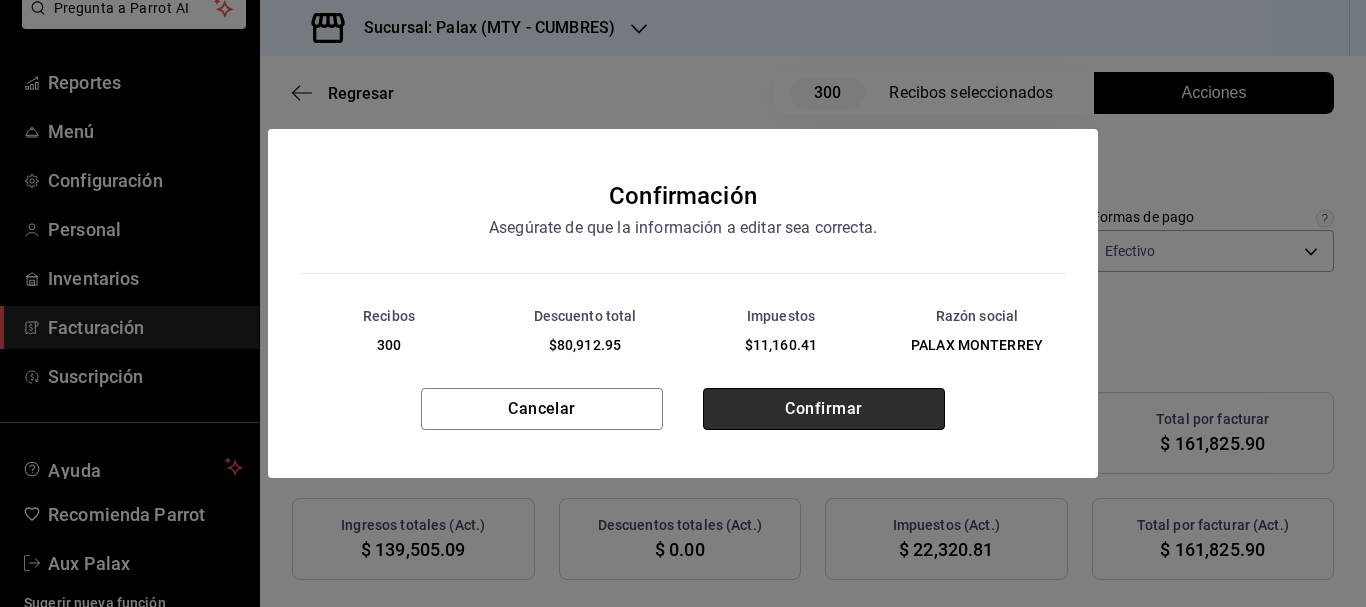 click on "Confirmar" at bounding box center [824, 409] 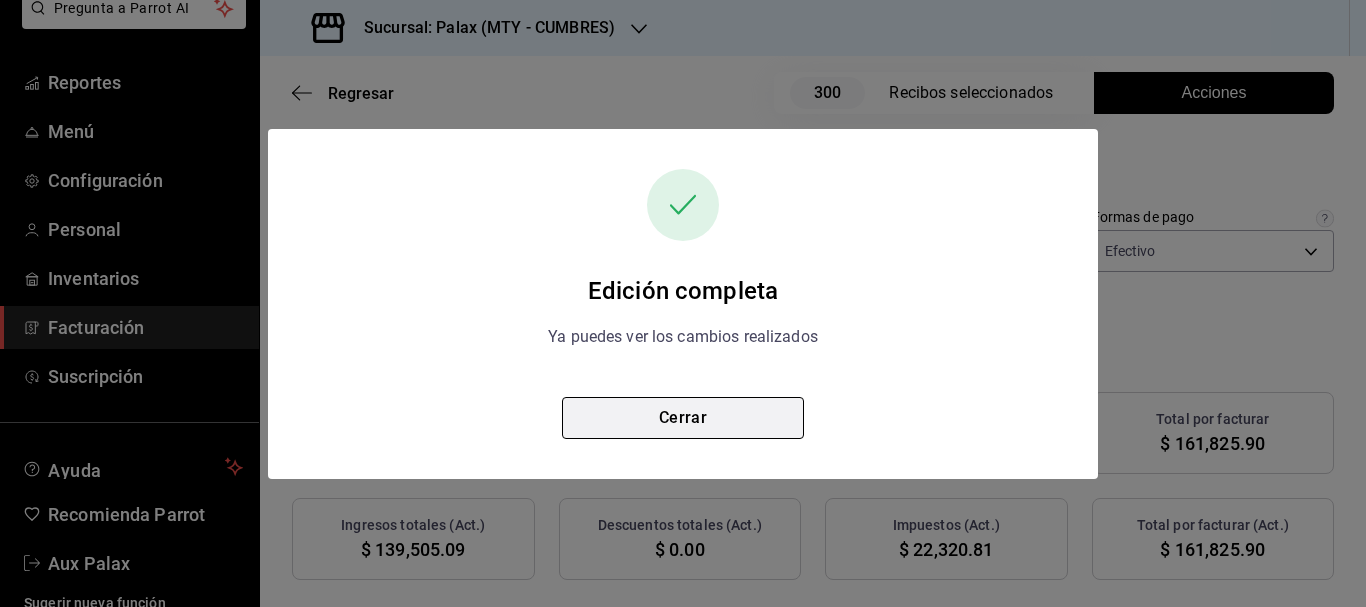 click on "Cerrar" at bounding box center [683, 418] 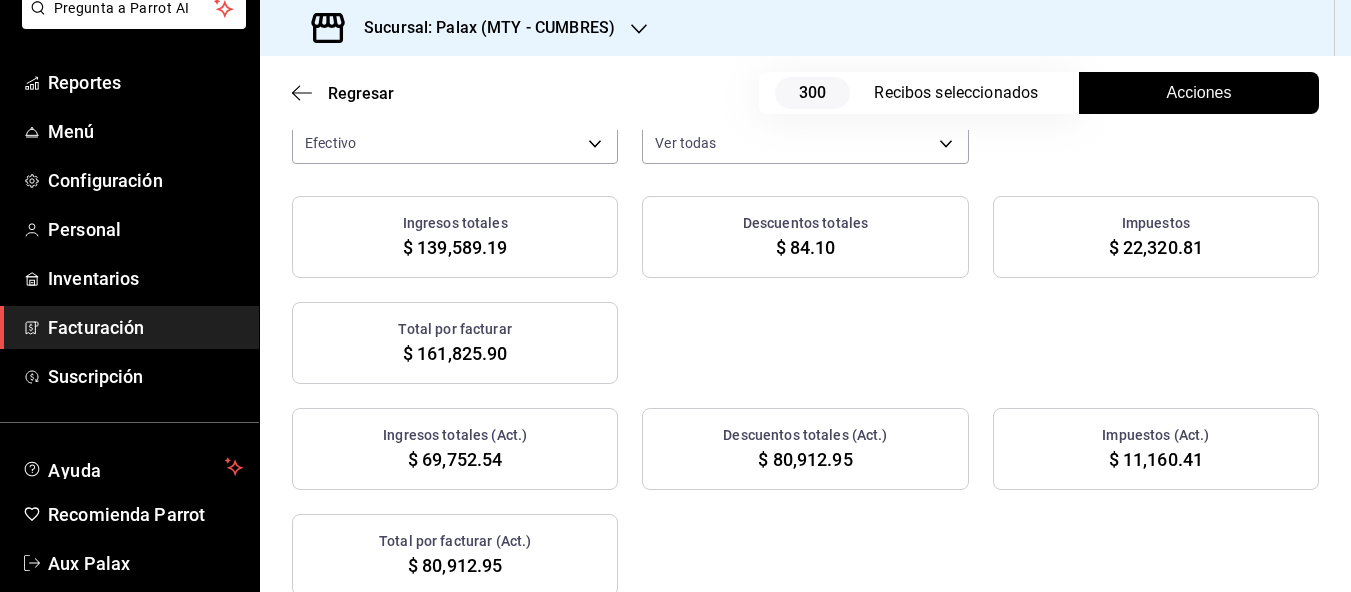 scroll, scrollTop: 400, scrollLeft: 0, axis: vertical 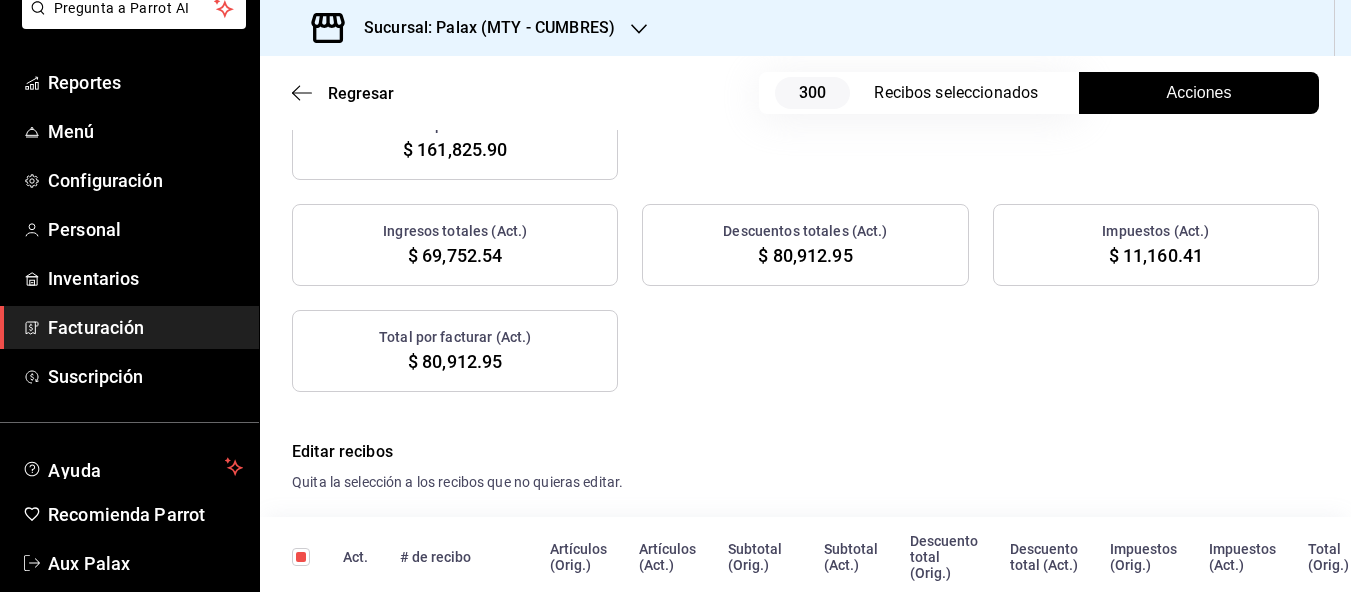 click on "Facturación" at bounding box center (145, 327) 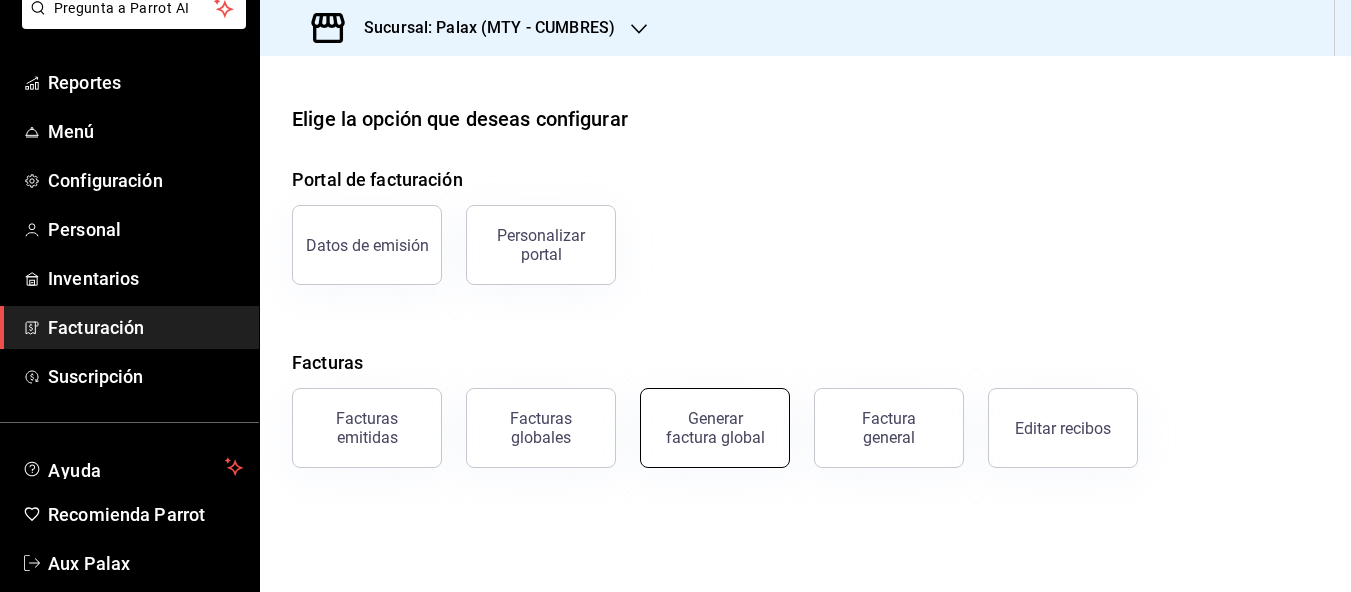 click on "Generar factura global" at bounding box center (715, 428) 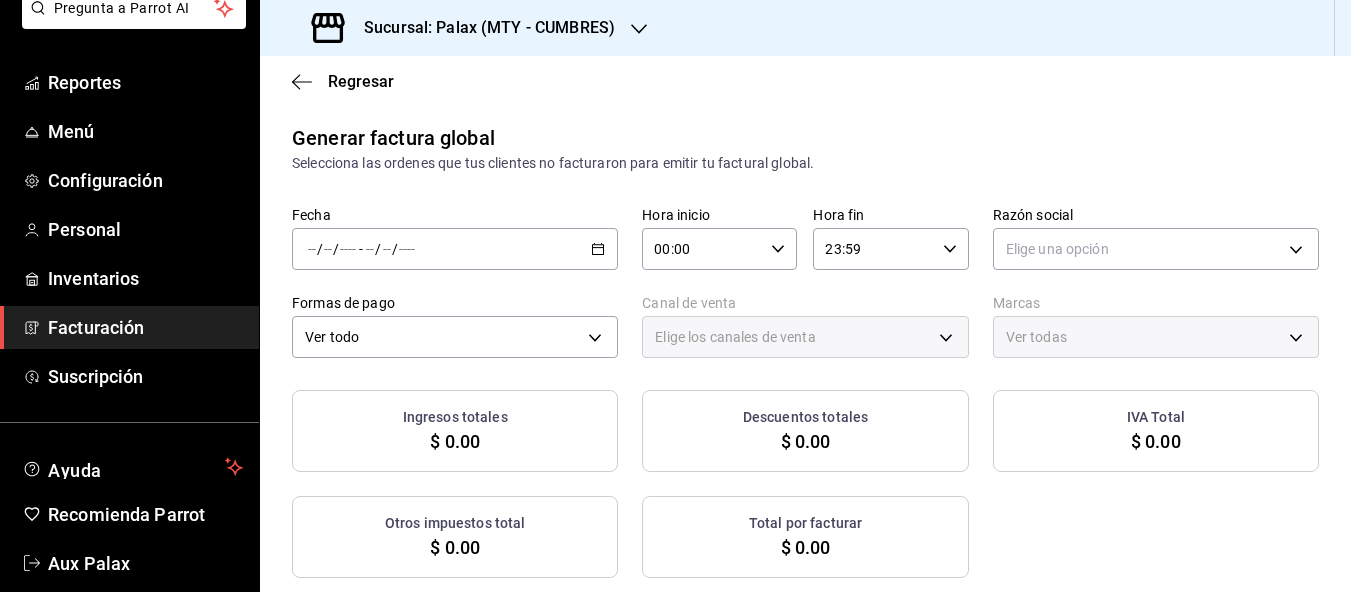 type on "PARROT,UBER_EATS,RAPPI,DIDI_FOOD,ONLINE" 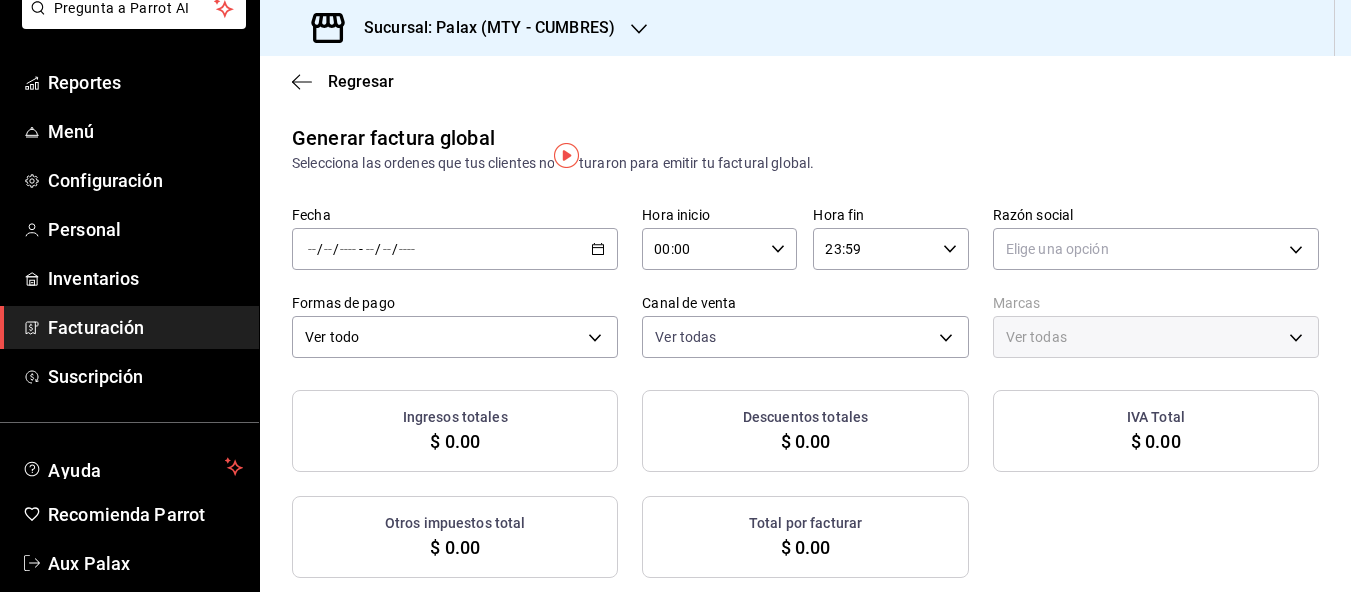 click on "/ / - / /" at bounding box center [455, 249] 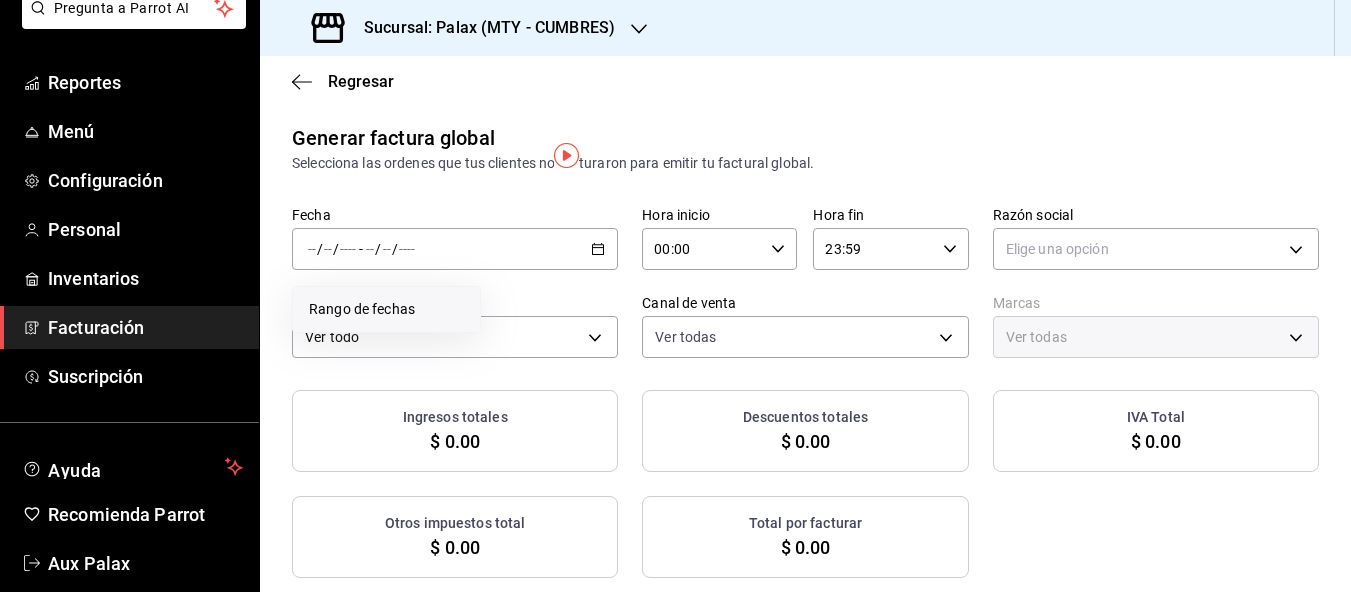 click on "Rango de fechas" at bounding box center [386, 309] 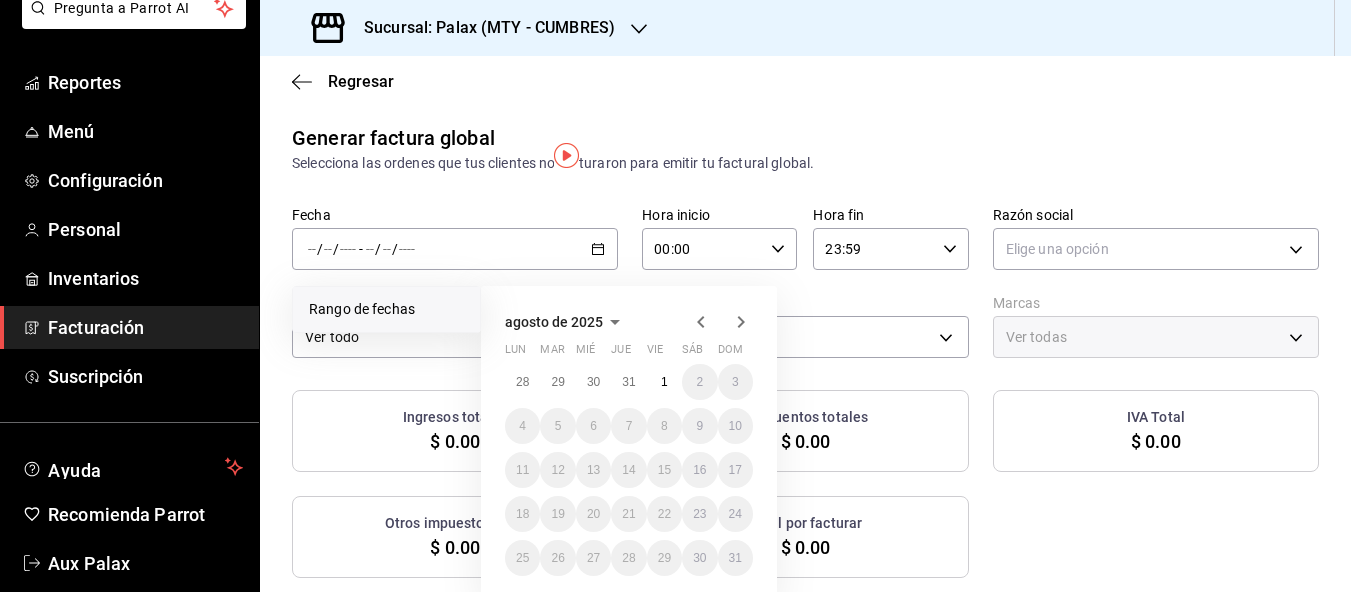 click 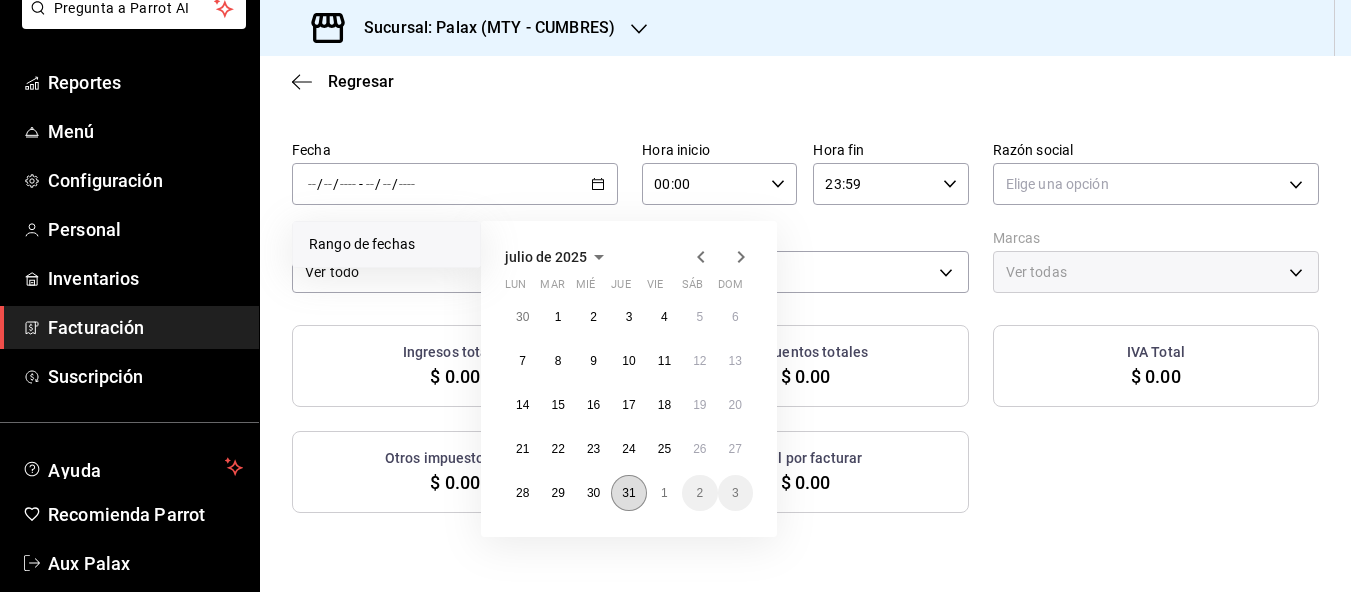 scroll, scrollTop: 100, scrollLeft: 0, axis: vertical 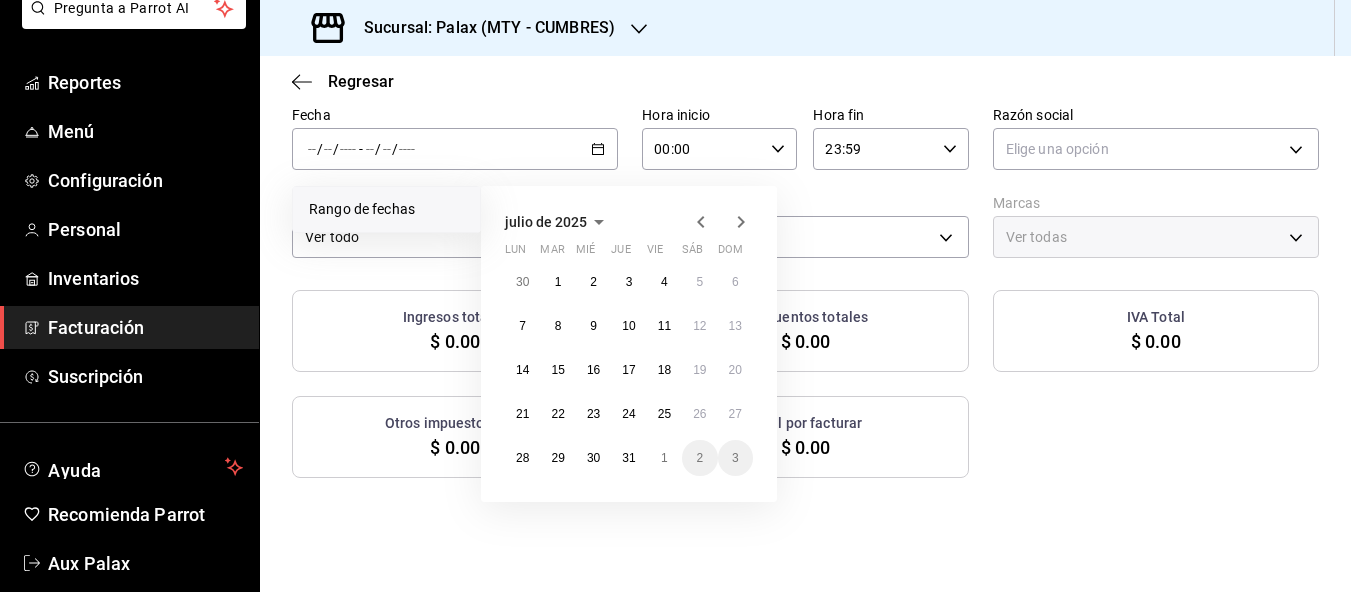 type 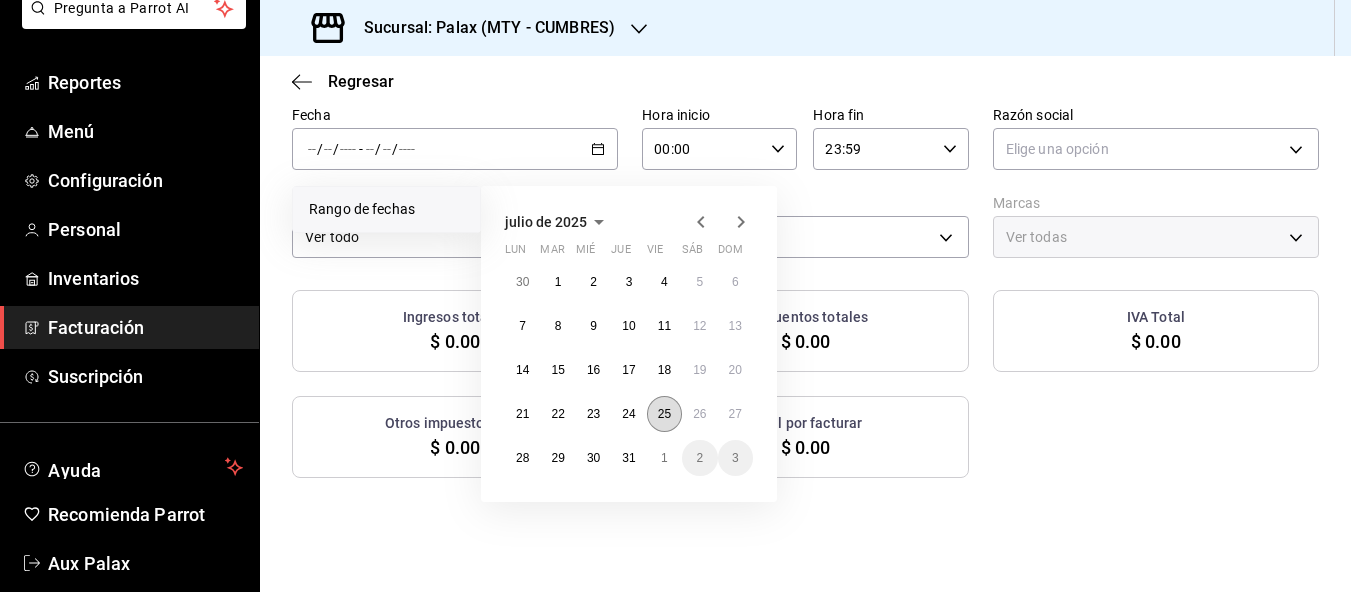 click on "25" at bounding box center [664, 414] 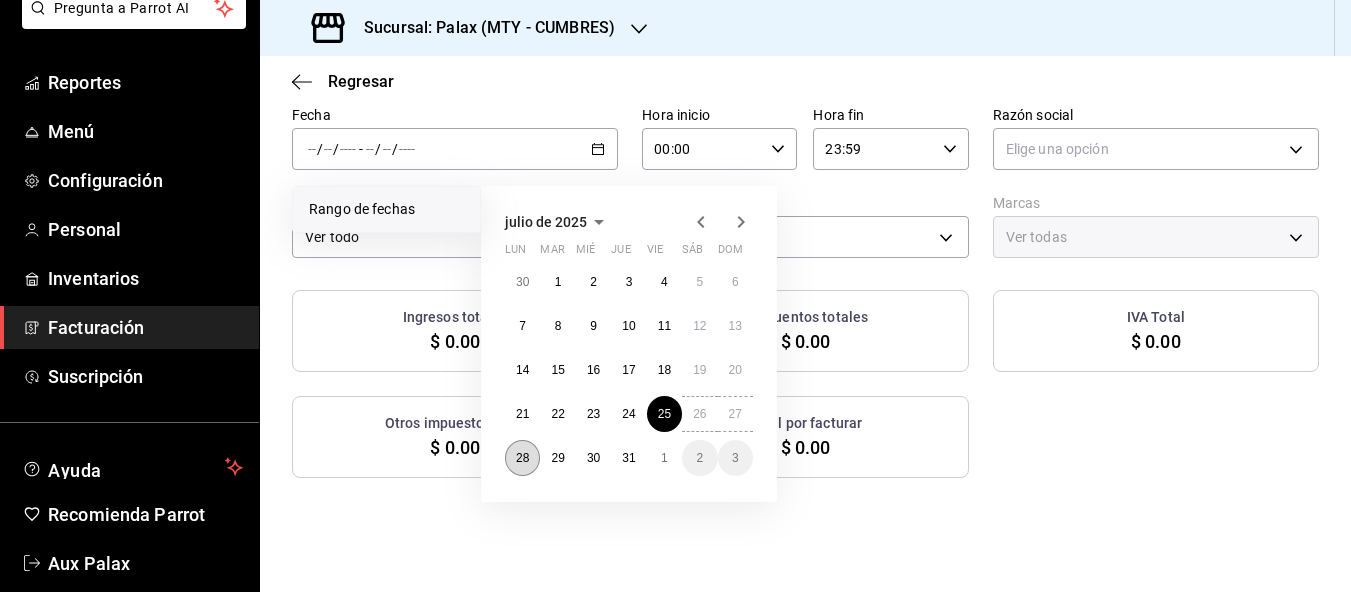 click on "28" at bounding box center [522, 458] 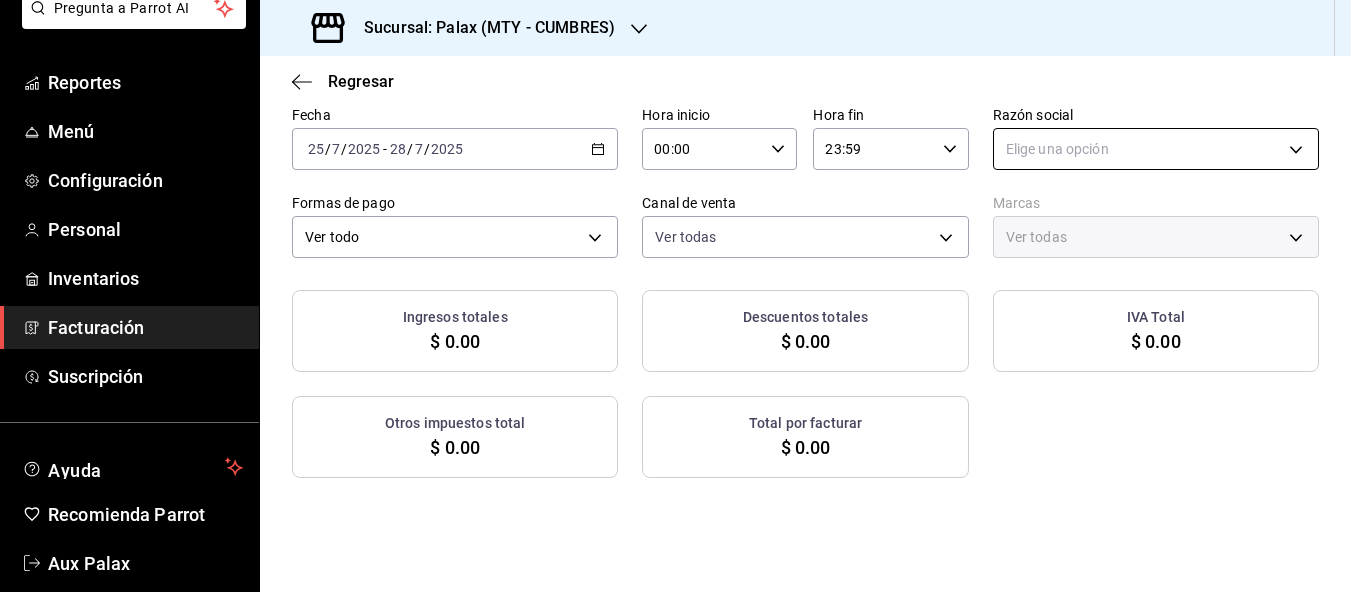 click on "Pregunta a Parrot AI Reportes   Menú   Configuración   Personal   Inventarios   Facturación   Suscripción   Ayuda Recomienda Parrot   Aux Palax   Sugerir nueva función   Sucursal: Palax (MTY - CUMBRES) Regresar Generar factura global Selecciona las ordenes que tus clientes no facturaron para emitir tu factural global. Fecha [DATE] [DATE] - [DATE] [DATE] Hora inicio [TIME] Hora inicio Hora fin [TIME] Hora fin Razón social Elige una opción Formas de pago Ver todo ALL Canal de venta Ver todas PARROT,UBER_EATS,RAPPI,DIDI_FOOD,ONLINE Marcas Ver todas Ingresos totales $ 0.00 Descuentos totales $ 0.00 IVA Total $ 0.00 Otros impuestos total $ 0.00 Total por facturar $ 0.00 No hay información que mostrar GANA 1 MES GRATIS EN TU SUSCRIPCIÓN AQUÍ Ver video tutorial Ir a video Pregunta a Parrot AI Reportes   Menú   Configuración   Personal   Inventarios   Facturación   Suscripción   Ayuda Recomienda Parrot   Aux Palax   Sugerir nueva función   Visitar centro de ayuda ([PHONE])" at bounding box center (675, 296) 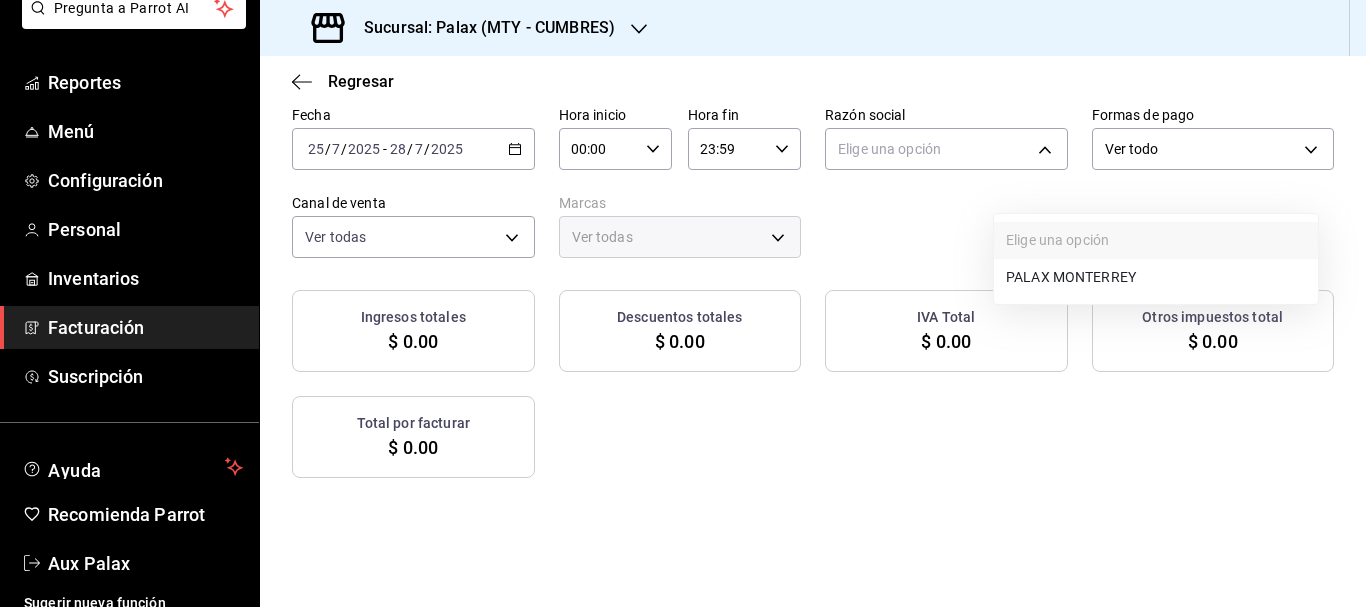 click on "PALAX MONTERREY" at bounding box center (1156, 277) 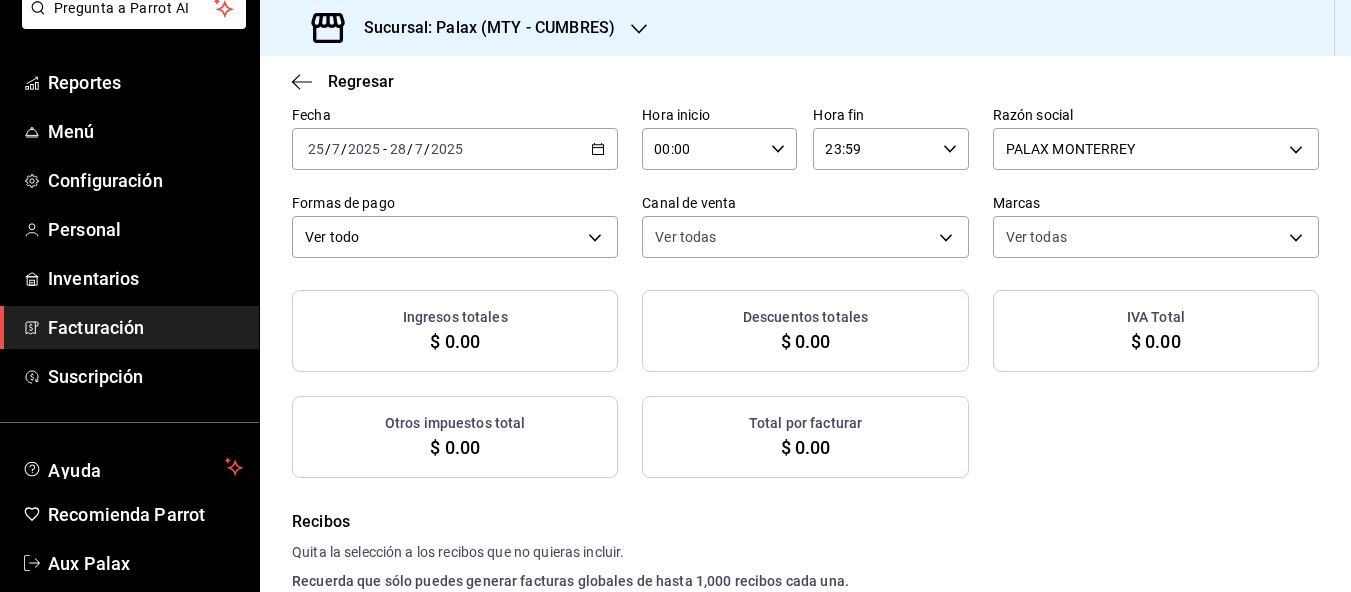 checkbox on "true" 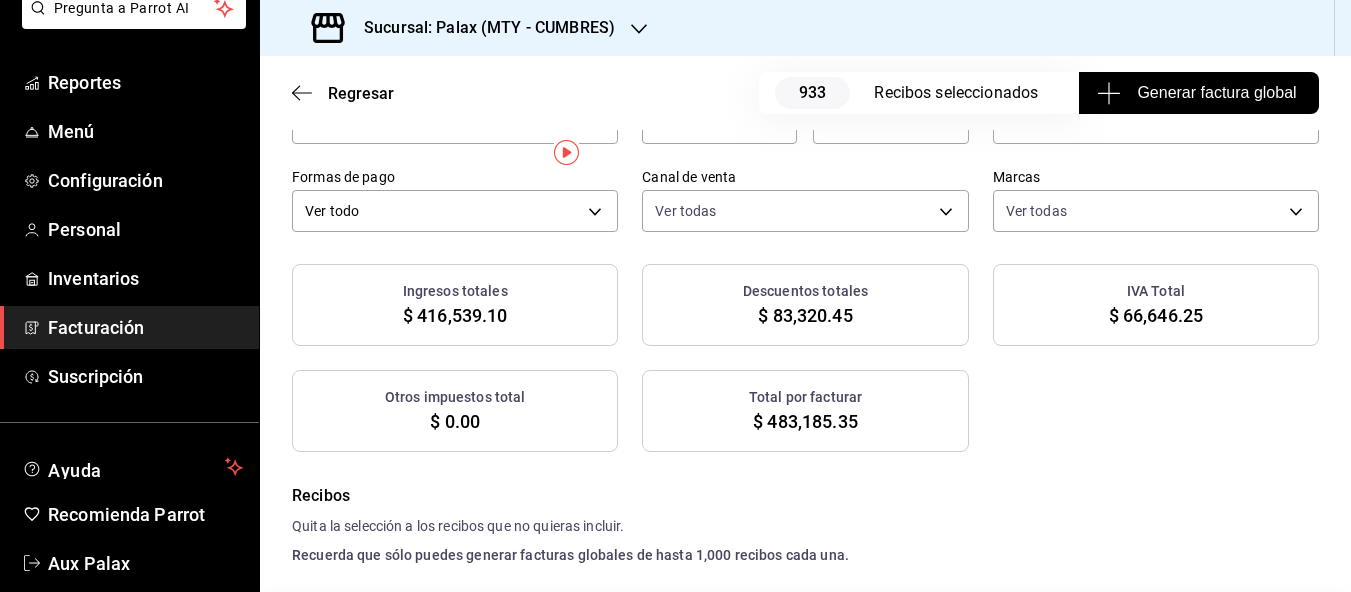 scroll, scrollTop: 0, scrollLeft: 0, axis: both 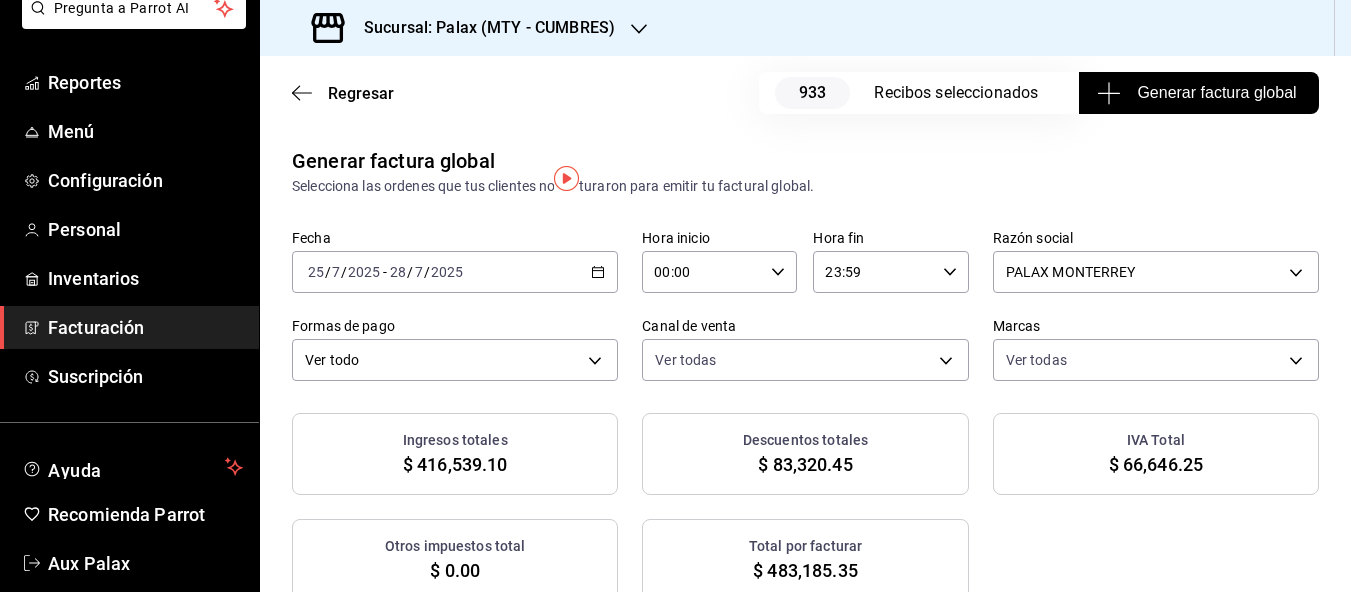 click on "Generar factura global" at bounding box center (1198, 93) 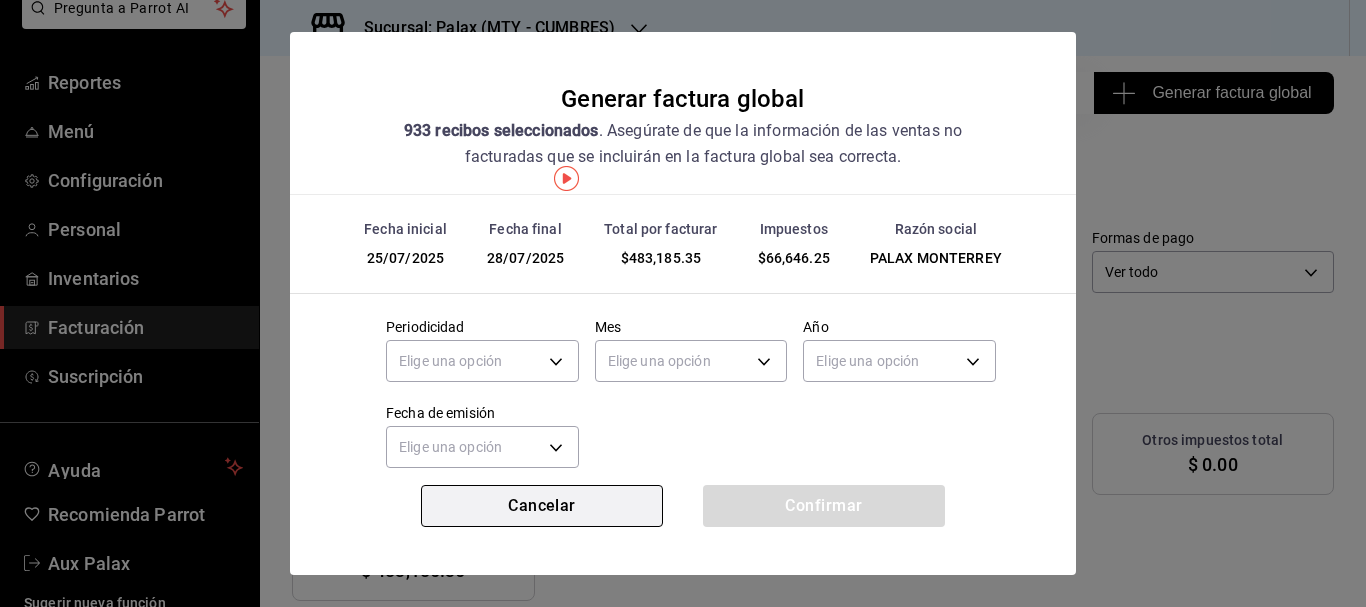 click on "Cancelar" at bounding box center (542, 506) 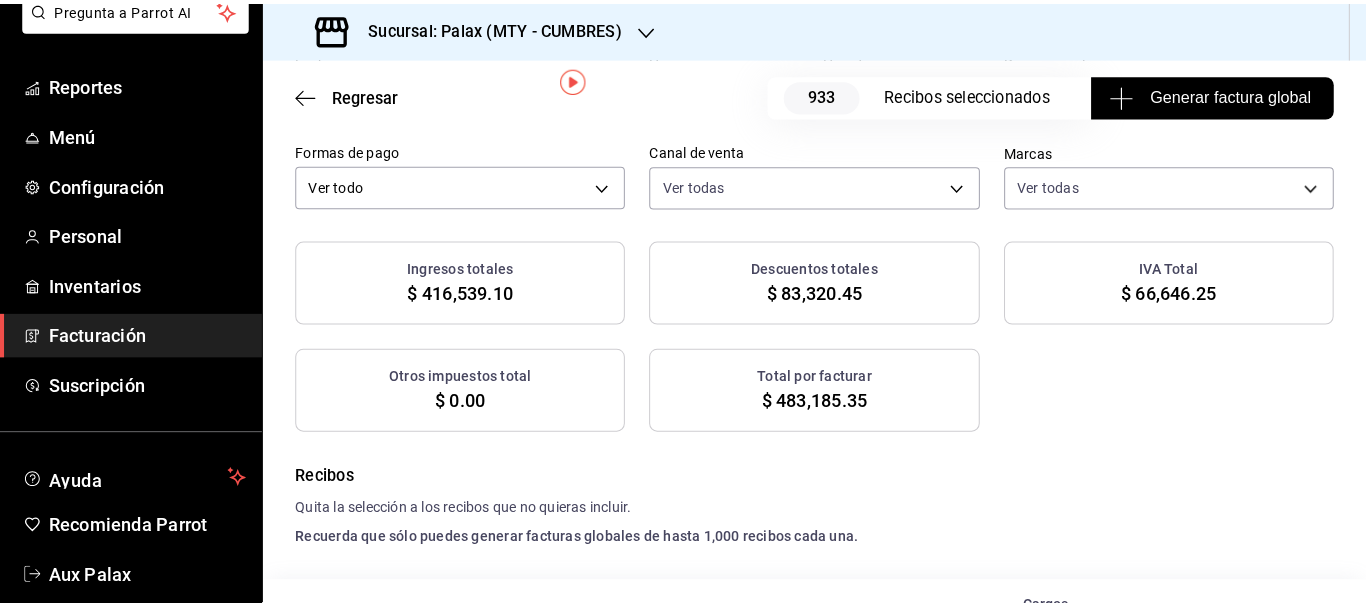 scroll, scrollTop: 200, scrollLeft: 0, axis: vertical 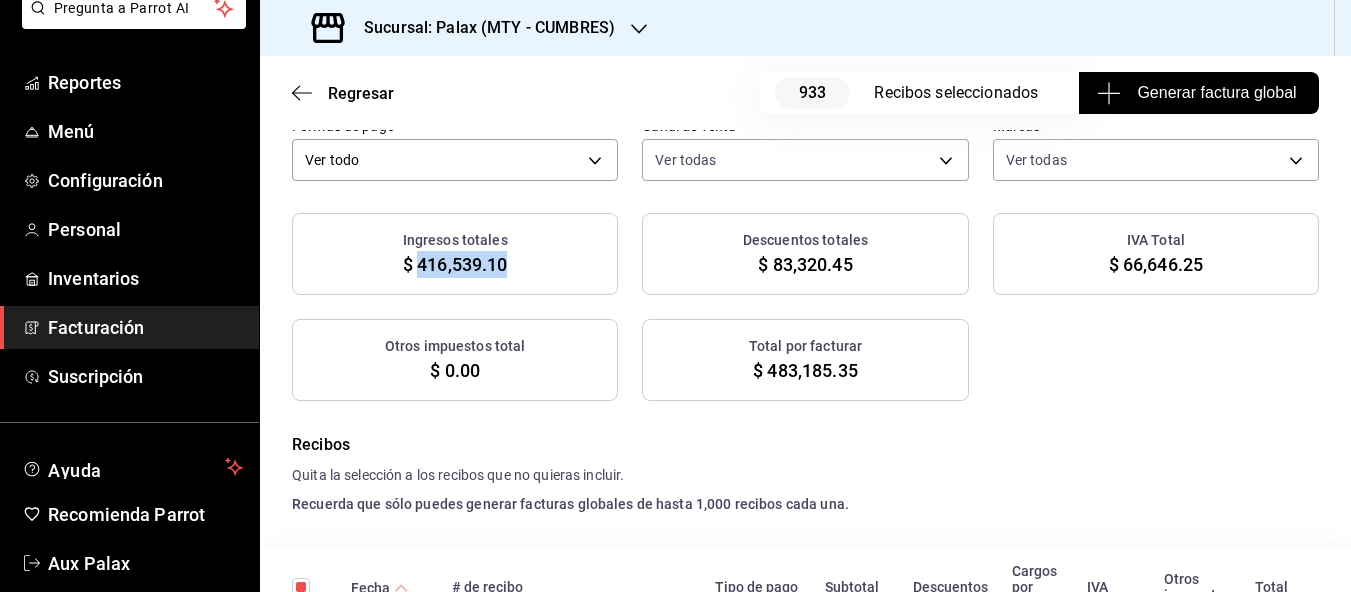 drag, startPoint x: 421, startPoint y: 288, endPoint x: 514, endPoint y: 301, distance: 93.904205 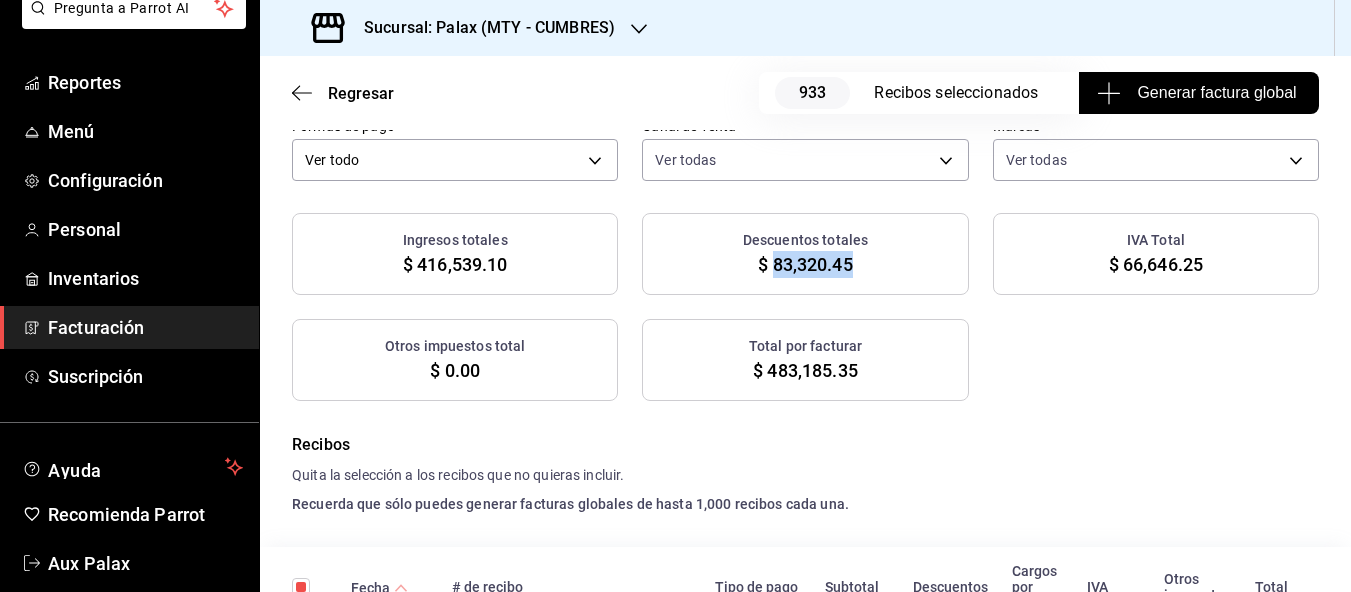drag, startPoint x: 776, startPoint y: 289, endPoint x: 852, endPoint y: 295, distance: 76.23647 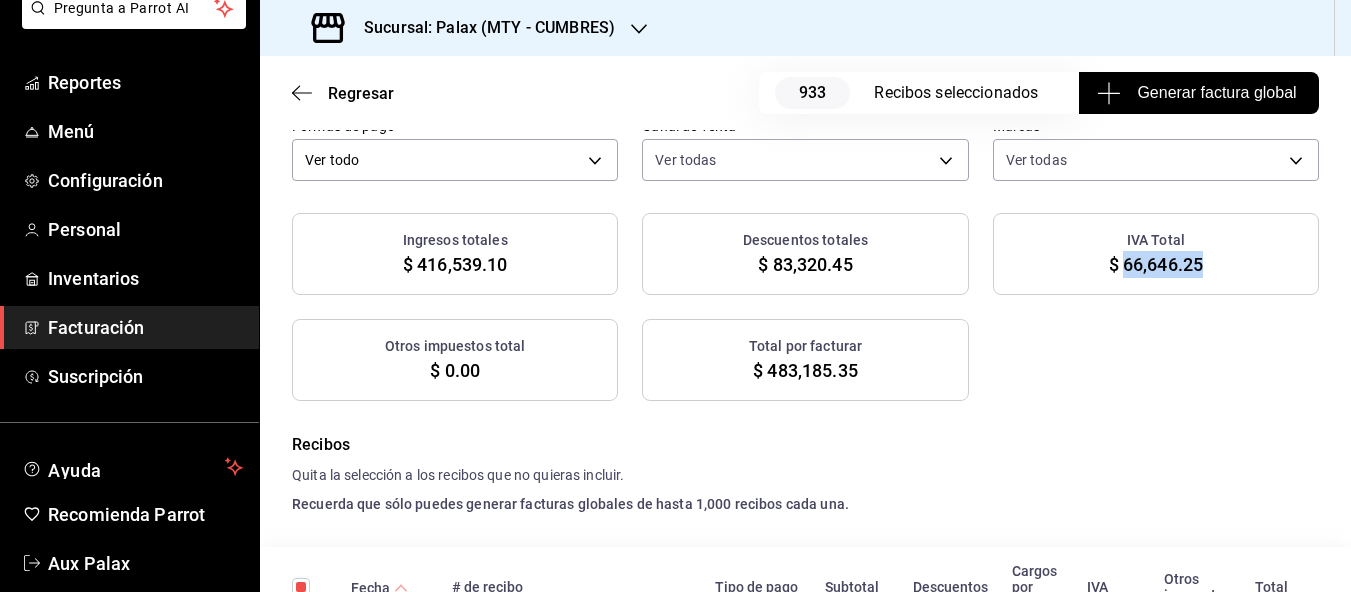 drag, startPoint x: 1123, startPoint y: 293, endPoint x: 1203, endPoint y: 296, distance: 80.05623 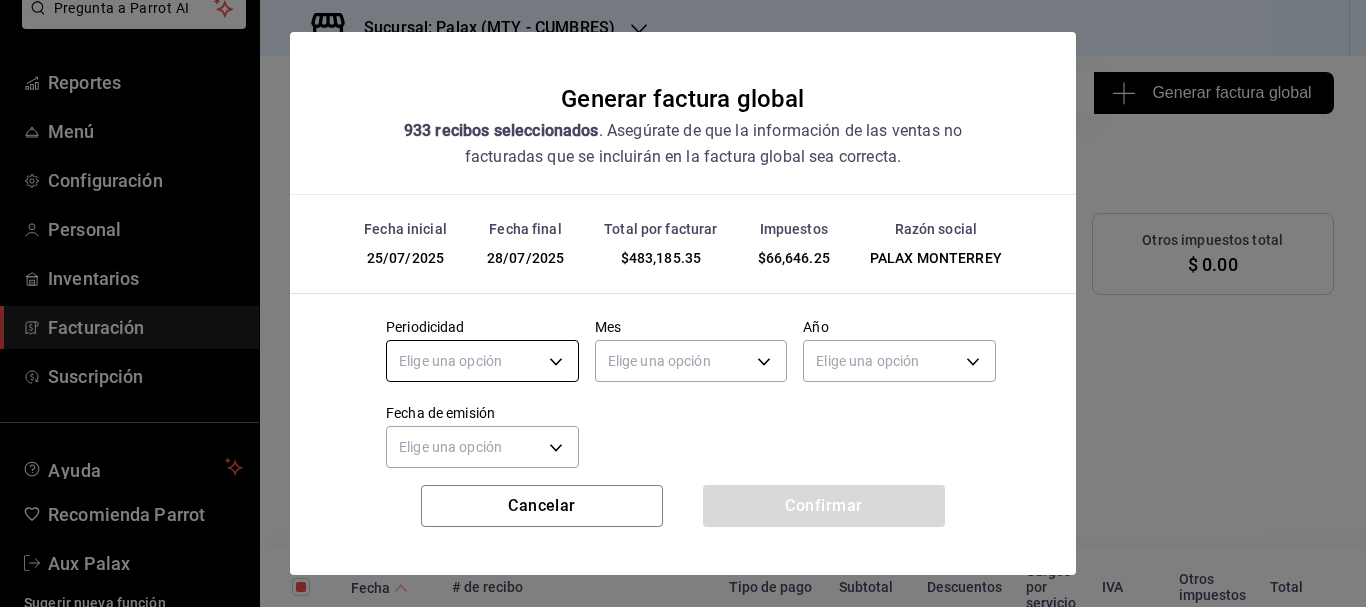 click on "Pregunta a Parrot AI Reportes   Menú   Configuración   Personal   Inventarios   Facturación   Suscripción   Ayuda Recomienda Parrot   Aux Palax   Sugerir nueva función   Sucursal: Palax (MTY - CUMBRES) Regresar 933 Recibos seleccionados Generar factura global Generar factura global Selecciona las ordenes que tus clientes no facturaron para emitir tu factural global. Fecha 2025-07-25 25 / 7 / 2025 - 2025-07-28 28 / 7 / 2025 Hora inicio 00:00 Hora inicio Hora fin 23:59 Hora fin Razón social PALAX MONTERREY 446fb26c-9866-4ce5-bbb2-44f232d2c30a Formas de pago Ver todo ALL Canal de venta Ver todas PARROT,UBER_EATS,RAPPI,DIDI_FOOD,ONLINE Marcas Ver todas 882a14fb-31f9-4d0e-beef-7112030831e8 Ingresos totales $ 416,539.10 Descuentos totales $ 83,320.45 IVA Total $ 66,646.25 Otros impuestos total $ 0.00 Total por facturar $ 483,185.35 Recibos Quita la selección a los recibos que no quieras incluir. Recuerda que sólo puedes generar facturas globales de hasta 1,000 recibos cada una. Fecha # de recibo Subtotal" at bounding box center [683, 303] 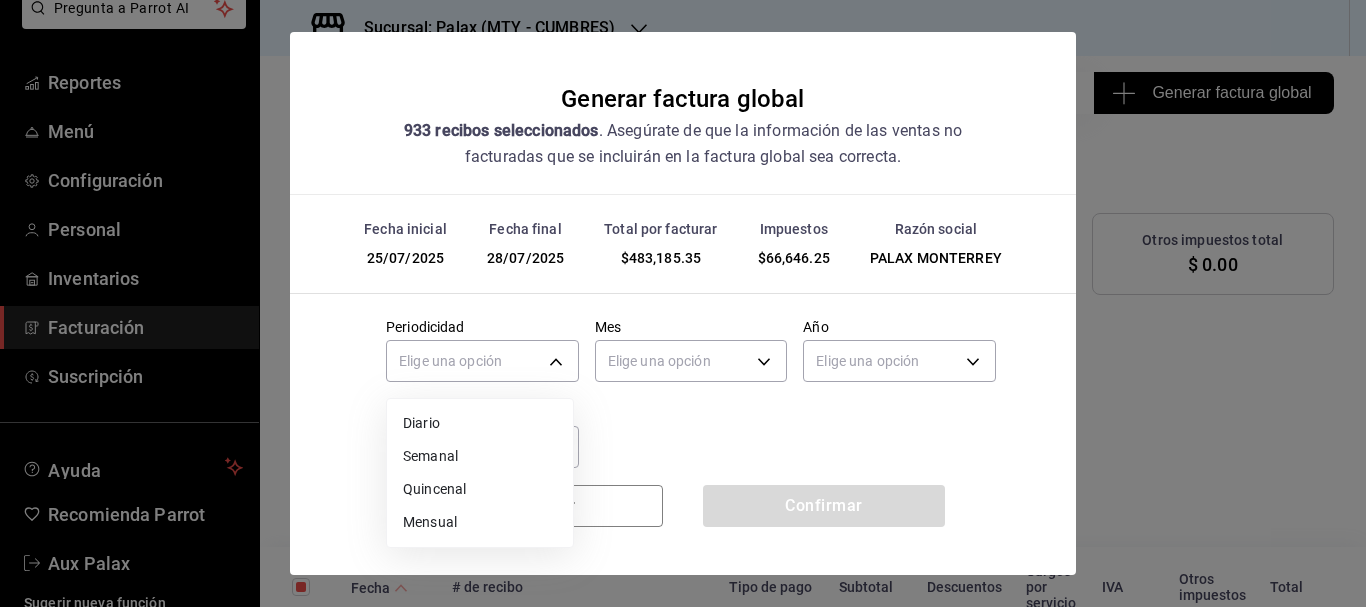click on "Diario" at bounding box center (480, 423) 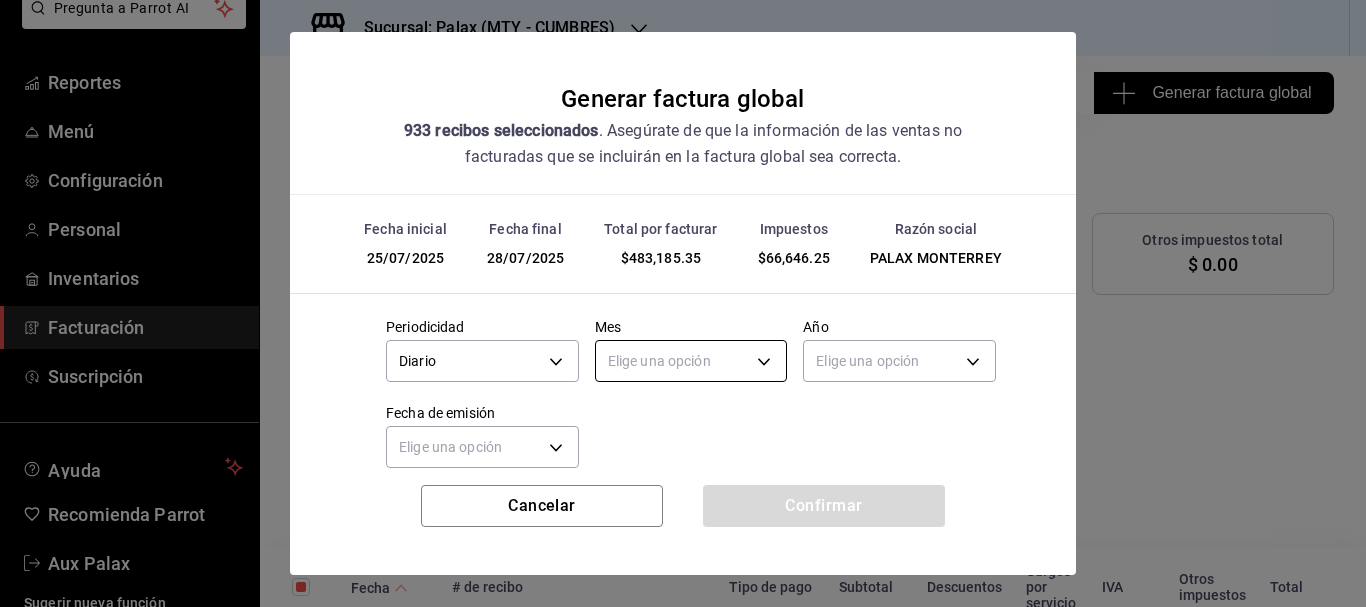 click on "Pregunta a Parrot AI Reportes   Menú   Configuración   Personal   Inventarios   Facturación   Suscripción   Ayuda Recomienda Parrot   Aux Palax   Sugerir nueva función   Sucursal: Palax (MTY - CUMBRES) Regresar 933 Recibos seleccionados Generar factura global Generar factura global Selecciona las ordenes que tus clientes no facturaron para emitir tu factural global. Fecha 2025-07-25 25 / 7 / 2025 - 2025-07-28 28 / 7 / 2025 Hora inicio 00:00 Hora inicio Hora fin 23:59 Hora fin Razón social PALAX MONTERREY 446fb26c-9866-4ce5-bbb2-44f232d2c30a Formas de pago Ver todo ALL Canal de venta Ver todas PARROT,UBER_EATS,RAPPI,DIDI_FOOD,ONLINE Marcas Ver todas 882a14fb-31f9-4d0e-beef-7112030831e8 Ingresos totales $ 416,539.10 Descuentos totales $ 83,320.45 IVA Total $ 66,646.25 Otros impuestos total $ 0.00 Total por facturar $ 483,185.35 Recibos Quita la selección a los recibos que no quieras incluir. Recuerda que sólo puedes generar facturas globales de hasta 1,000 recibos cada una. Fecha # de recibo Subtotal" at bounding box center [683, 303] 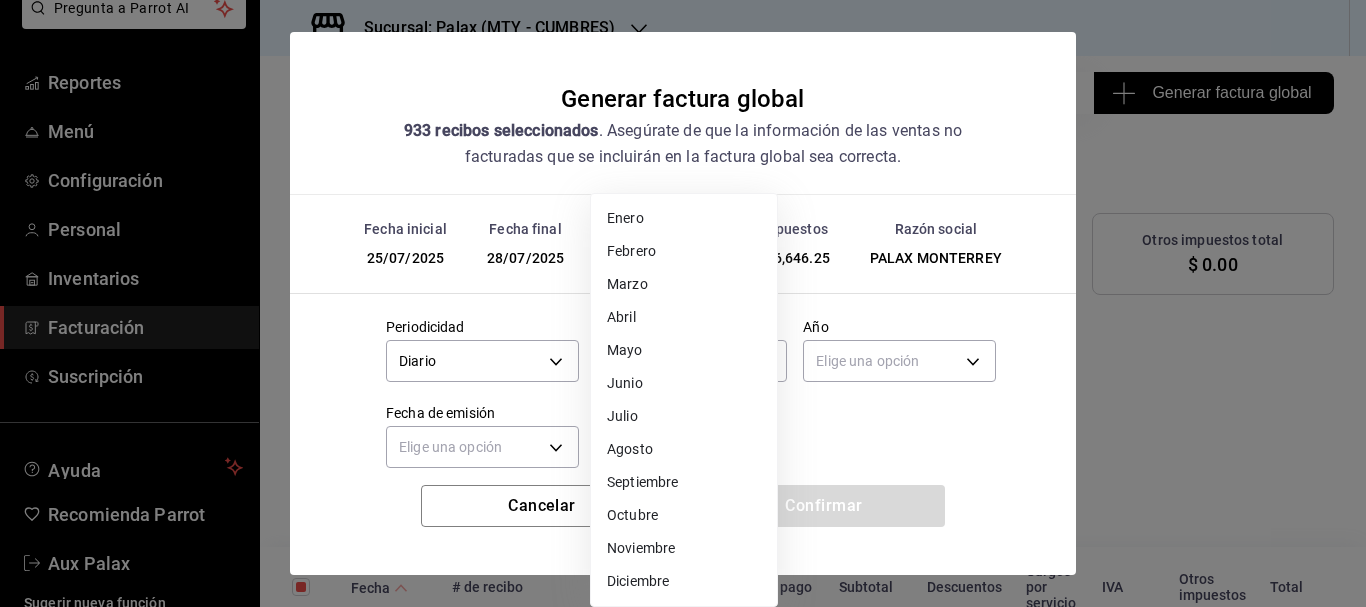 click on "Julio" at bounding box center (684, 416) 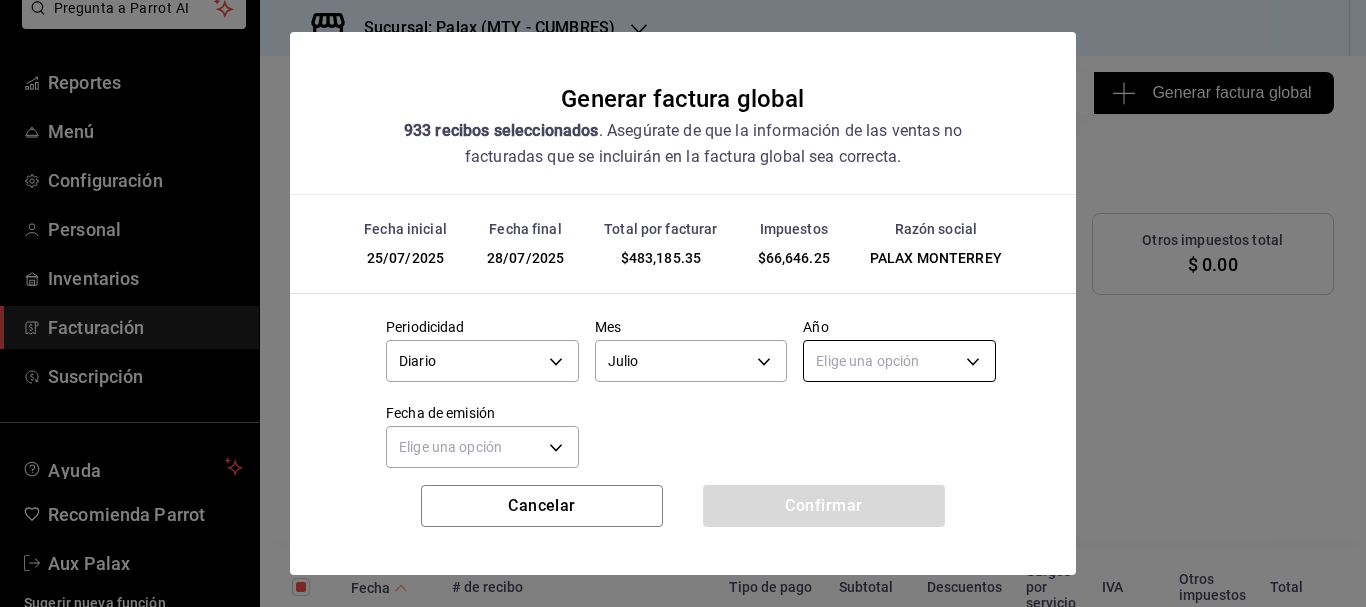 click on "Pregunta a Parrot AI Reportes   Menú   Configuración   Personal   Inventarios   Facturación   Suscripción   Ayuda Recomienda Parrot   Aux Palax   Sugerir nueva función   Sucursal: Palax (MTY - CUMBRES) Regresar 933 Recibos seleccionados Generar factura global Generar factura global Selecciona las ordenes que tus clientes no facturaron para emitir tu factural global. Fecha 2025-07-25 25 / 7 / 2025 - 2025-07-28 28 / 7 / 2025 Hora inicio 00:00 Hora inicio Hora fin 23:59 Hora fin Razón social PALAX MONTERREY 446fb26c-9866-4ce5-bbb2-44f232d2c30a Formas de pago Ver todo ALL Canal de venta Ver todas PARROT,UBER_EATS,RAPPI,DIDI_FOOD,ONLINE Marcas Ver todas 882a14fb-31f9-4d0e-beef-7112030831e8 Ingresos totales $ 416,539.10 Descuentos totales $ 83,320.45 IVA Total $ 66,646.25 Otros impuestos total $ 0.00 Total por facturar $ 483,185.35 Recibos Quita la selección a los recibos que no quieras incluir. Recuerda que sólo puedes generar facturas globales de hasta 1,000 recibos cada una. Fecha # de recibo Subtotal" at bounding box center (683, 303) 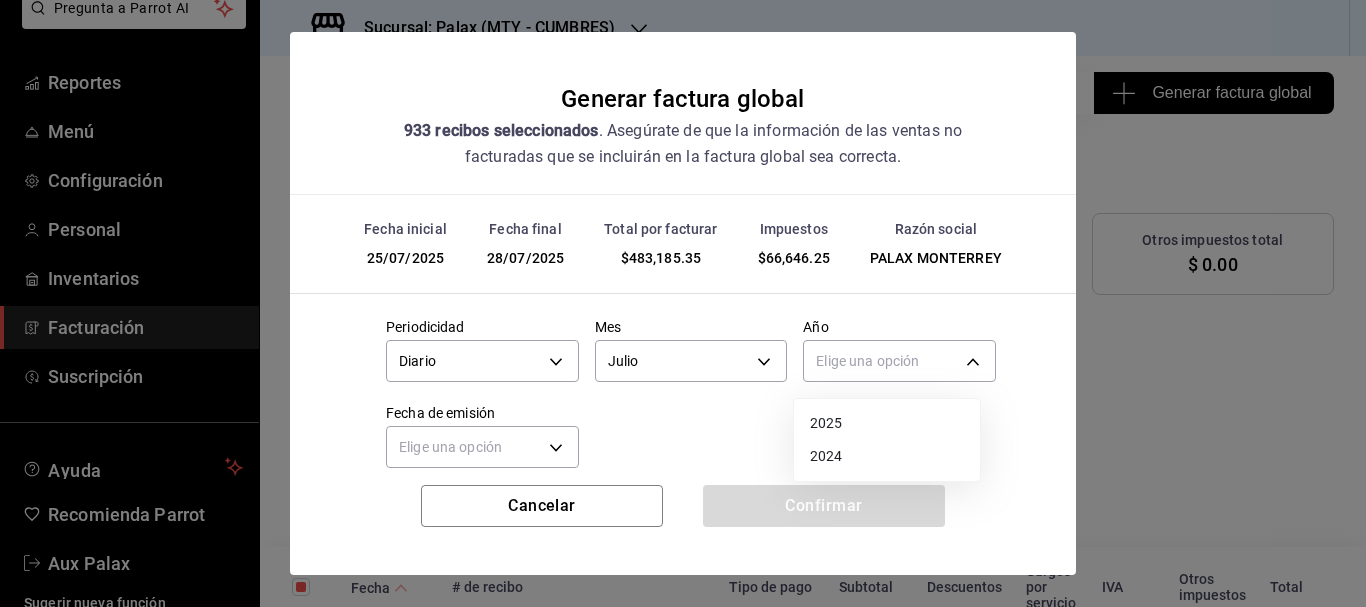 click on "2025" at bounding box center [887, 423] 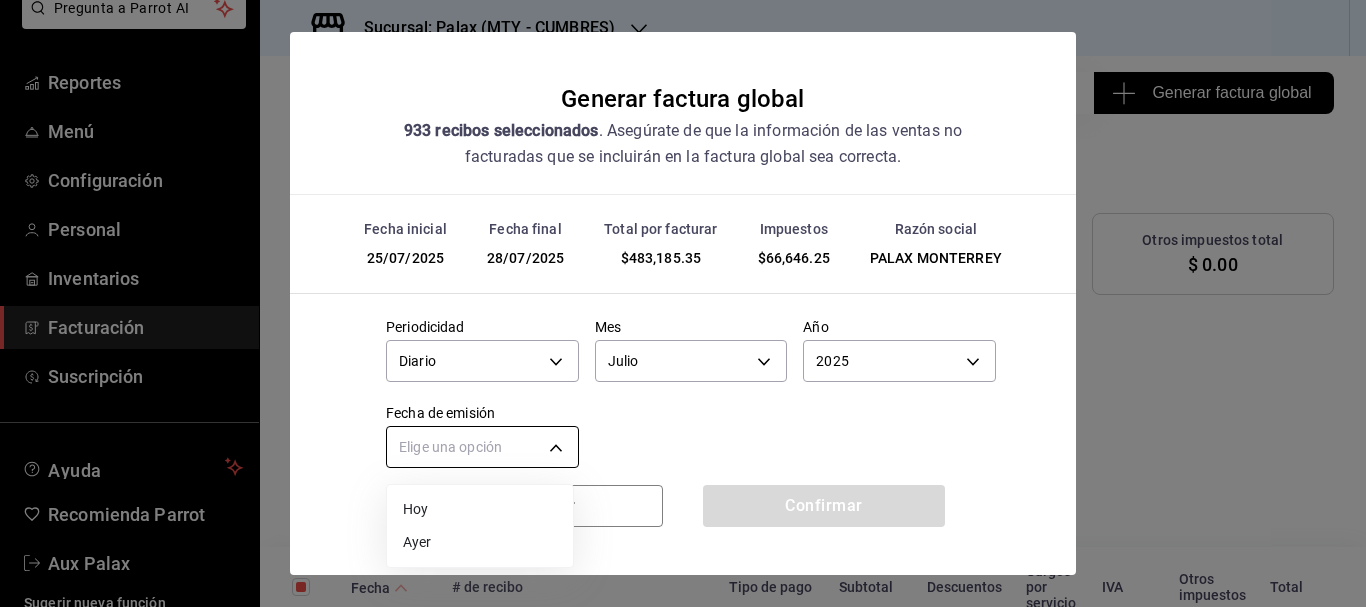 click on "Pregunta a Parrot AI Reportes   Menú   Configuración   Personal   Inventarios   Facturación   Suscripción   Ayuda Recomienda Parrot   Aux Palax   Sugerir nueva función   Sucursal: Palax (MTY - CUMBRES) Regresar 933 Recibos seleccionados Generar factura global Generar factura global Selecciona las ordenes que tus clientes no facturaron para emitir tu factural global. Fecha 2025-07-25 25 / 7 / 2025 - 2025-07-28 28 / 7 / 2025 Hora inicio 00:00 Hora inicio Hora fin 23:59 Hora fin Razón social PALAX MONTERREY 446fb26c-9866-4ce5-bbb2-44f232d2c30a Formas de pago Ver todo ALL Canal de venta Ver todas PARROT,UBER_EATS,RAPPI,DIDI_FOOD,ONLINE Marcas Ver todas 882a14fb-31f9-4d0e-beef-7112030831e8 Ingresos totales $ 416,539.10 Descuentos totales $ 83,320.45 IVA Total $ 66,646.25 Otros impuestos total $ 0.00 Total por facturar $ 483,185.35 Recibos Quita la selección a los recibos que no quieras incluir. Recuerda que sólo puedes generar facturas globales de hasta 1,000 recibos cada una. Fecha # de recibo Subtotal" at bounding box center (683, 303) 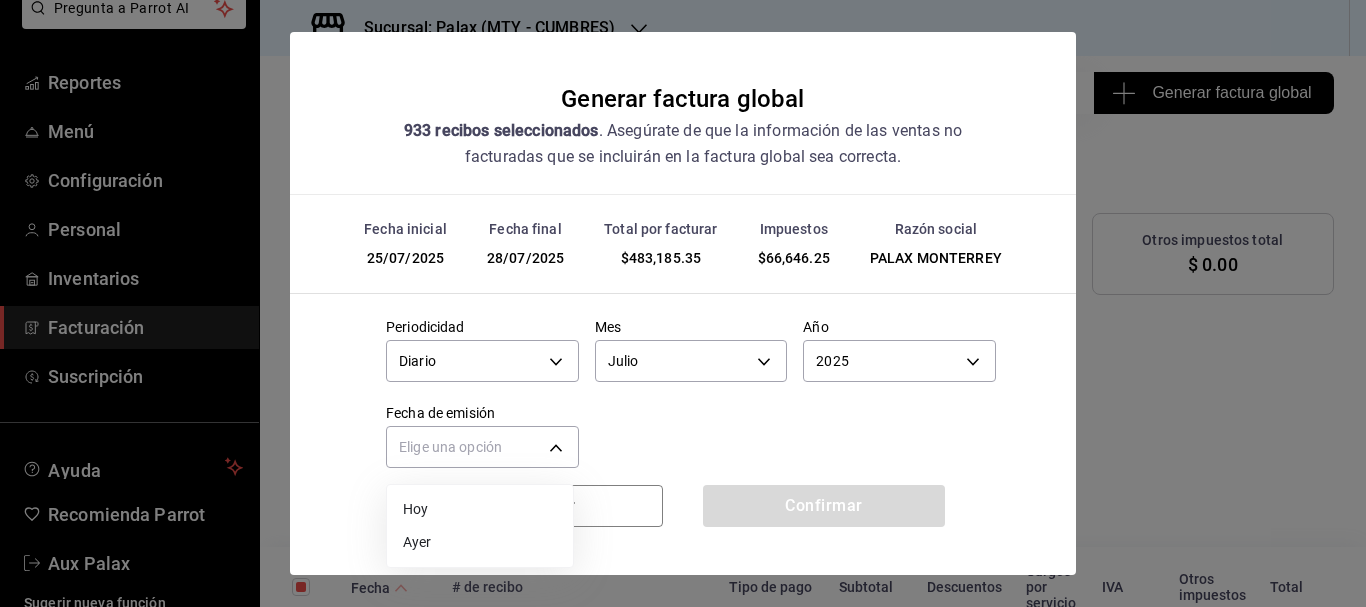 click on "Ayer" at bounding box center (480, 542) 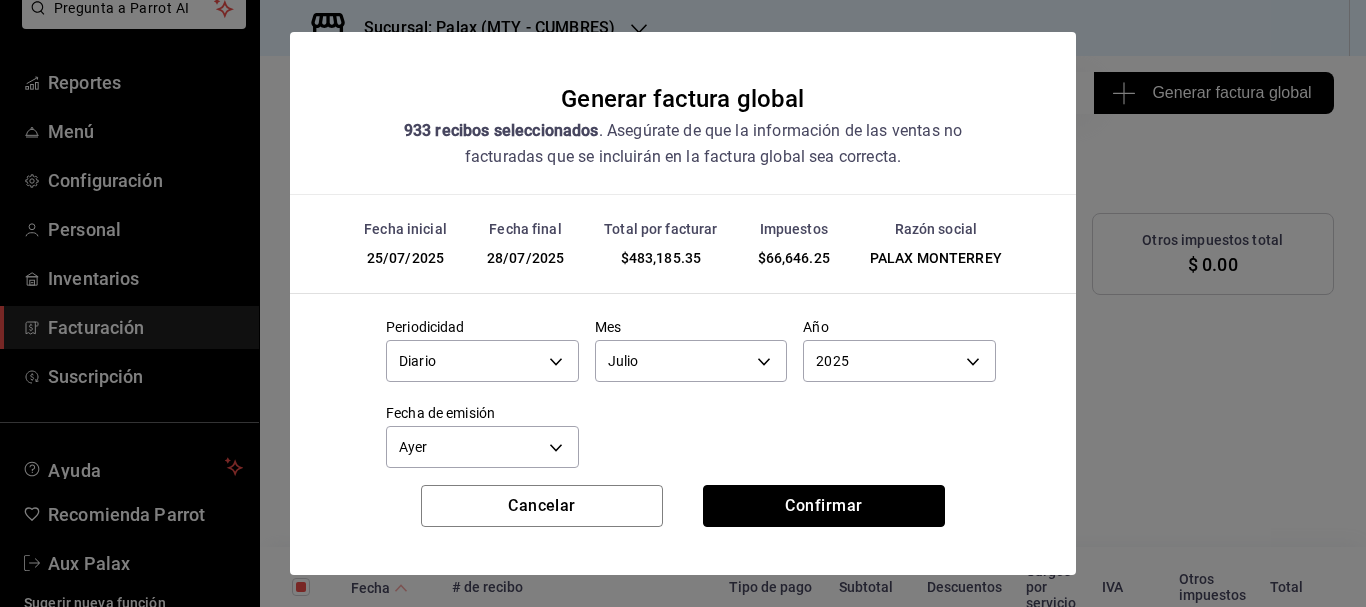 click on "Confirmar" at bounding box center (824, 506) 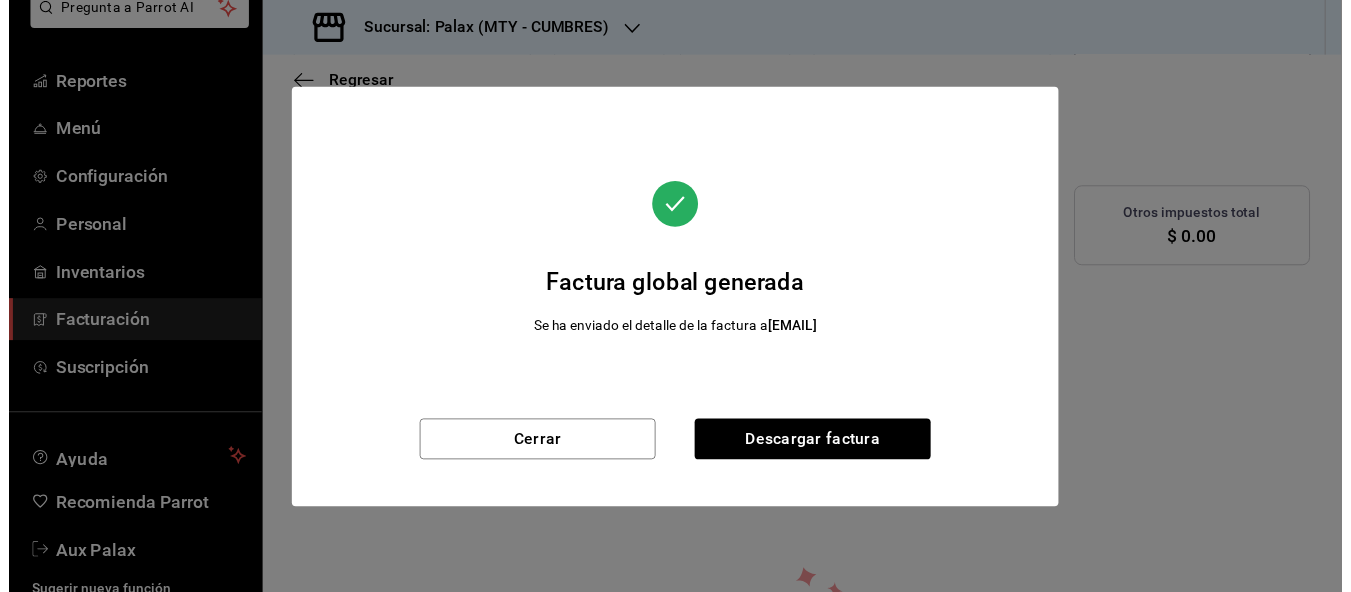 scroll, scrollTop: 177, scrollLeft: 0, axis: vertical 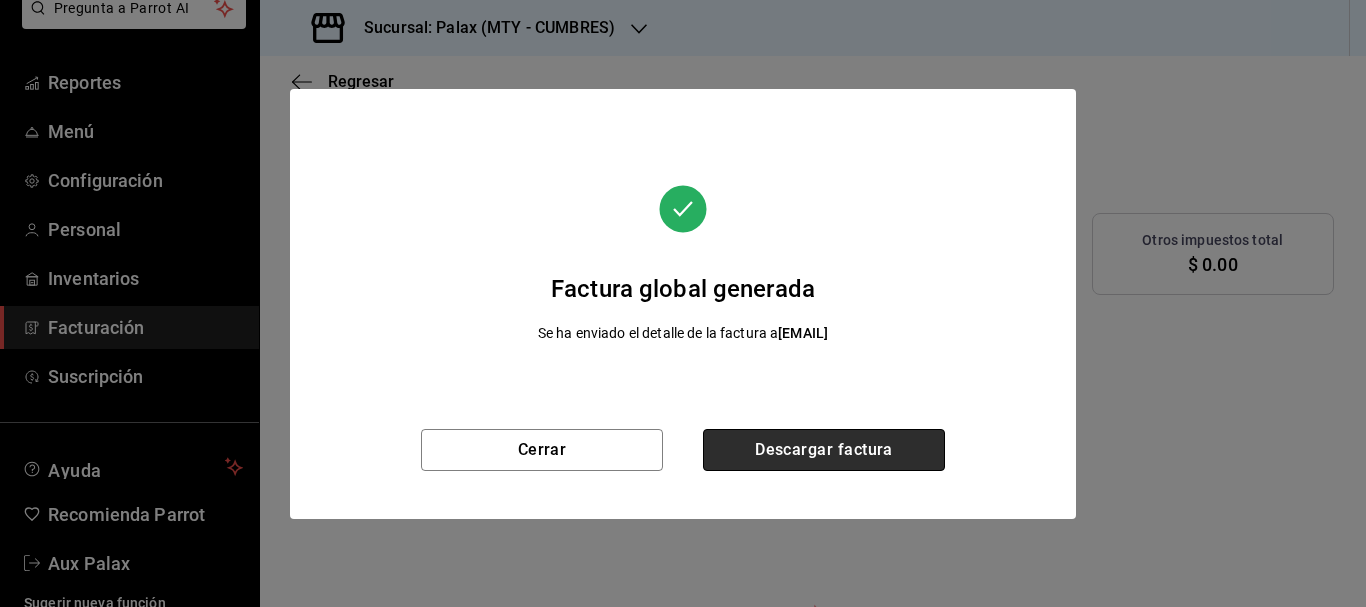 click on "Descargar factura" at bounding box center (824, 450) 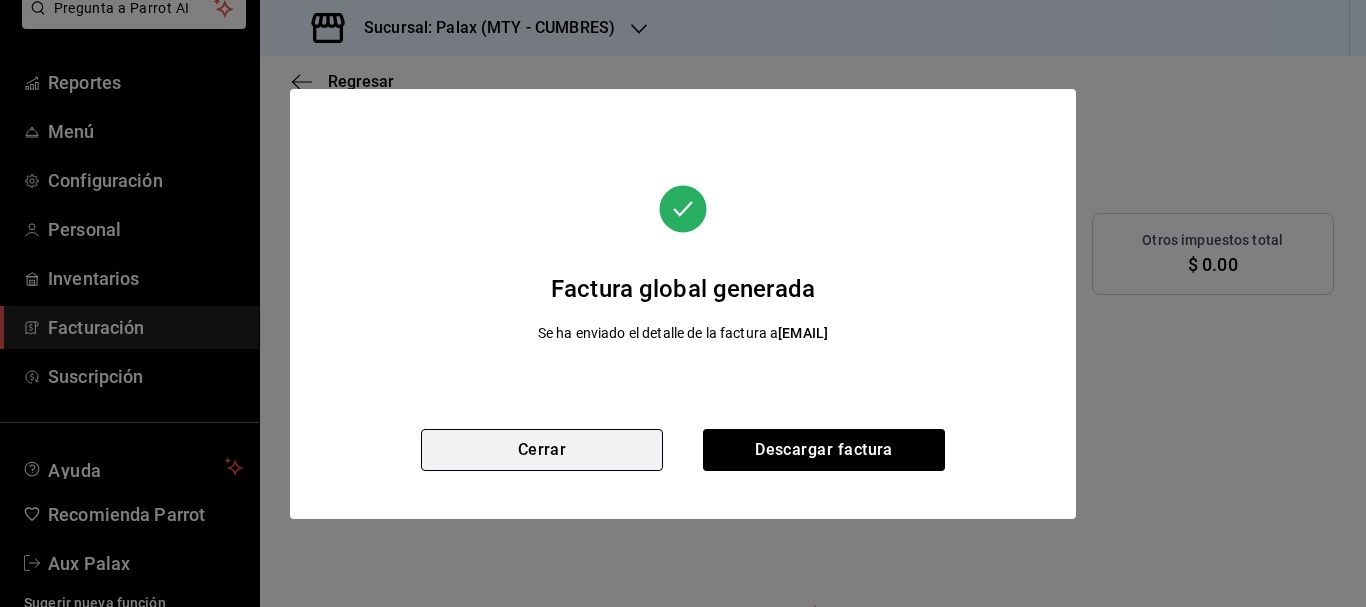 click on "Cerrar" at bounding box center [542, 450] 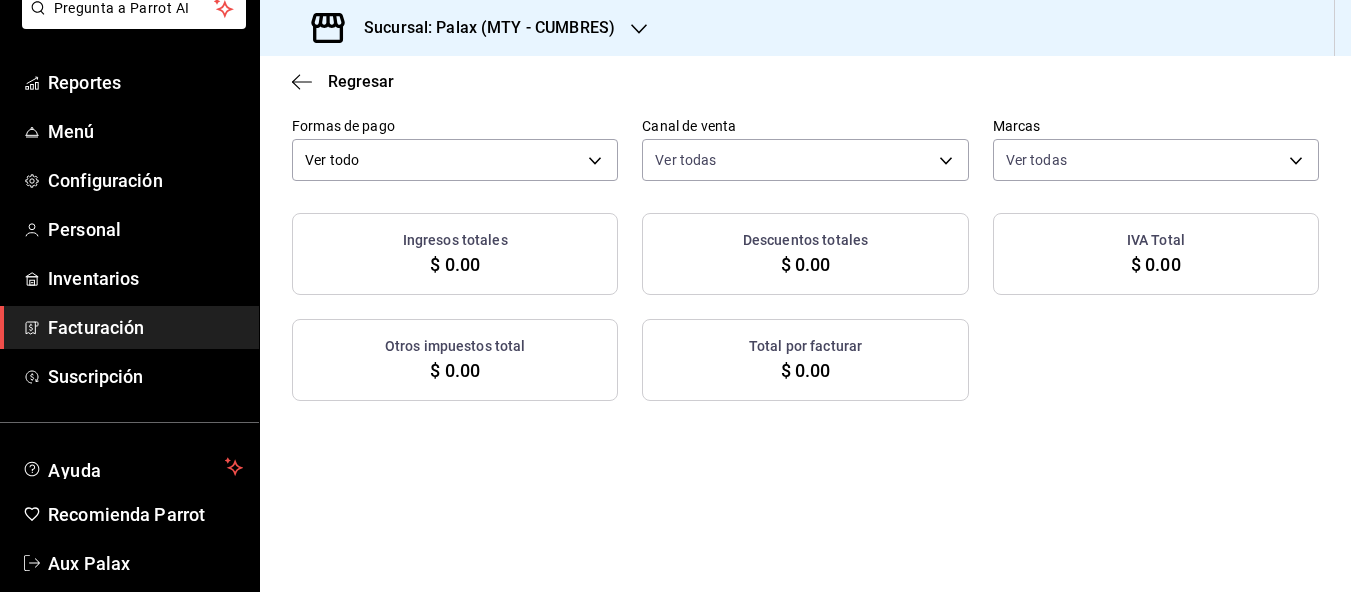 click on "Facturación" at bounding box center (145, 327) 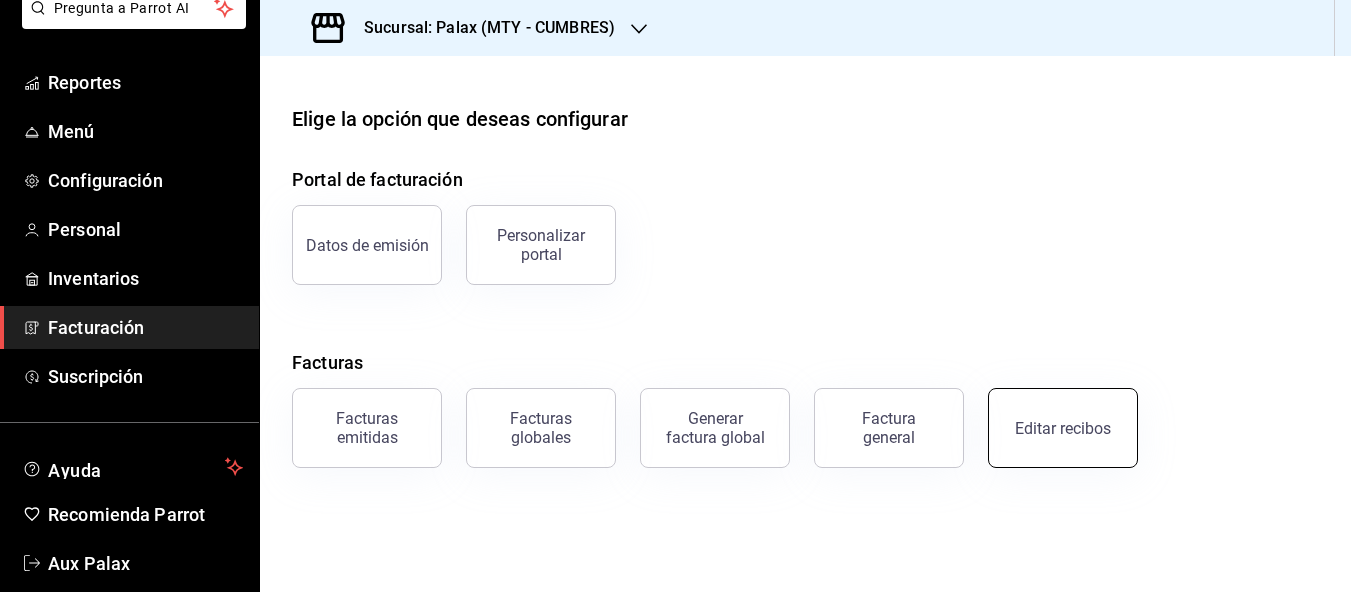 click on "Editar recibos" at bounding box center (1063, 428) 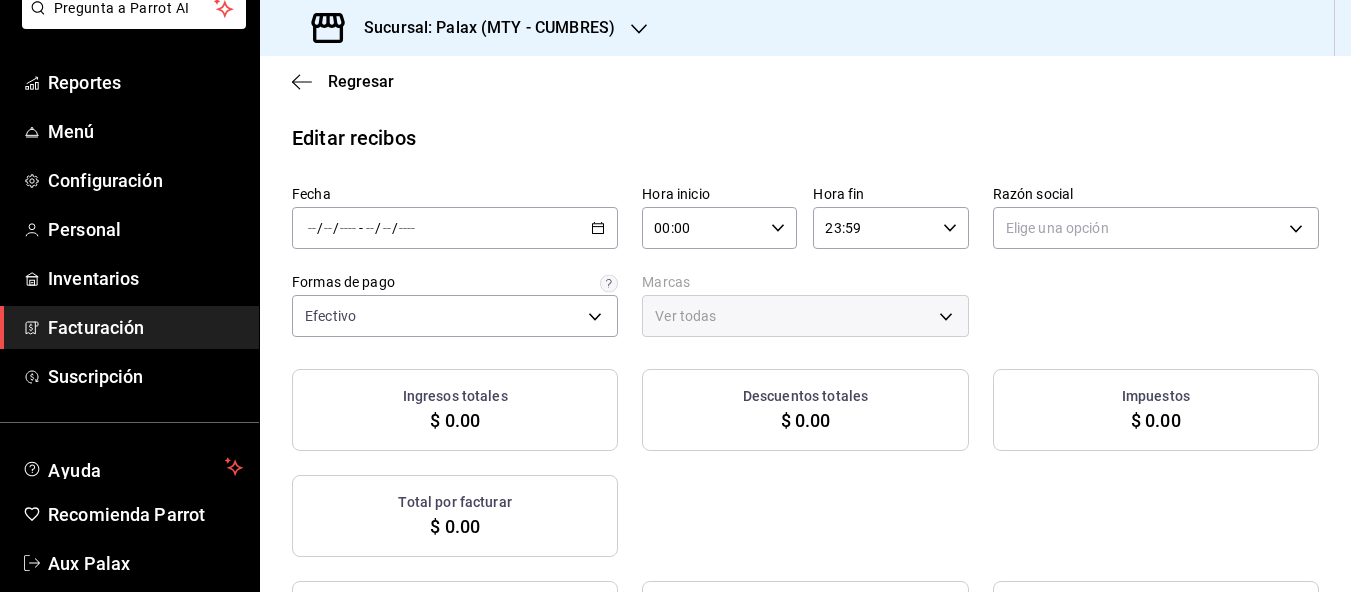 click 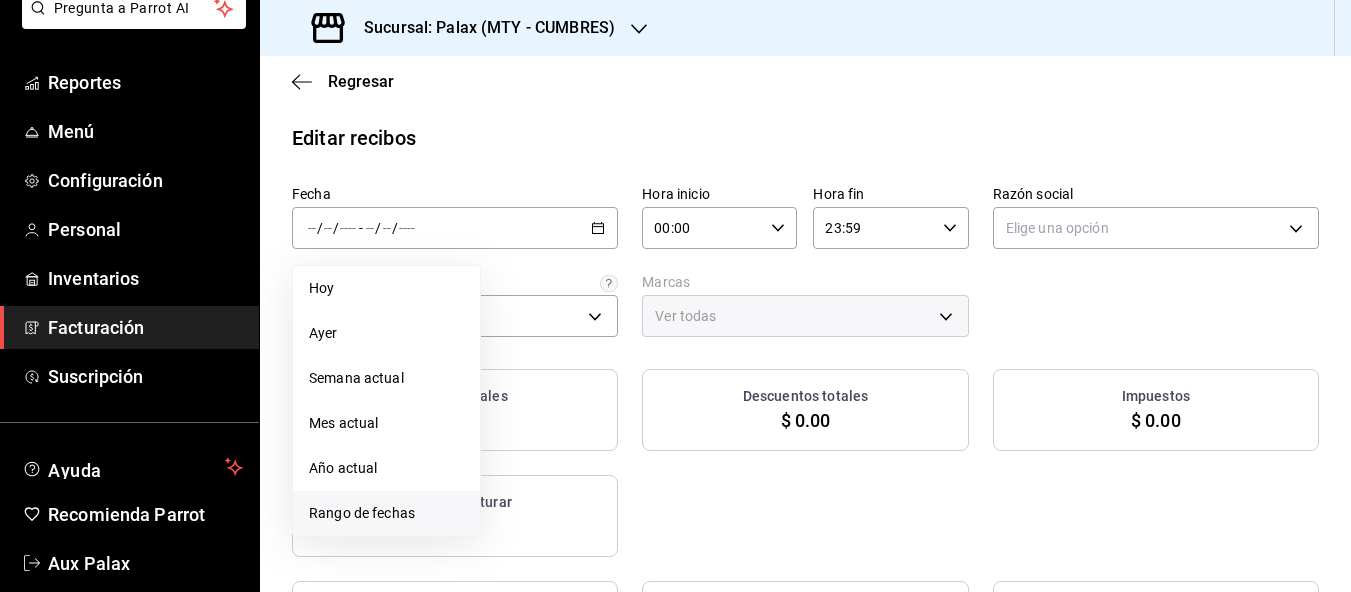 click on "Rango de fechas" at bounding box center (386, 513) 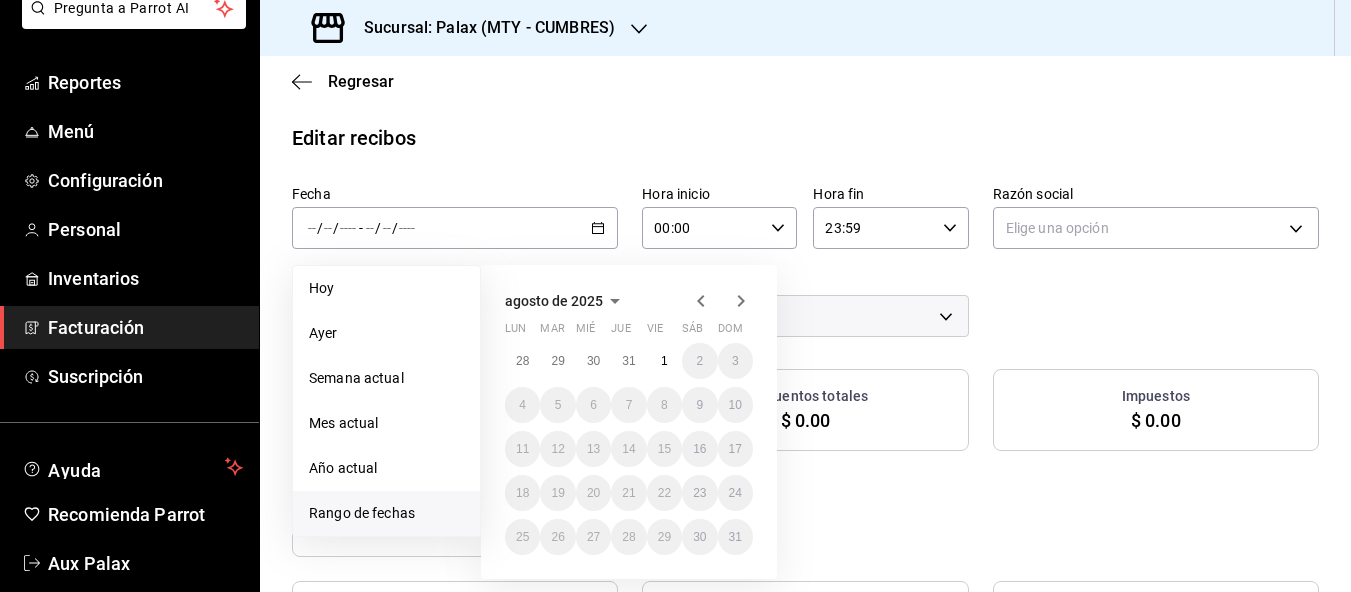 click 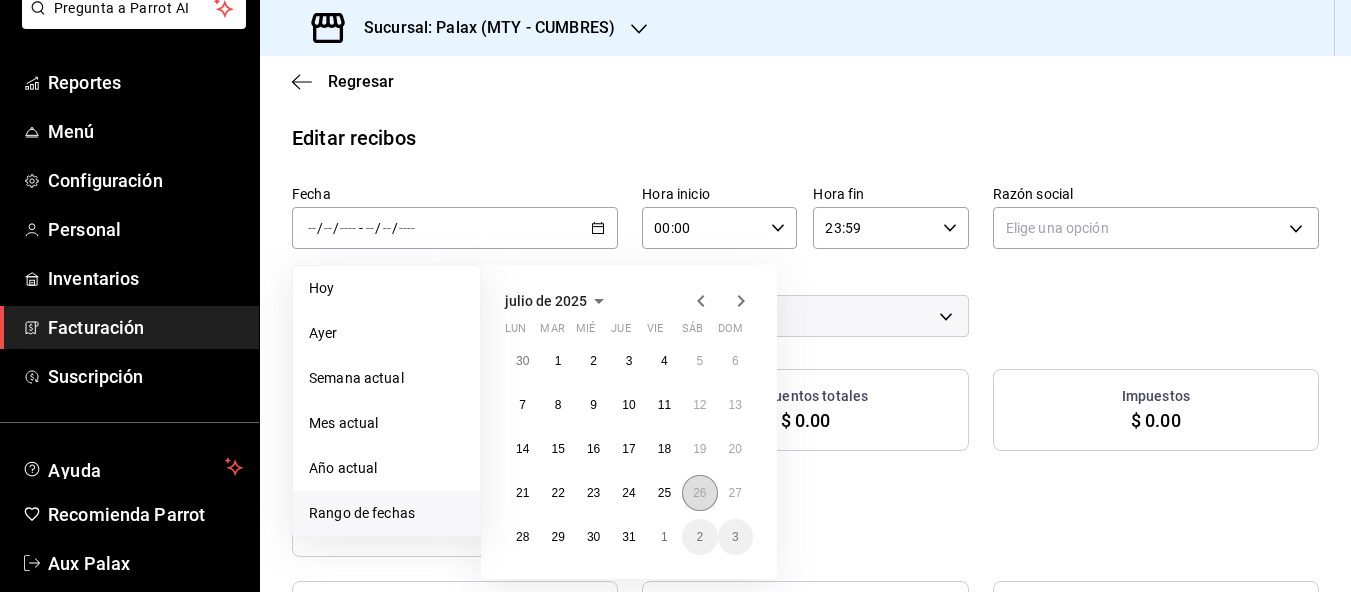 click on "26" at bounding box center (699, 493) 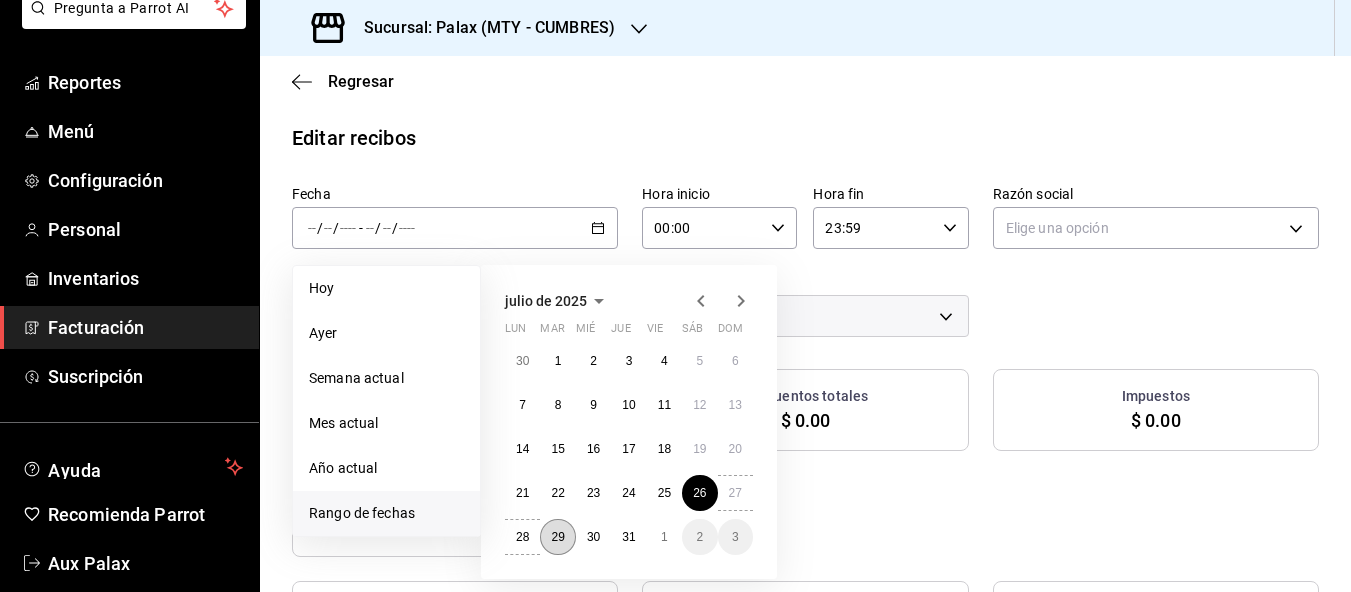 click on "29" at bounding box center (557, 537) 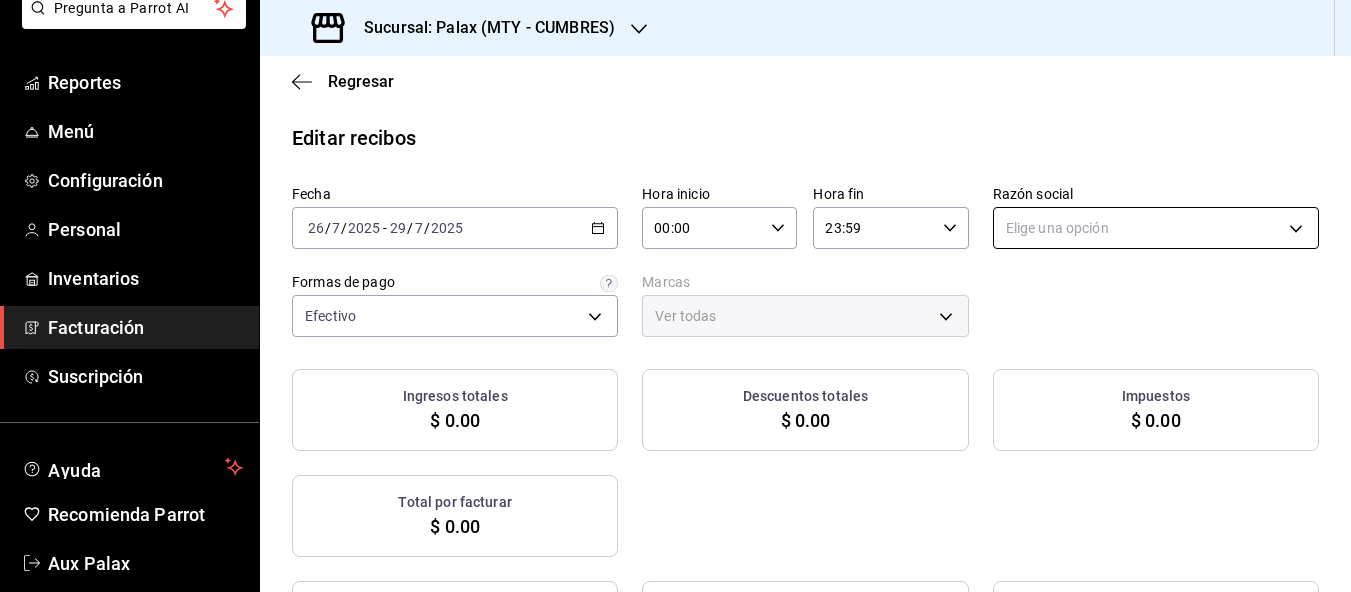 click on "Pregunta a Parrot AI Reportes   Menú   Configuración   Personal   Inventarios   Facturación   Suscripción   Ayuda Recomienda Parrot   Aux Palax   Sugerir nueva función   Sucursal: Palax (MTY - CUMBRES) Regresar Editar recibos Fecha 2025-07-26 26 / 7 / 2025 - 2025-07-29 29 / 7 / 2025 Hora inicio 00:00 Hora inicio Hora fin 23:59 Hora fin Razón social Elige una opción Formas de pago   Efectivo d23edc9a-1a4f-4e27-a8ca-cff9459bcf1a Marcas Ver todas Ingresos totales $ 0.00 Descuentos totales $ 0.00 Impuestos $ 0.00 Total por facturar $ 0.00 Ingresos totales (Act.) $ 0.00 Descuentos totales (Act.) $ 0.00 Impuestos  (Act.) $ 0.00 Total por facturar (Act.) $ 0.00 No hay información que mostrar GANA 1 MES GRATIS EN TU SUSCRIPCIÓN AQUÍ ¿Recuerdas cómo empezó tu restaurante?
Hoy puedes ayudar a un colega a tener el mismo cambio que tú viviste.
Recomienda Parrot directamente desde tu Portal Administrador.
Es fácil y rápido.
🎁 Por cada restaurante que se una, ganas 1 mes gratis. Pregunta a Parrot AI" at bounding box center [675, 296] 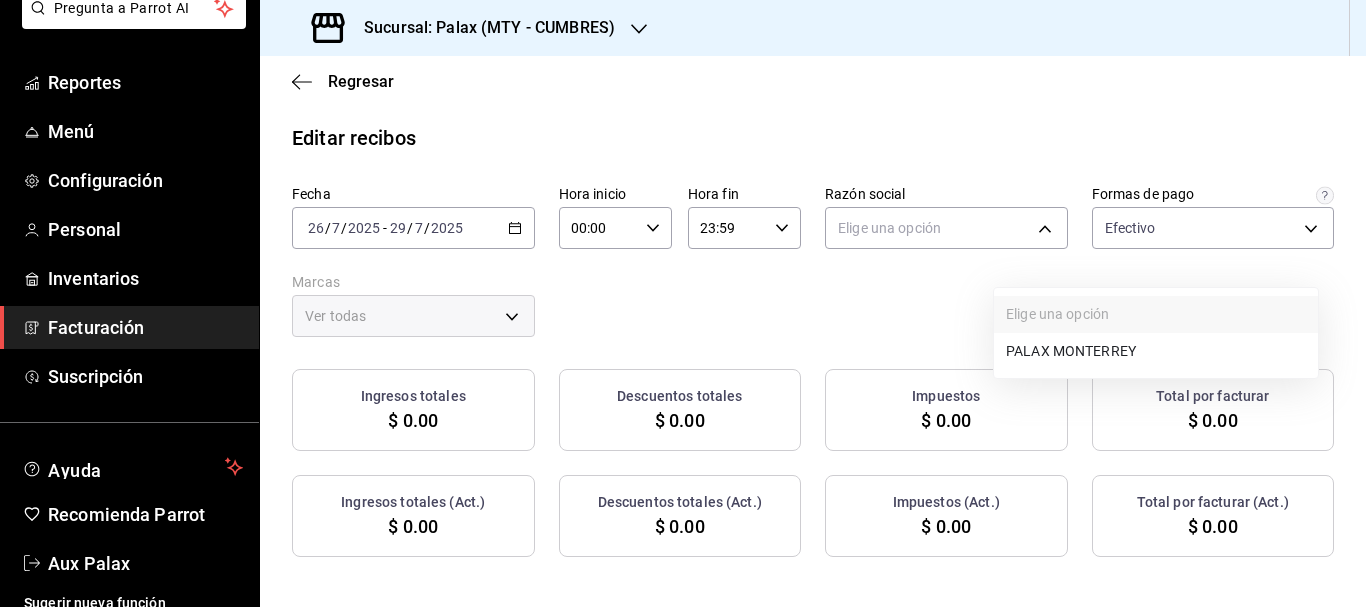 click on "PALAX MONTERREY" at bounding box center [1156, 351] 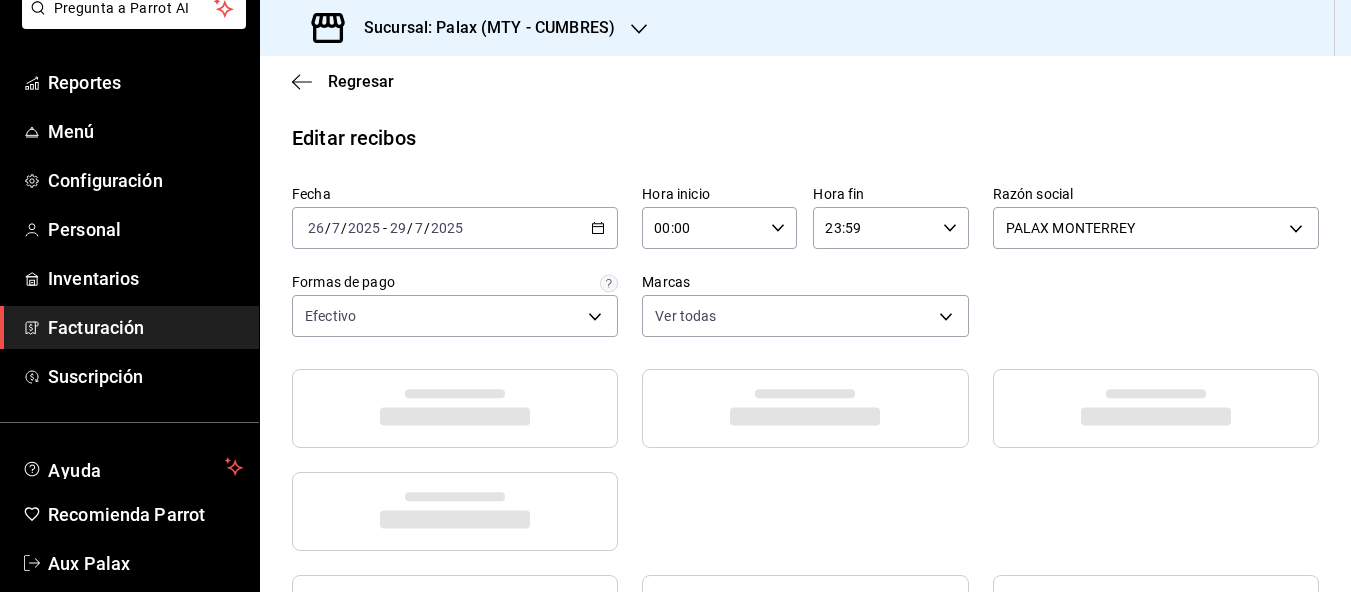 click 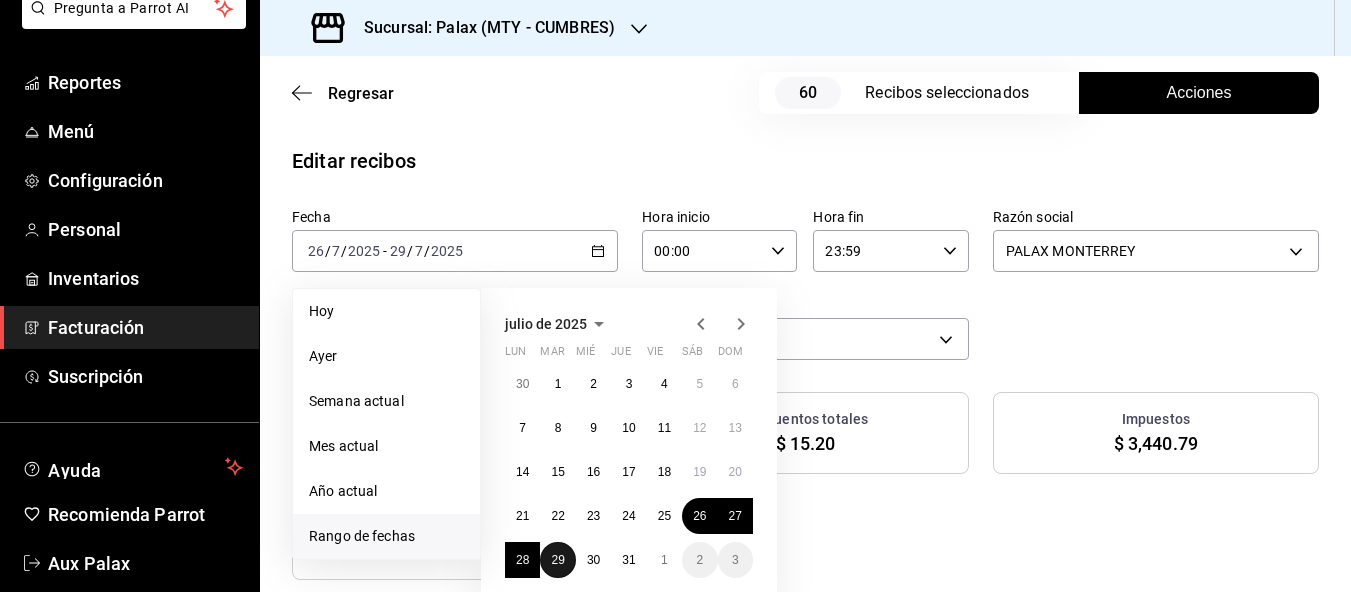 drag, startPoint x: 559, startPoint y: 572, endPoint x: 597, endPoint y: 572, distance: 38 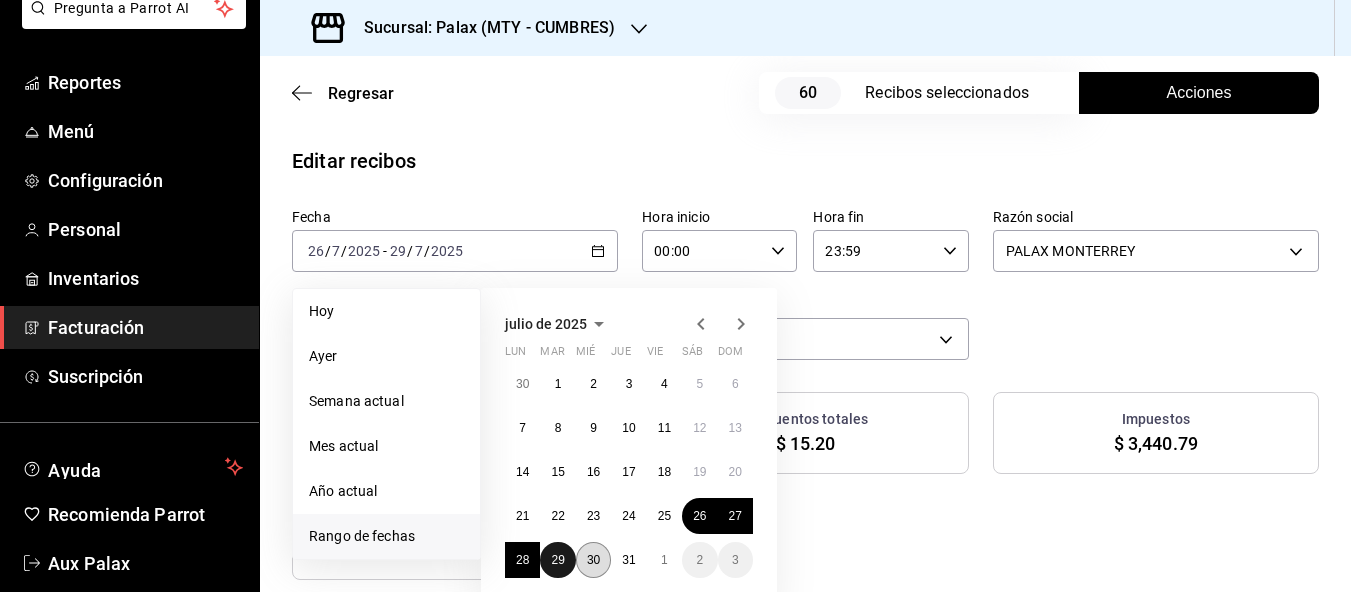 click on "29" at bounding box center (557, 560) 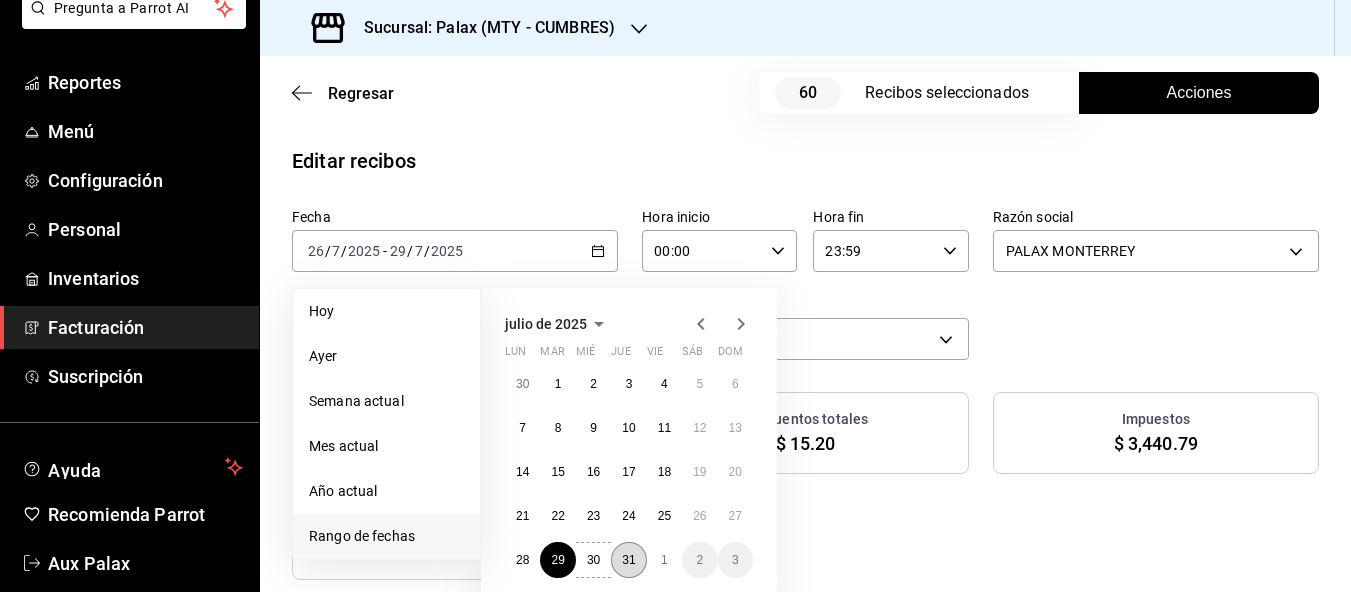 click on "31" at bounding box center (628, 560) 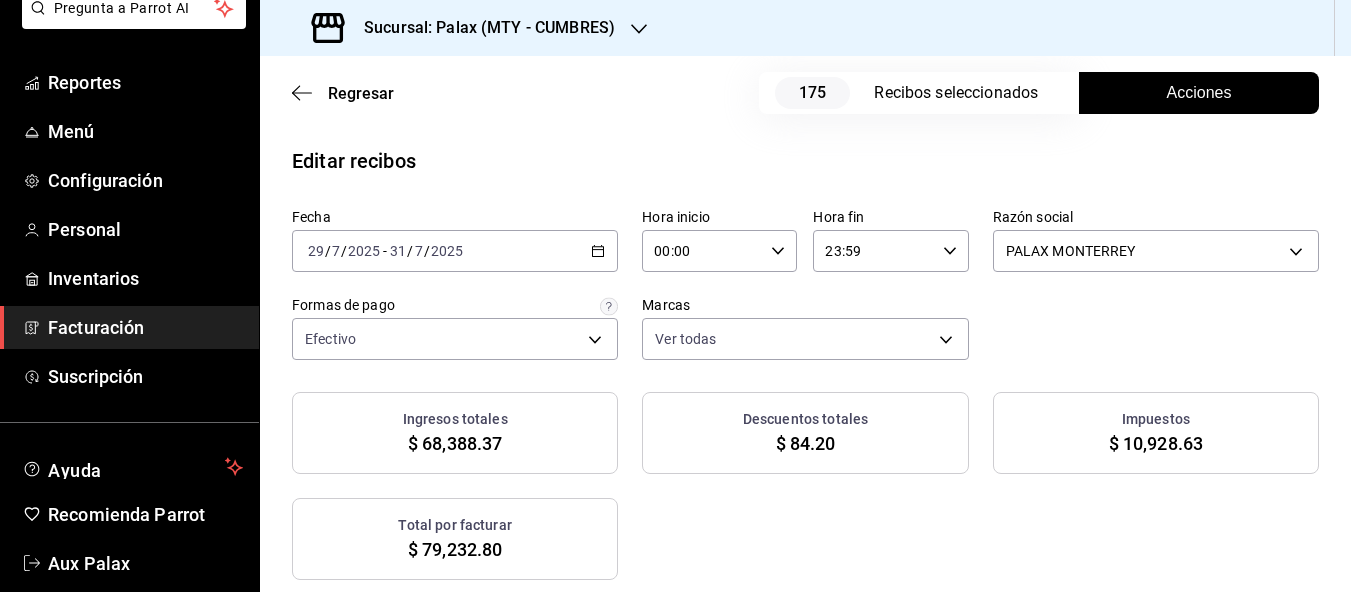 click on "Acciones" at bounding box center (1199, 93) 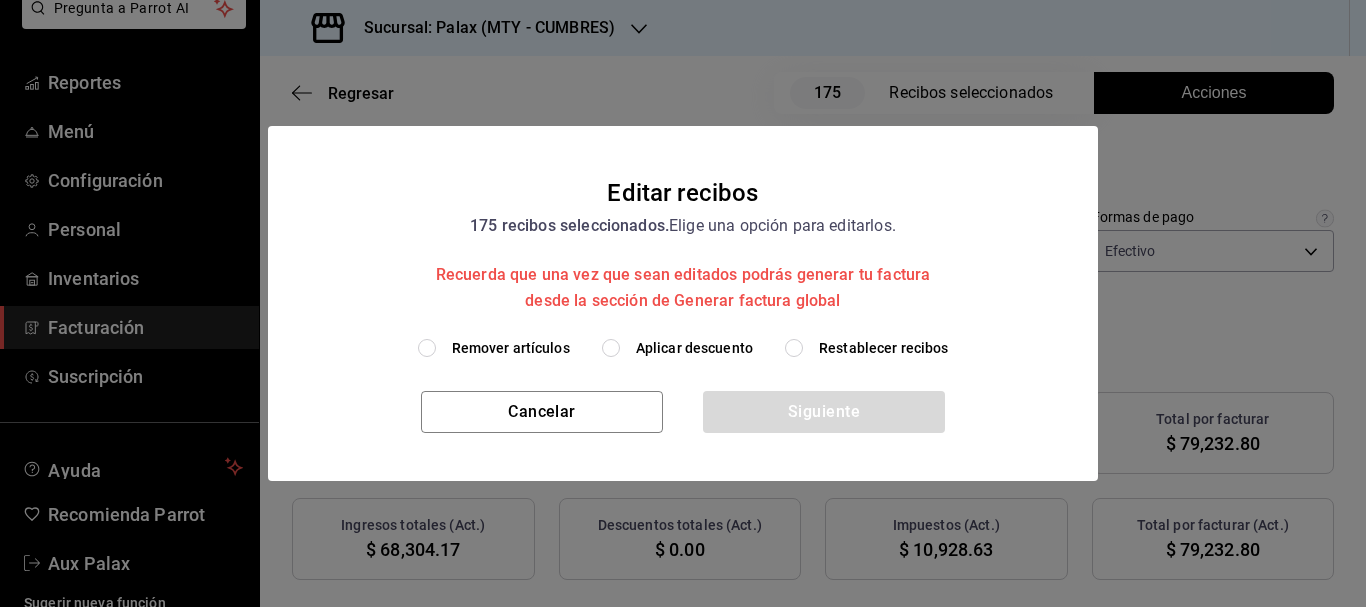 click on "Aplicar descuento" at bounding box center (677, 348) 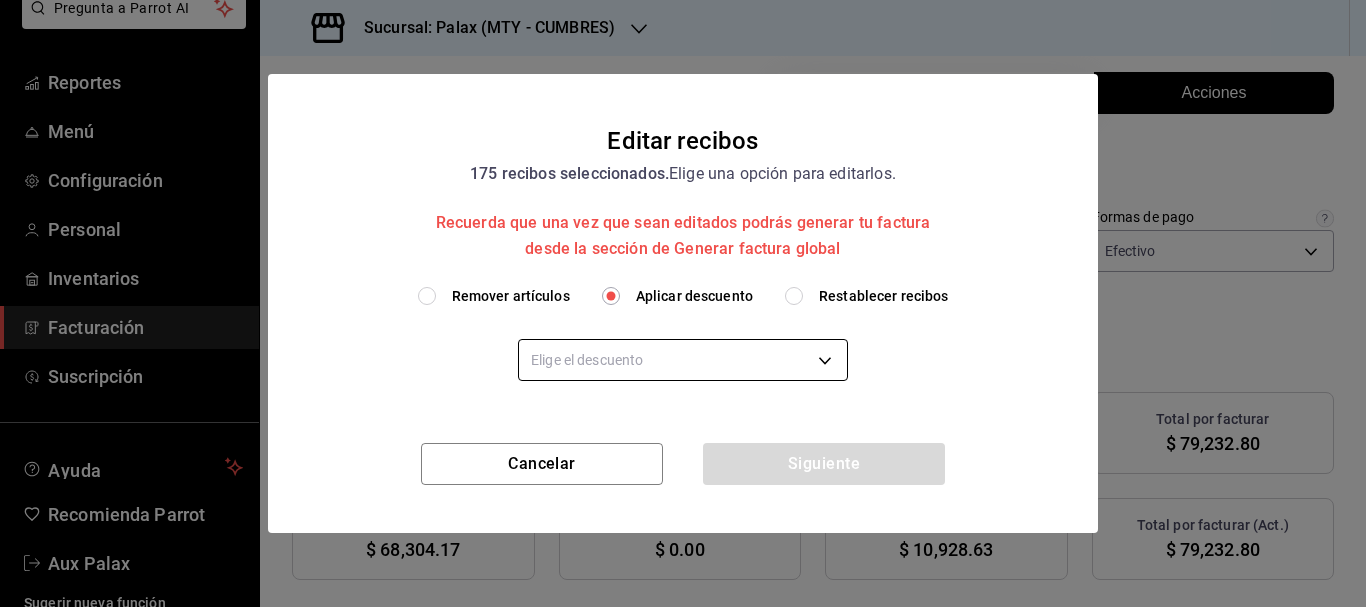 click on "Pregunta a Parrot AI Reportes   Menú   Configuración   Personal   Inventarios   Facturación   Suscripción   Ayuda Recomienda Parrot   Aux Palax   Sugerir nueva función   Sucursal: Palax ([CITY] - [STATE]) Regresar 175 Recibos seleccionados Acciones Editar recibos Fecha [DATE] [DATE] - [DATE] Hora inicio 00:00 Hora inicio Hora fin 23:59 Hora fin Razón social PALAX MONTERREY [UUID] Formas de pago   Efectivo [UUID] Marcas Ver todas [UUID] Ingresos totales $ 68,388.37 Descuentos totales $ 84.20 Impuestos $ 10,928.63 Total por facturar $ 79,232.80 Ingresos totales (Act.) $ 68,304.17 Descuentos totales (Act.) $ 0.00 Impuestos  (Act.) $ 10,928.63 Total por facturar (Act.) $ 79,232.80 Editar recibos Quita la selección a los recibos que no quieras editar. Act. # de recibo Artículos (Orig.) Artículos (Act.) Subtotal (Orig.) Subtotal (Act.) Descuento total (Orig.) Descuento total (Act.) No 15 15 6" at bounding box center (683, 303) 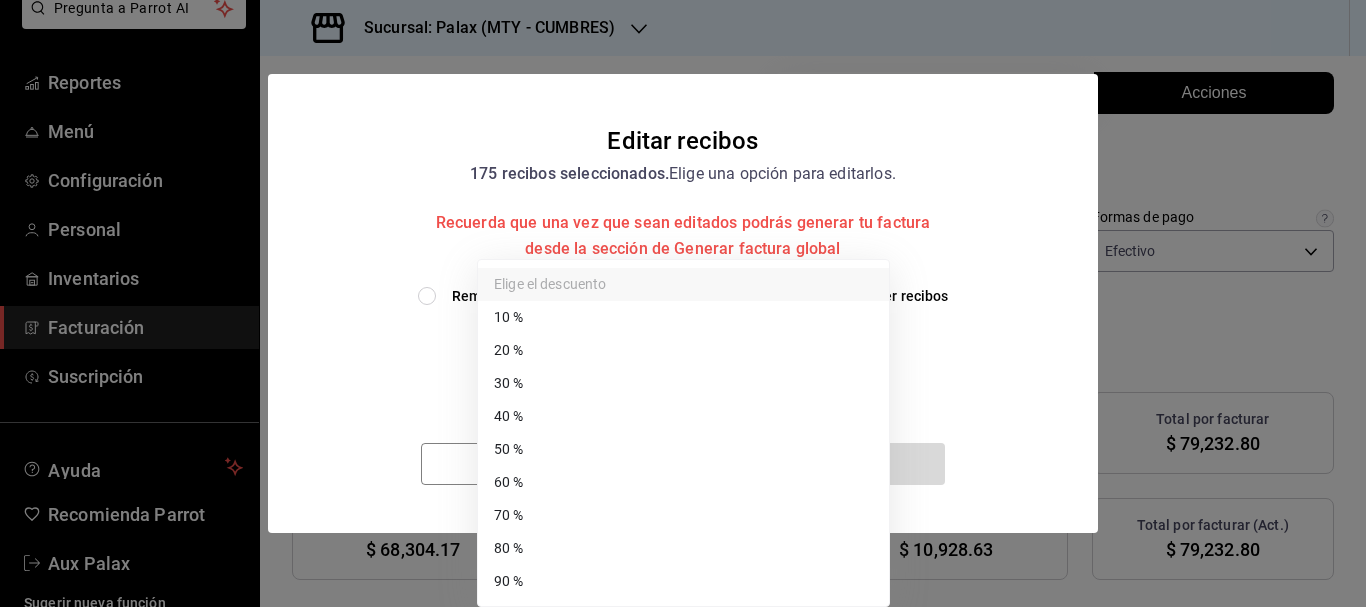click on "50 %" at bounding box center (683, 449) 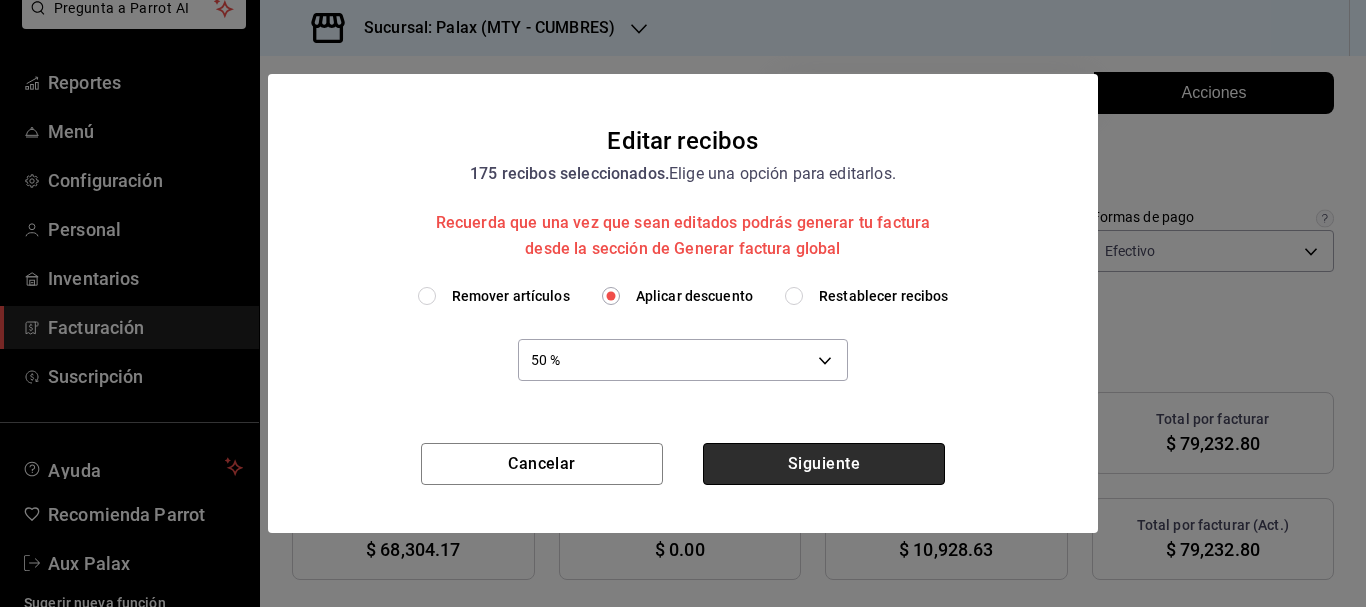 click on "Siguiente" at bounding box center (824, 464) 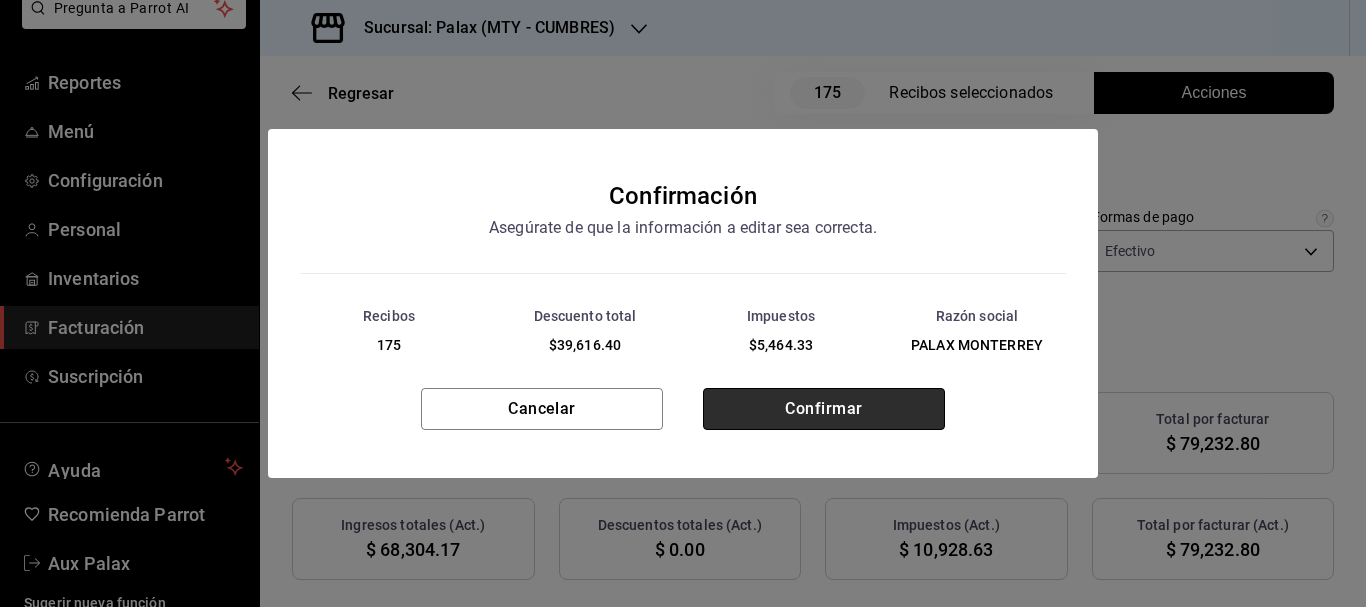 click on "Confirmar" at bounding box center (824, 409) 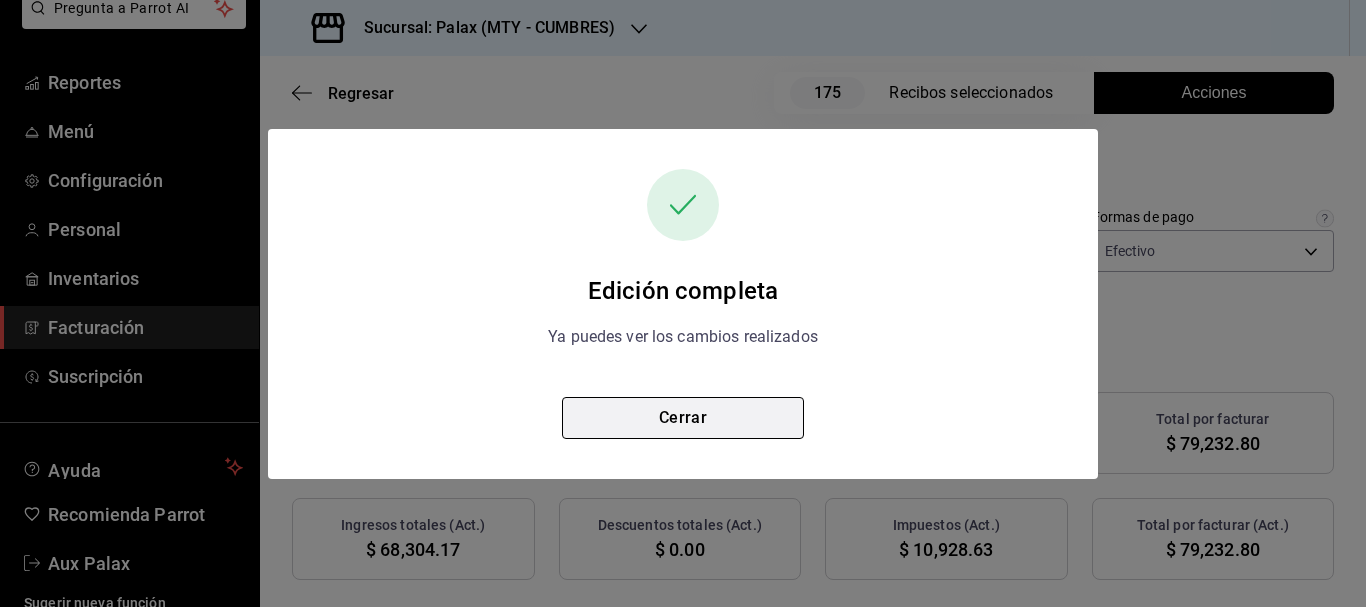 click on "Cerrar" at bounding box center [683, 418] 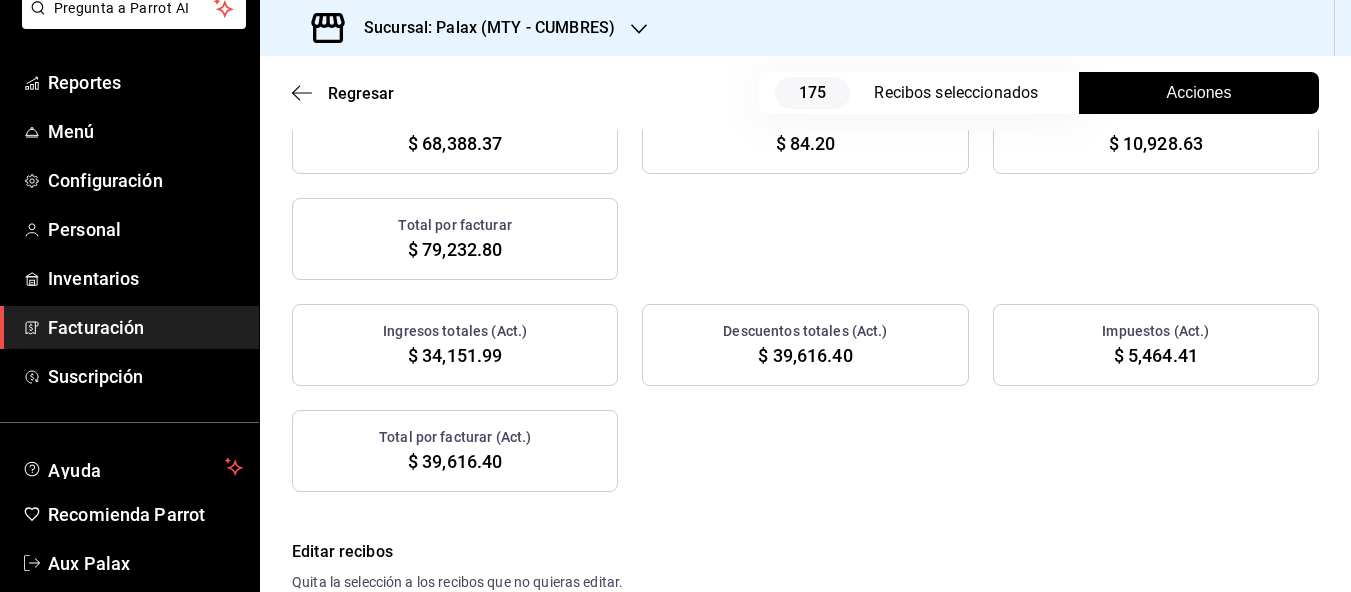 scroll, scrollTop: 400, scrollLeft: 0, axis: vertical 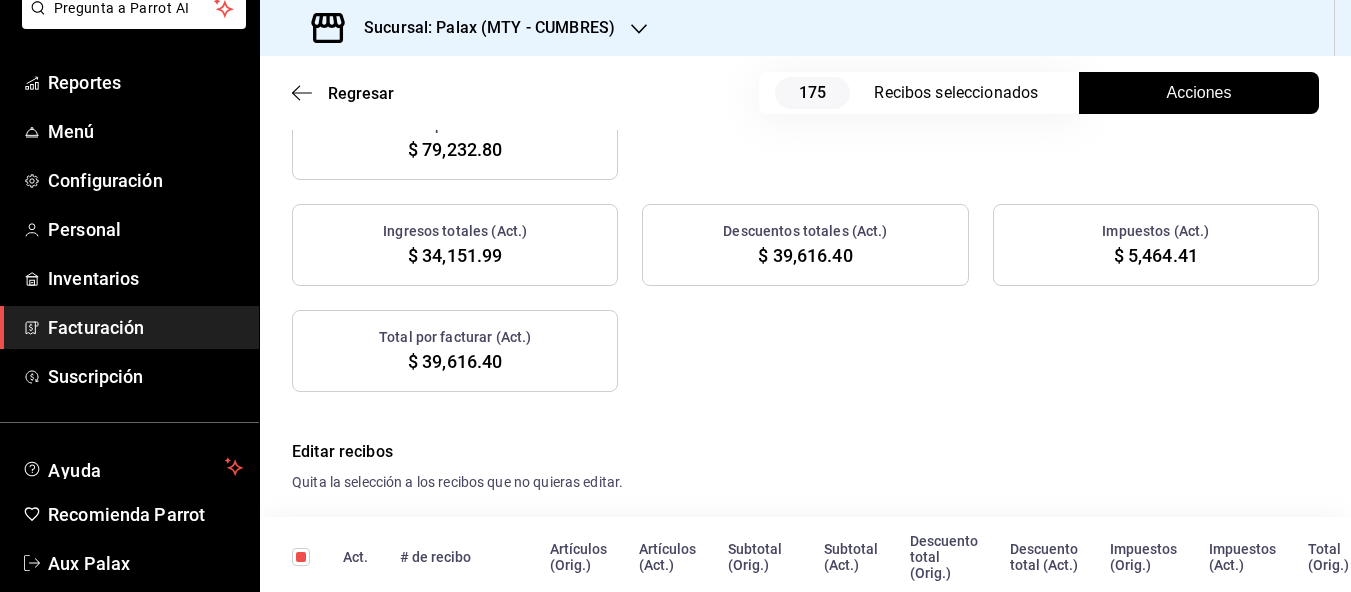 click on "Facturación" at bounding box center [145, 327] 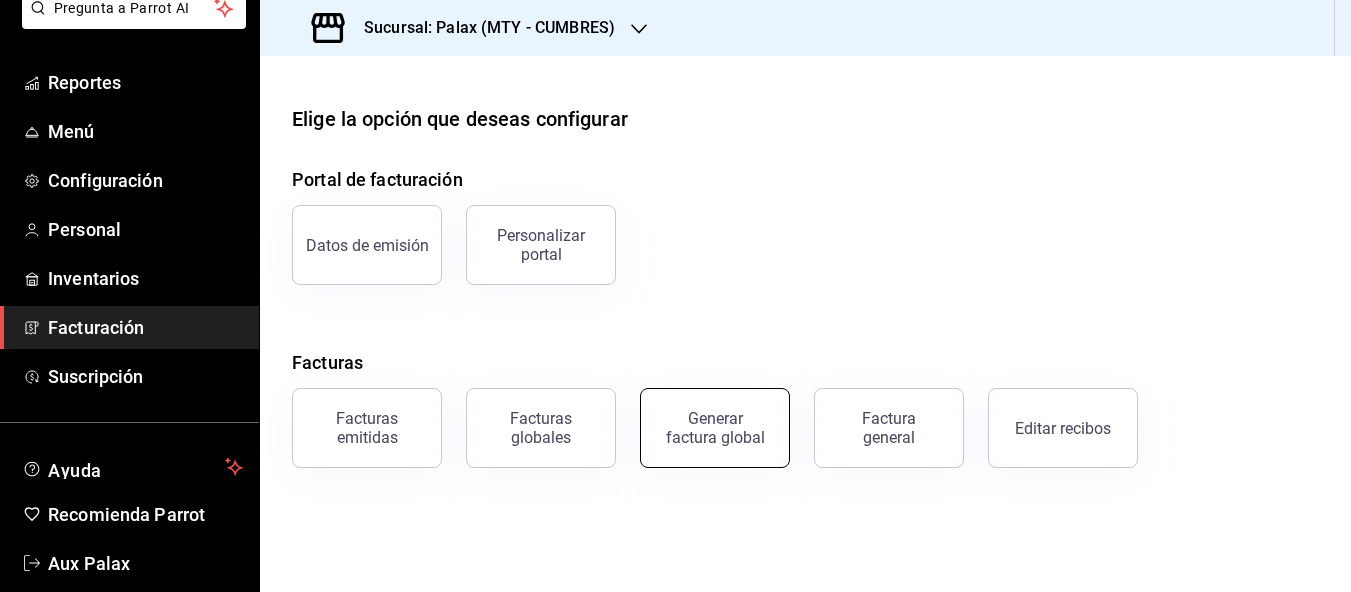 click on "Generar factura global" at bounding box center [715, 428] 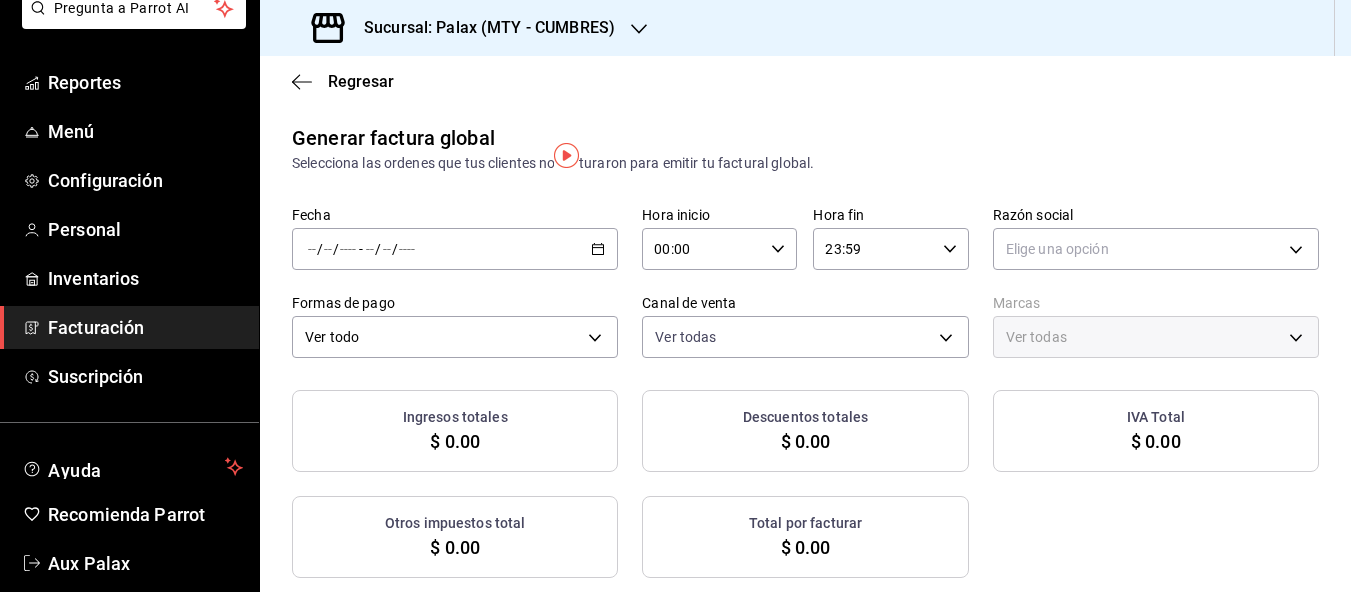 click 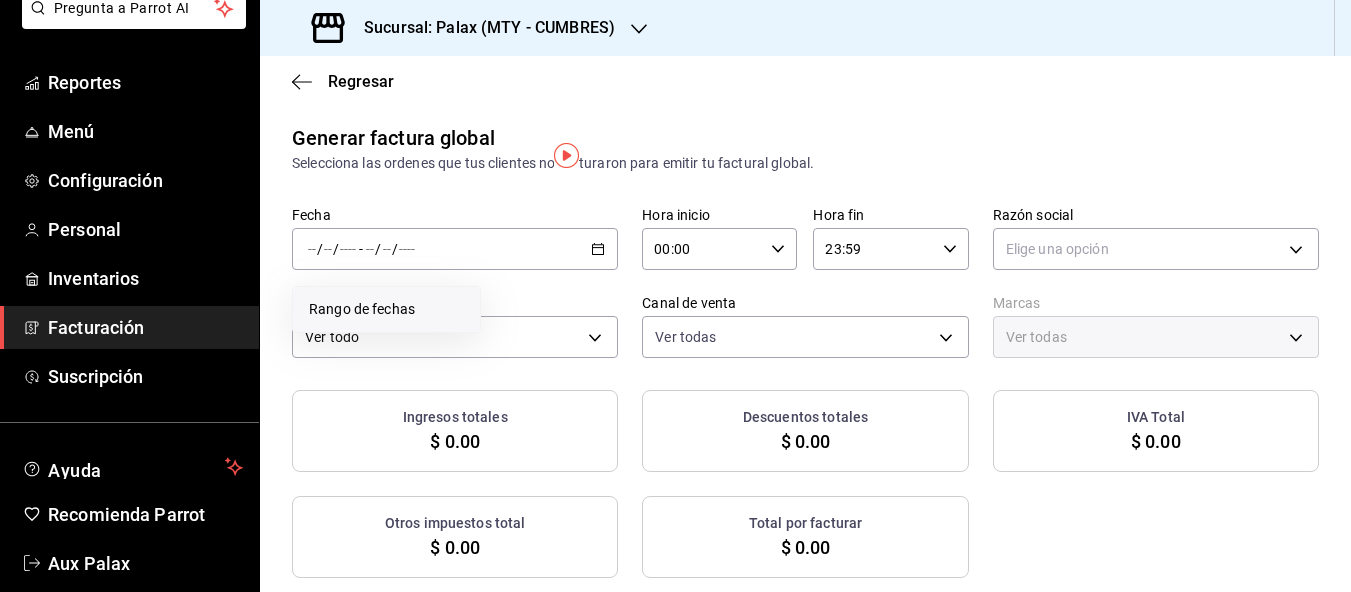 click on "Rango de fechas" at bounding box center (386, 309) 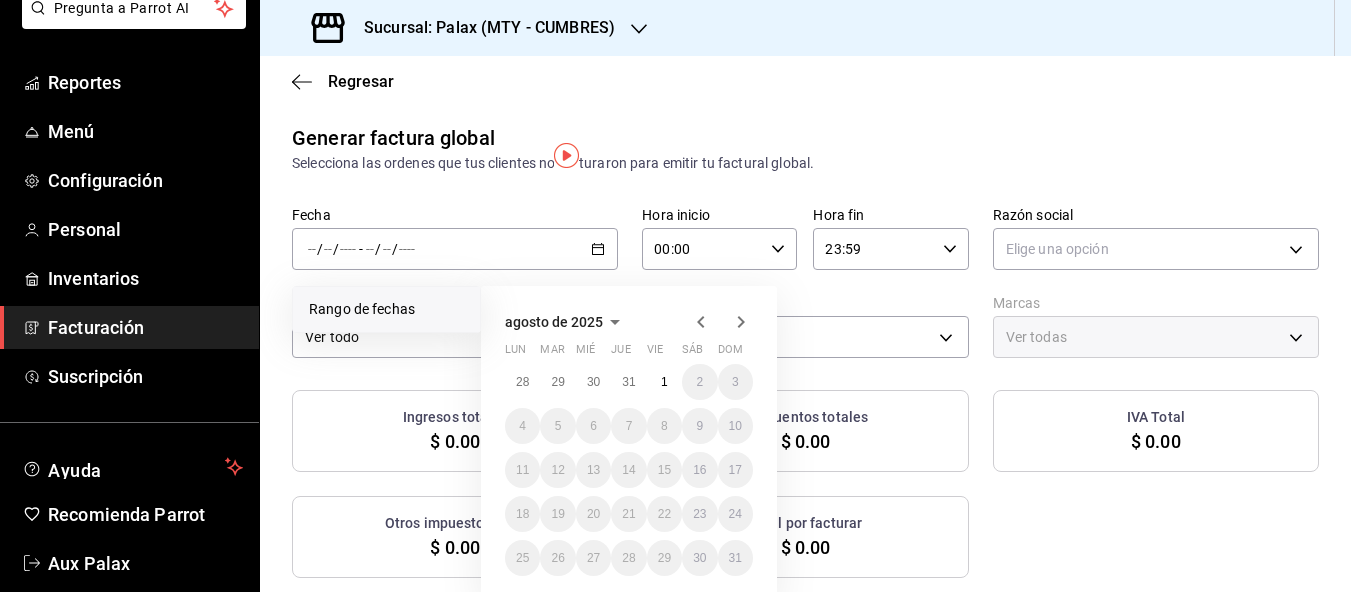 click 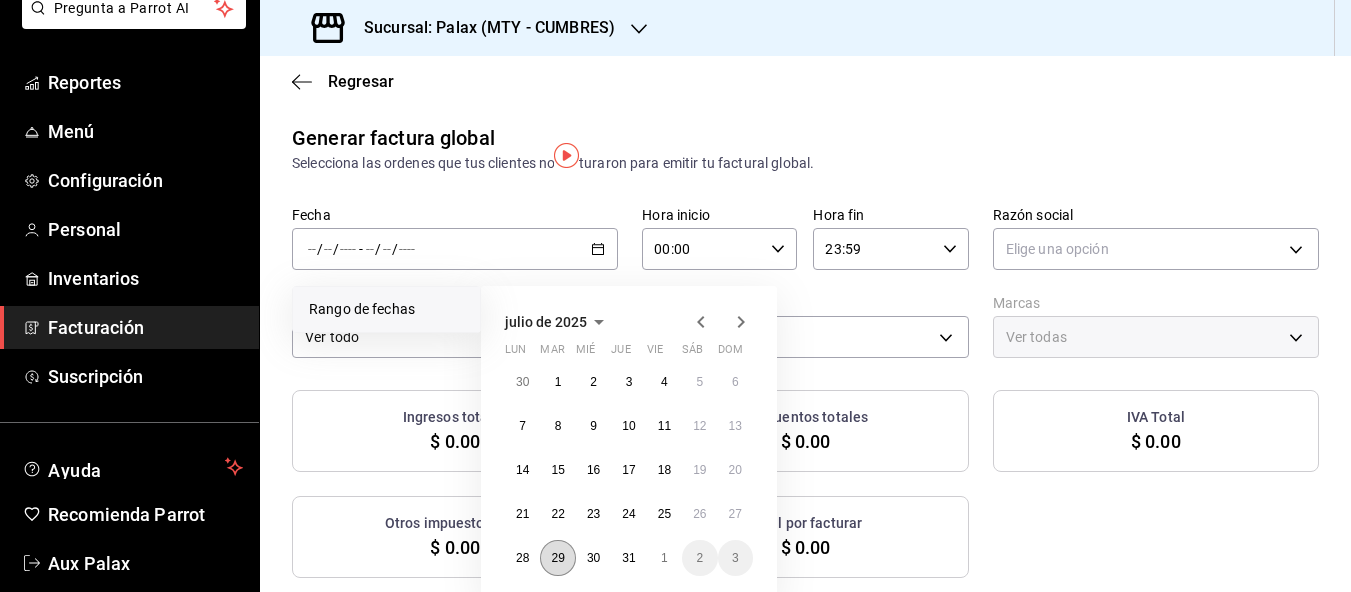 click on "29" at bounding box center [557, 558] 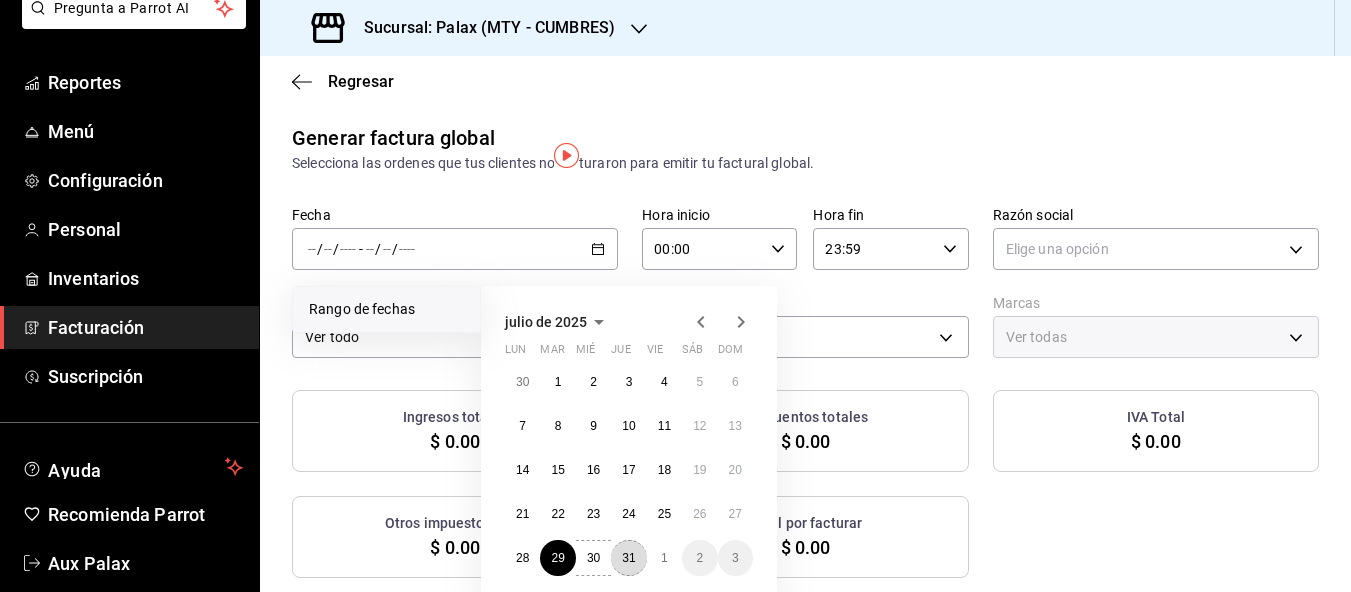 drag, startPoint x: 631, startPoint y: 577, endPoint x: 642, endPoint y: 576, distance: 11.045361 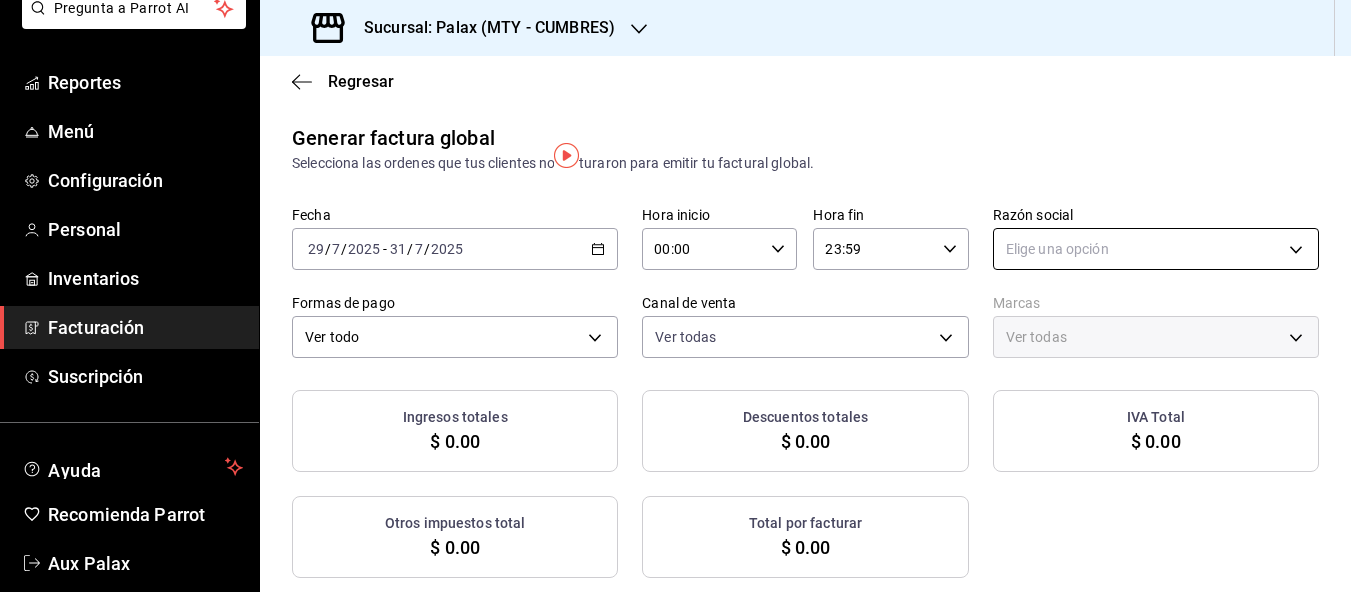 click on "Pregunta a Parrot AI Reportes   Menú   Configuración   Personal   Inventarios   Facturación   Suscripción   Ayuda Recomienda Parrot   Aux Palax   Sugerir nueva función   Sucursal: Palax (MTY - CUMBRES) Regresar Generar factura global Selecciona las ordenes que tus clientes no facturaron para emitir tu factural global. Fecha 2025-07-29 29 / 7 / 2025 - 2025-07-31 31 / 7 / 2025 Hora inicio 00:00 Hora inicio Hora fin 23:59 Hora fin Razón social Elige una opción Formas de pago Ver todo ALL Canal de venta Ver todas PARROT,UBER_EATS,RAPPI,DIDI_FOOD,ONLINE Marcas Ver todas Ingresos totales $ 0.00 Descuentos totales $ 0.00 IVA Total $ 0.00 Otros impuestos total $ 0.00 Total por facturar $ 0.00 No hay información que mostrar GANA 1 MES GRATIS EN TU SUSCRIPCIÓN AQUÍ Ver video tutorial Ir a video Pregunta a Parrot AI Reportes   Menú   Configuración   Personal   Inventarios   Facturación   Suscripción   Ayuda Recomienda Parrot   Aux Palax   Sugerir nueva función   Visitar centro de ayuda (81) 2046 6363" at bounding box center (675, 296) 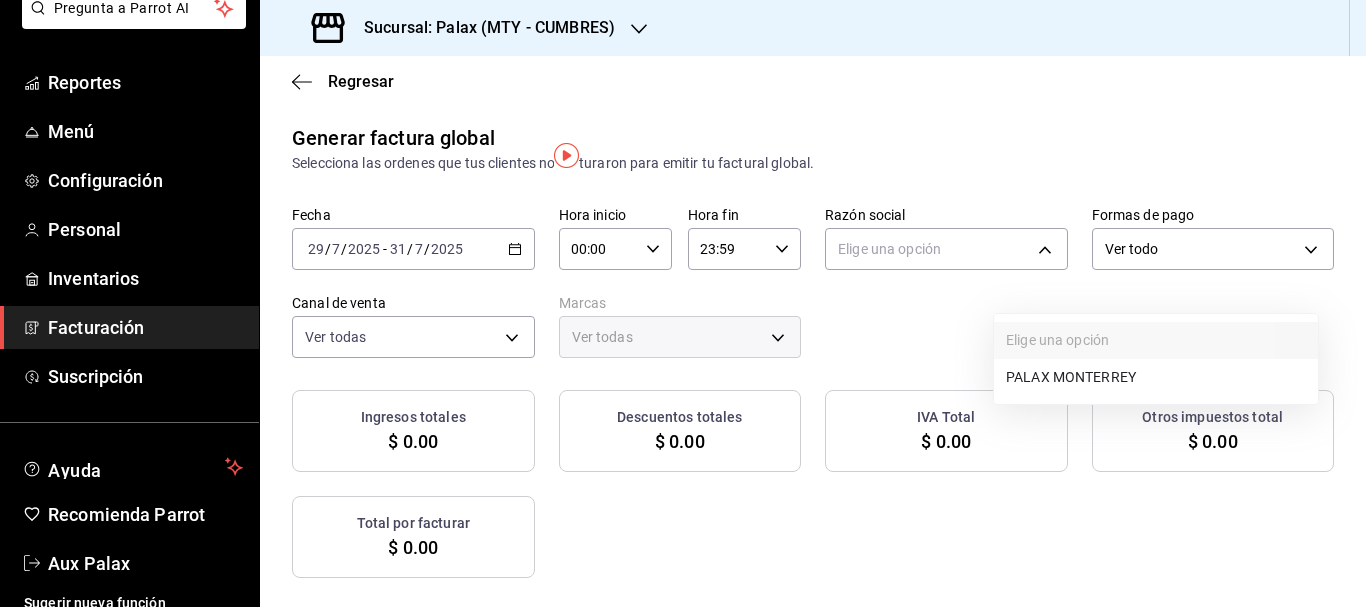 click on "PALAX MONTERREY" at bounding box center (1156, 377) 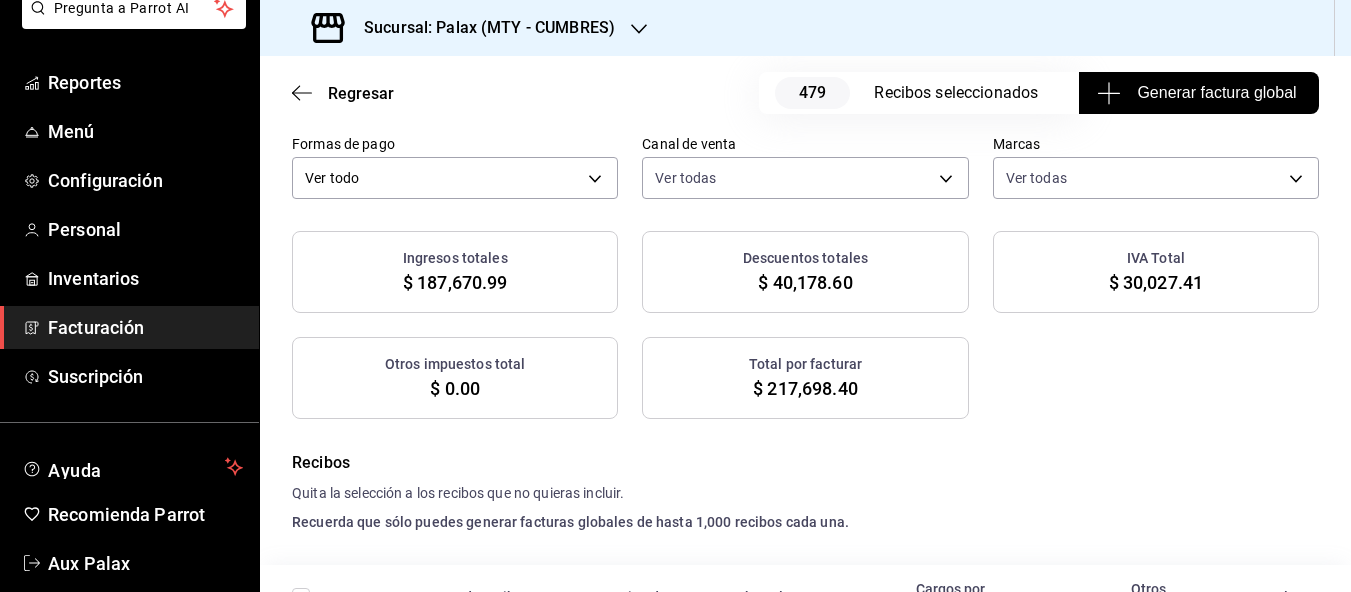 scroll, scrollTop: 200, scrollLeft: 0, axis: vertical 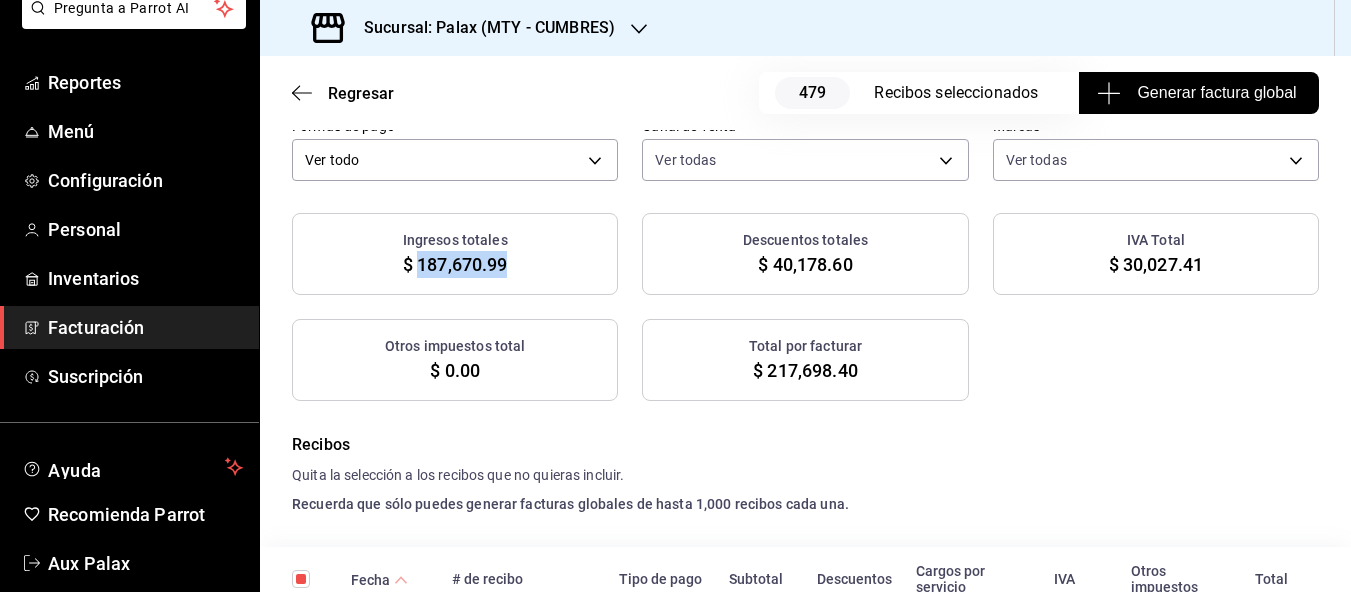drag, startPoint x: 418, startPoint y: 285, endPoint x: 510, endPoint y: 296, distance: 92.65527 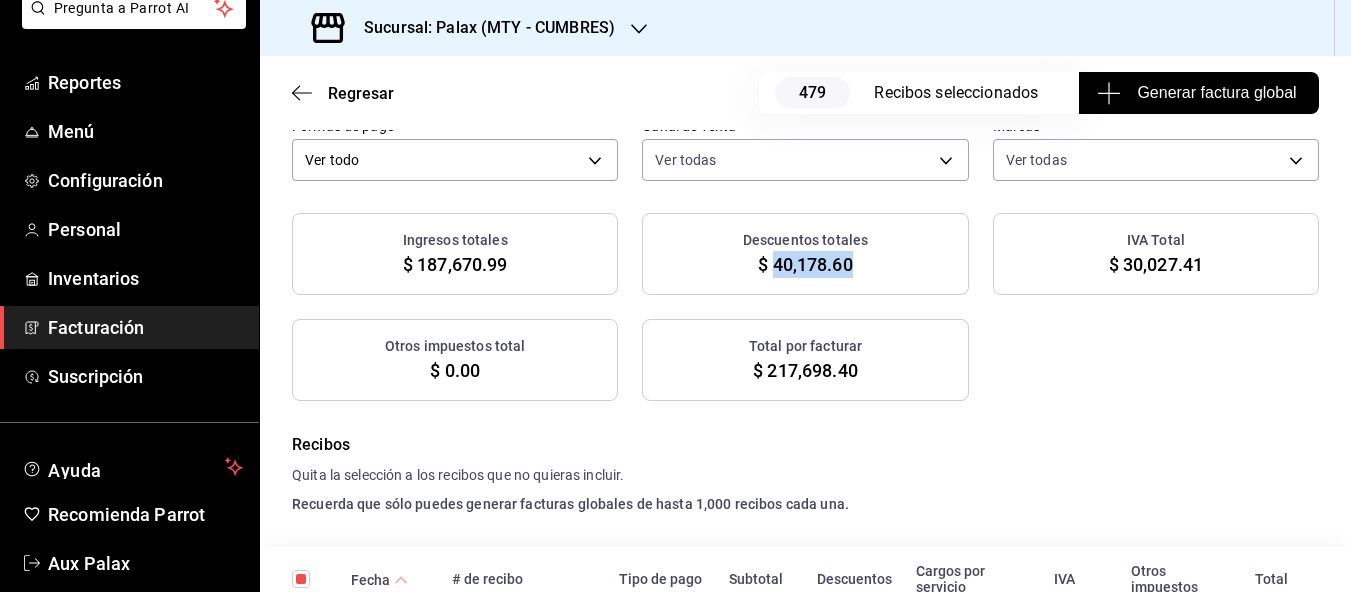 drag, startPoint x: 774, startPoint y: 291, endPoint x: 852, endPoint y: 297, distance: 78.23043 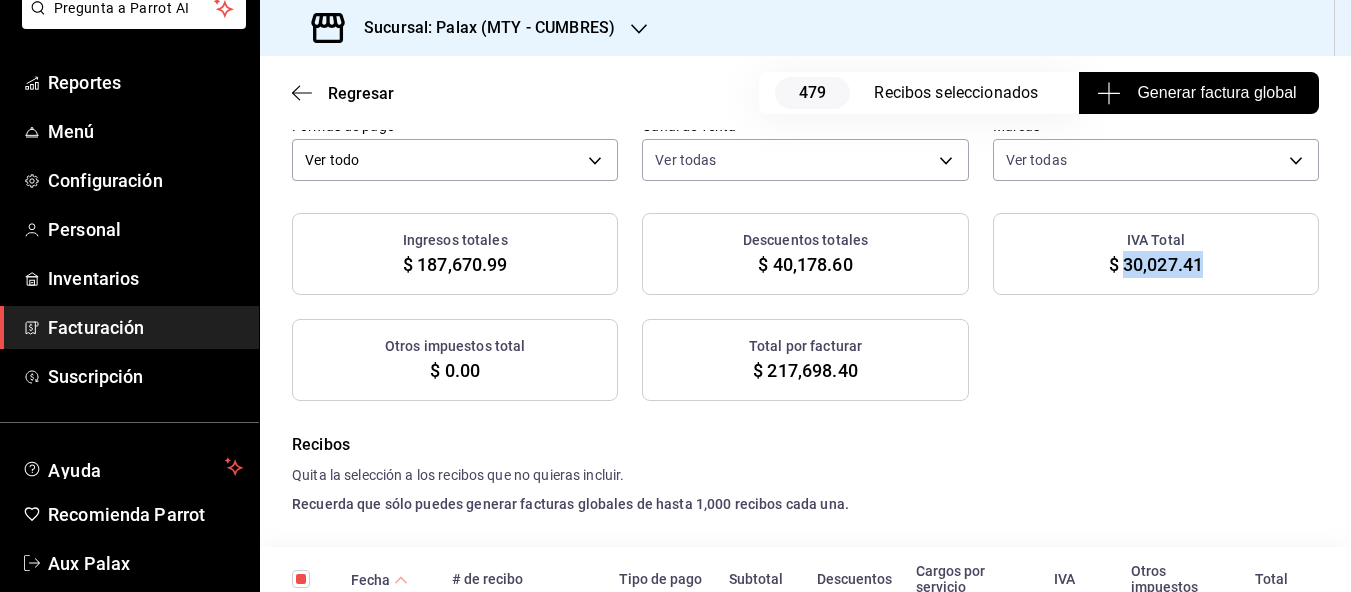 drag, startPoint x: 1126, startPoint y: 292, endPoint x: 1211, endPoint y: 294, distance: 85.02353 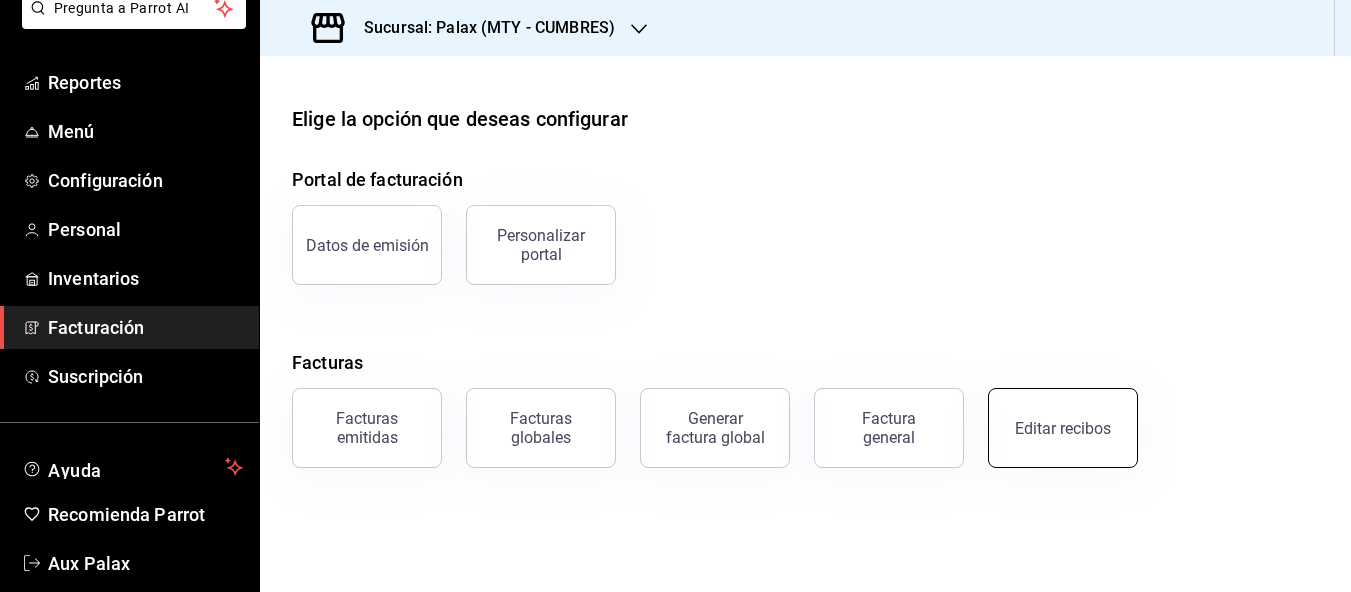click on "Editar recibos" at bounding box center [1063, 428] 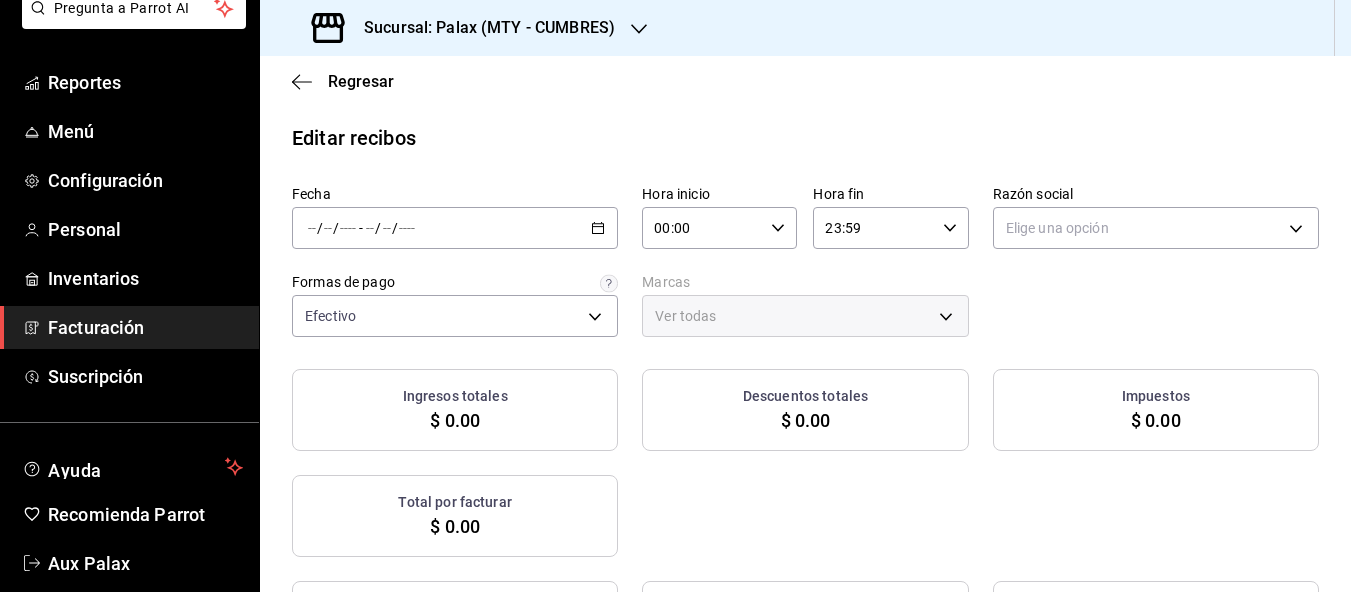 click 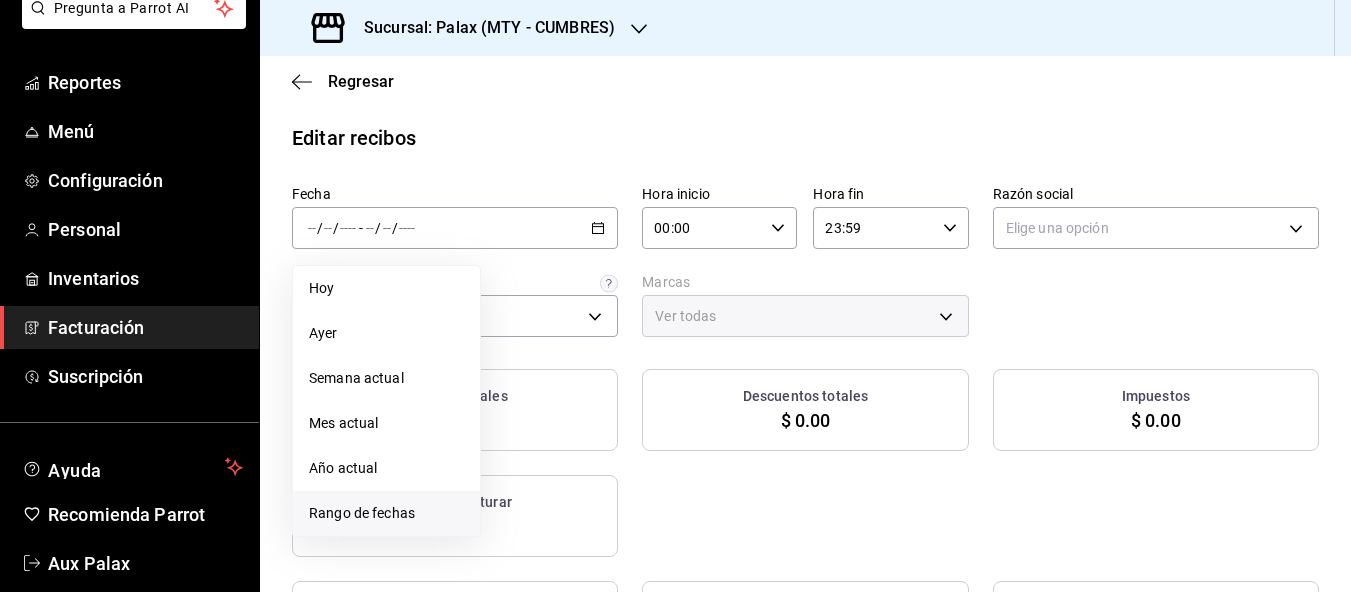 click on "Rango de fechas" at bounding box center (386, 513) 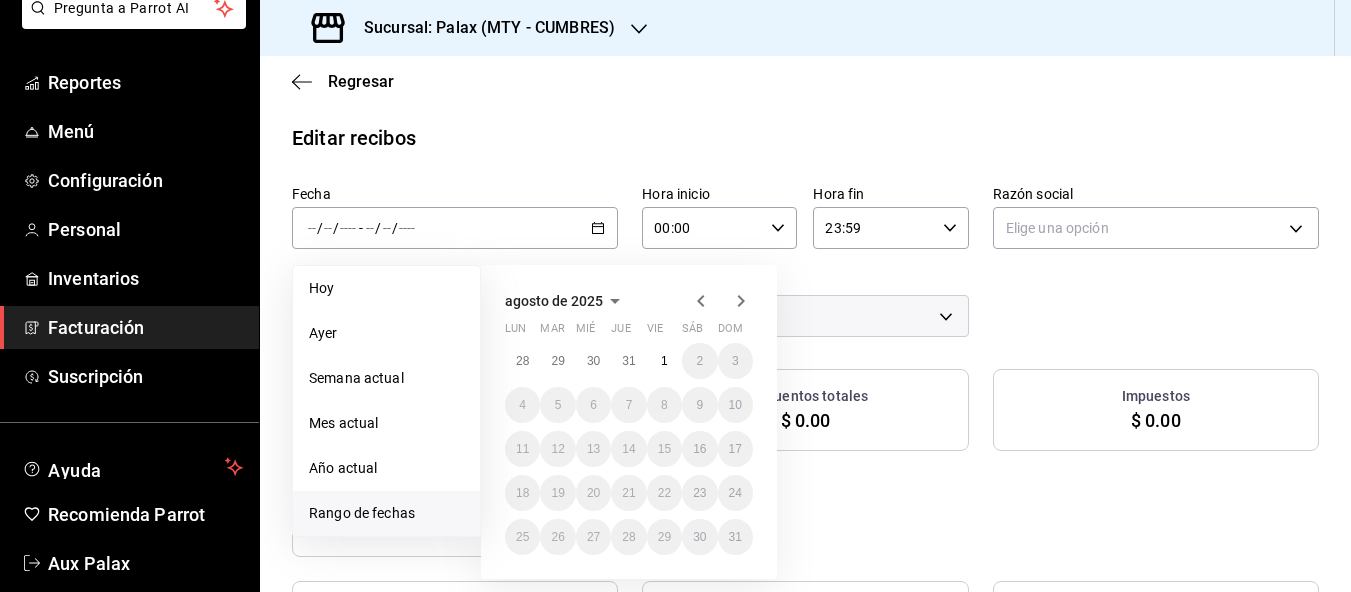 click 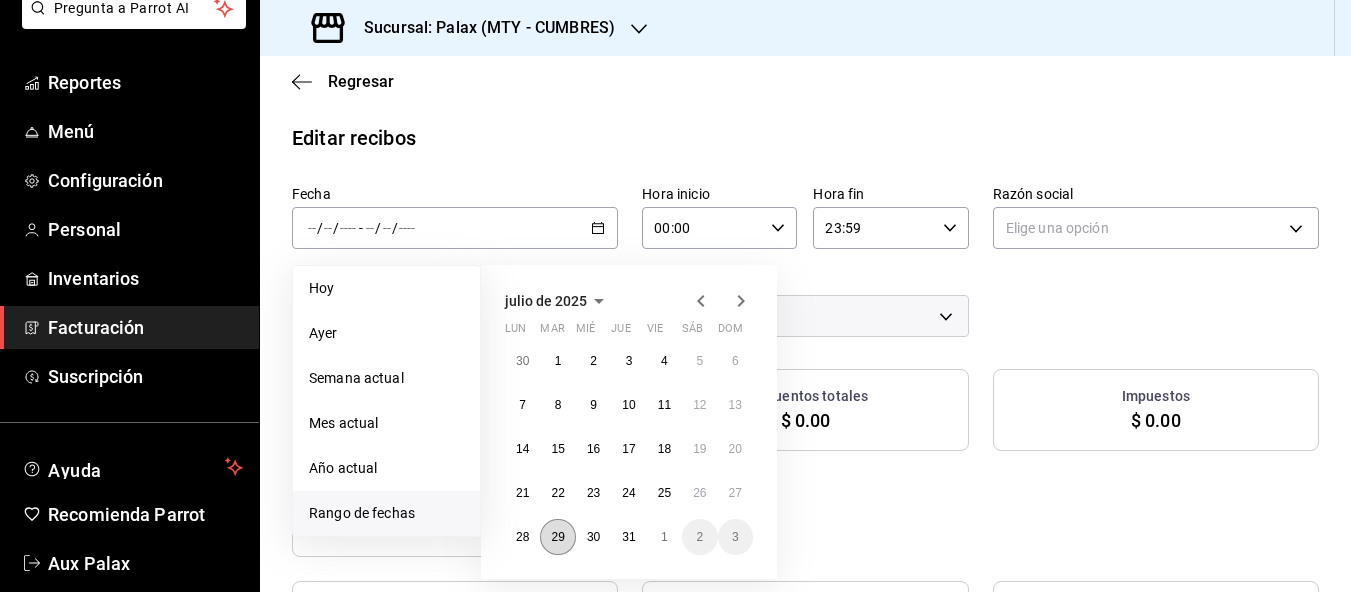 click on "29" at bounding box center [557, 537] 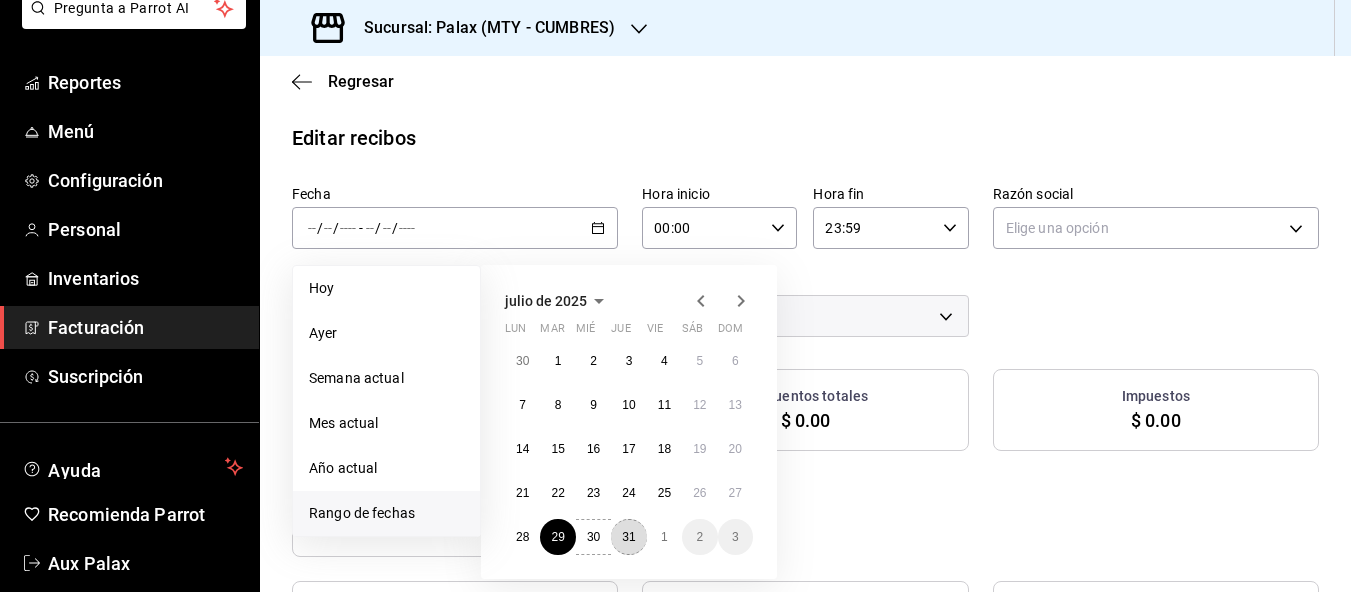click on "31" at bounding box center [628, 537] 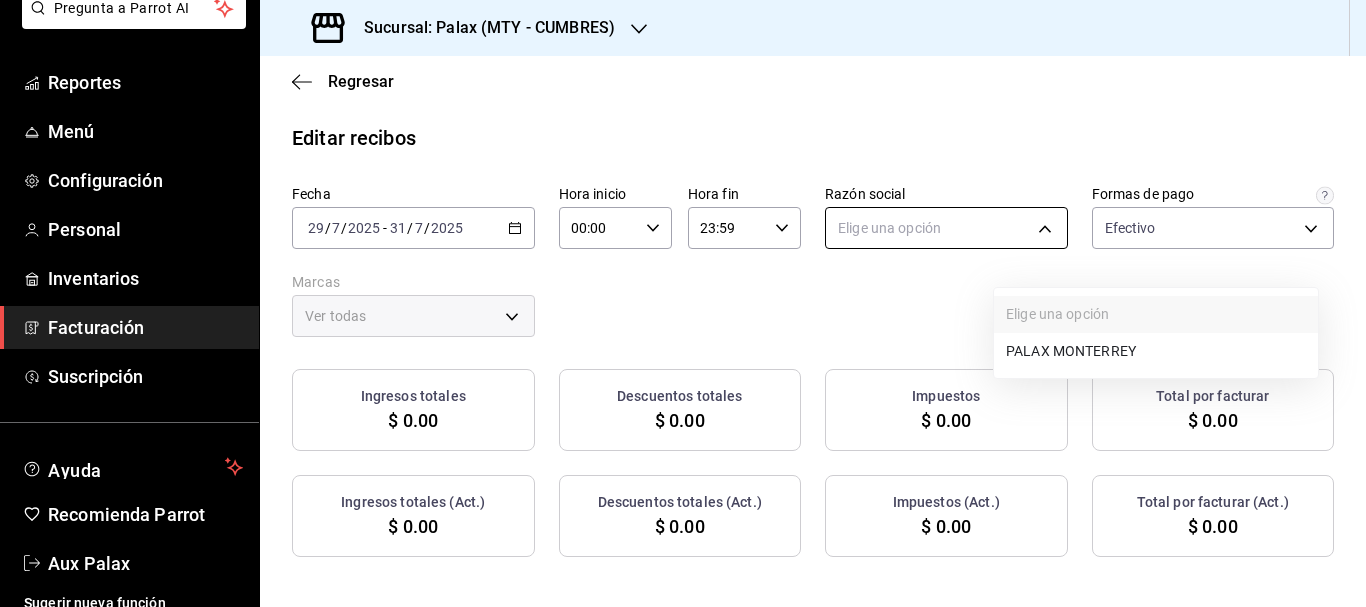 click on "Pregunta a Parrot AI Reportes   Menú   Configuración   Personal   Inventarios   Facturación   Suscripción   Ayuda Recomienda Parrot   Aux Palax   Sugerir nueva función   Sucursal: Palax ([CITY] - [STATE]) Regresar Editar recibos Fecha [DATE] [DATE] - [DATE] Hora inicio 00:00 Hora inicio Hora fin 23:59 Hora fin Razón social Elige una opción Formas de pago   Efectivo [UUID] Marcas Ver todas Ingresos totales $ 0.00 Descuentos totales $ 0.00 Impuestos $ 0.00 Total por facturar $ 0.00 Ingresos totales (Act.) $ 0.00 Descuentos totales (Act.) $ 0.00 Impuestos  (Act.) $ 0.00 Total por facturar (Act.) $ 0.00 No hay información que mostrar GANA 1 MES GRATIS EN TU SUSCRIPCIÓN AQUÍ ¿Recuerdas cómo empezó tu restaurante?
Hoy puedes ayudar a un colega a tener el mismo cambio que tú viviste.
Recomienda Parrot directamente desde tu Portal Administrador.
Es fácil y rápido.
🎁 Por cada restaurante que se una, ganas 1 mes gratis. Ver video tutorial" at bounding box center (683, 303) 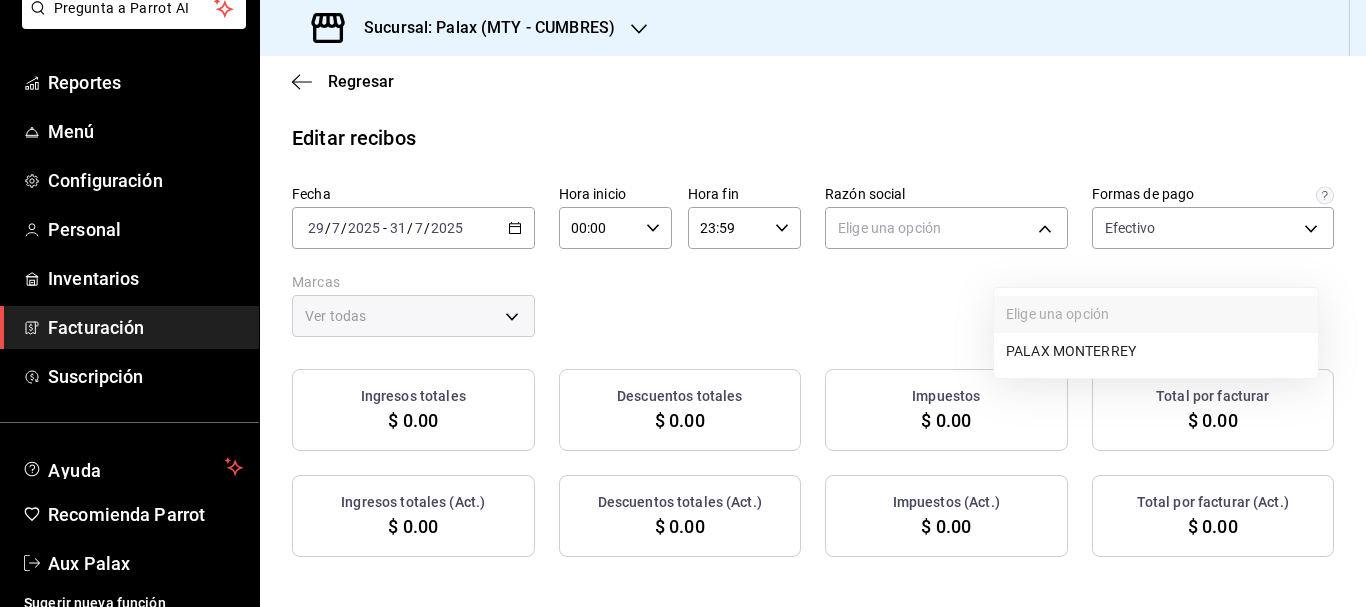 click on "PALAX MONTERREY" at bounding box center [1156, 351] 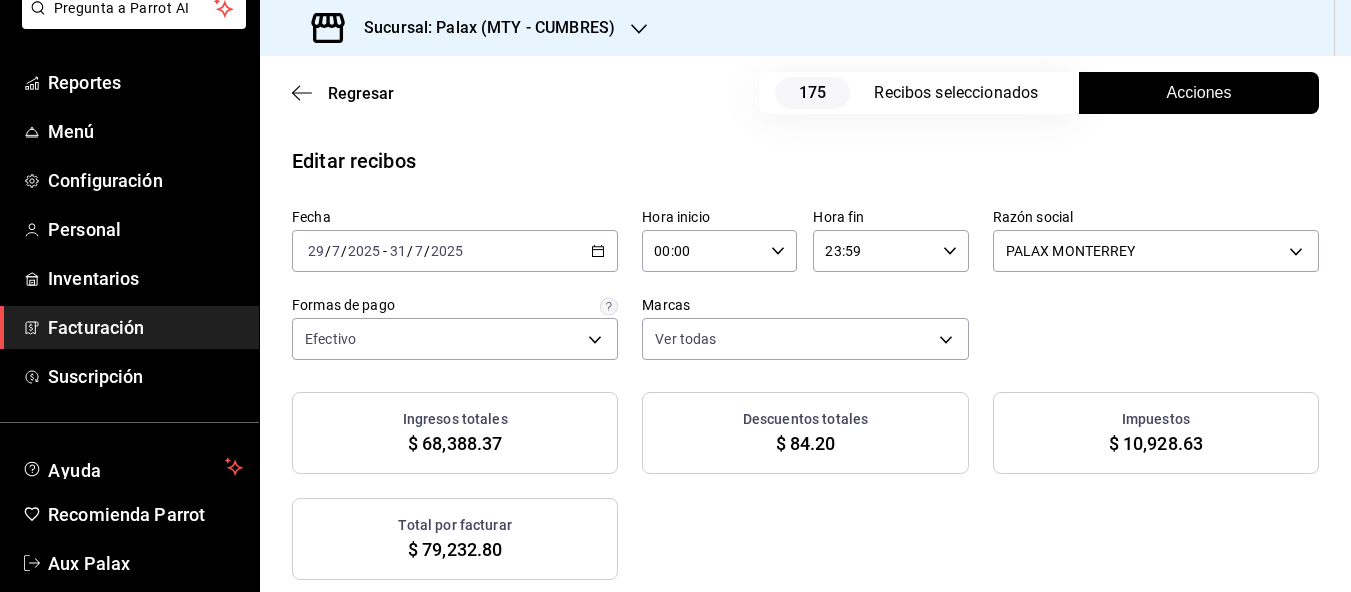 click on "Acciones" at bounding box center [1199, 93] 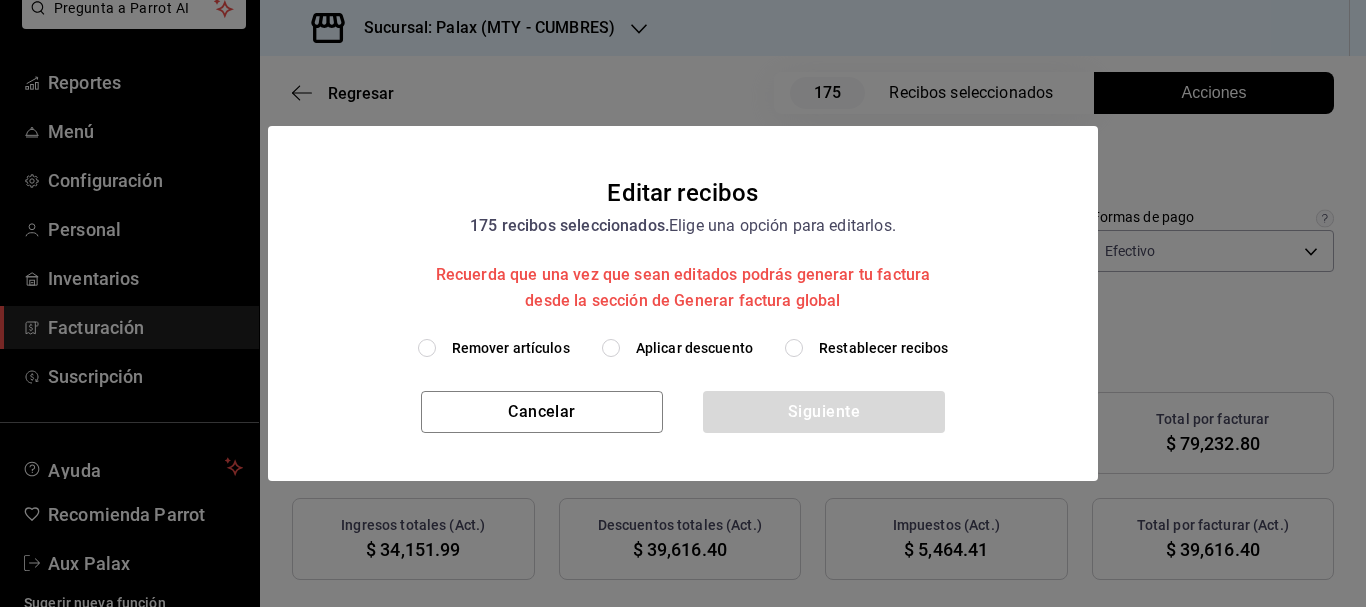 click on "Restablecer recibos" at bounding box center [884, 348] 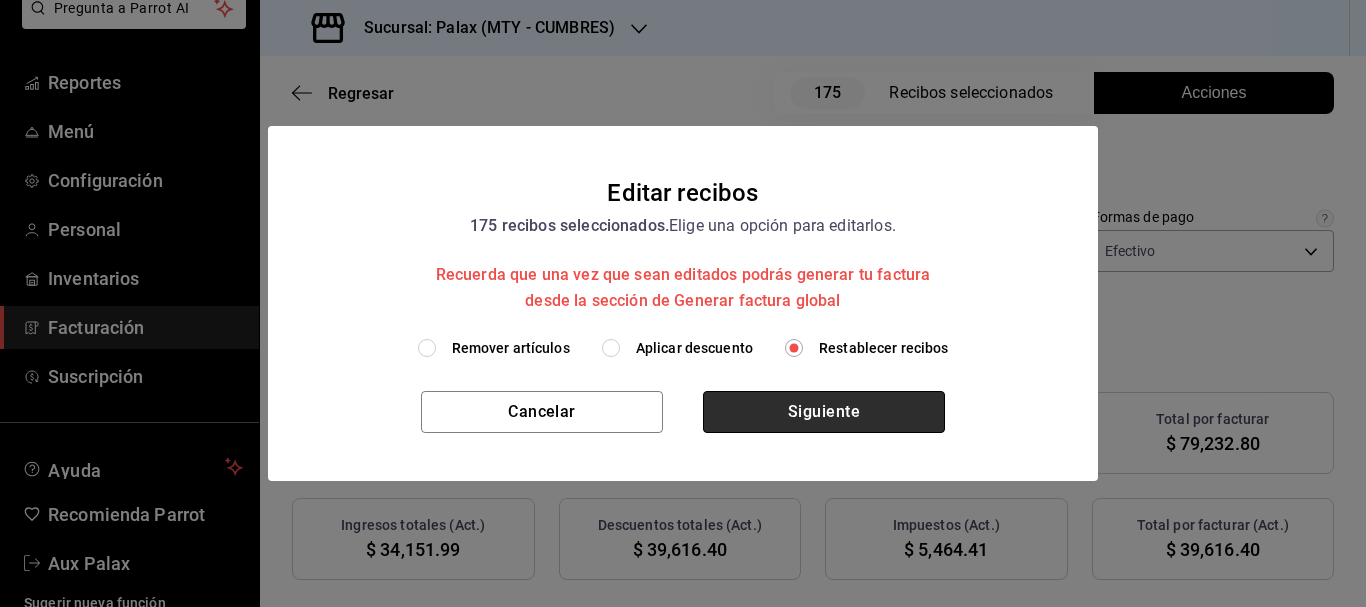 click on "Siguiente" at bounding box center [824, 412] 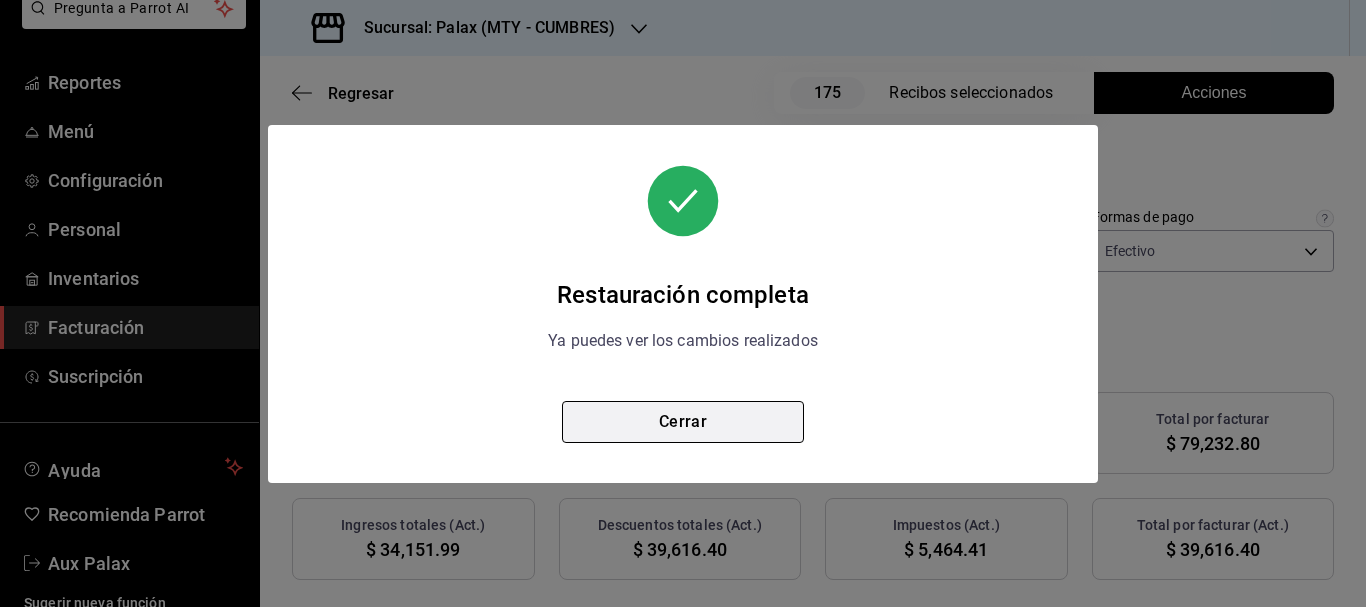 click on "Cerrar" at bounding box center (683, 422) 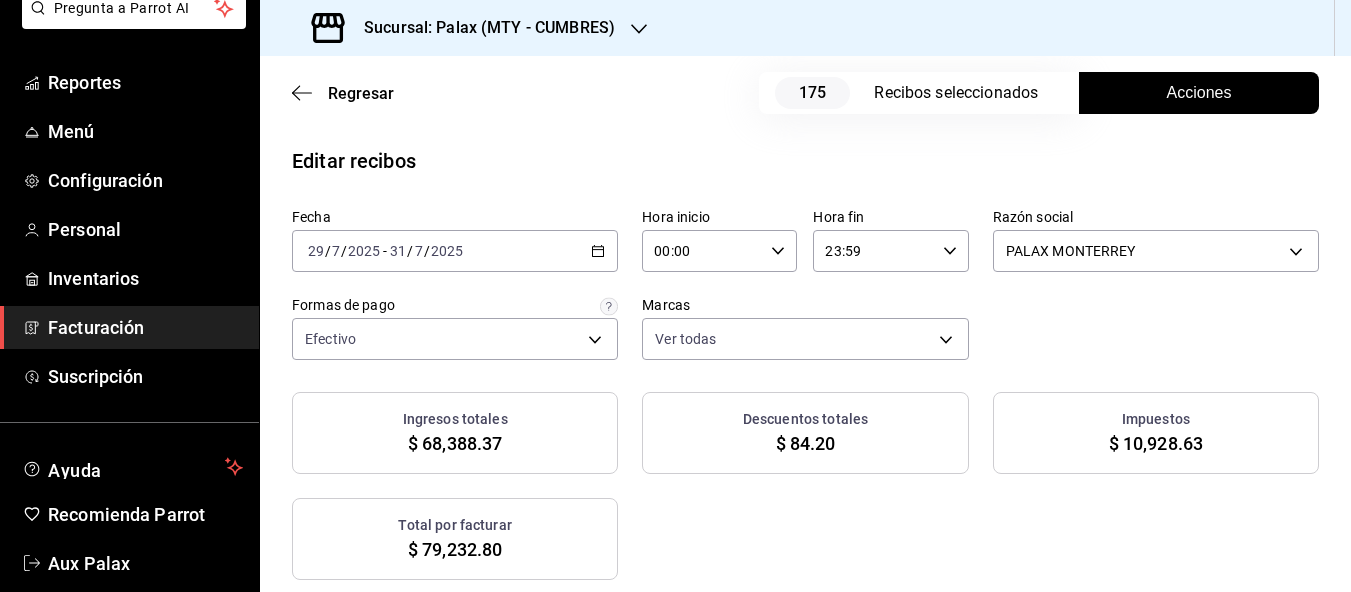 scroll, scrollTop: 100, scrollLeft: 0, axis: vertical 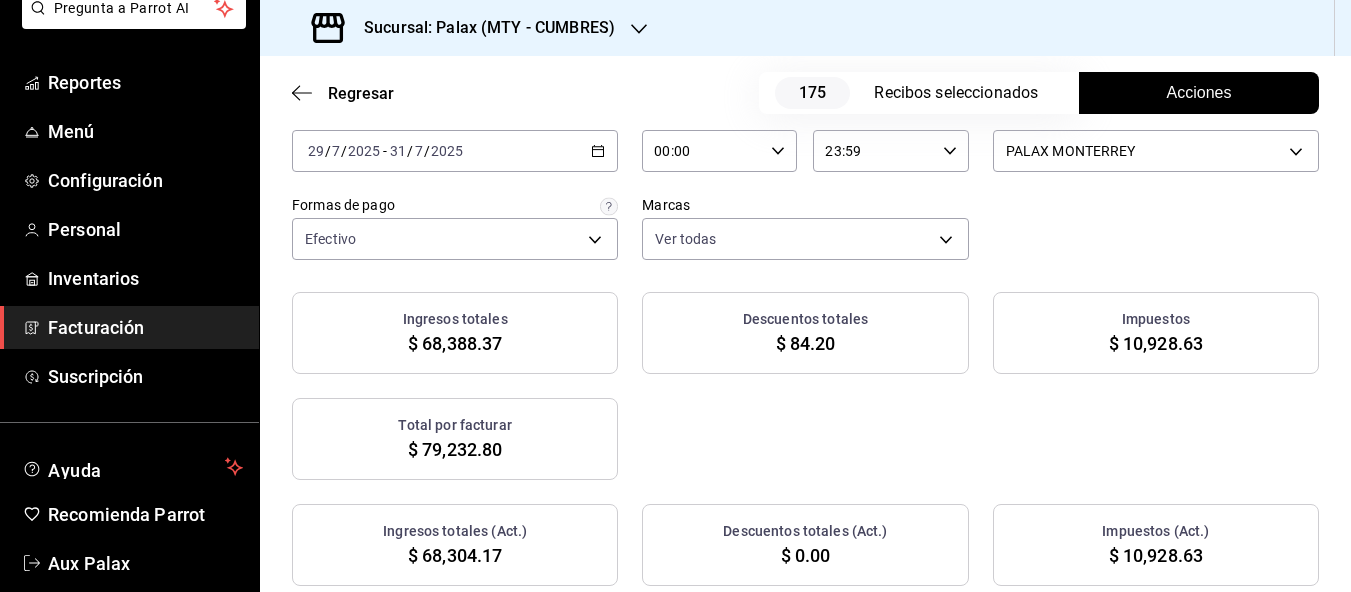 click on "Acciones" at bounding box center [1199, 93] 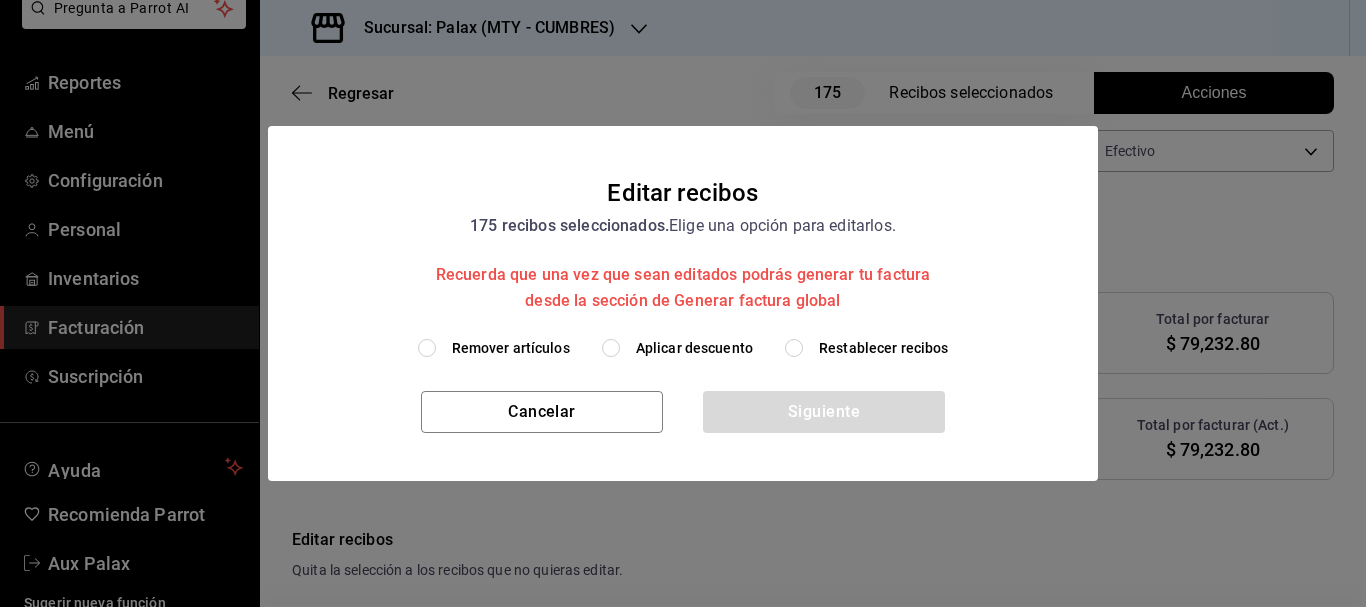 click on "Aplicar descuento" at bounding box center (611, 348) 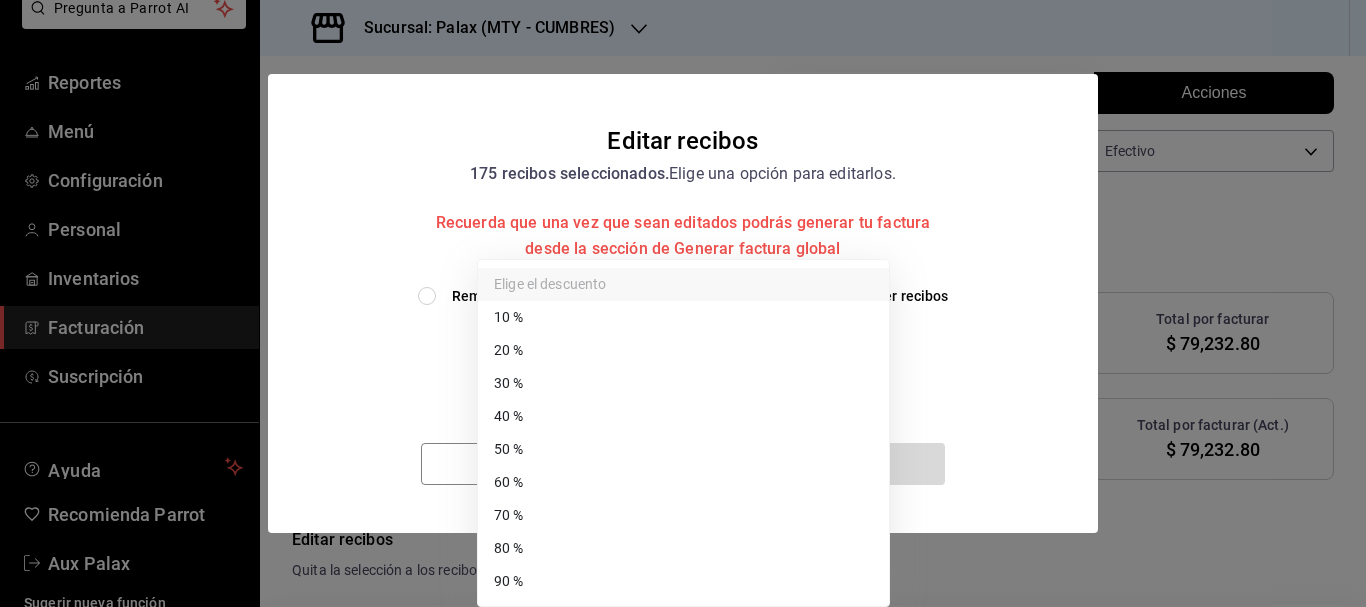 click on "Pregunta a Parrot AI Reportes   Menú   Configuración   Personal   Inventarios   Facturación   Suscripción   Ayuda Recomienda Parrot   Aux Palax   Sugerir nueva función   Sucursal: Palax ([CITY] - [STATE]) Regresar 175 Recibos seleccionados Acciones Editar recibos Fecha [DATE] [DATE] - [DATE] Hora inicio 00:00 Hora inicio Hora fin 23:59 Hora fin Razón social PALAX MONTERREY [UUID] Formas de pago   Efectivo [UUID] Marcas Ver todas [UUID] Ingresos totales $ 68,388.37 Descuentos totales $ 84.20 Impuestos $ 10,928.63 Total por facturar $ 79,232.80 Ingresos totales (Act.) $ 68,304.17 Descuentos totales (Act.) $ 0.00 Impuestos  (Act.) $ 10,928.63 Total por facturar (Act.) $ 79,232.80 Editar recibos Quita la selección a los recibos que no quieras editar. Act. # de recibo Artículos (Orig.) Artículos (Act.) Subtotal (Orig.) Subtotal (Act.) Descuento total (Orig.) Descuento total (Act.) No 15 15 6" at bounding box center (683, 303) 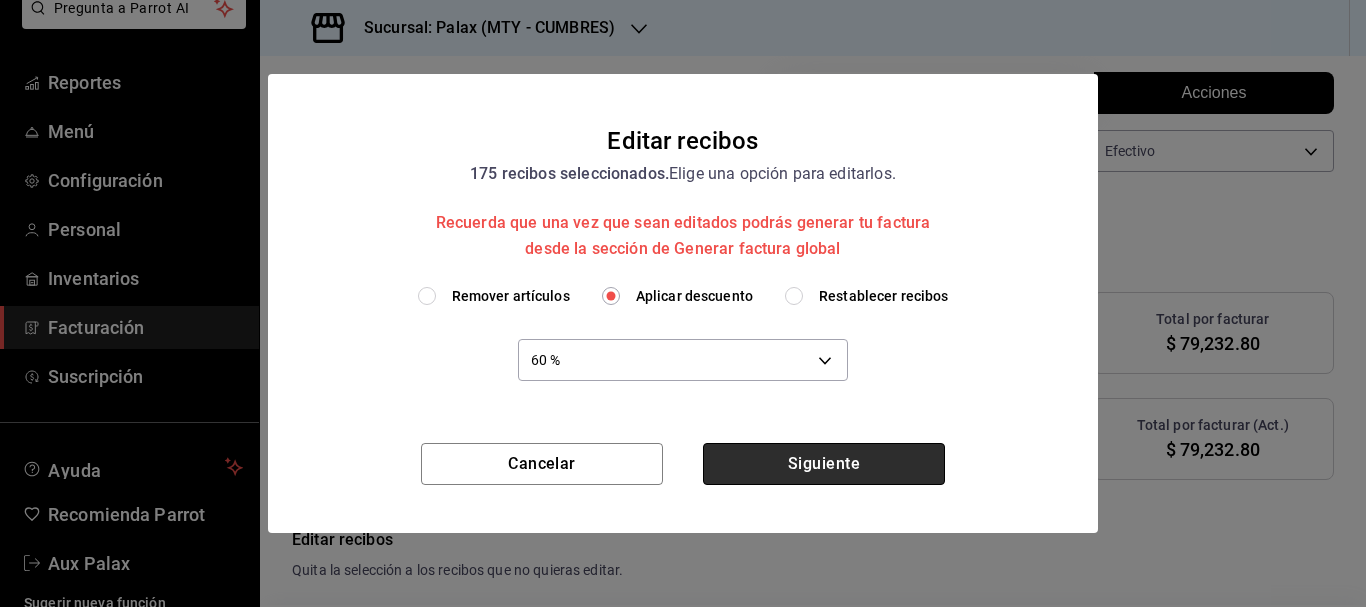 click on "Siguiente" at bounding box center (824, 464) 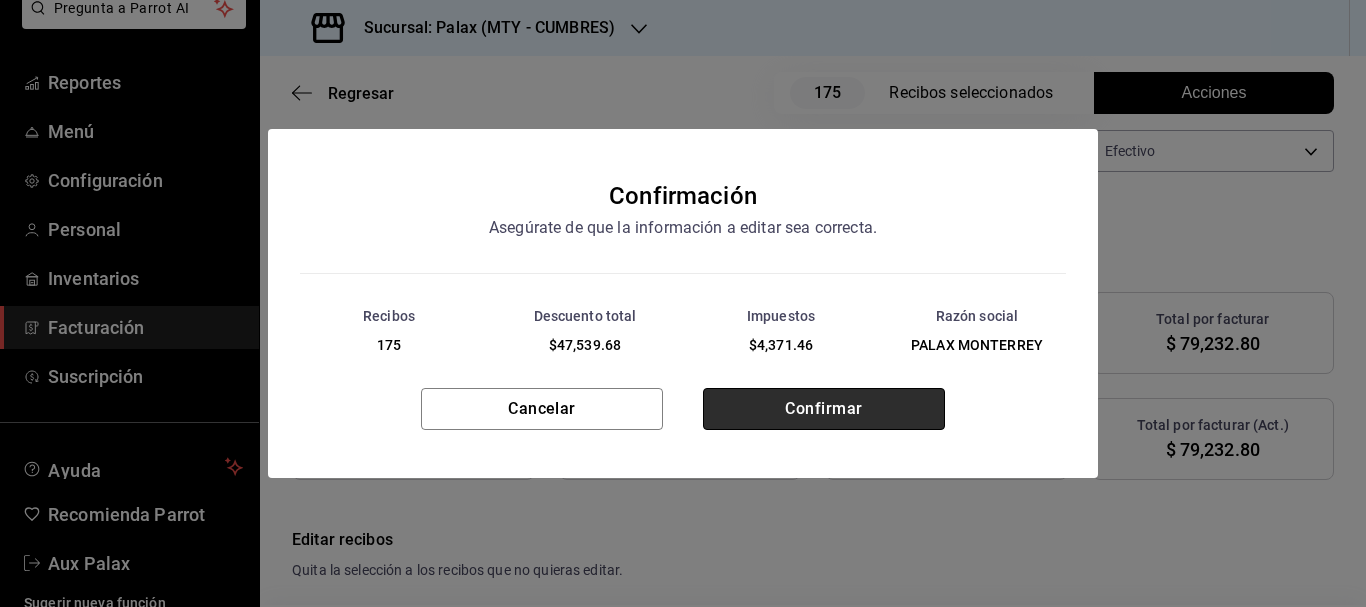 click on "Confirmar" at bounding box center (824, 409) 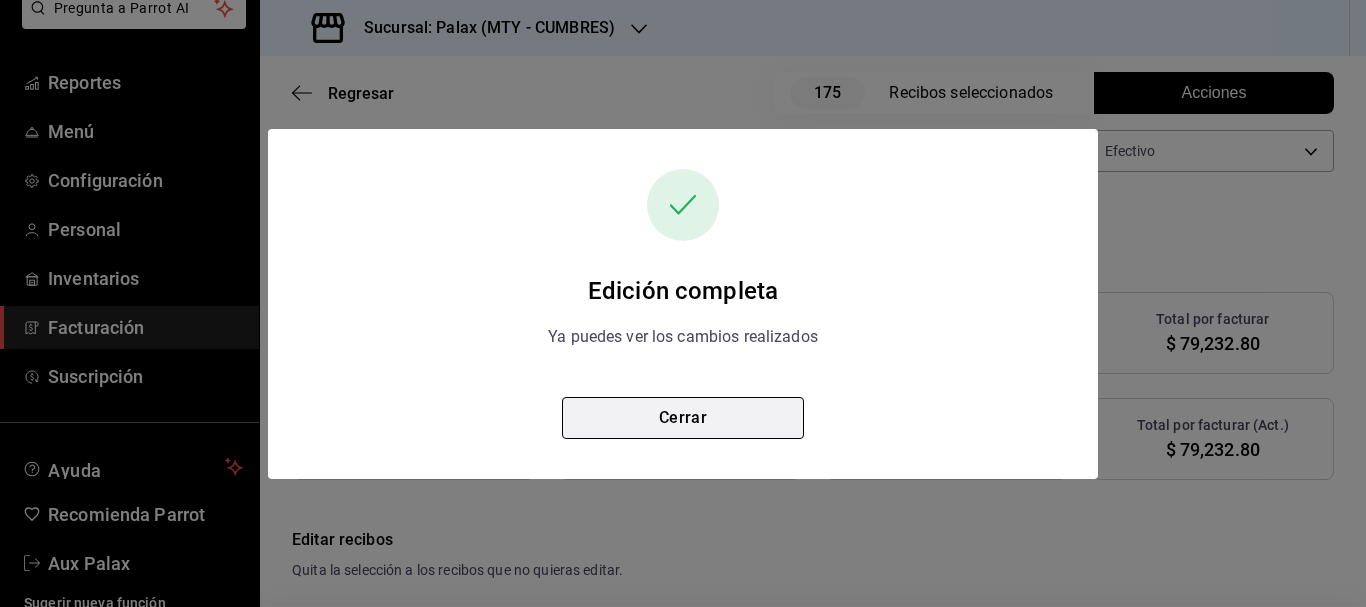 click on "Cerrar" at bounding box center (683, 418) 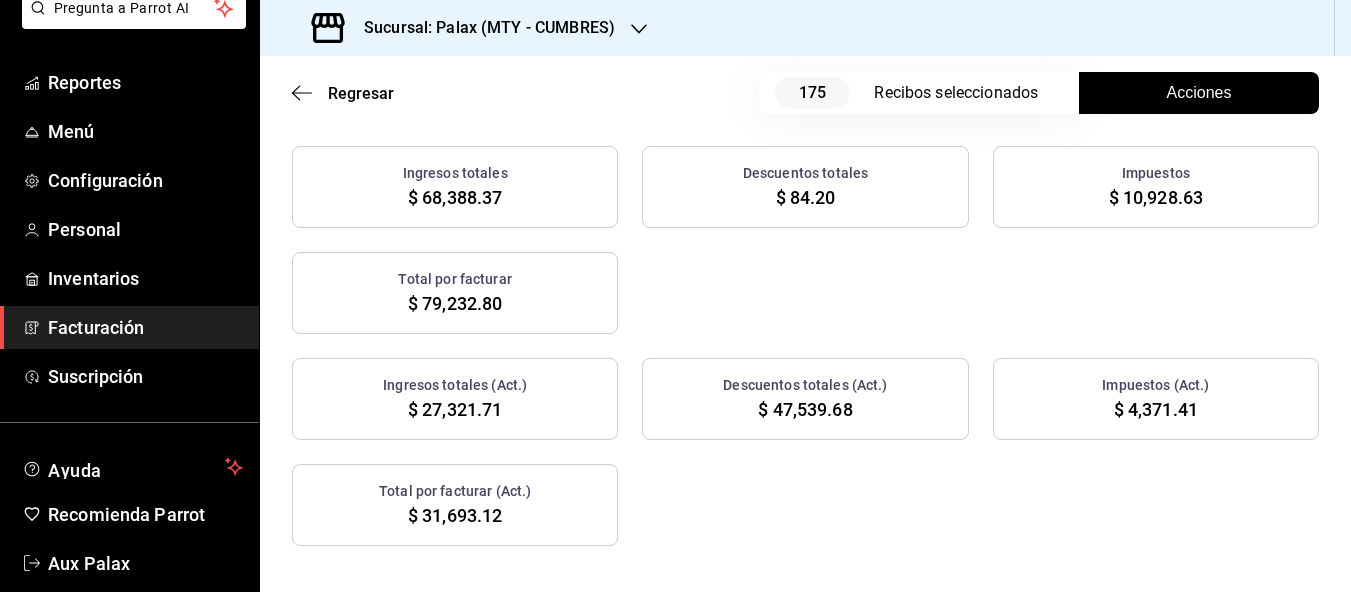 scroll, scrollTop: 300, scrollLeft: 0, axis: vertical 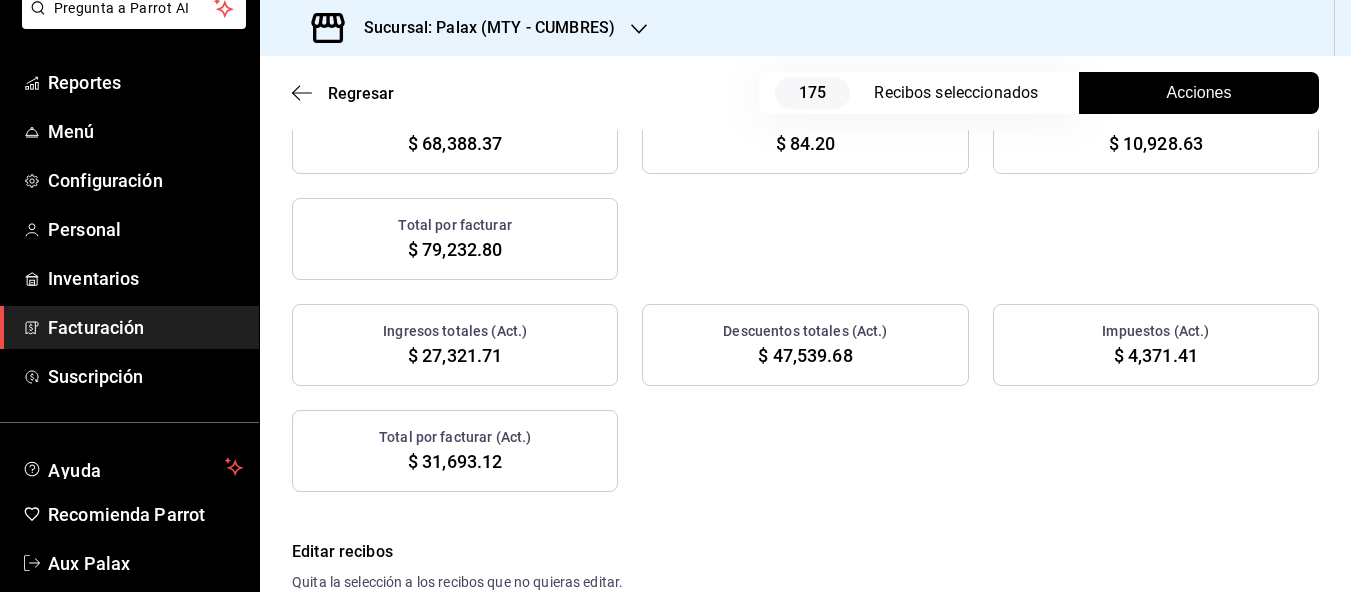 click on "Facturación" at bounding box center (145, 327) 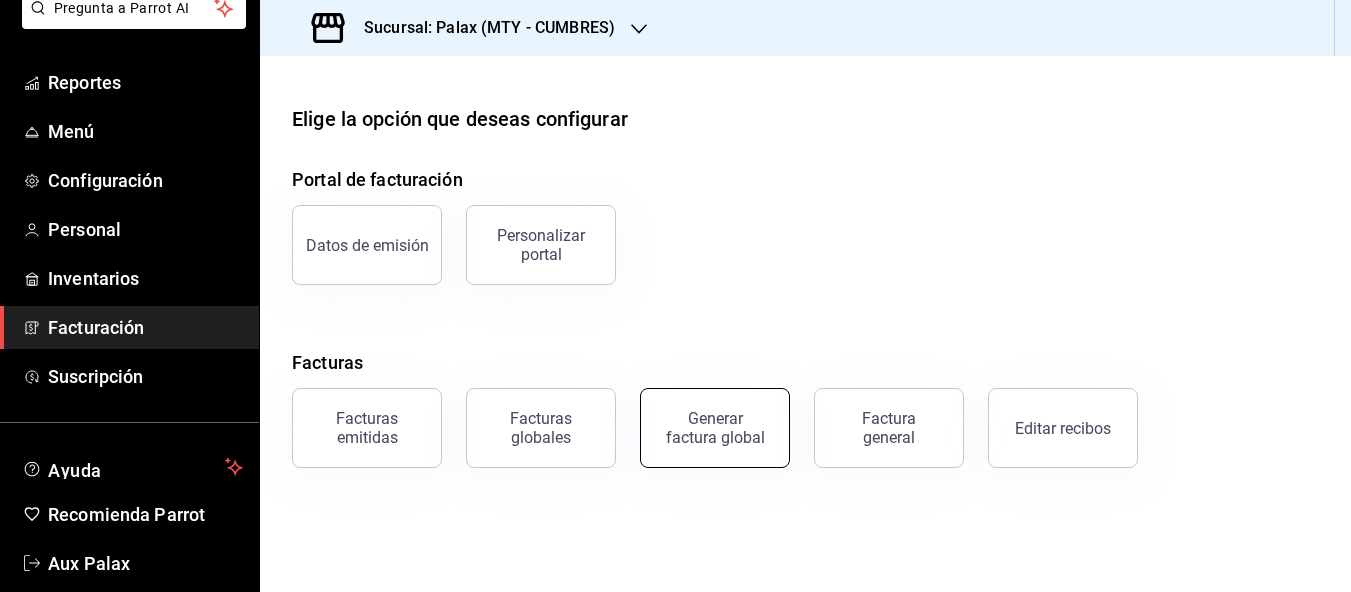 click on "Generar factura global" at bounding box center [715, 428] 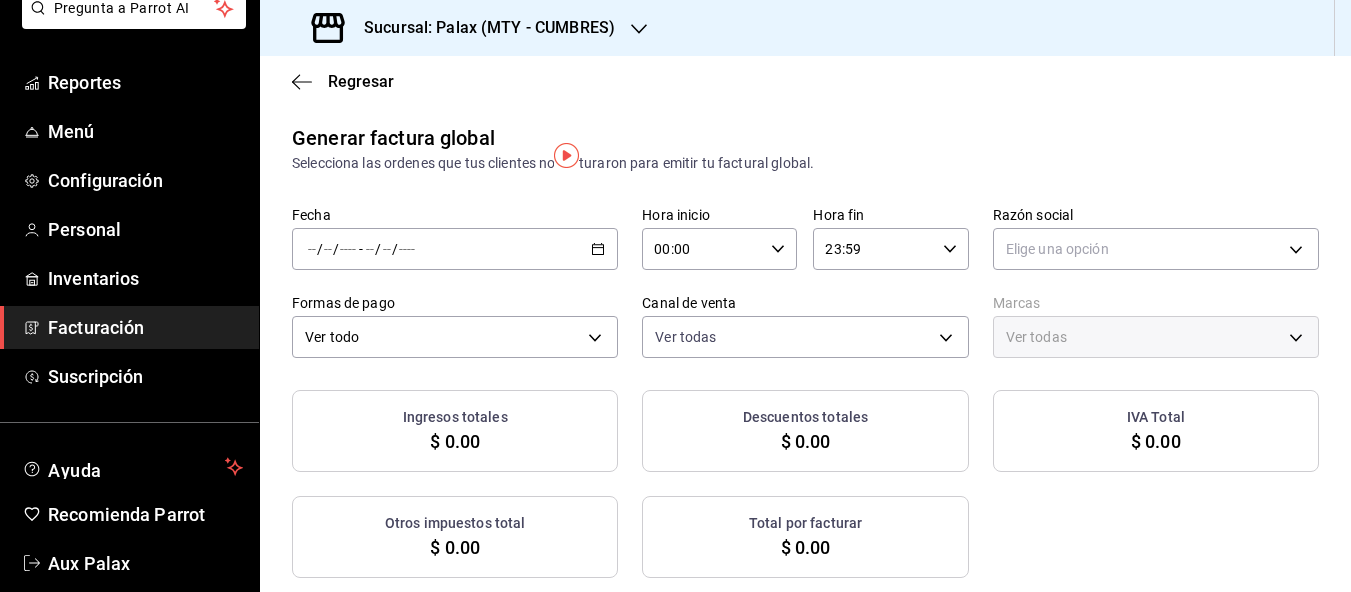 click 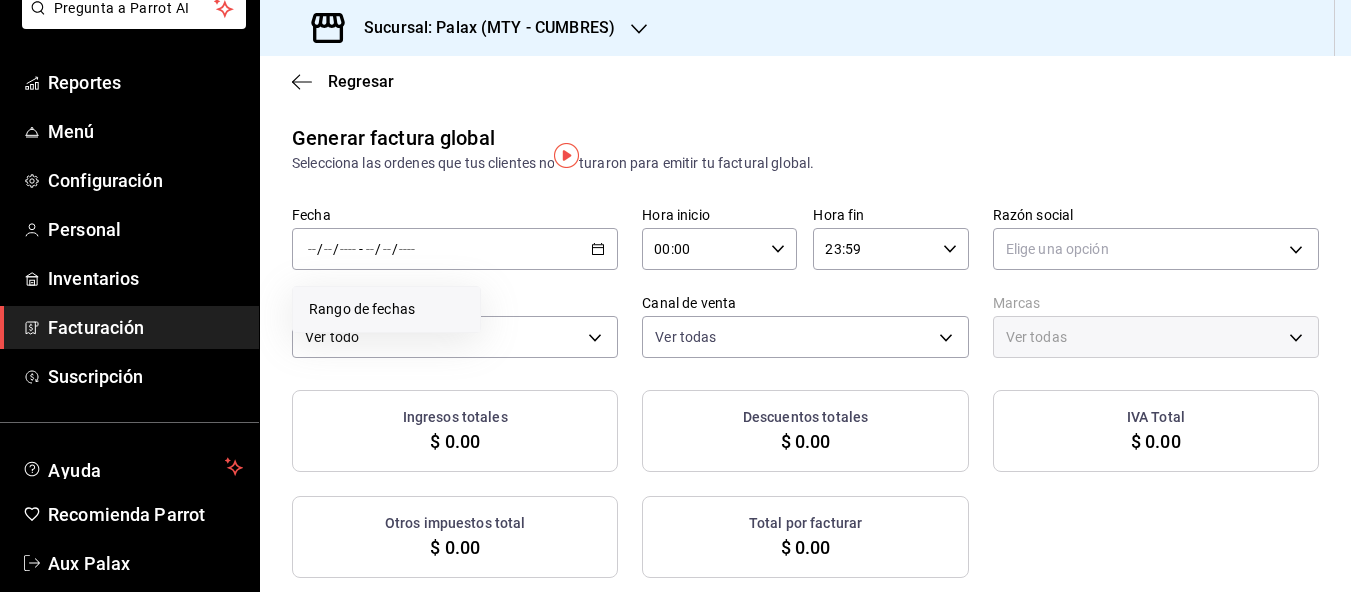 click on "Rango de fechas" at bounding box center [386, 309] 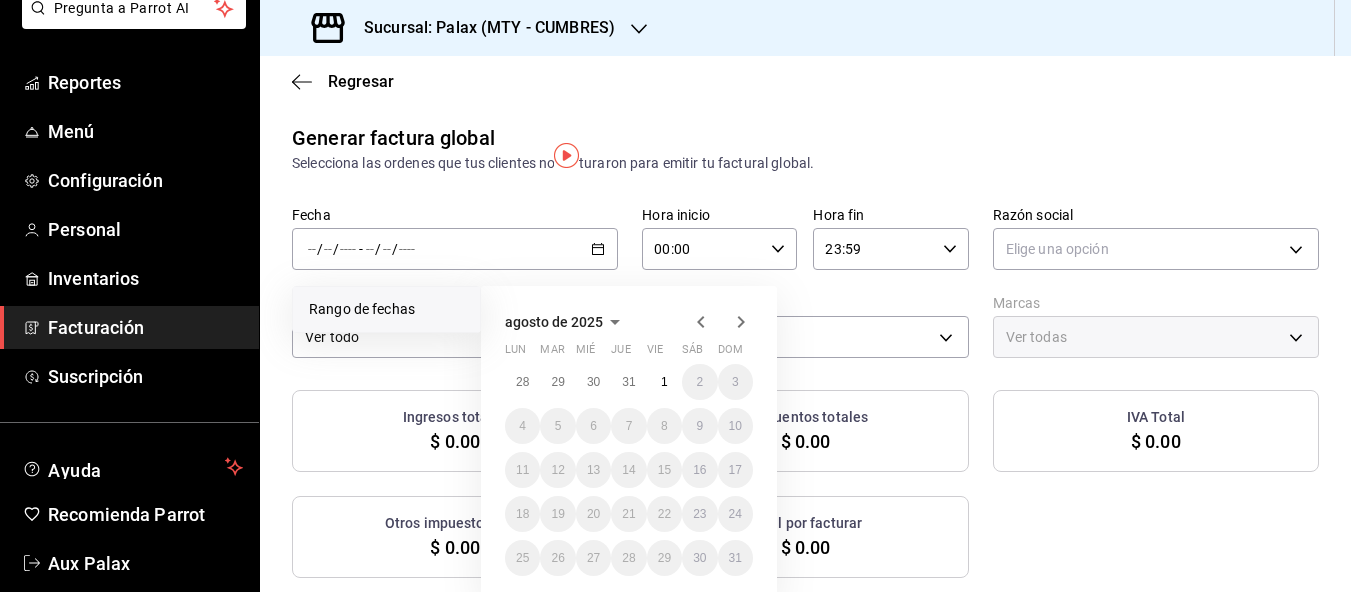 click 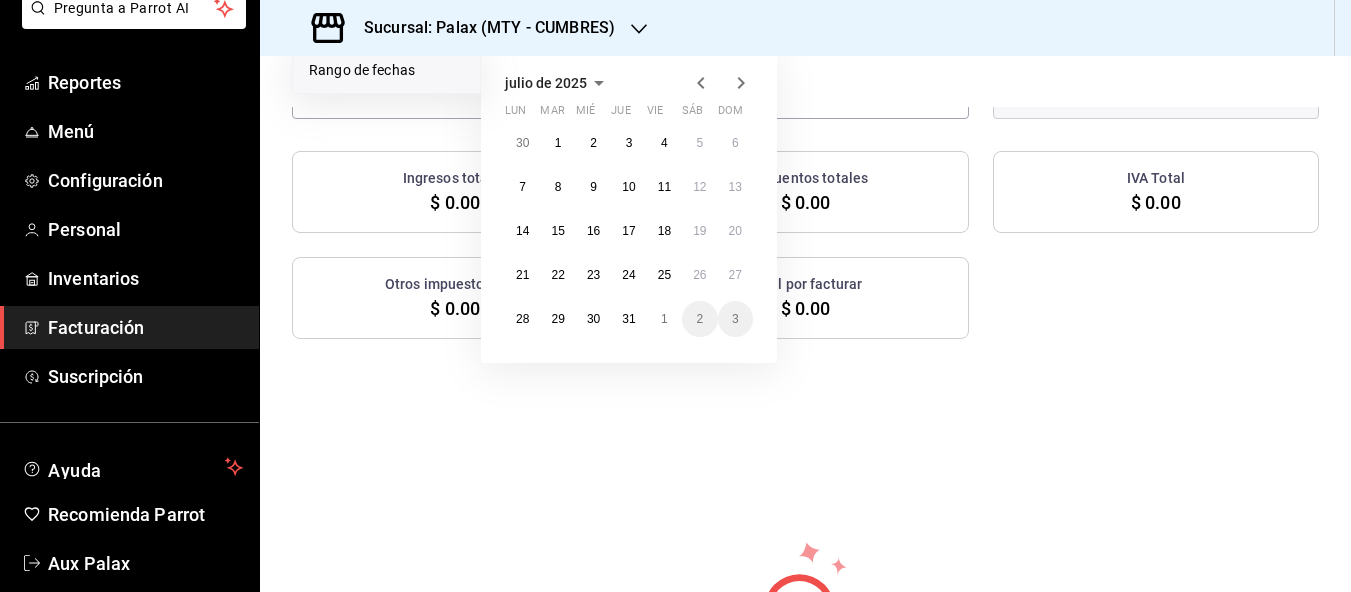 scroll, scrollTop: 300, scrollLeft: 0, axis: vertical 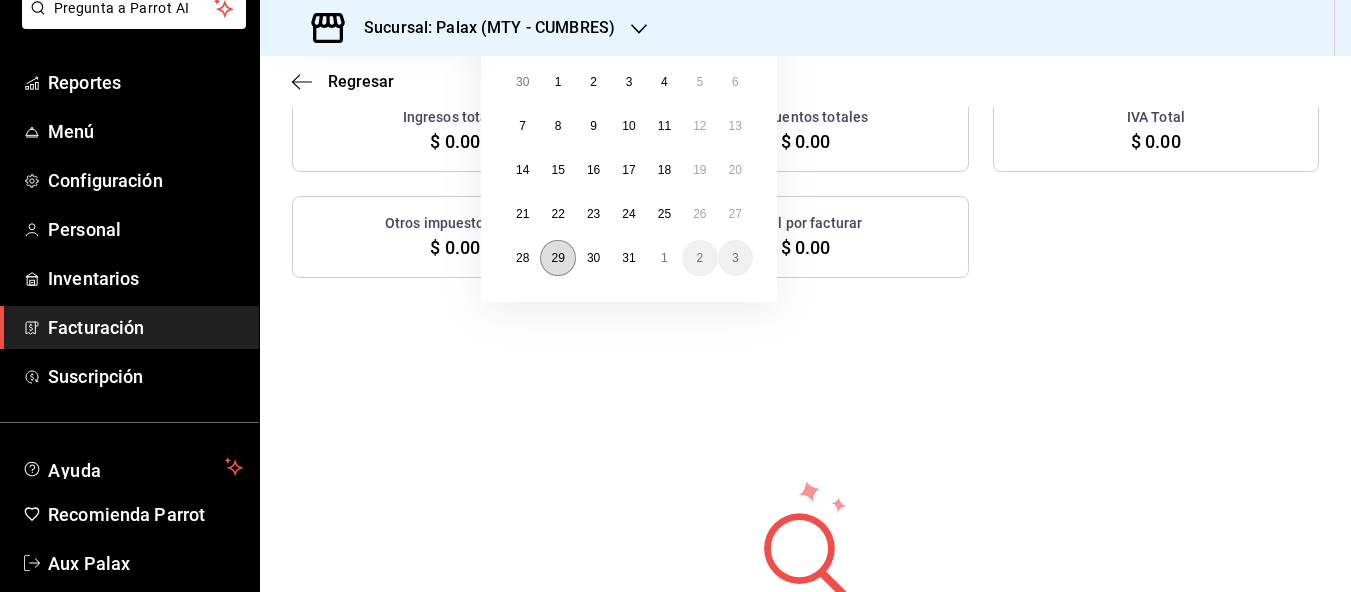 click on "29" at bounding box center (557, 258) 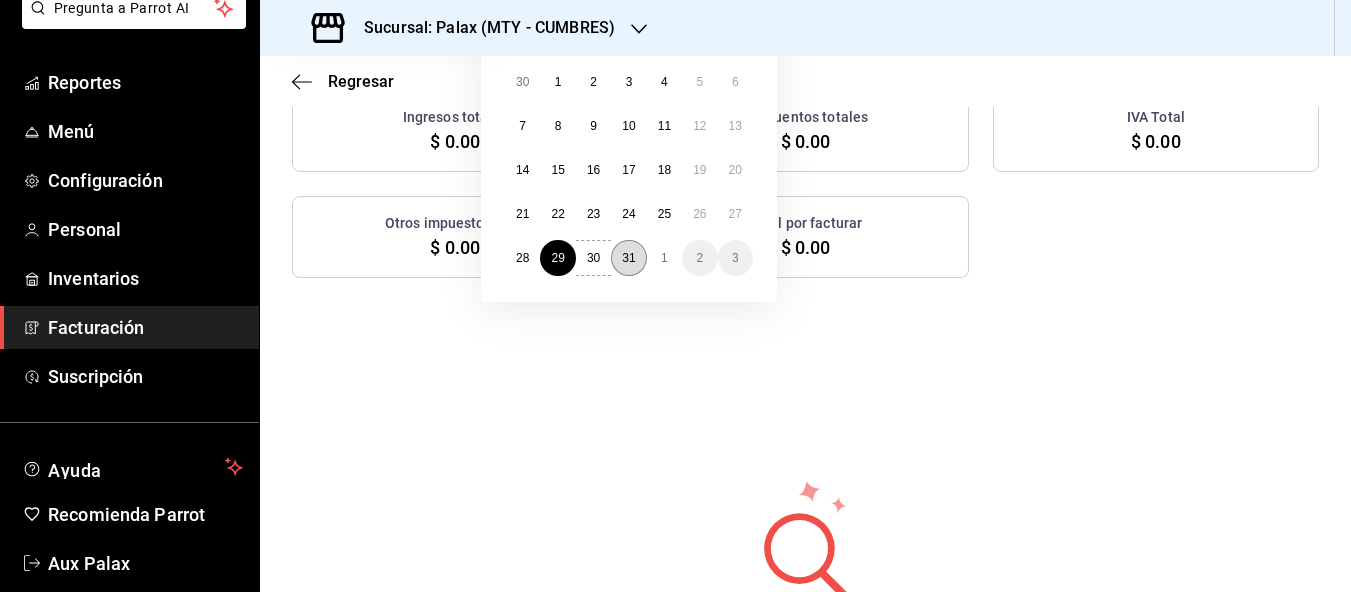 click on "31" at bounding box center [628, 258] 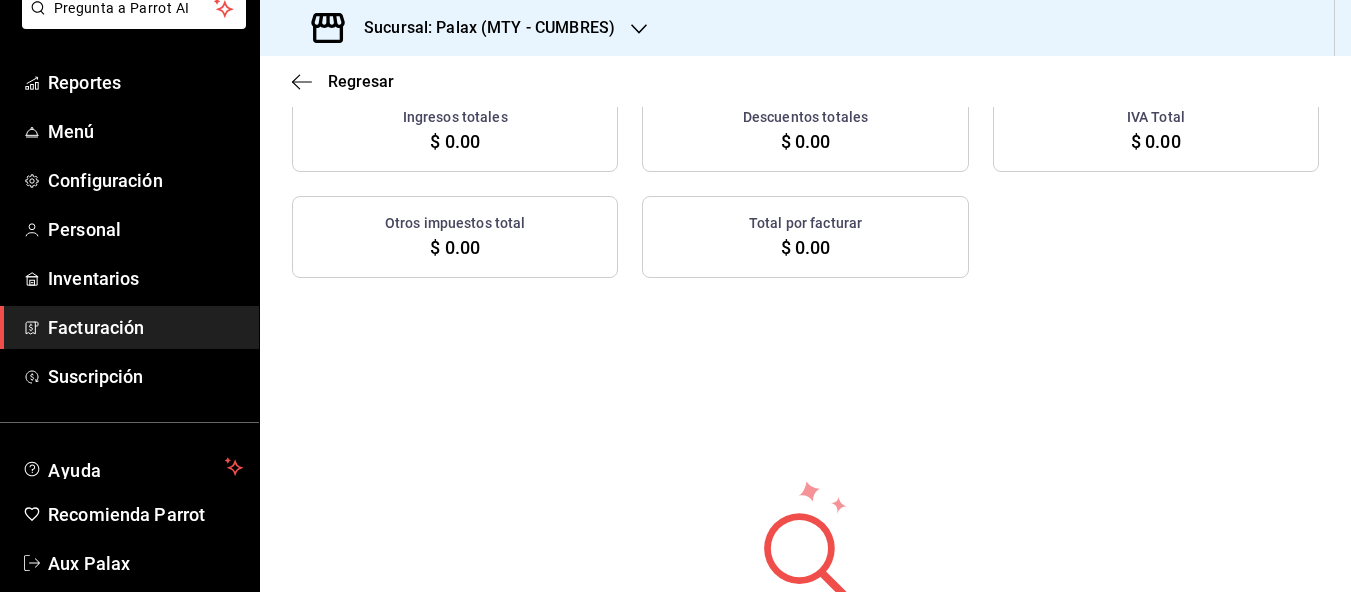 click on "Generar factura global Selecciona las ordenes que tus clientes no facturaron para emitir tu factural global. Fecha 2025-07-29 29 / 7 / 2025 - 2025-07-31 31 / 7 / 2025 Hora inicio 00:00 Hora inicio Hora fin 23:59 Hora fin Razón social Elige una opción Formas de pago Ver todo ALL Canal de venta Ver todas PARROT,UBER_EATS,RAPPI,DIDI_FOOD,ONLINE Marcas Ver todas Ingresos totales $ 0.00 Descuentos totales $ 0.00 IVA Total $ 0.00 Otros impuestos total $ 0.00 Total por facturar $ 0.00 No hay información que mostrar" at bounding box center [805, 262] 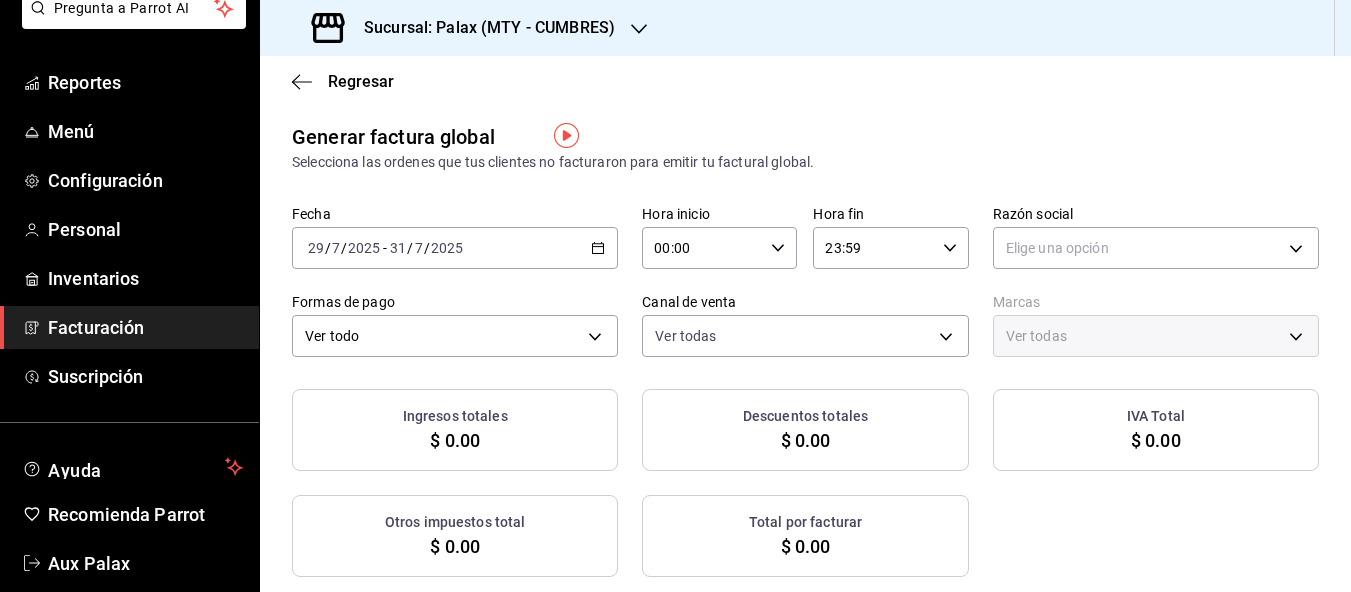 scroll, scrollTop: 0, scrollLeft: 0, axis: both 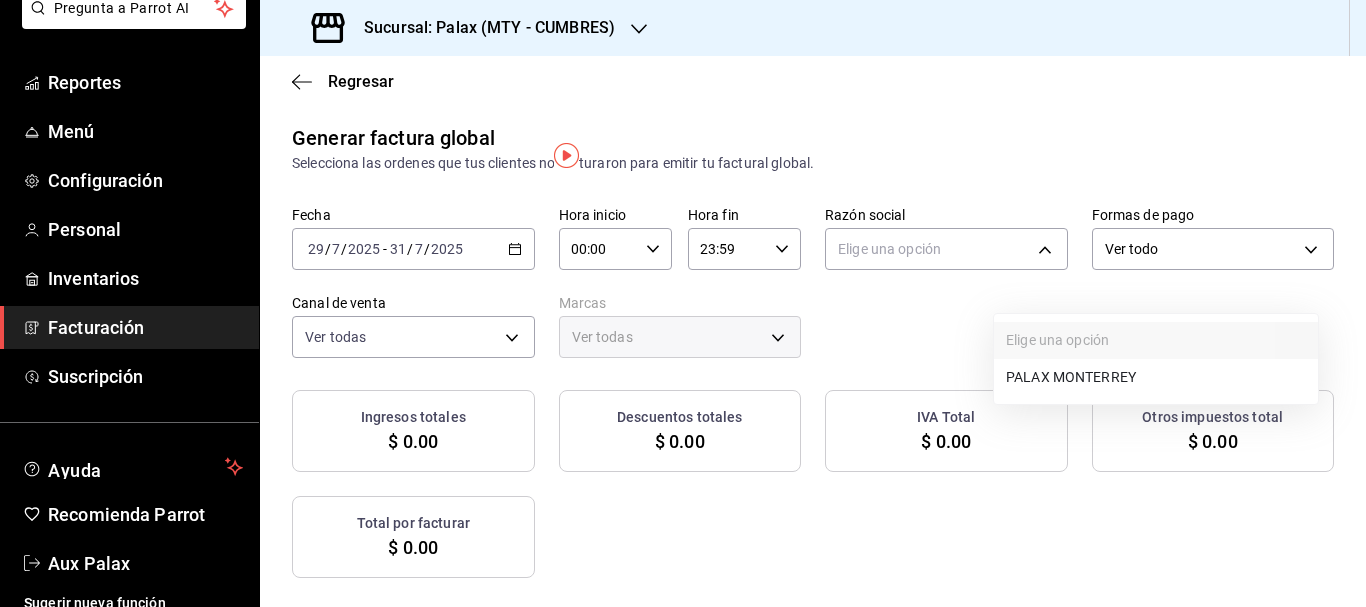 drag, startPoint x: 1226, startPoint y: 271, endPoint x: 1199, endPoint y: 312, distance: 49.09175 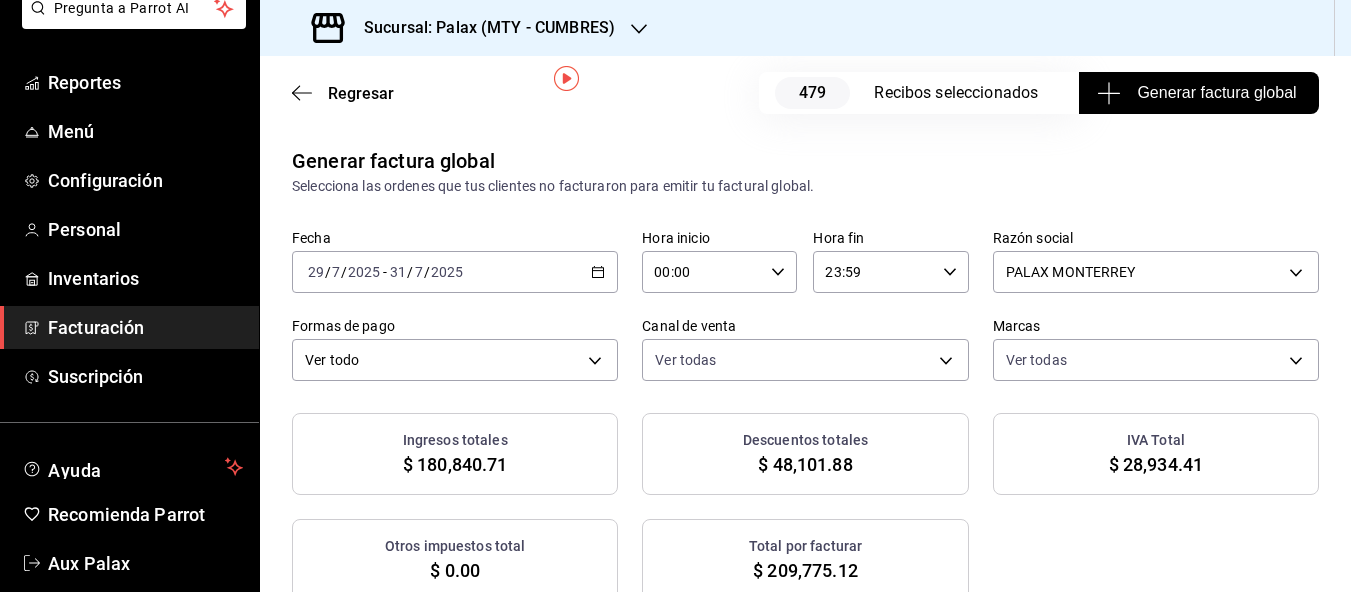 scroll, scrollTop: 100, scrollLeft: 0, axis: vertical 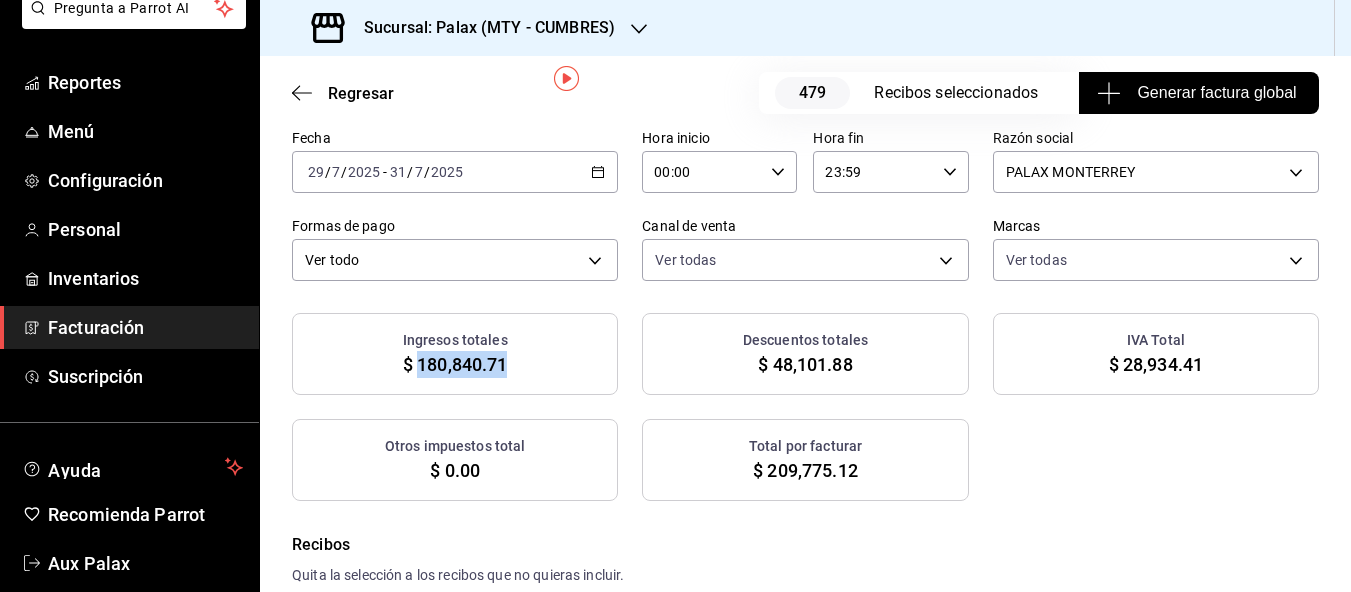 drag, startPoint x: 442, startPoint y: 389, endPoint x: 513, endPoint y: 388, distance: 71.00704 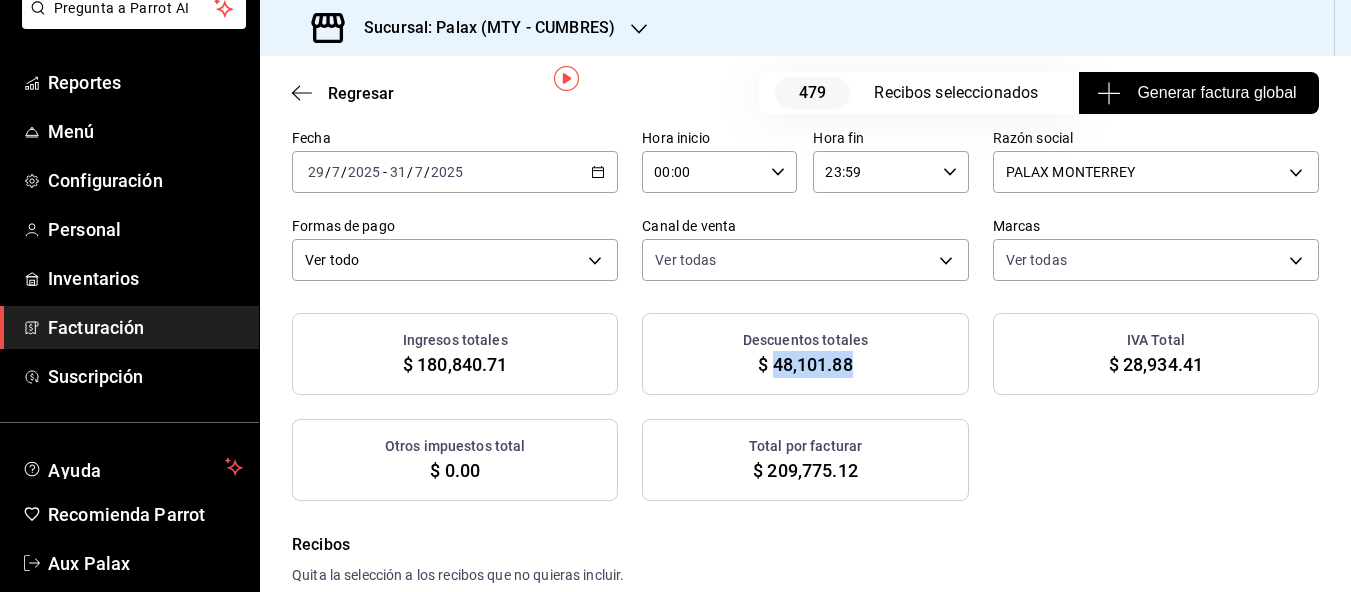 drag, startPoint x: 776, startPoint y: 384, endPoint x: 851, endPoint y: 390, distance: 75.23962 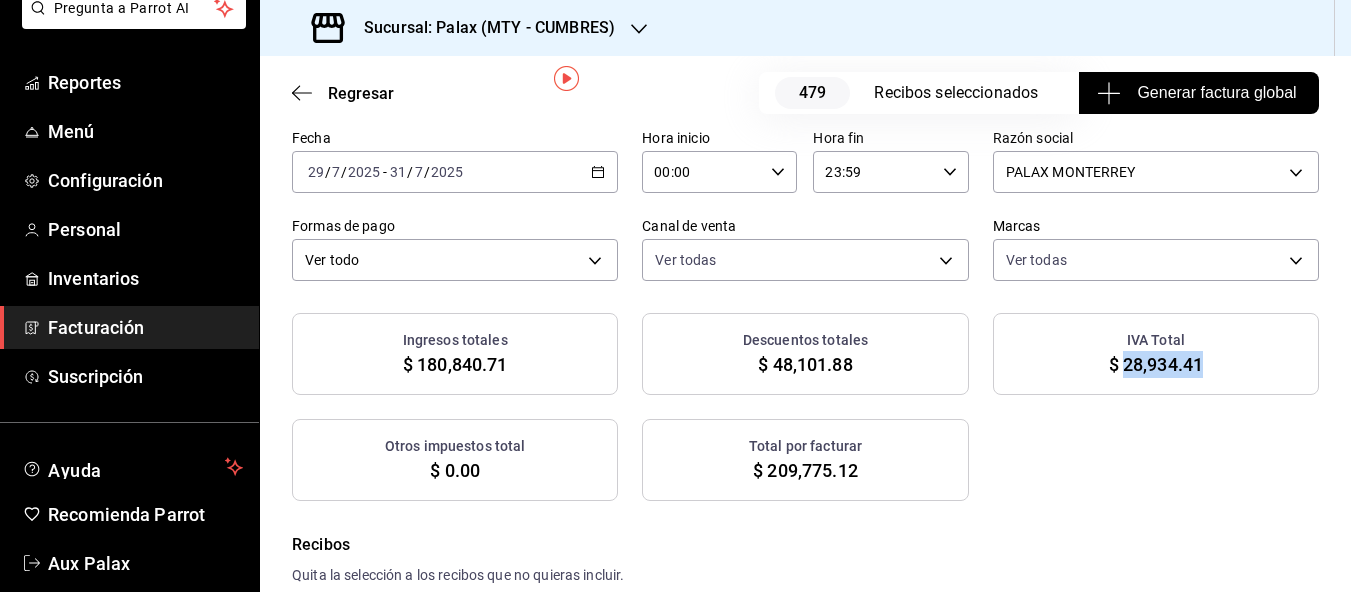 drag, startPoint x: 1133, startPoint y: 391, endPoint x: 1207, endPoint y: 393, distance: 74.02702 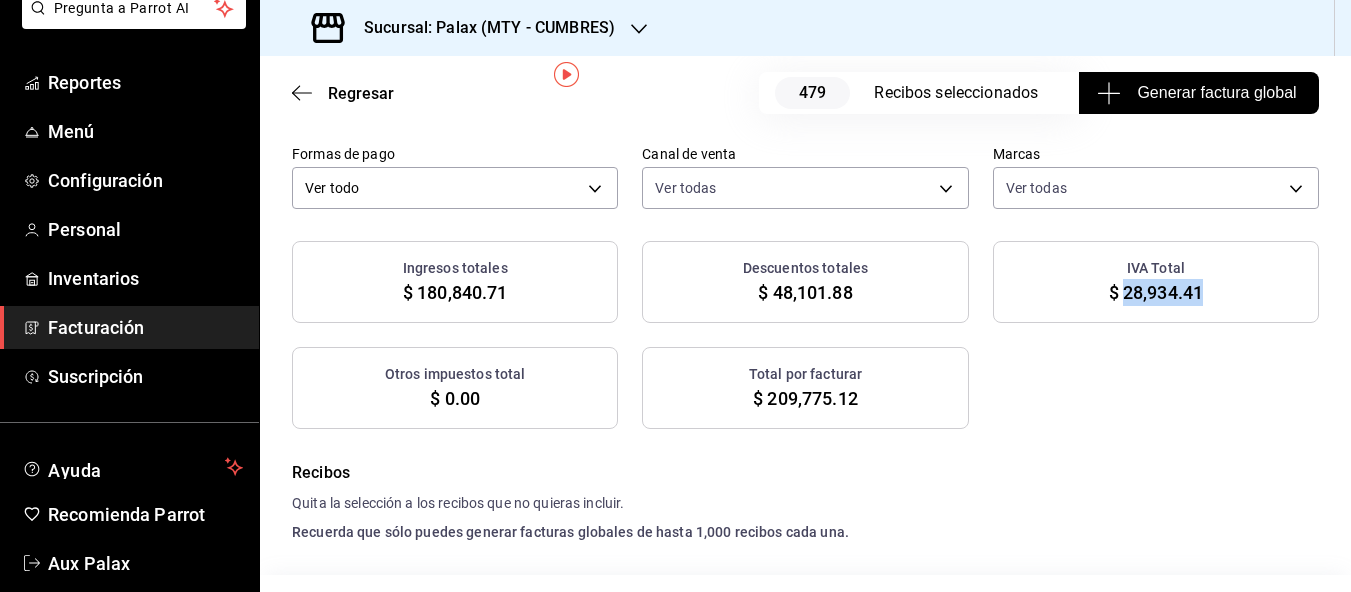 scroll, scrollTop: 100, scrollLeft: 0, axis: vertical 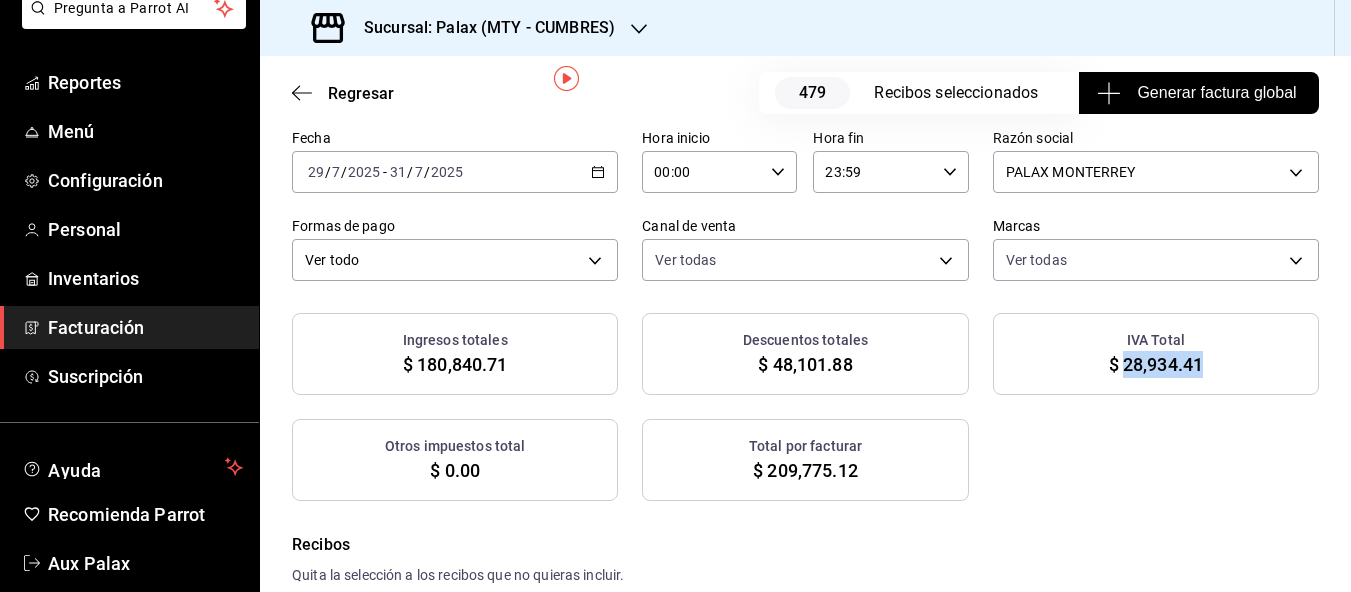 click on "Facturación" at bounding box center (145, 327) 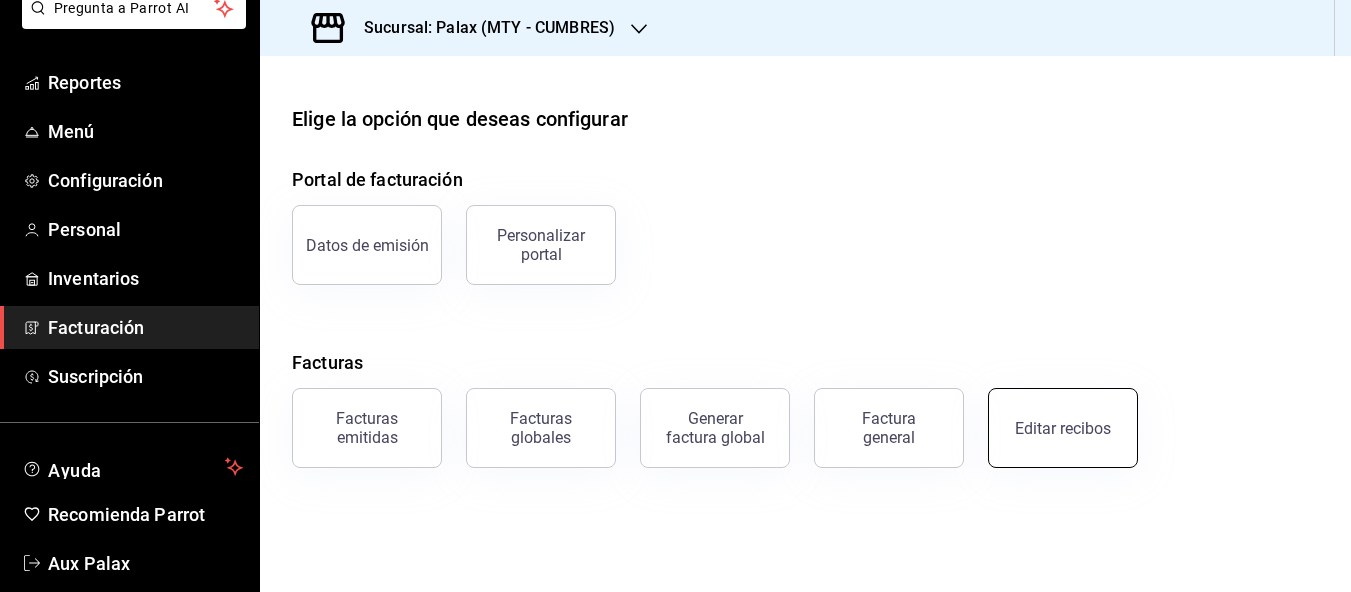 click on "Editar recibos" at bounding box center (1063, 428) 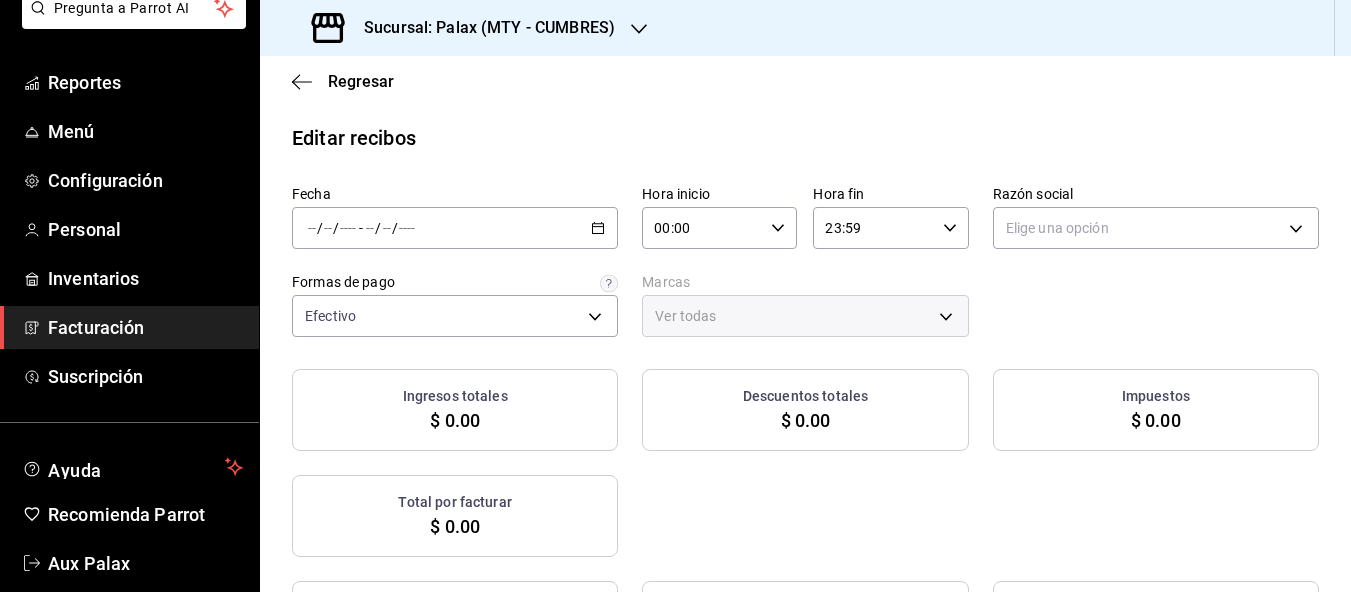 click on "/ / - / /" at bounding box center [455, 228] 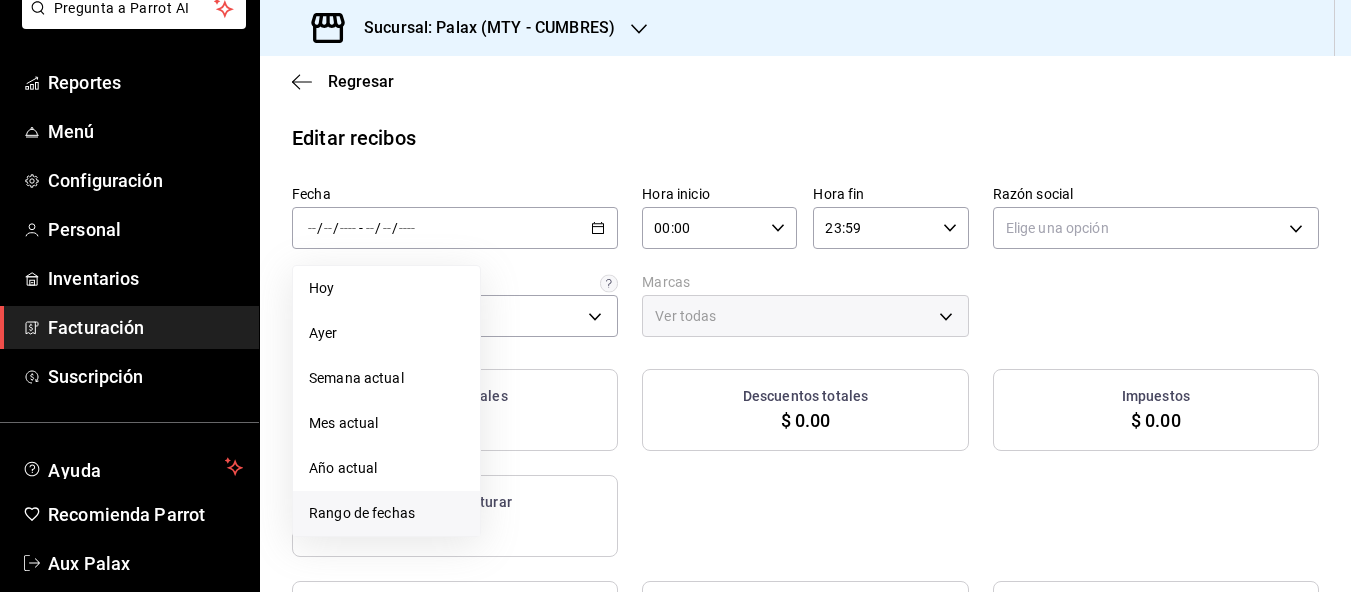 click on "Rango de fechas" at bounding box center [386, 513] 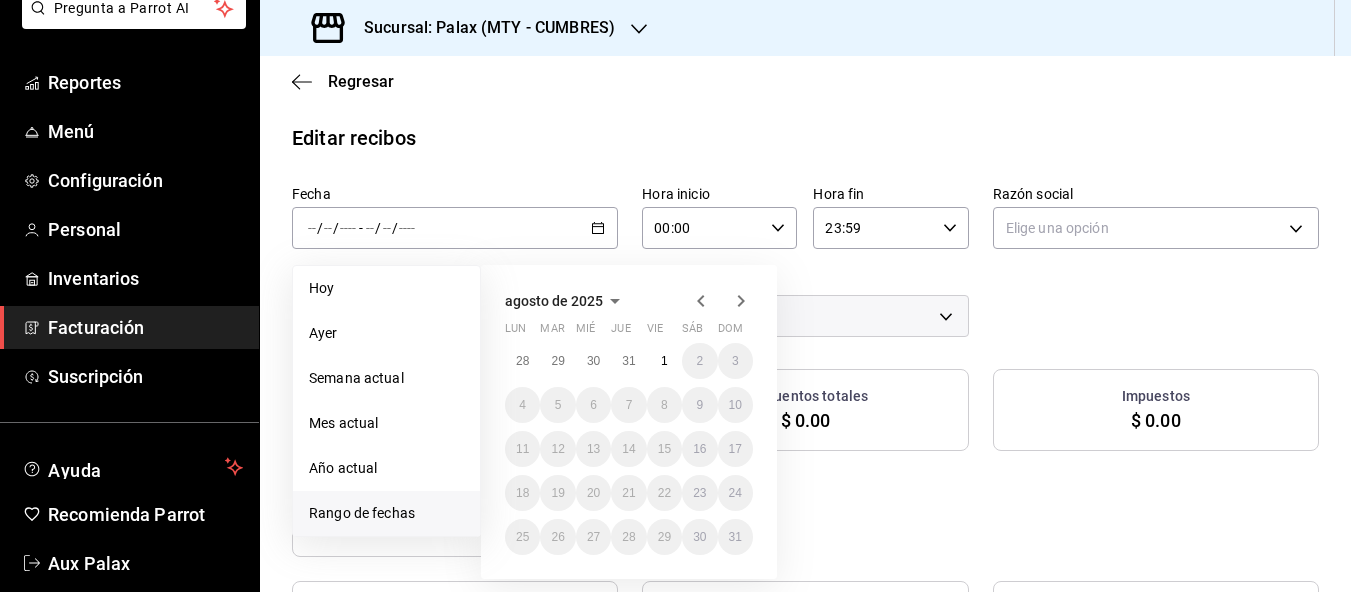 click 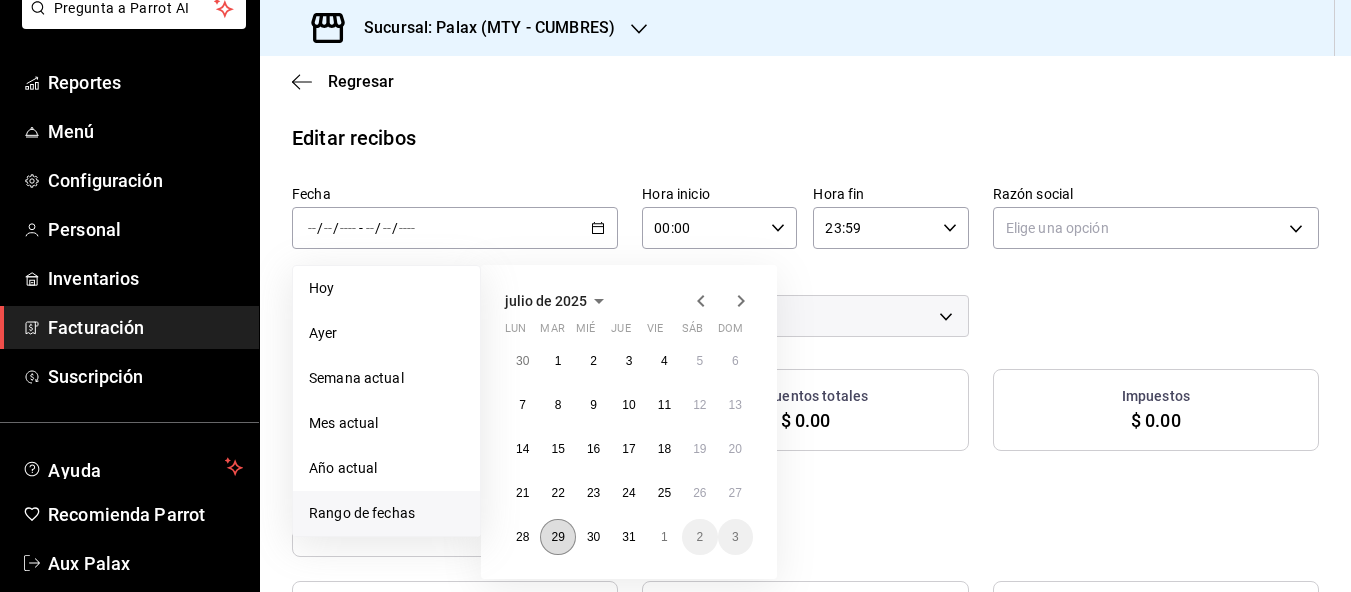 drag, startPoint x: 554, startPoint y: 558, endPoint x: 572, endPoint y: 558, distance: 18 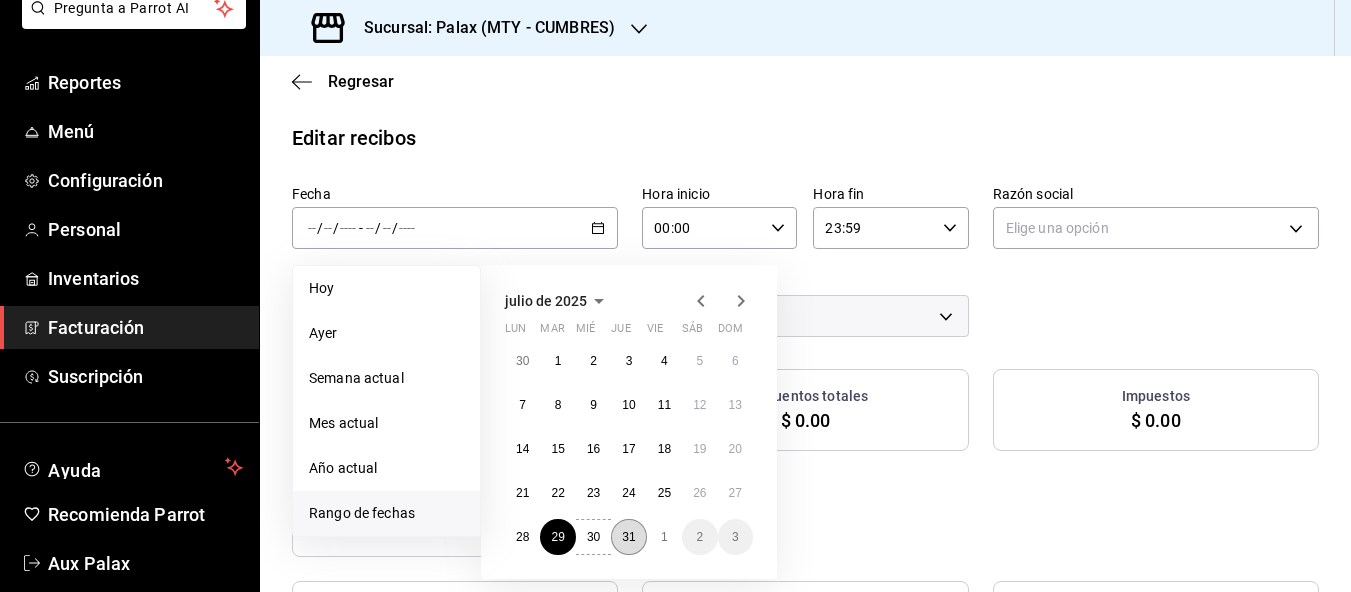 drag, startPoint x: 630, startPoint y: 558, endPoint x: 681, endPoint y: 549, distance: 51.78803 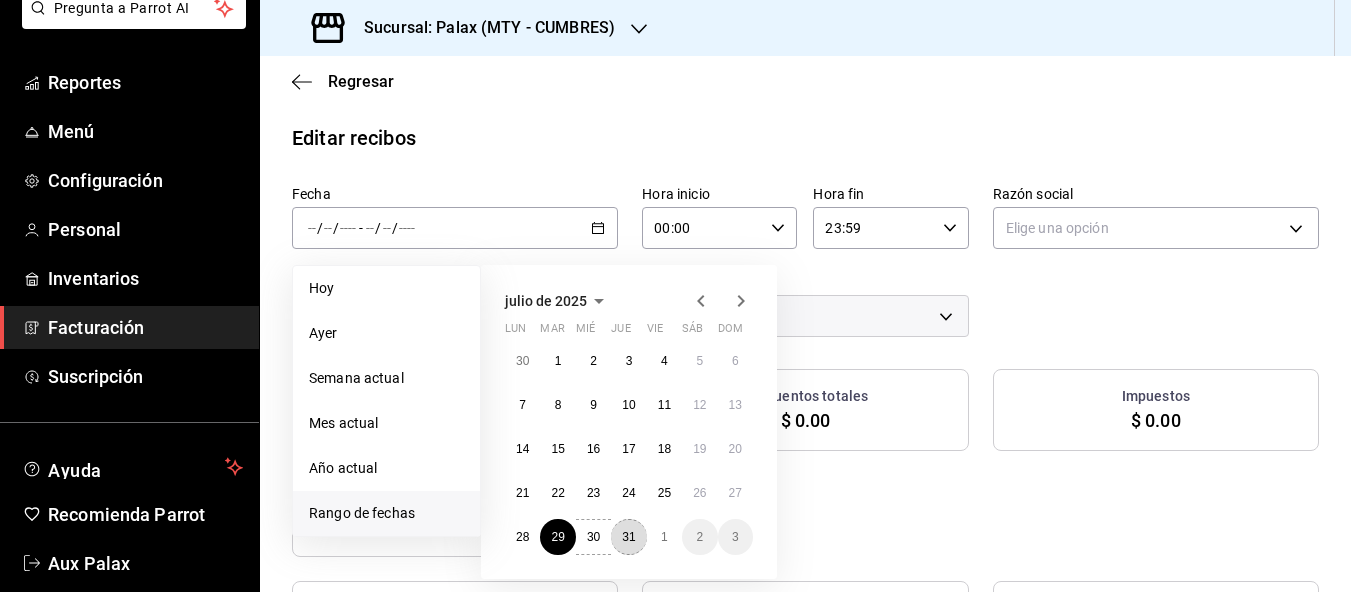 click on "31" at bounding box center [628, 537] 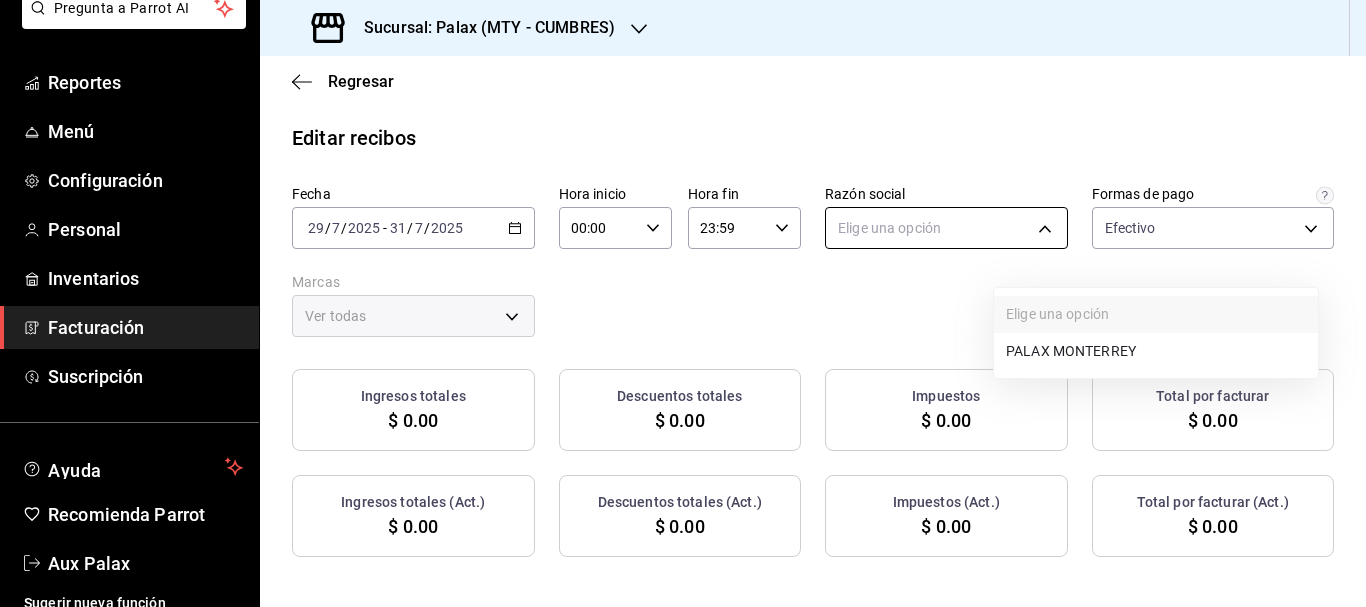 click on "Pregunta a Parrot AI Reportes   Menú   Configuración   Personal   Inventarios   Facturación   Suscripción   Ayuda Recomienda Parrot   Aux Palax   Sugerir nueva función   Sucursal: Palax (MTY - CUMBRES) Regresar Editar recibos Fecha 2025-07-29 29 / 7 / 2025 - 2025-07-31 31 / 7 / 2025 Hora inicio 00:00 Hora inicio Hora fin 23:59 Hora fin Razón social Elige una opción Formas de pago   Efectivo d23edc9a-1a4f-4e27-a8ca-cff9459bcf1a Marcas Ver todas Ingresos totales $ 0.00 Descuentos totales $ 0.00 Impuestos $ 0.00 Total por facturar $ 0.00 Ingresos totales (Act.) $ 0.00 Descuentos totales (Act.) $ 0.00 Impuestos  (Act.) $ 0.00 Total por facturar (Act.) $ 0.00 No hay información que mostrar GANA 1 MES GRATIS EN TU SUSCRIPCIÓN AQUÍ ¿Recuerdas cómo empezó tu restaurante?
Hoy puedes ayudar a un colega a tener el mismo cambio que tú viviste.
Recomienda Parrot directamente desde tu Portal Administrador.
Es fácil y rápido.
🎁 Por cada restaurante que se una, ganas 1 mes gratis. Pregunta a Parrot AI" at bounding box center (683, 303) 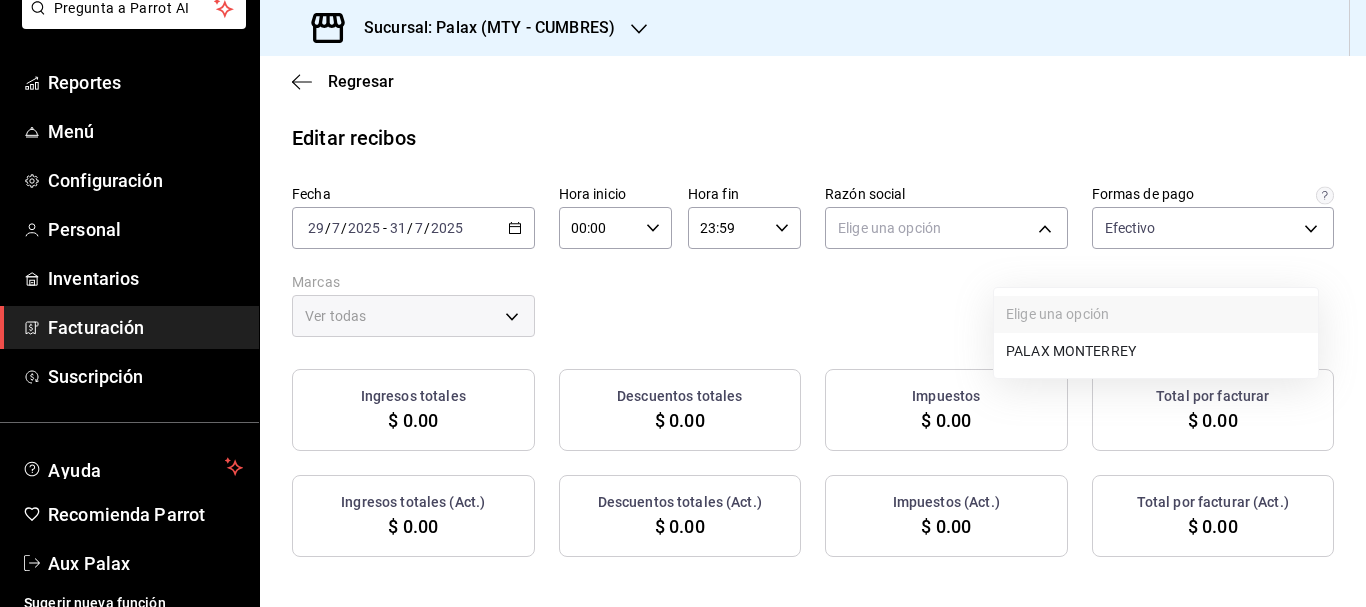 click on "PALAX MONTERREY" at bounding box center [1156, 351] 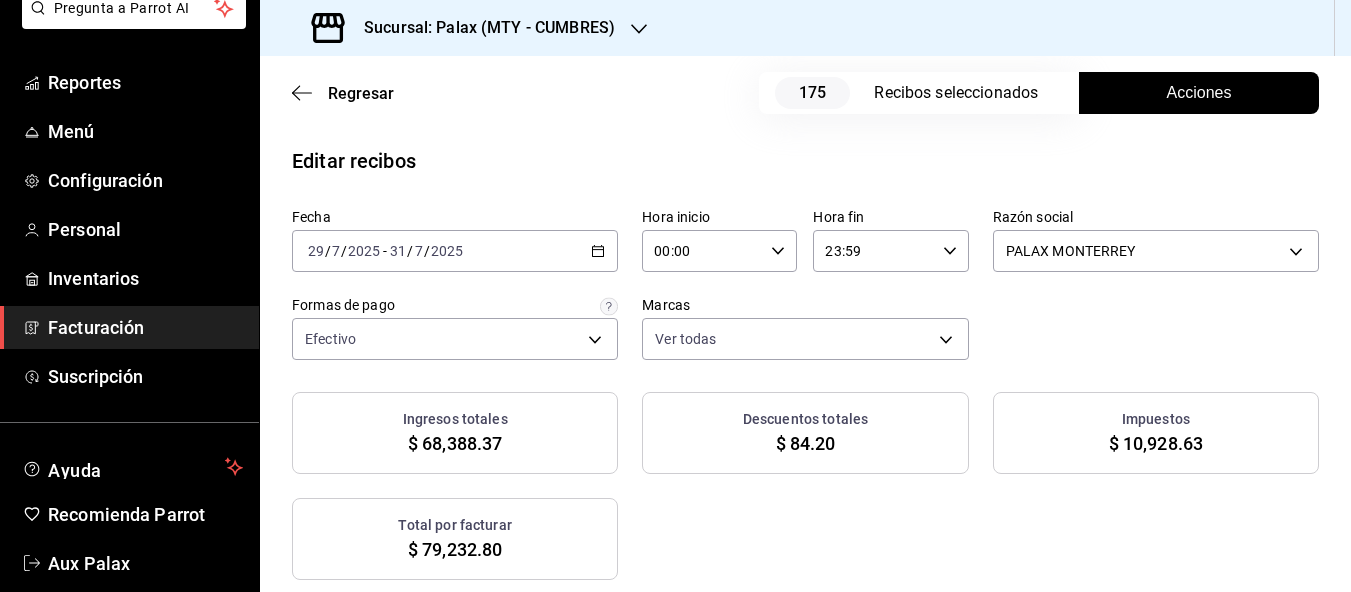 click on "Acciones" at bounding box center (1199, 93) 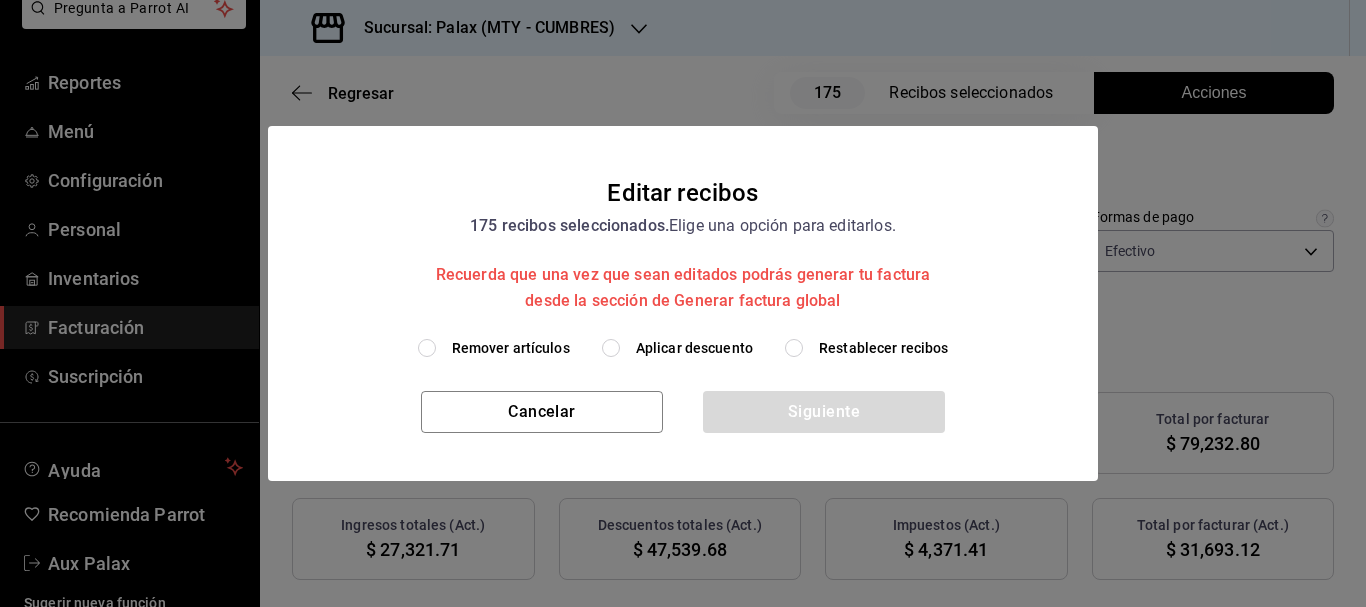 click on "Restablecer recibos" at bounding box center [794, 348] 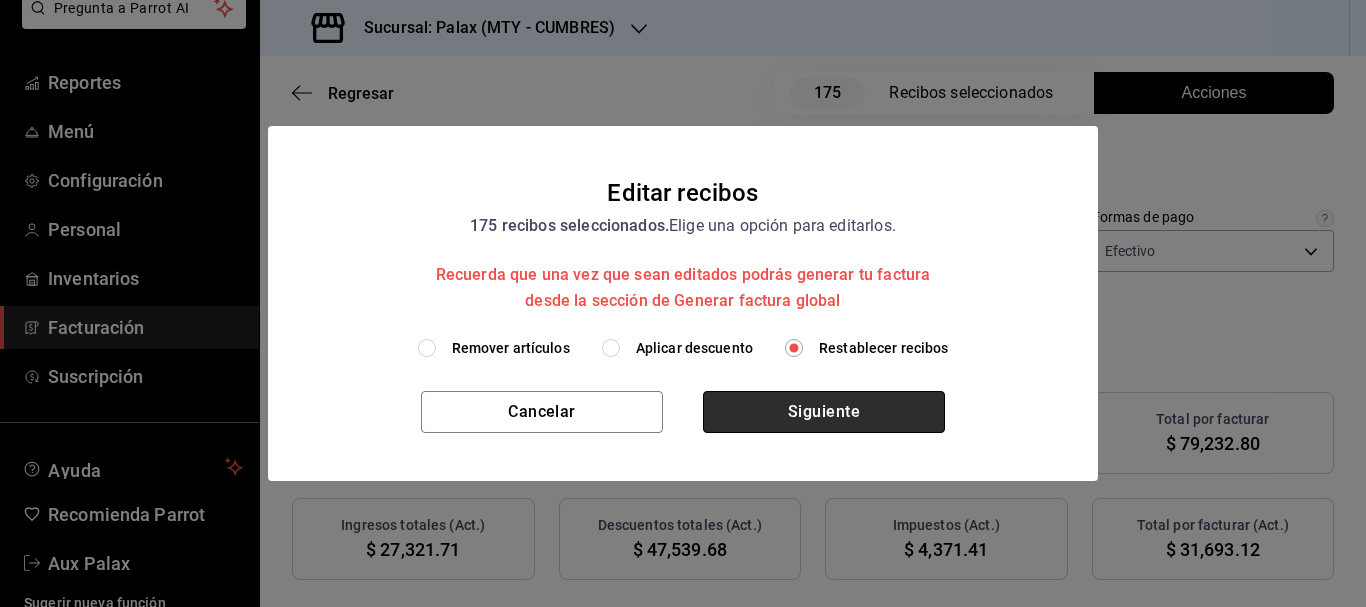 click on "Siguiente" at bounding box center [824, 412] 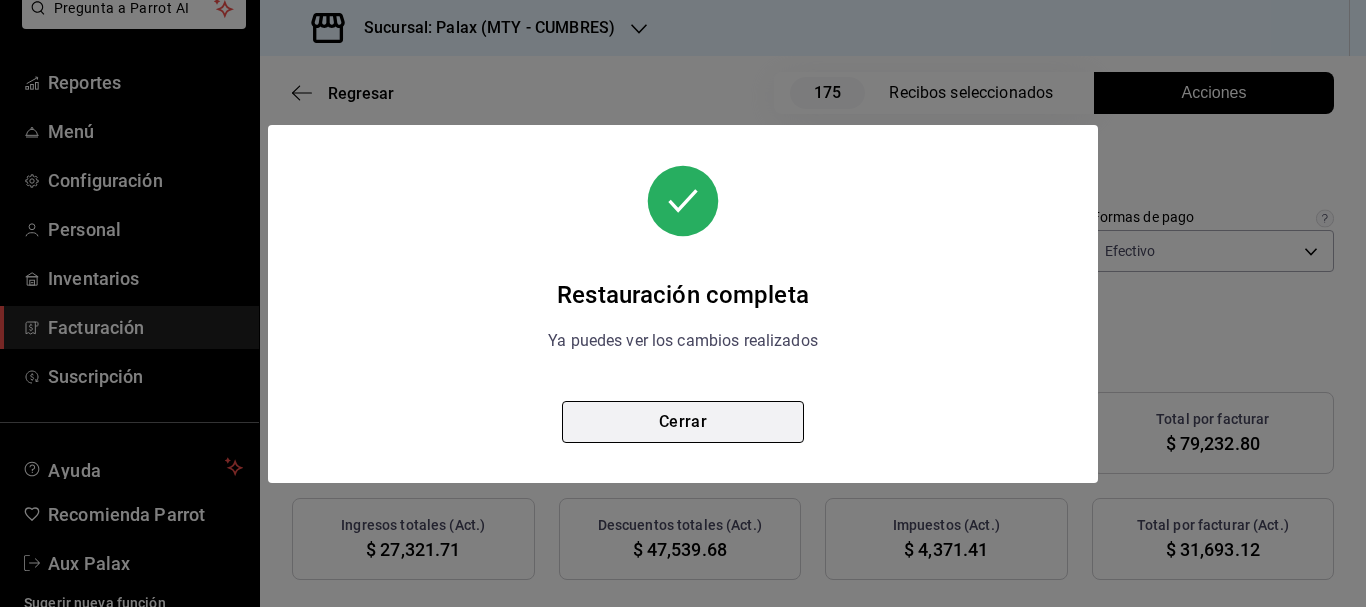 click on "Cerrar" at bounding box center [683, 422] 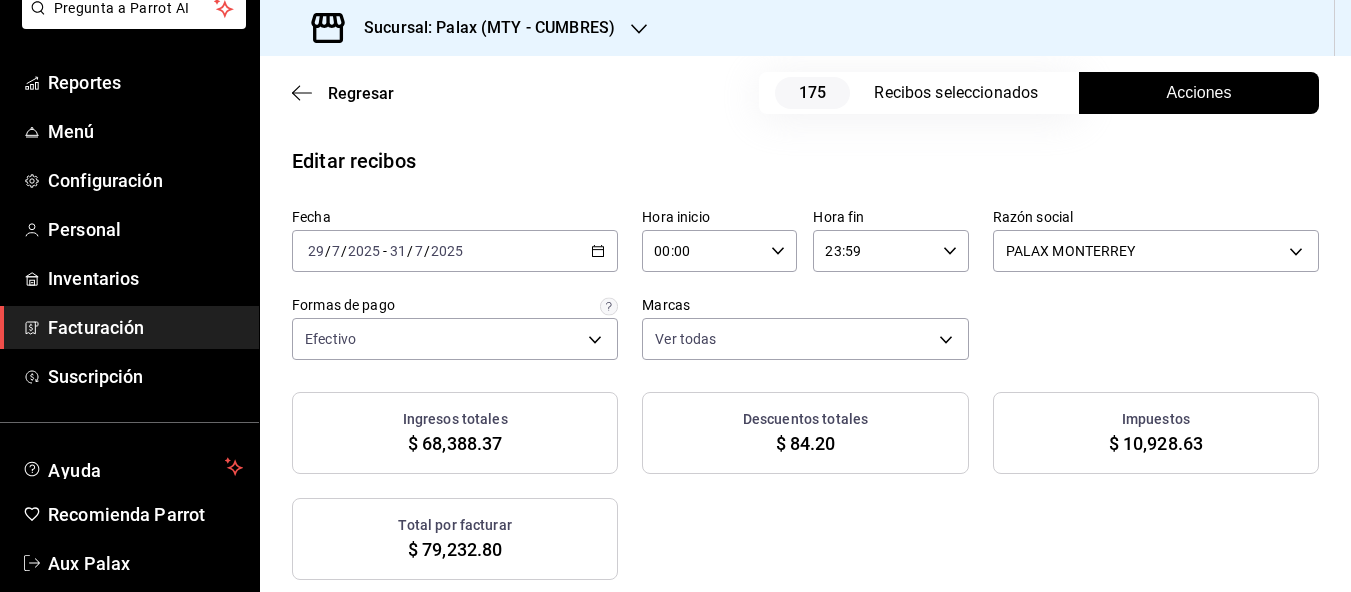 click on "Acciones" at bounding box center (1199, 93) 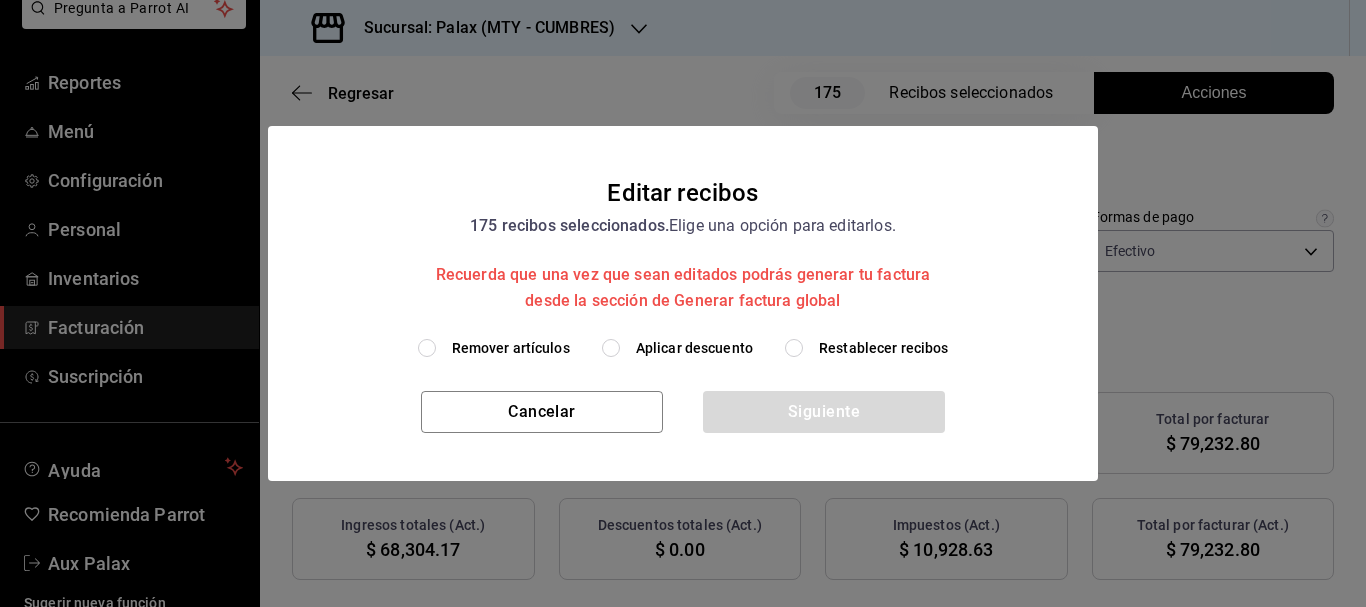 click on "Aplicar descuento" at bounding box center [611, 348] 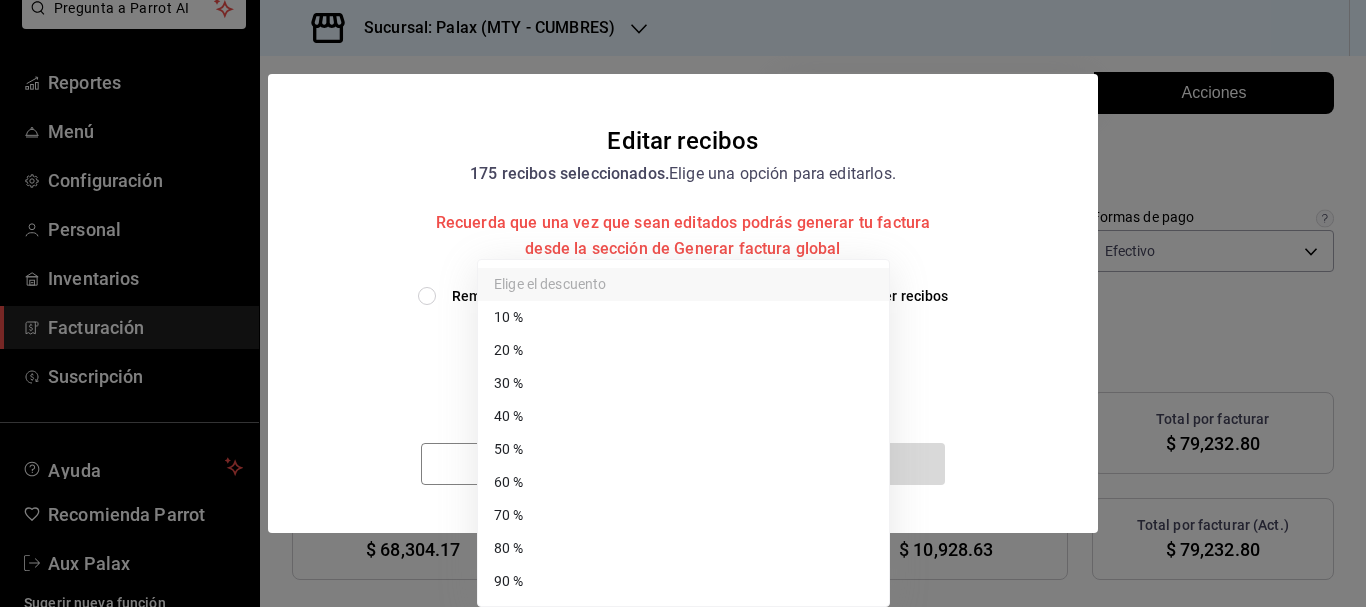click on "Pregunta a Parrot AI Reportes   Menú   Configuración   Personal   Inventarios   Facturación   Suscripción   Ayuda Recomienda Parrot   Aux Palax   Sugerir nueva función   Sucursal: Palax ([CITY] - [STATE]) Regresar 175 Recibos seleccionados Acciones Editar recibos Fecha [DATE] [DATE] - [DATE] Hora inicio 00:00 Hora inicio Hora fin 23:59 Hora fin Razón social PALAX MONTERREY [UUID] Formas de pago   Efectivo [UUID] Marcas Ver todas [UUID] Ingresos totales $ 68,388.37 Descuentos totales $ 84.20 Impuestos $ 10,928.63 Total por facturar $ 79,232.80 Ingresos totales (Act.) $ 68,304.17 Descuentos totales (Act.) $ 0.00 Impuestos  (Act.) $ 10,928.63 Total por facturar (Act.) $ 79,232.80 Editar recibos Quita la selección a los recibos que no quieras editar. Act. # de recibo Artículos (Orig.) Artículos (Act.) Subtotal (Orig.) Subtotal (Act.) Descuento total (Orig.) Descuento total (Act.) No 15 15 6" at bounding box center (683, 303) 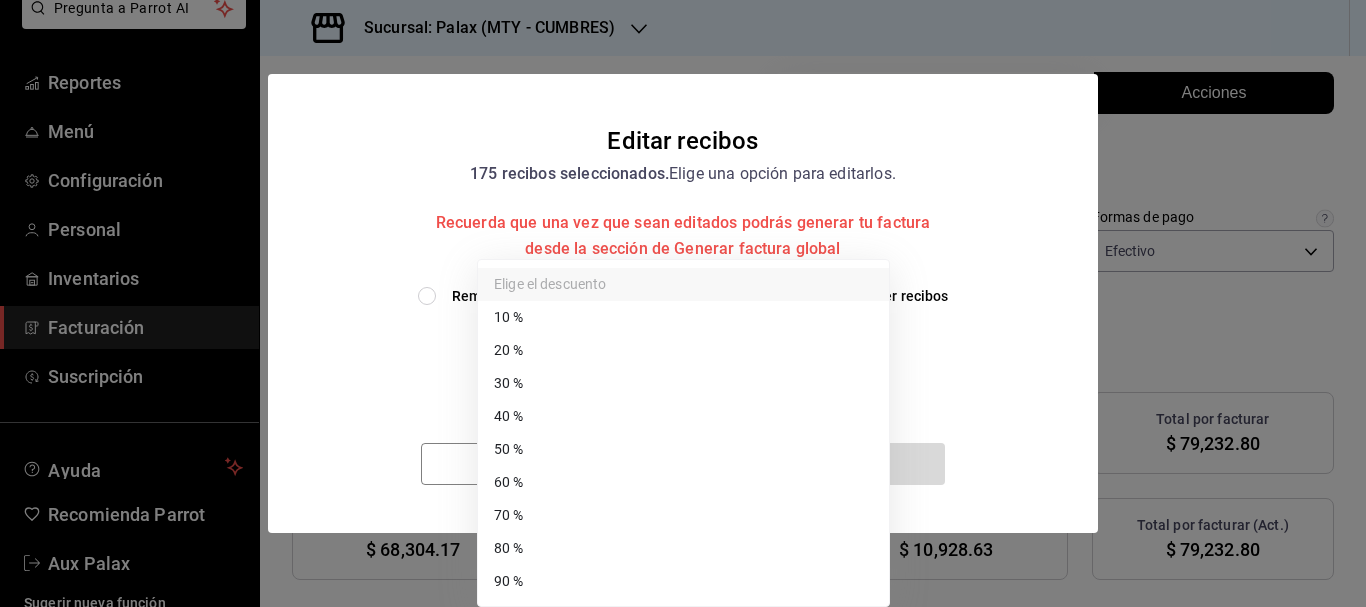 click on "40 %" at bounding box center (683, 416) 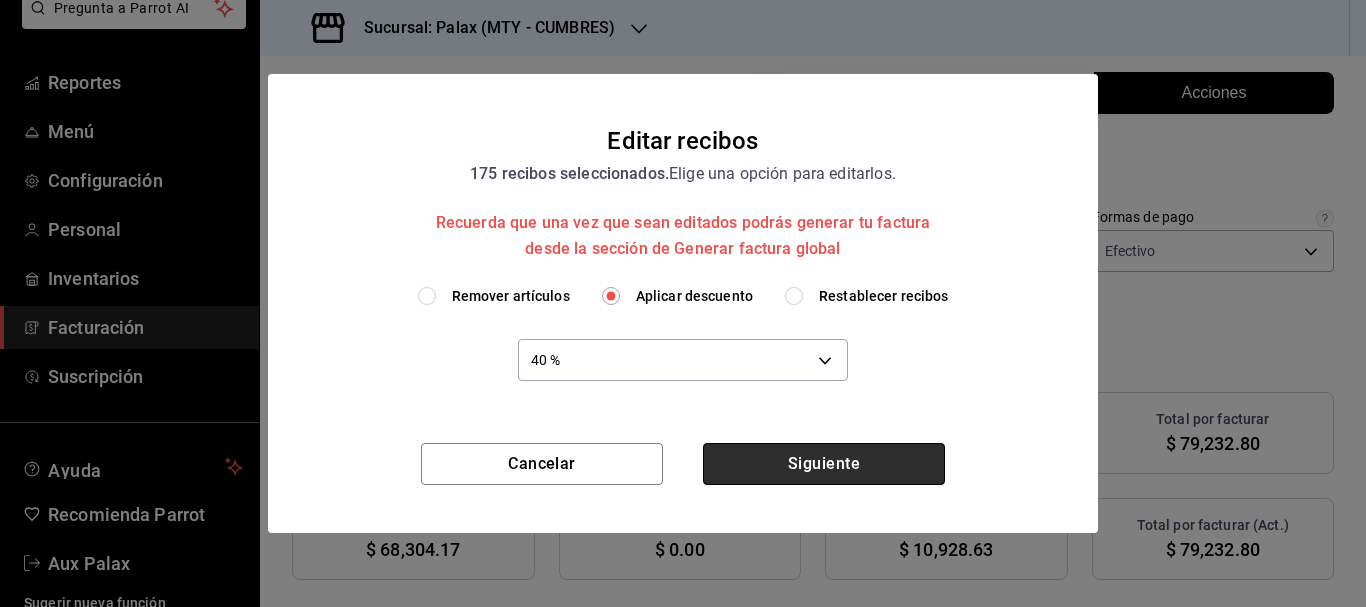 click on "Siguiente" at bounding box center (824, 464) 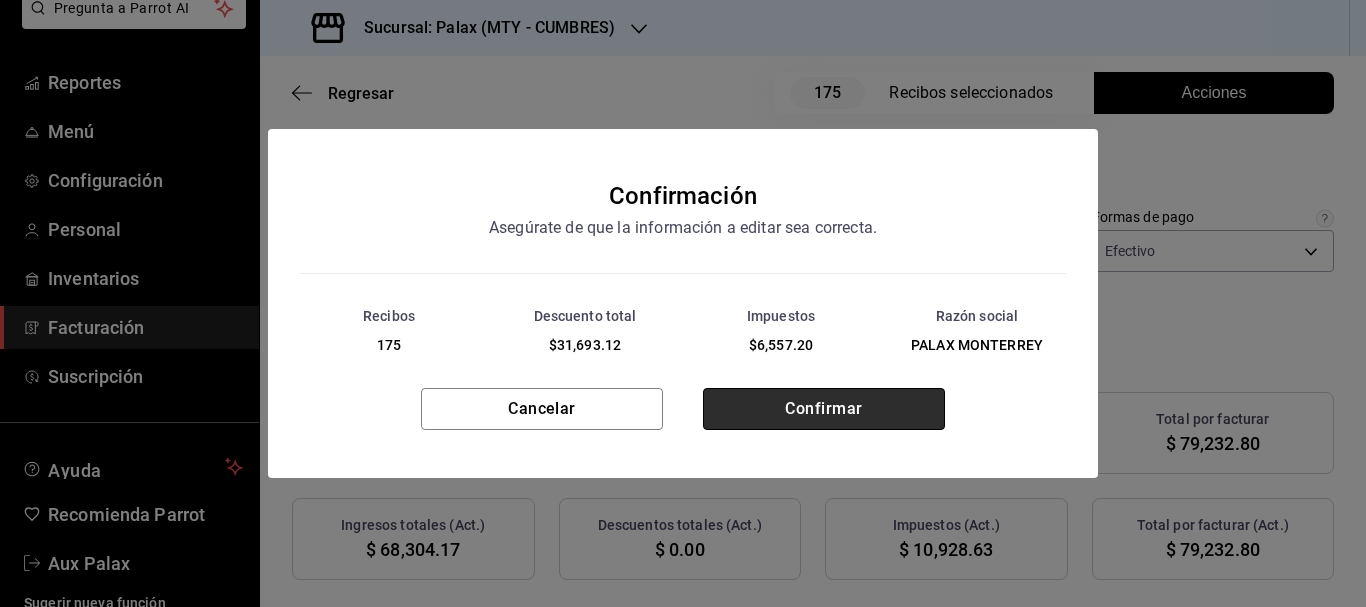 click on "Confirmar" at bounding box center (824, 409) 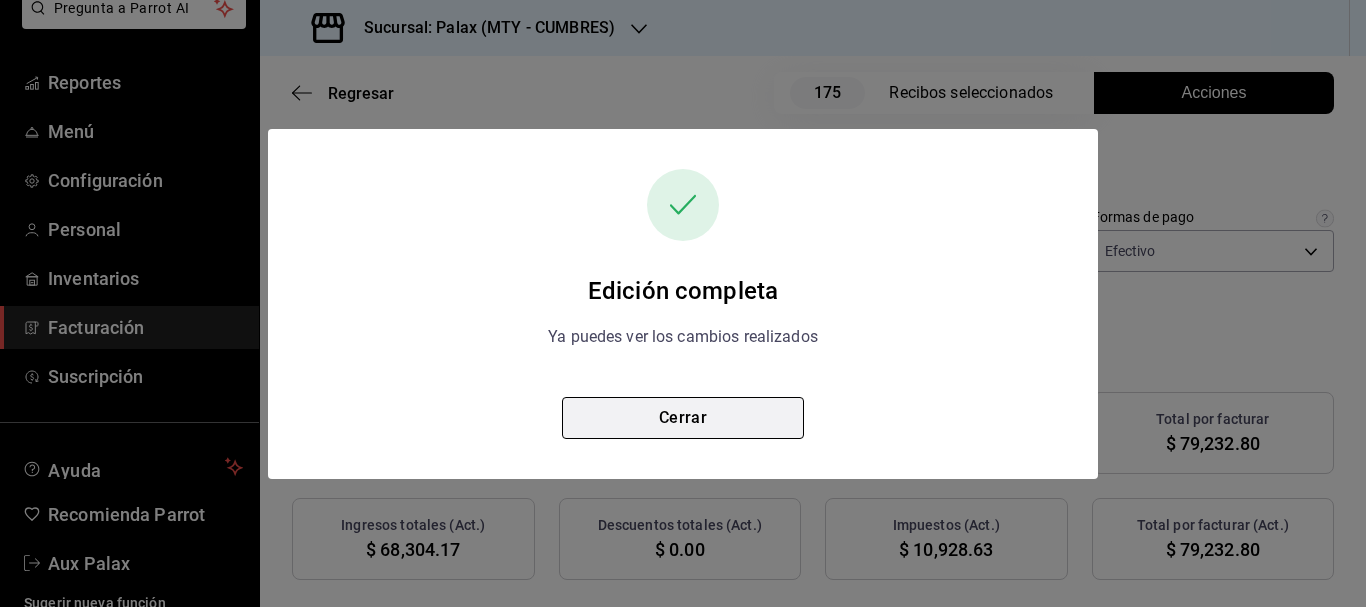 click on "Cerrar" at bounding box center (683, 418) 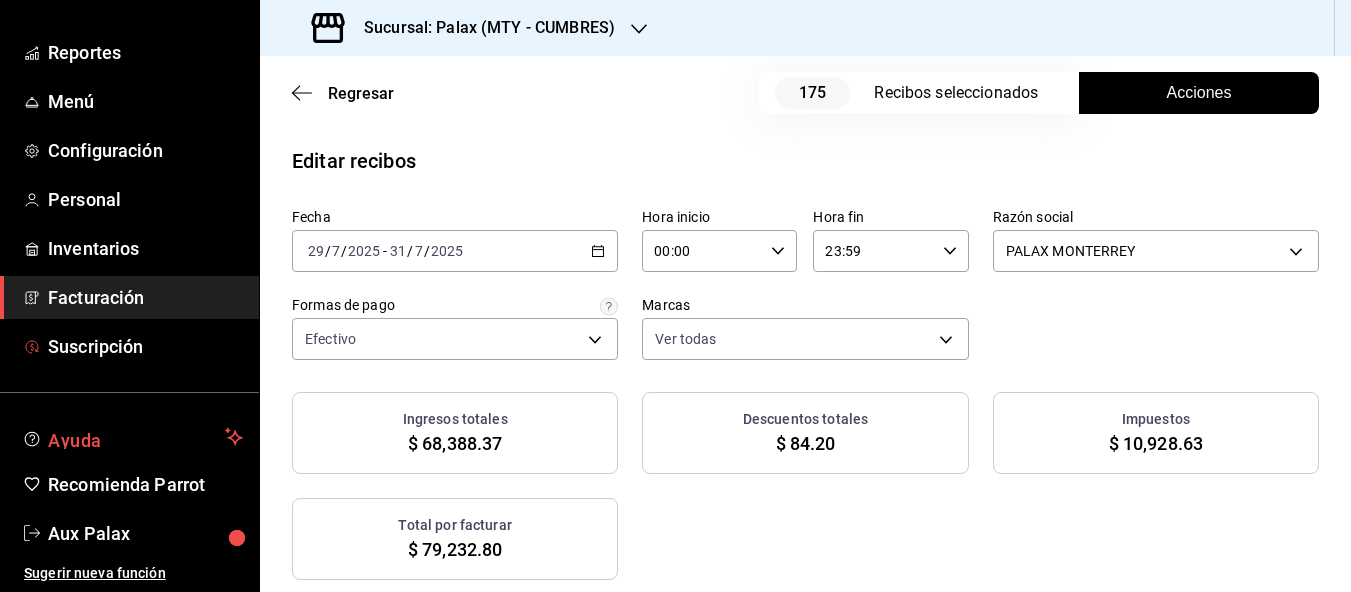 scroll, scrollTop: 333, scrollLeft: 0, axis: vertical 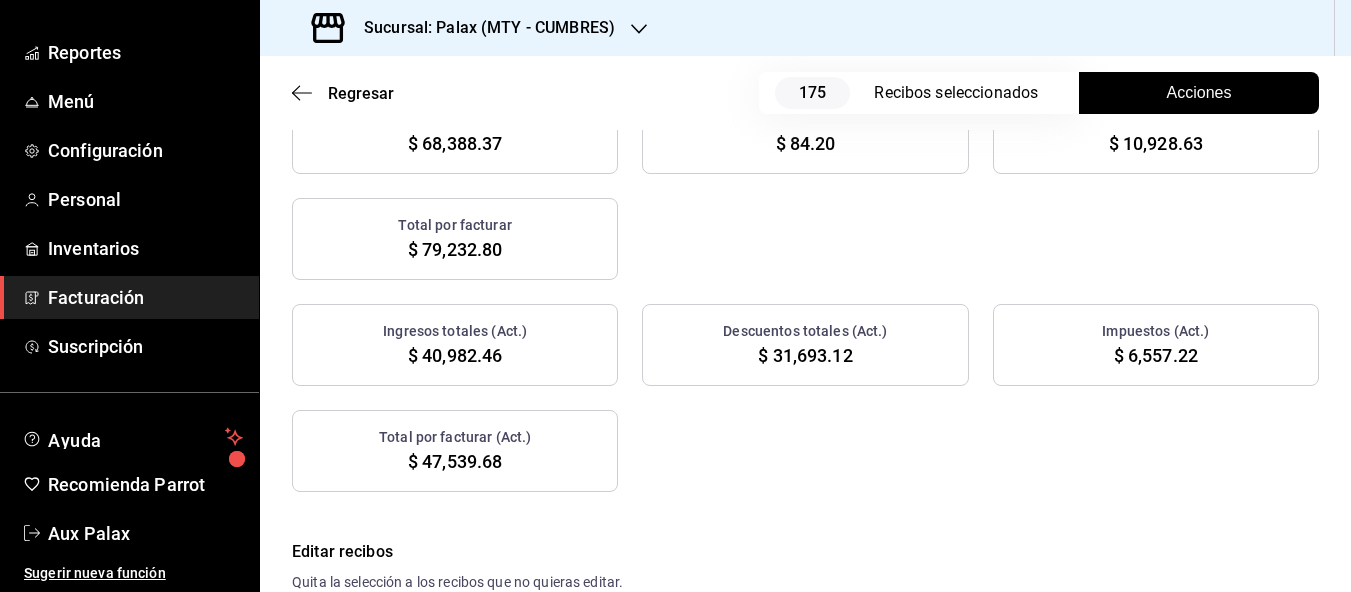 click on "Facturación" at bounding box center [129, 297] 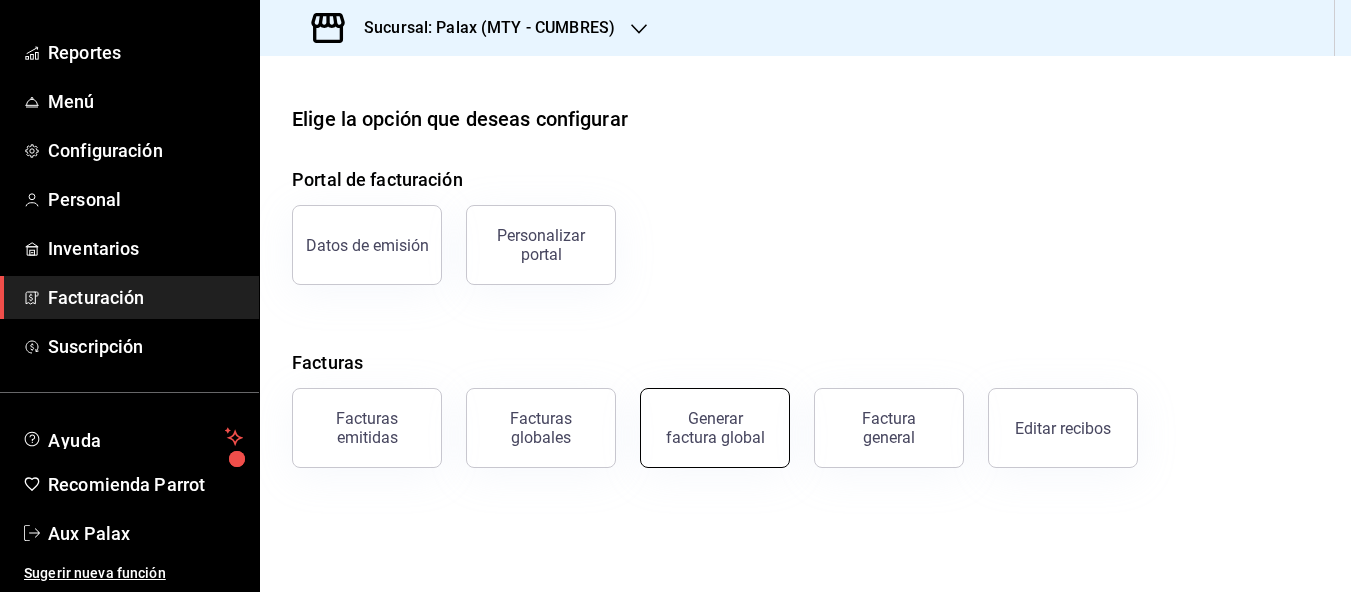 click on "Generar factura global" at bounding box center (715, 428) 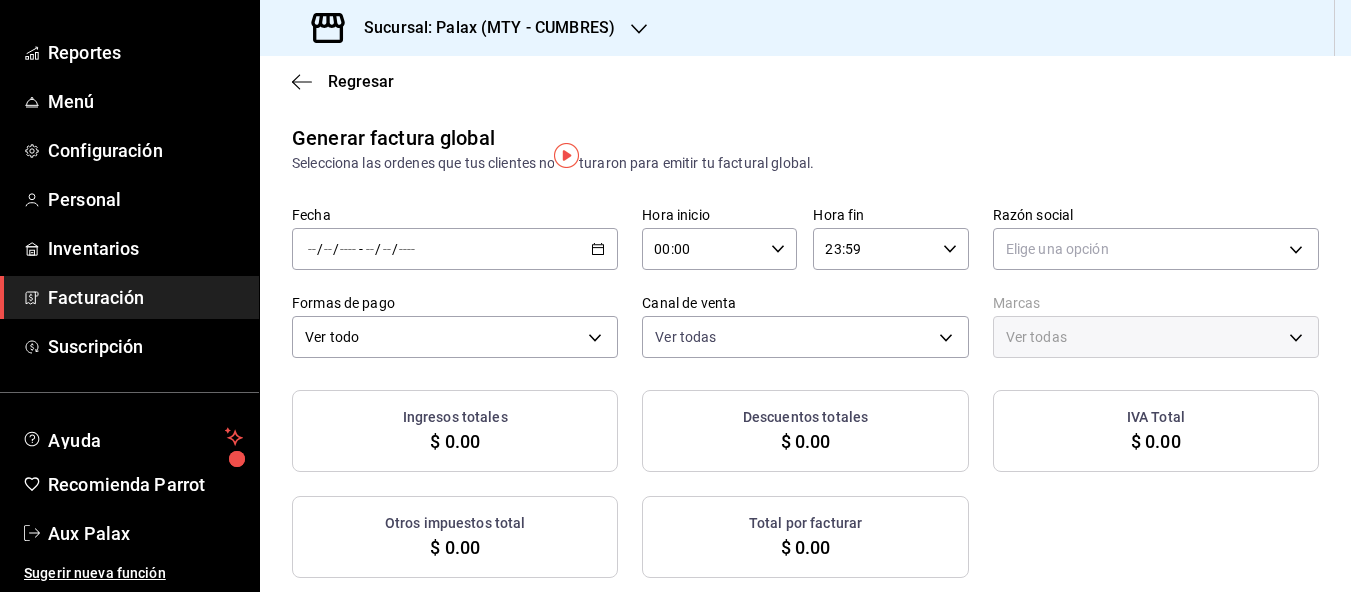 click 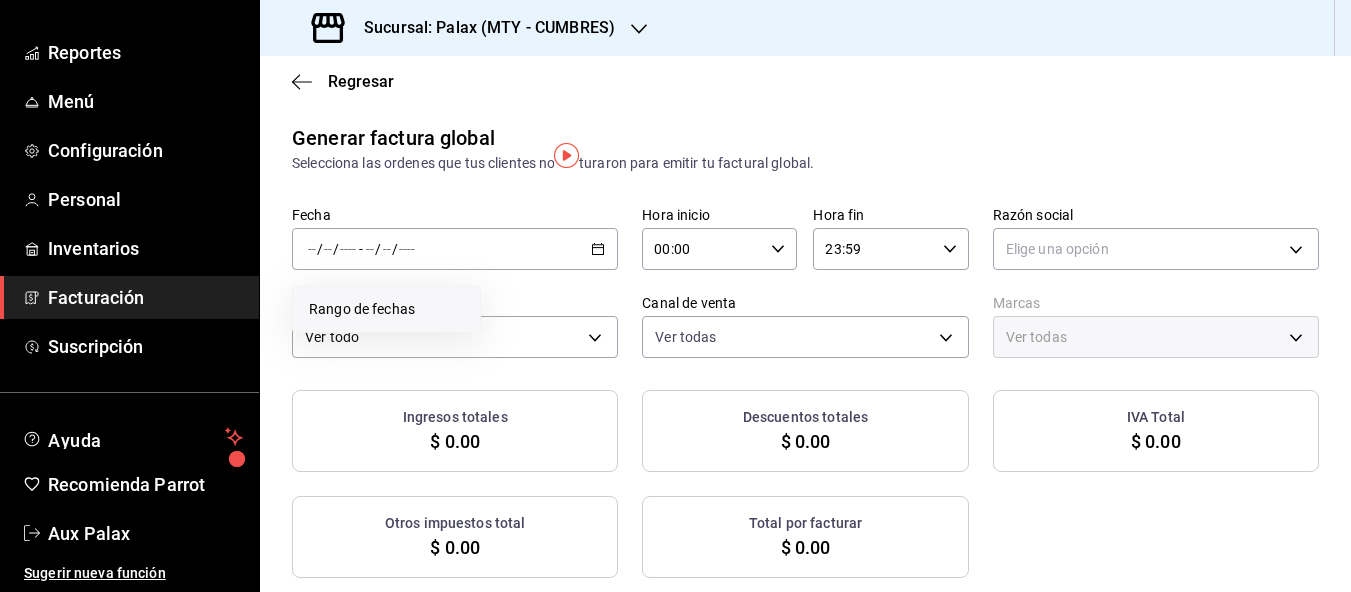 click on "Rango de fechas" at bounding box center [386, 309] 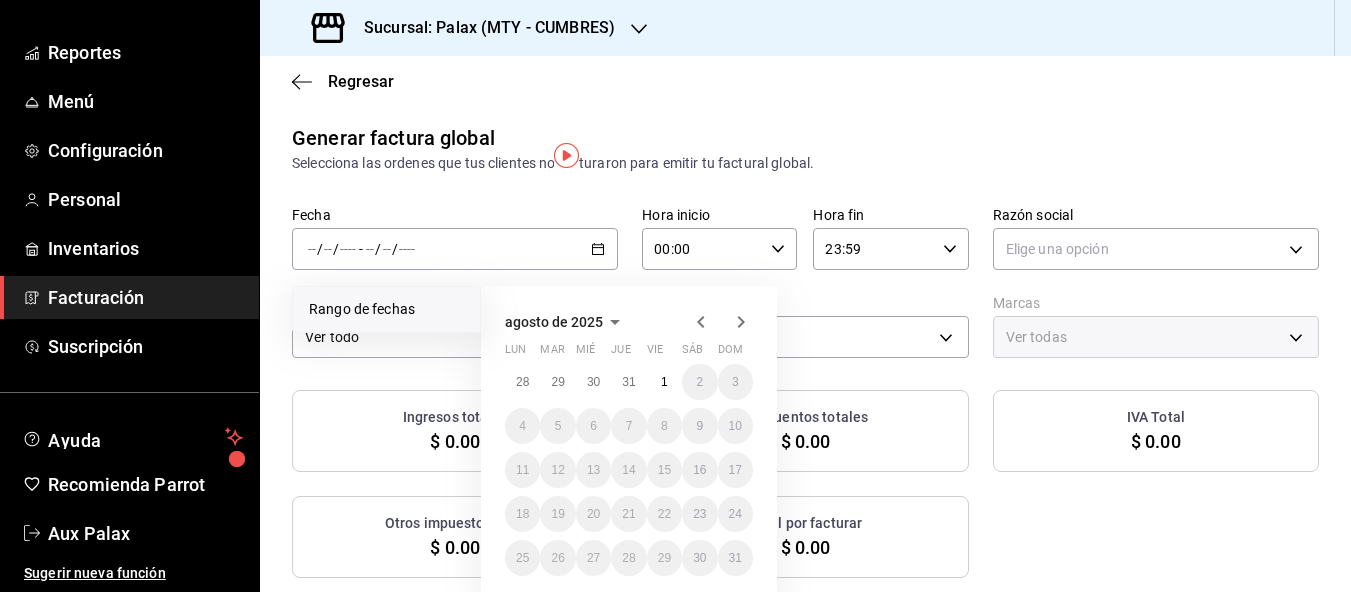 click 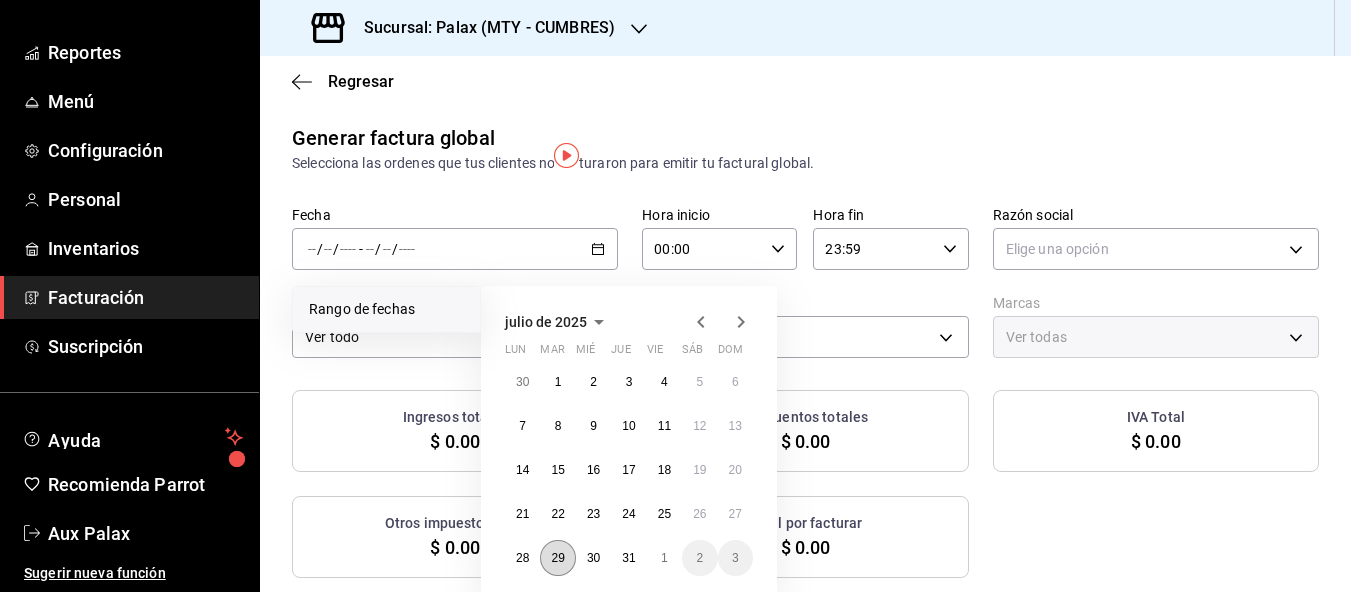 drag, startPoint x: 555, startPoint y: 578, endPoint x: 610, endPoint y: 579, distance: 55.00909 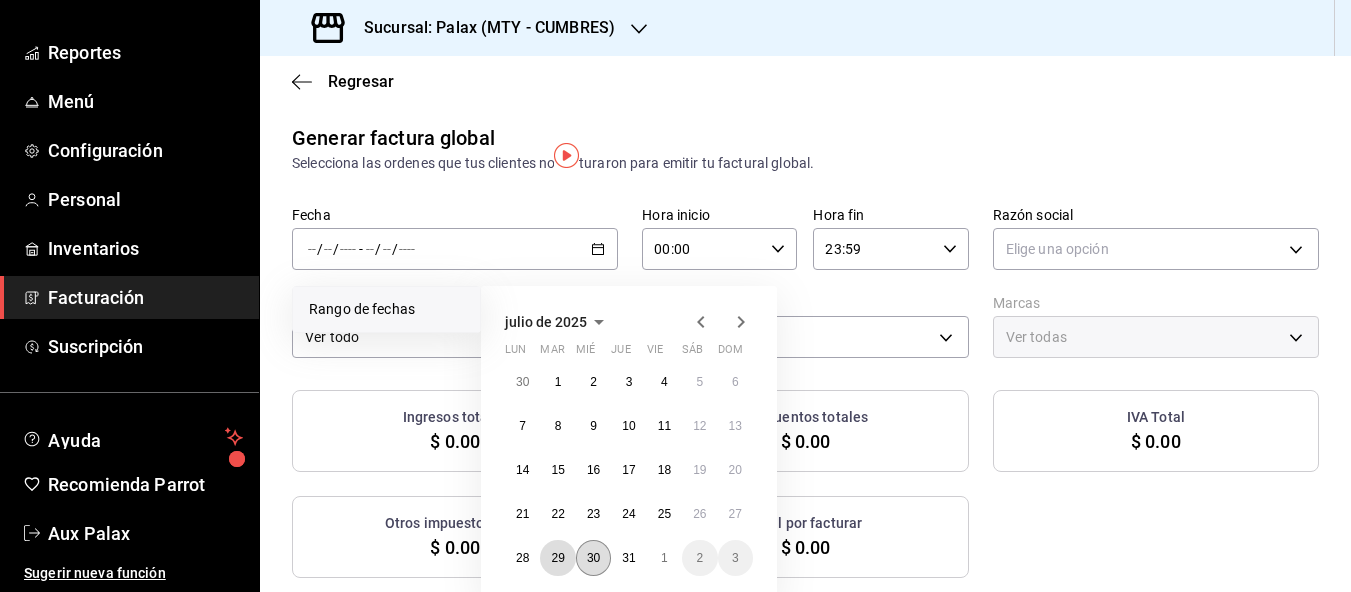 click on "29" at bounding box center [557, 558] 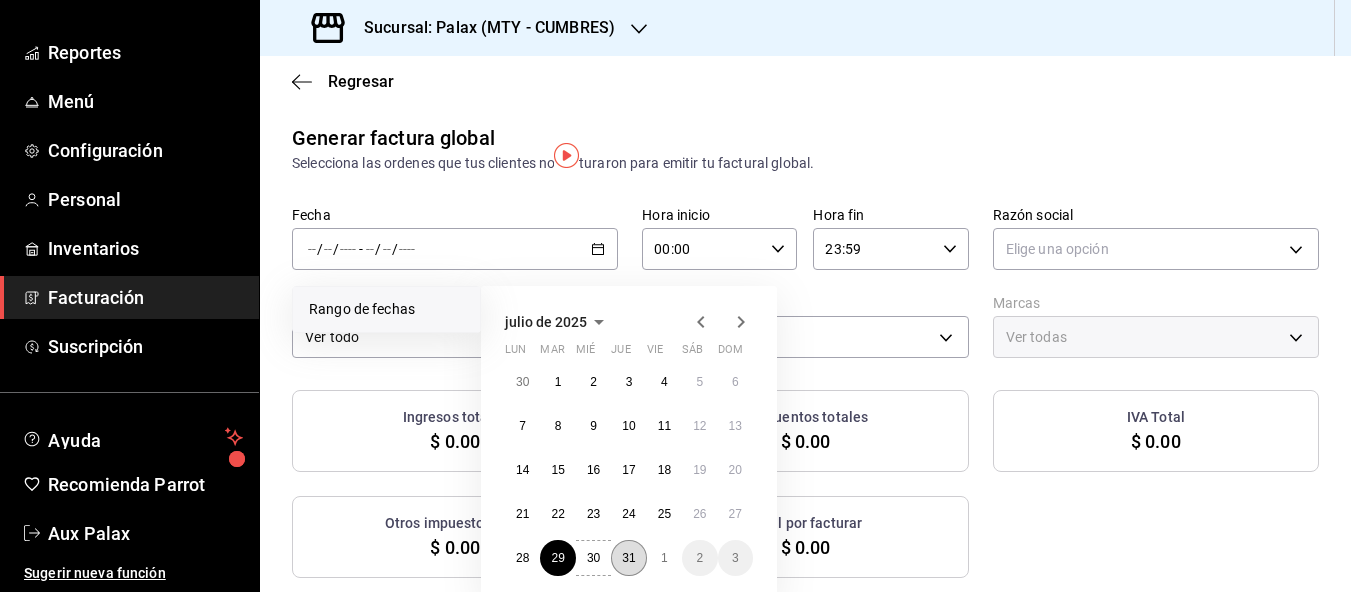 click on "31" at bounding box center [628, 558] 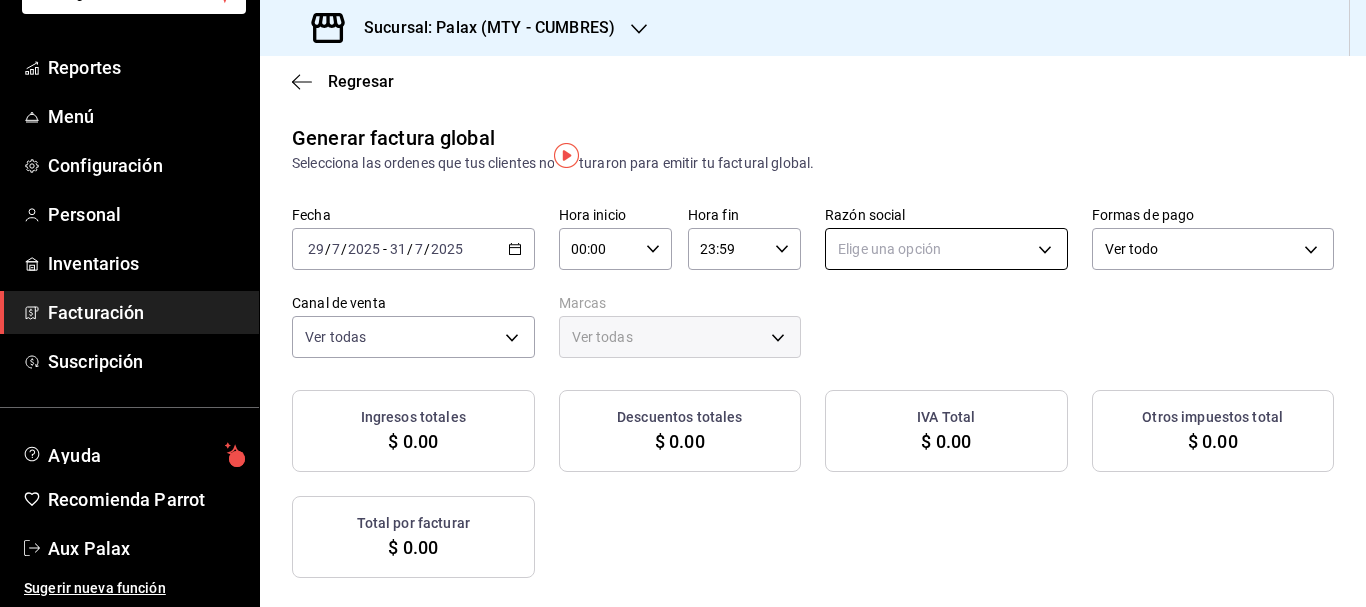 click on "Pregunta a Parrot AI Reportes   Menú   Configuración   Personal   Inventarios   Facturación   Suscripción   Ayuda Recomienda Parrot   Aux Palax   Sugerir nueva función   Sucursal: Palax (MTY - CUMBRES) Regresar Generar factura global Selecciona las ordenes que tus clientes no facturaron para emitir tu factural global. Fecha 2025-07-29 29 / 7 / 2025 - 2025-07-31 31 / 7 / 2025 Hora inicio 00:00 Hora inicio Hora fin 23:59 Hora fin Razón social Elige una opción Formas de pago Ver todo ALL Canal de venta Ver todas PARROT,UBER_EATS,RAPPI,DIDI_FOOD,ONLINE Marcas Ver todas Ingresos totales $ 0.00 Descuentos totales $ 0.00 IVA Total $ 0.00 Otros impuestos total $ 0.00 Total por facturar $ 0.00 No hay información que mostrar GANA 1 MES GRATIS EN TU SUSCRIPCIÓN AQUÍ Ver video tutorial Ir a video Pregunta a Parrot AI Reportes   Menú   Configuración   Personal   Inventarios   Facturación   Suscripción   Ayuda Recomienda Parrot   Aux Palax   Sugerir nueva función   Visitar centro de ayuda (81) 2046 6363" at bounding box center [683, 303] 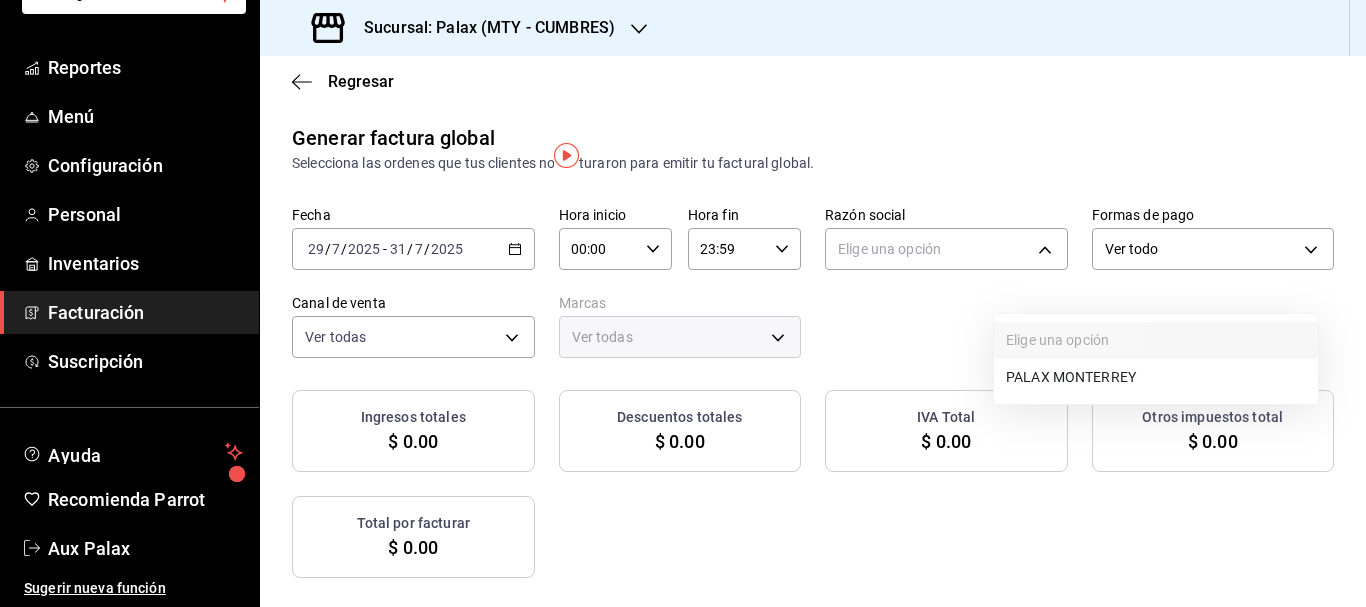 click on "PALAX MONTERREY" at bounding box center [1156, 377] 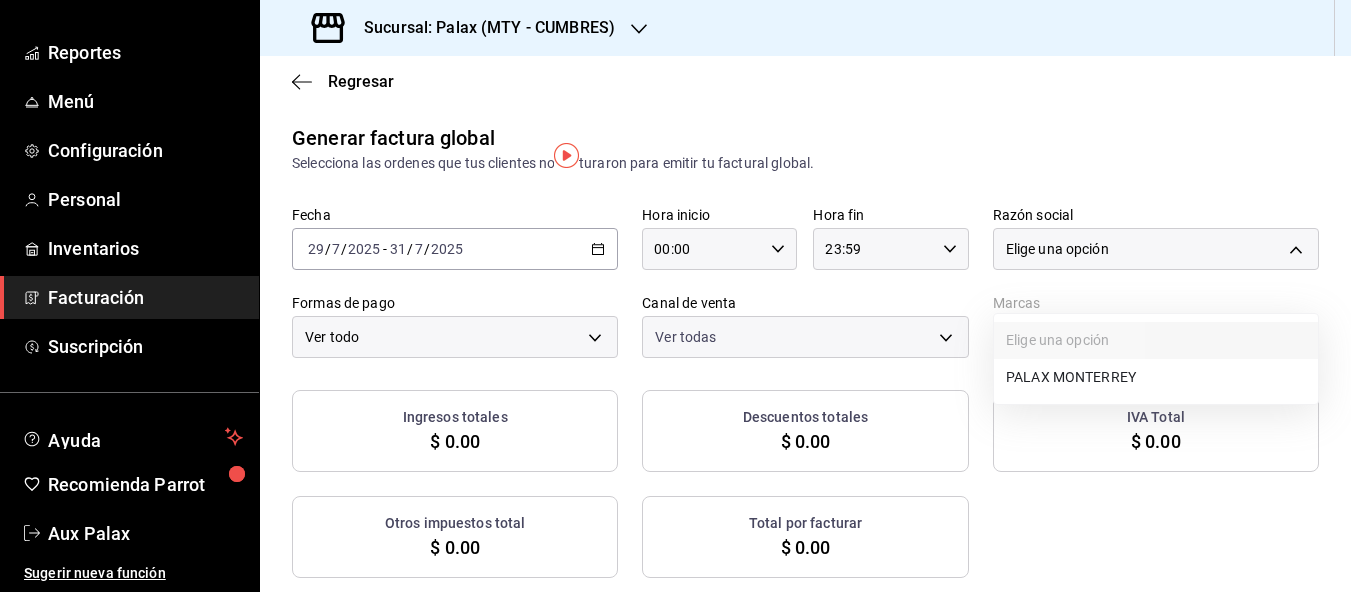 scroll, scrollTop: 333, scrollLeft: 0, axis: vertical 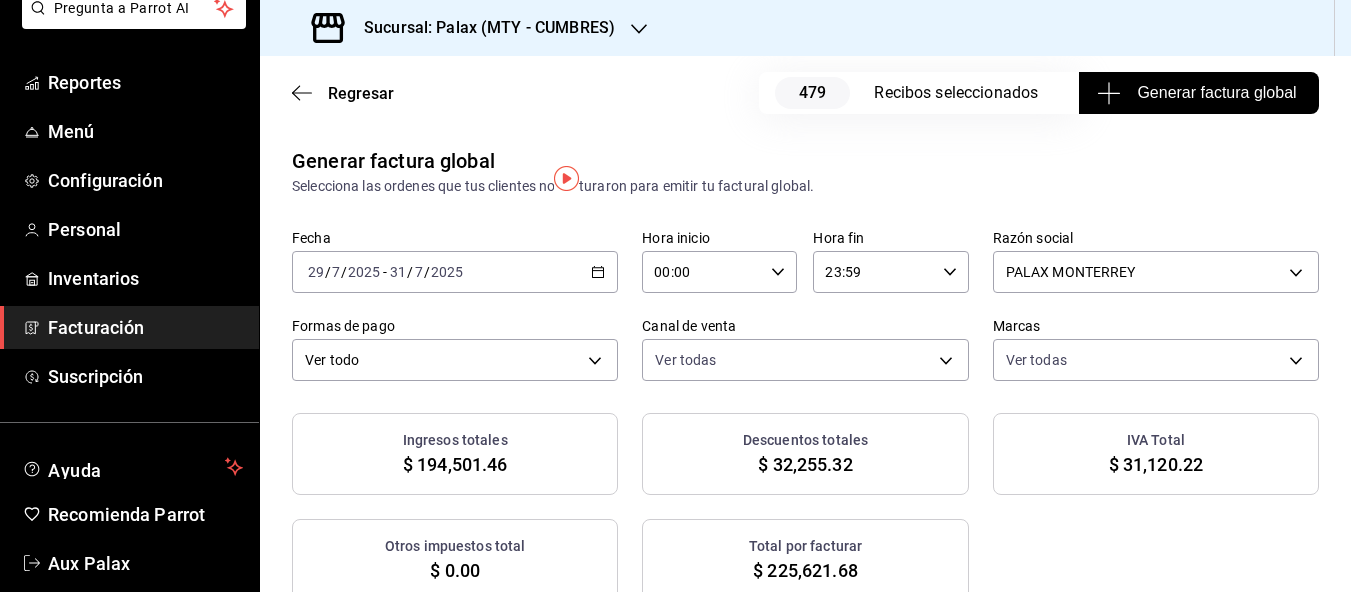 click on "Facturación" at bounding box center (145, 327) 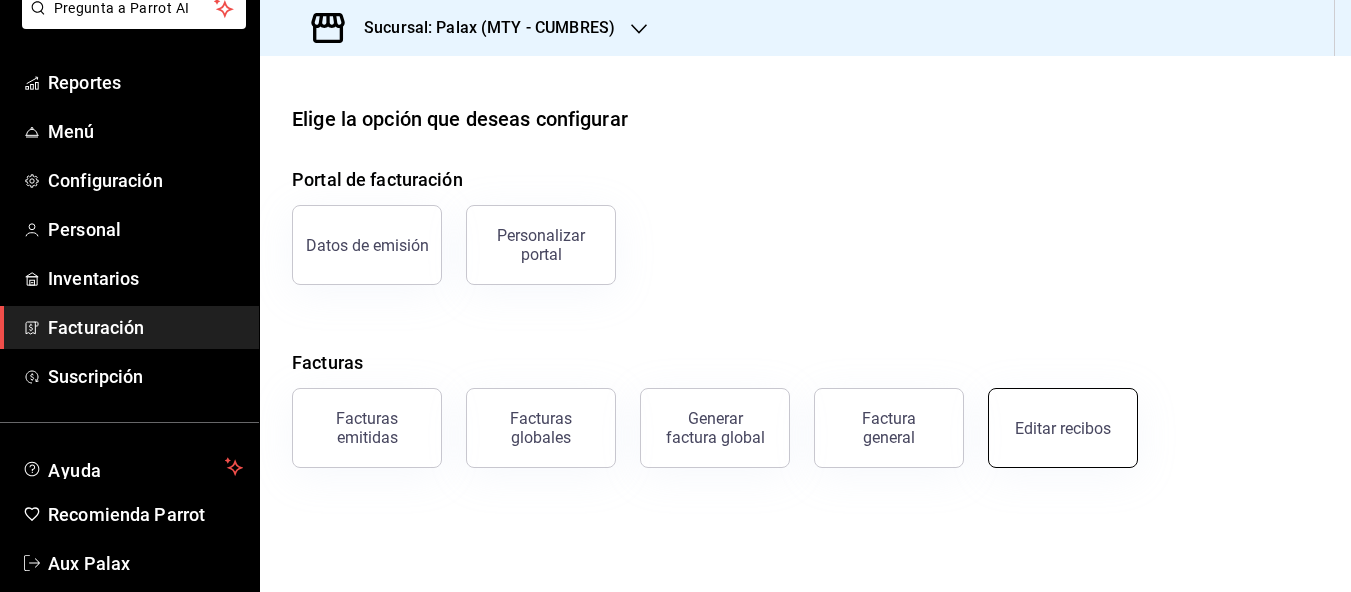 click on "Editar recibos" at bounding box center [1063, 428] 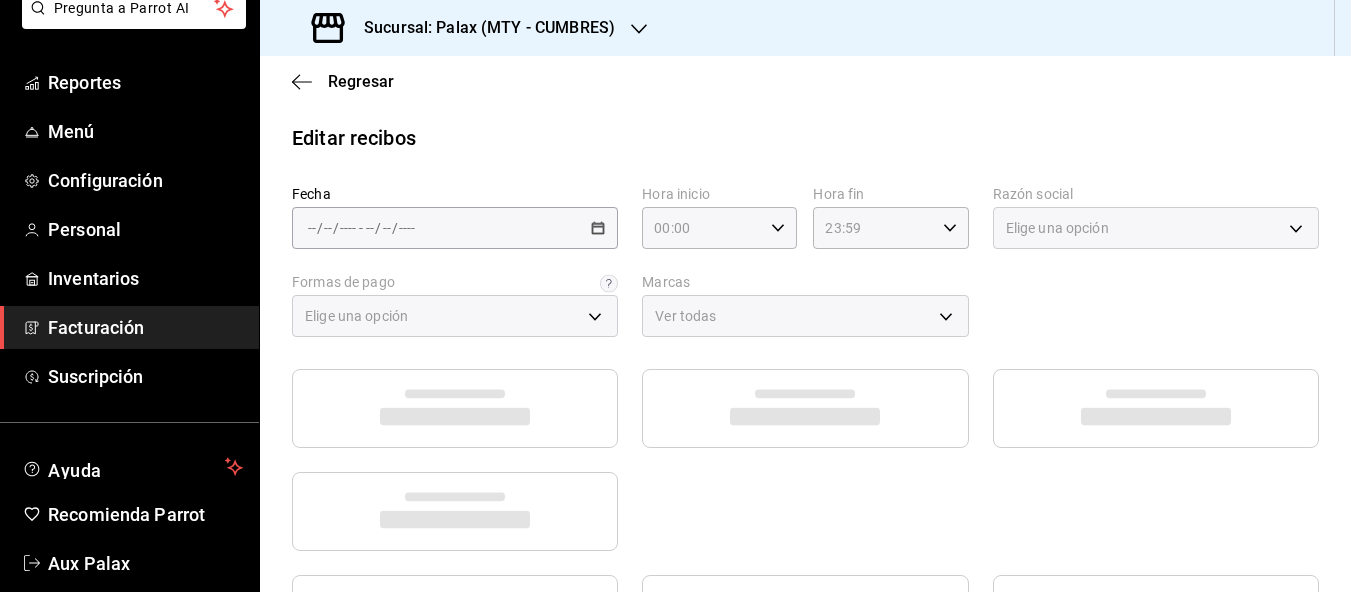 type on "d23edc9a-1a4f-4e27-a8ca-cff9459bcf1a" 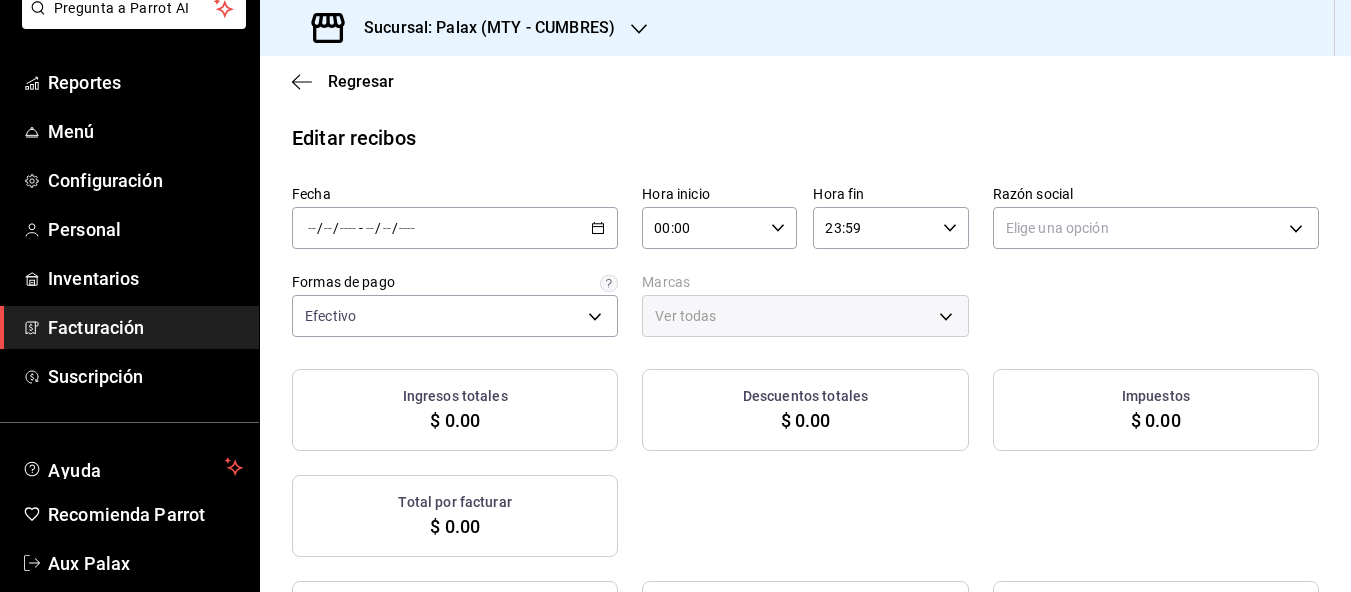 click 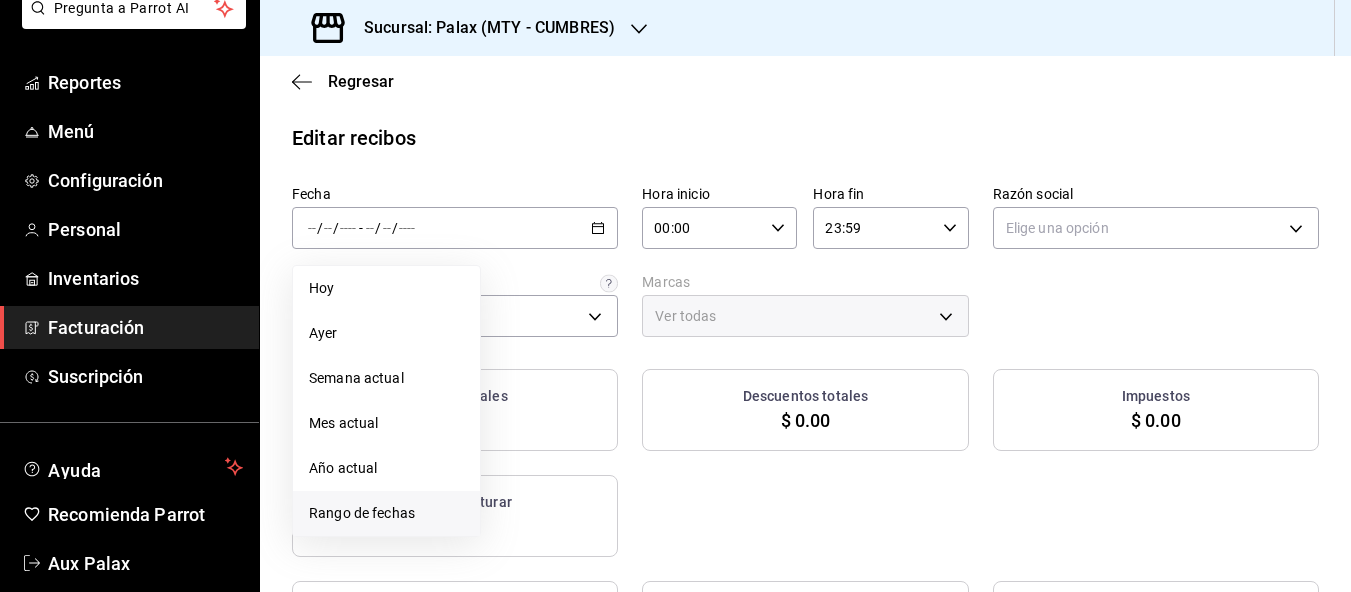 click on "Rango de fechas" at bounding box center [386, 513] 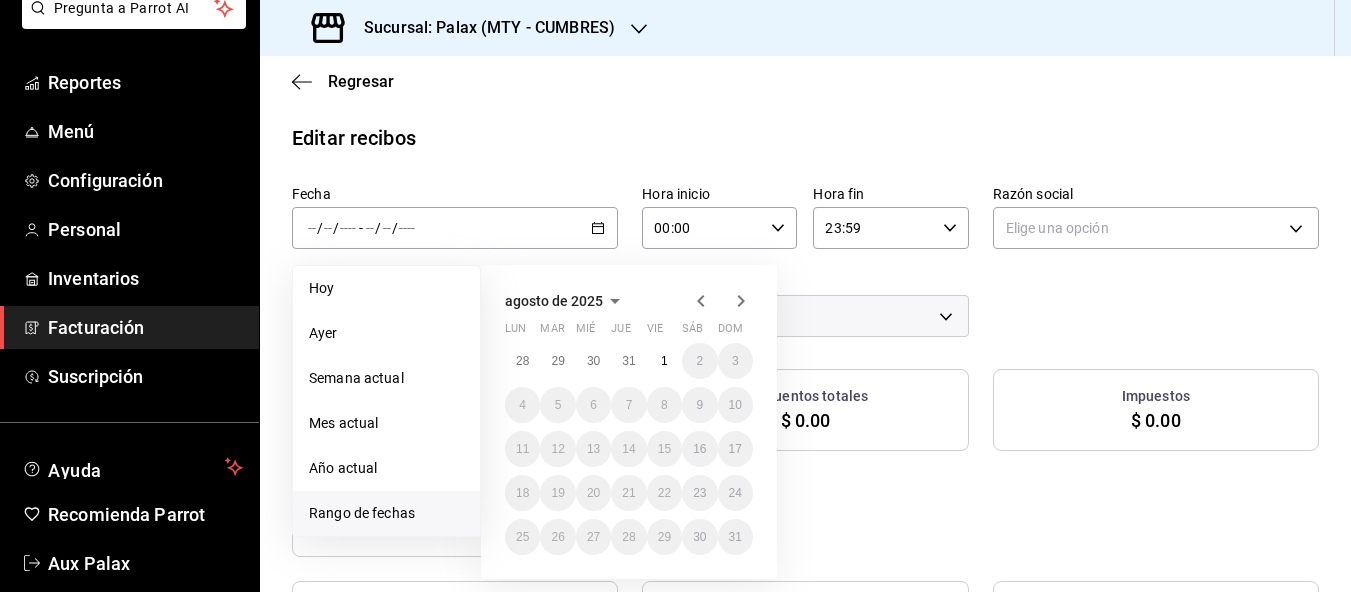 click 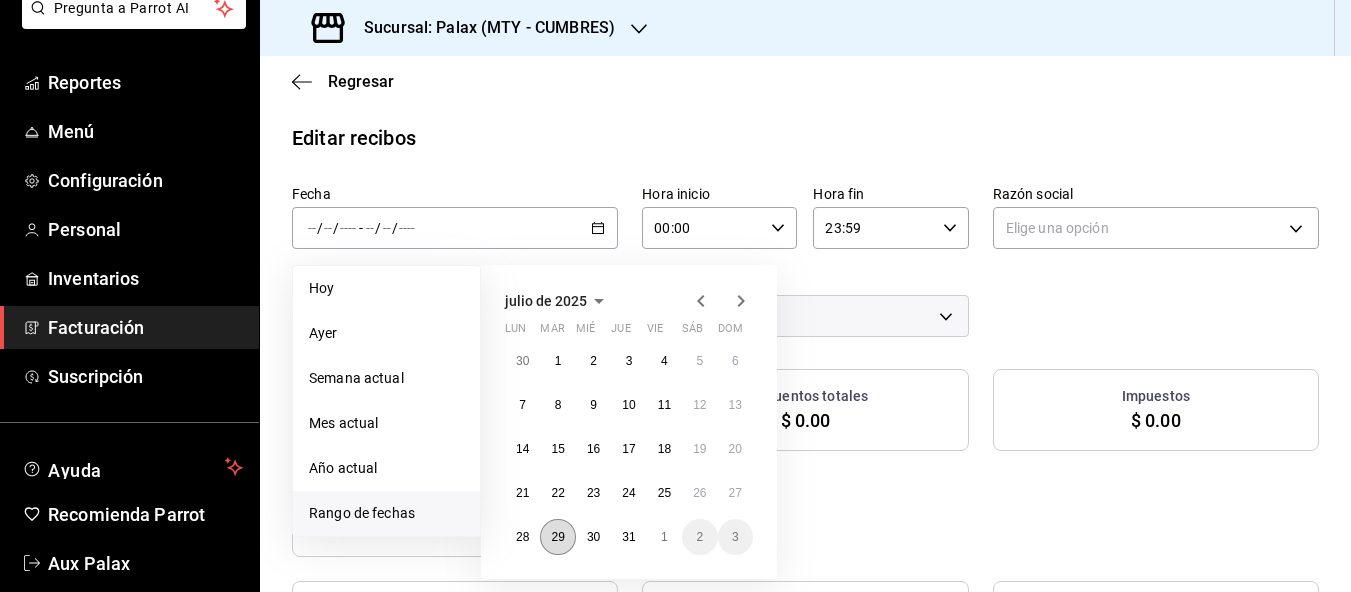 click on "29" at bounding box center (557, 537) 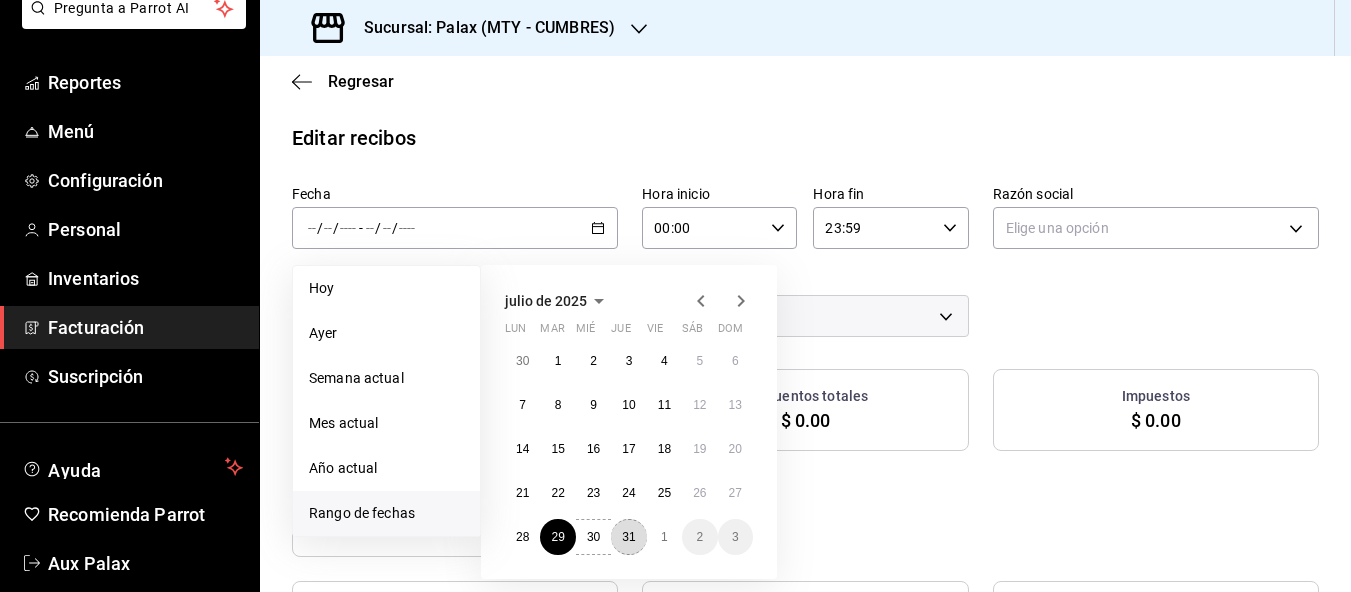 click on "31" at bounding box center (628, 537) 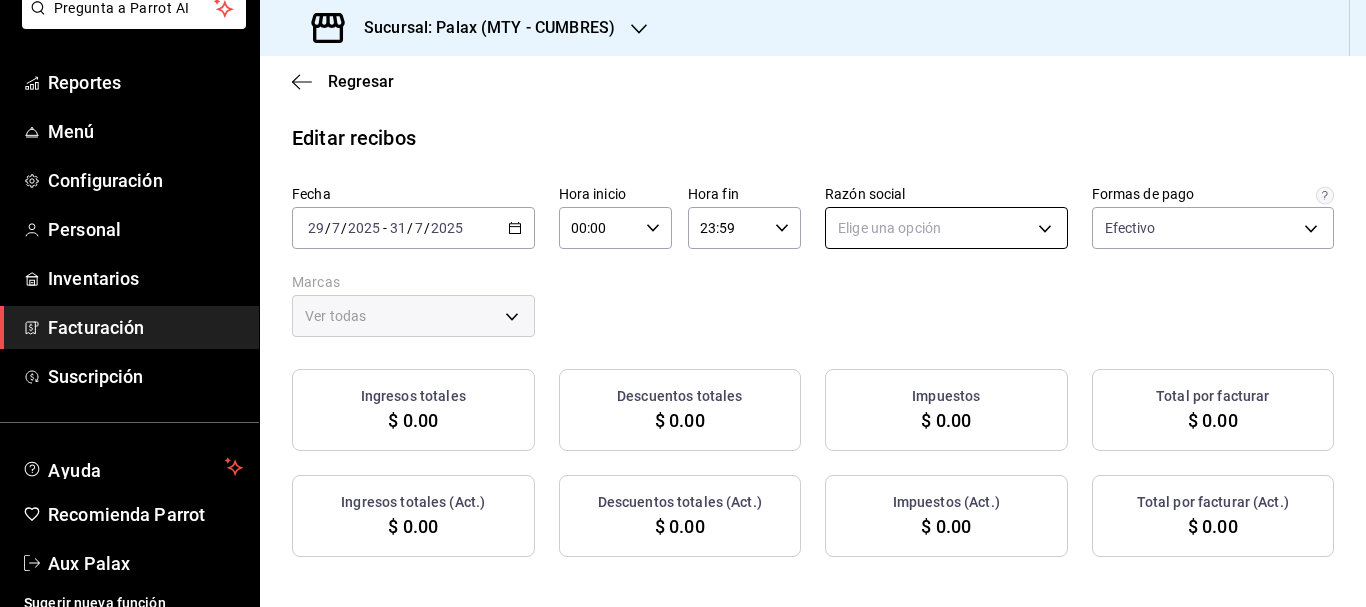 click on "Pregunta a Parrot AI Reportes   Menú   Configuración   Personal   Inventarios   Facturación   Suscripción   Ayuda Recomienda Parrot   Aux Palax   Sugerir nueva función   Sucursal: Palax ([CITY] - [STATE]) Regresar Editar recibos Fecha [DATE] [DATE] - [DATE] Hora inicio 00:00 Hora inicio Hora fin 23:59 Hora fin Razón social Elige una opción Formas de pago   Efectivo [UUID] Marcas Ver todas Ingresos totales $ 0.00 Descuentos totales $ 0.00 Impuestos $ 0.00 Total por facturar $ 0.00 Ingresos totales (Act.) $ 0.00 Descuentos totales (Act.) $ 0.00 Impuestos  (Act.) $ 0.00 Total por facturar (Act.) $ 0.00 No hay información que mostrar GANA 1 MES GRATIS EN TU SUSCRIPCIÓN AQUÍ ¿Recuerdas cómo empezó tu restaurante?
Hoy puedes ayudar a un colega a tener el mismo cambio que tú viviste.
Recomienda Parrot directamente desde tu Portal Administrador.
Es fácil y rápido.
🎁 Por cada restaurante que se una, ganas 1 mes gratis. Ver video tutorial" at bounding box center [683, 303] 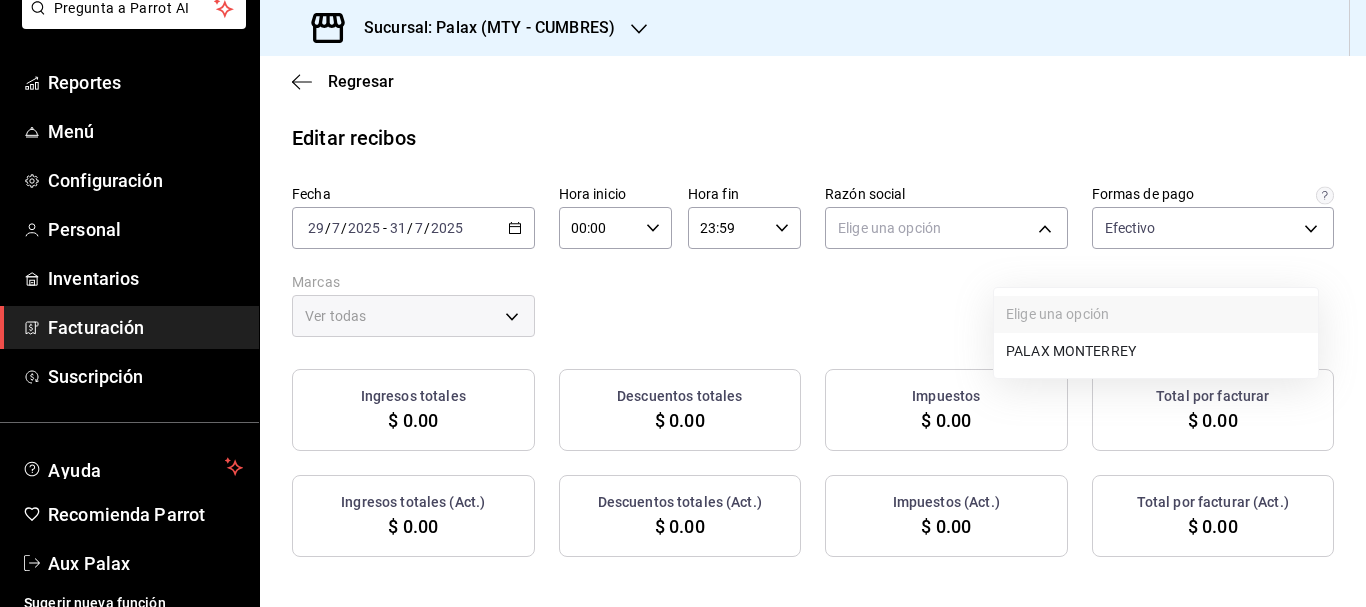 click on "PALAX MONTERREY" at bounding box center (1156, 351) 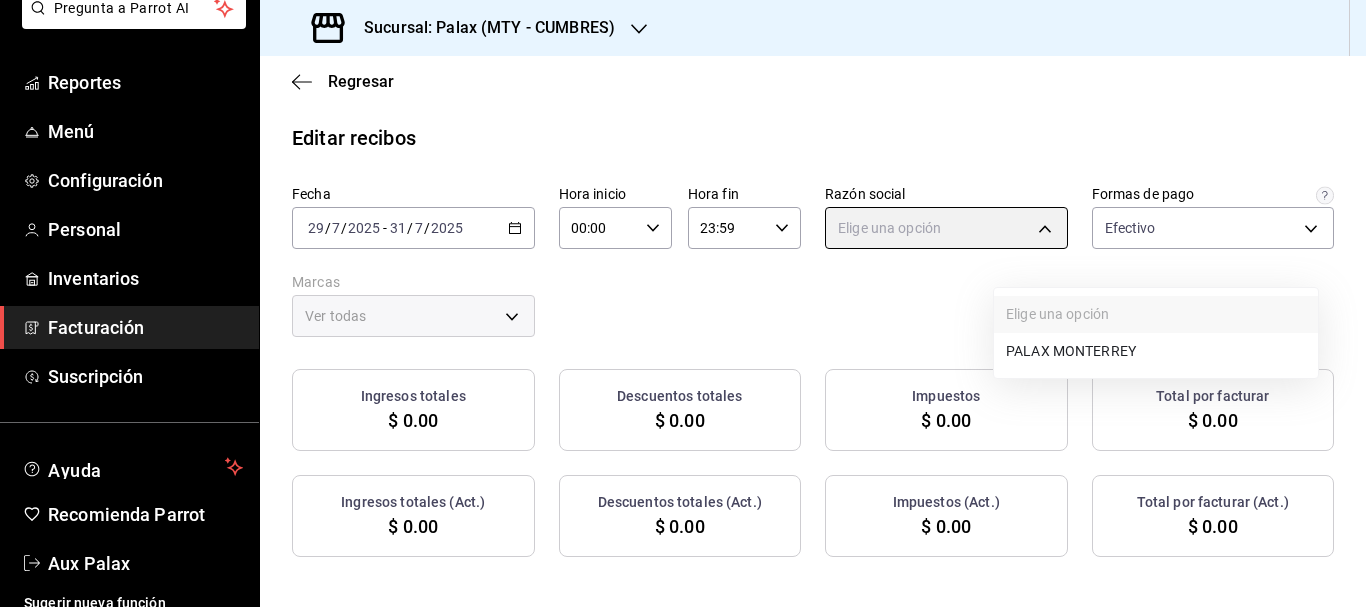 type on "446fb26c-9866-4ce5-bbb2-44f232d2c30a" 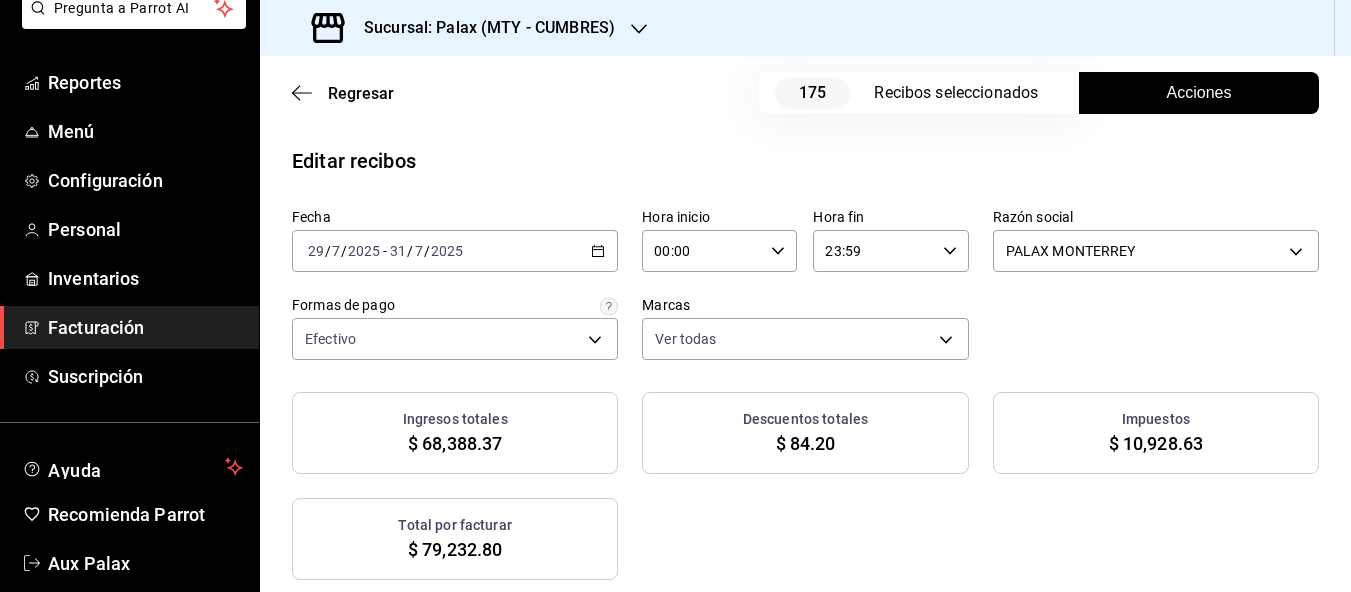 click on "Acciones" at bounding box center (1199, 93) 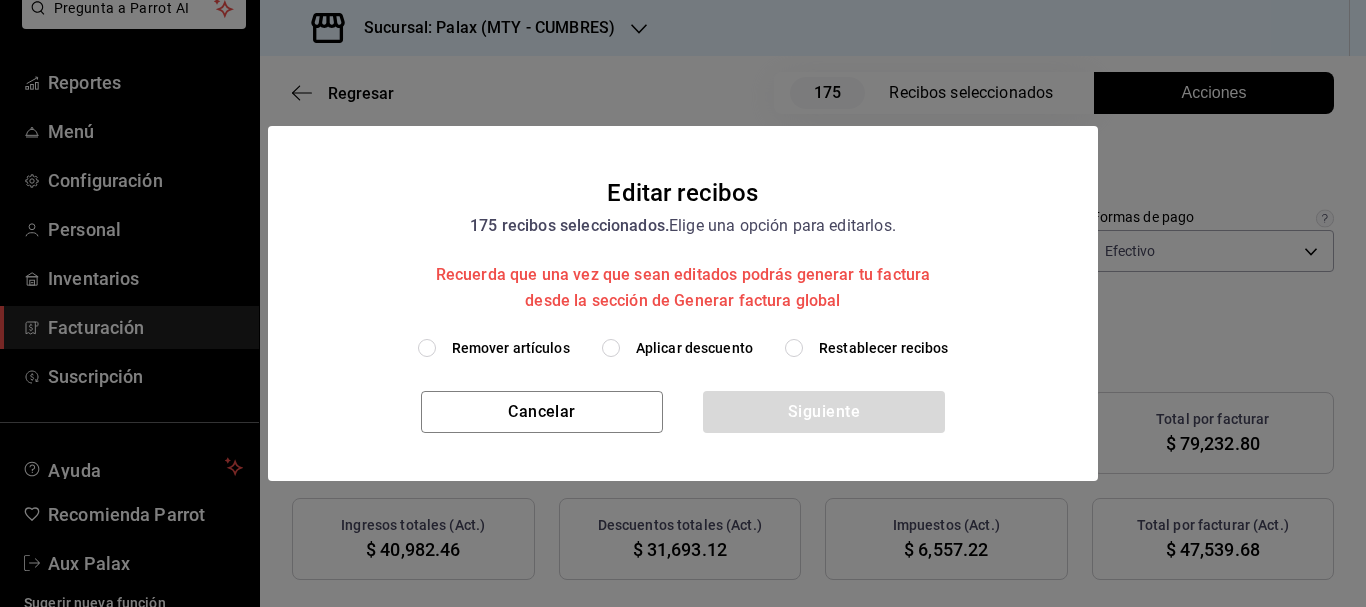 drag, startPoint x: 809, startPoint y: 353, endPoint x: 811, endPoint y: 378, distance: 25.079872 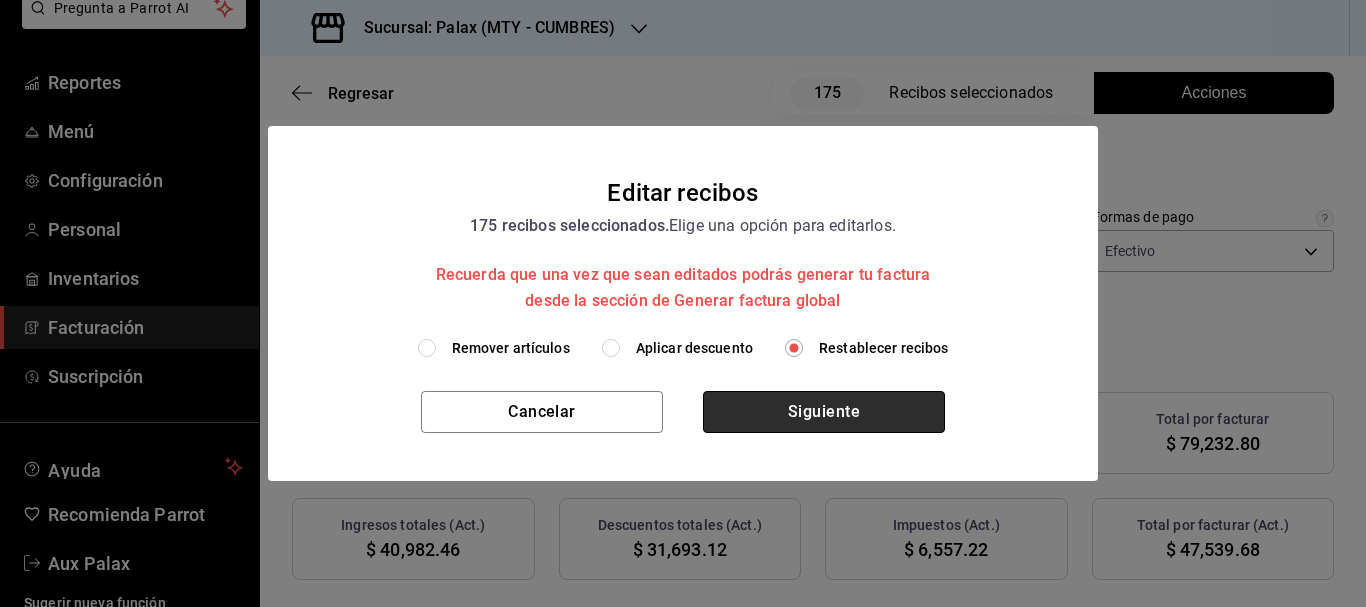 click on "Siguiente" at bounding box center (824, 412) 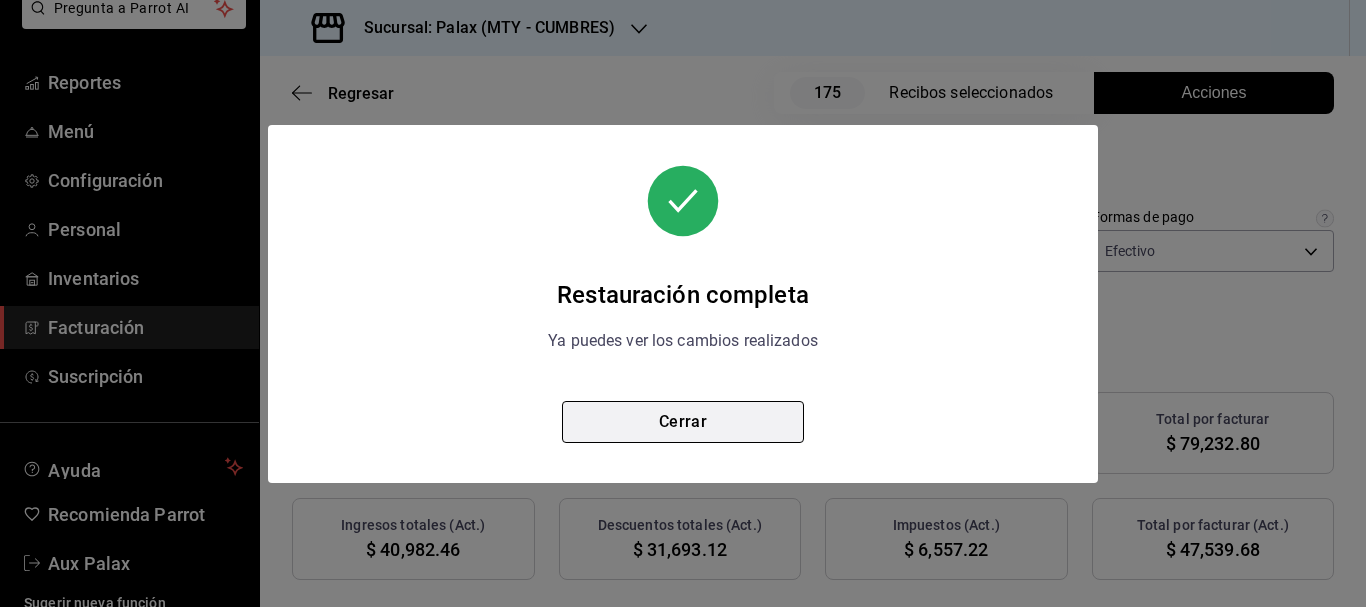 click on "Cerrar" at bounding box center (683, 422) 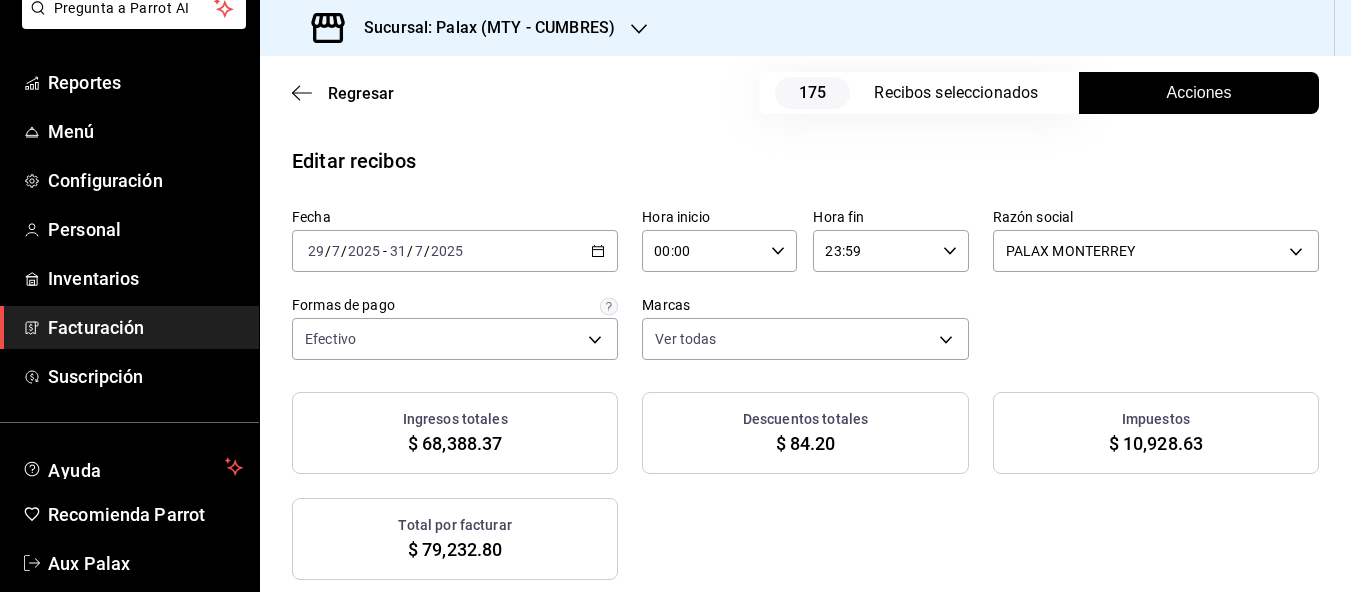 click on "Acciones" at bounding box center [1199, 93] 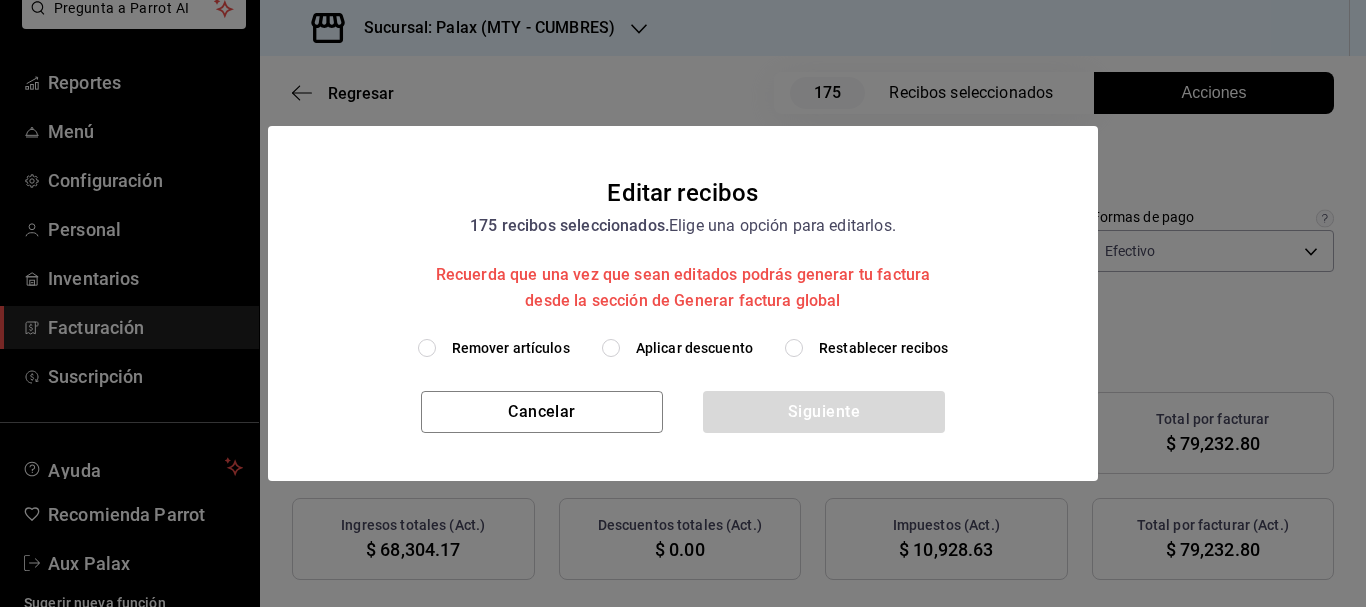 click on "Aplicar descuento" at bounding box center (611, 348) 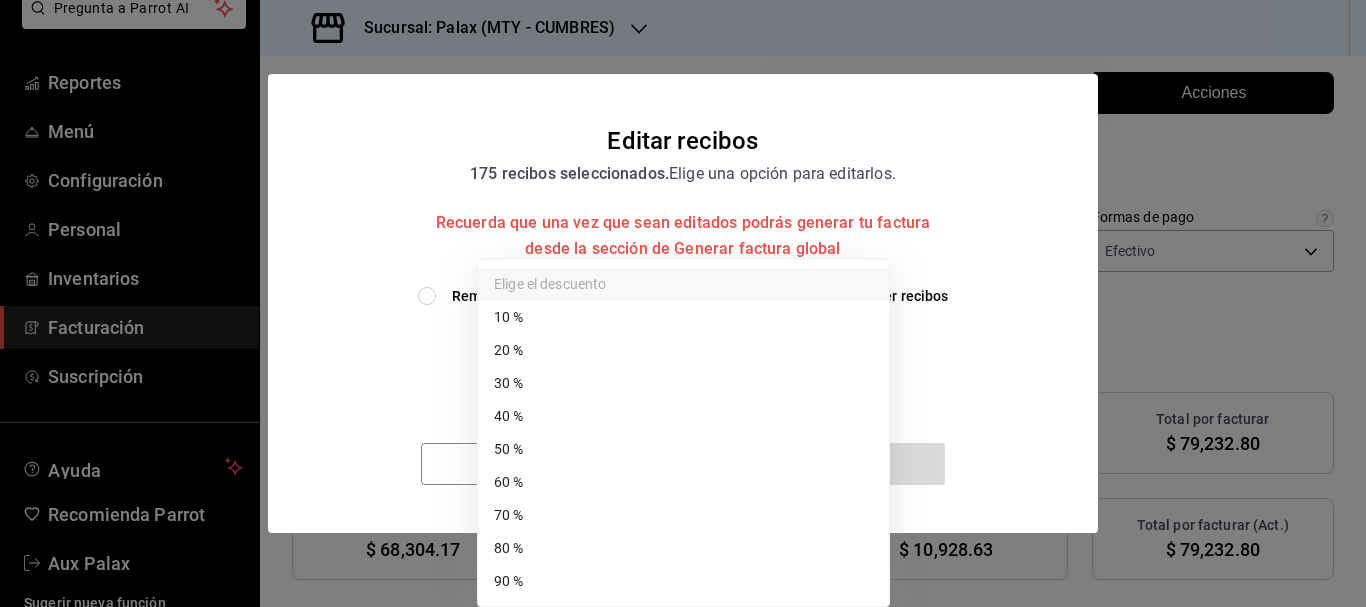 click on "Pregunta a Parrot AI Reportes   Menú   Configuración   Personal   Inventarios   Facturación   Suscripción   Ayuda Recomienda Parrot   Aux Palax   Sugerir nueva función   Sucursal: Palax ([CITY] - [STATE]) Regresar 175 Recibos seleccionados Acciones Editar recibos Fecha [DATE] [DATE] - [DATE] Hora inicio 00:00 Hora inicio Hora fin 23:59 Hora fin Razón social PALAX MONTERREY [UUID] Formas de pago   Efectivo [UUID] Marcas Ver todas [UUID] Ingresos totales $ 68,388.37 Descuentos totales $ 84.20 Impuestos $ 10,928.63 Total por facturar $ 79,232.80 Ingresos totales (Act.) $ 68,304.17 Descuentos totales (Act.) $ 0.00 Impuestos  (Act.) $ 10,928.63 Total por facturar (Act.) $ 79,232.80 Editar recibos Quita la selección a los recibos que no quieras editar. Act. # de recibo Artículos (Orig.) Artículos (Act.) Subtotal (Orig.) Subtotal (Act.) Descuento total (Orig.) Descuento total (Act.) No 15 15 6" at bounding box center (683, 303) 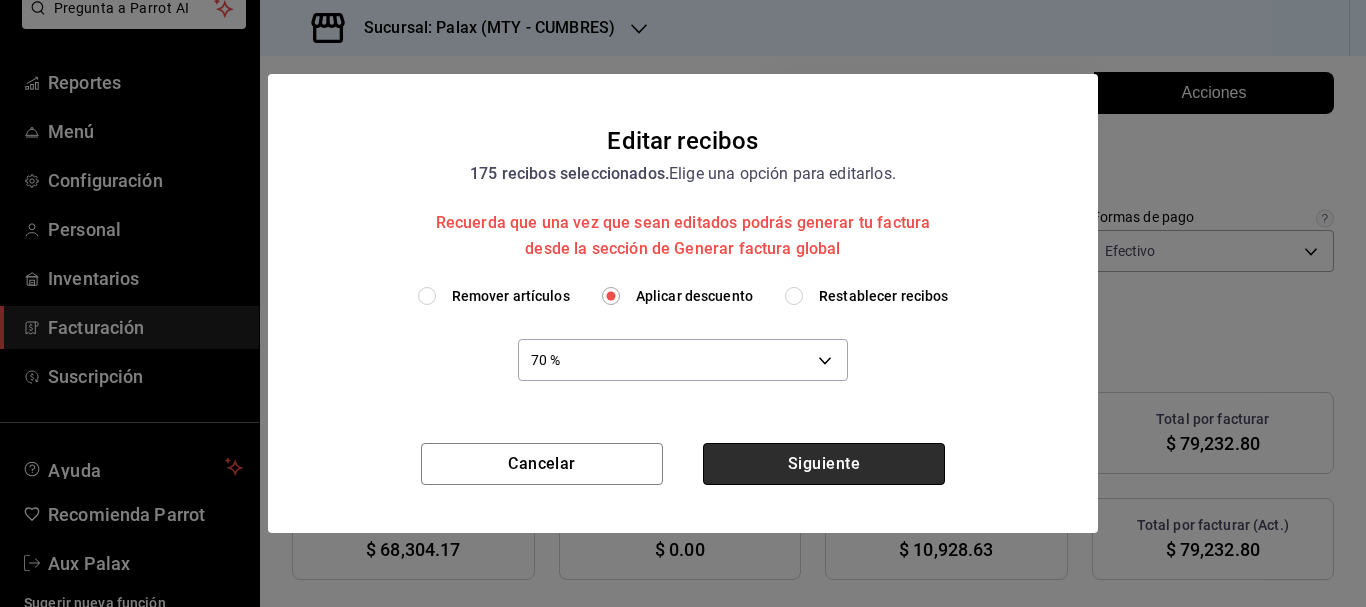 click on "Siguiente" at bounding box center [824, 464] 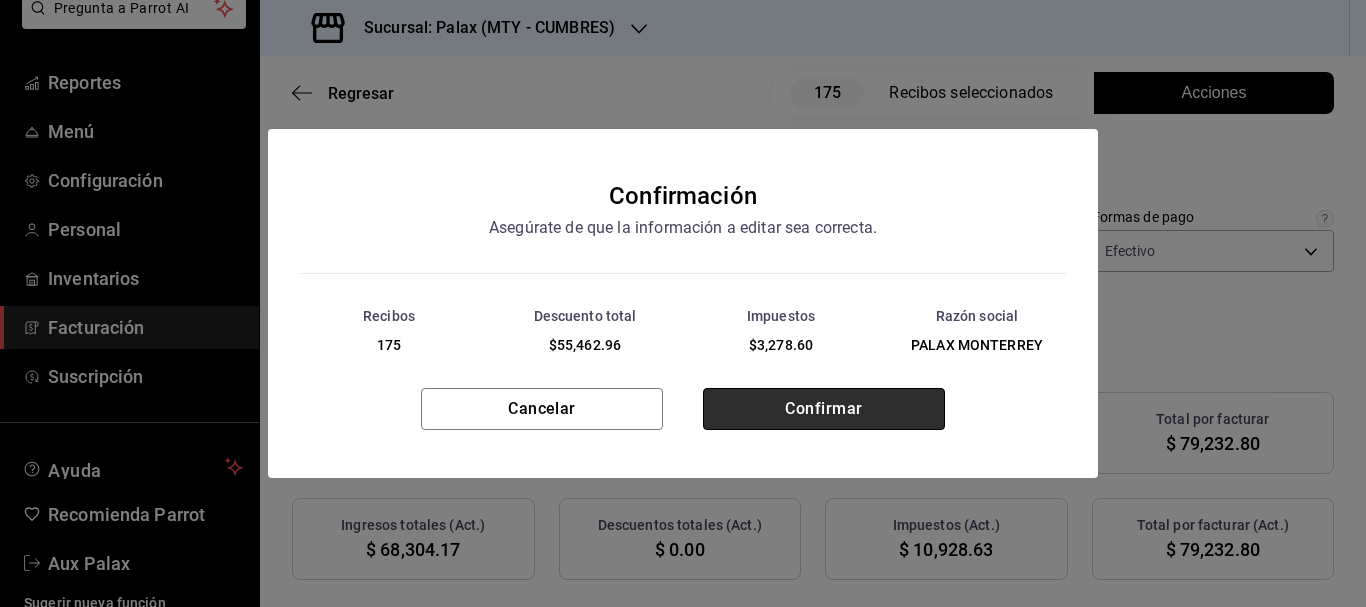 click on "Confirmar" at bounding box center [824, 409] 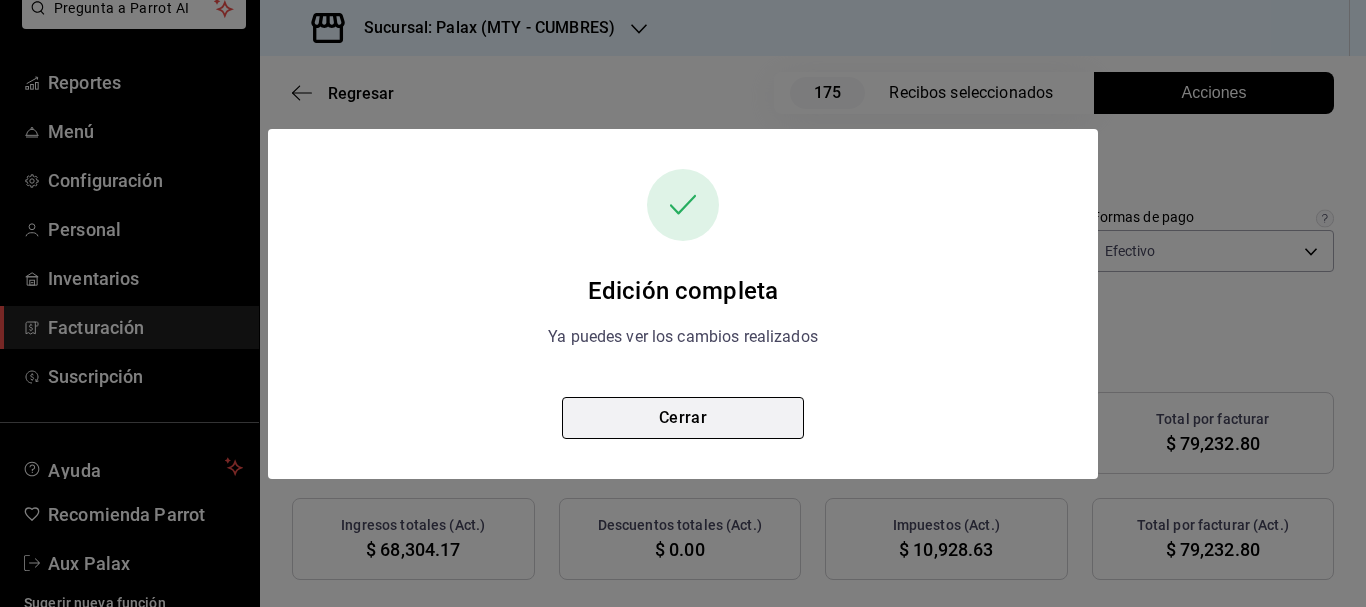 click on "Cerrar" at bounding box center (683, 418) 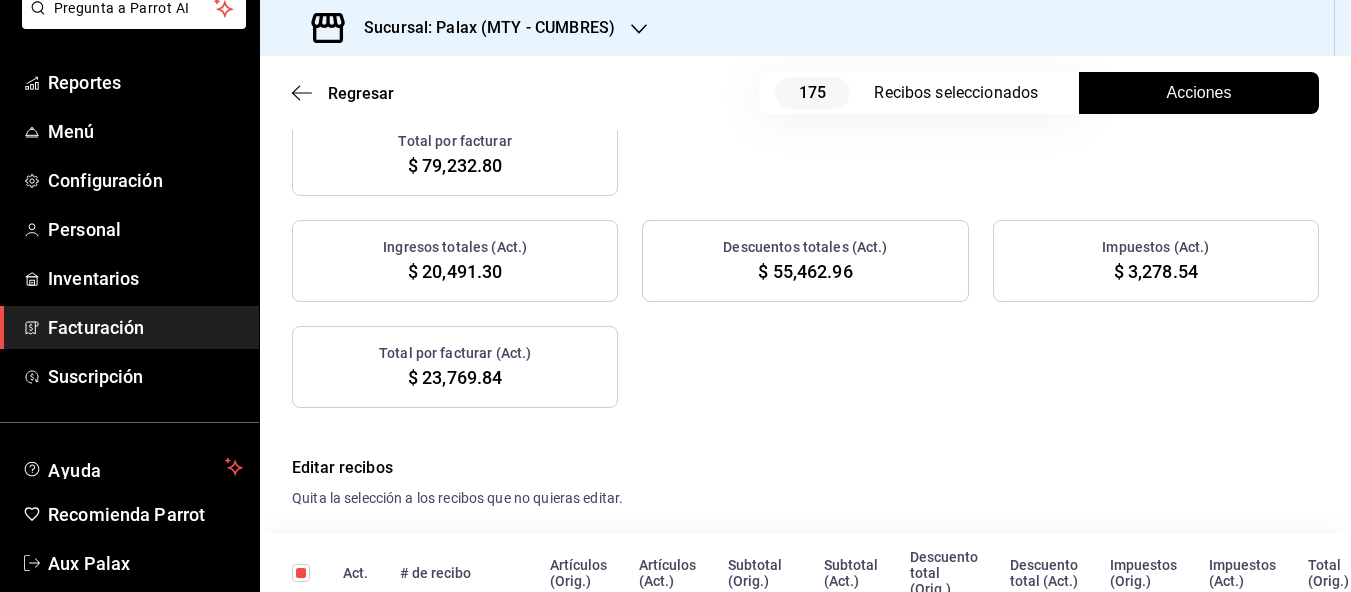 scroll, scrollTop: 400, scrollLeft: 0, axis: vertical 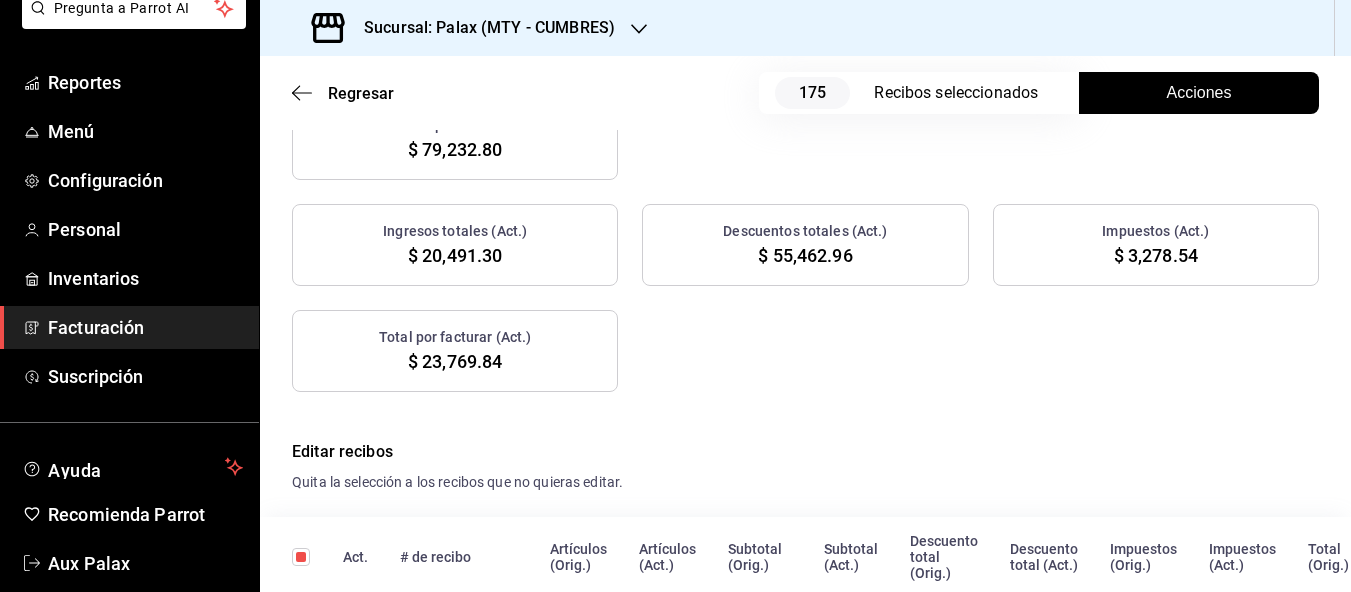 click on "Facturación" at bounding box center (145, 327) 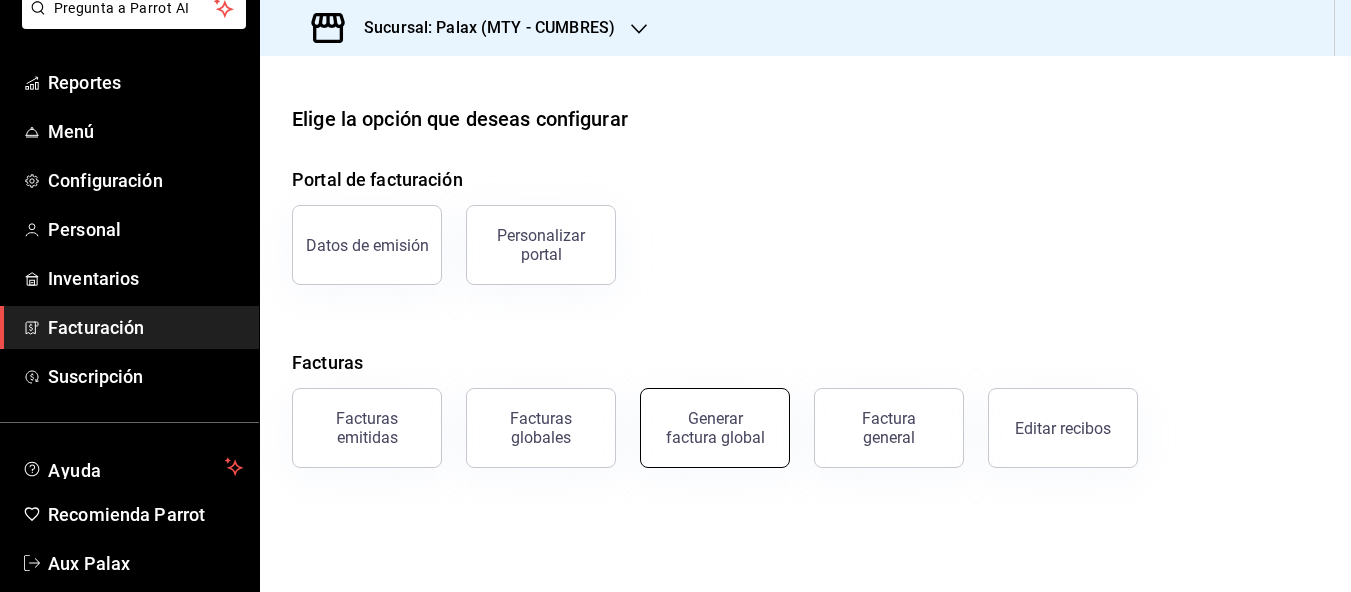 click on "Generar factura global" at bounding box center [715, 428] 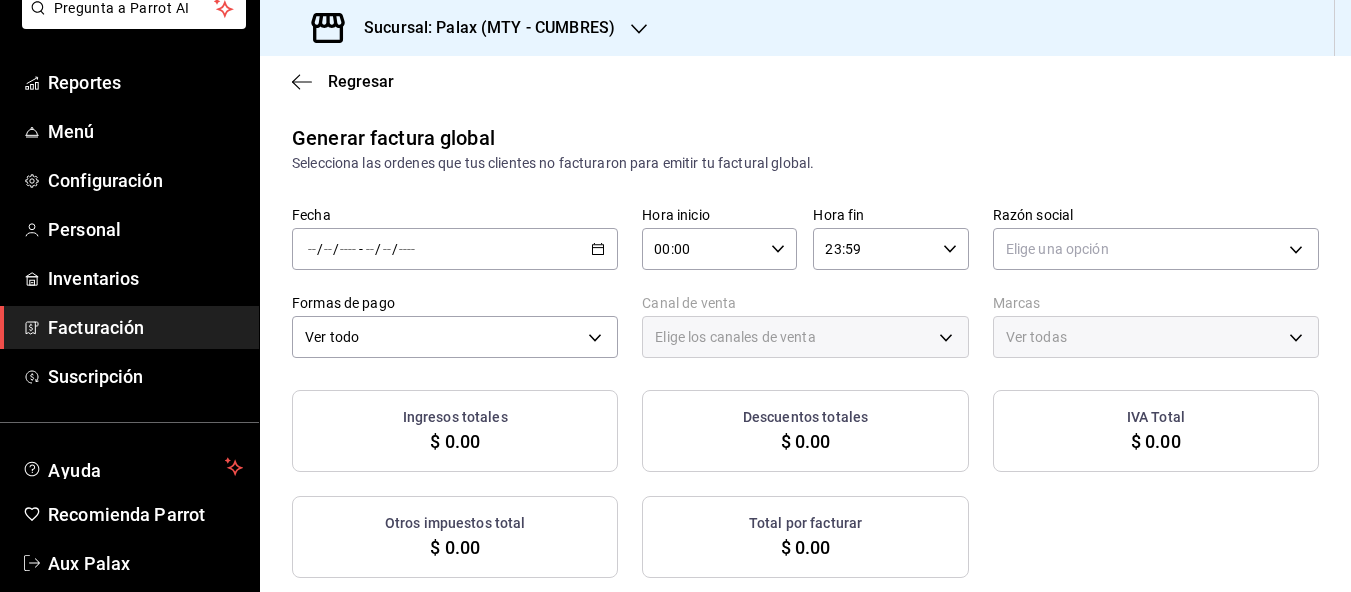 type on "PARROT,UBER_EATS,RAPPI,DIDI_FOOD,ONLINE" 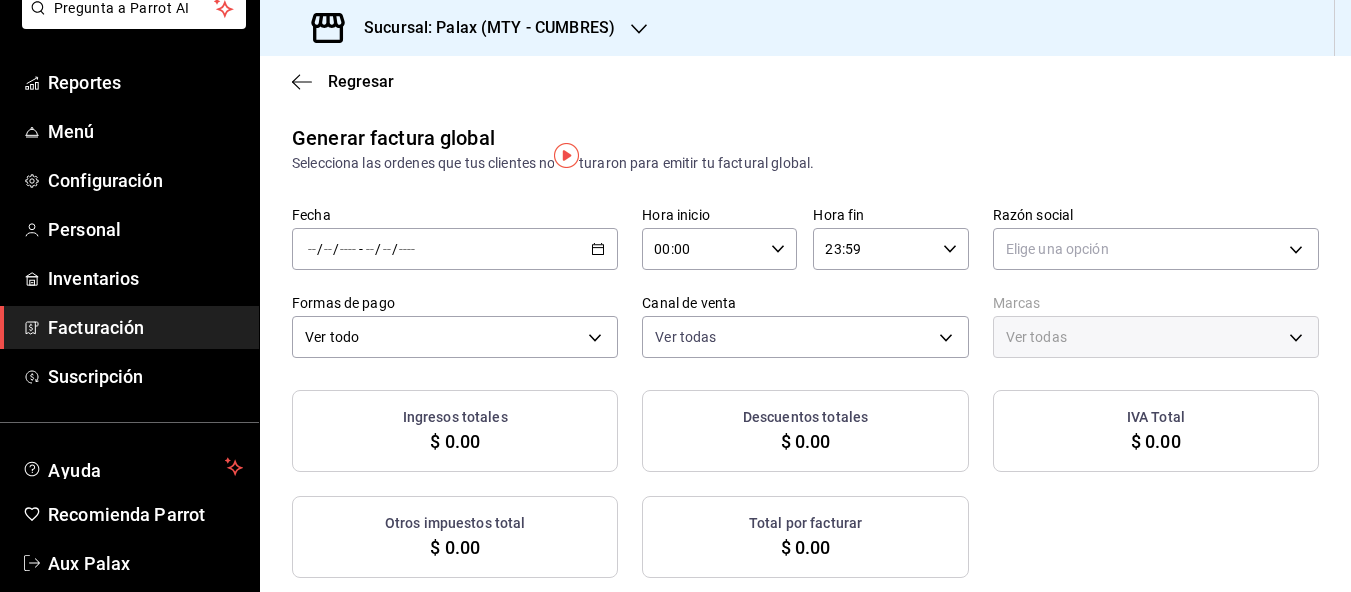 click on "/ / - / /" at bounding box center (455, 249) 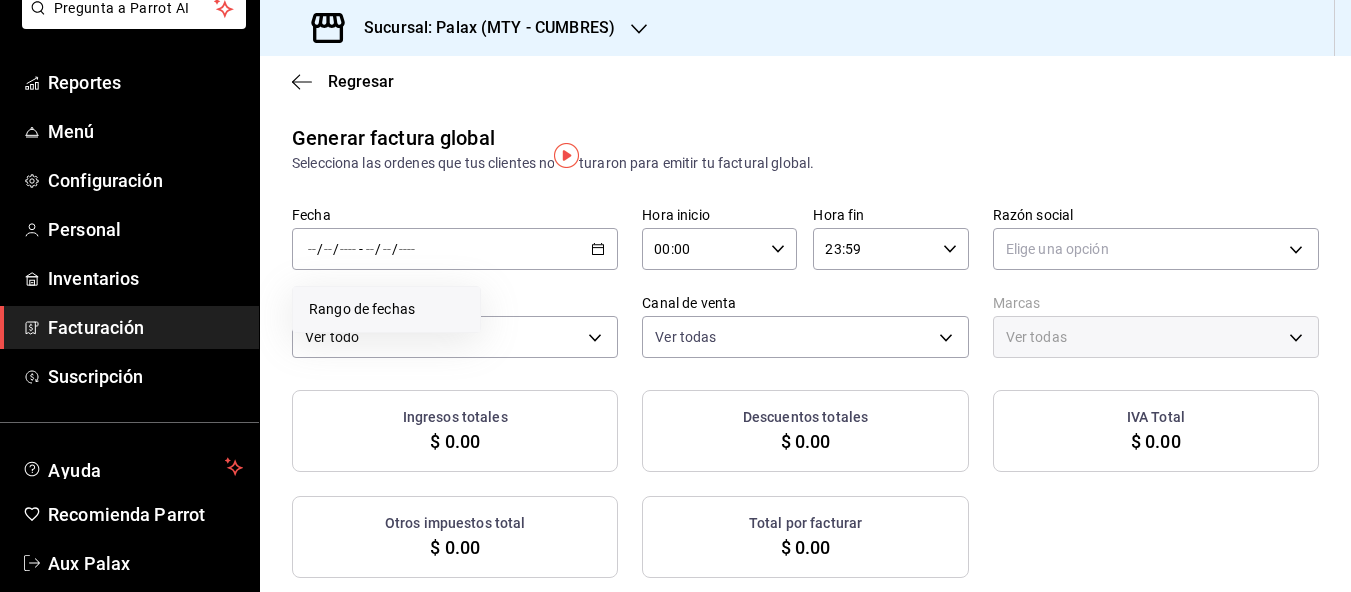 click on "Rango de fechas" at bounding box center [386, 309] 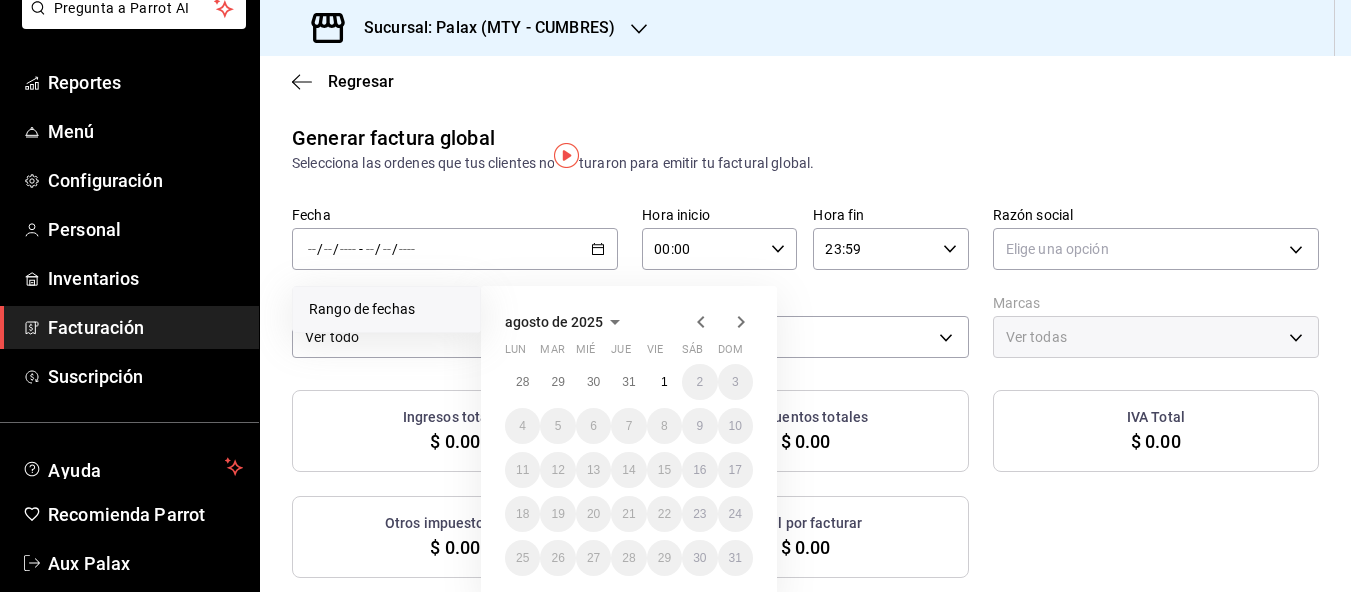 click 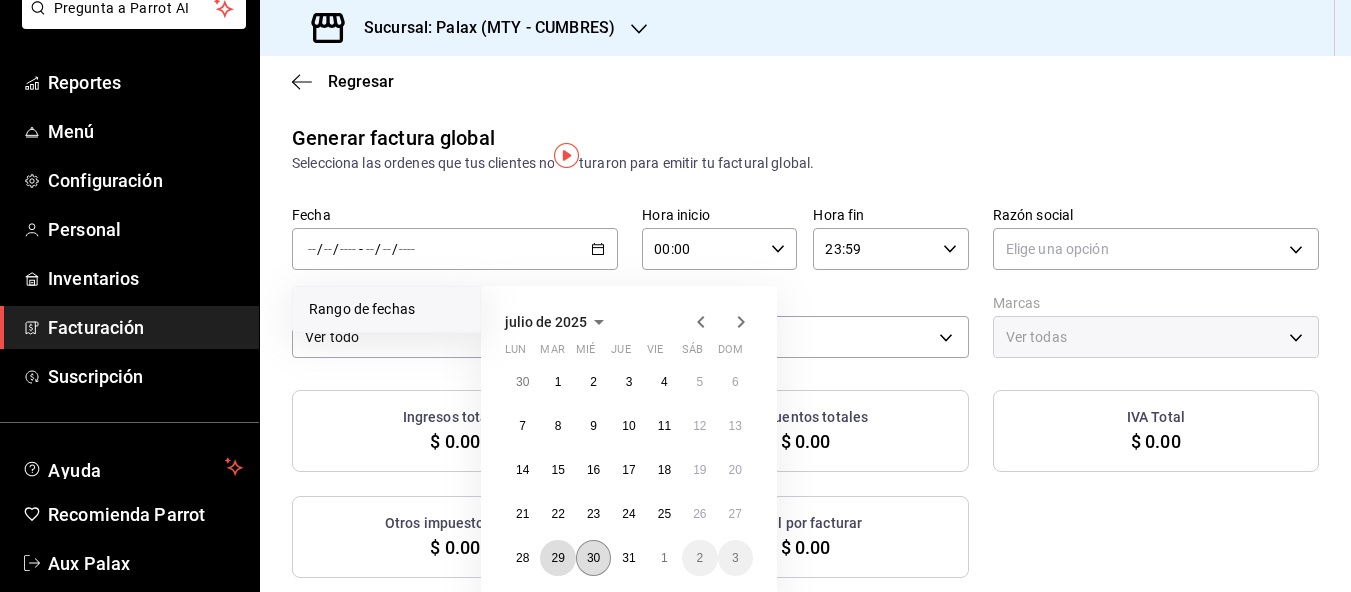 drag, startPoint x: 551, startPoint y: 579, endPoint x: 589, endPoint y: 579, distance: 38 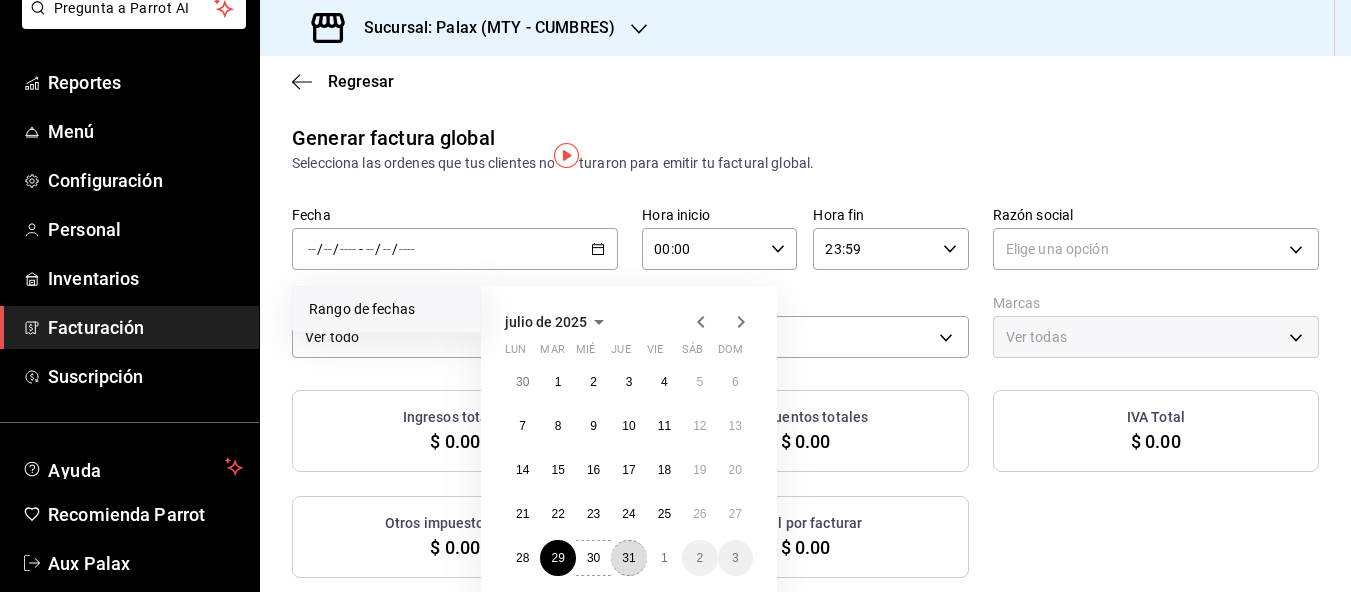 drag, startPoint x: 631, startPoint y: 577, endPoint x: 707, endPoint y: 566, distance: 76.79192 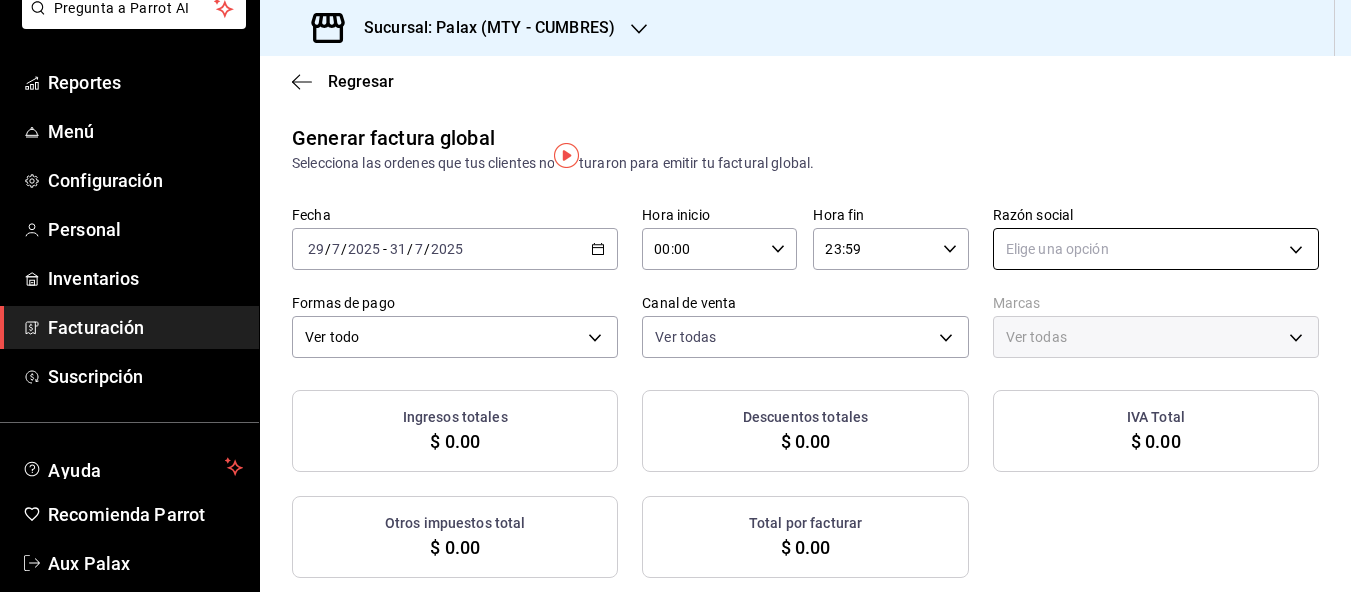 click on "Pregunta a Parrot AI Reportes   Menú   Configuración   Personal   Inventarios   Facturación   Suscripción   Ayuda Recomienda Parrot   Aux Palax   Sugerir nueva función   Sucursal: Palax (MTY - CUMBRES) Regresar Generar factura global Selecciona las ordenes que tus clientes no facturaron para emitir tu factural global. Fecha 2025-07-29 29 / 7 / 2025 - 2025-07-31 31 / 7 / 2025 Hora inicio 00:00 Hora inicio Hora fin 23:59 Hora fin Razón social Elige una opción Formas de pago Ver todo ALL Canal de venta Ver todas PARROT,UBER_EATS,RAPPI,DIDI_FOOD,ONLINE Marcas Ver todas Ingresos totales $ 0.00 Descuentos totales $ 0.00 IVA Total $ 0.00 Otros impuestos total $ 0.00 Total por facturar $ 0.00 No hay información que mostrar GANA 1 MES GRATIS EN TU SUSCRIPCIÓN AQUÍ Ver video tutorial Ir a video Pregunta a Parrot AI Reportes   Menú   Configuración   Personal   Inventarios   Facturación   Suscripción   Ayuda Recomienda Parrot   Aux Palax   Sugerir nueva función   Visitar centro de ayuda (81) 2046 6363" at bounding box center (675, 296) 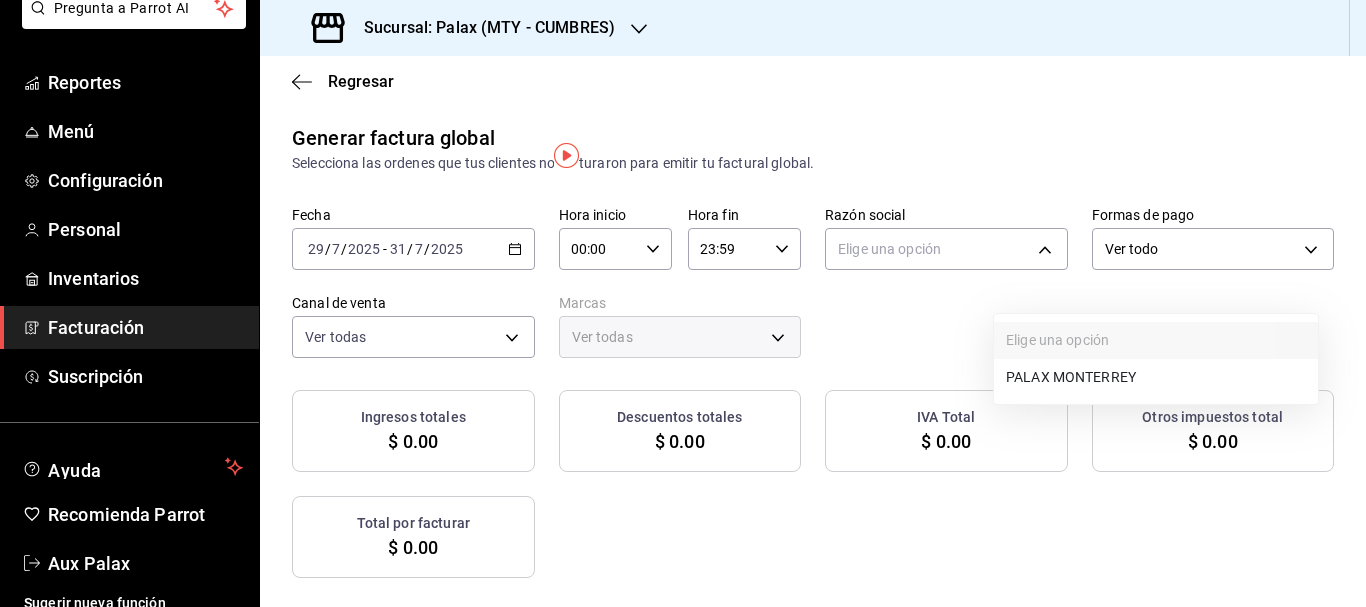 drag, startPoint x: 1064, startPoint y: 368, endPoint x: 1050, endPoint y: 377, distance: 16.643316 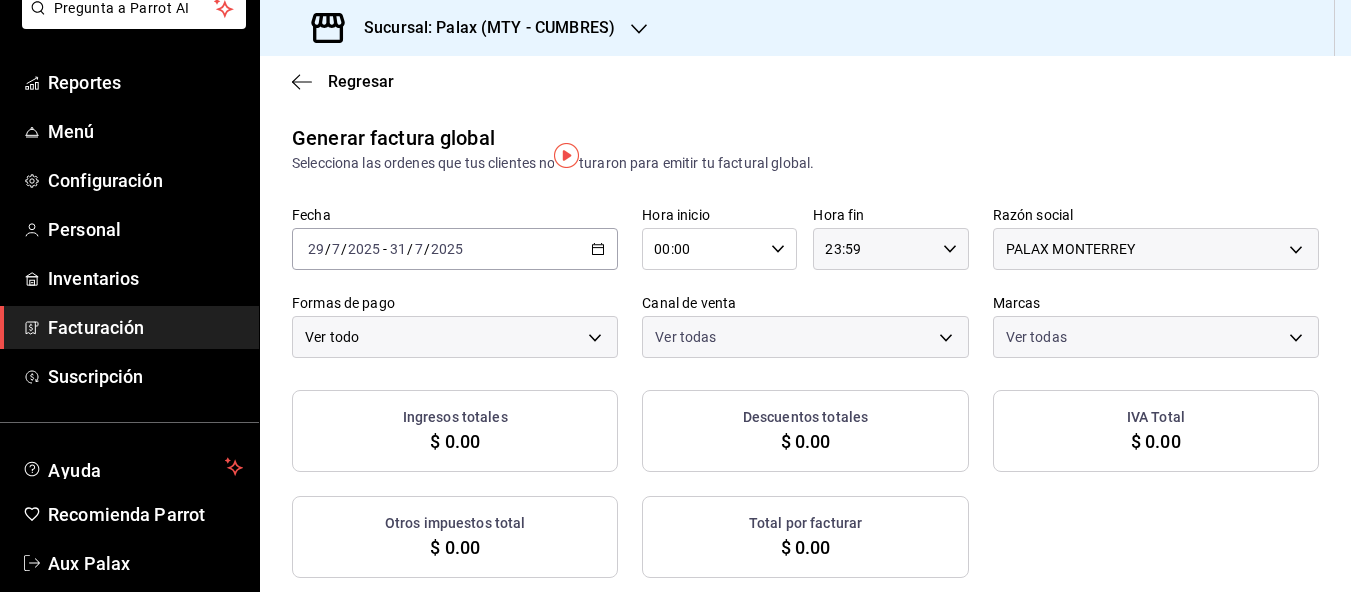 checkbox on "true" 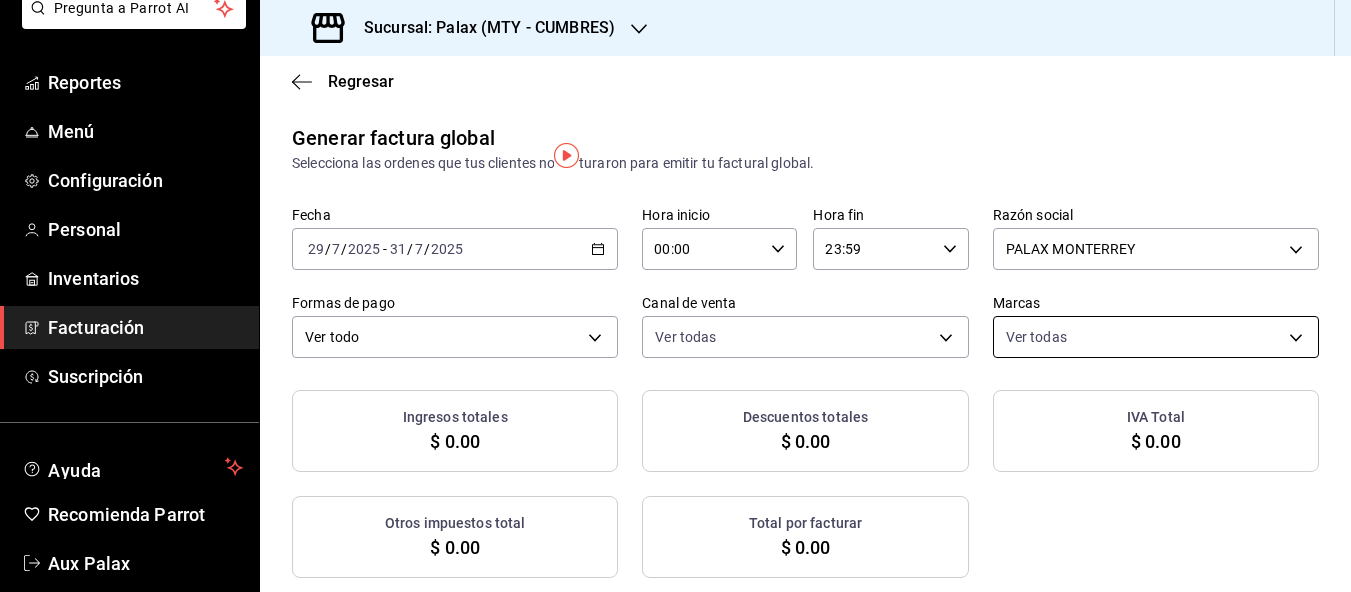 checkbox on "true" 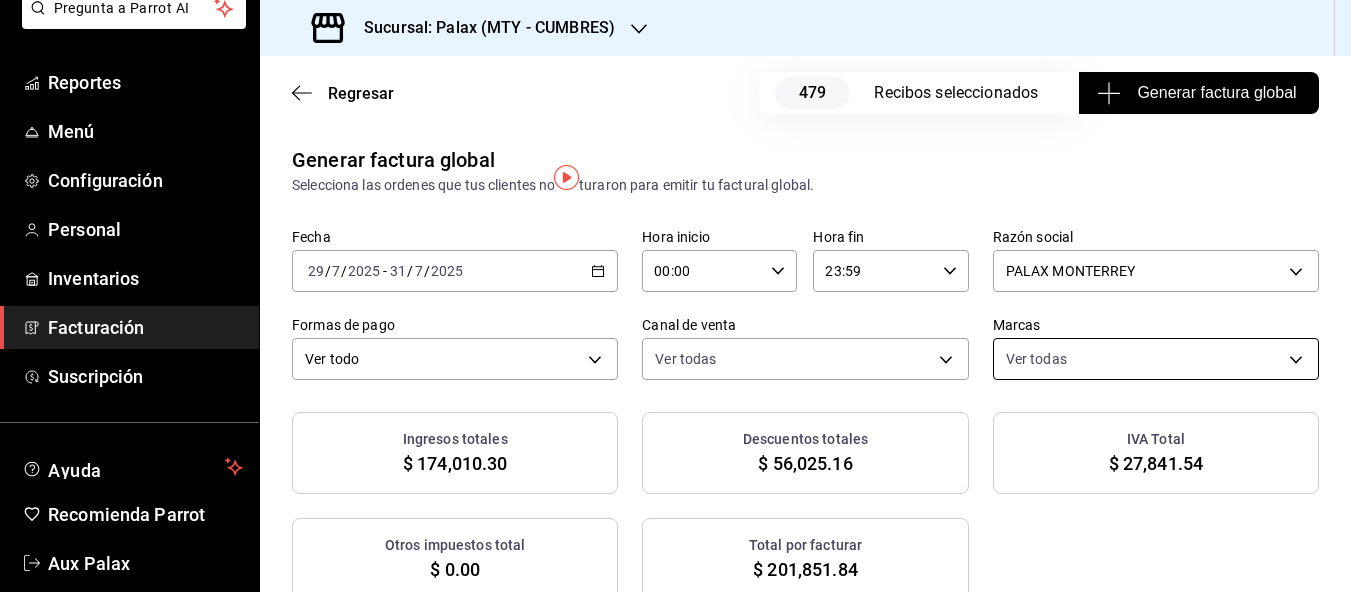 scroll, scrollTop: 0, scrollLeft: 0, axis: both 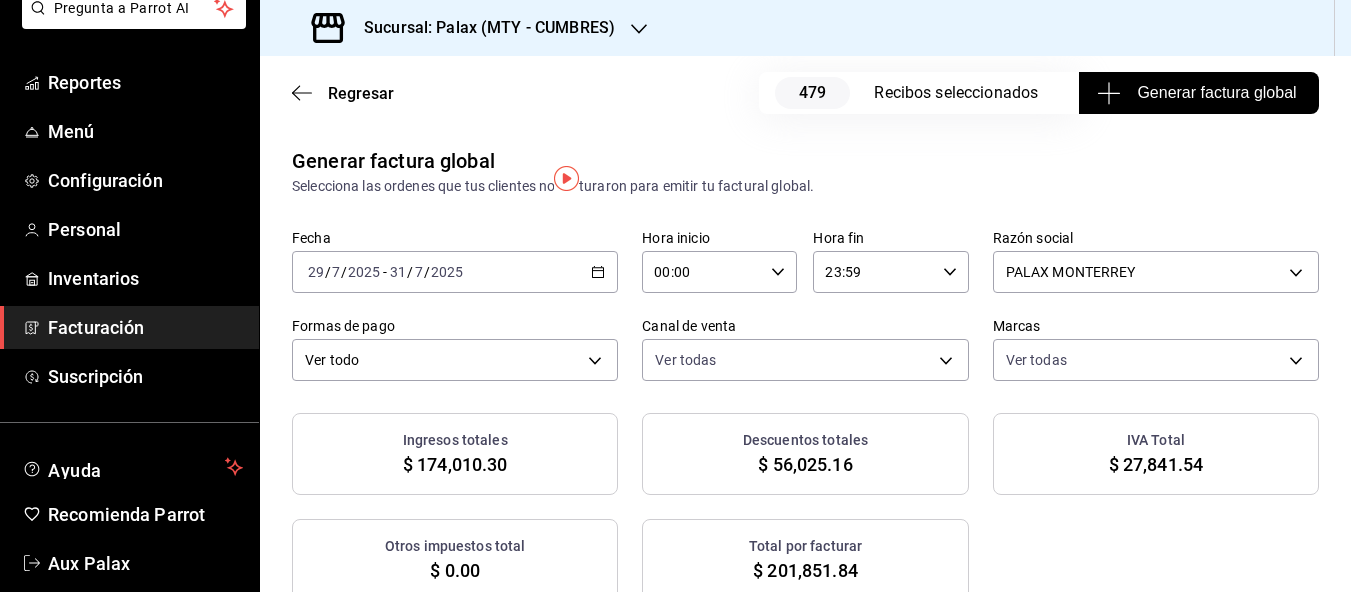 click on "Generar factura global" at bounding box center (1198, 93) 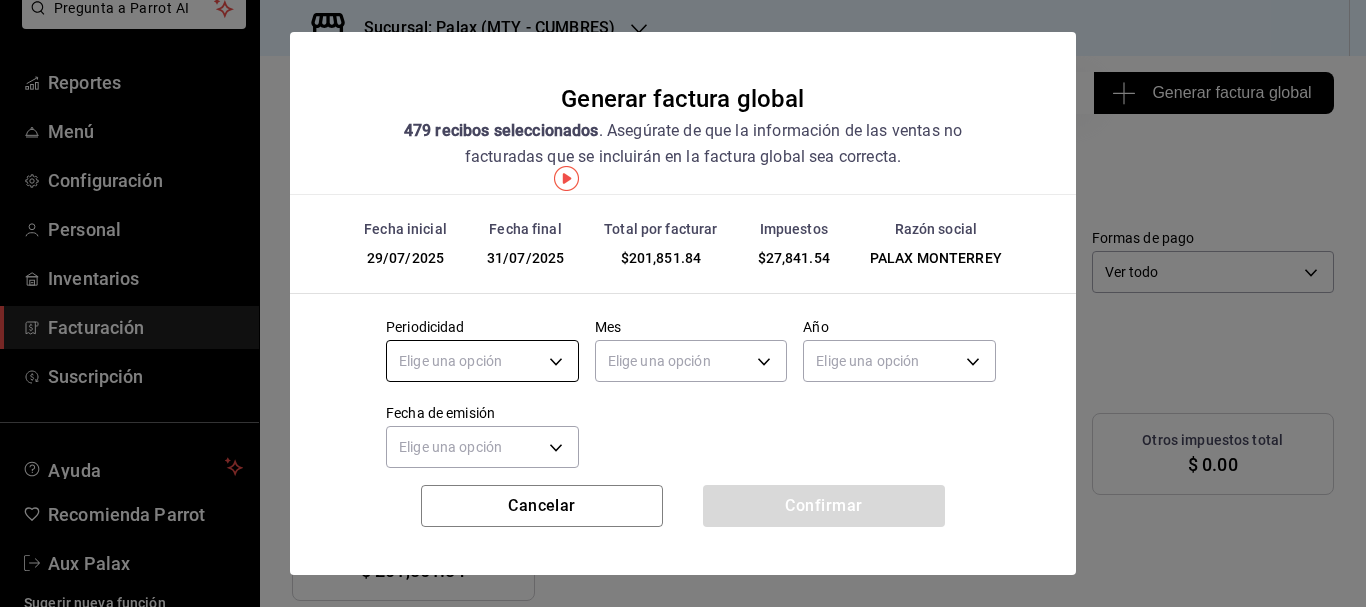 click on "Pregunta a Parrot AI Reportes   Menú   Configuración   Personal   Inventarios   Facturación   Suscripción   Ayuda Recomienda Parrot   Aux Palax   Sugerir nueva función   Sucursal: Palax ([CITY] - [STATE]) Regresar 479 Recibos seleccionados Generar factura global Generar factura global Selecciona las ordenes que tus clientes no facturaron para emitir tu factural global. Fecha [DATE] [DATE] - [DATE] Hora inicio 00:00 Hora inicio Hora fin 23:59 Hora fin Razón social PALAX MONTERREY [UUID] Formas de pago Ver todo ALL Canal de venta Ver todas PARROT,UBER_EATS,RAPPI,DIDI_FOOD,ONLINE Marcas Ver todas [UUID] Ingresos totales $ 174,010.30 Descuentos totales $ 56,025.16 IVA Total $ 27,841.54 Otros impuestos total $ 0.00 Total por facturar $ 201,851.84 Recibos Quita la selección a los recibos que no quieras incluir. Recuerda que sólo puedes generar facturas globales de hasta 1,000 recibos cada una. Fecha # de recibo Subtotal" at bounding box center [683, 303] 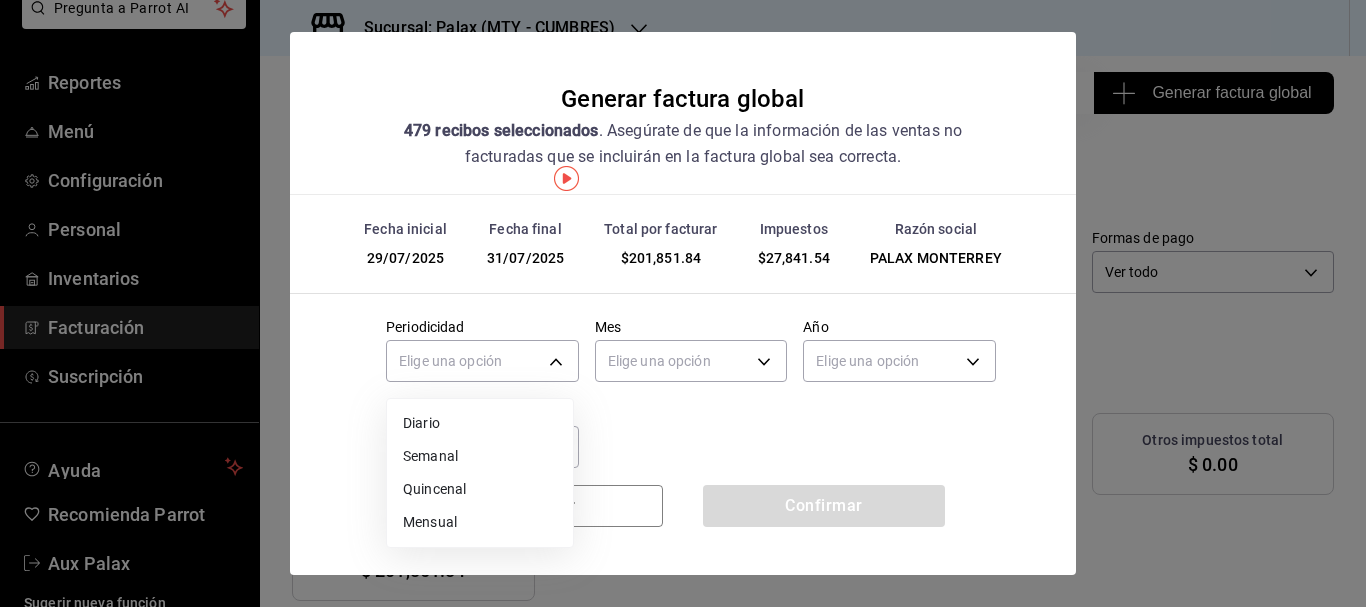 click on "Diario" at bounding box center (480, 423) 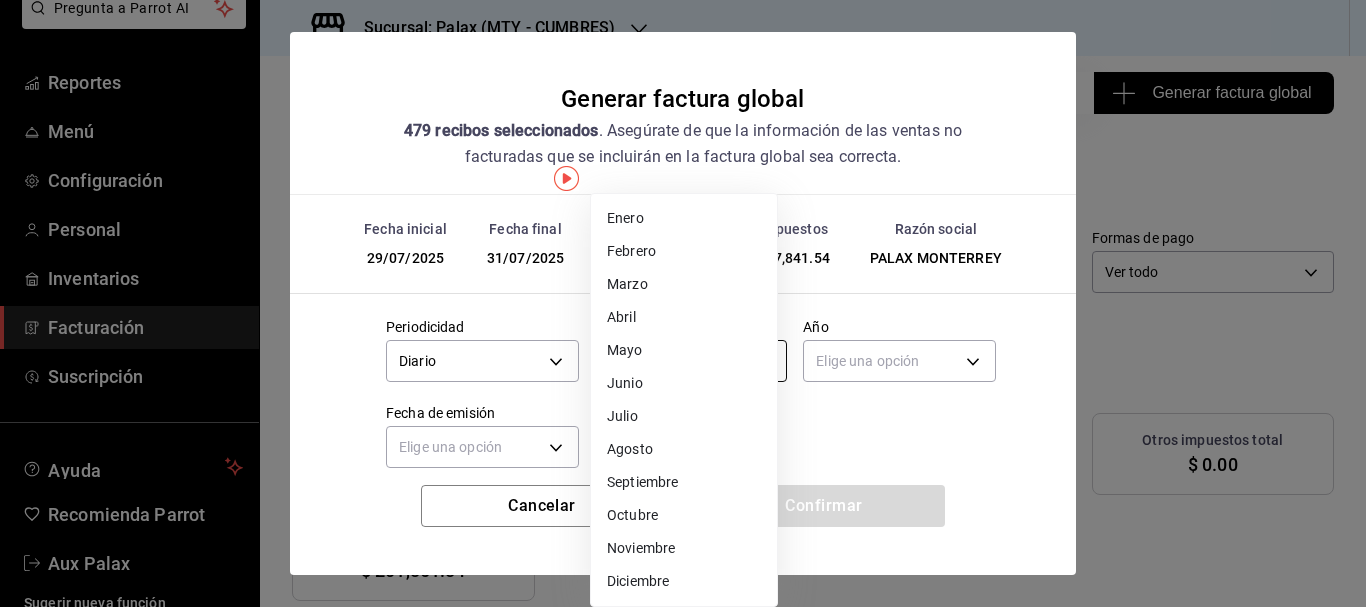 click on "Pregunta a Parrot AI Reportes   Menú   Configuración   Personal   Inventarios   Facturación   Suscripción   Ayuda Recomienda Parrot   Aux Palax   Sugerir nueva función   Sucursal: Palax ([CITY] - [STATE]) Regresar 479 Recibos seleccionados Generar factura global Generar factura global Selecciona las ordenes que tus clientes no facturaron para emitir tu factural global. Fecha [DATE] [DATE] - [DATE] Hora inicio 00:00 Hora inicio Hora fin 23:59 Hora fin Razón social PALAX MONTERREY [UUID] Formas de pago Ver todo ALL Canal de venta Ver todas PARROT,UBER_EATS,RAPPI,DIDI_FOOD,ONLINE Marcas Ver todas [UUID] Ingresos totales $ 174,010.30 Descuentos totales $ 56,025.16 IVA Total $ 27,841.54 Otros impuestos total $ 0.00 Total por facturar $ 201,851.84 Recibos Quita la selección a los recibos que no quieras incluir. Recuerda que sólo puedes generar facturas globales de hasta 1,000 recibos cada una. Fecha # de recibo Subtotal" at bounding box center [683, 303] 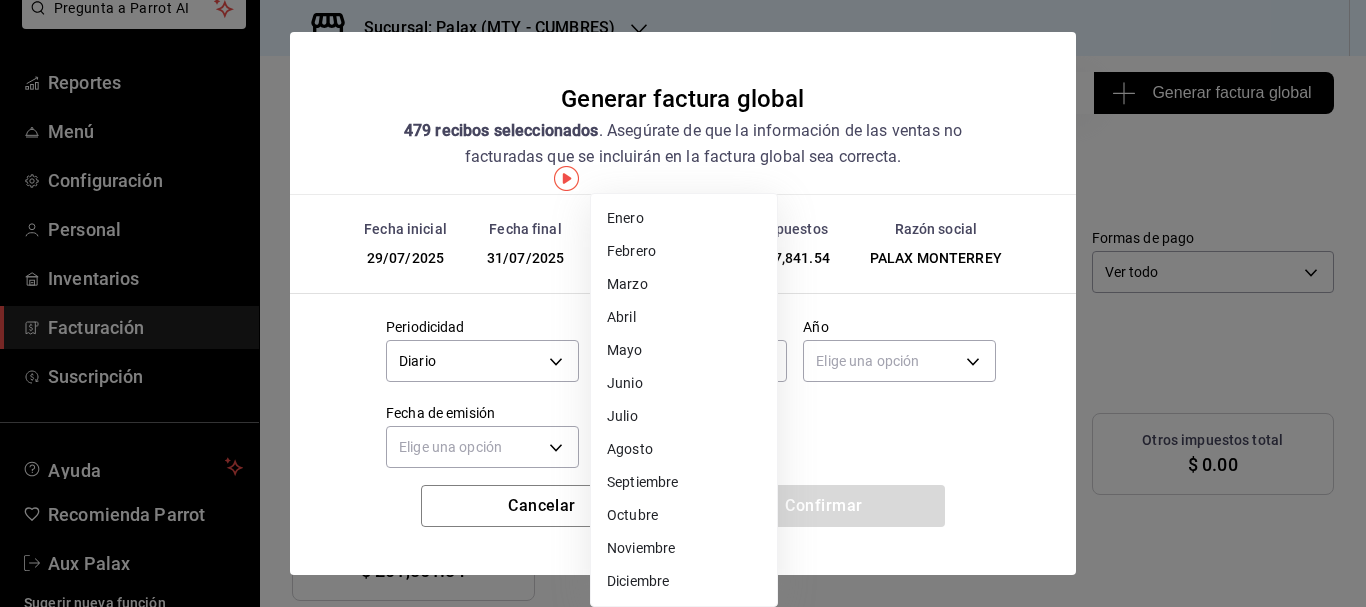 click on "Julio" at bounding box center (684, 416) 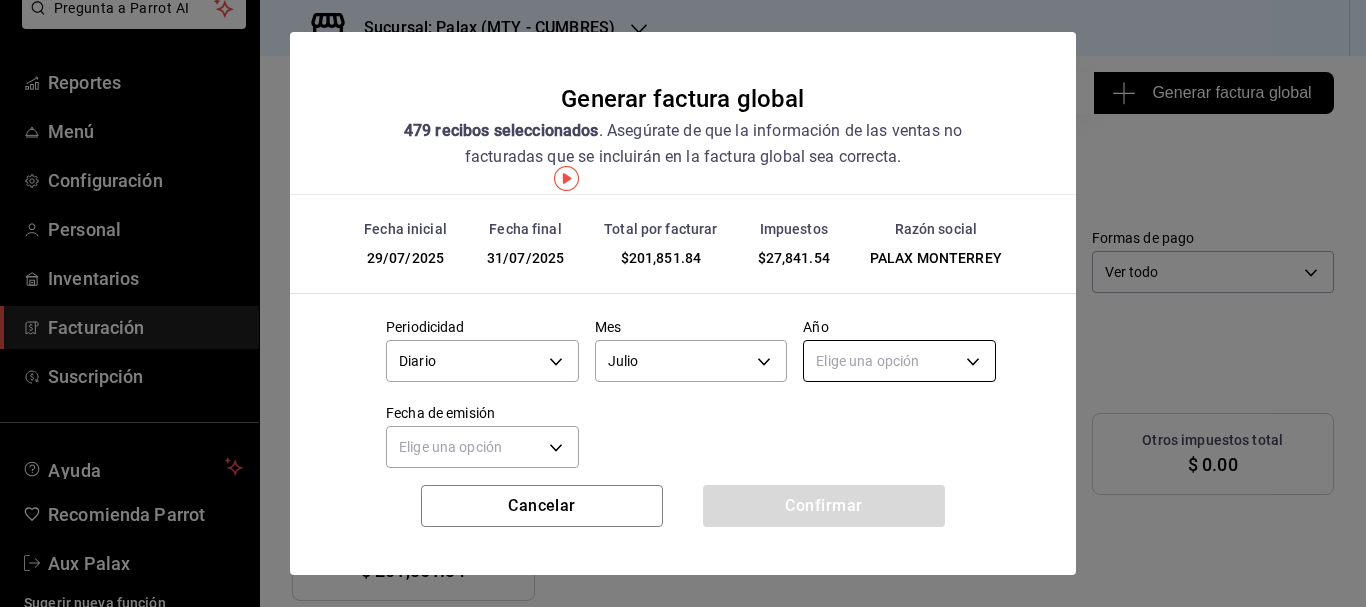 click on "Pregunta a Parrot AI Reportes   Menú   Configuración   Personal   Inventarios   Facturación   Suscripción   Ayuda Recomienda Parrot   Aux Palax   Sugerir nueva función   Sucursal: Palax ([CITY] - [STATE]) Regresar 479 Recibos seleccionados Generar factura global Generar factura global Selecciona las ordenes que tus clientes no facturaron para emitir tu factural global. Fecha [DATE] [DATE] - [DATE] Hora inicio 00:00 Hora inicio Hora fin 23:59 Hora fin Razón social PALAX MONTERREY [UUID] Formas de pago Ver todo ALL Canal de venta Ver todas PARROT,UBER_EATS,RAPPI,DIDI_FOOD,ONLINE Marcas Ver todas [UUID] Ingresos totales $ 174,010.30 Descuentos totales $ 56,025.16 IVA Total $ 27,841.54 Otros impuestos total $ 0.00 Total por facturar $ 201,851.84 Recibos Quita la selección a los recibos que no quieras incluir. Recuerda que sólo puedes generar facturas globales de hasta 1,000 recibos cada una. Fecha # de recibo Subtotal" at bounding box center [683, 303] 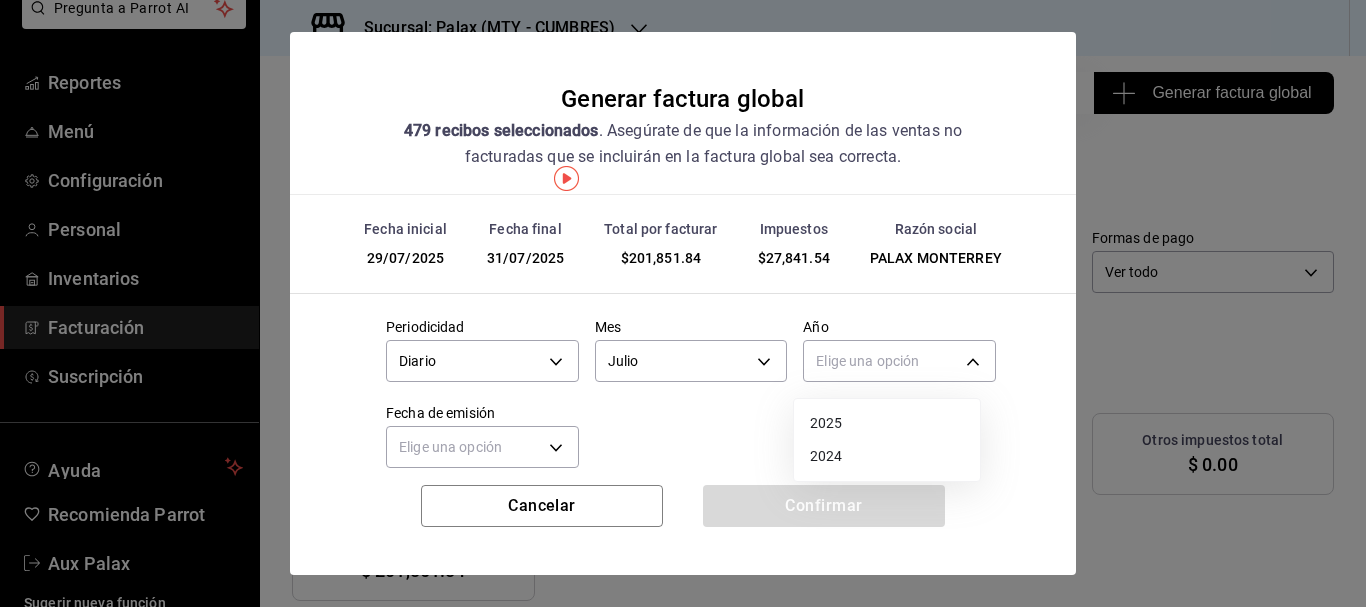 click on "2025" at bounding box center (887, 423) 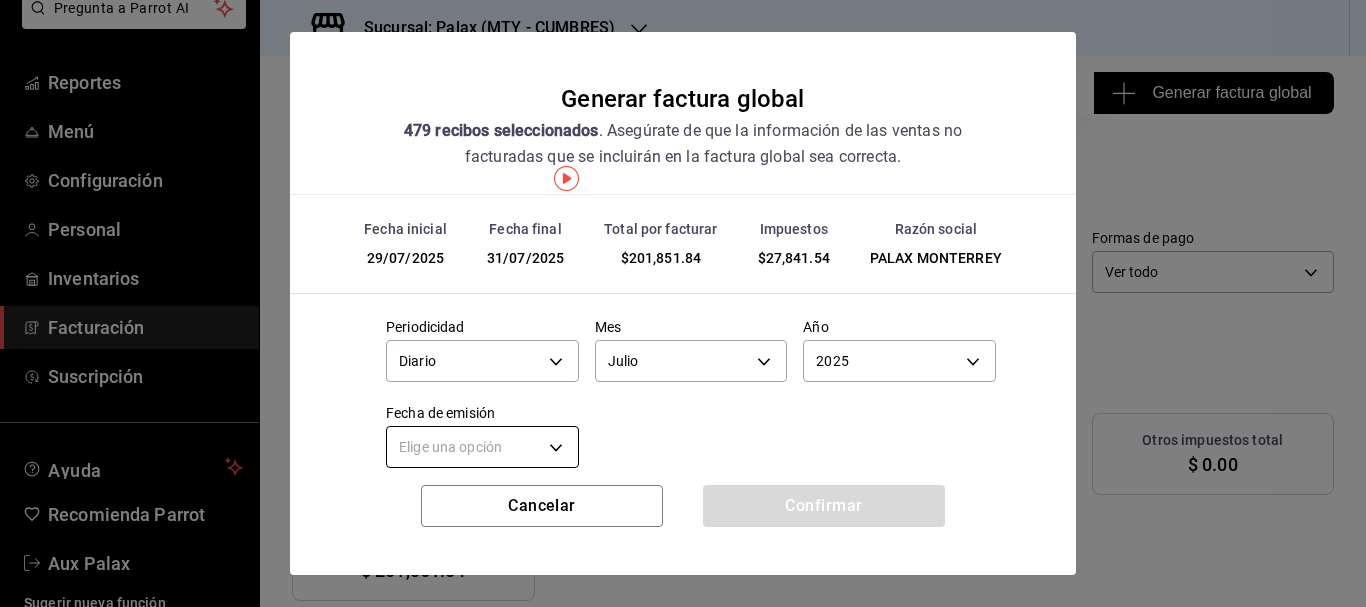 click on "Pregunta a Parrot AI Reportes   Menú   Configuración   Personal   Inventarios   Facturación   Suscripción   Ayuda Recomienda Parrot   Aux Palax   Sugerir nueva función   Sucursal: Palax ([CITY] - [STATE]) Regresar 479 Recibos seleccionados Generar factura global Generar factura global Selecciona las ordenes que tus clientes no facturaron para emitir tu factural global. Fecha [DATE] [DATE] - [DATE] Hora inicio 00:00 Hora inicio Hora fin 23:59 Hora fin Razón social PALAX MONTERREY [UUID] Formas de pago Ver todo ALL Canal de venta Ver todas PARROT,UBER_EATS,RAPPI,DIDI_FOOD,ONLINE Marcas Ver todas [UUID] Ingresos totales $ 174,010.30 Descuentos totales $ 56,025.16 IVA Total $ 27,841.54 Otros impuestos total $ 0.00 Total por facturar $ 201,851.84 Recibos Quita la selección a los recibos que no quieras incluir. Recuerda que sólo puedes generar facturas globales de hasta 1,000 recibos cada una. Fecha # de recibo Subtotal" at bounding box center (683, 303) 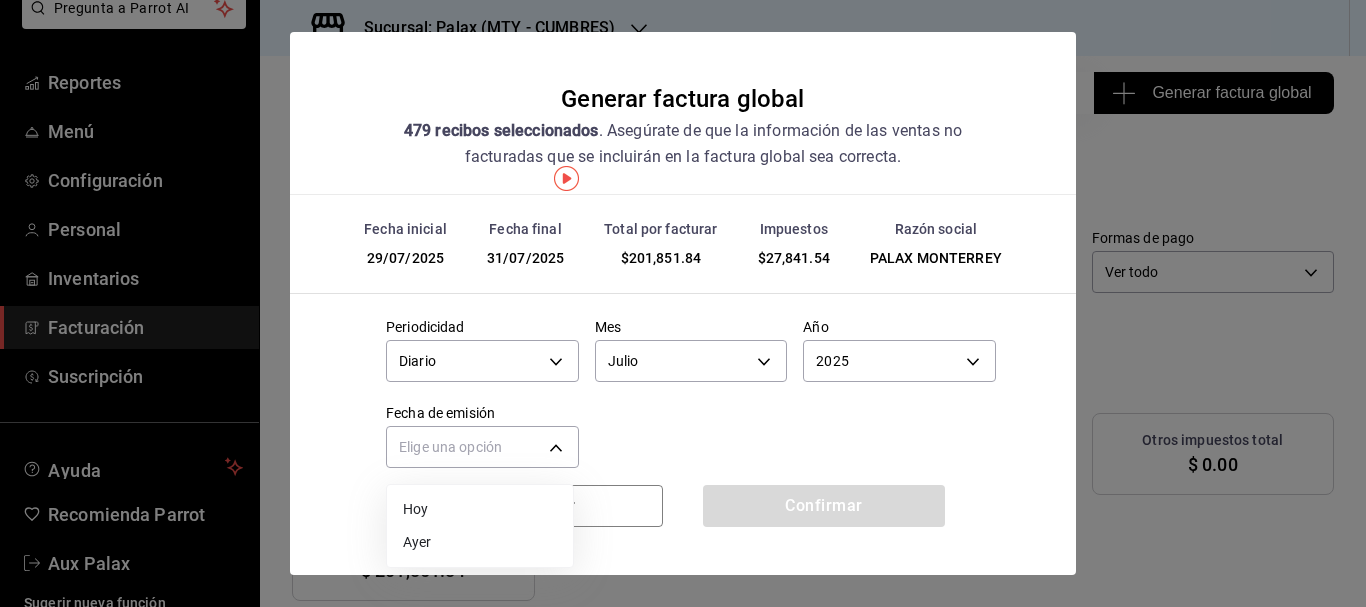 click on "Ayer" at bounding box center [480, 542] 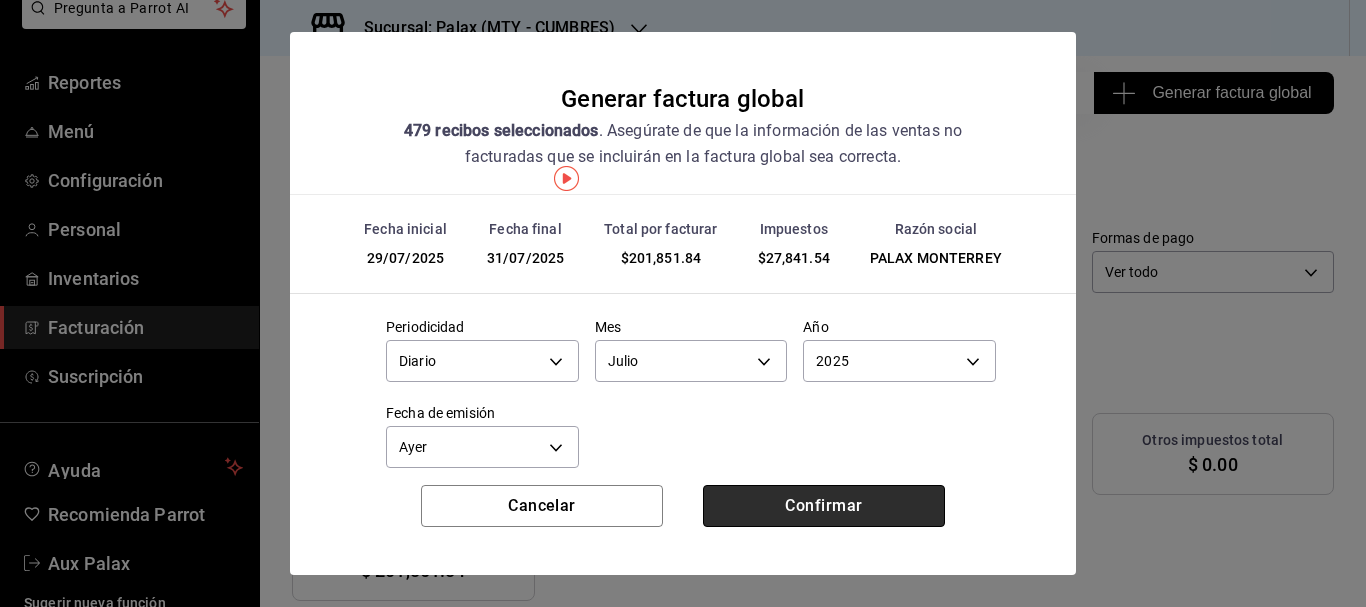 click on "Confirmar" at bounding box center (824, 506) 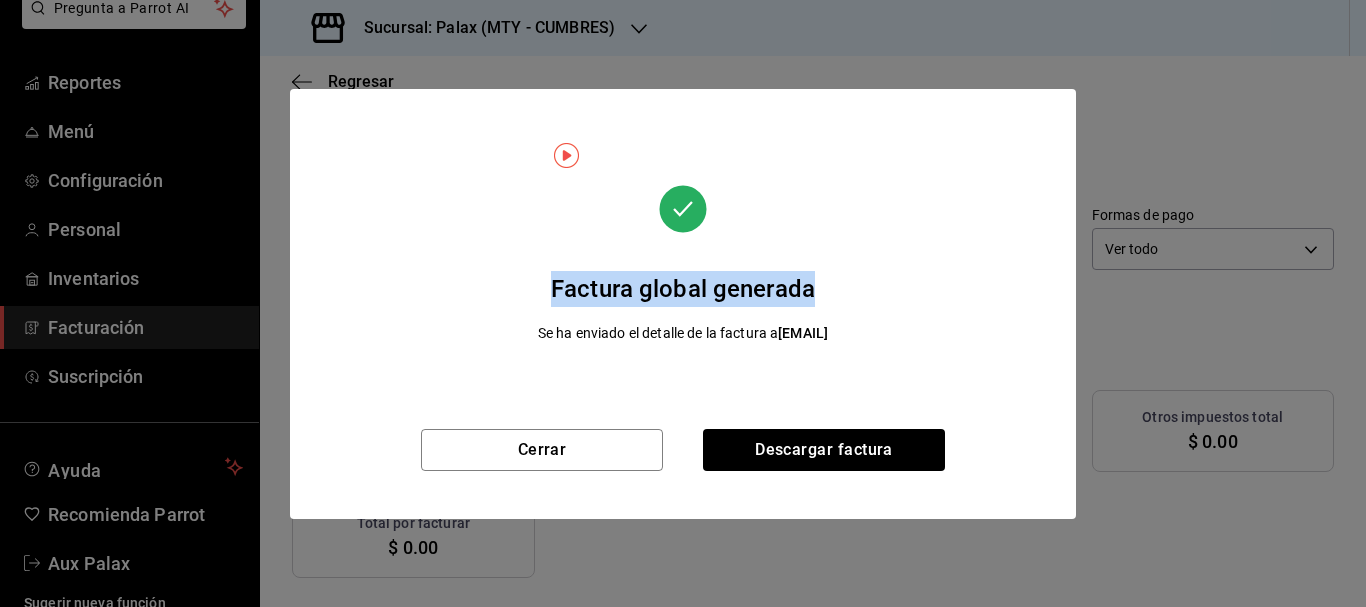 drag, startPoint x: 781, startPoint y: 145, endPoint x: 1059, endPoint y: 143, distance: 278.0072 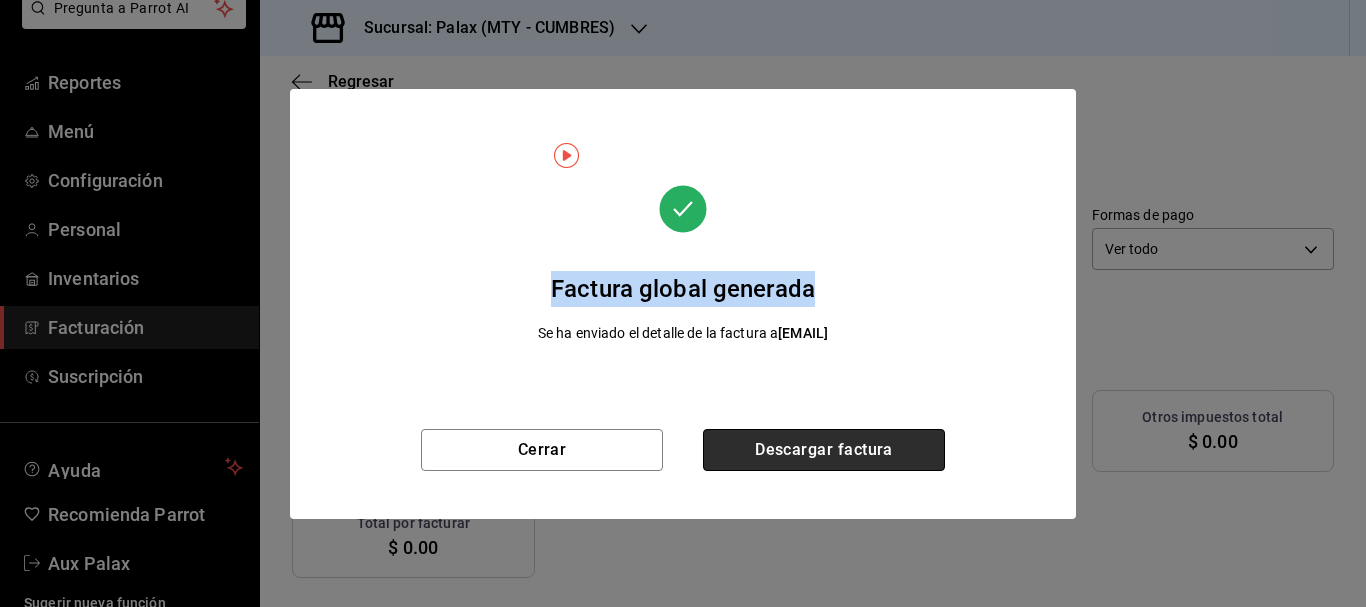 click on "Descargar factura" at bounding box center [824, 450] 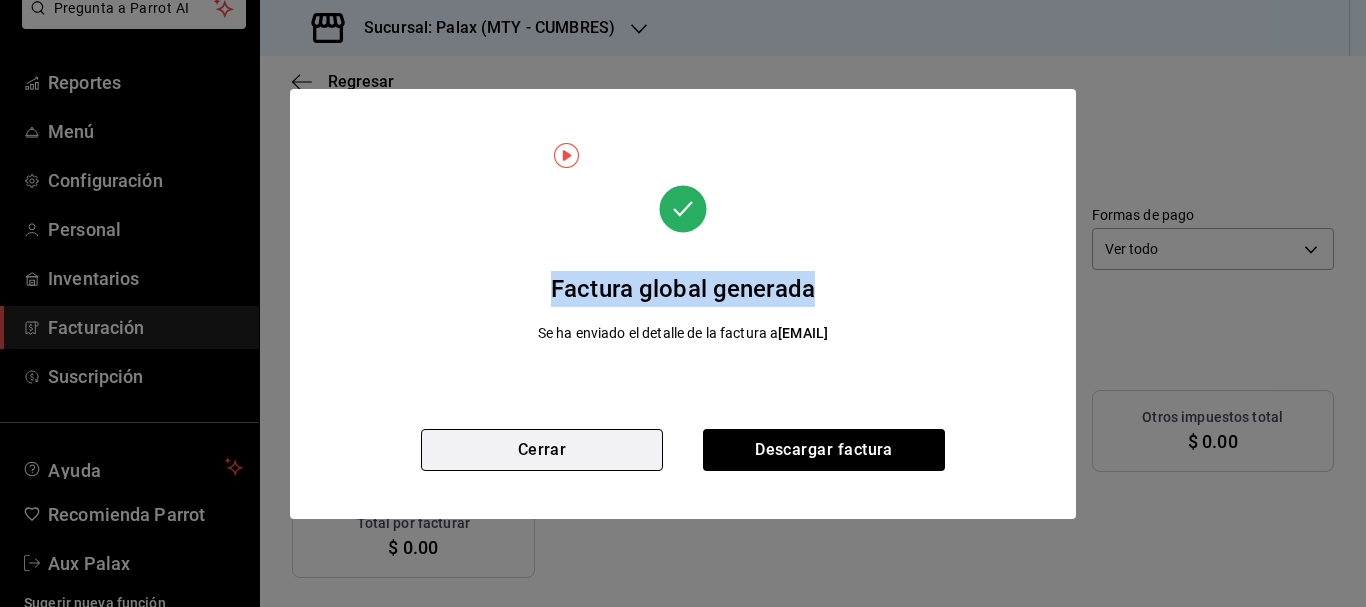 click on "Cerrar" at bounding box center [542, 450] 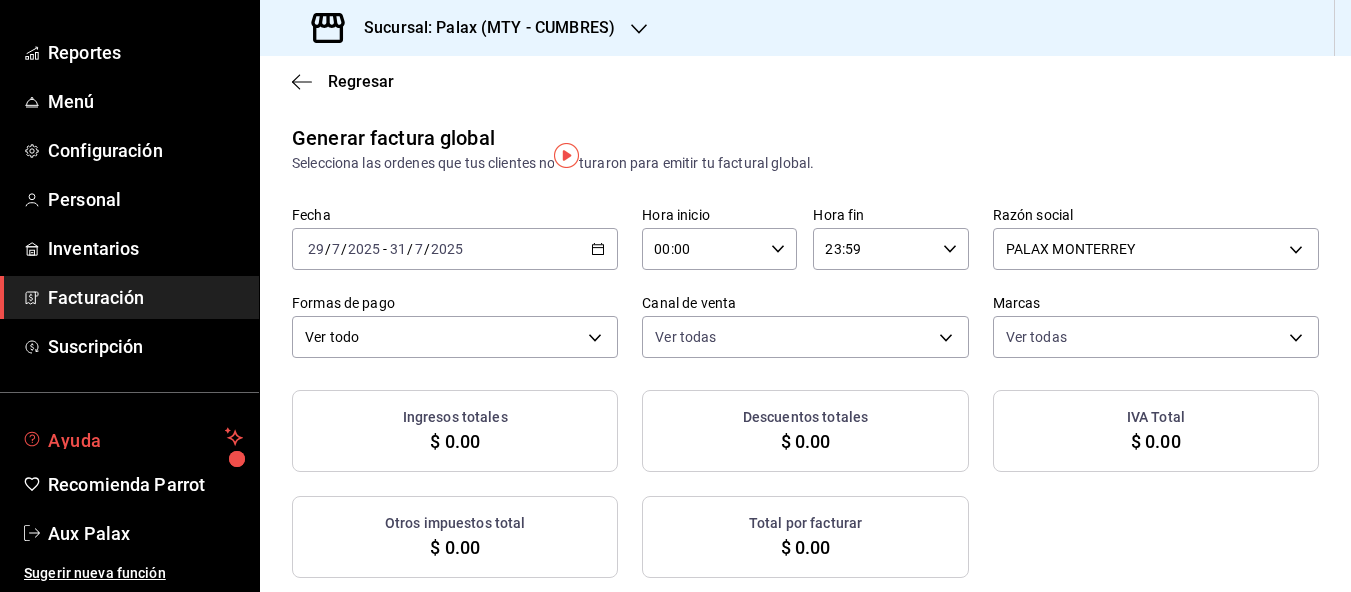 scroll, scrollTop: 333, scrollLeft: 0, axis: vertical 